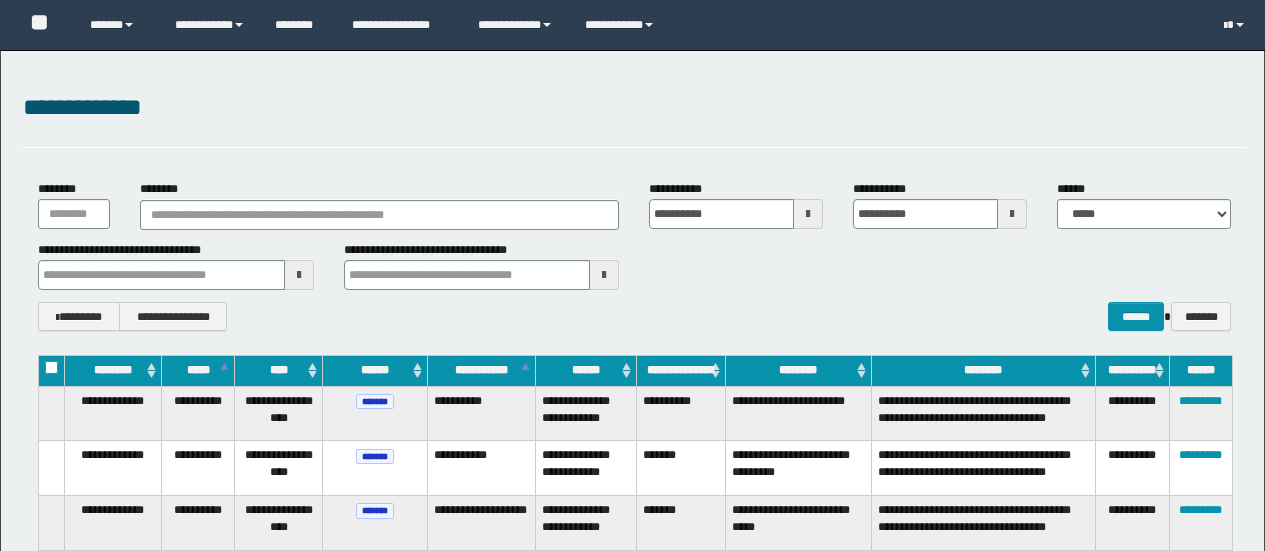 scroll, scrollTop: 0, scrollLeft: 0, axis: both 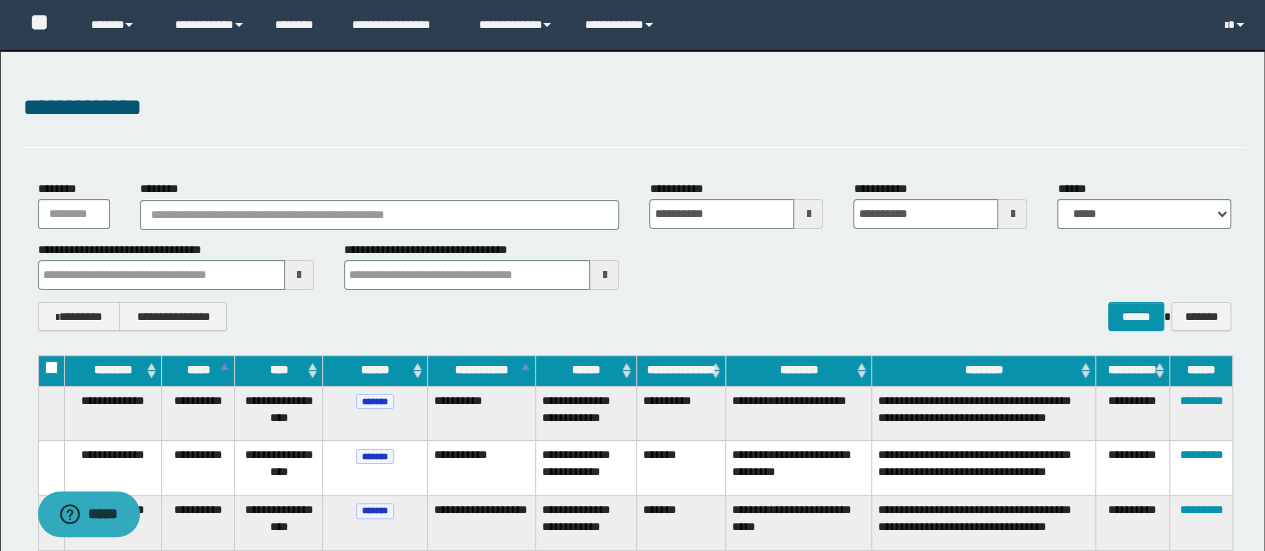 type on "********" 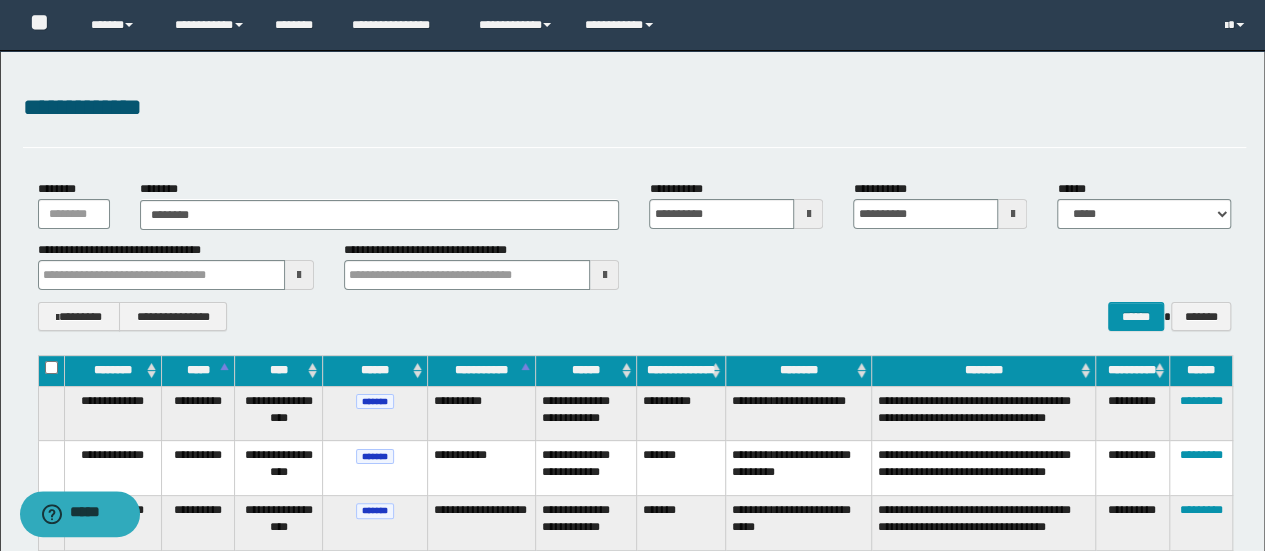 scroll, scrollTop: 0, scrollLeft: 0, axis: both 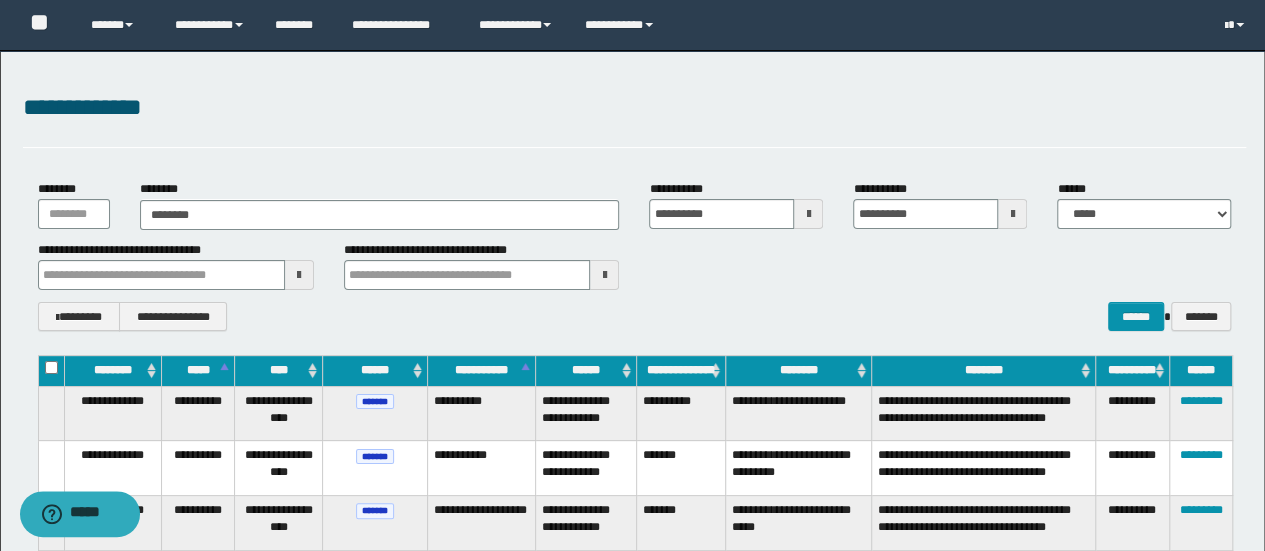 type on "********" 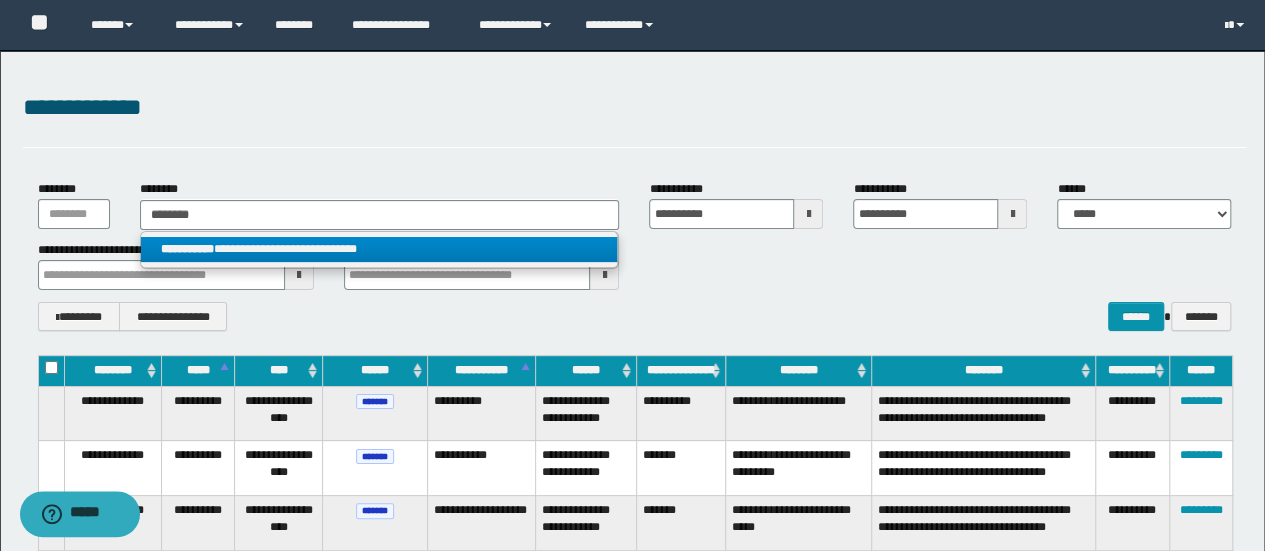 type on "********" 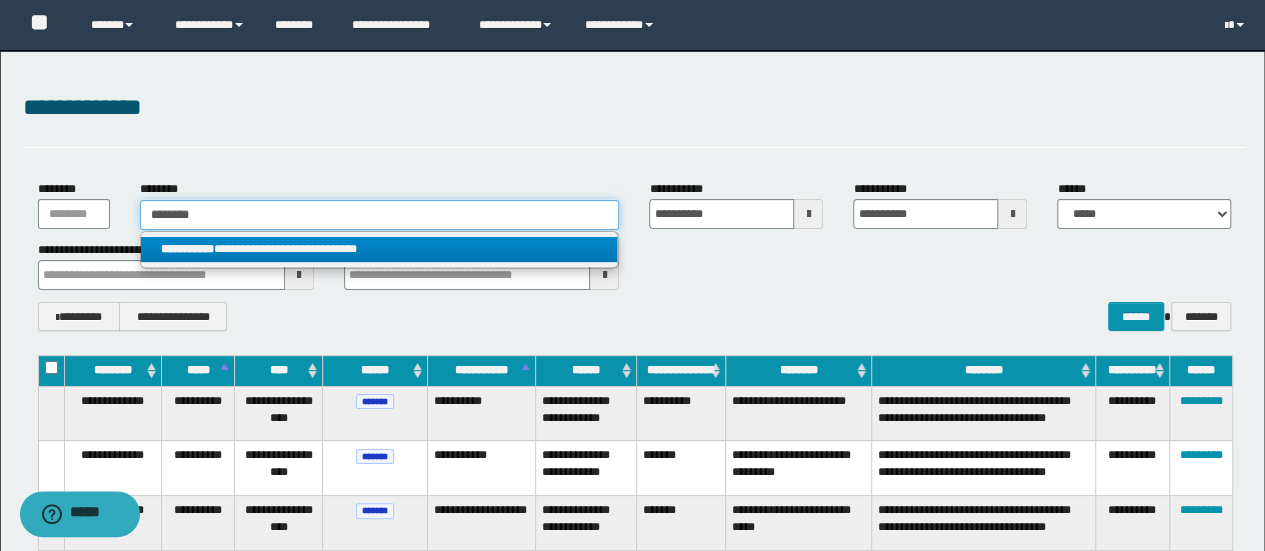type 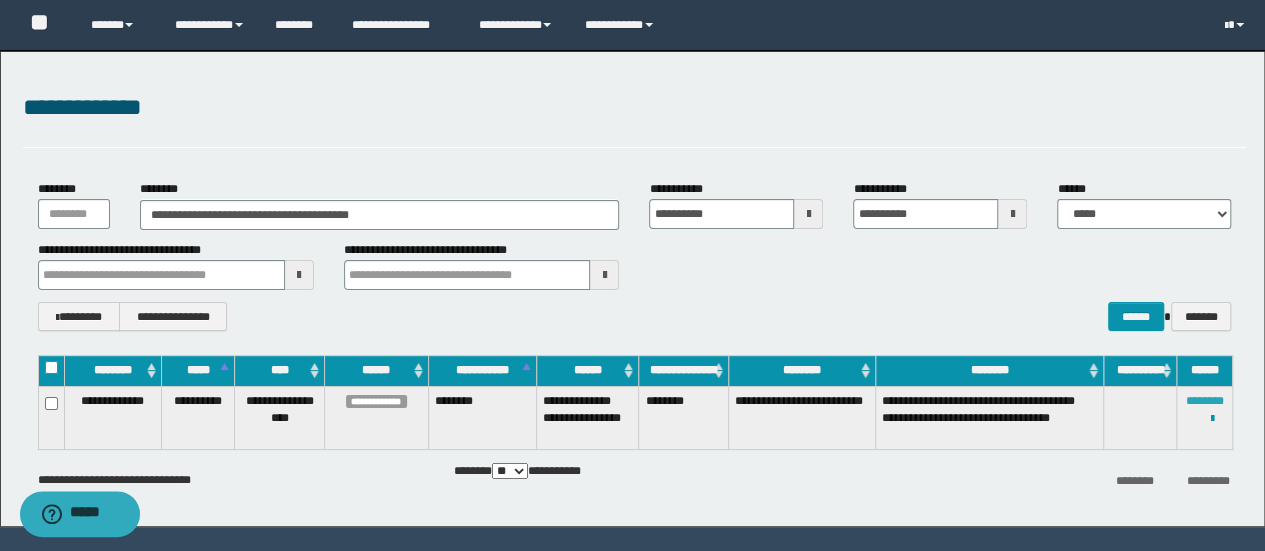 click on "********" at bounding box center (1205, 401) 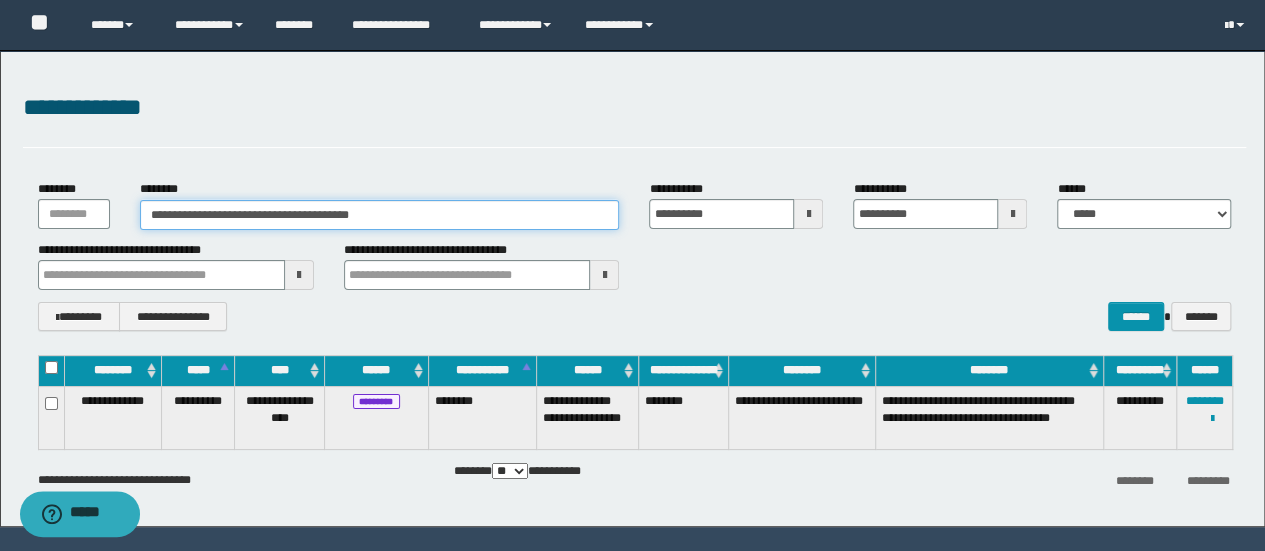 click on "**********" at bounding box center [380, 215] 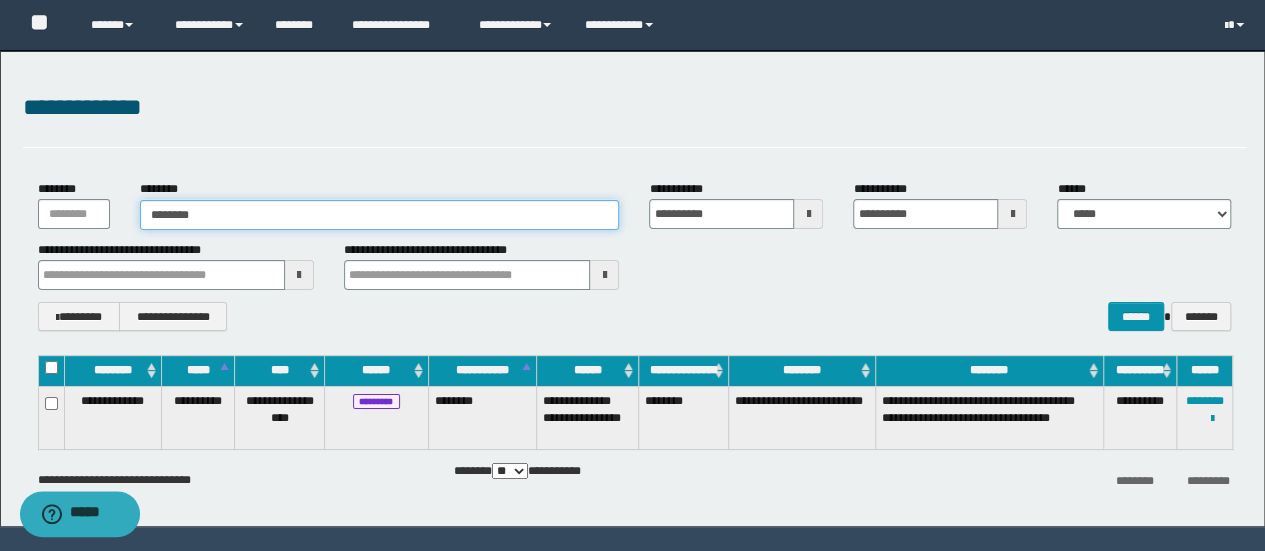 type on "********" 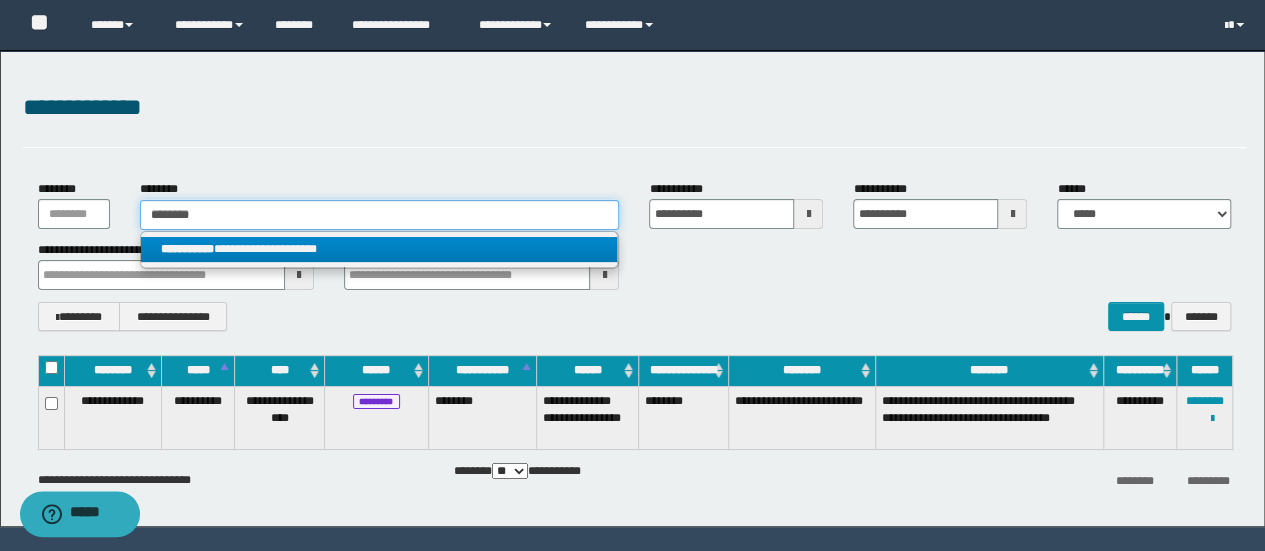 type on "********" 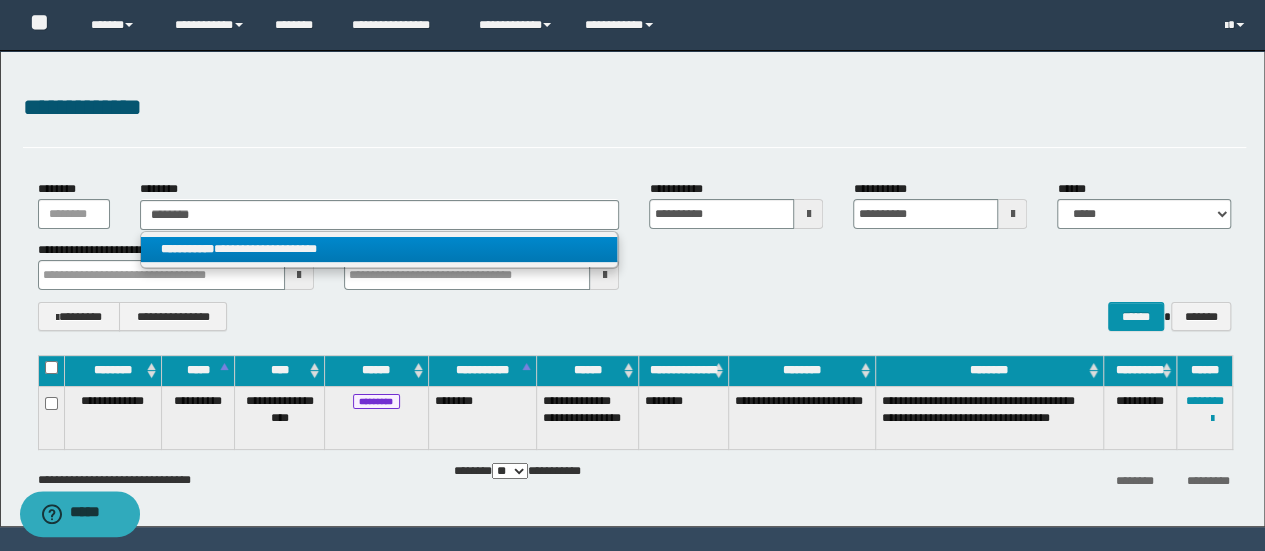 click on "**********" at bounding box center [379, 249] 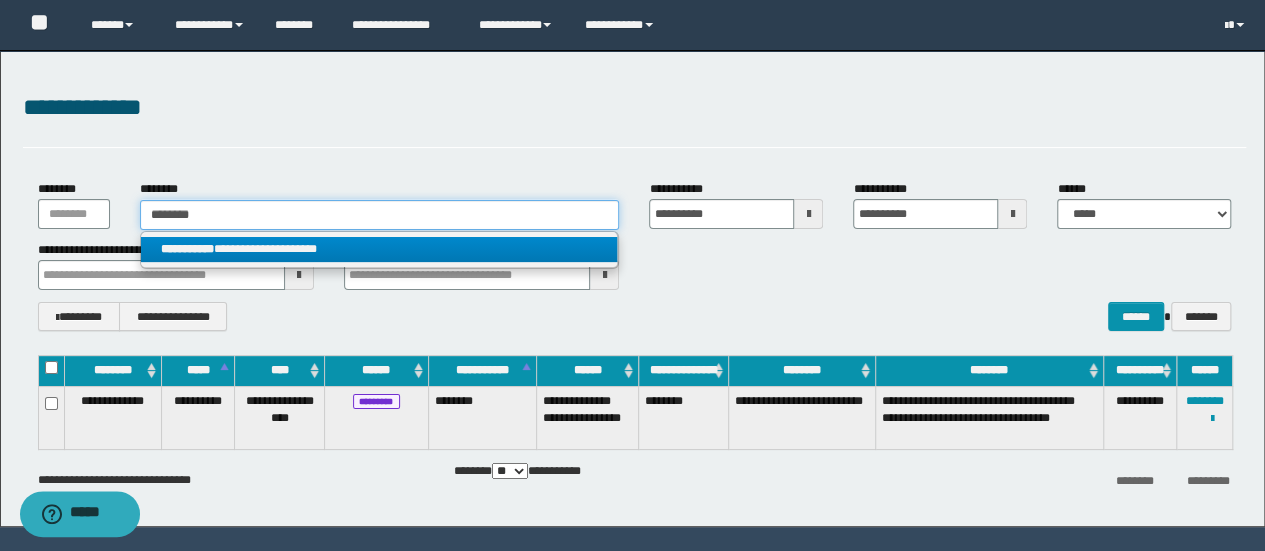 type 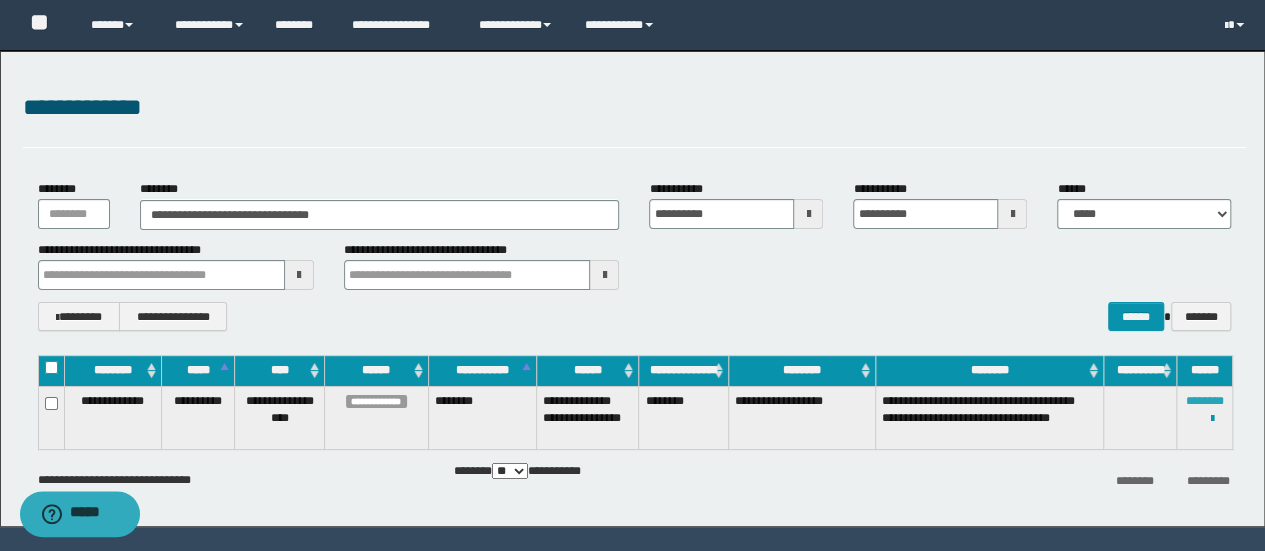 click on "********" at bounding box center [1205, 401] 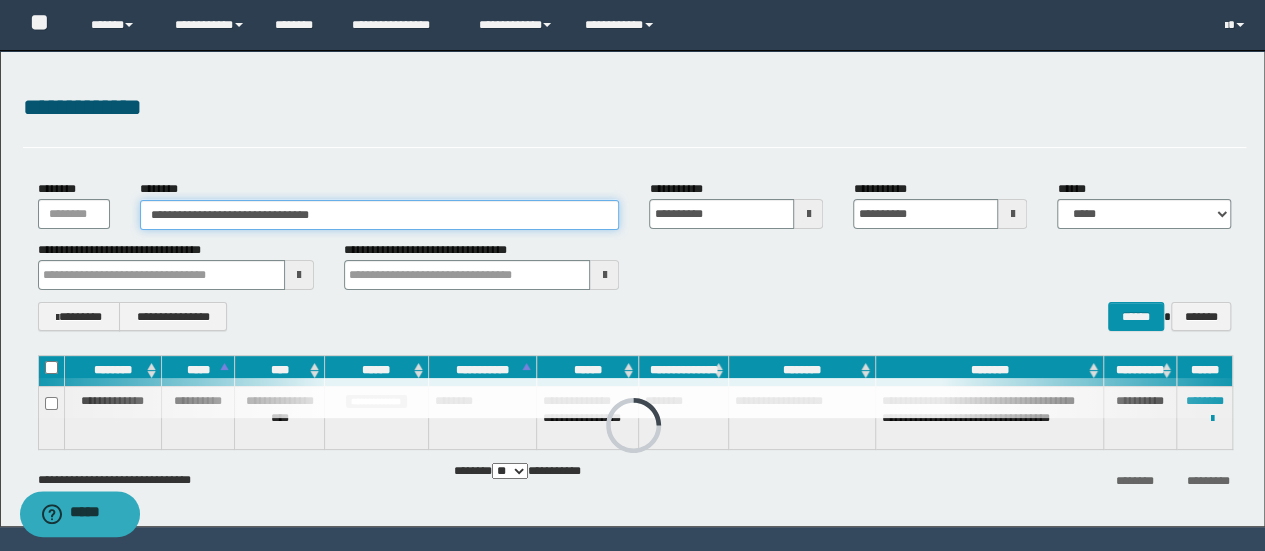 click on "**********" at bounding box center (380, 215) 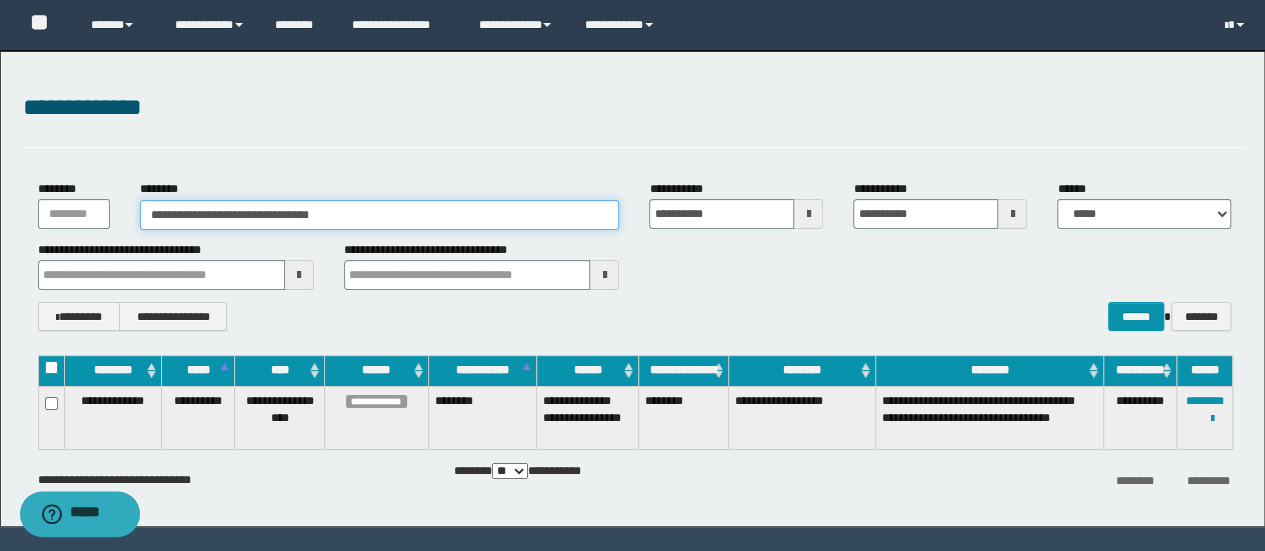 drag, startPoint x: 185, startPoint y: 209, endPoint x: 0, endPoint y: 211, distance: 185.0108 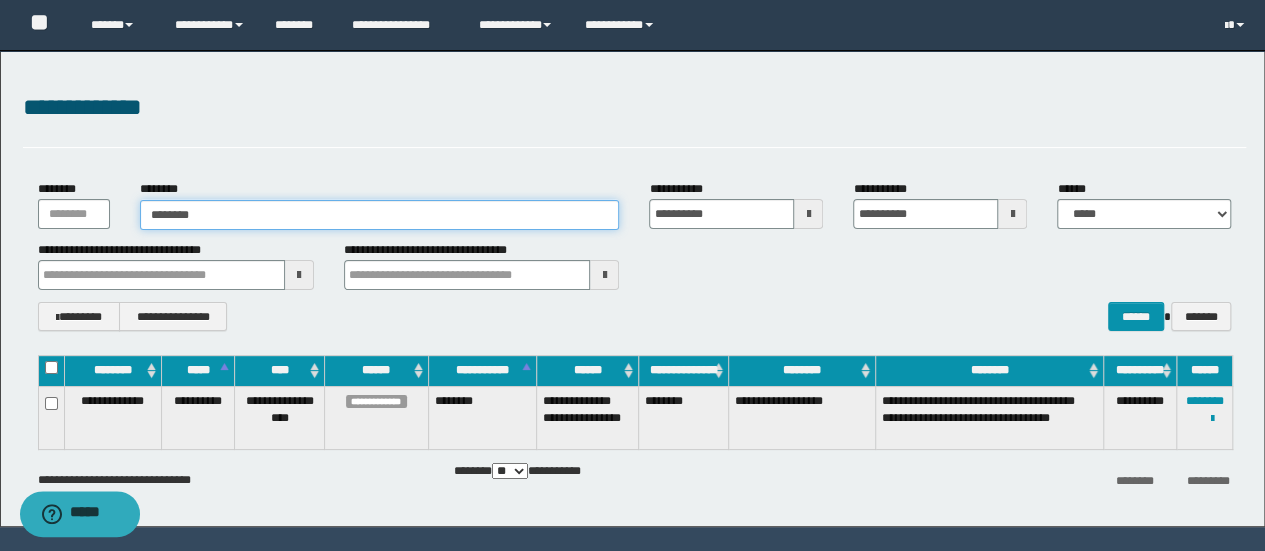 type on "********" 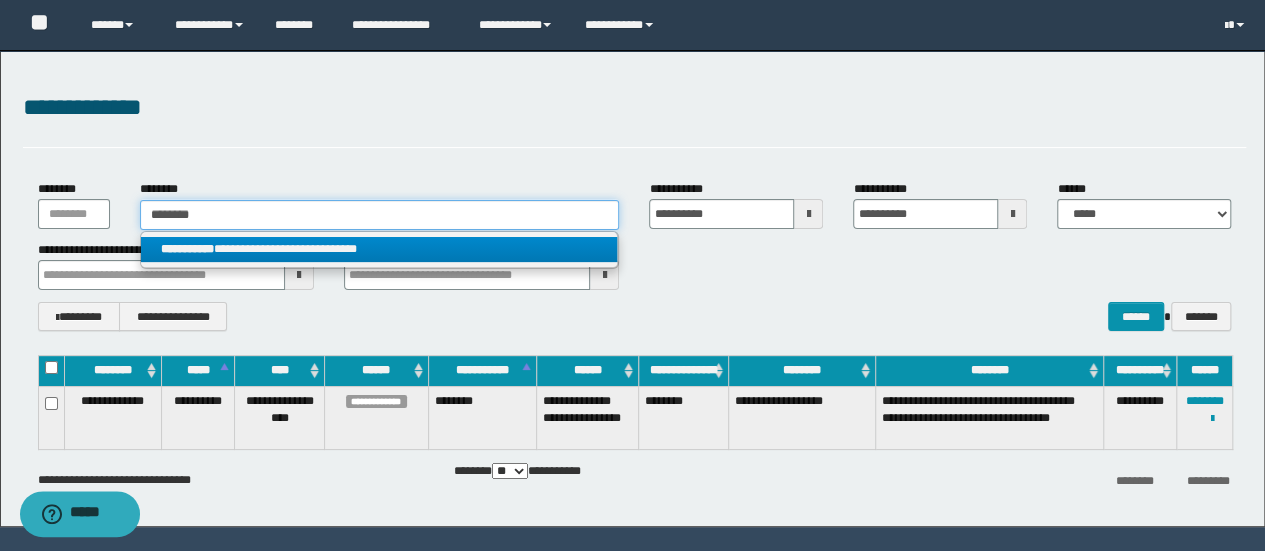 type on "********" 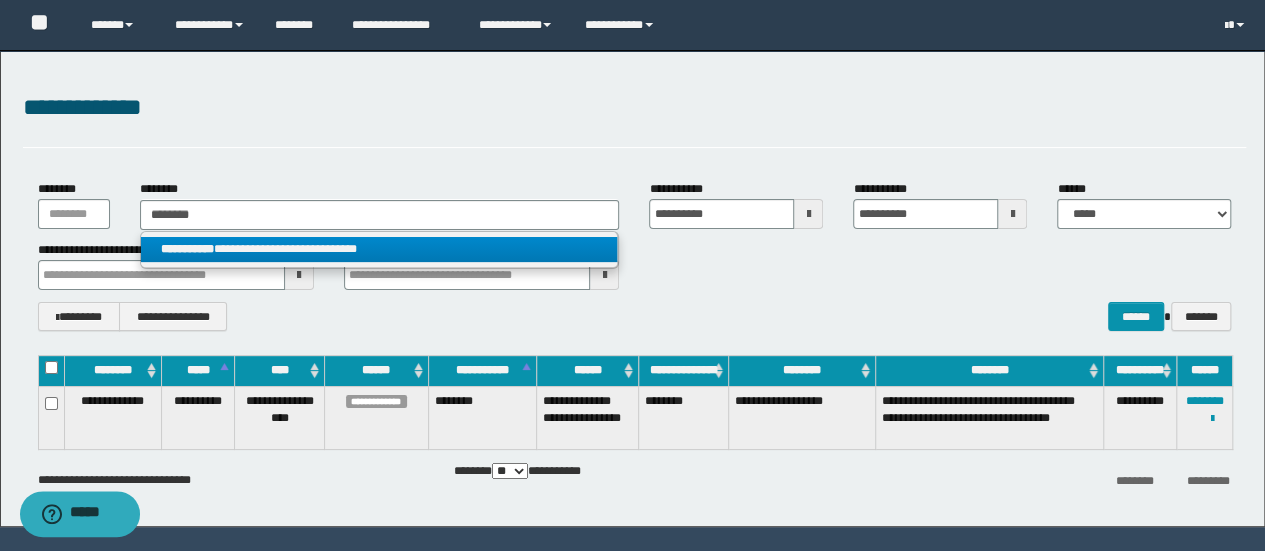 click on "**********" at bounding box center [379, 249] 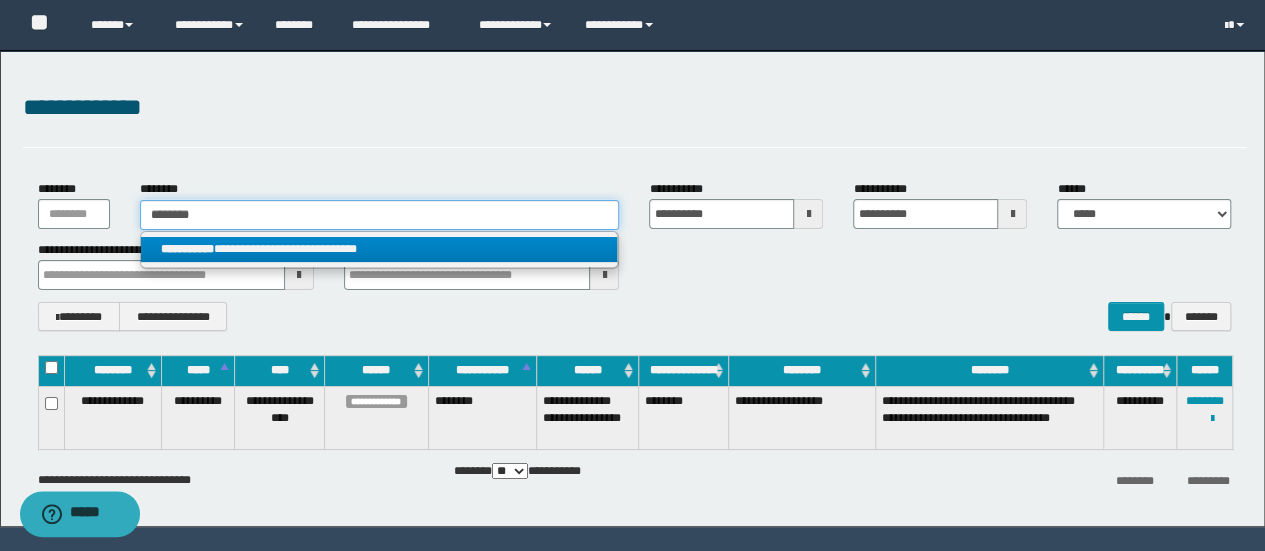 type 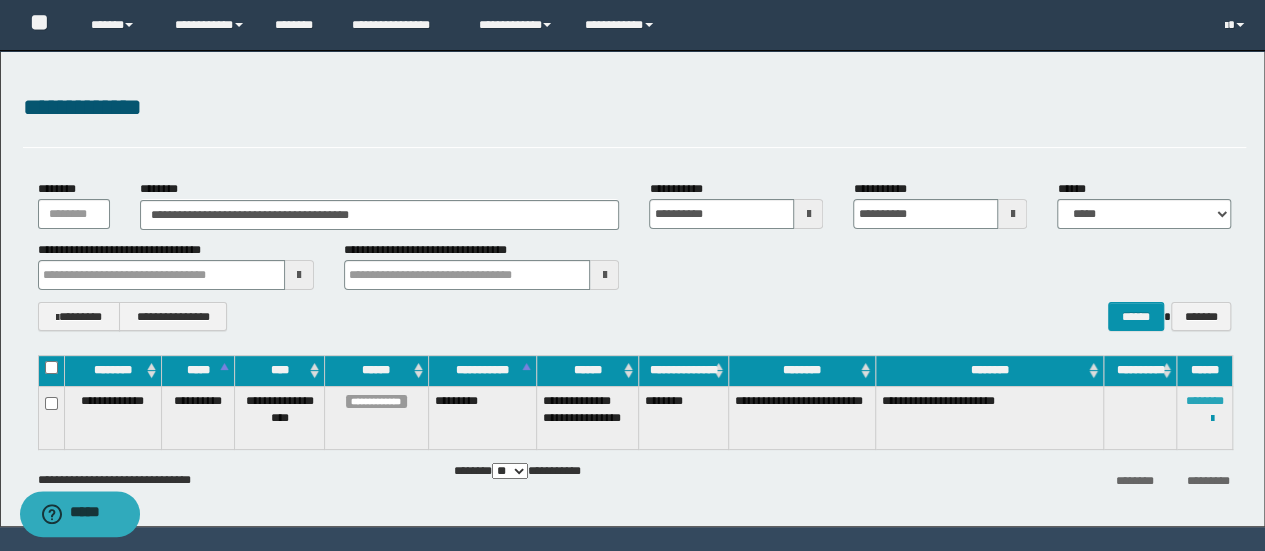 click on "********" at bounding box center [1205, 401] 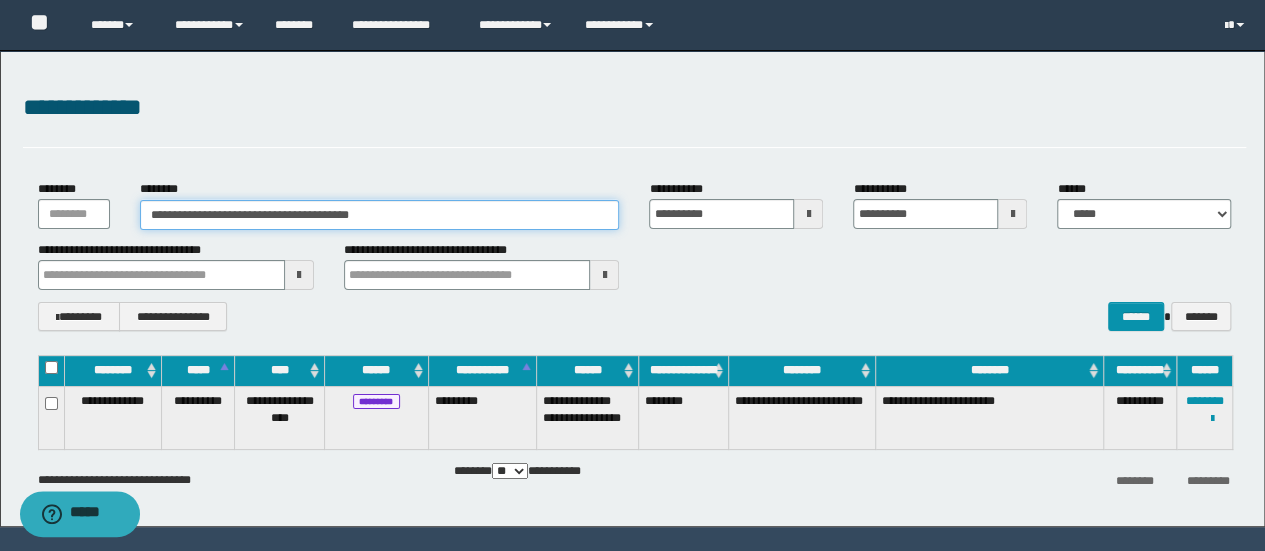 click on "**********" at bounding box center (380, 215) 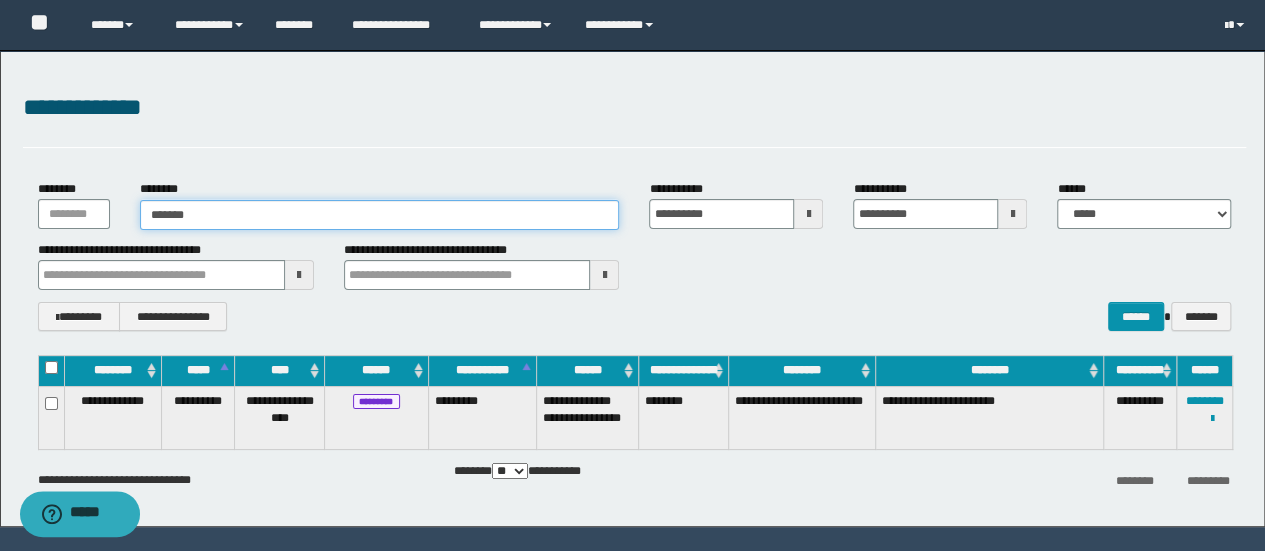 type on "*******" 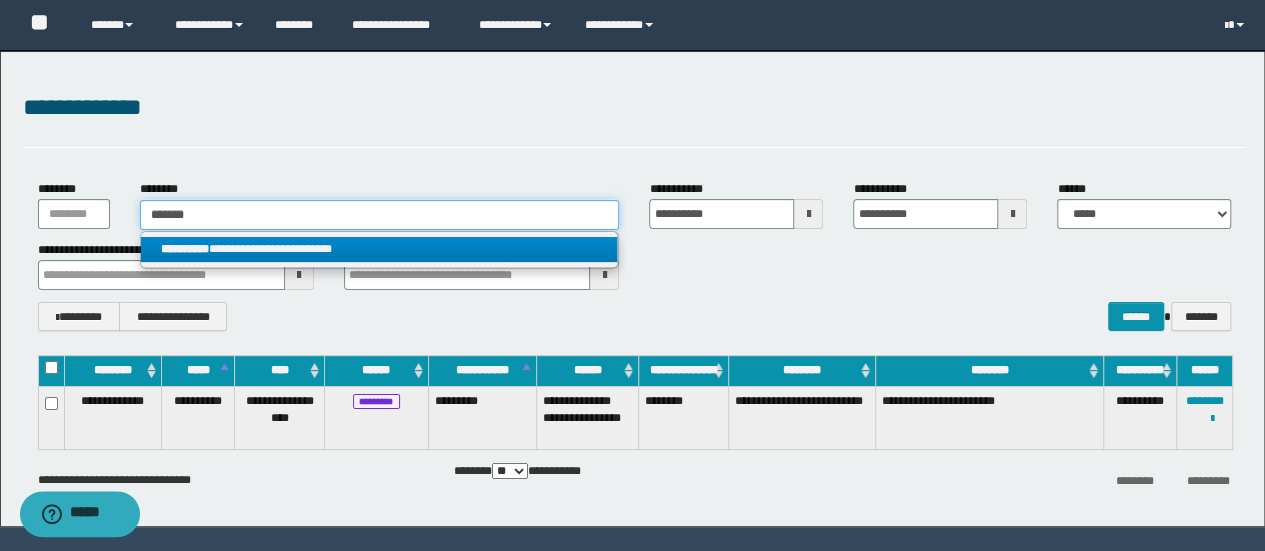 type on "*******" 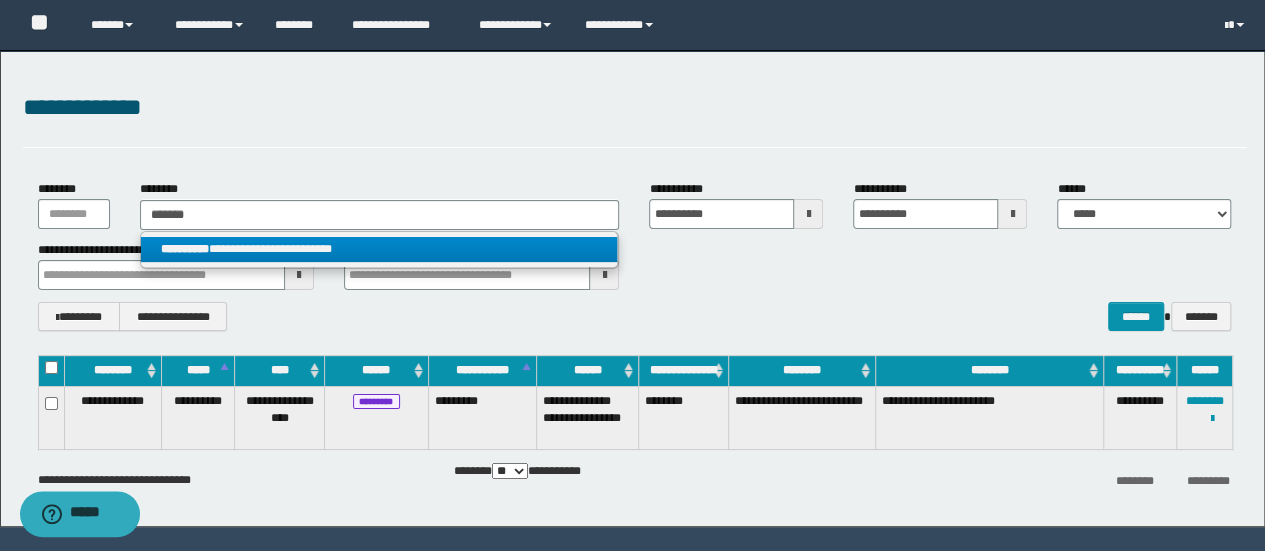click on "**********" at bounding box center [379, 249] 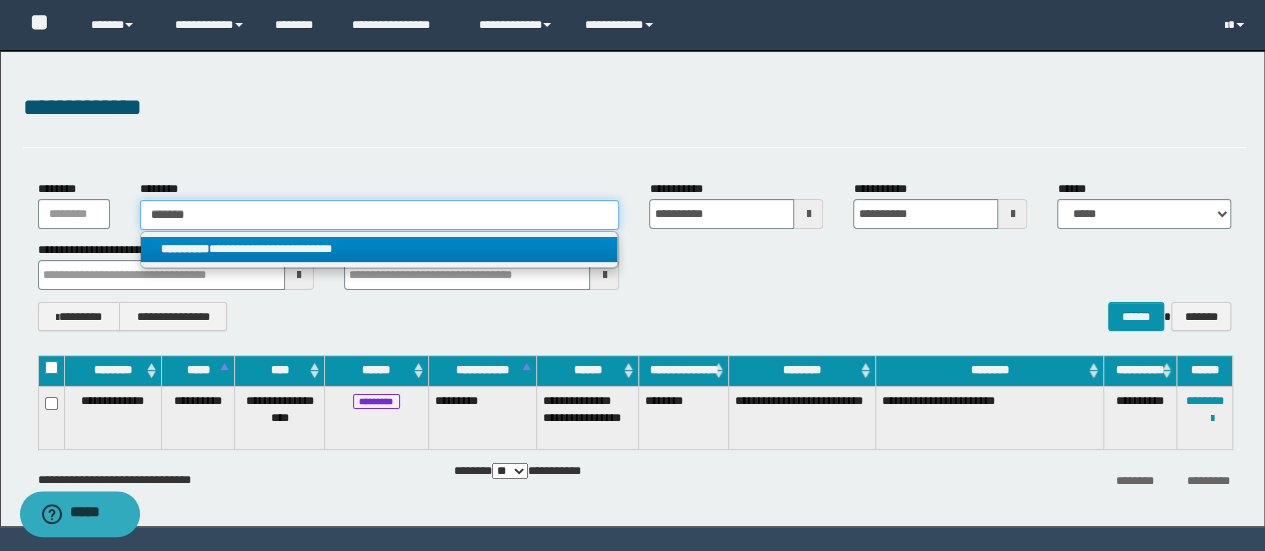 type 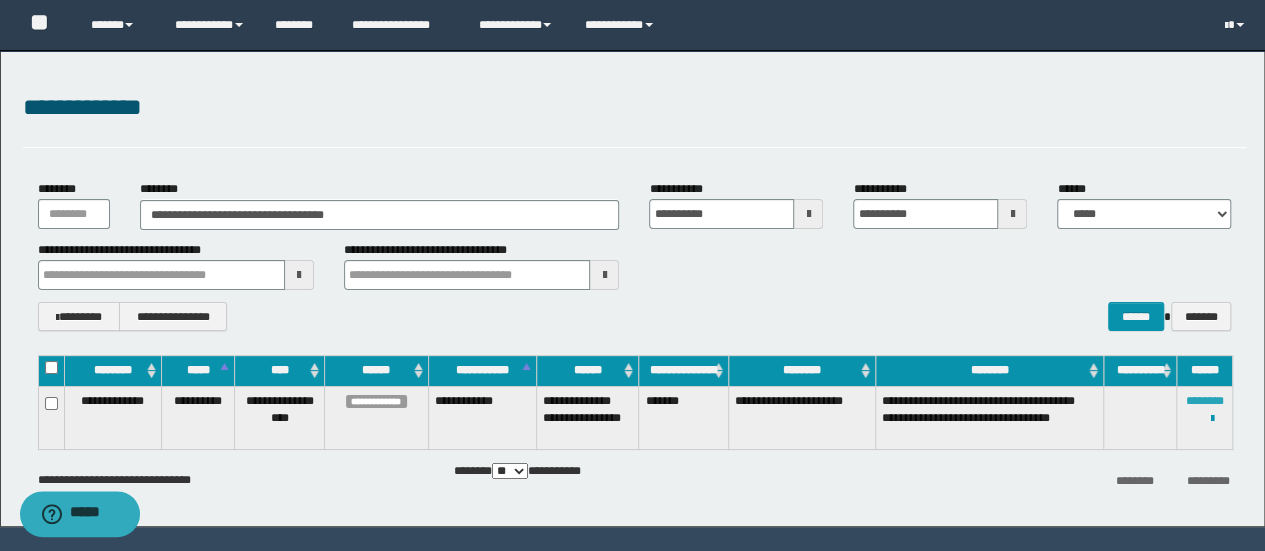 click on "********" at bounding box center (1205, 401) 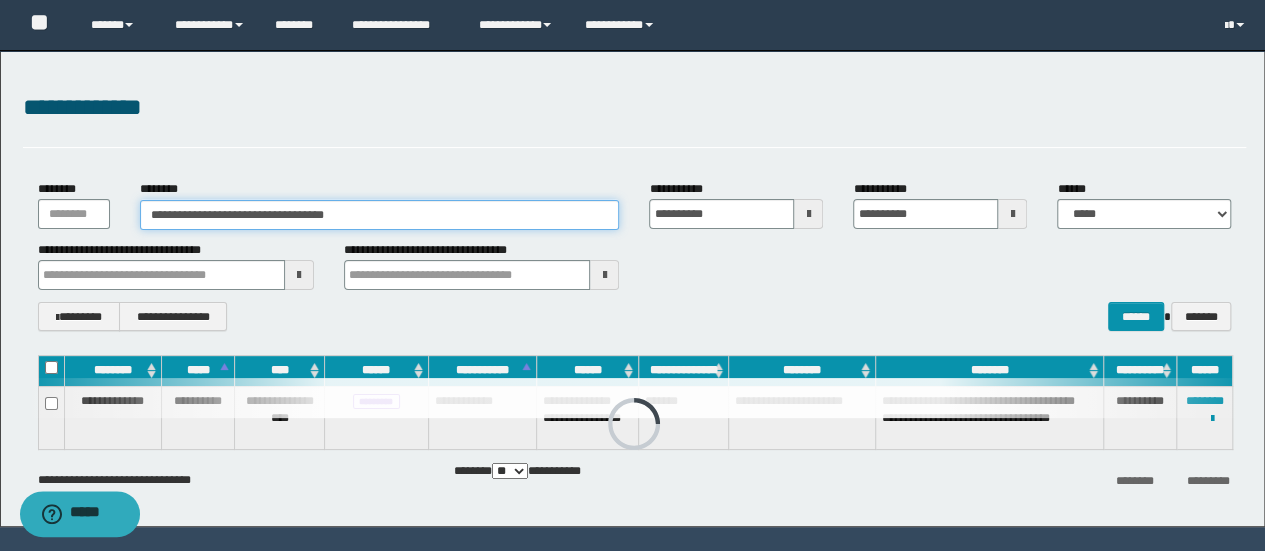 click on "**********" at bounding box center [380, 215] 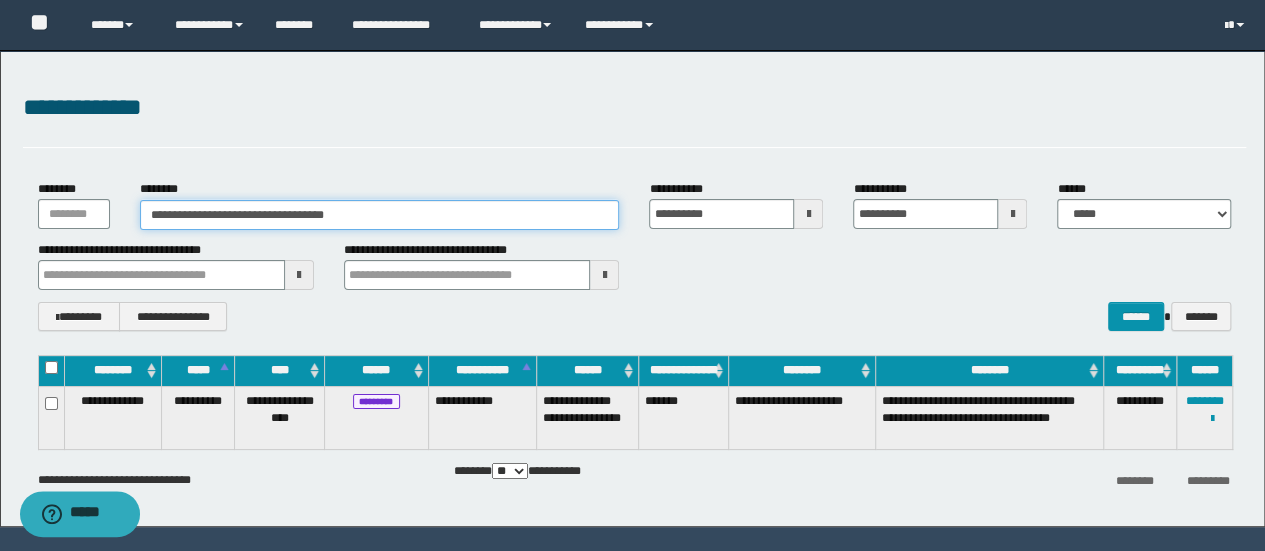 drag, startPoint x: 427, startPoint y: 218, endPoint x: 18, endPoint y: 145, distance: 415.4636 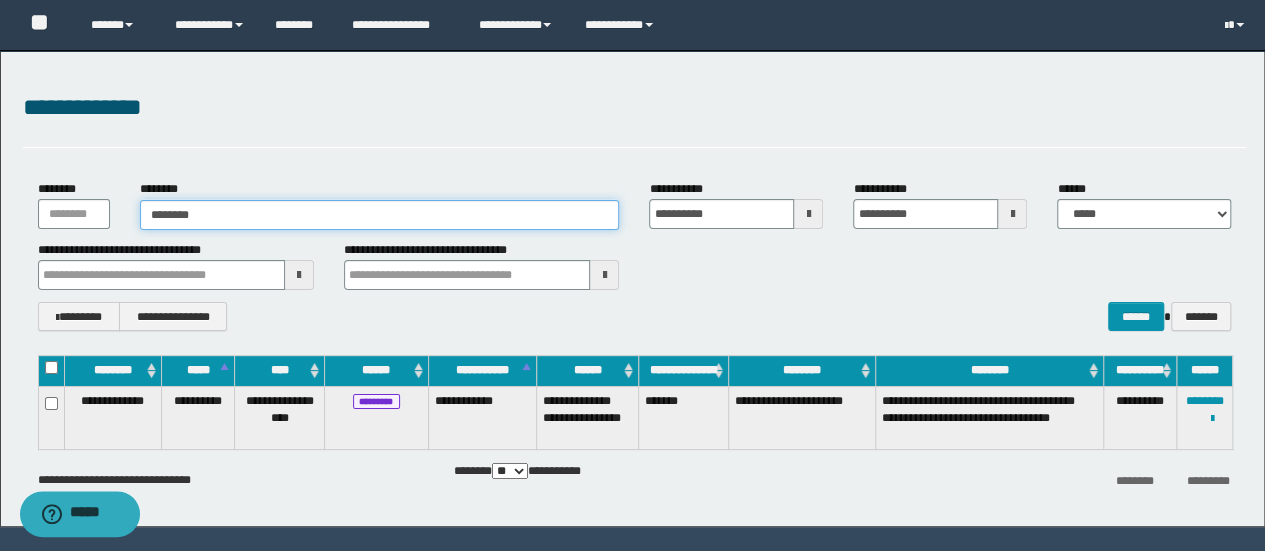 type on "********" 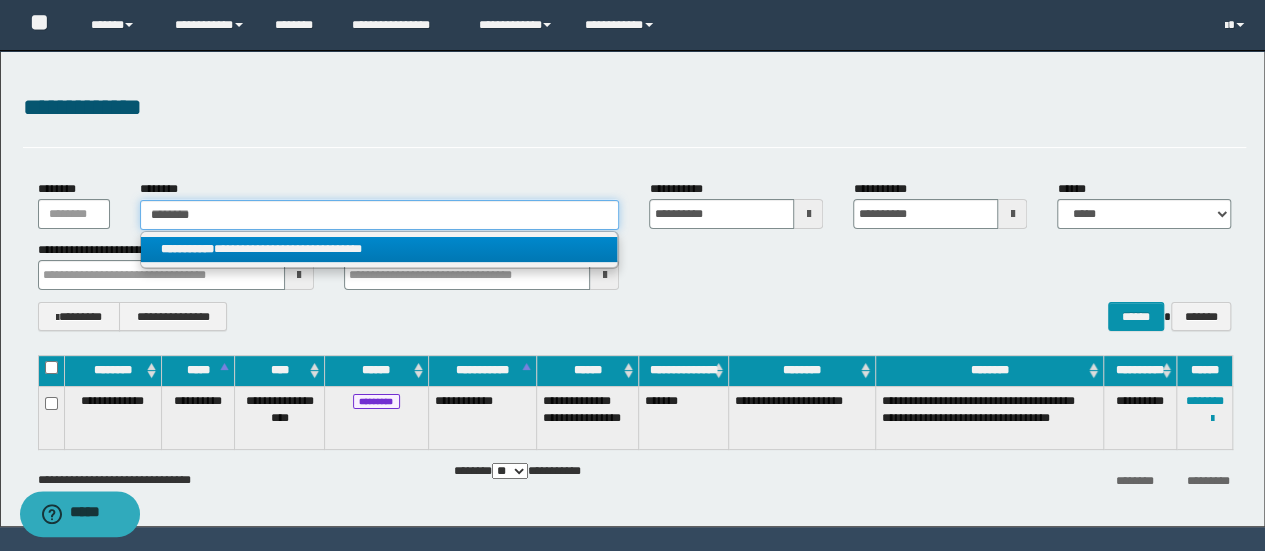 type on "********" 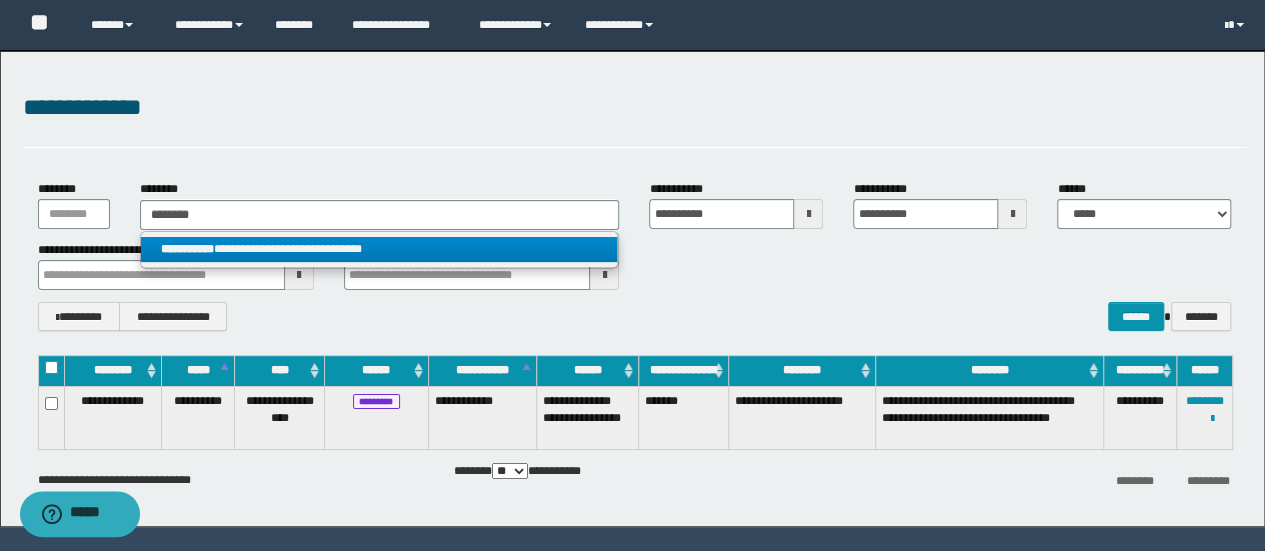 click on "**********" at bounding box center [379, 249] 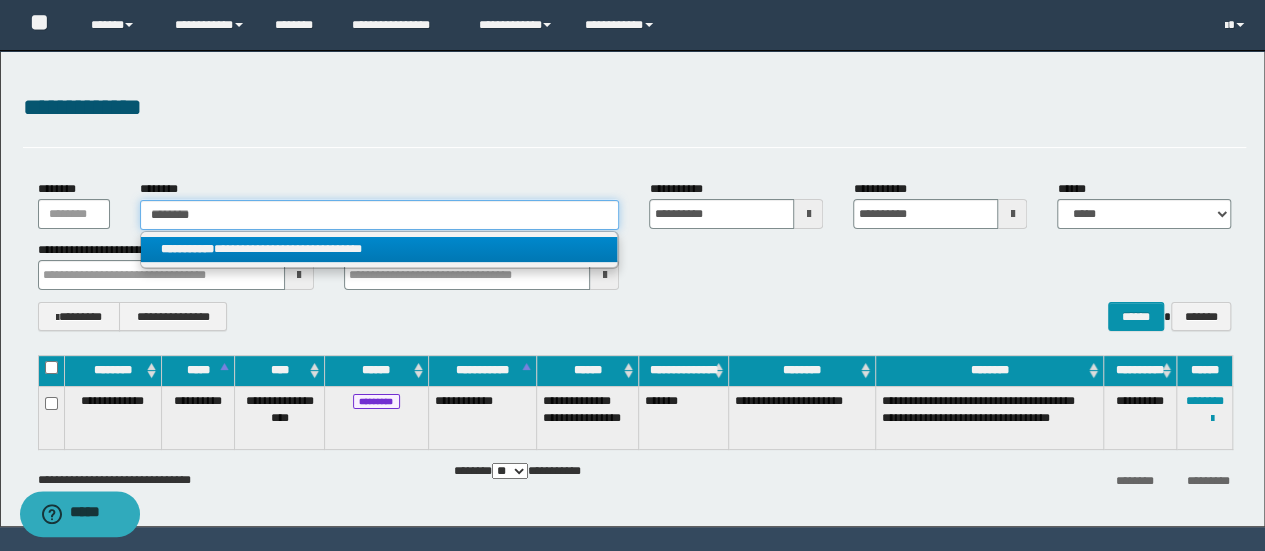 type 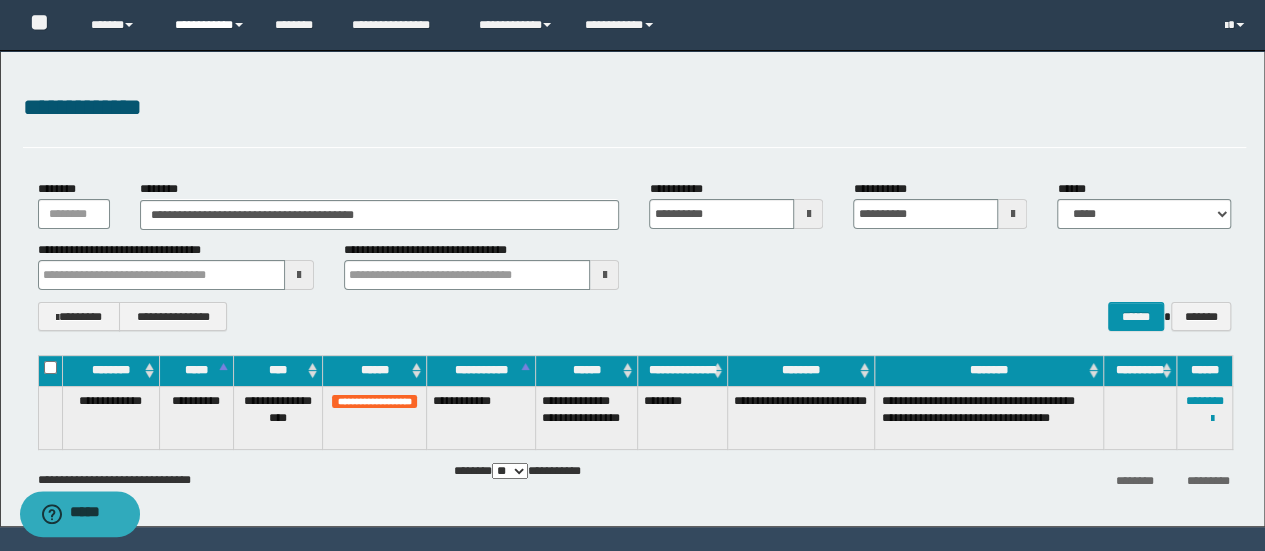 click on "**********" at bounding box center [210, 25] 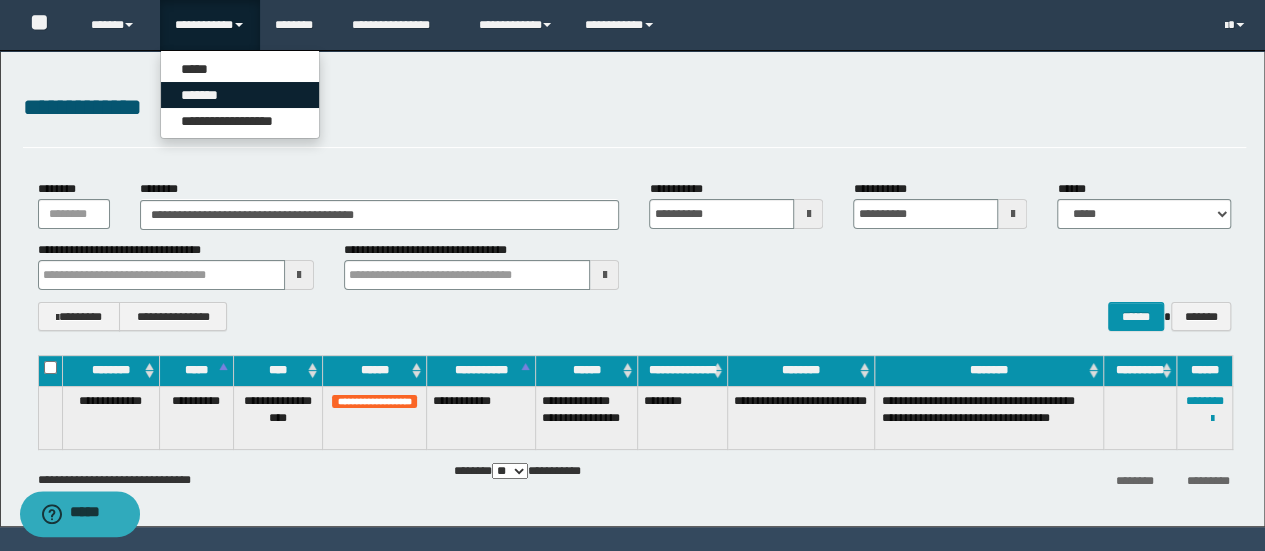 click on "*******" at bounding box center [240, 95] 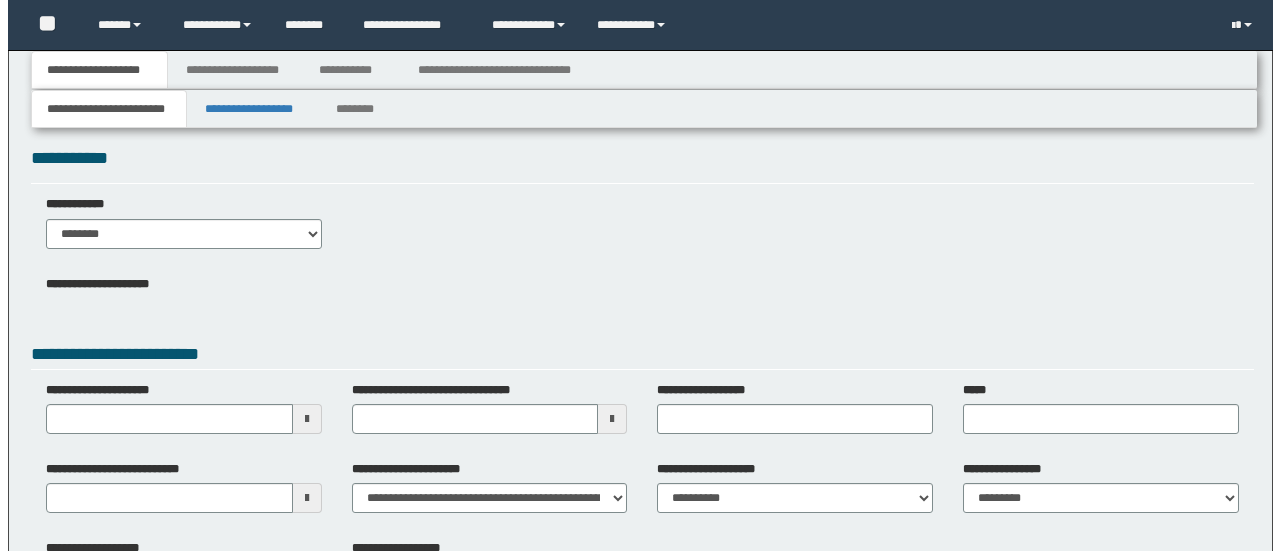 scroll, scrollTop: 0, scrollLeft: 0, axis: both 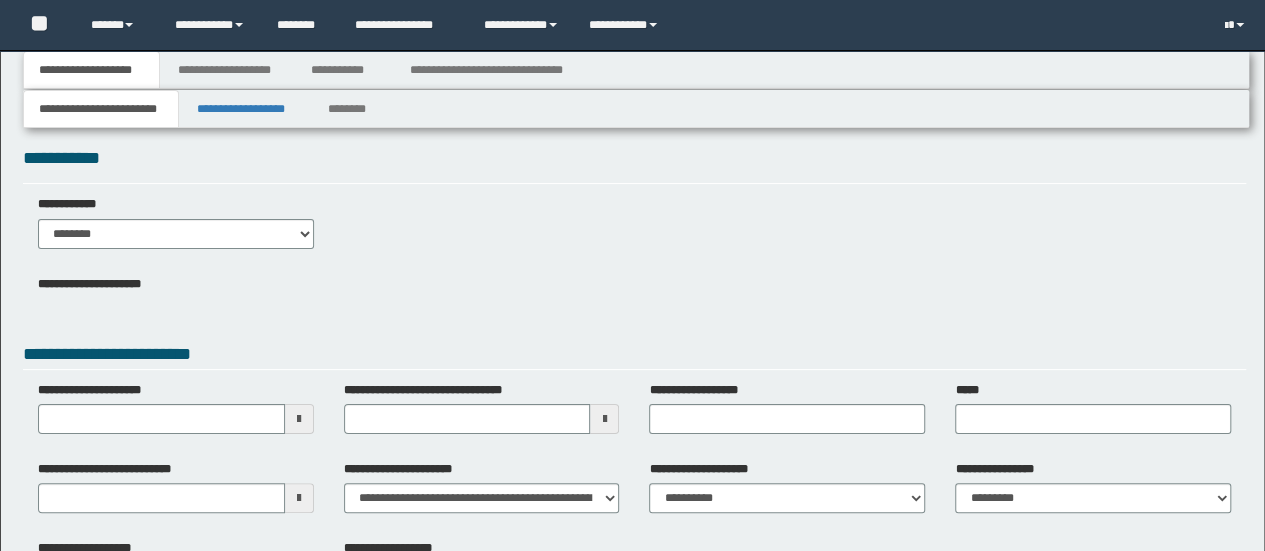 type 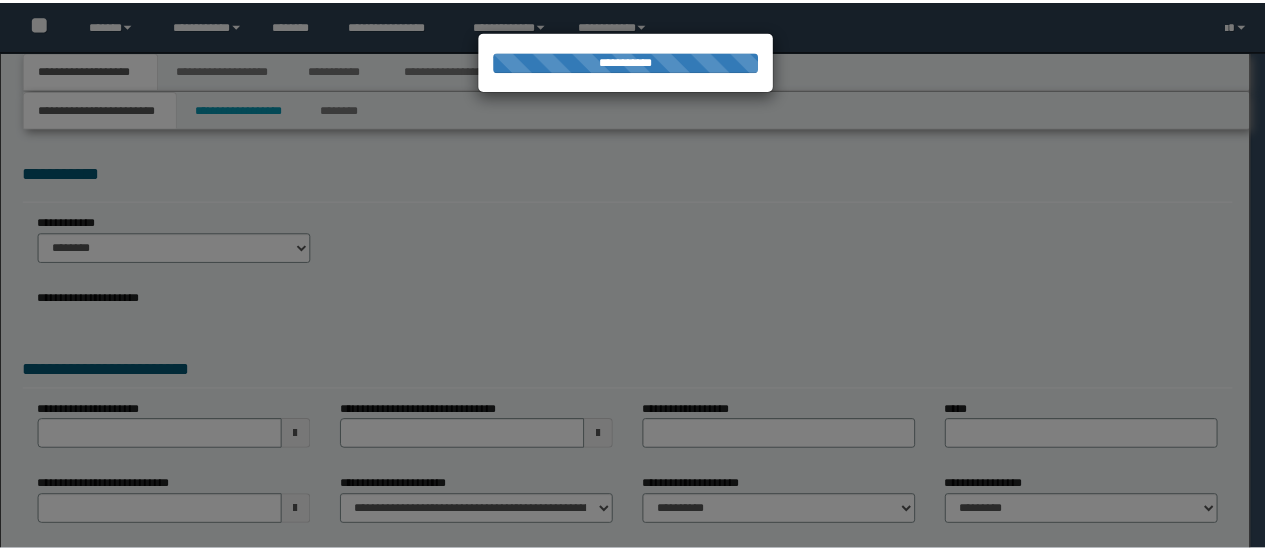 scroll, scrollTop: 0, scrollLeft: 0, axis: both 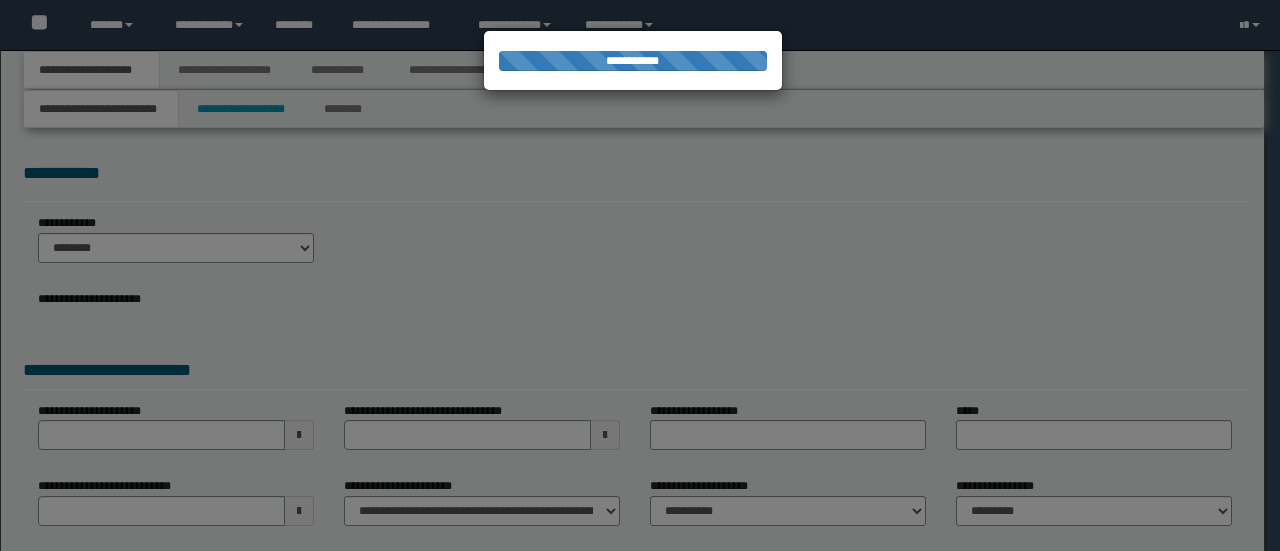 type on "**********" 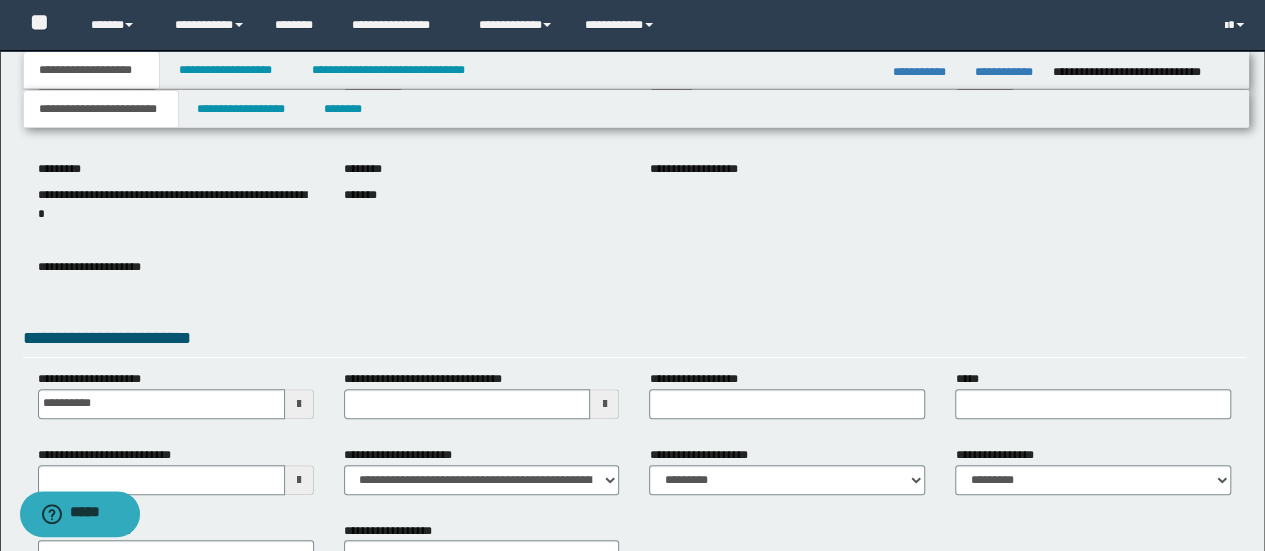 scroll, scrollTop: 266, scrollLeft: 0, axis: vertical 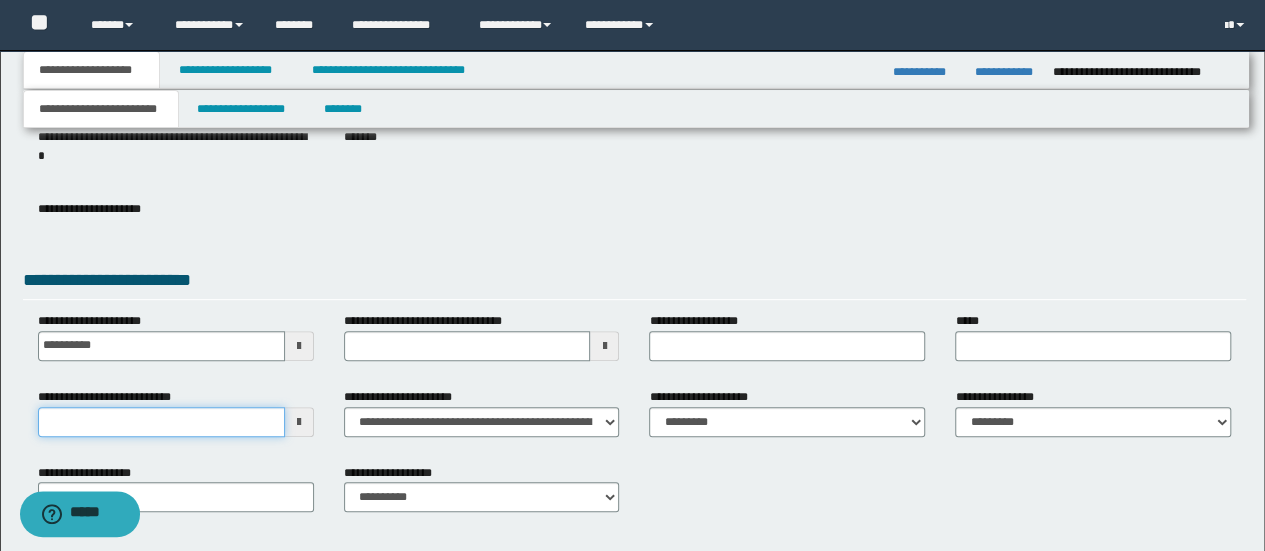 click on "**********" at bounding box center (161, 422) 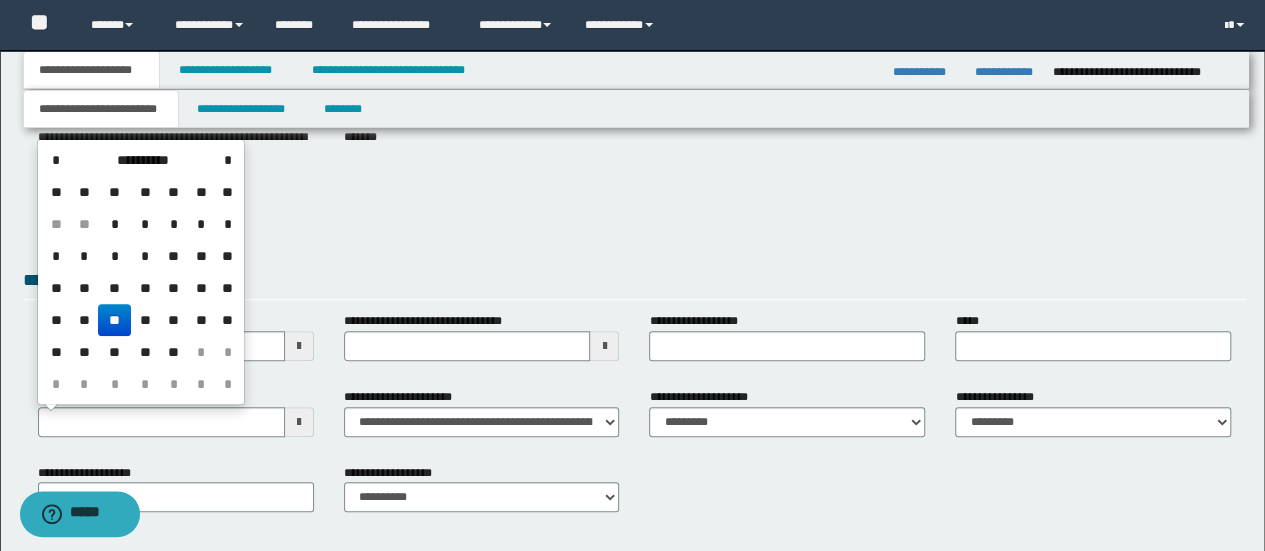 drag, startPoint x: 109, startPoint y: 311, endPoint x: 146, endPoint y: 281, distance: 47.63402 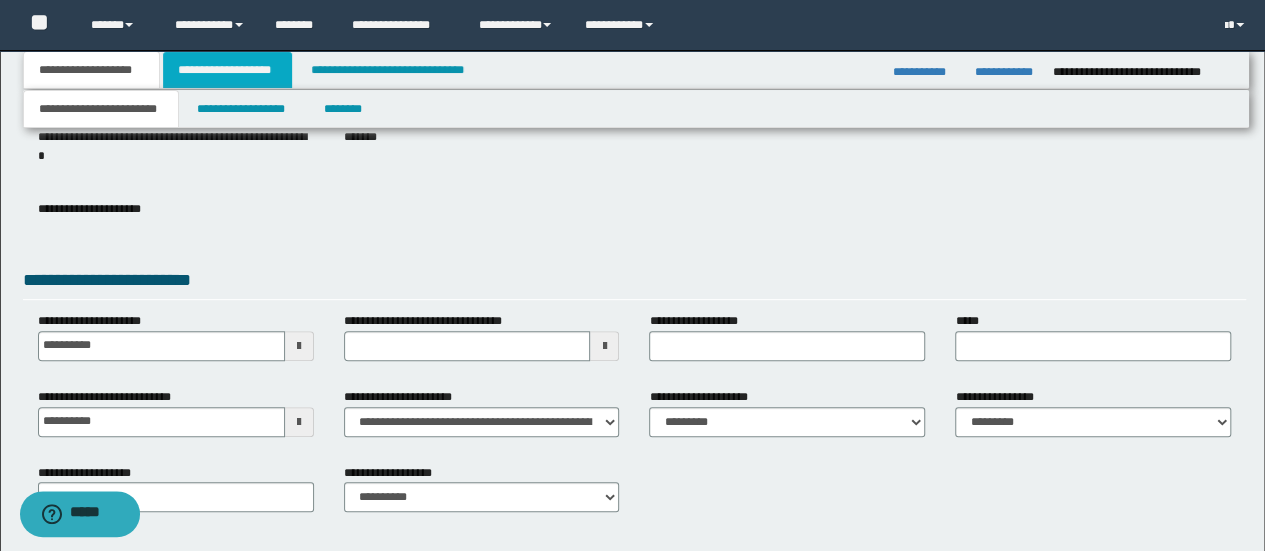 click on "**********" at bounding box center [227, 70] 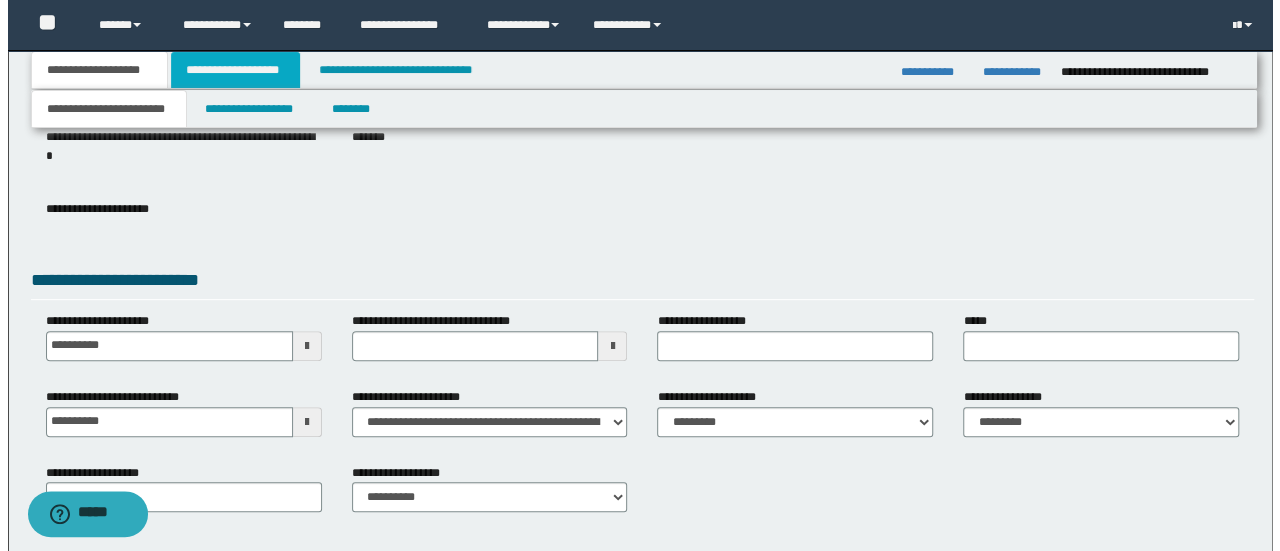 scroll, scrollTop: 0, scrollLeft: 0, axis: both 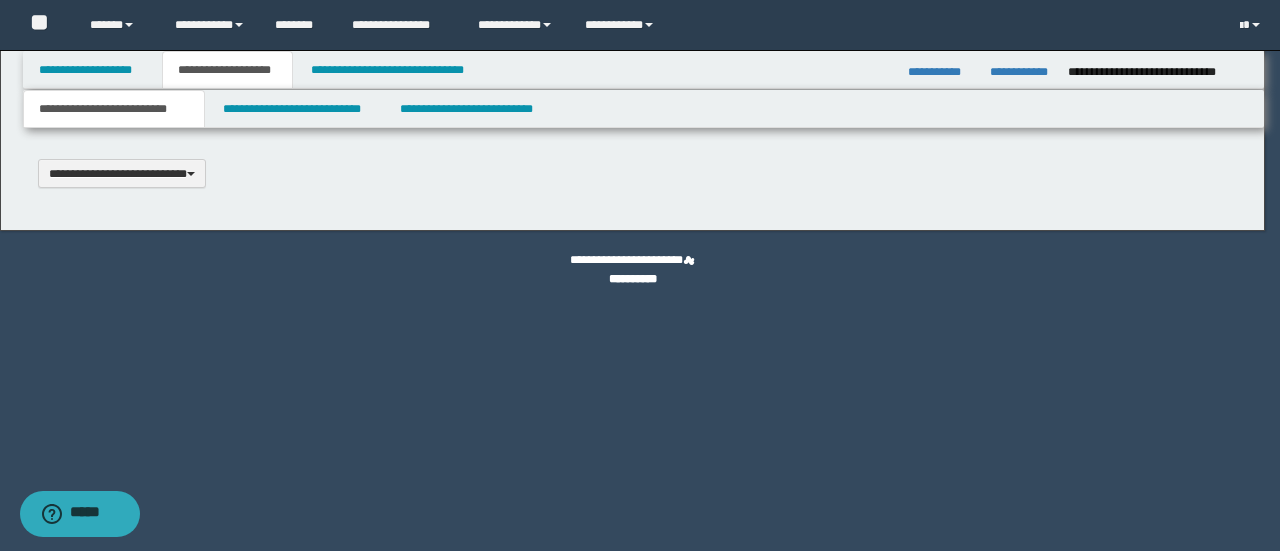 type 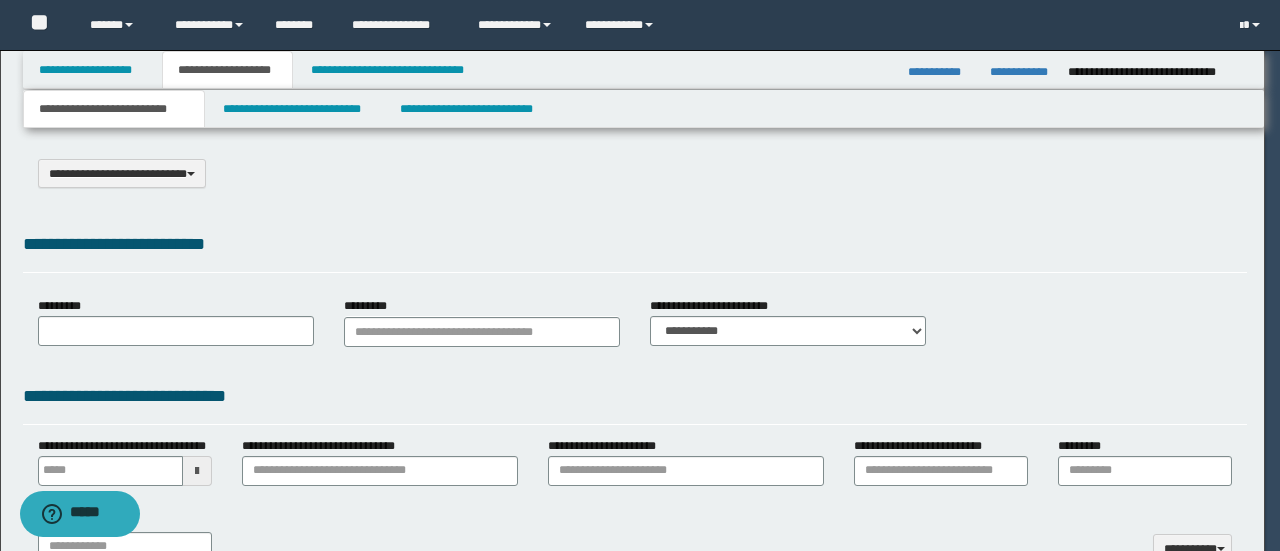select on "*" 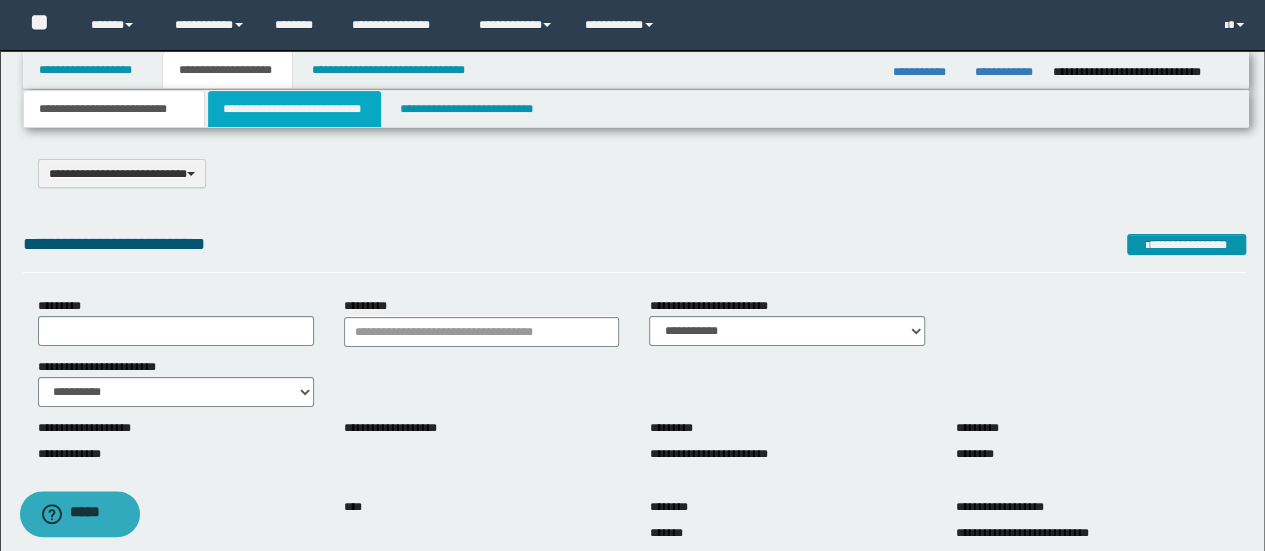 click on "**********" at bounding box center [294, 109] 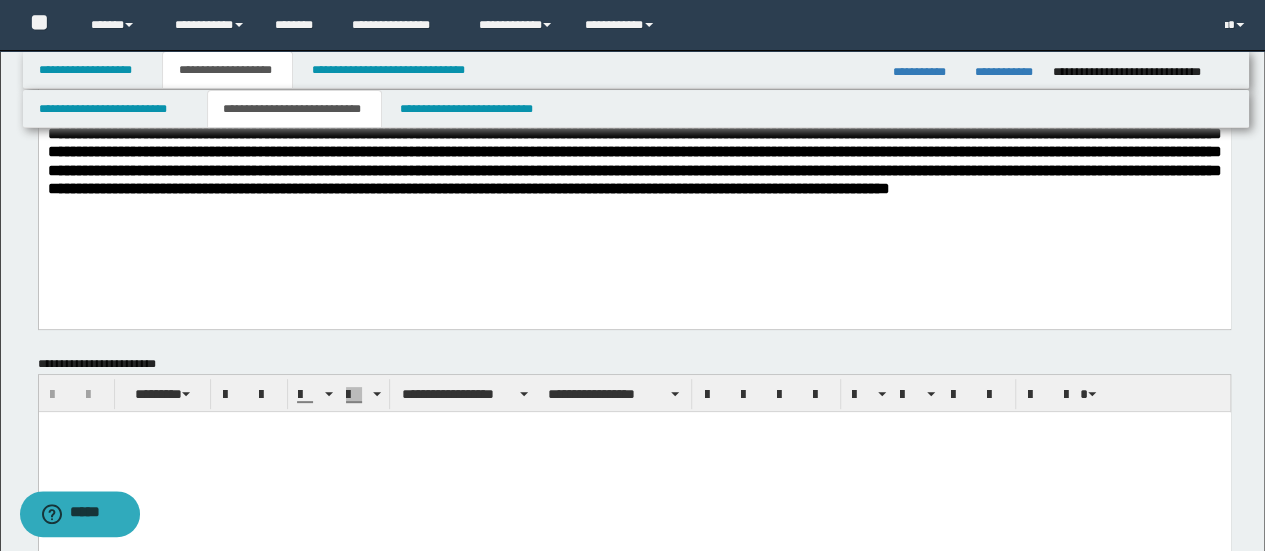 scroll, scrollTop: 0, scrollLeft: 0, axis: both 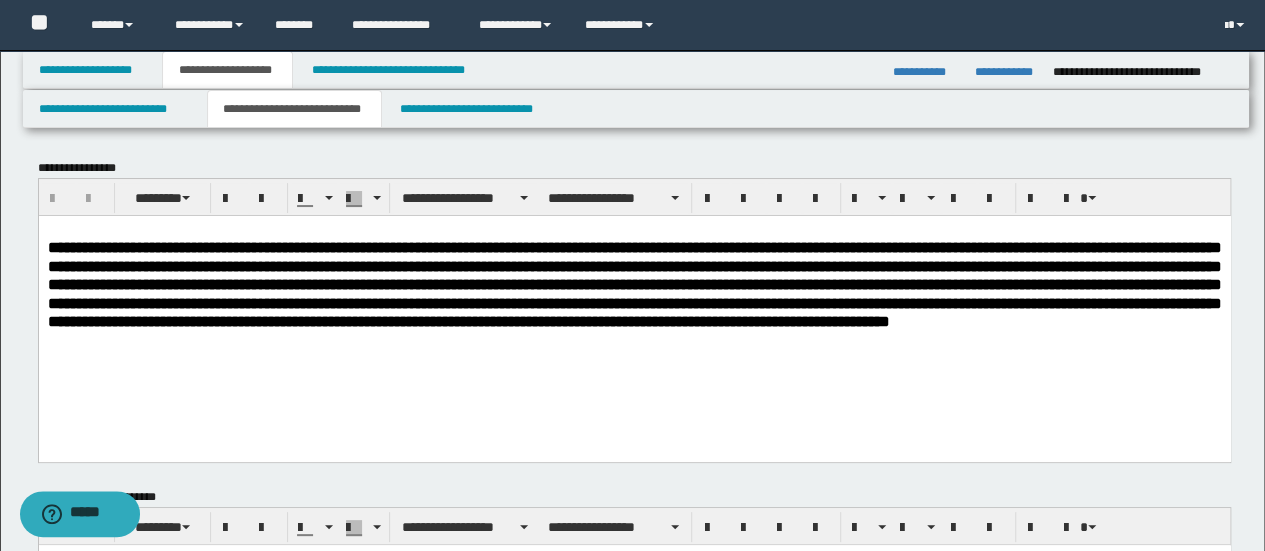 click on "**********" at bounding box center [634, 284] 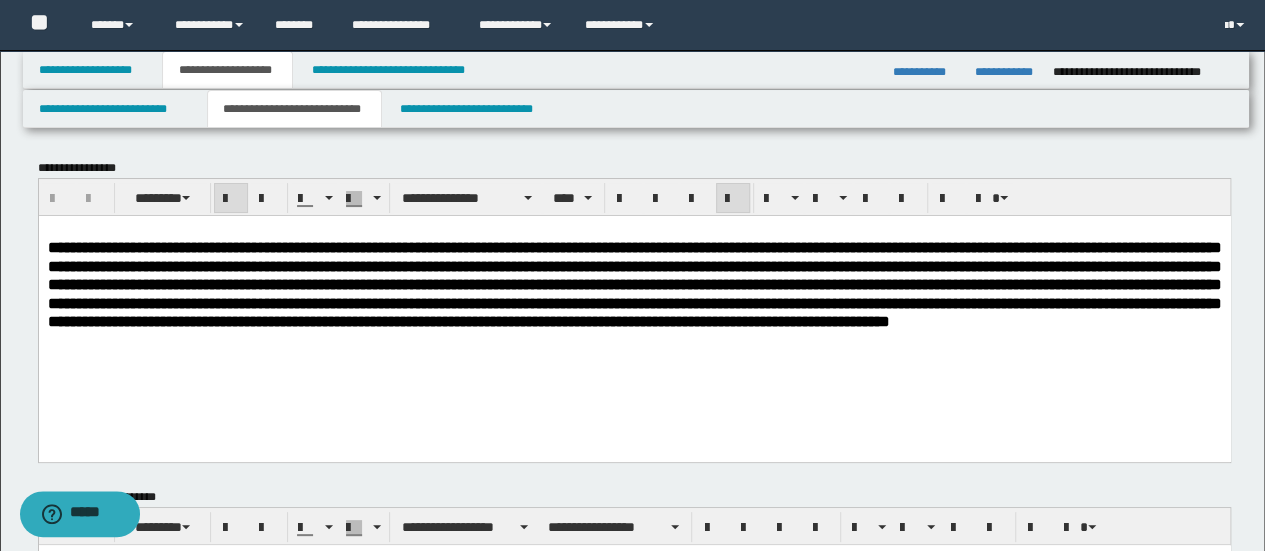 click on "**********" at bounding box center [634, 301] 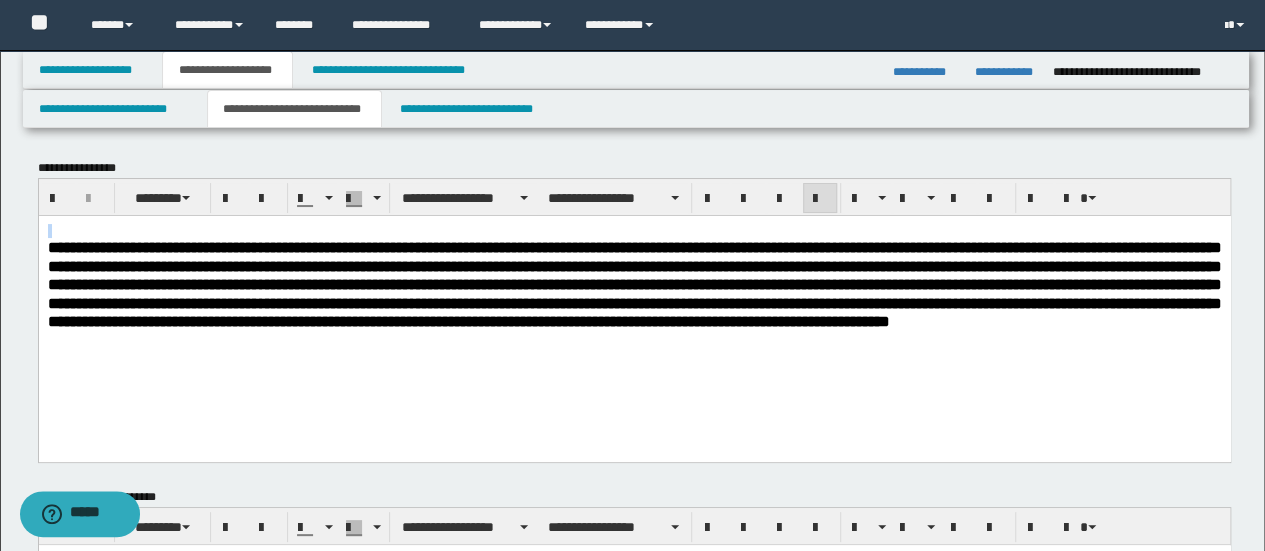 paste 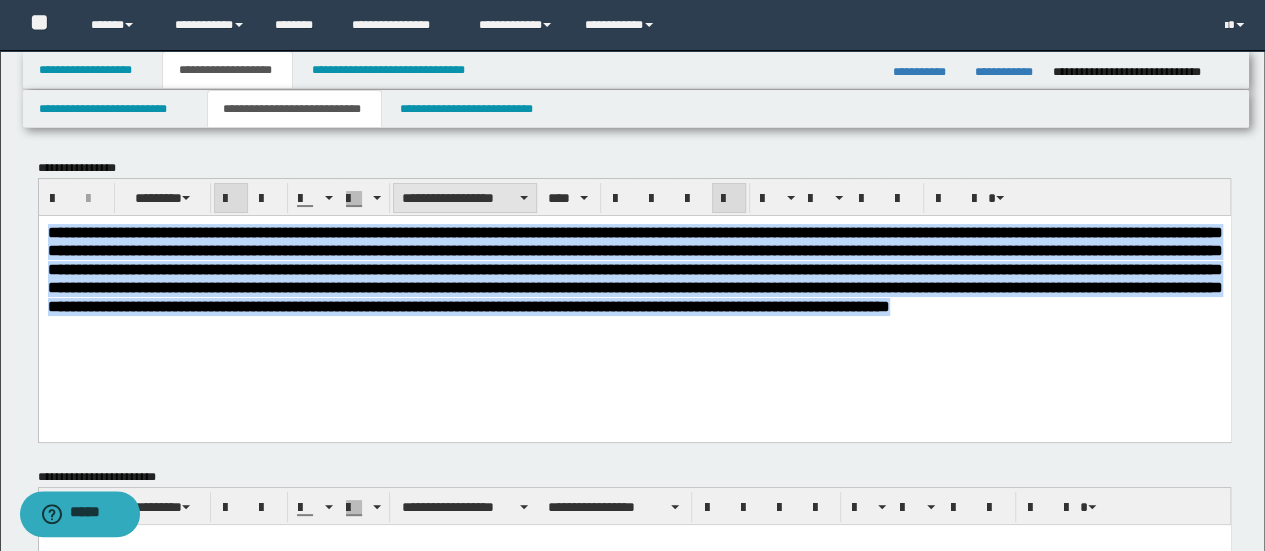 click on "**********" at bounding box center [465, 198] 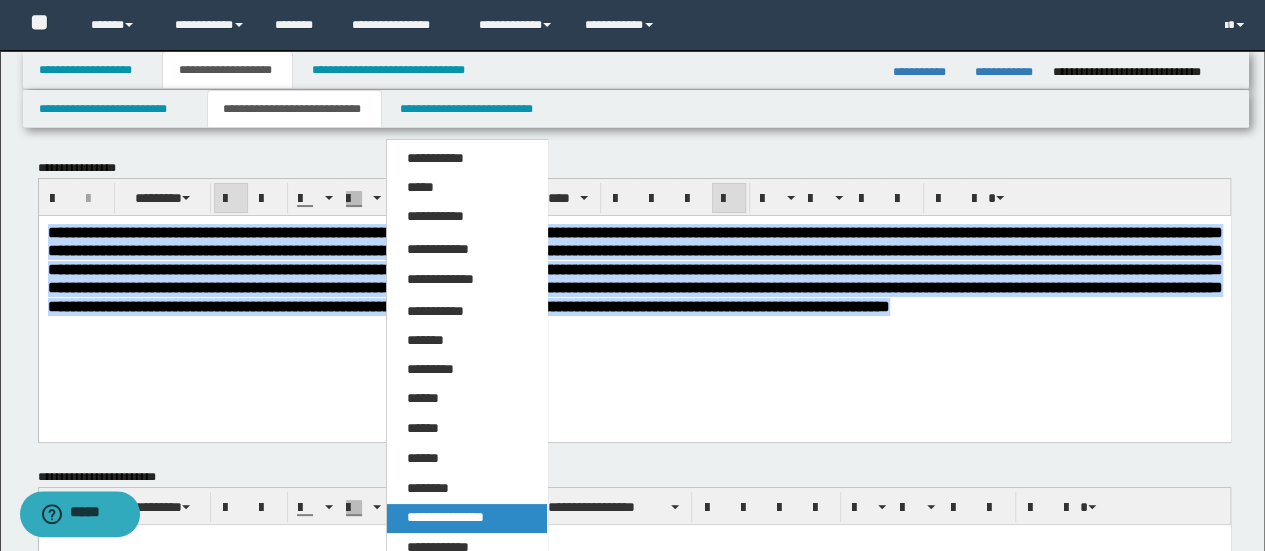 click on "**********" at bounding box center (445, 517) 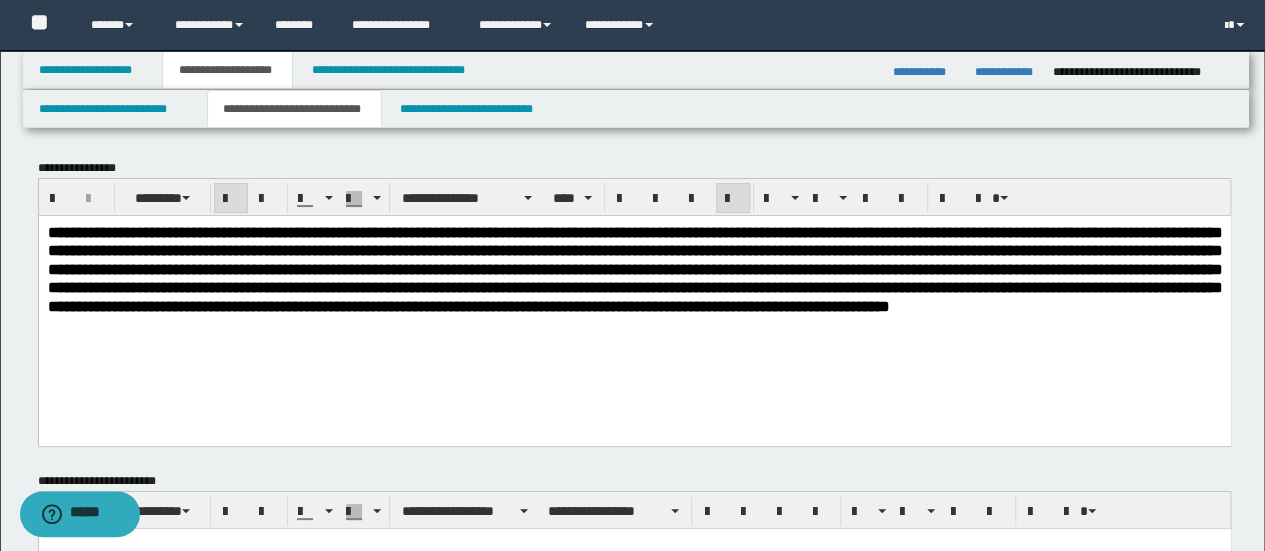click on "**********" at bounding box center [634, 305] 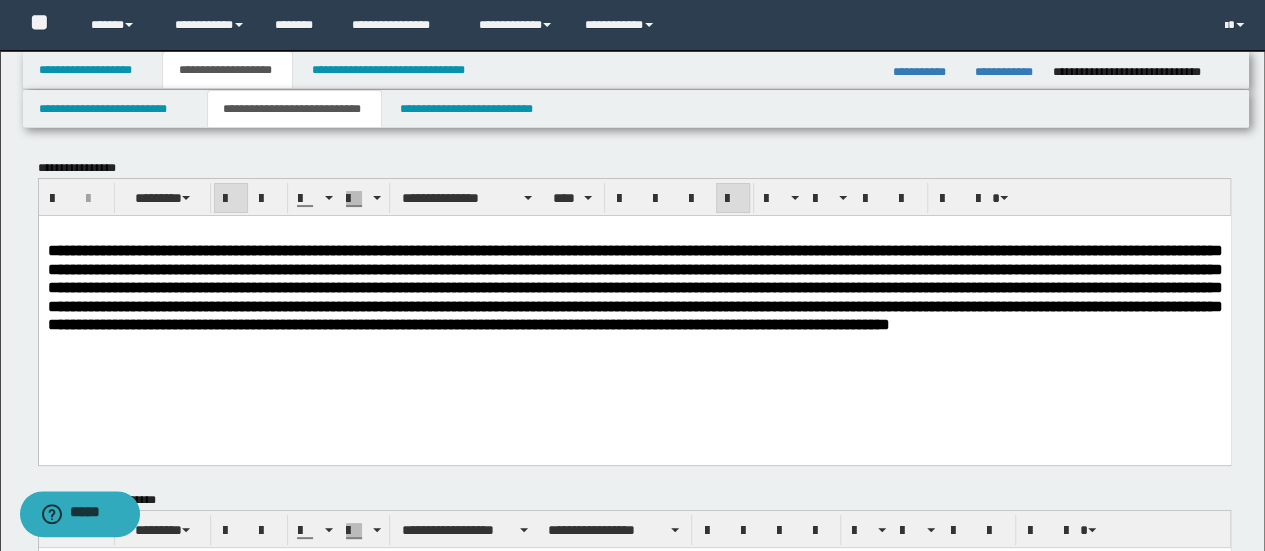 click at bounding box center [634, 232] 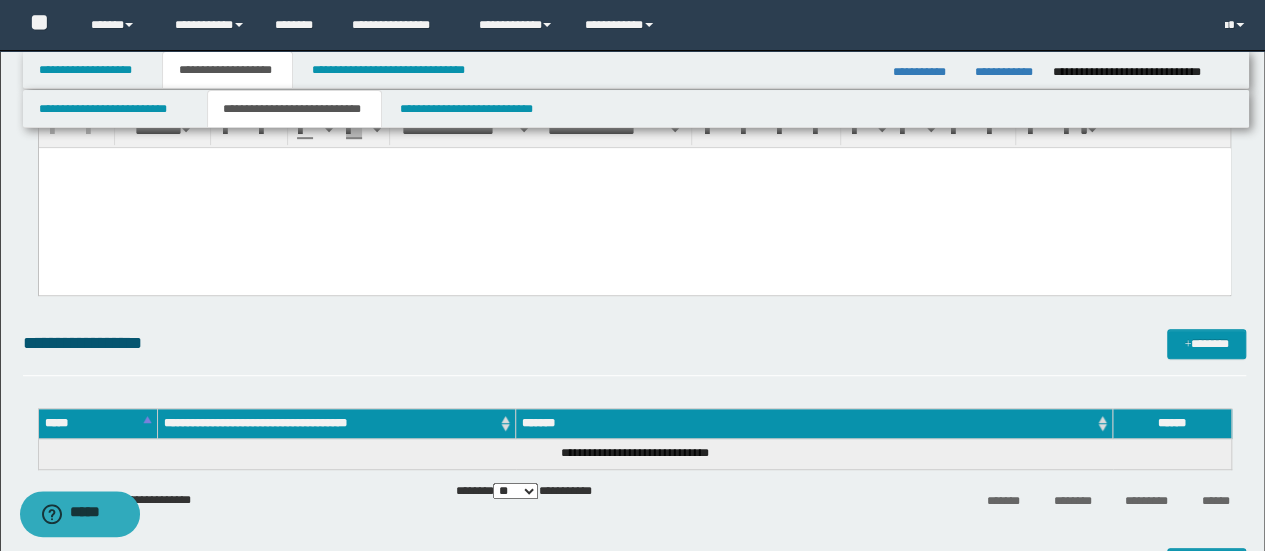 click at bounding box center [634, 196] 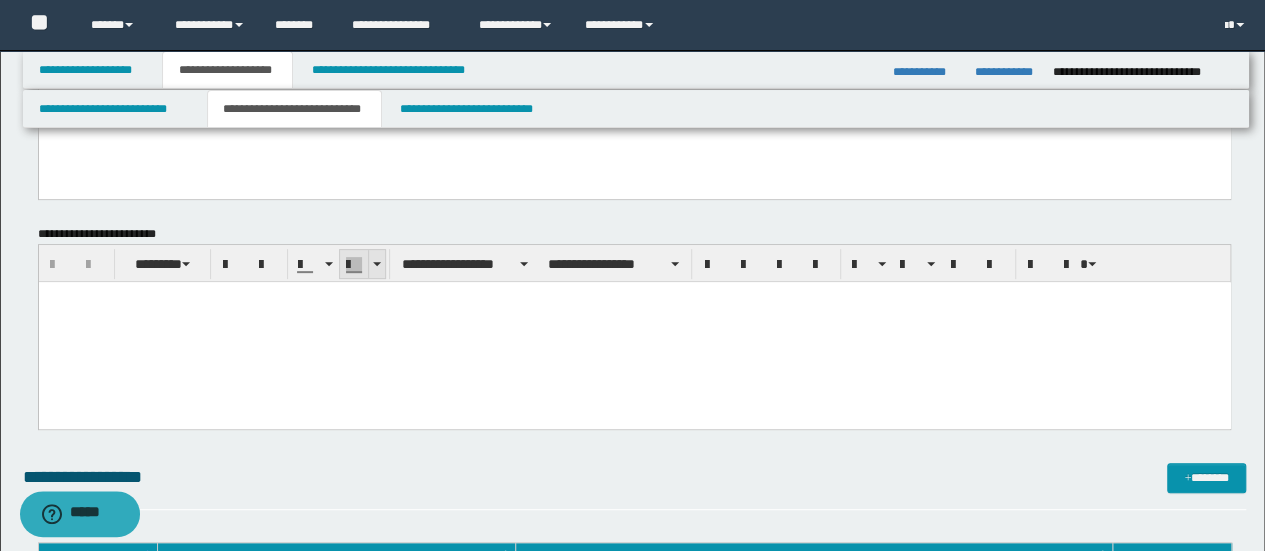 paste 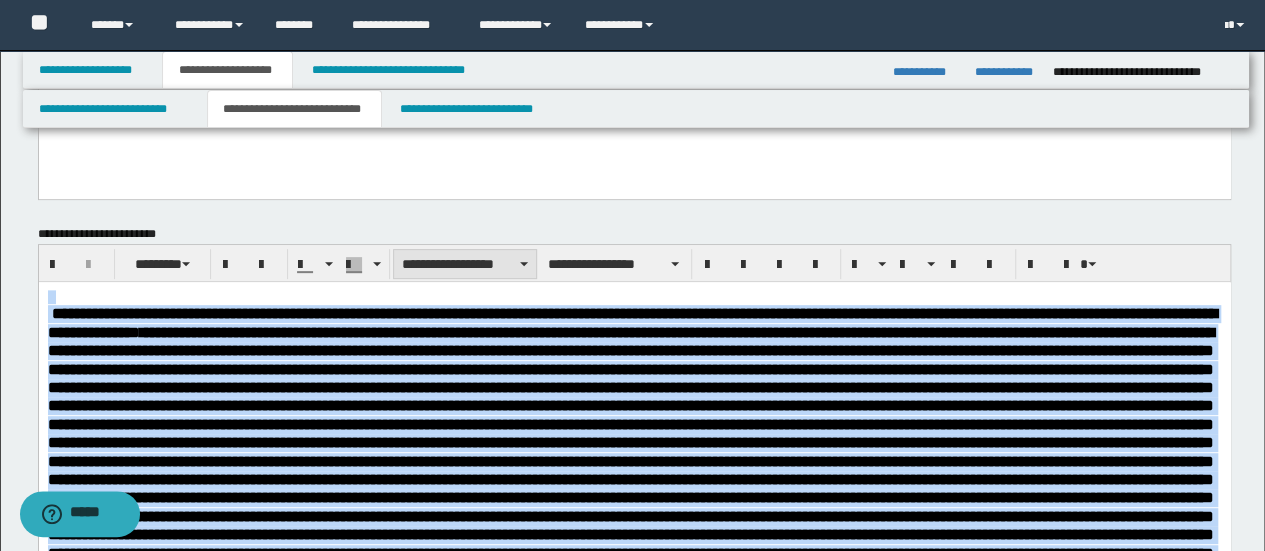 click on "**********" at bounding box center (465, 264) 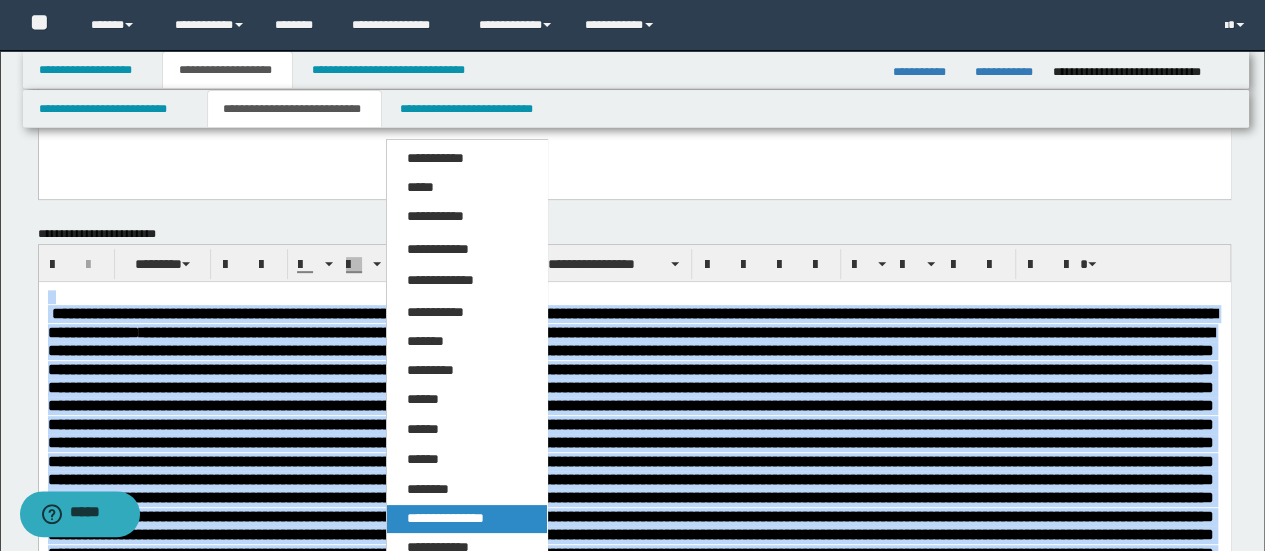 click on "**********" at bounding box center [466, 519] 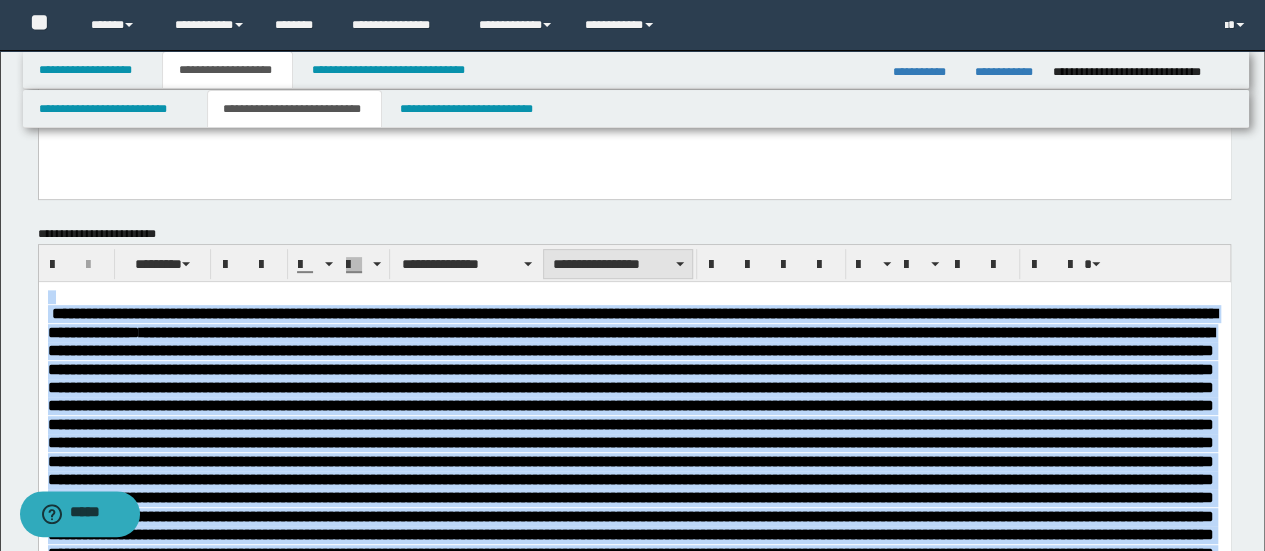 click on "**********" at bounding box center (617, 264) 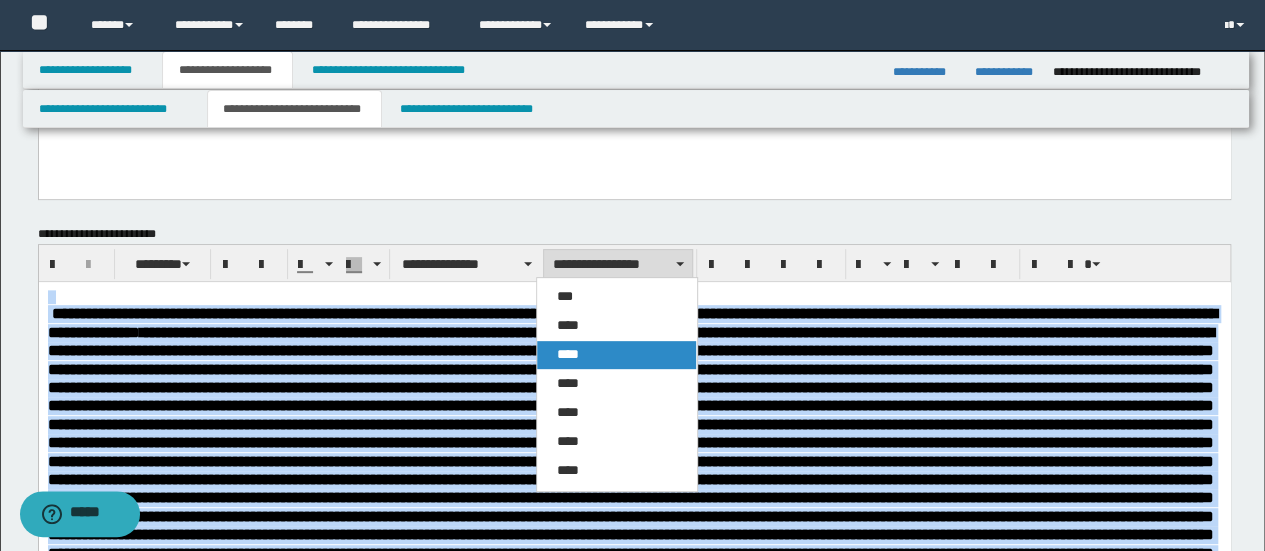 click on "****" at bounding box center [616, 355] 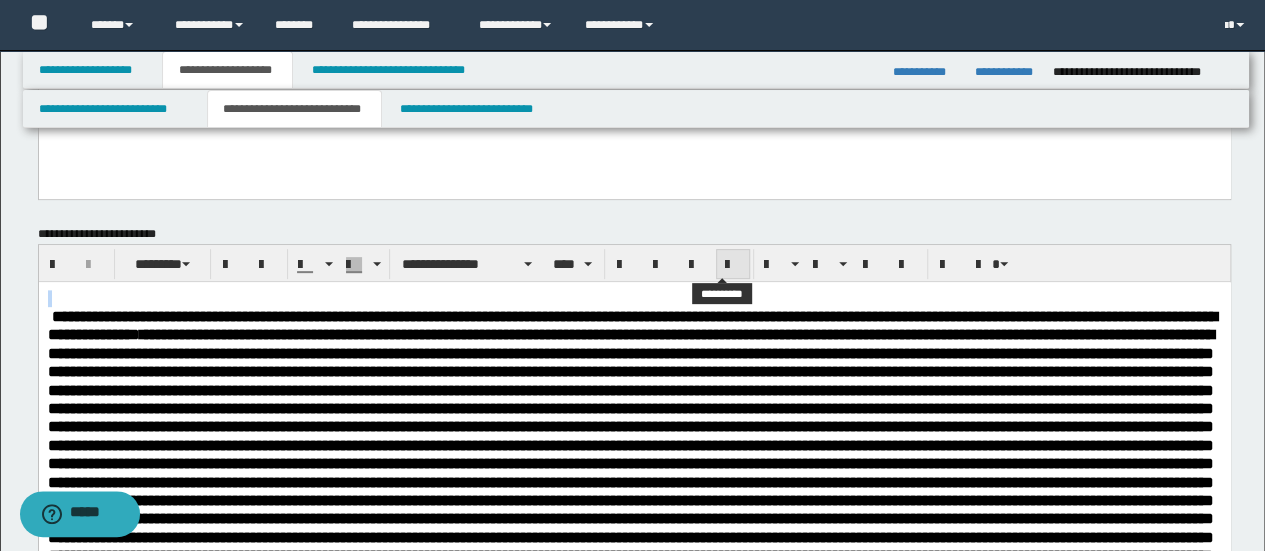 click at bounding box center [733, 265] 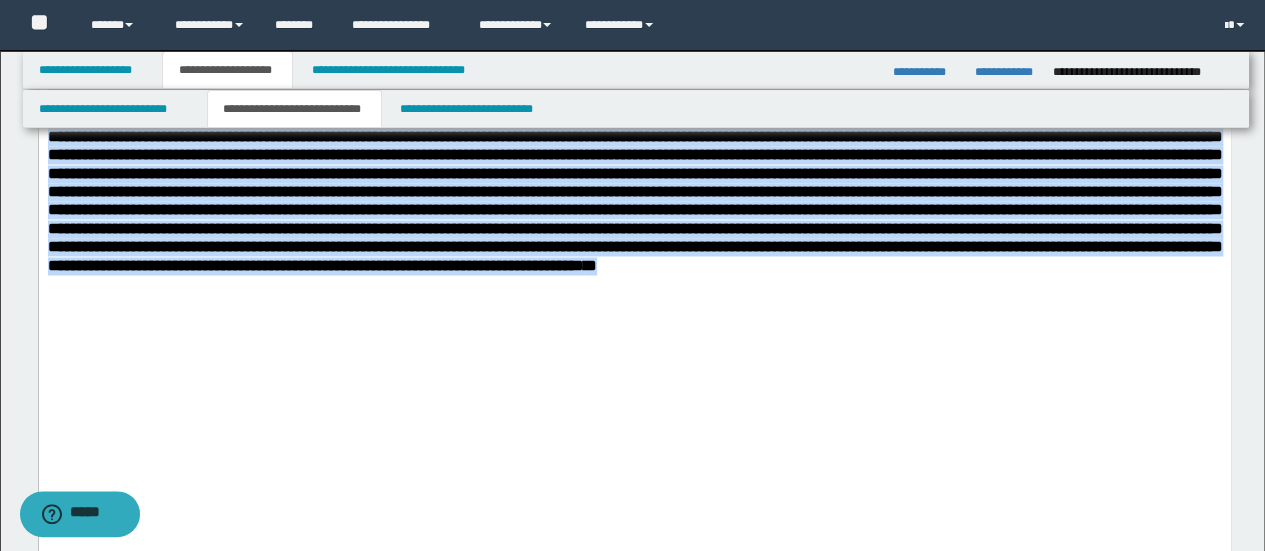 scroll, scrollTop: 1466, scrollLeft: 0, axis: vertical 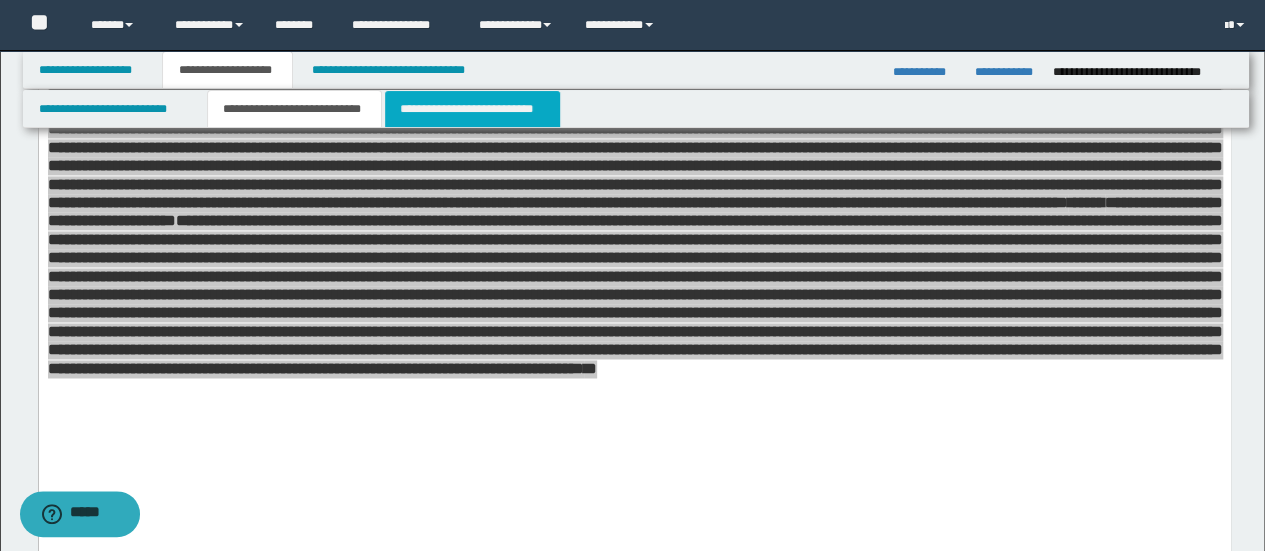 click on "**********" at bounding box center [472, 109] 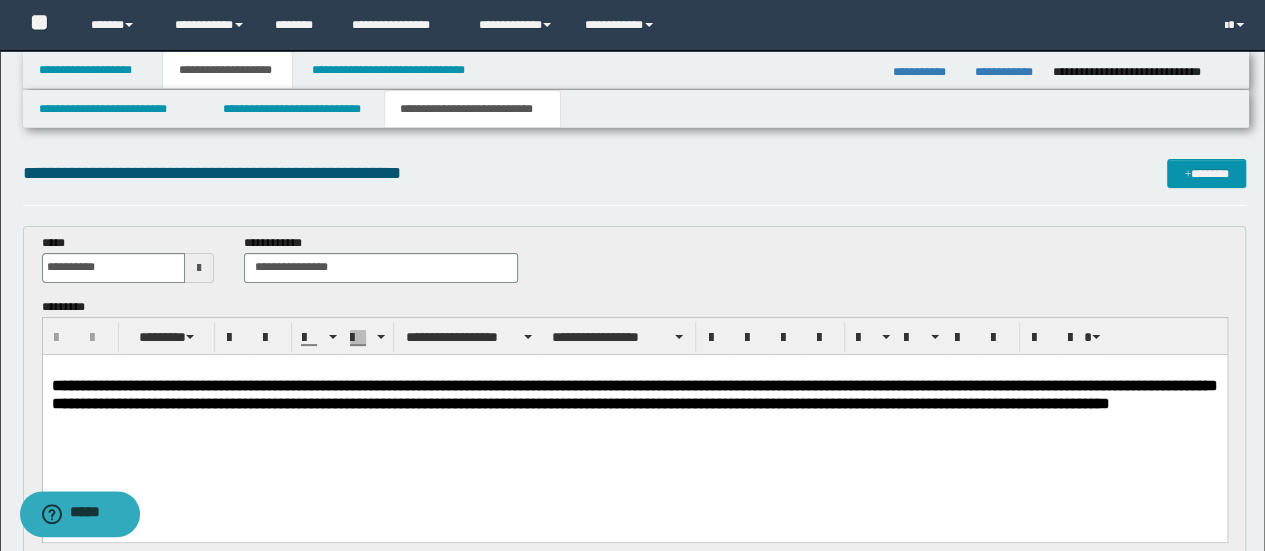 scroll, scrollTop: 0, scrollLeft: 0, axis: both 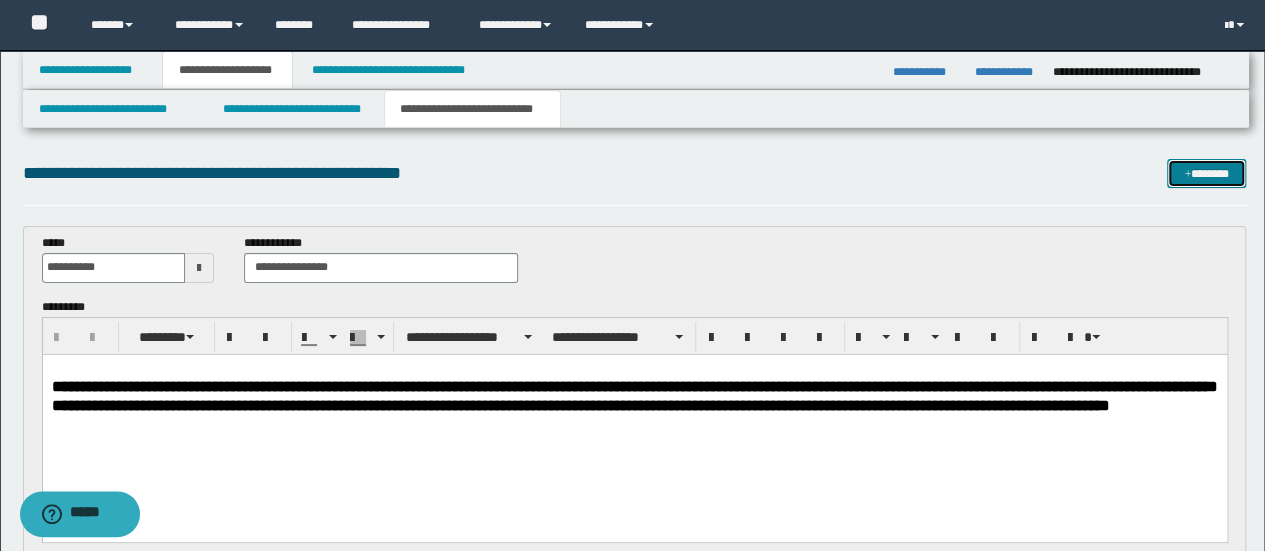 click at bounding box center (1187, 175) 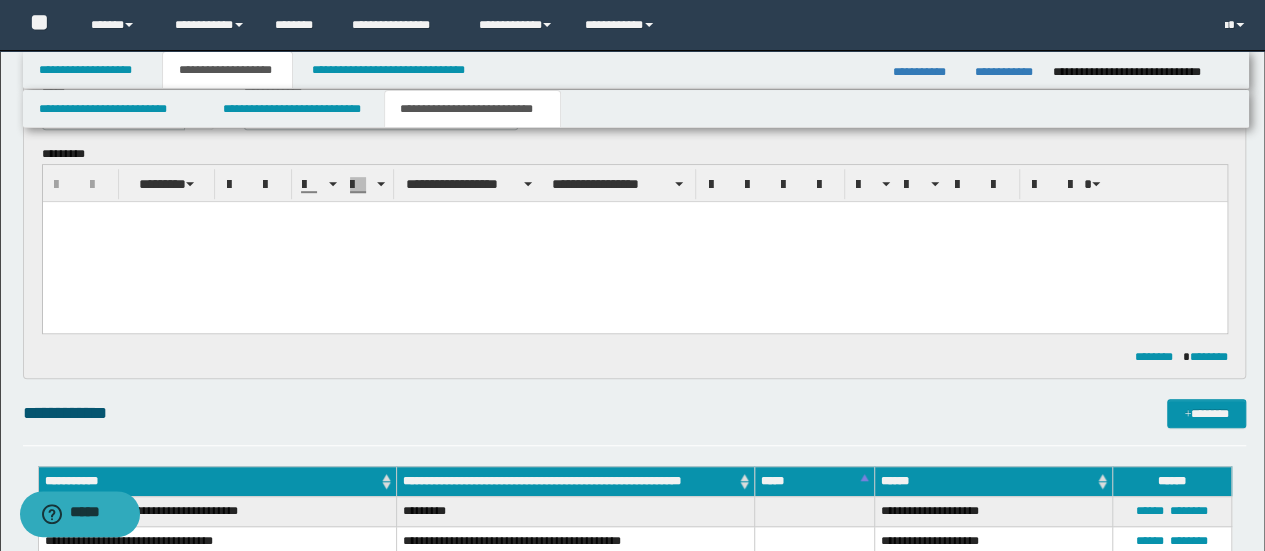 scroll, scrollTop: 0, scrollLeft: 0, axis: both 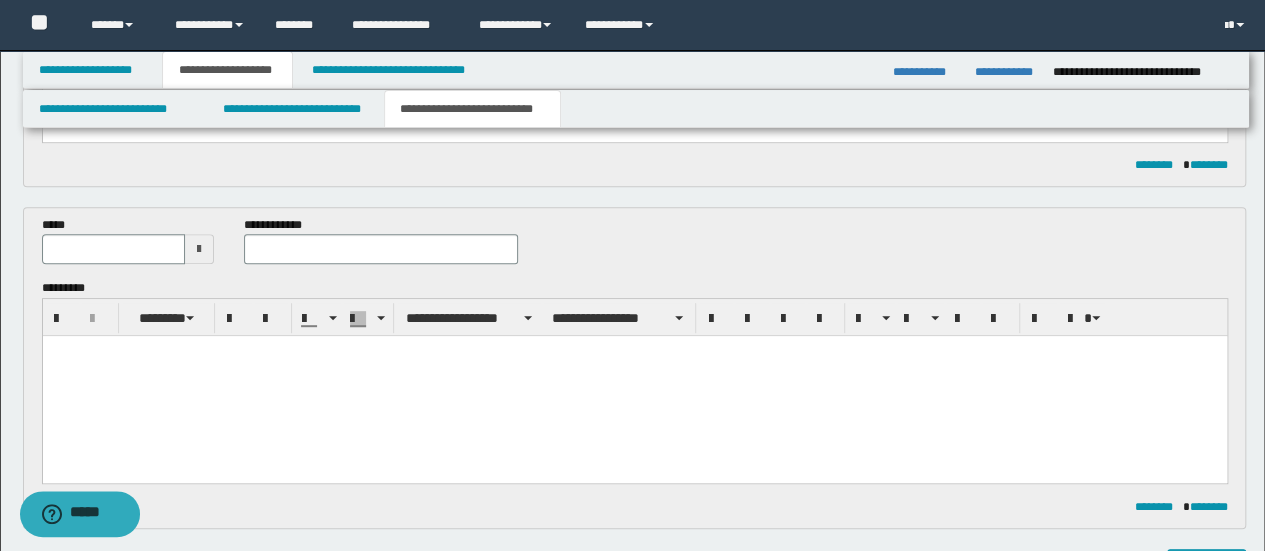 paste 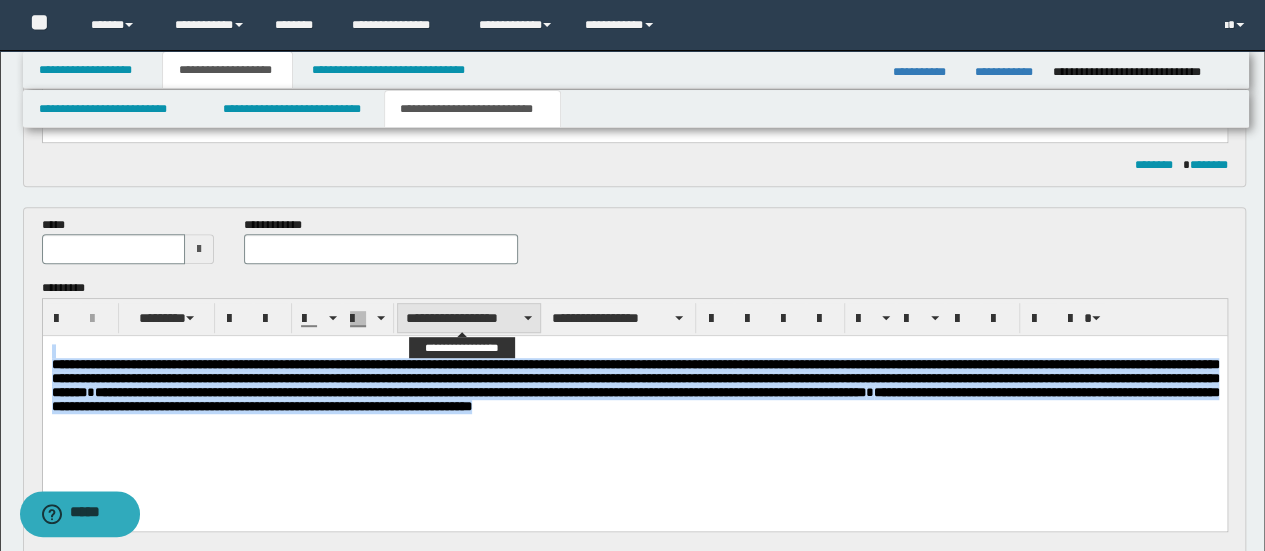 click on "**********" at bounding box center (469, 318) 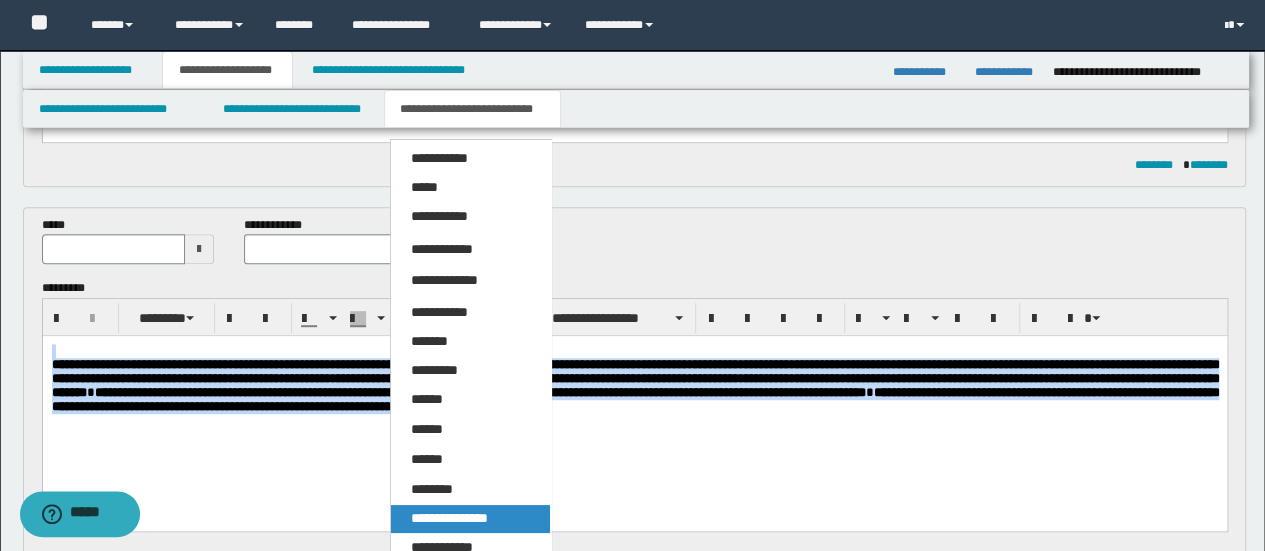 click on "**********" at bounding box center (449, 518) 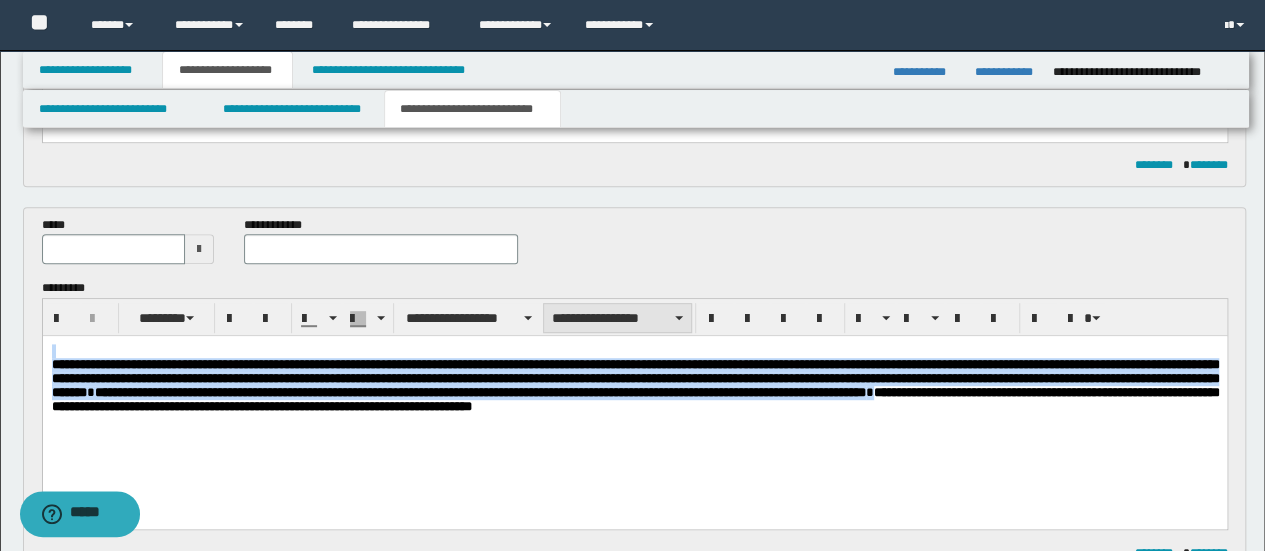 click on "**********" at bounding box center (617, 318) 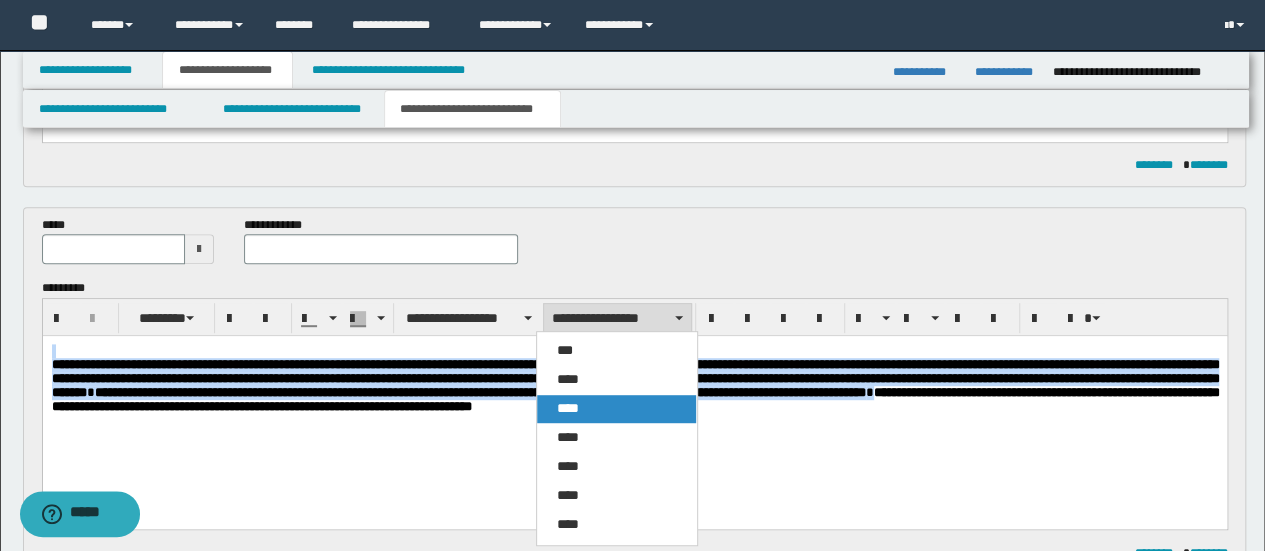 click on "****" at bounding box center (616, 409) 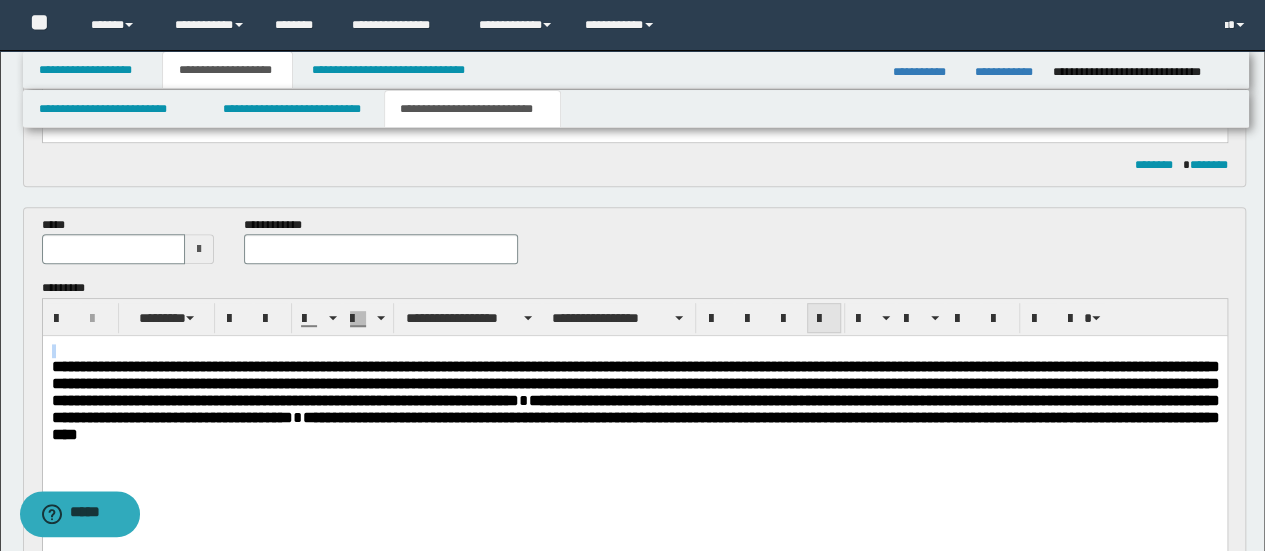 click at bounding box center [824, 319] 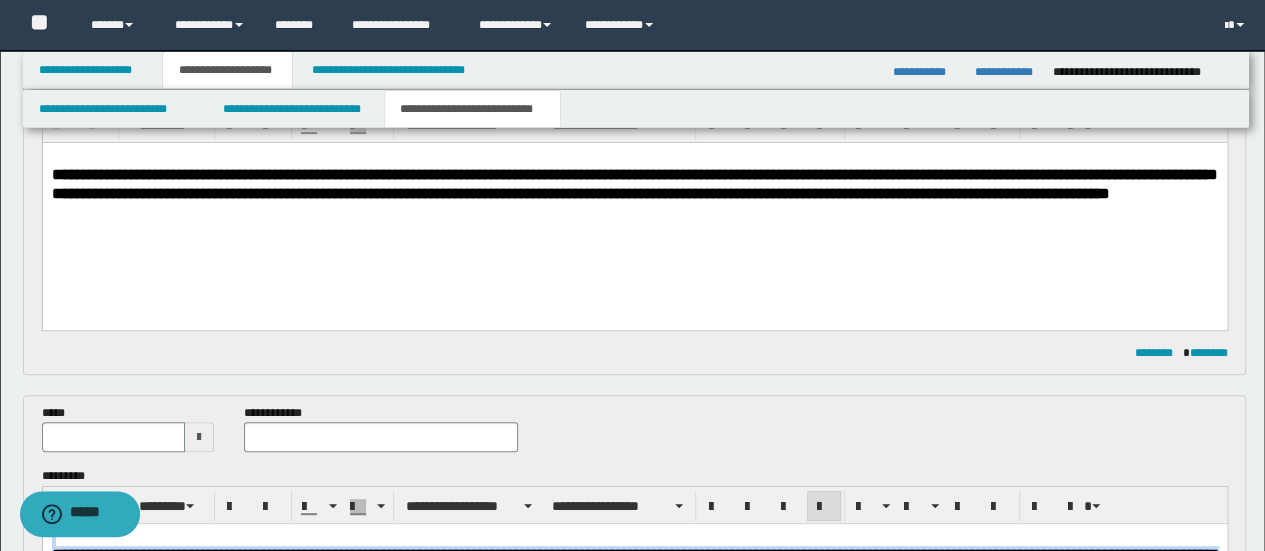 scroll, scrollTop: 266, scrollLeft: 0, axis: vertical 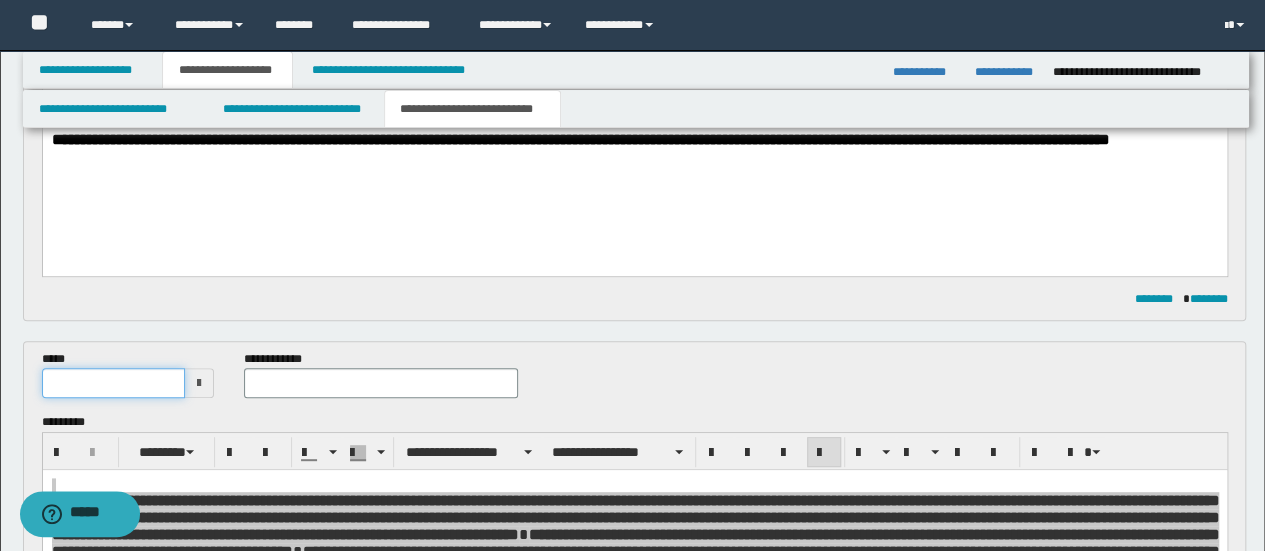 click at bounding box center [114, 383] 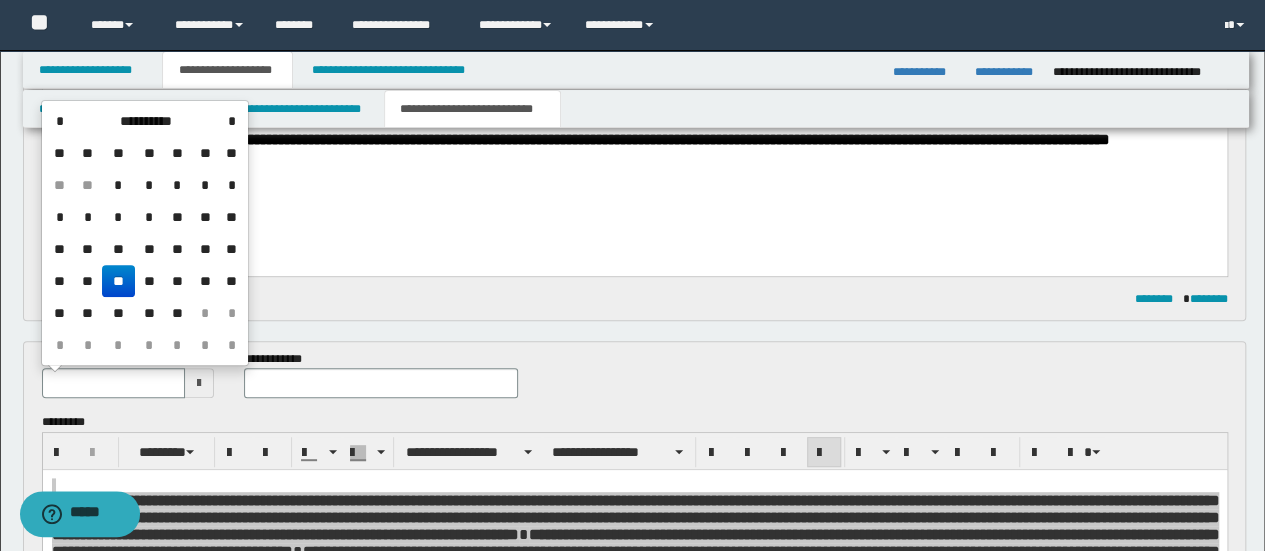 click on "**********" at bounding box center [635, 161] 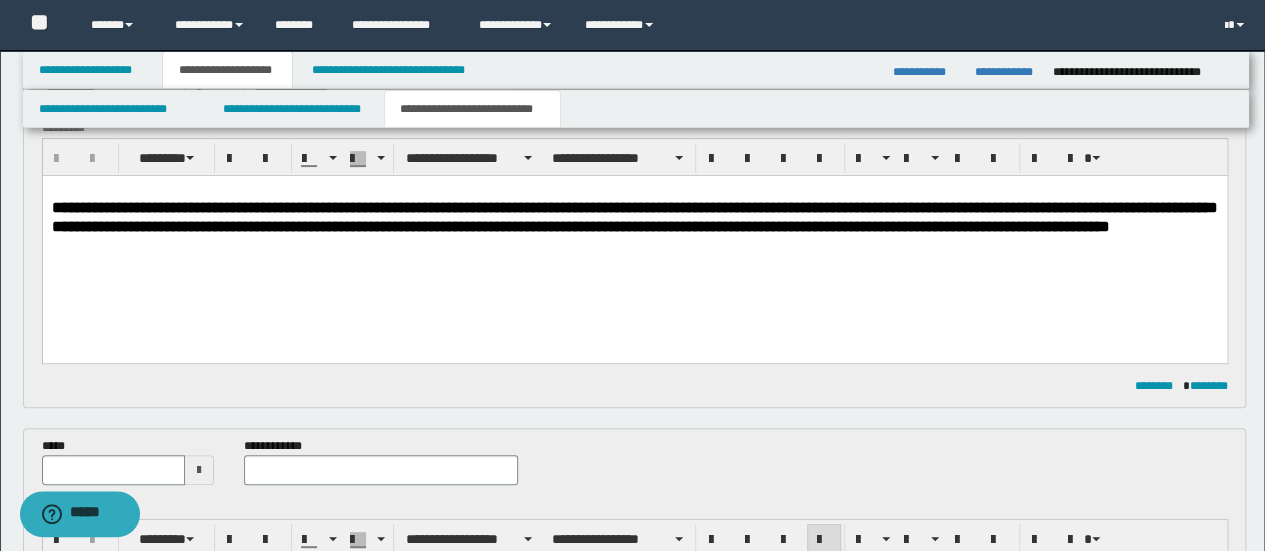 scroll, scrollTop: 266, scrollLeft: 0, axis: vertical 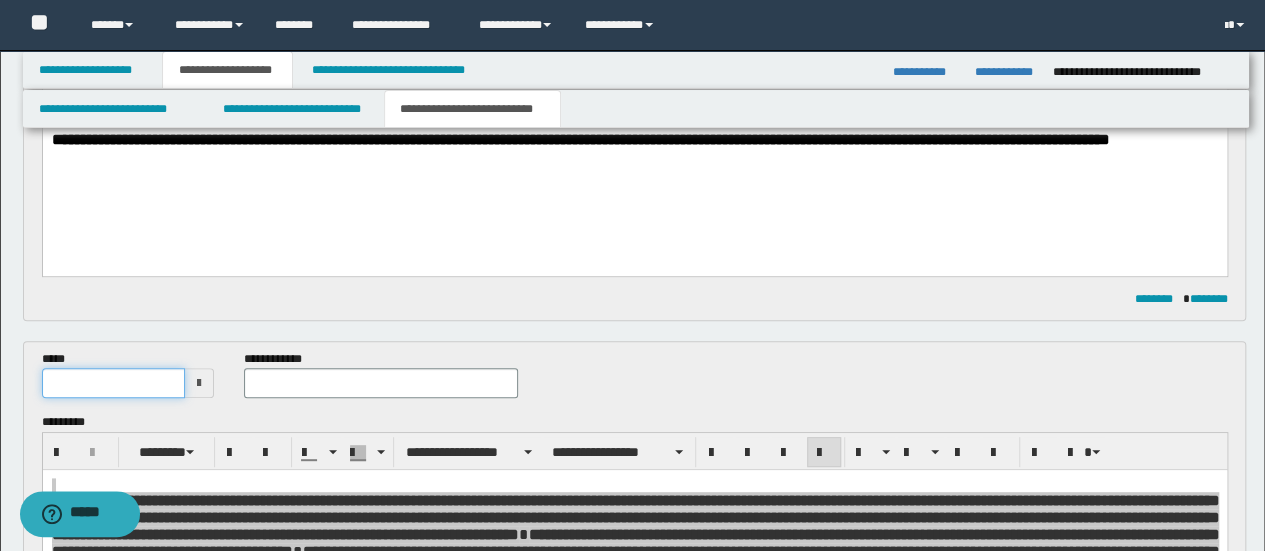 click at bounding box center (114, 383) 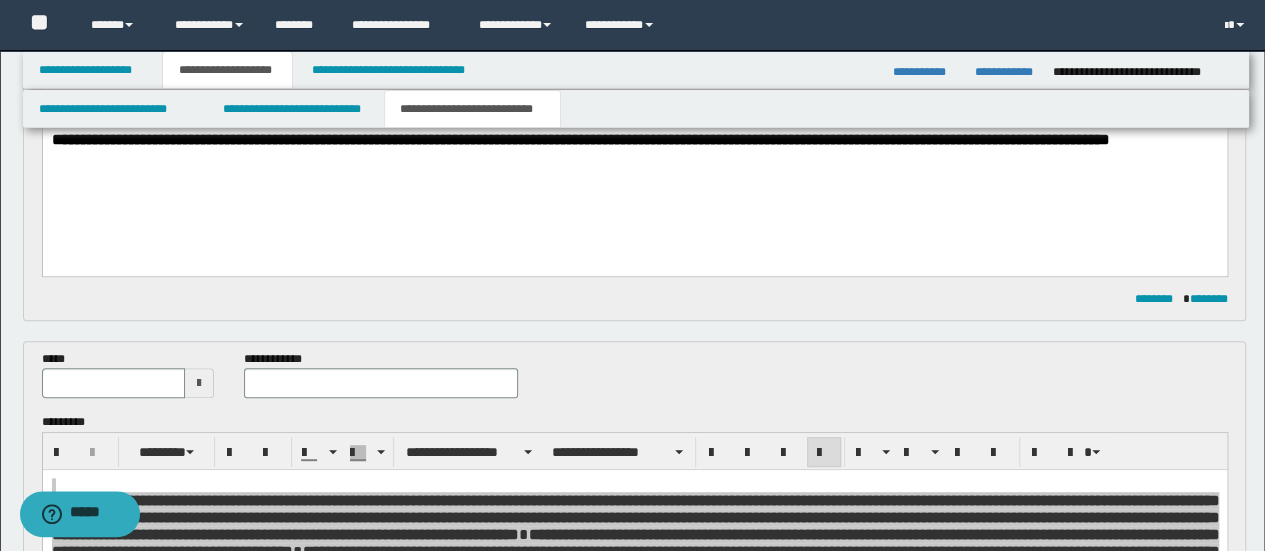 drag, startPoint x: 470, startPoint y: 344, endPoint x: 417, endPoint y: 292, distance: 74.24958 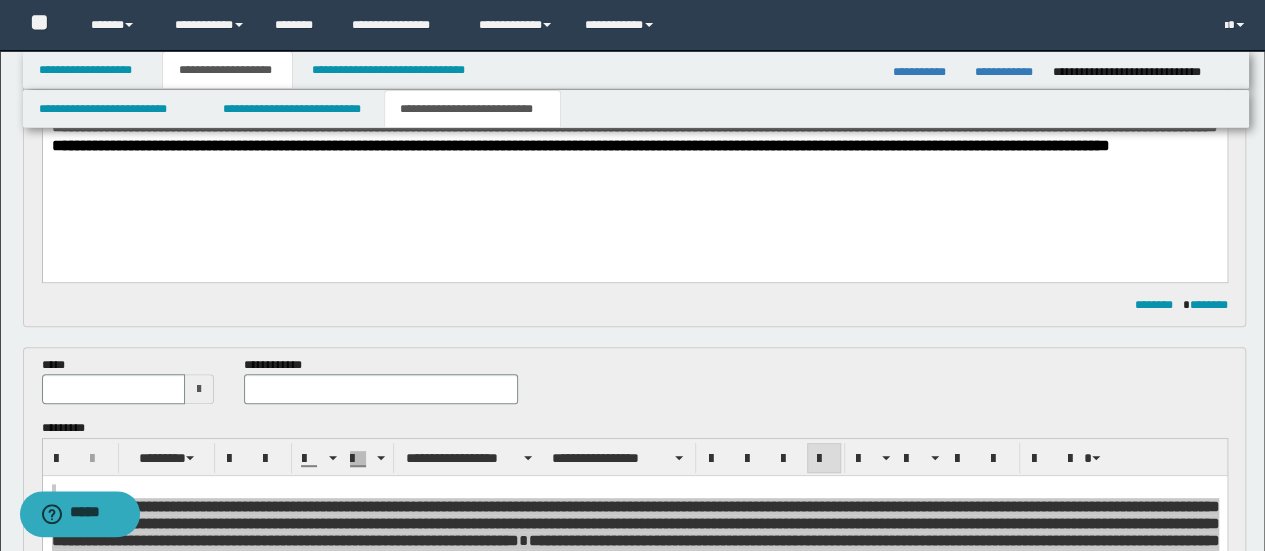 scroll, scrollTop: 266, scrollLeft: 0, axis: vertical 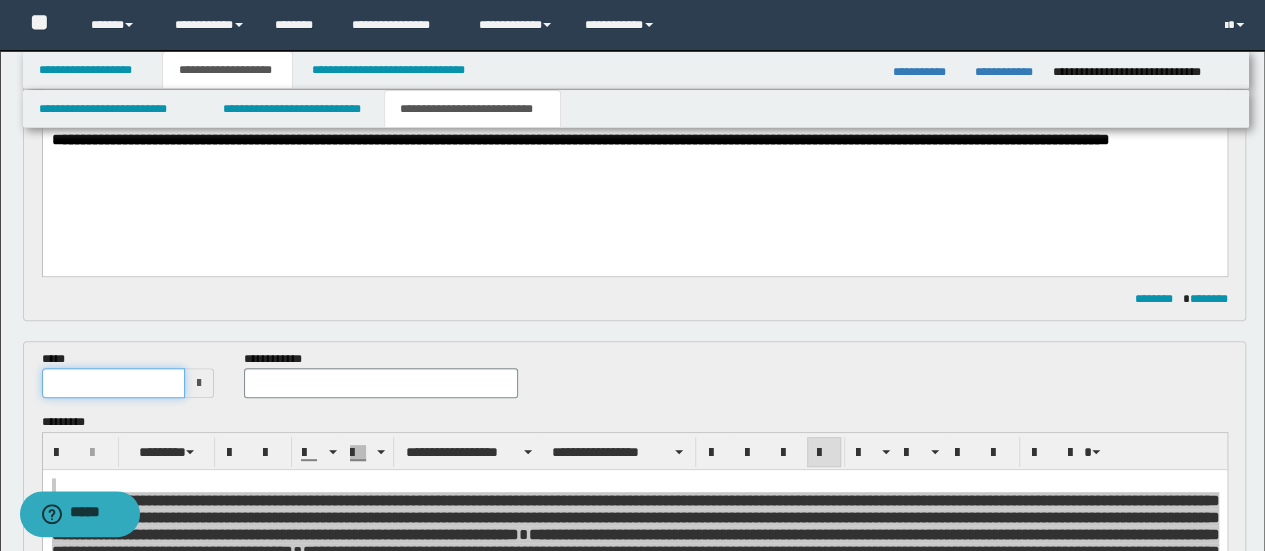 click at bounding box center [114, 383] 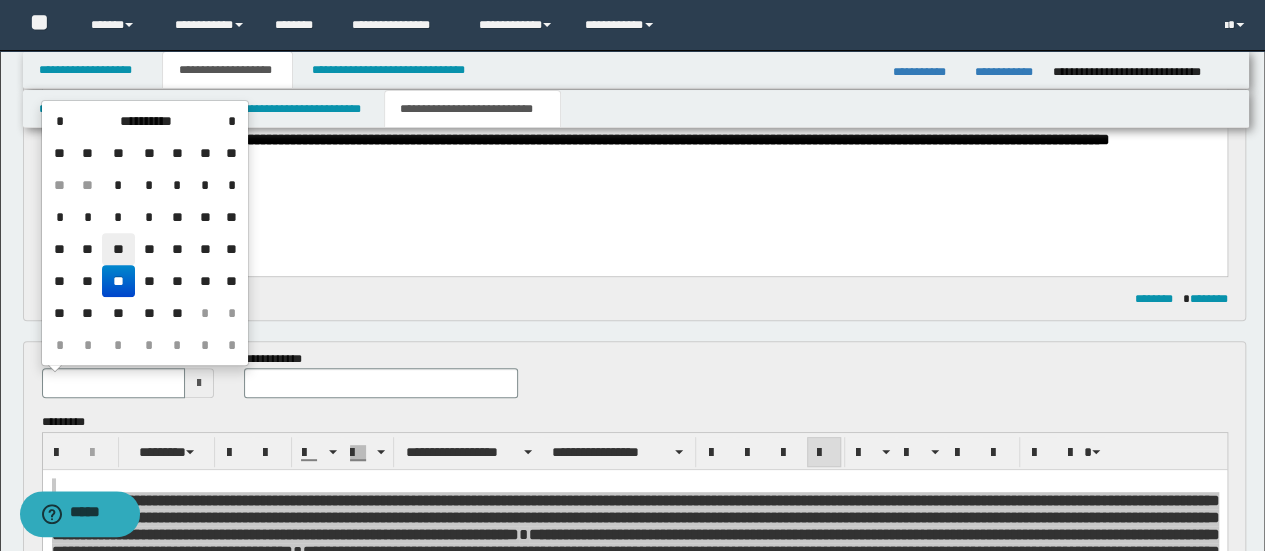 click on "**" at bounding box center (118, 249) 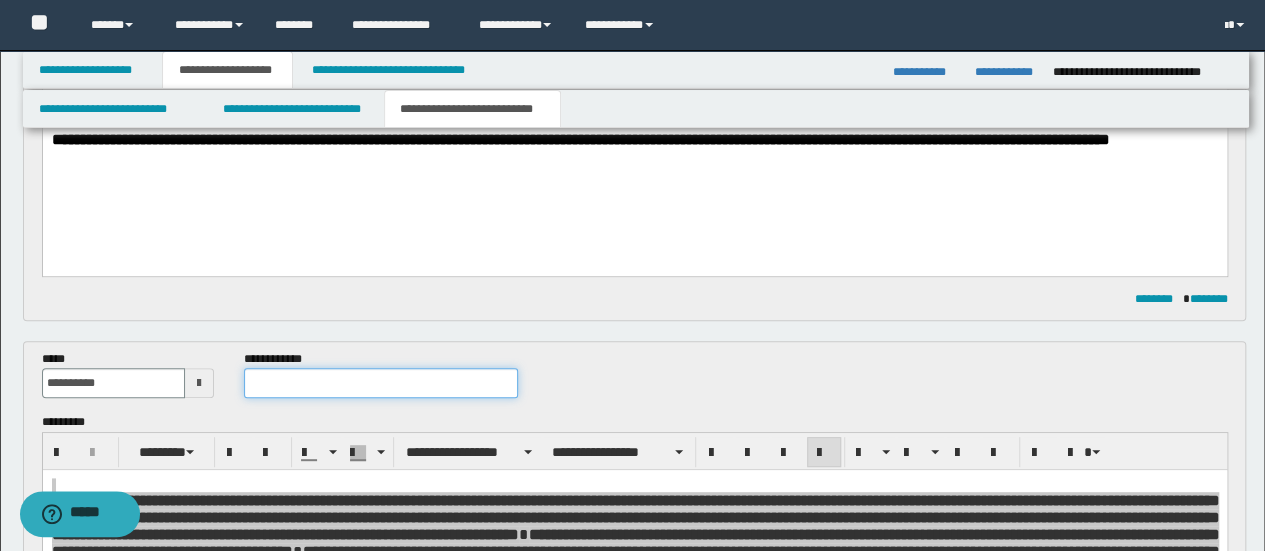 click at bounding box center (381, 383) 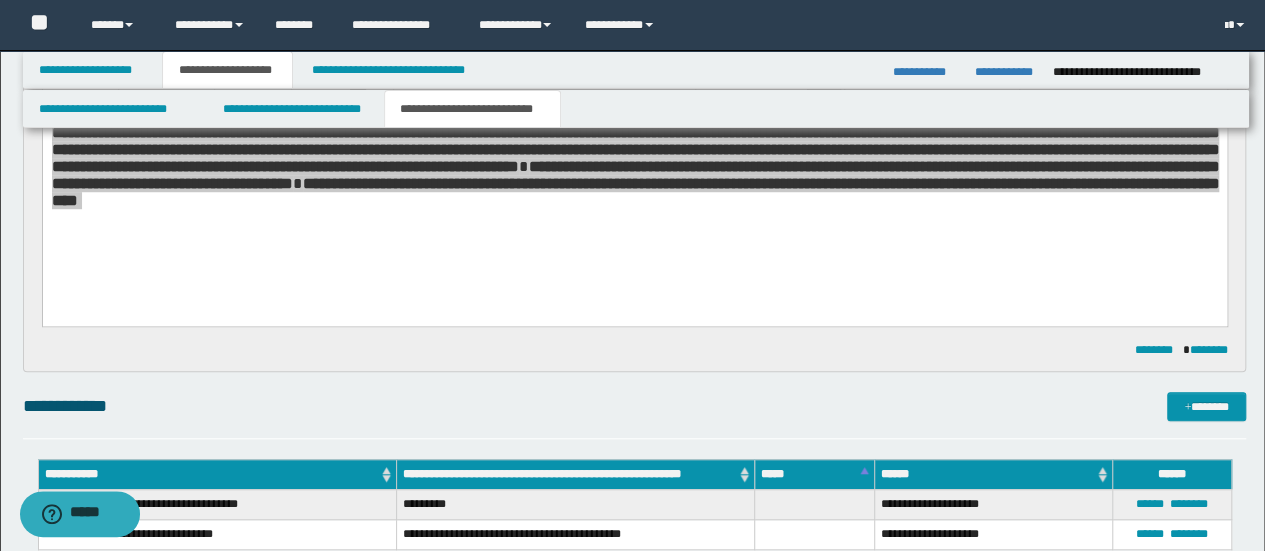 scroll, scrollTop: 666, scrollLeft: 0, axis: vertical 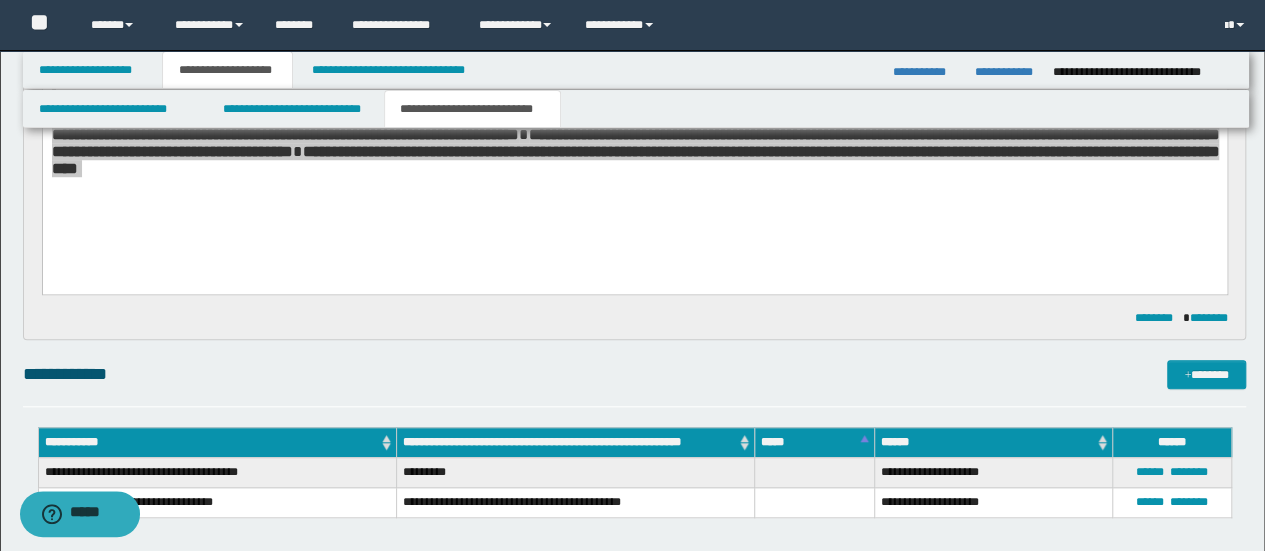 type on "**********" 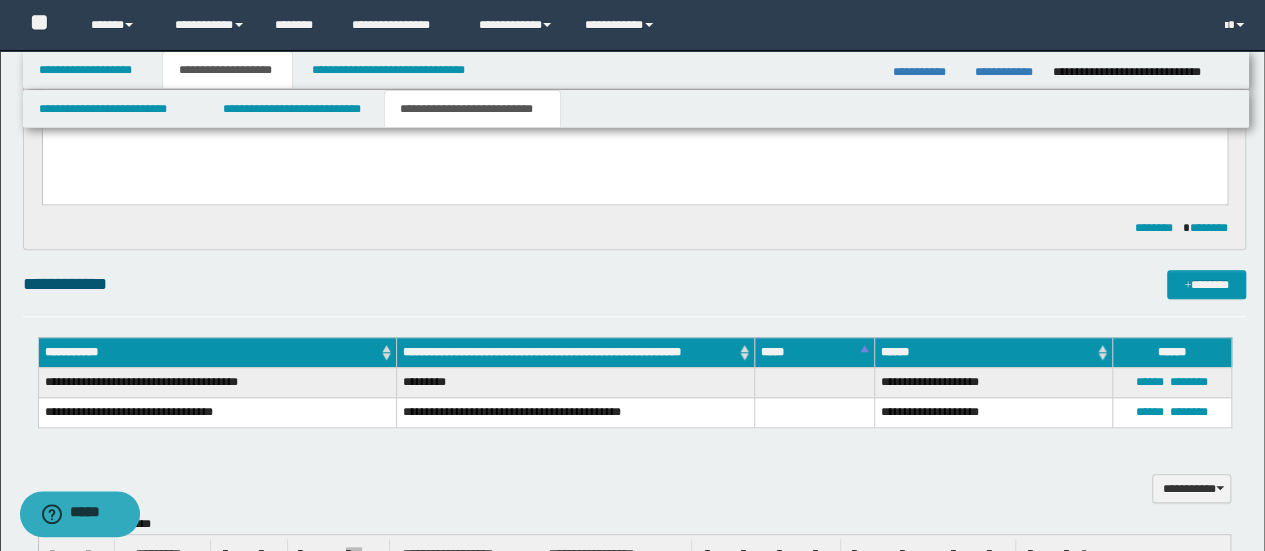 scroll, scrollTop: 933, scrollLeft: 0, axis: vertical 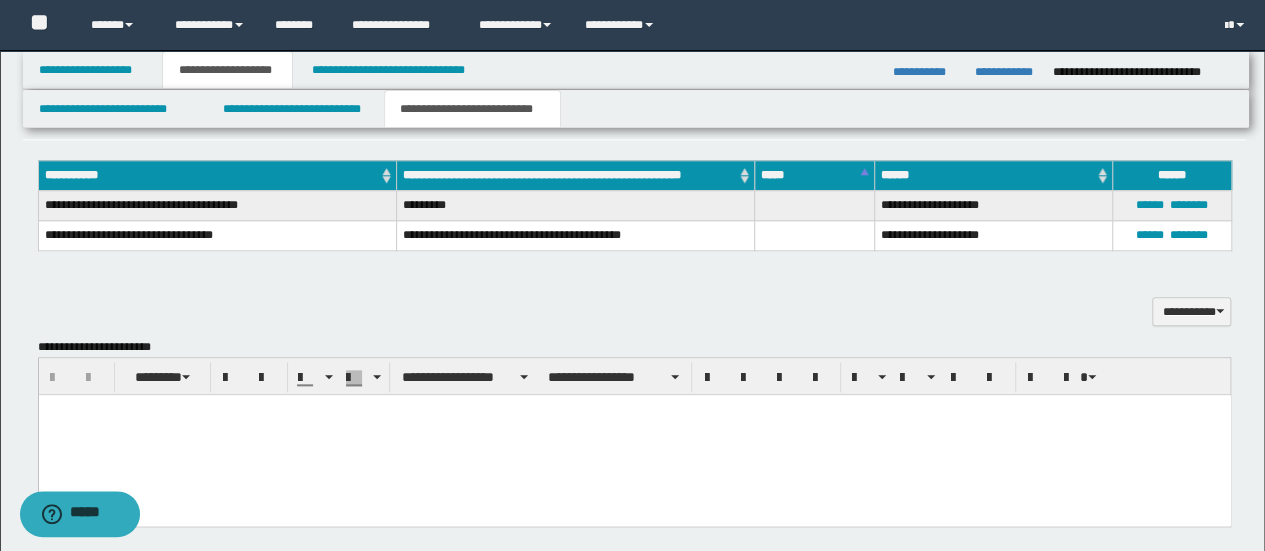 click at bounding box center (634, 435) 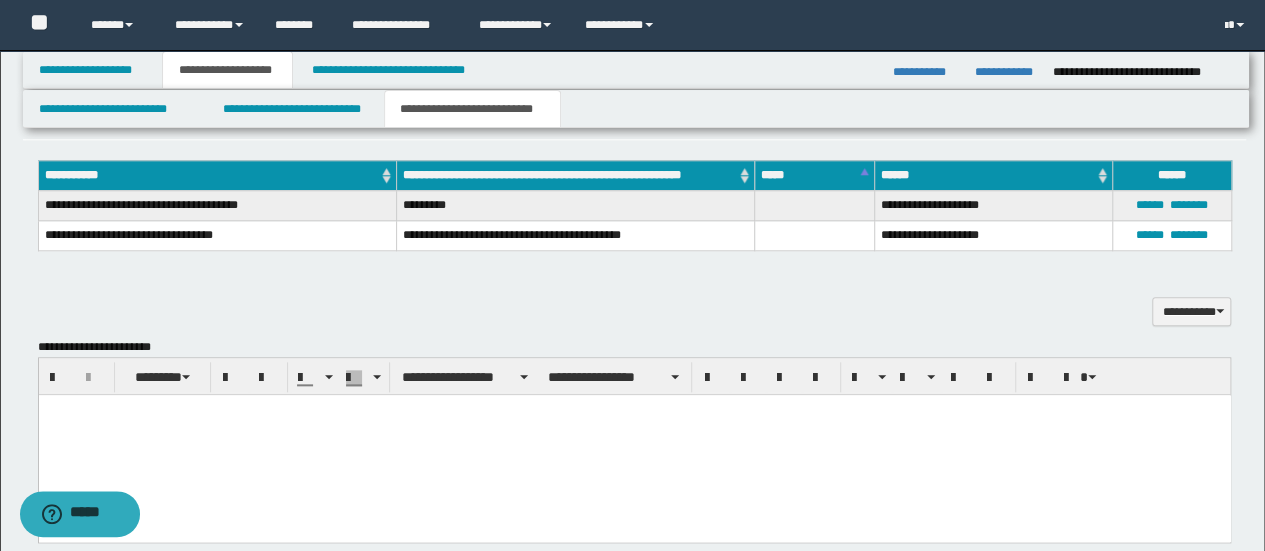 type 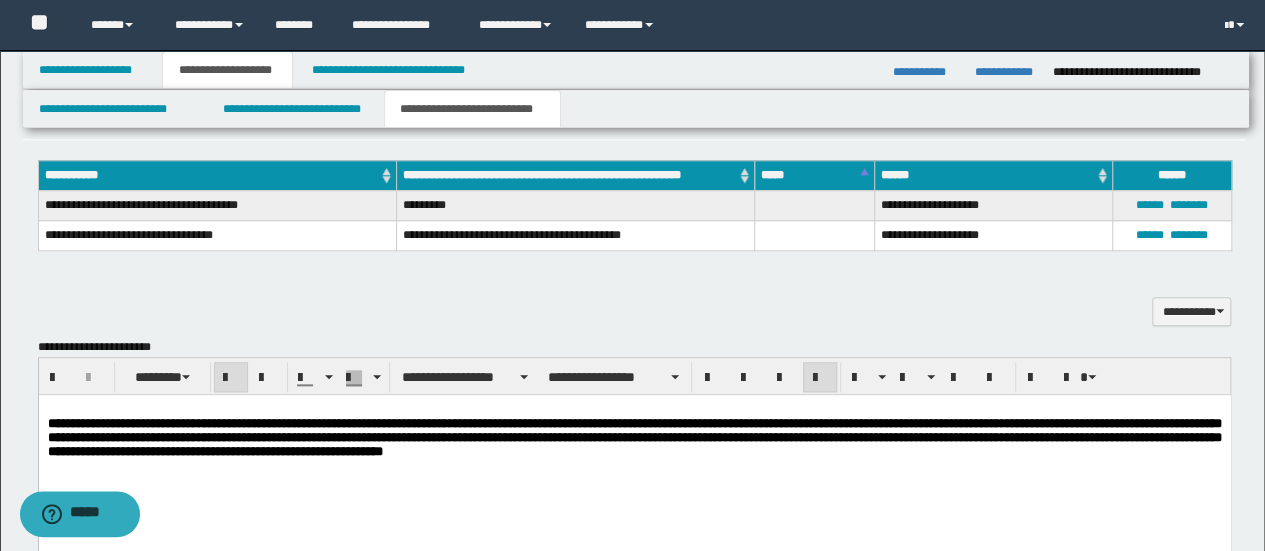 drag, startPoint x: 735, startPoint y: 517, endPoint x: 730, endPoint y: 506, distance: 12.083046 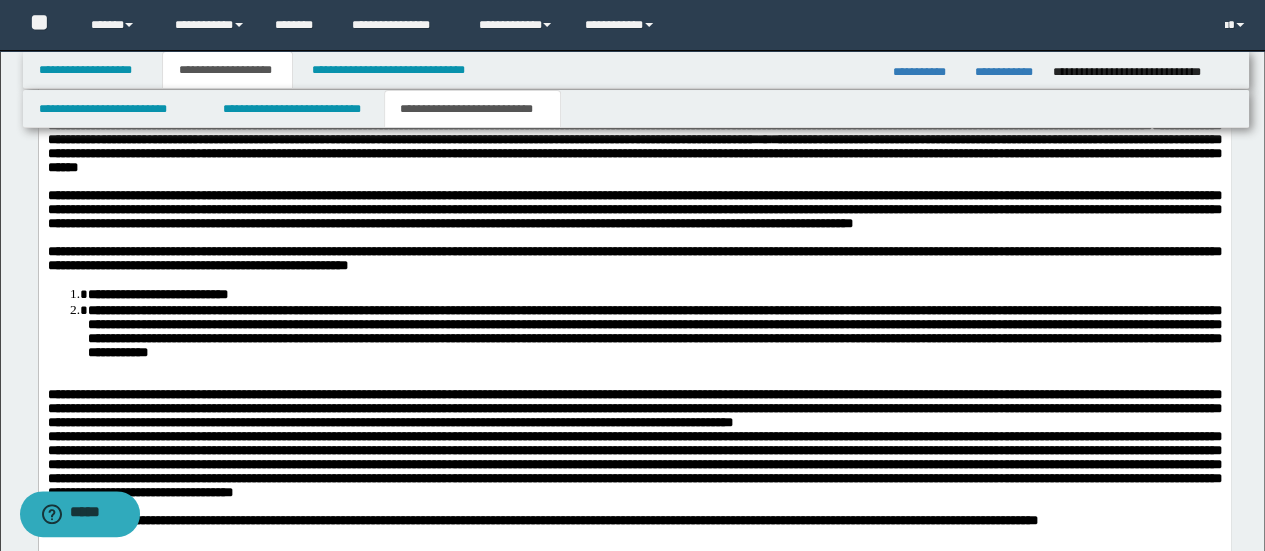 scroll, scrollTop: 1333, scrollLeft: 0, axis: vertical 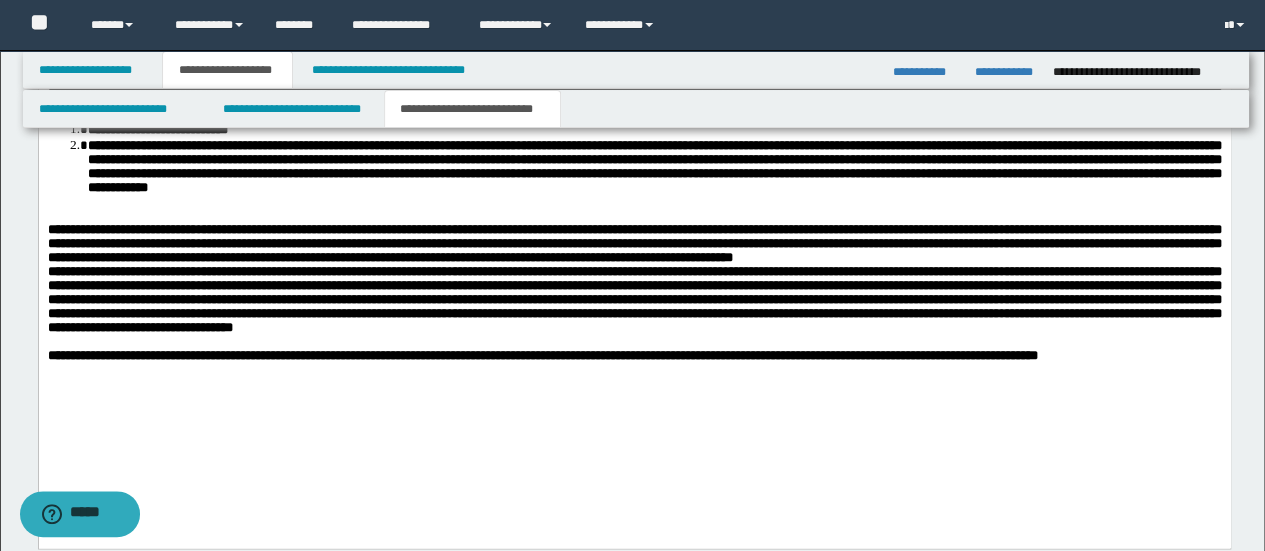 click on "**********" at bounding box center (634, 141) 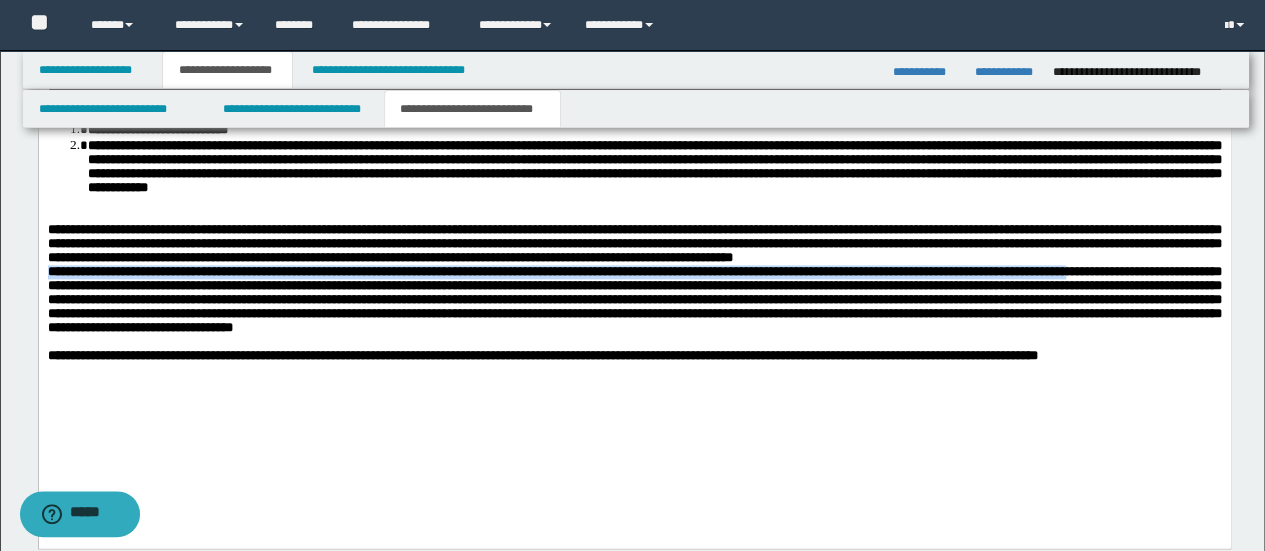 click on "**********" at bounding box center [634, 244] 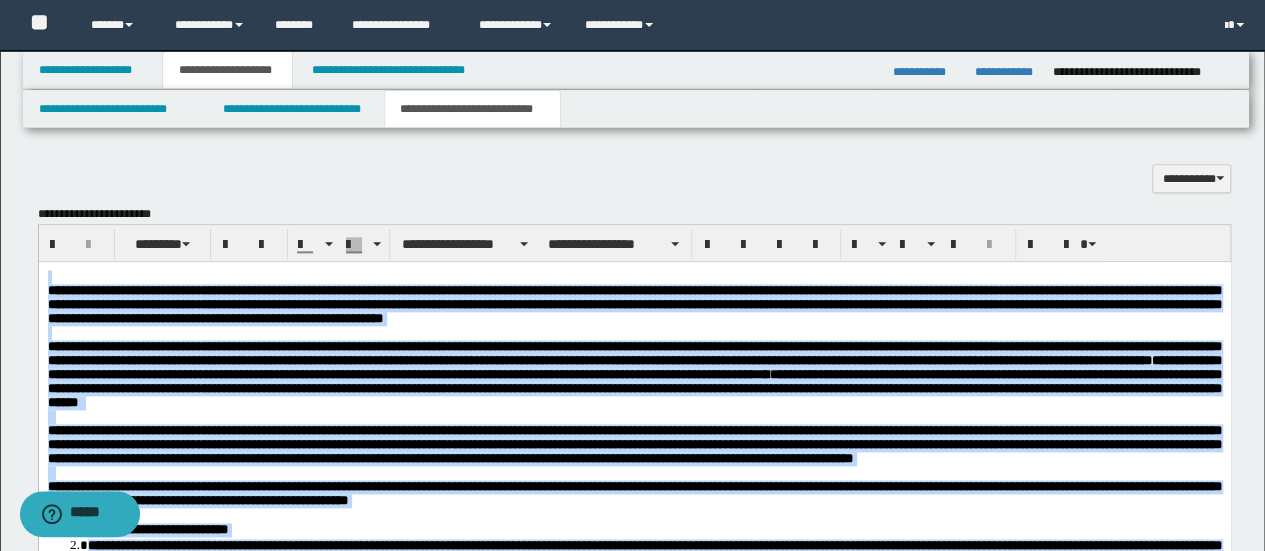 scroll, scrollTop: 933, scrollLeft: 0, axis: vertical 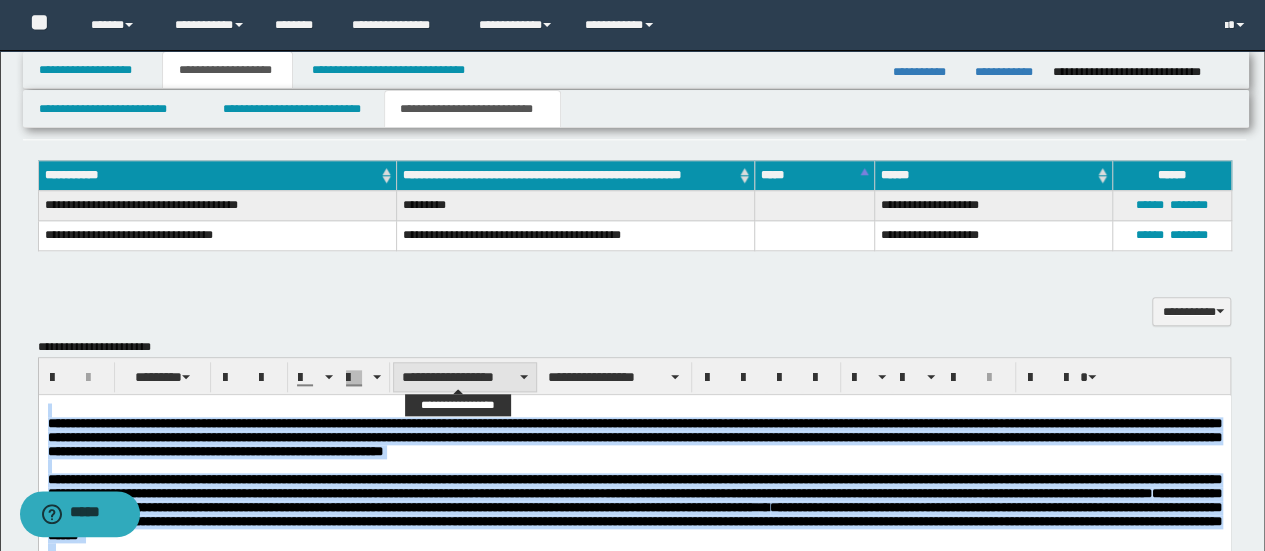 click on "**********" at bounding box center (465, 377) 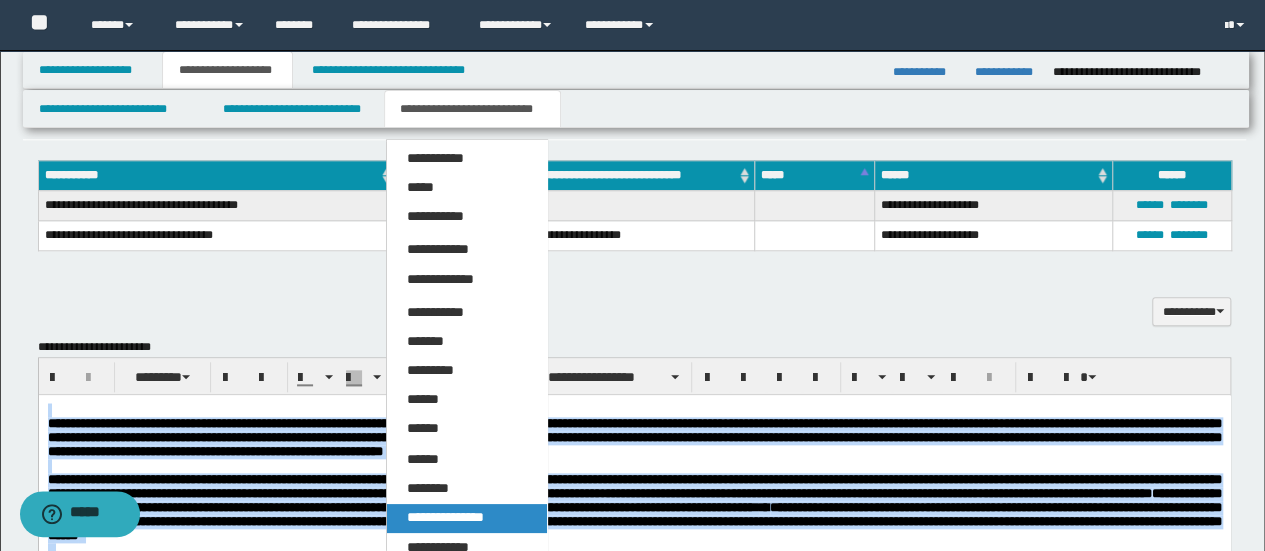 click on "**********" at bounding box center [466, 518] 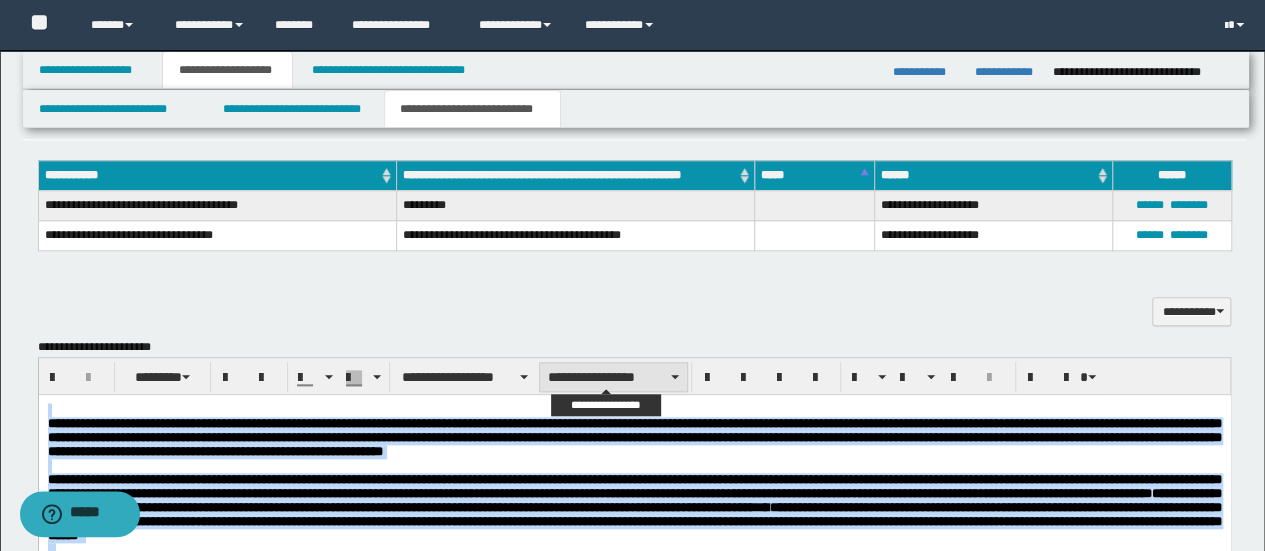 click on "**********" at bounding box center (613, 377) 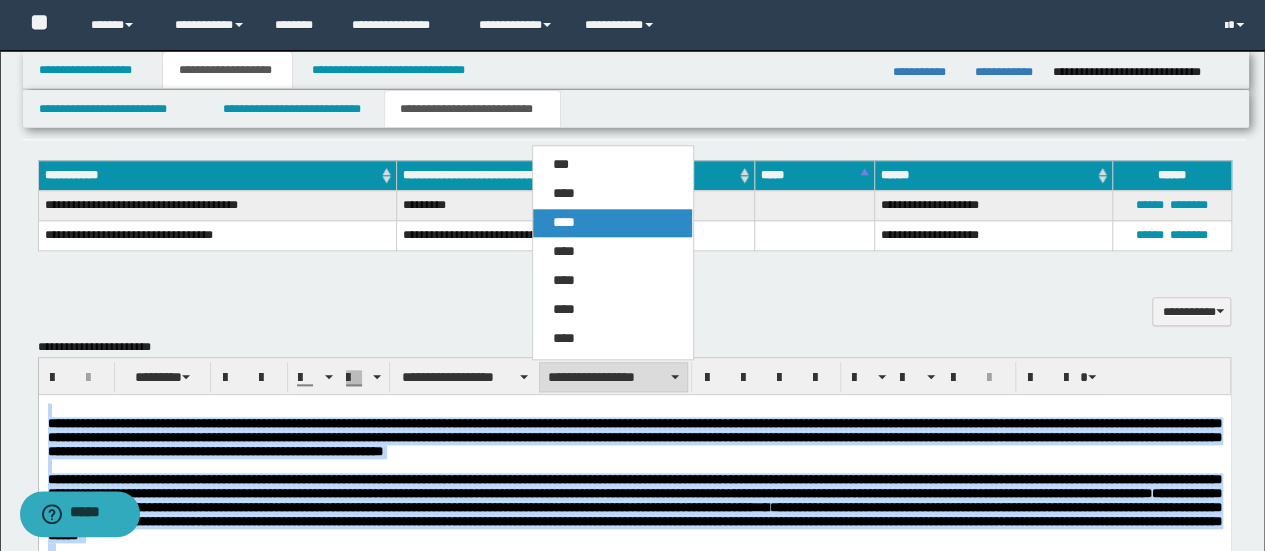 click on "****" at bounding box center [612, 223] 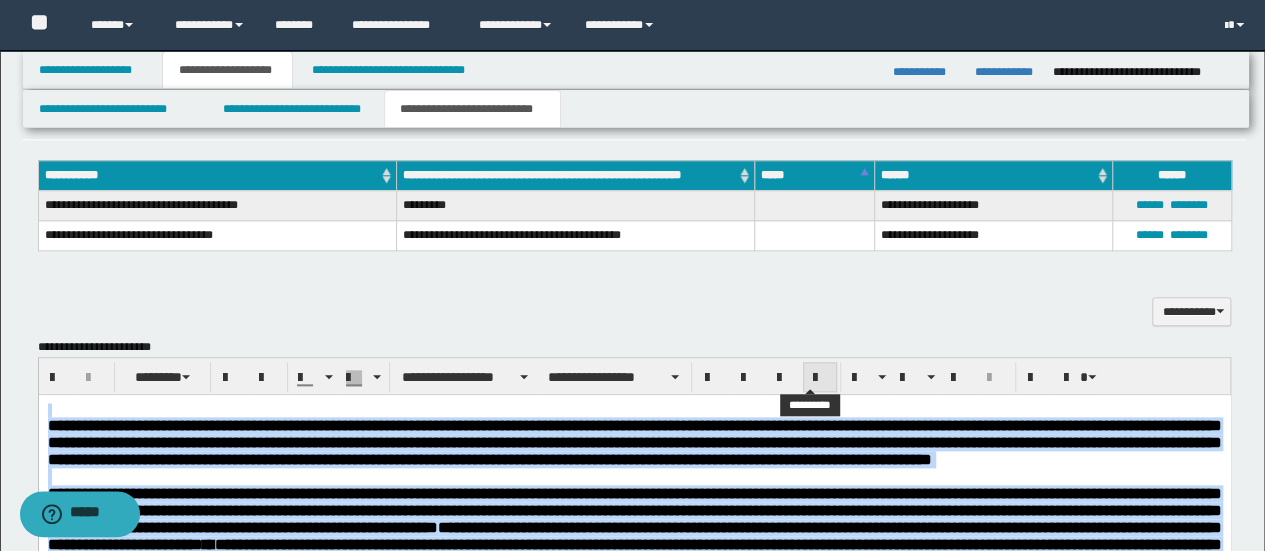 click at bounding box center [820, 378] 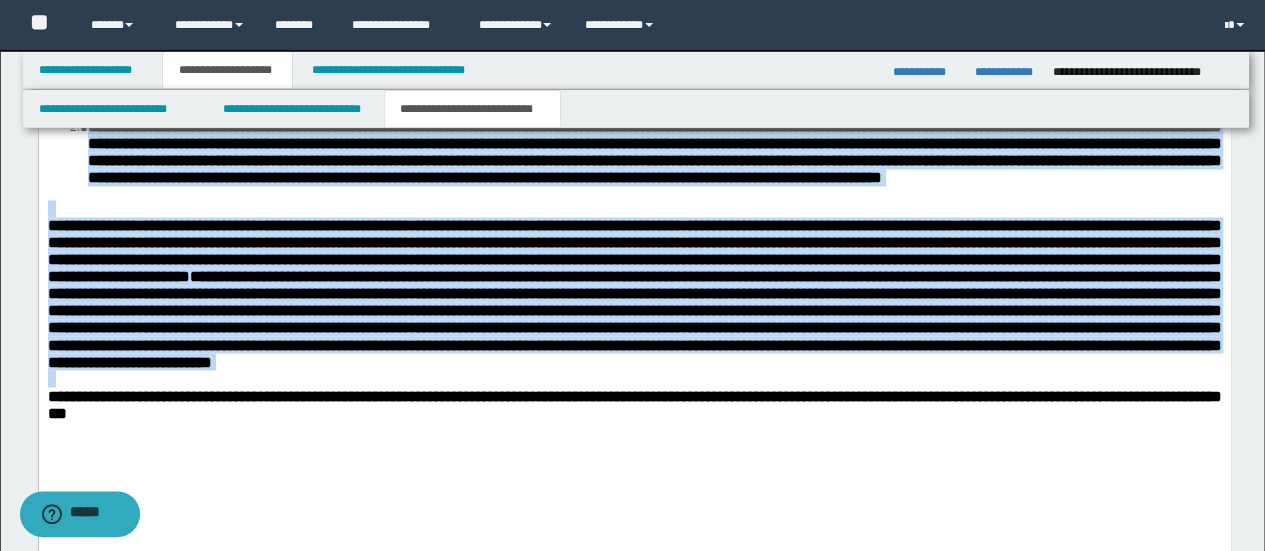 scroll, scrollTop: 1600, scrollLeft: 0, axis: vertical 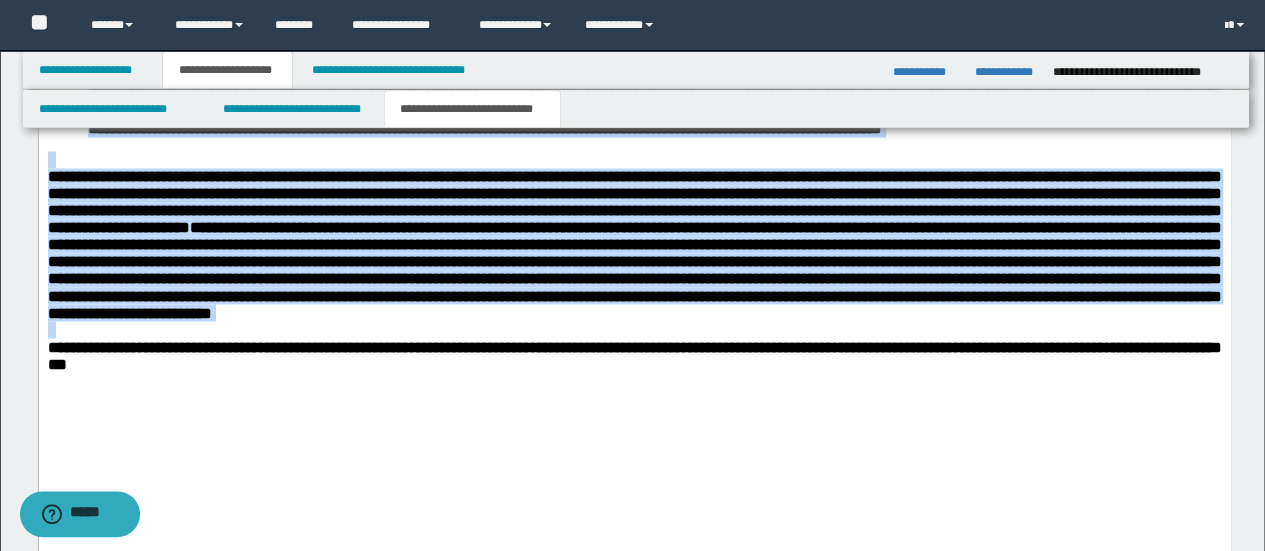 click on "**********" at bounding box center [634, 79] 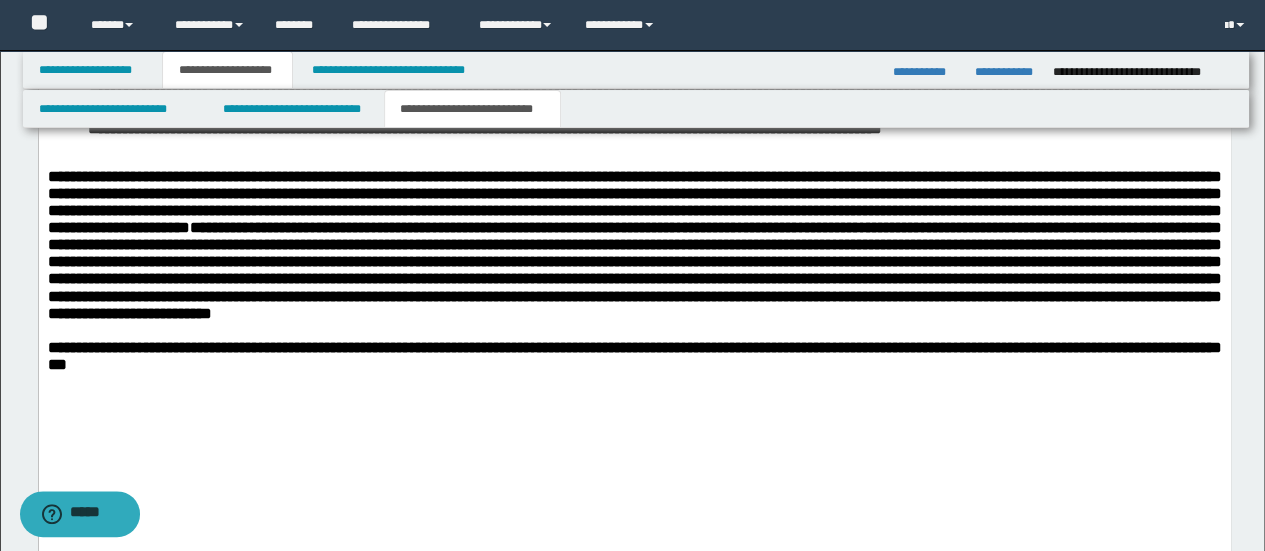 click at bounding box center [634, 159] 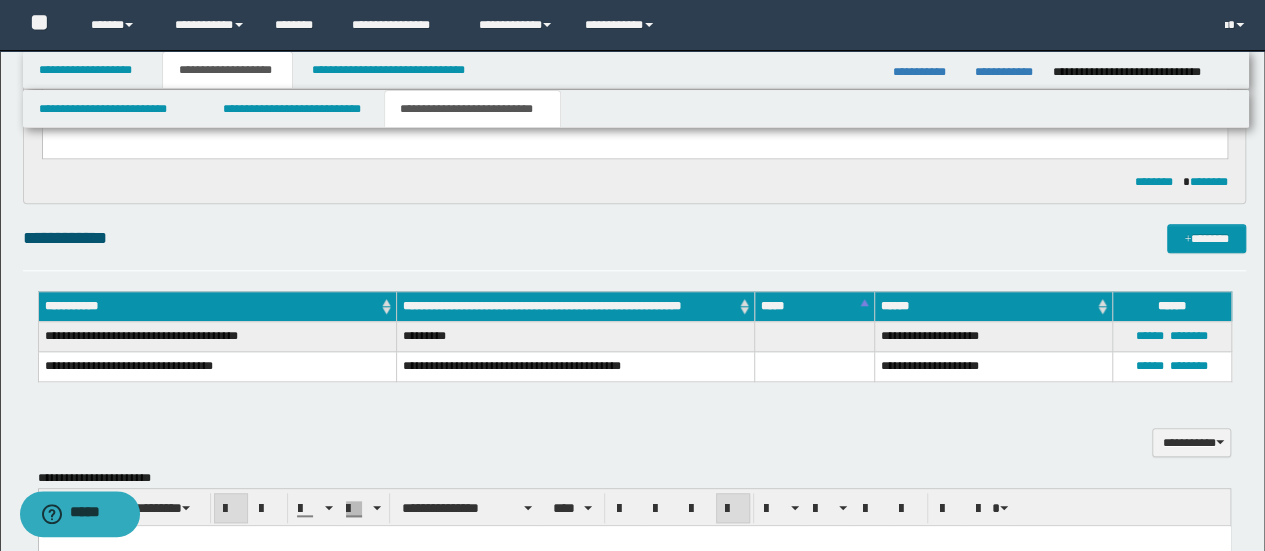 scroll, scrollTop: 800, scrollLeft: 0, axis: vertical 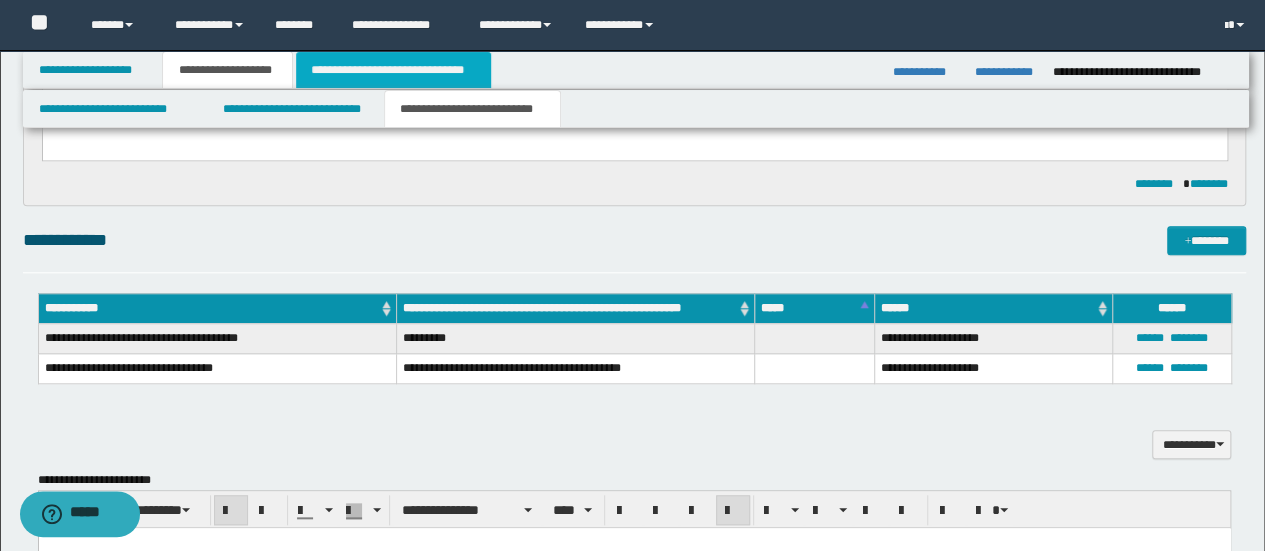 click on "**********" at bounding box center [393, 70] 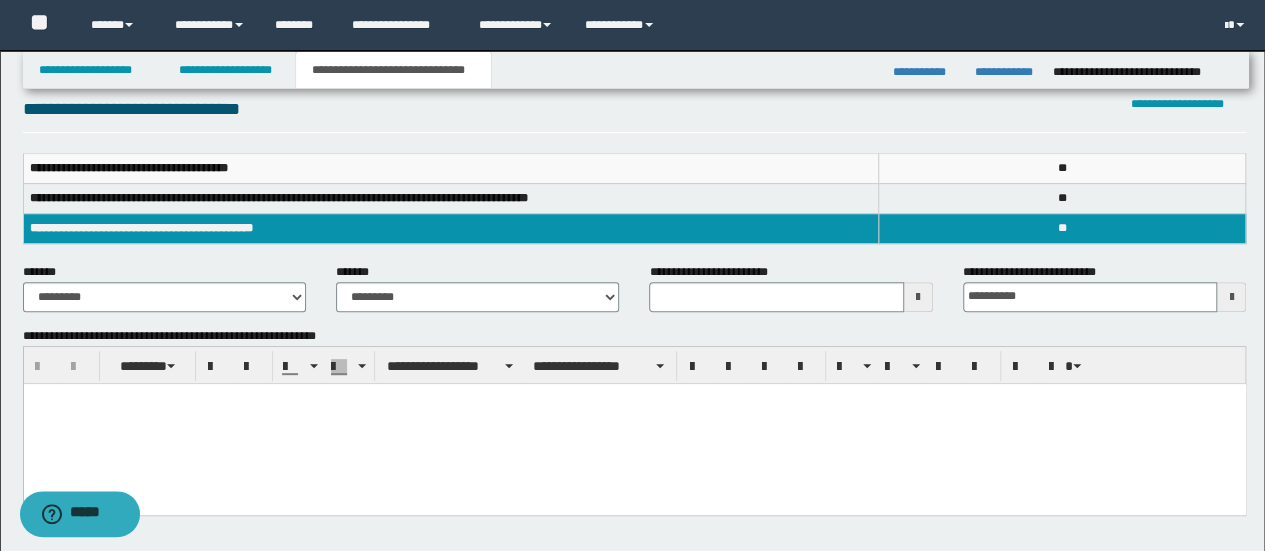 scroll, scrollTop: 266, scrollLeft: 0, axis: vertical 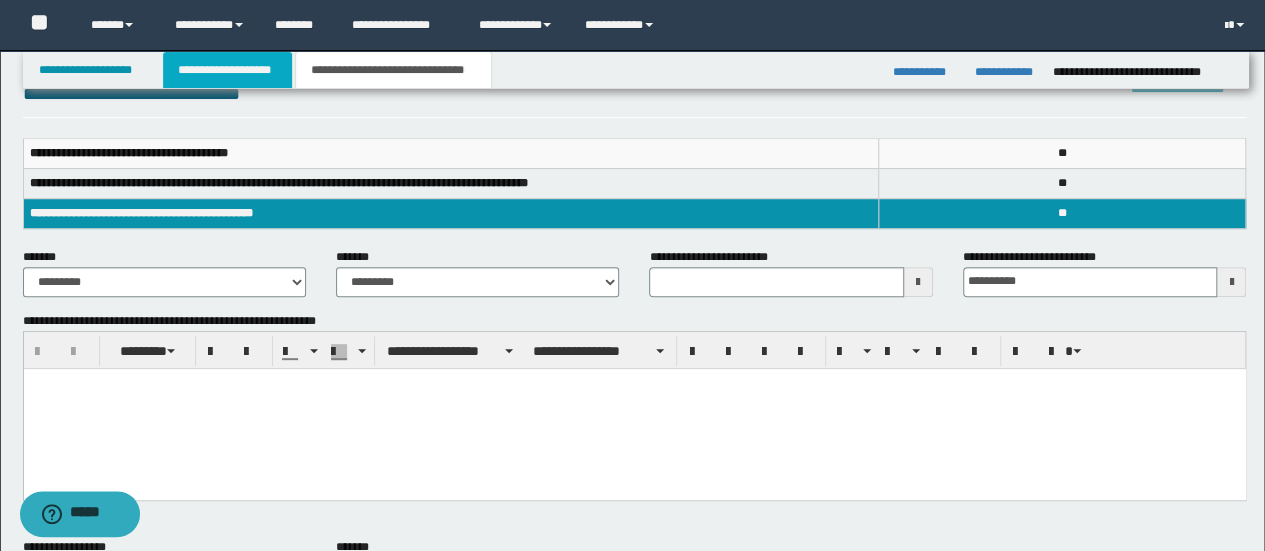 click on "**********" at bounding box center (227, 70) 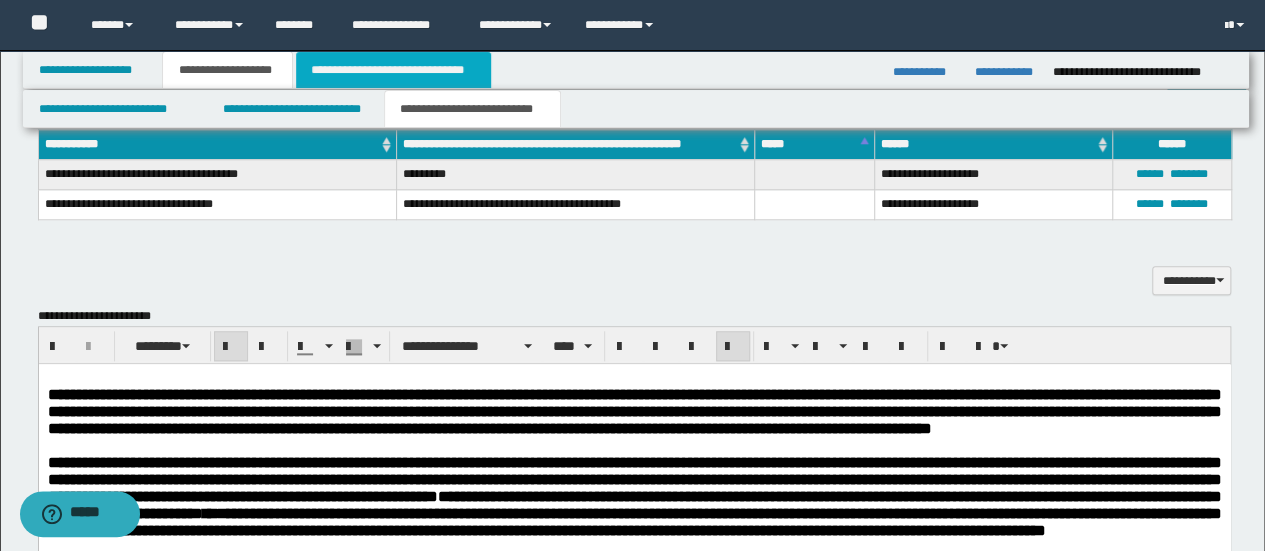 click on "**********" at bounding box center [393, 70] 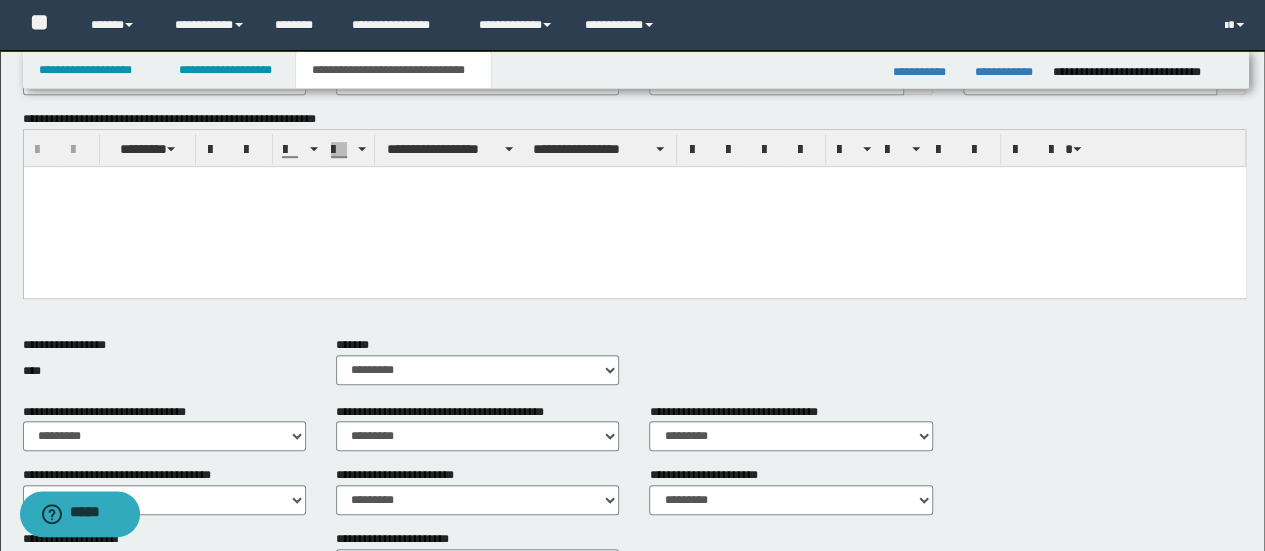 scroll, scrollTop: 350, scrollLeft: 0, axis: vertical 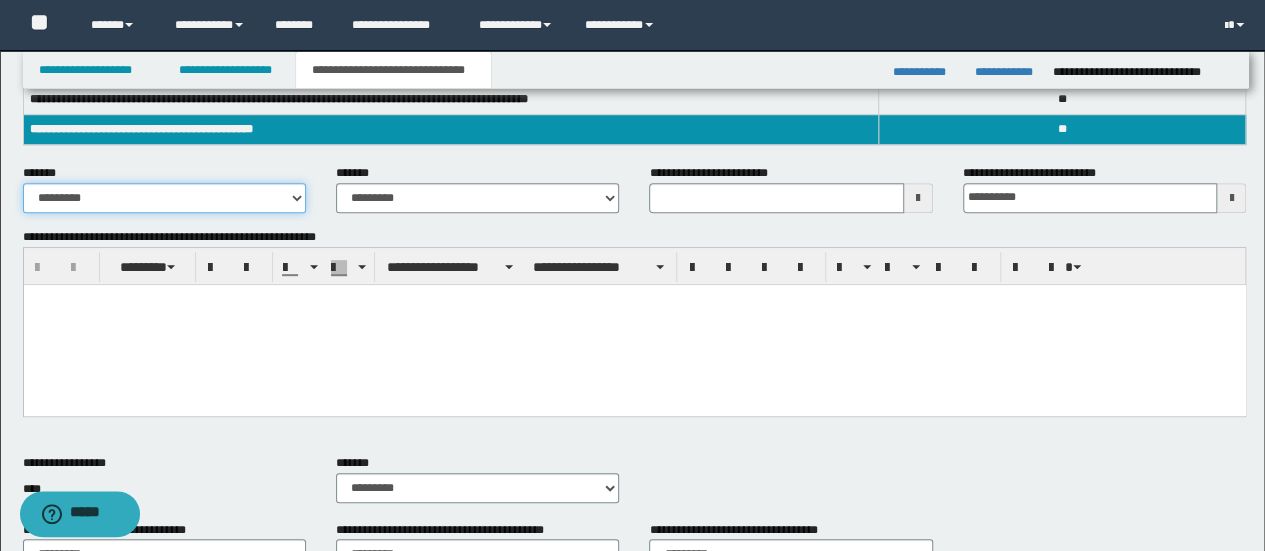 click on "**********" at bounding box center [164, 198] 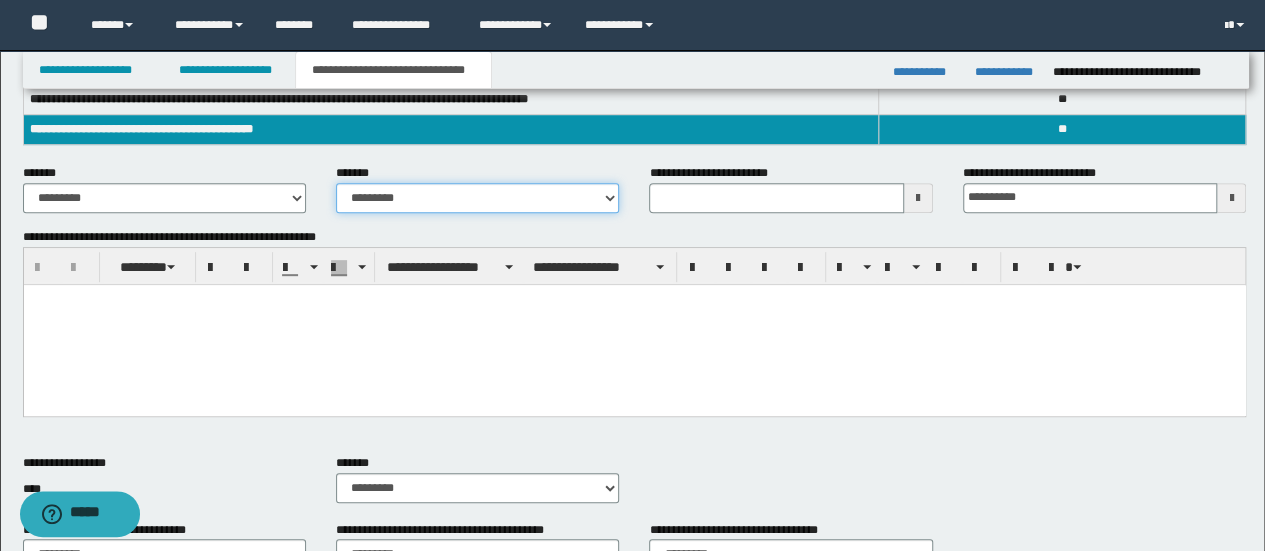 click on "**********" at bounding box center (477, 198) 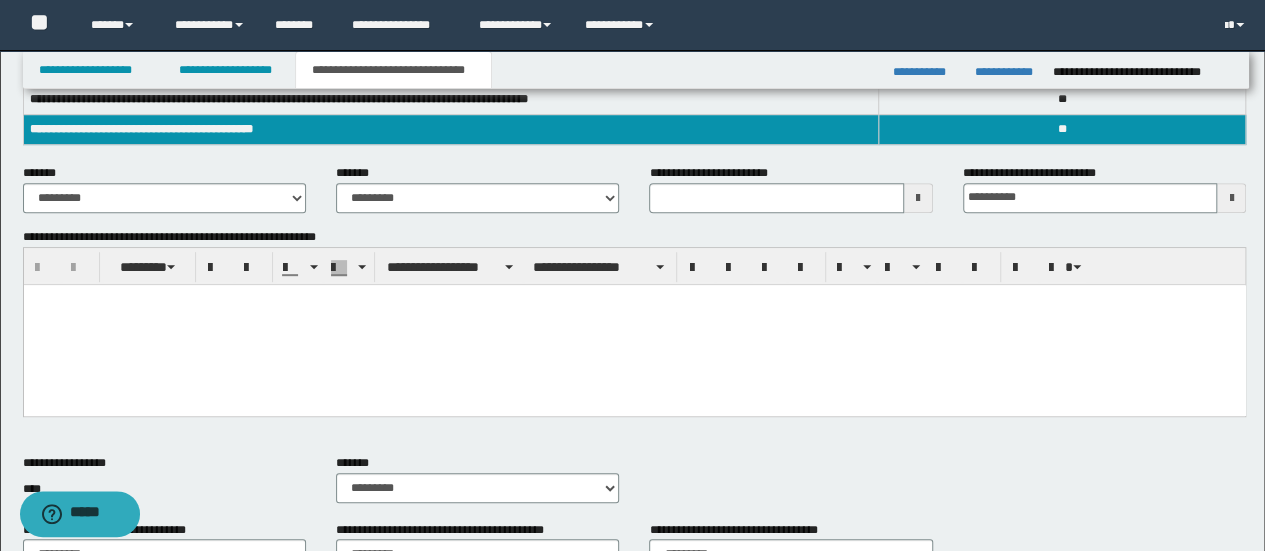 click on "**********" at bounding box center [393, 70] 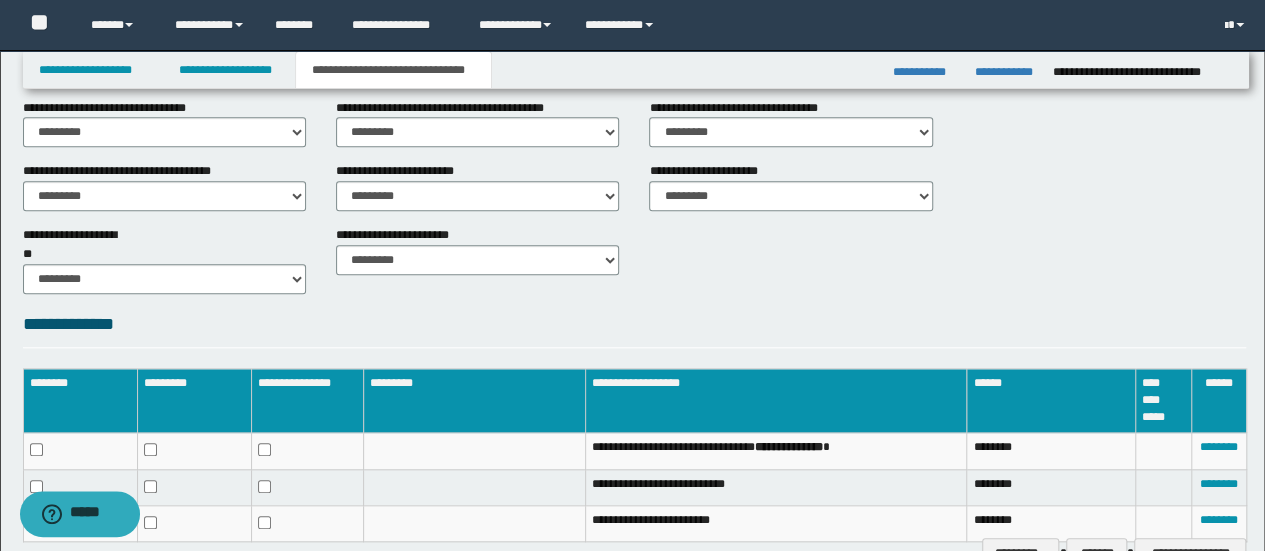 scroll, scrollTop: 884, scrollLeft: 0, axis: vertical 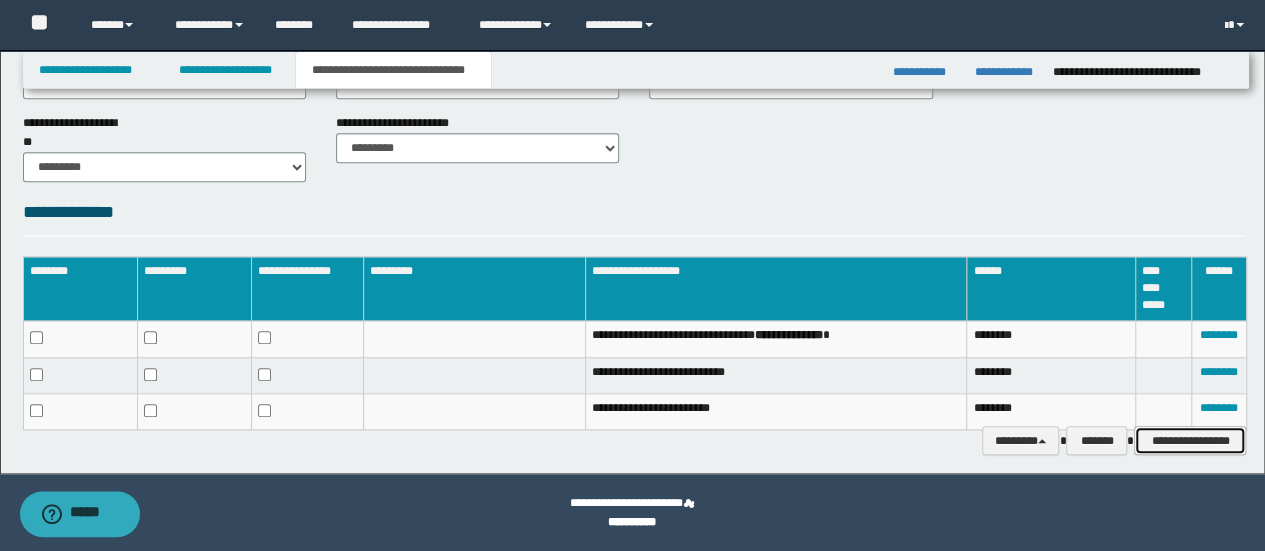 click on "**********" at bounding box center [1190, 440] 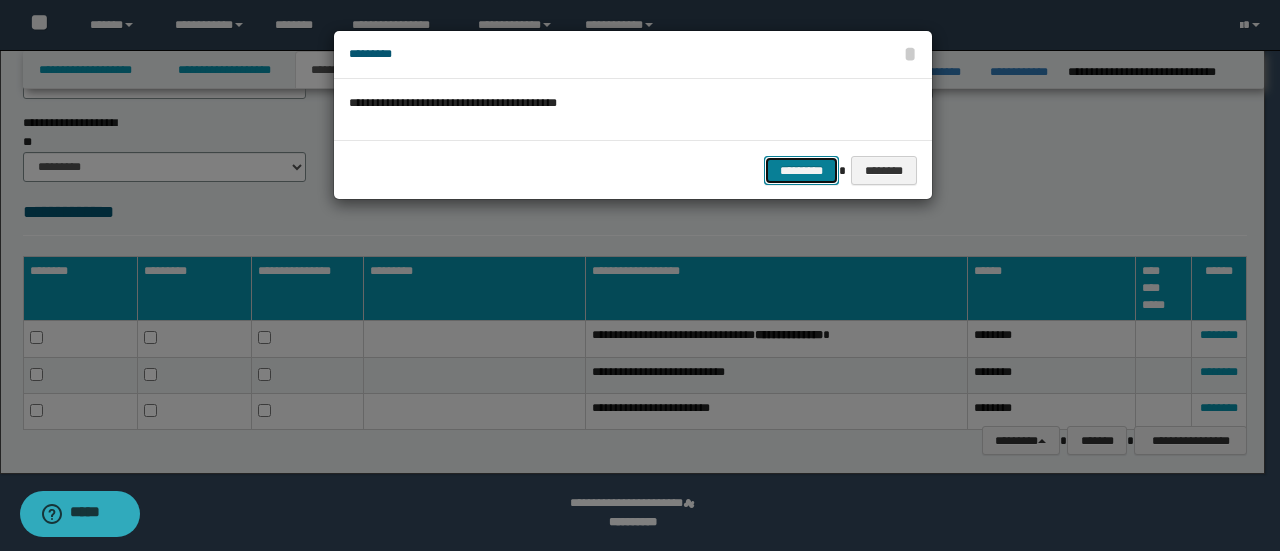 click on "*********" at bounding box center [801, 170] 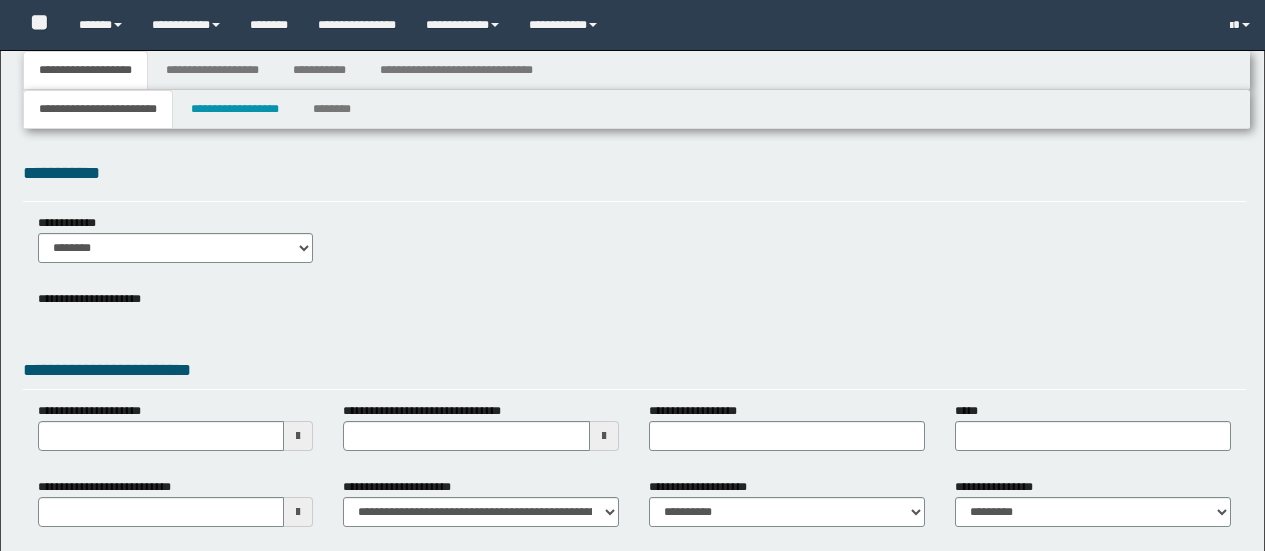 type 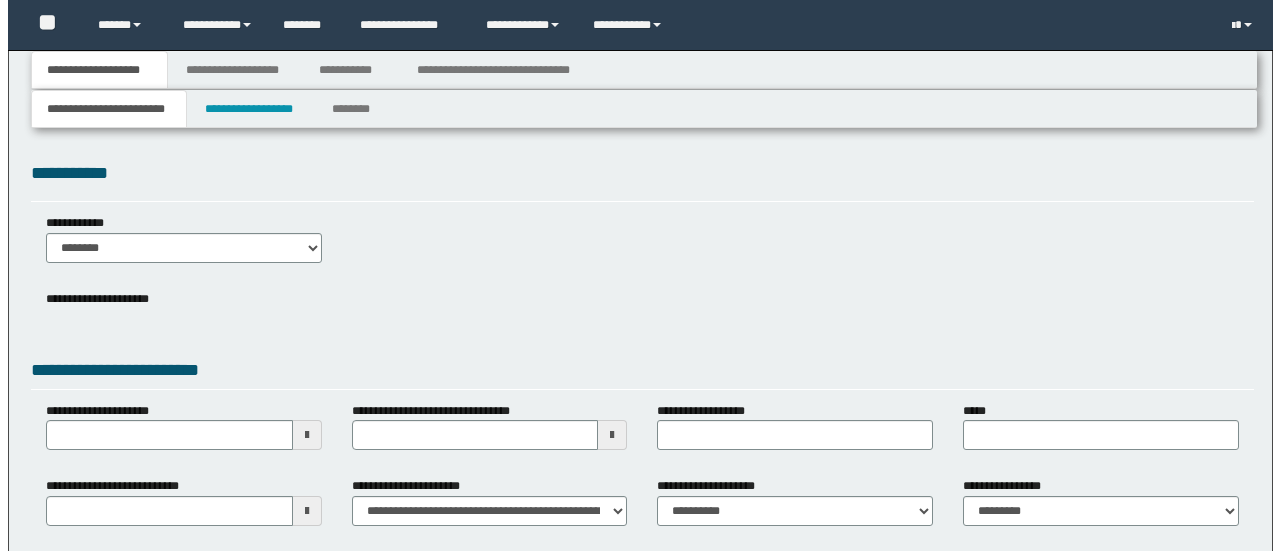 scroll, scrollTop: 0, scrollLeft: 0, axis: both 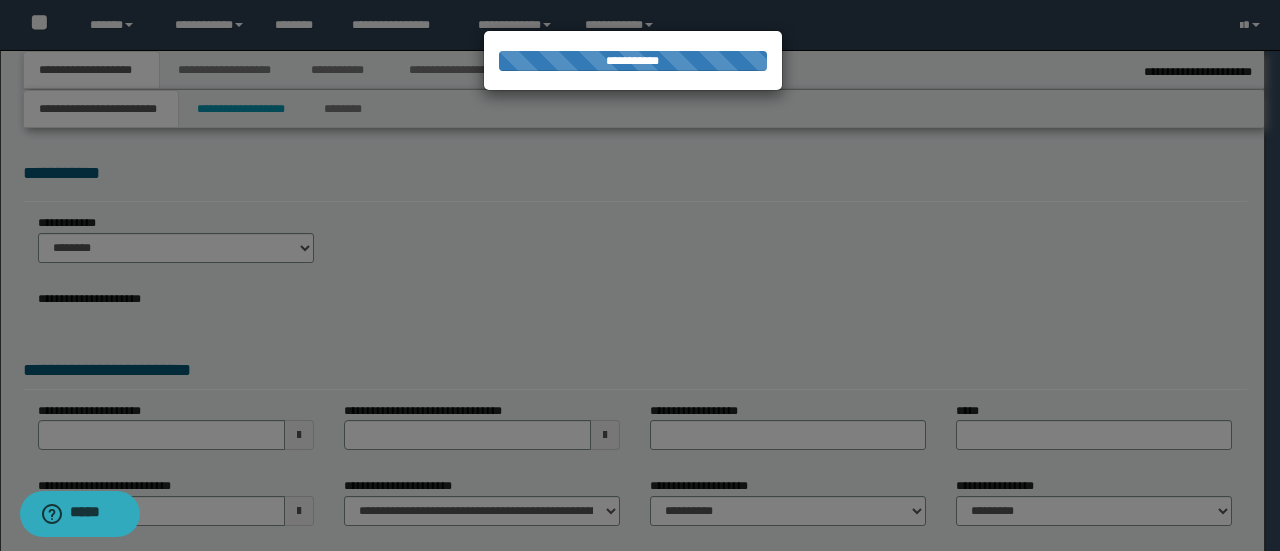 type on "**********" 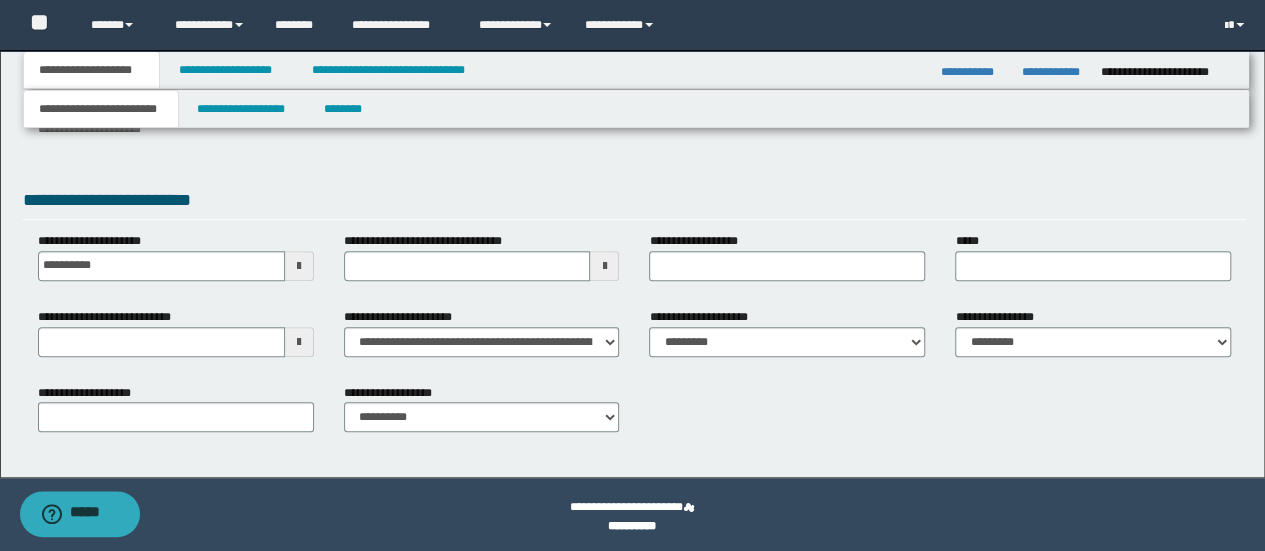 scroll, scrollTop: 350, scrollLeft: 0, axis: vertical 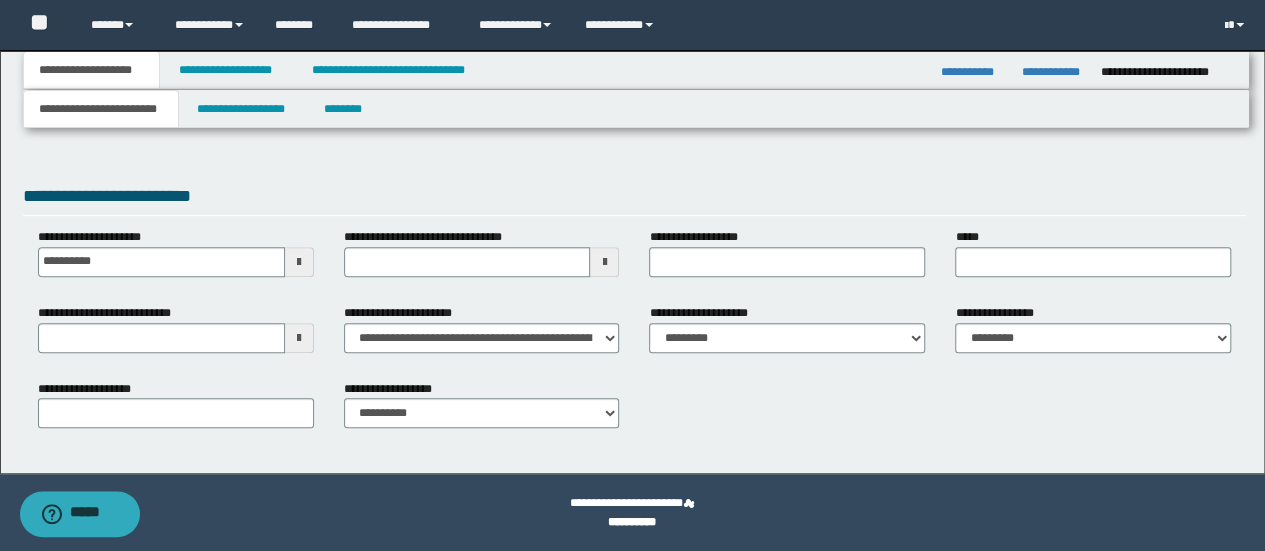 type 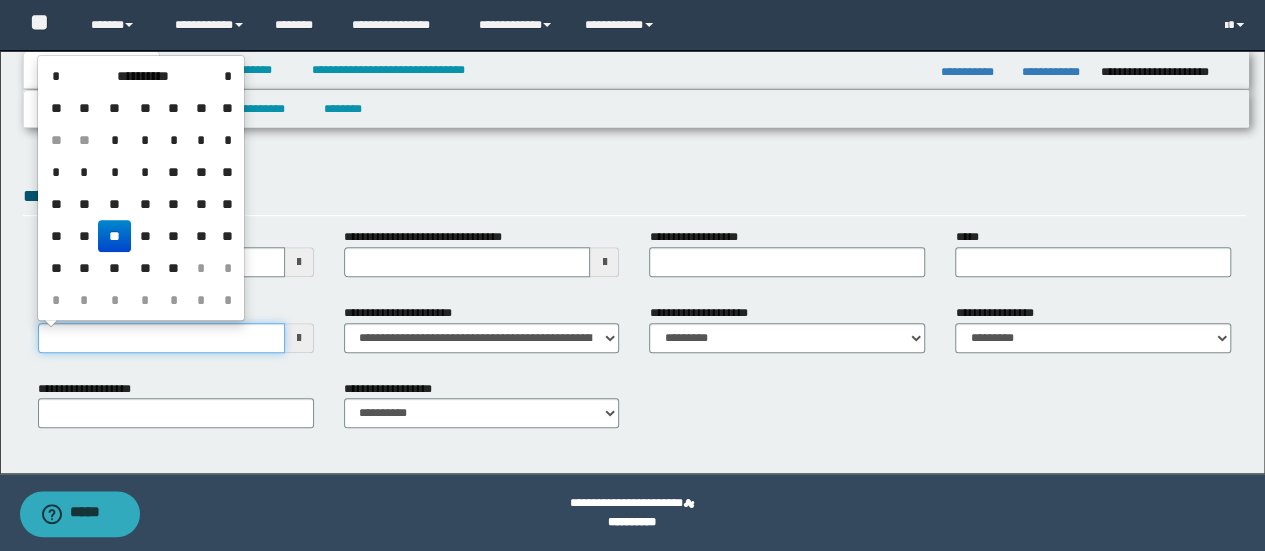 click on "**********" at bounding box center [161, 338] 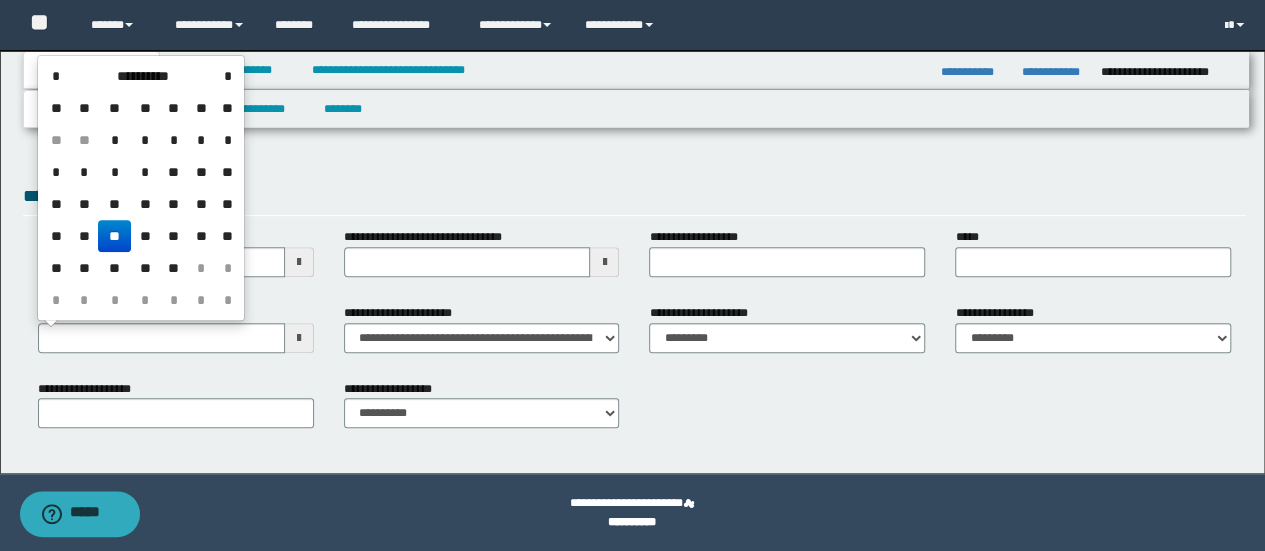 click on "**" at bounding box center [114, 236] 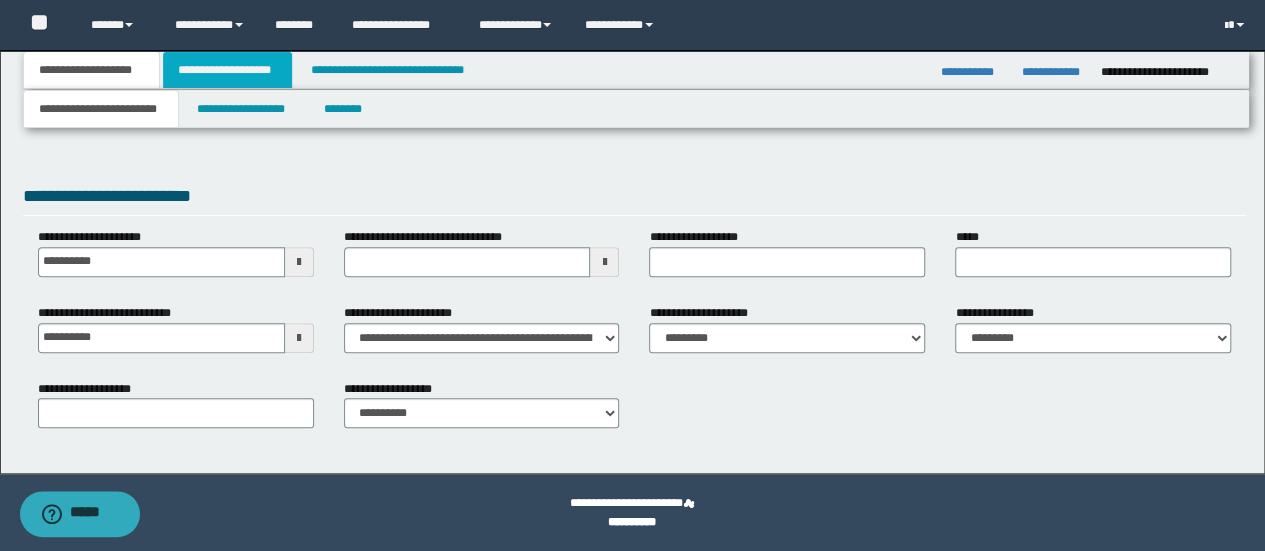 click on "**********" at bounding box center (227, 70) 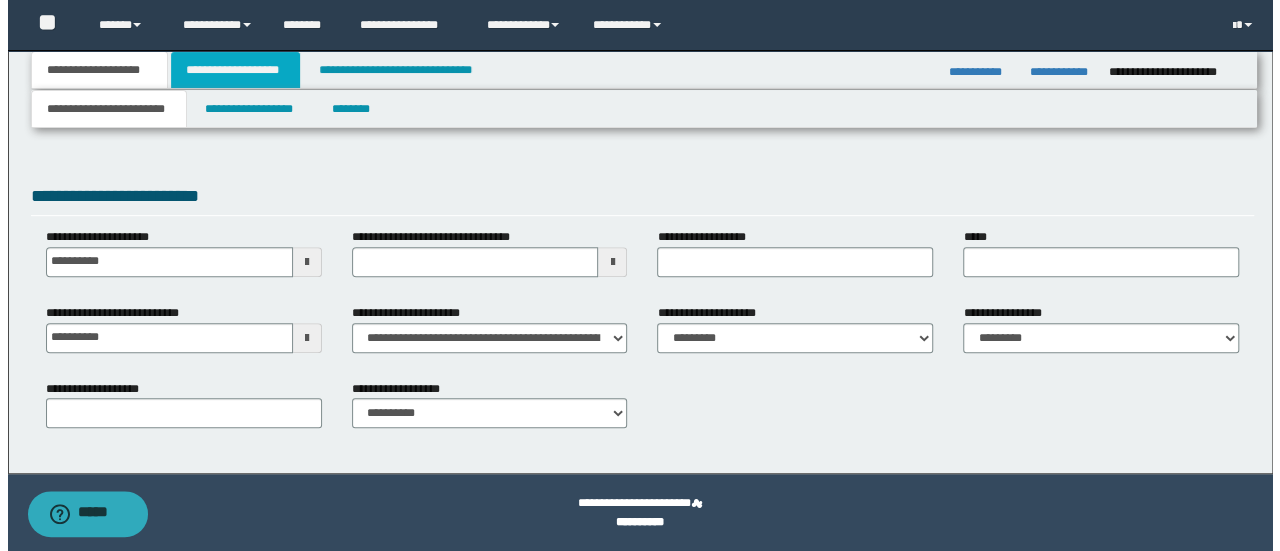 scroll, scrollTop: 0, scrollLeft: 0, axis: both 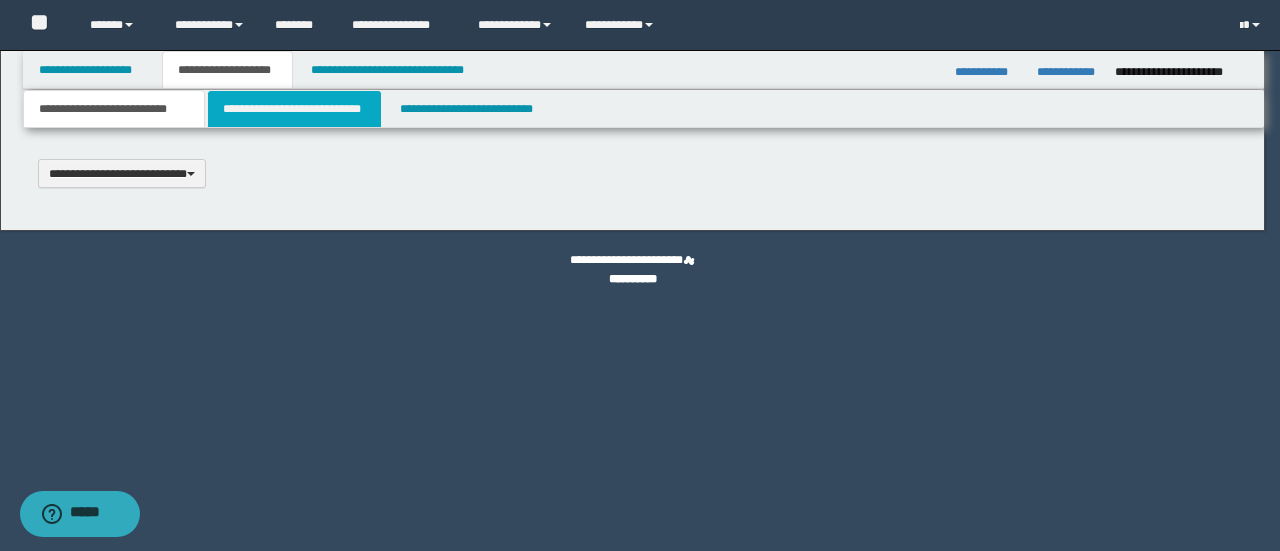 click on "**********" at bounding box center (640, 275) 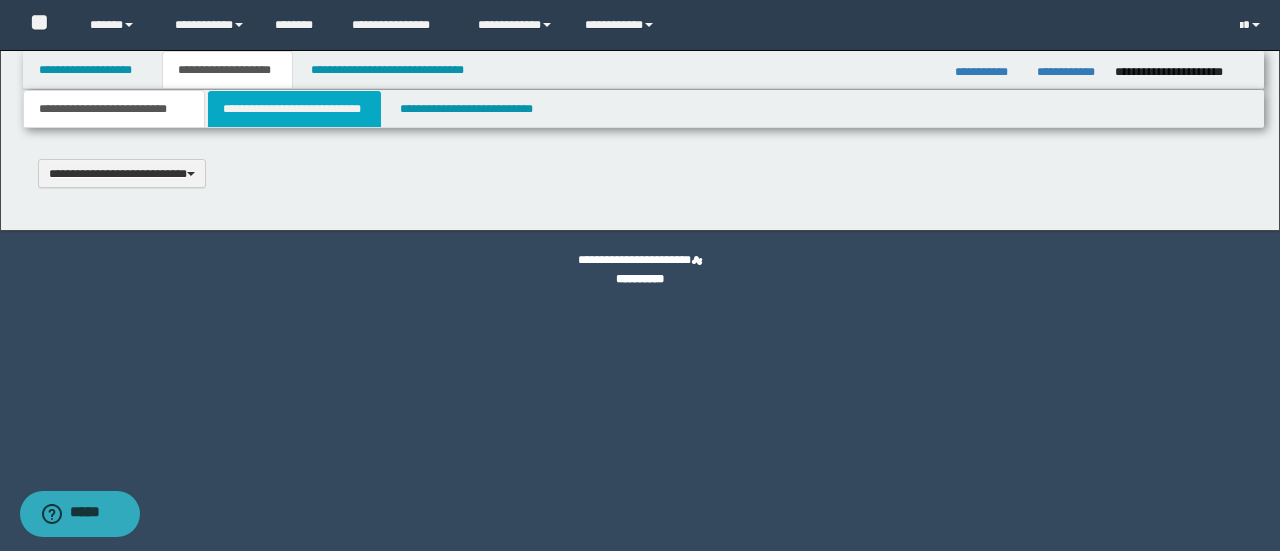 click on "**********" at bounding box center (294, 109) 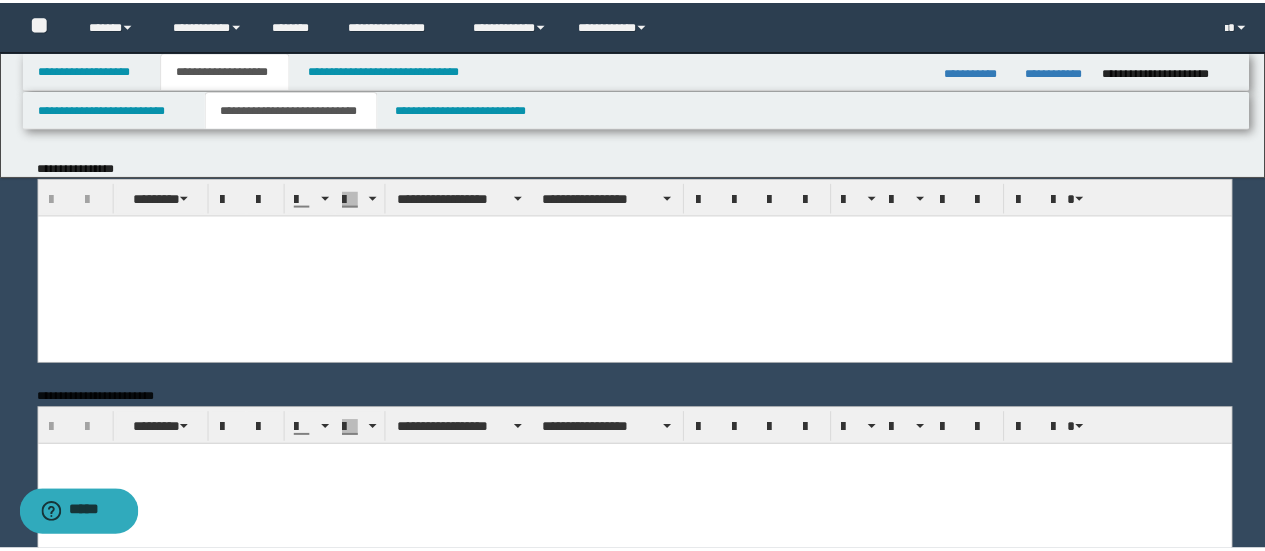 scroll, scrollTop: 0, scrollLeft: 0, axis: both 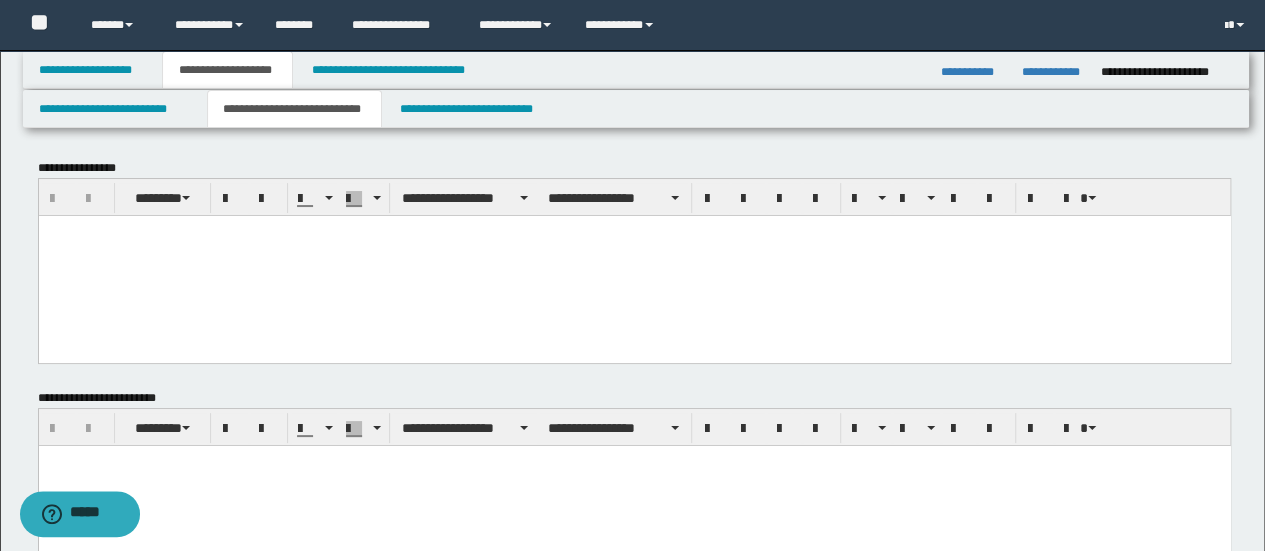 click at bounding box center (634, 263) 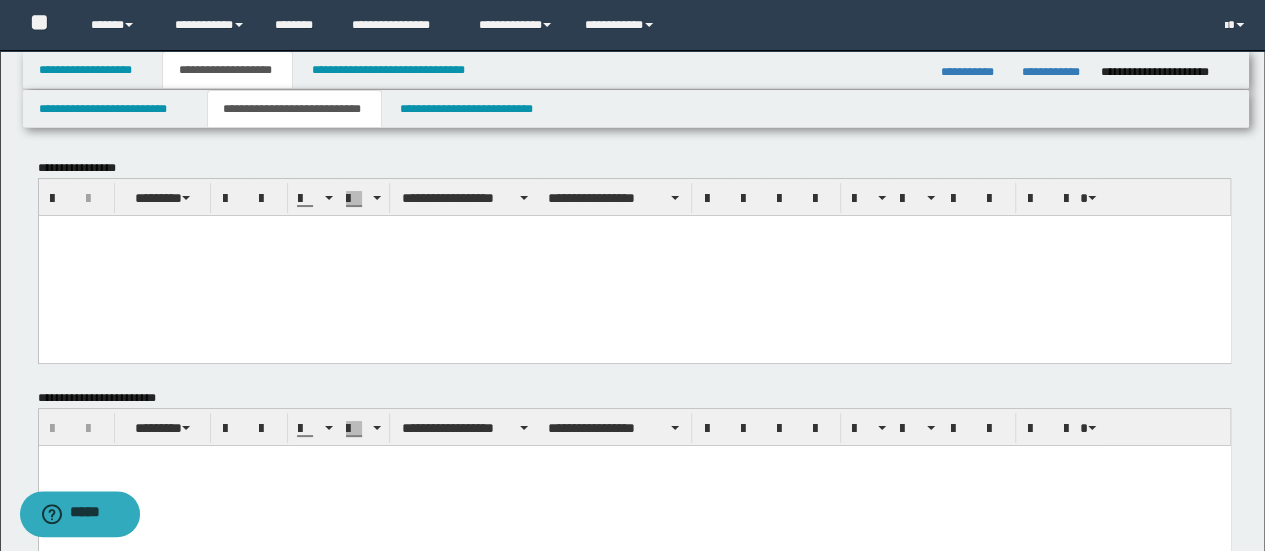 click at bounding box center (634, 263) 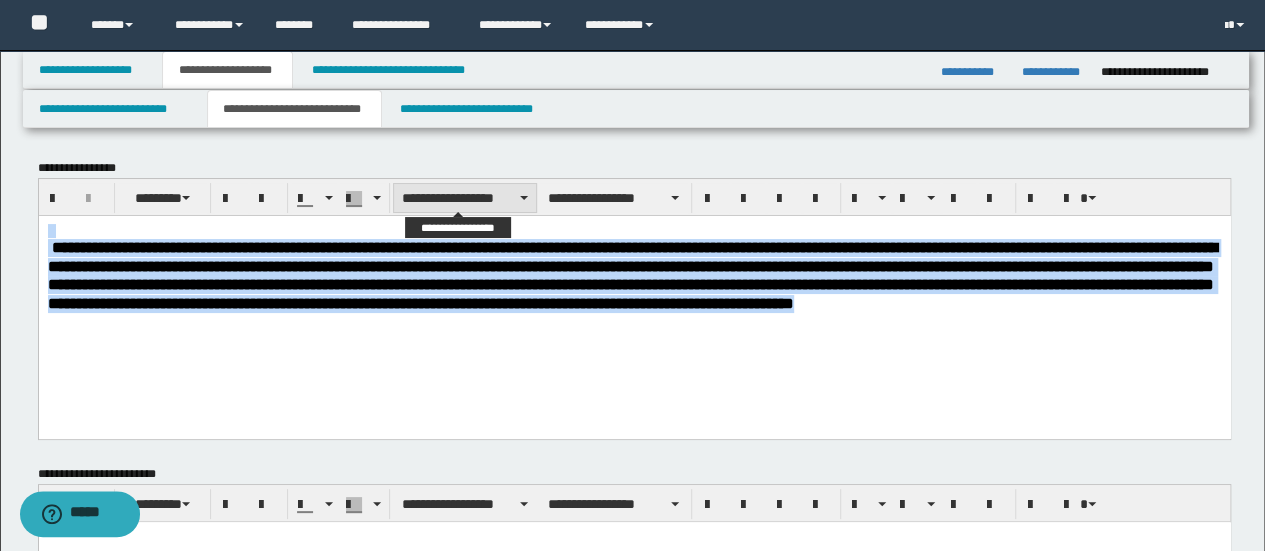 click on "**********" at bounding box center [465, 198] 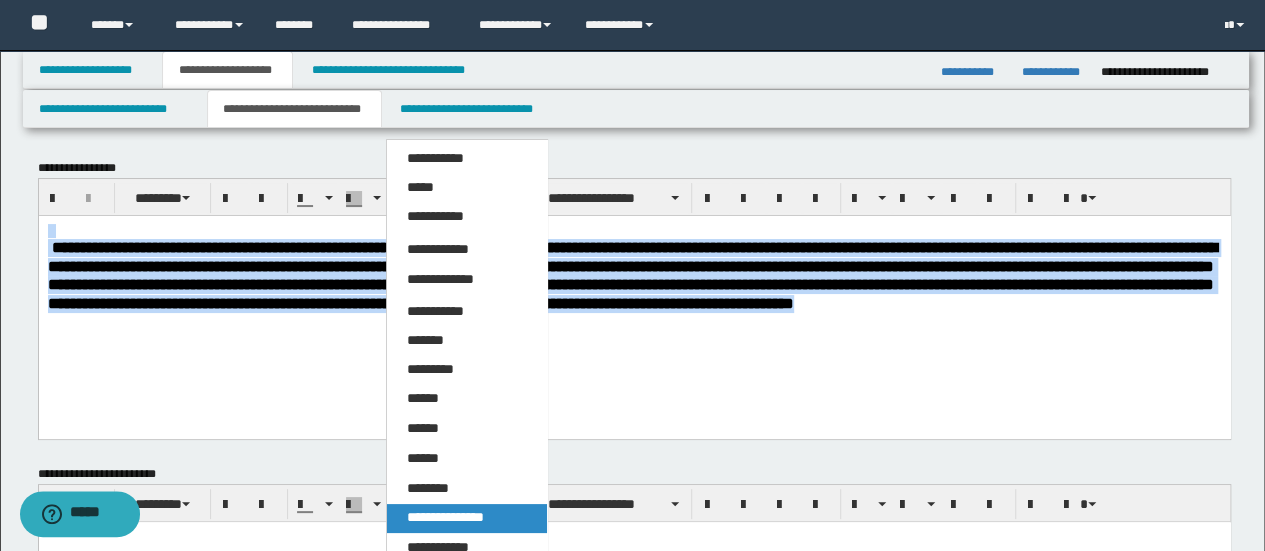 click on "**********" at bounding box center [445, 517] 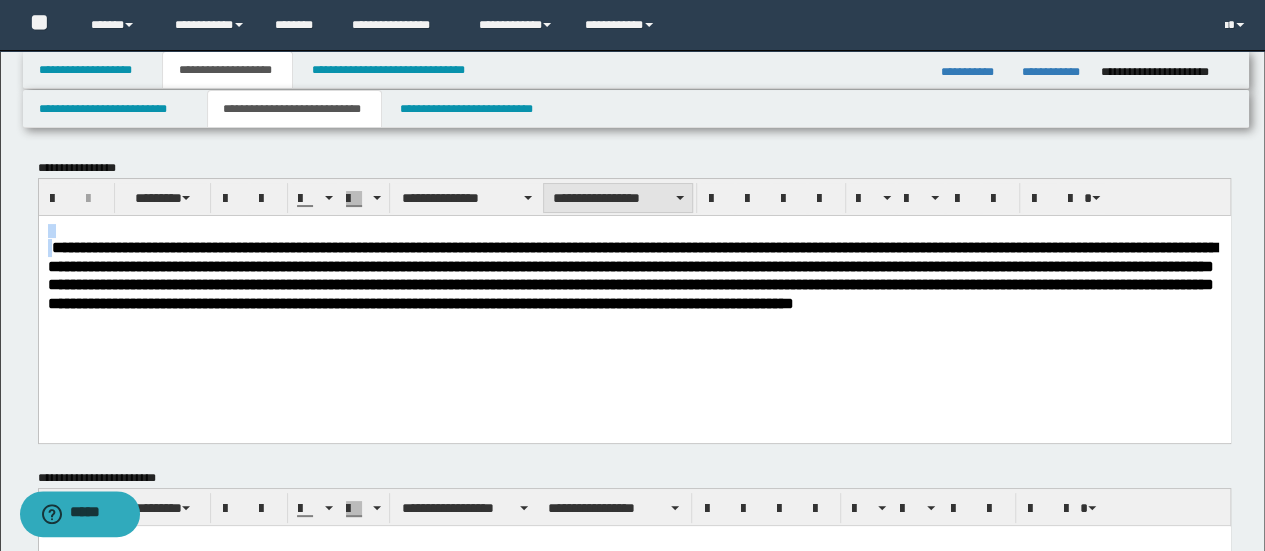 click on "**********" at bounding box center (617, 198) 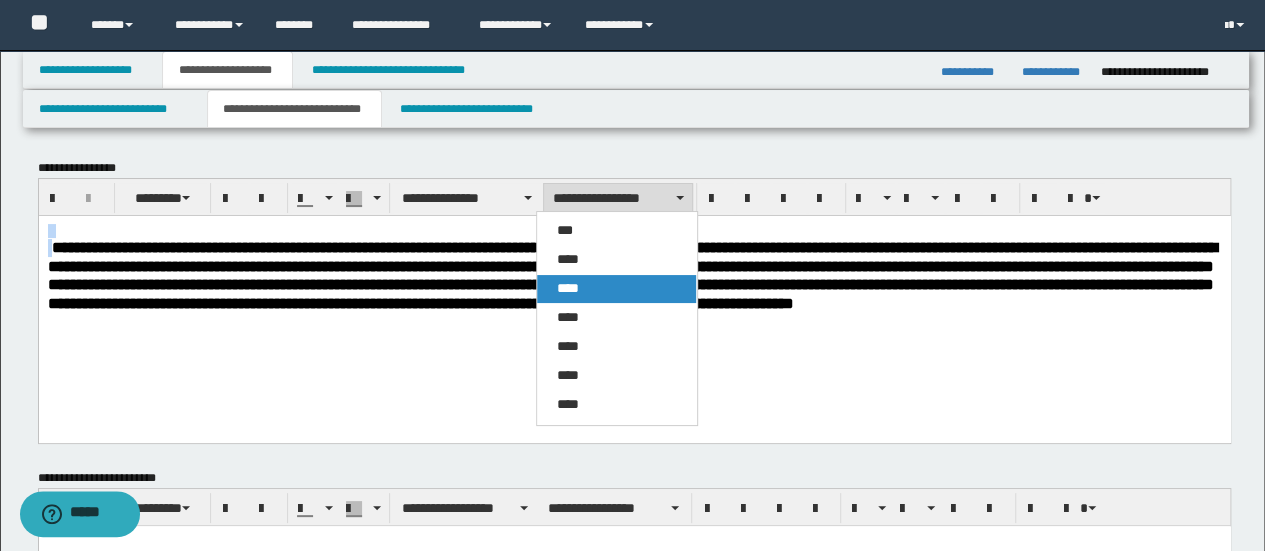 click on "****" at bounding box center [616, 289] 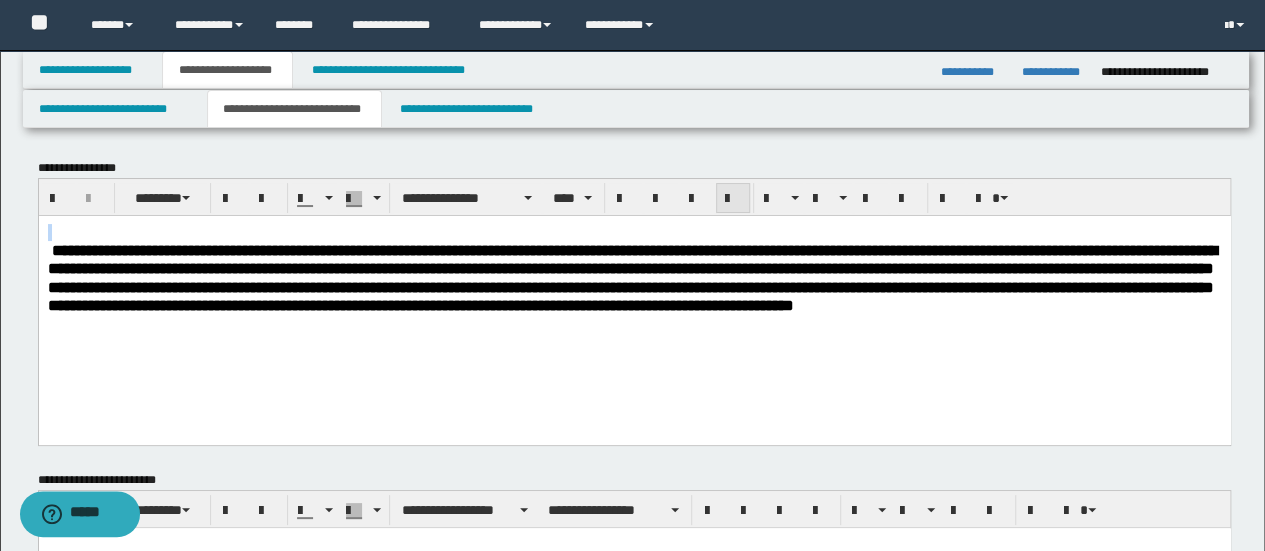 click at bounding box center (733, 199) 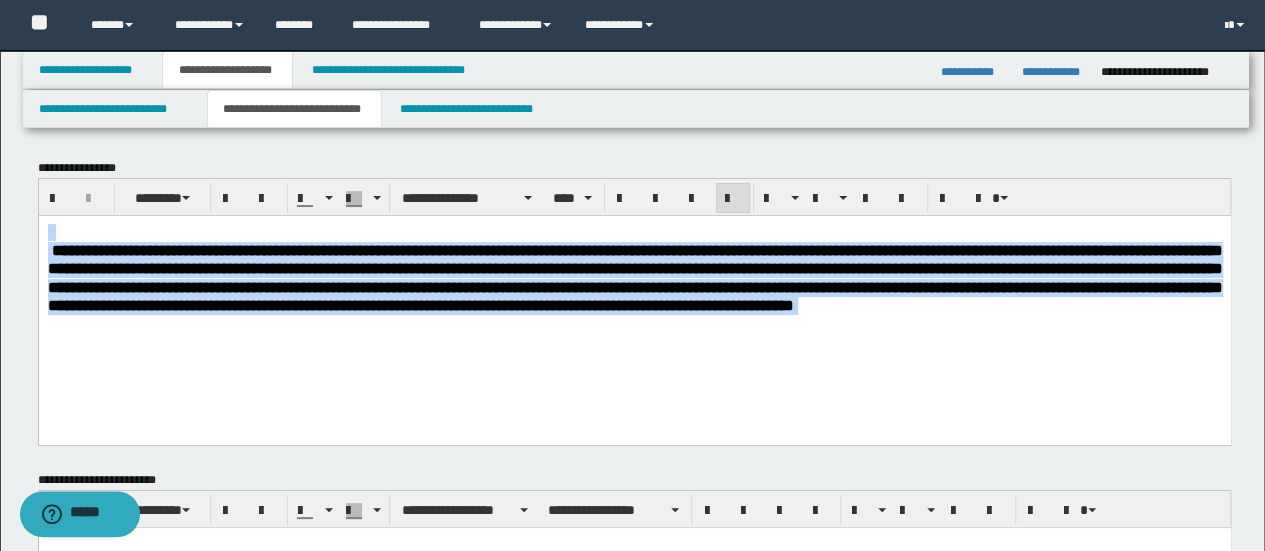 click on "**********" at bounding box center (634, 288) 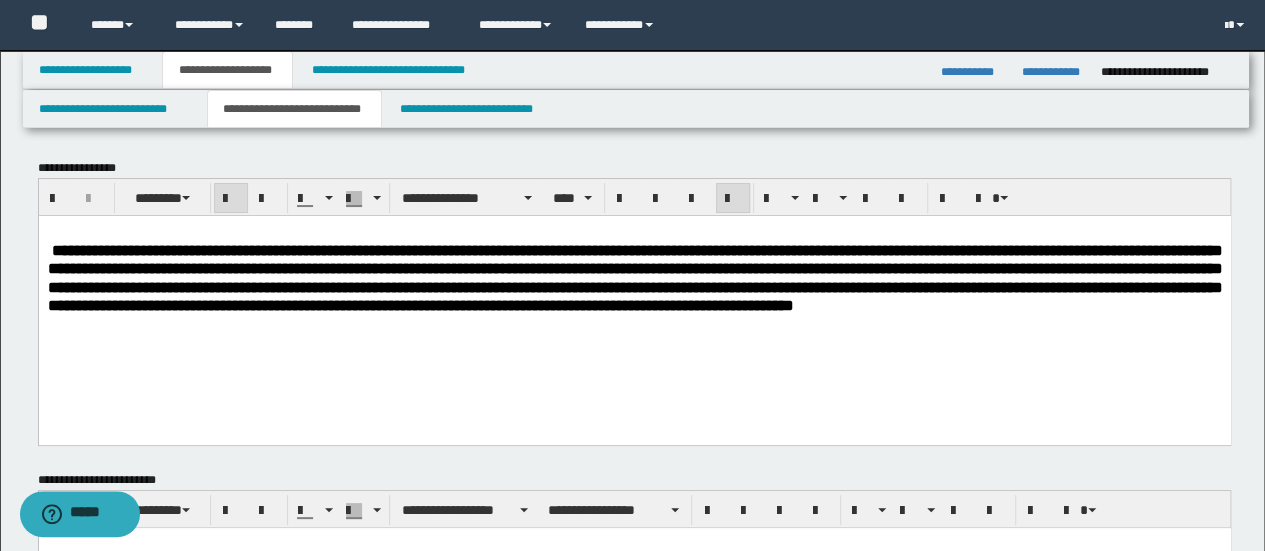 click at bounding box center (49, 249) 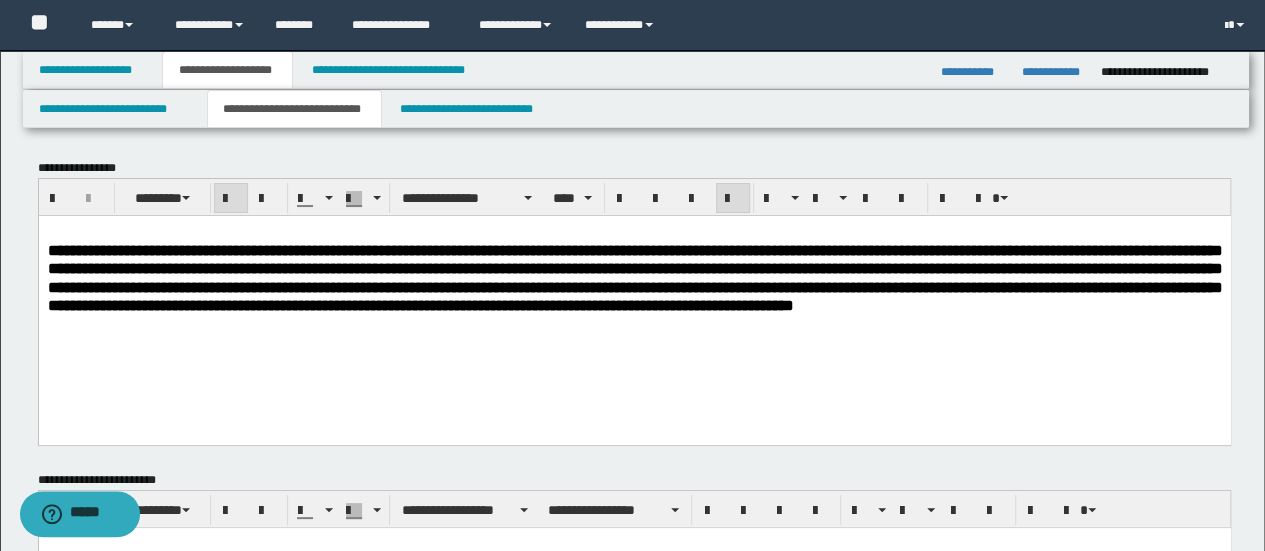 scroll, scrollTop: 266, scrollLeft: 0, axis: vertical 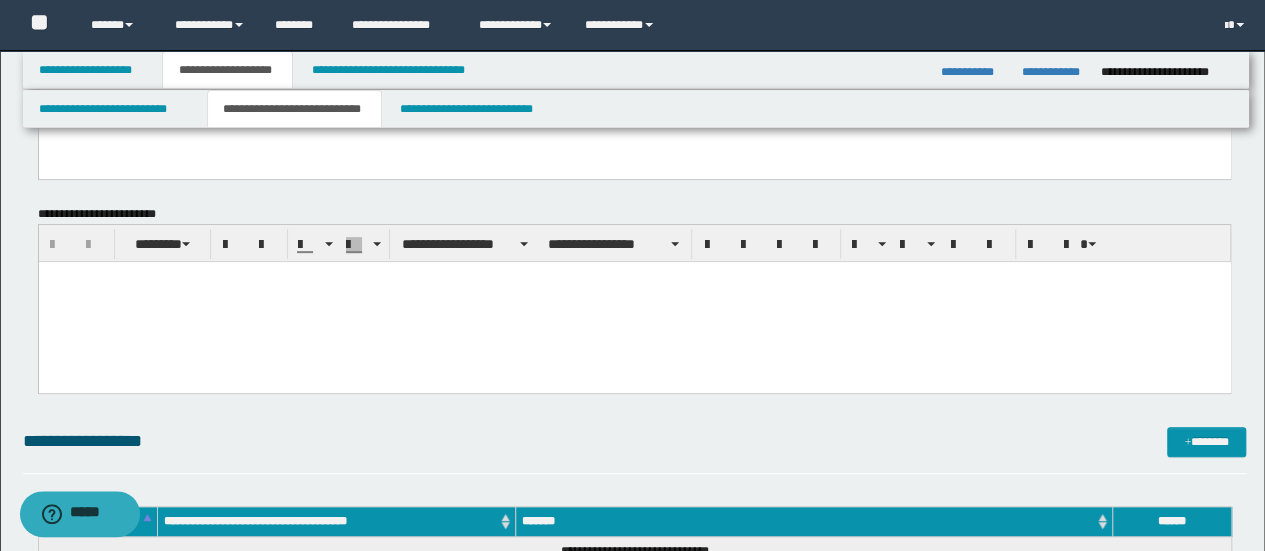 click at bounding box center [634, 302] 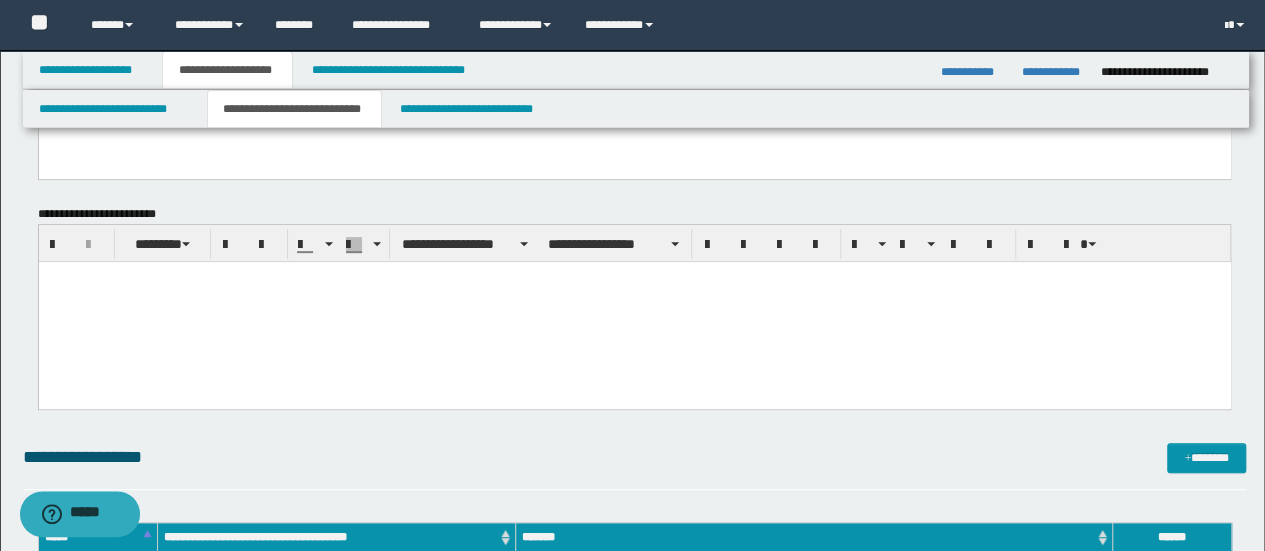 type 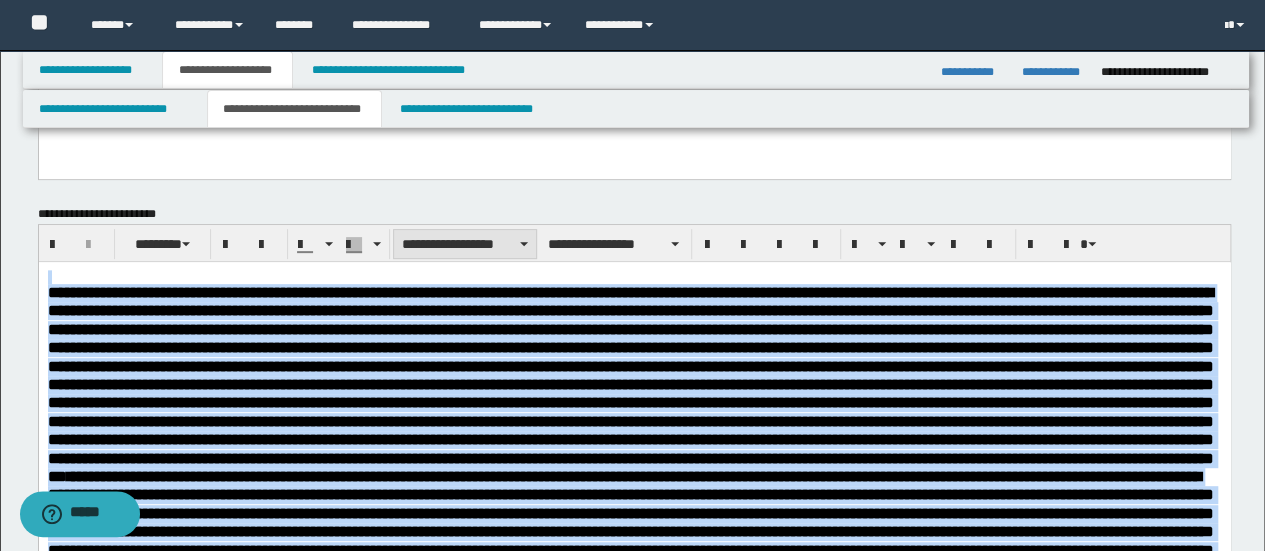 click on "**********" at bounding box center (465, 244) 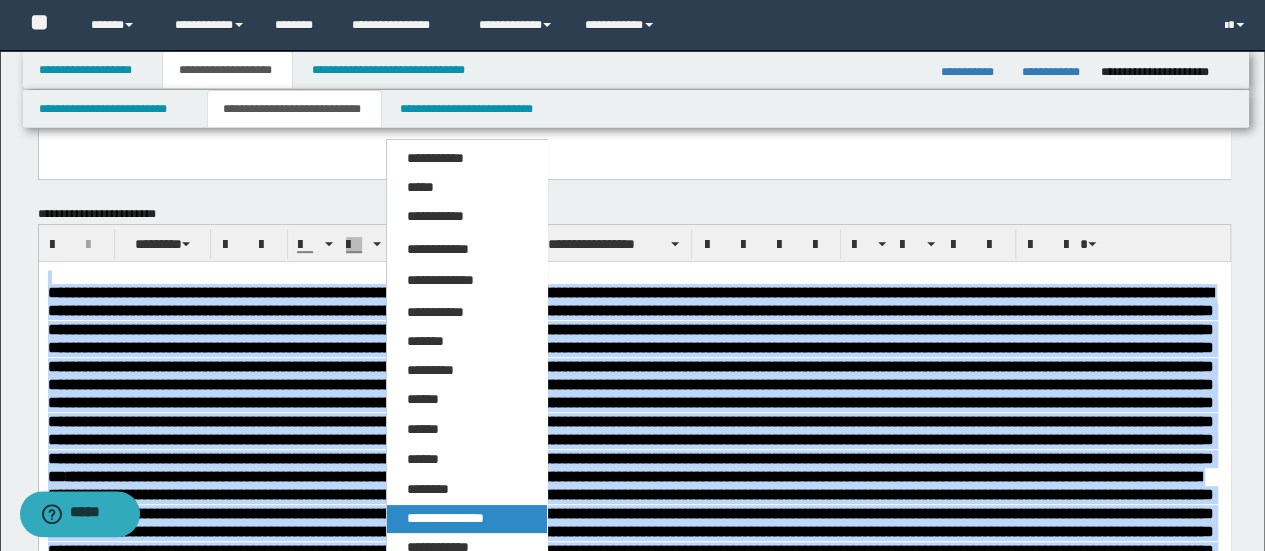 drag, startPoint x: 476, startPoint y: 529, endPoint x: 439, endPoint y: 269, distance: 262.6195 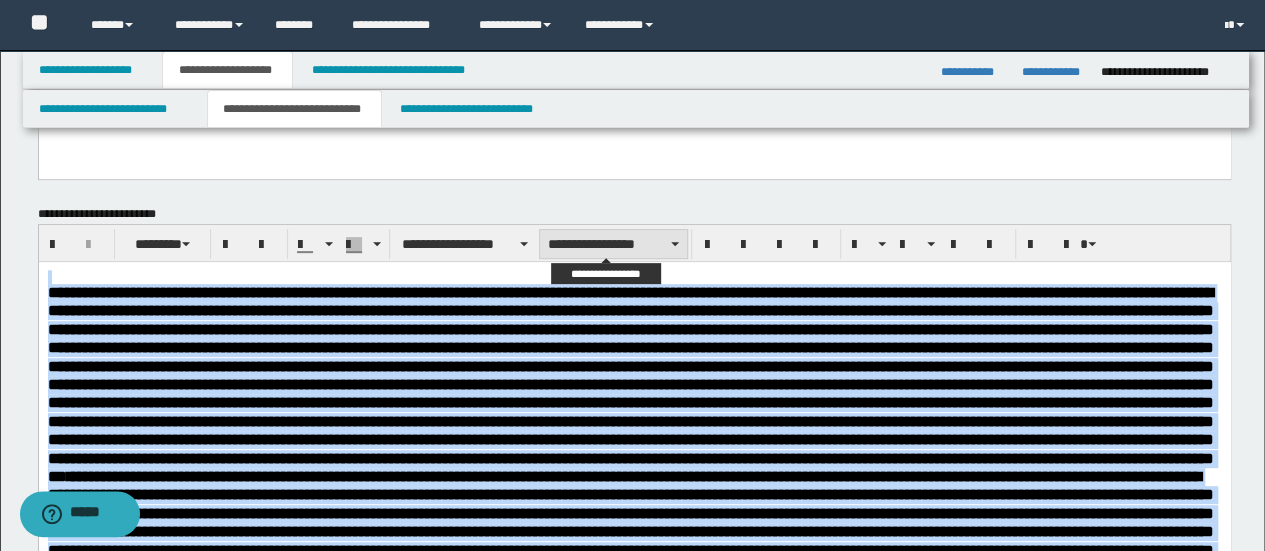 click on "**********" at bounding box center (613, 244) 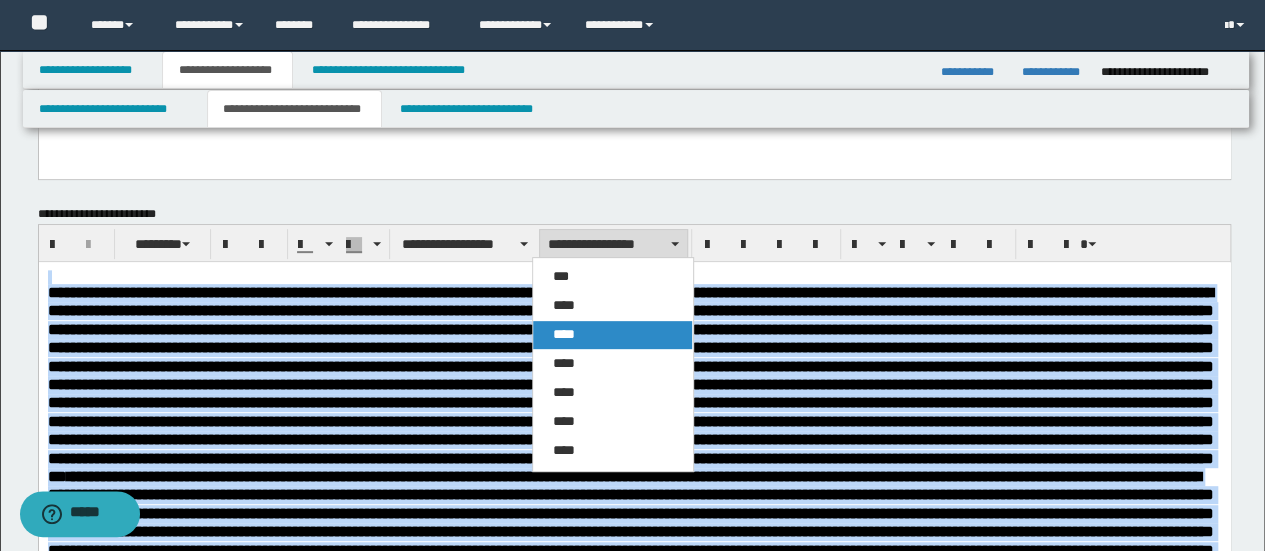 click on "****" at bounding box center [612, 335] 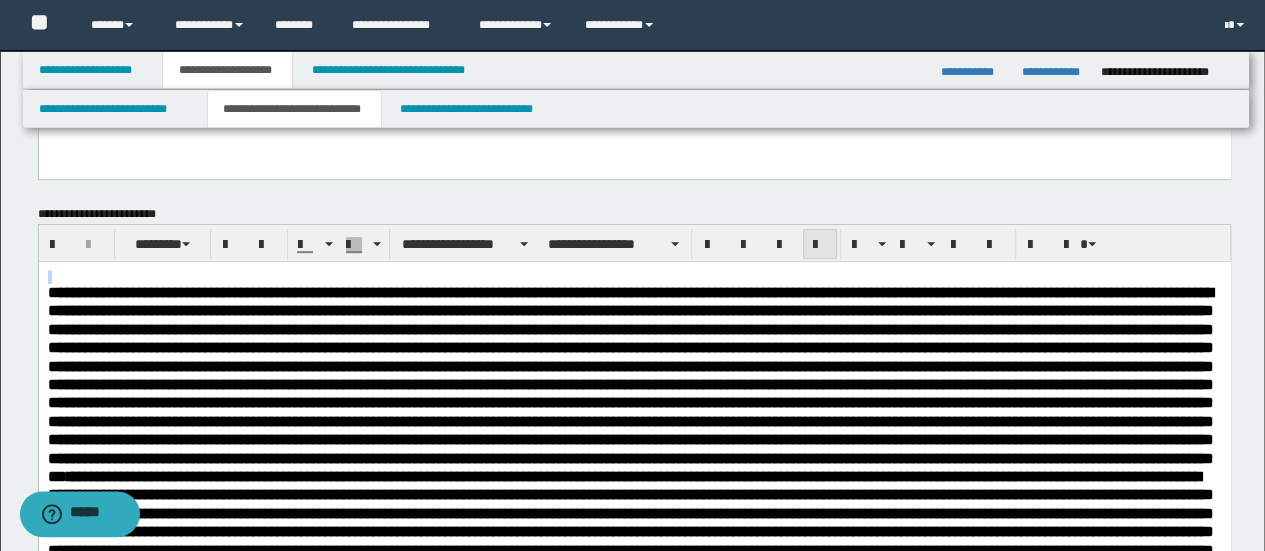 click at bounding box center (820, 245) 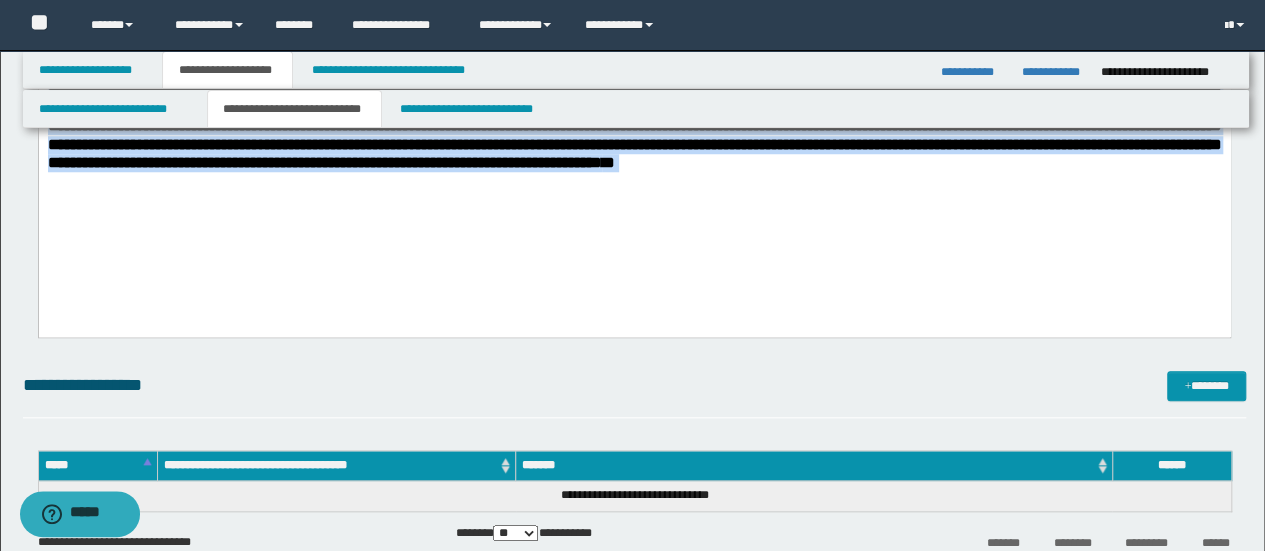 scroll, scrollTop: 666, scrollLeft: 0, axis: vertical 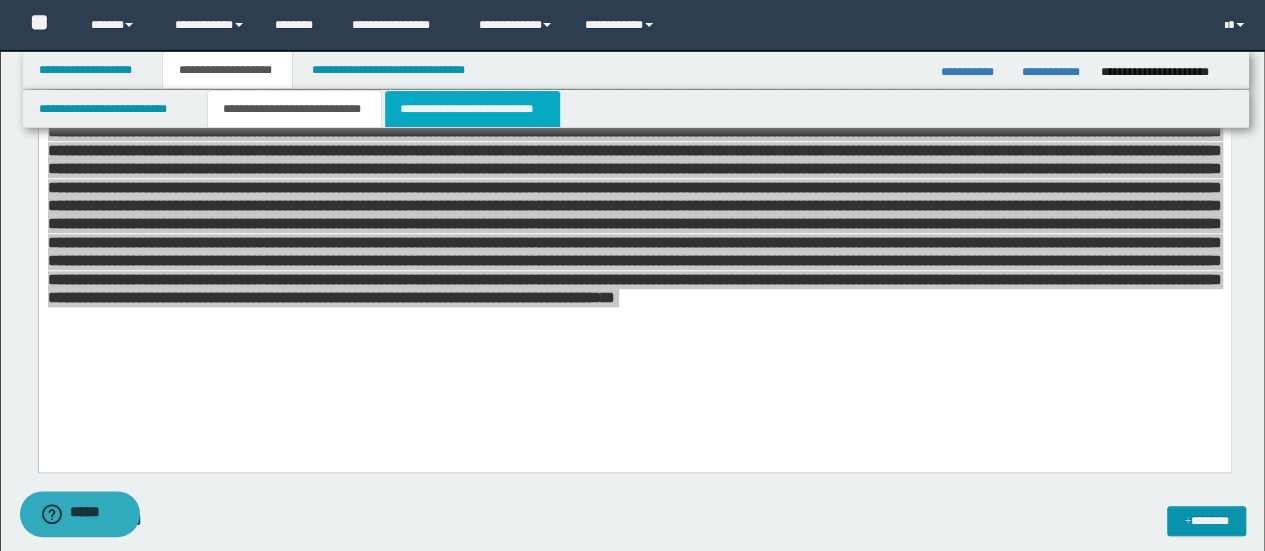 click on "**********" at bounding box center [472, 109] 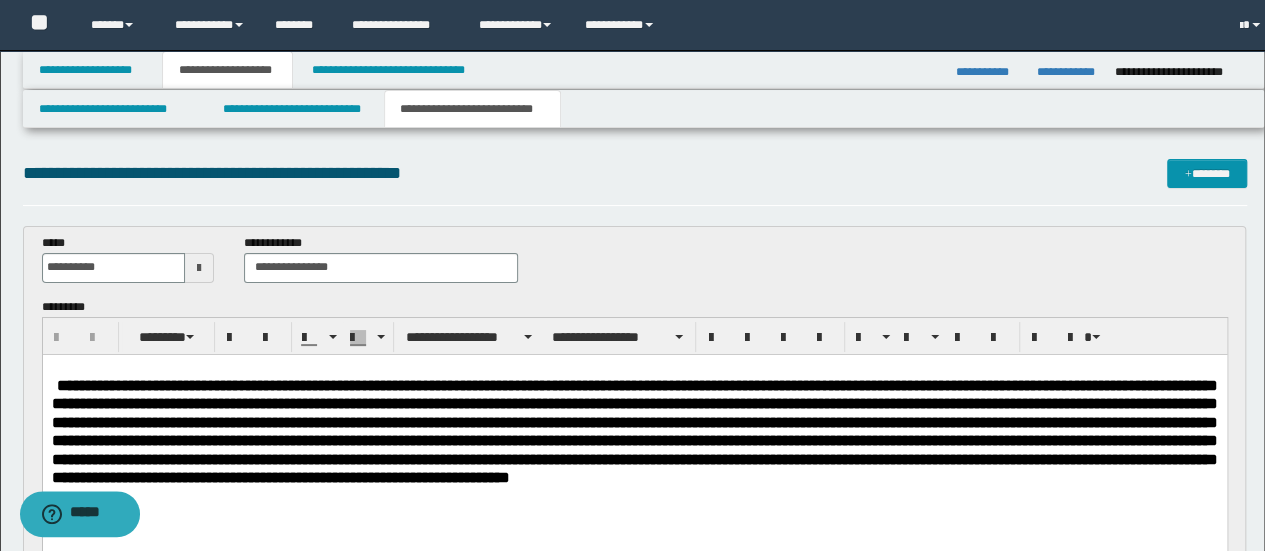 scroll, scrollTop: 0, scrollLeft: 0, axis: both 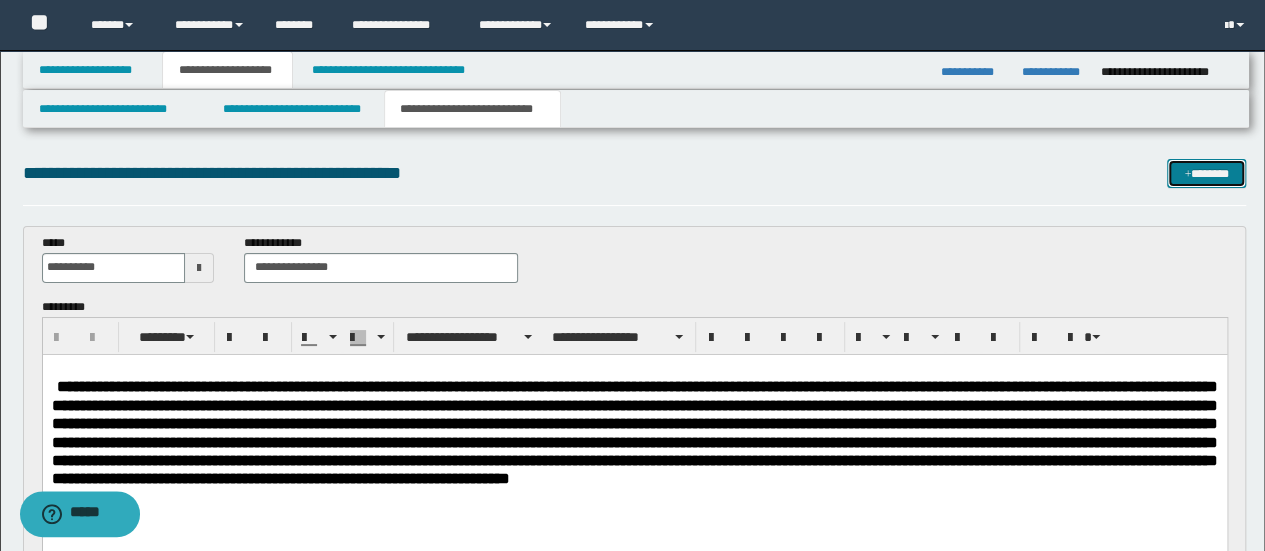 click on "*******" at bounding box center [1206, 173] 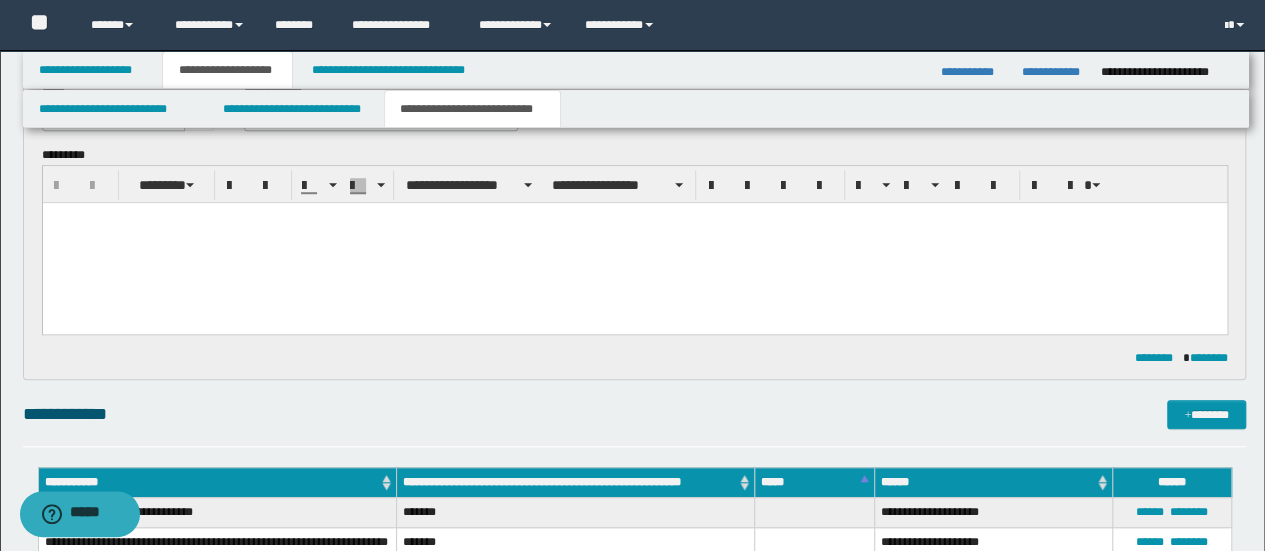 scroll, scrollTop: 0, scrollLeft: 0, axis: both 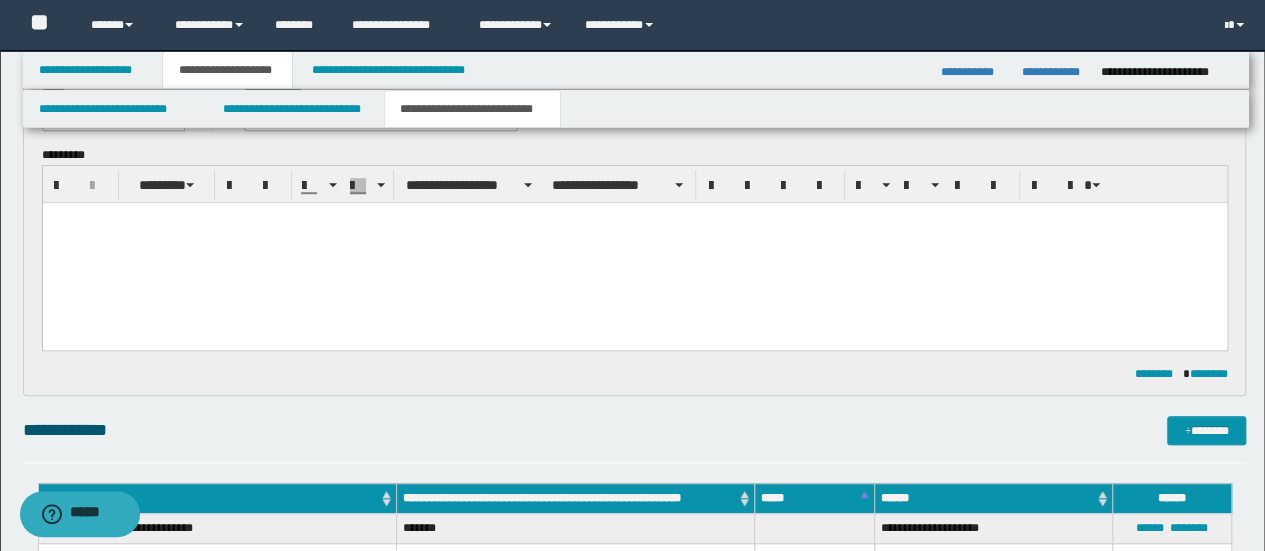 type 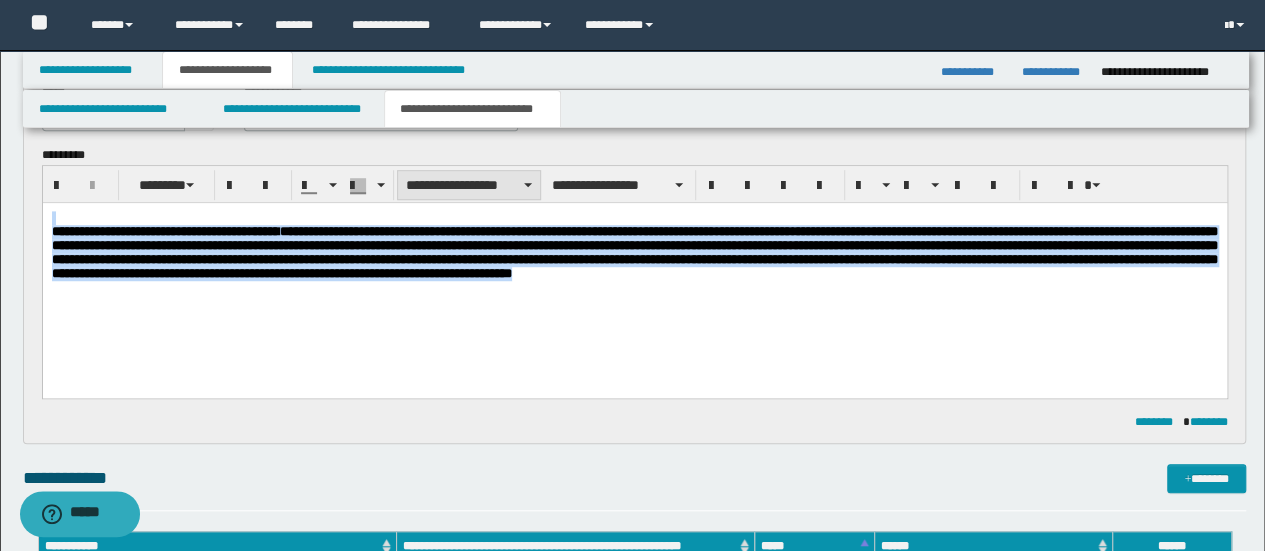 click on "**********" at bounding box center (469, 185) 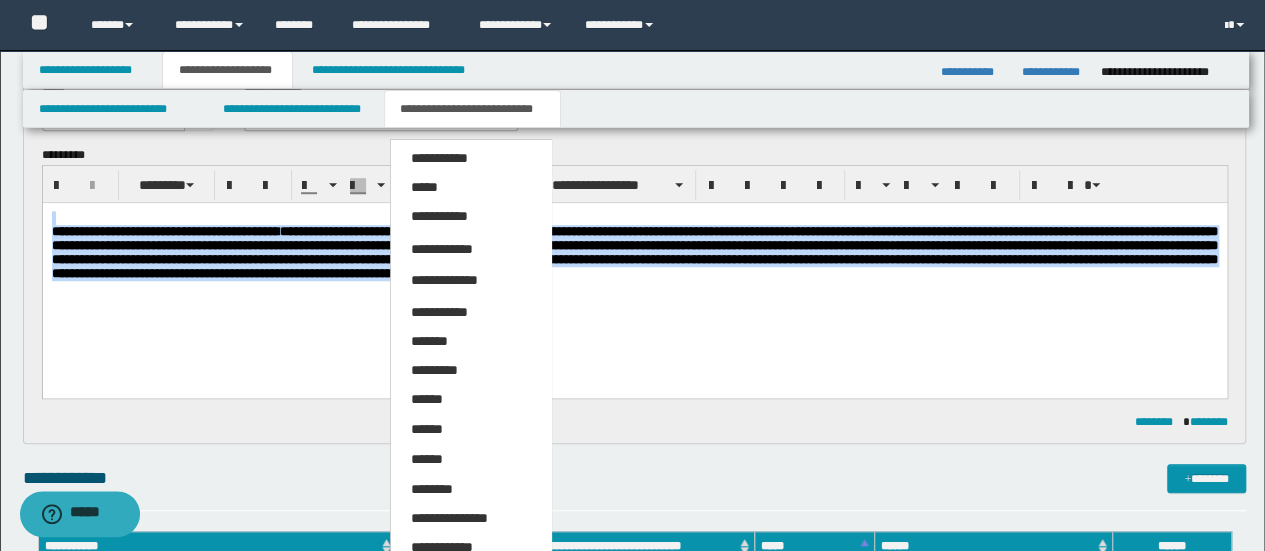 drag, startPoint x: 482, startPoint y: 505, endPoint x: 494, endPoint y: 485, distance: 23.323807 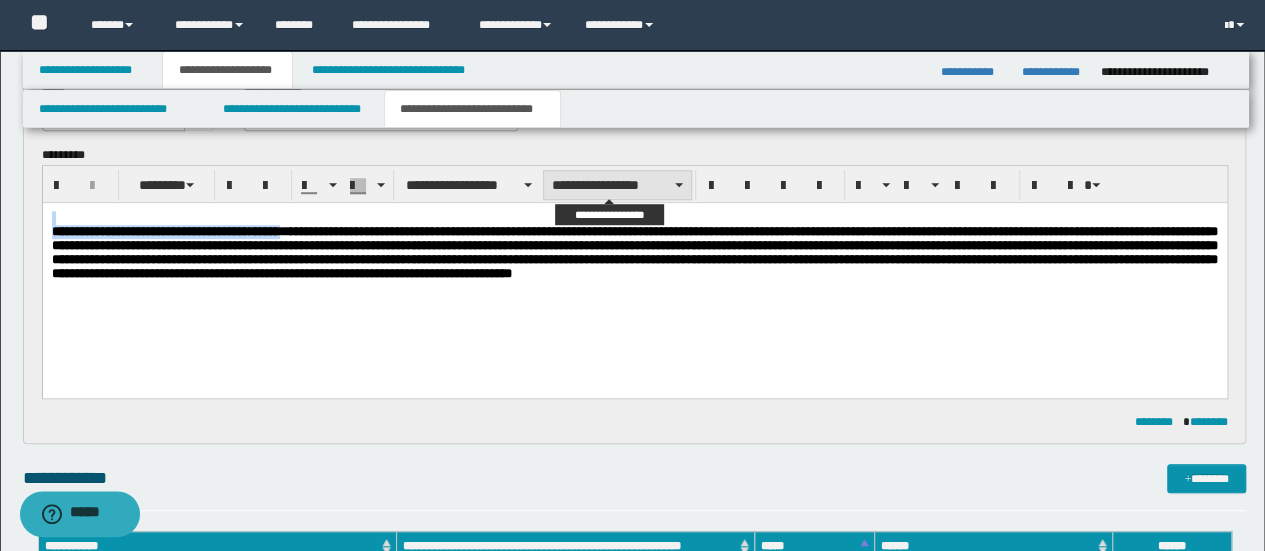 click on "**********" at bounding box center [617, 185] 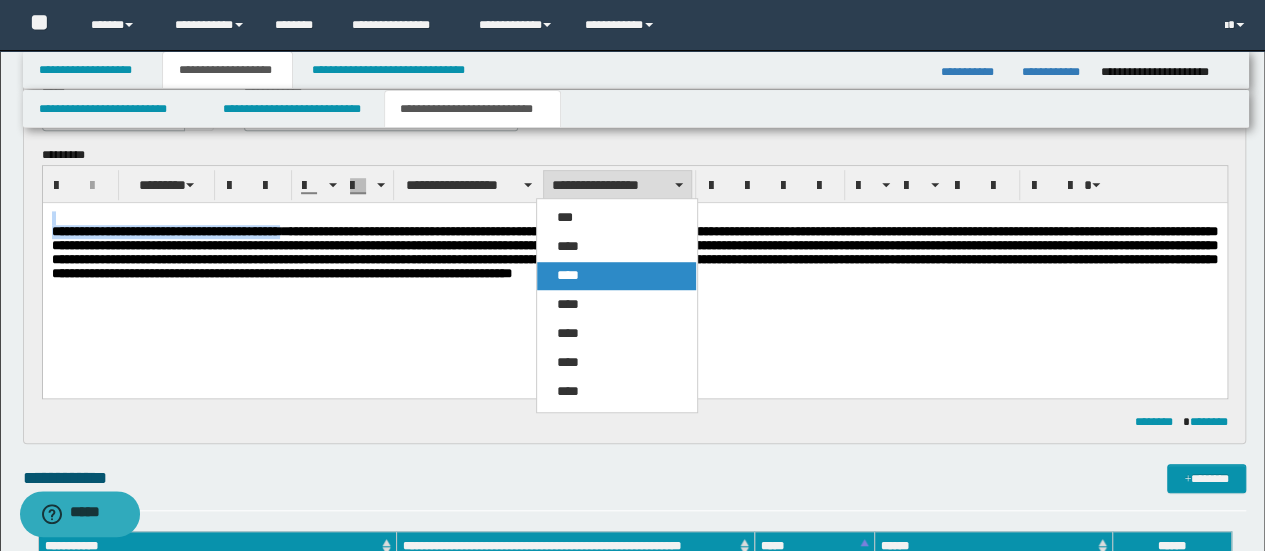 click on "****" at bounding box center (616, 276) 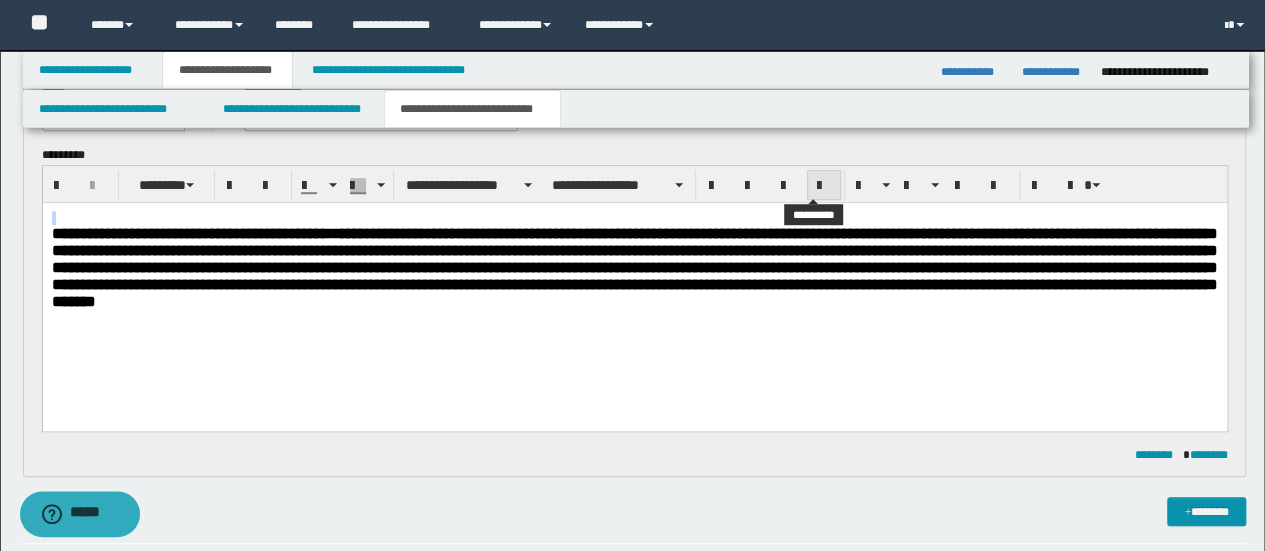 click at bounding box center [824, 185] 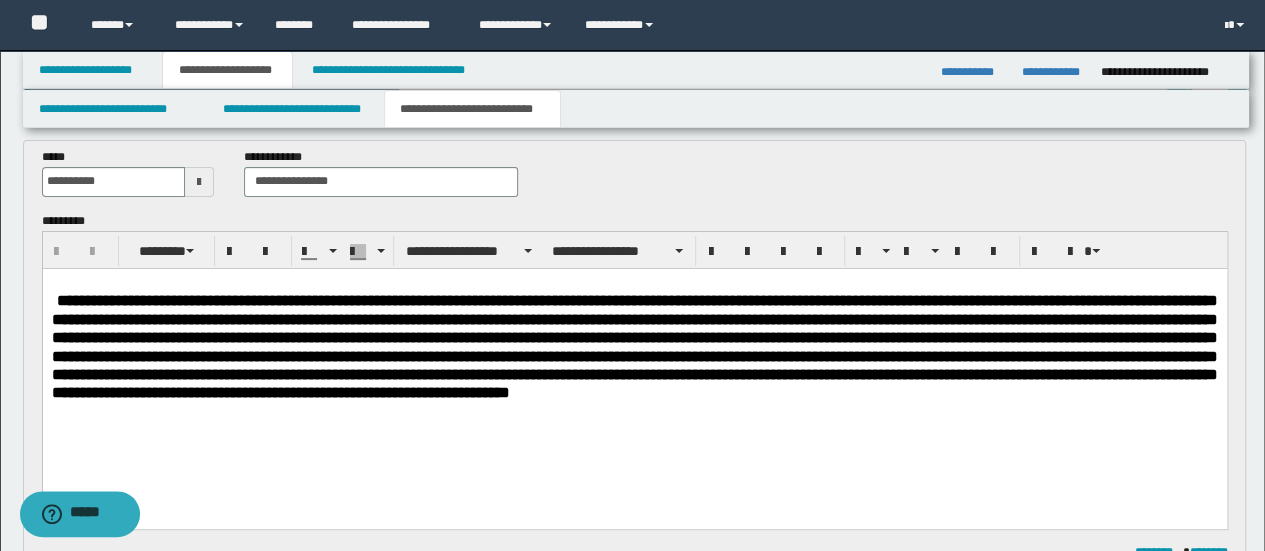 scroll, scrollTop: 0, scrollLeft: 0, axis: both 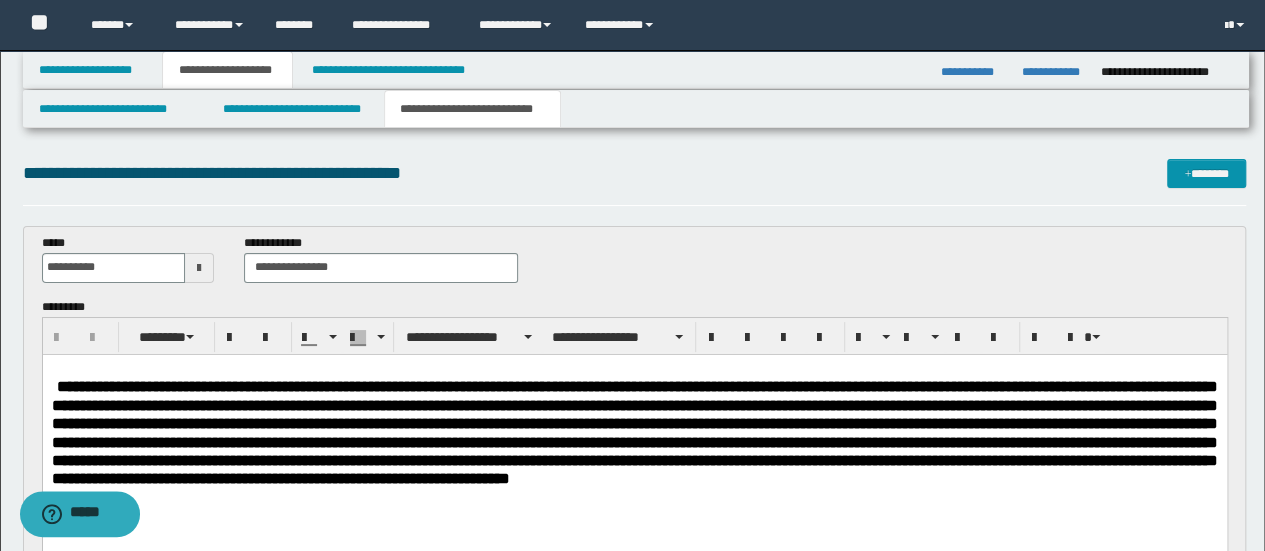 click at bounding box center [634, 450] 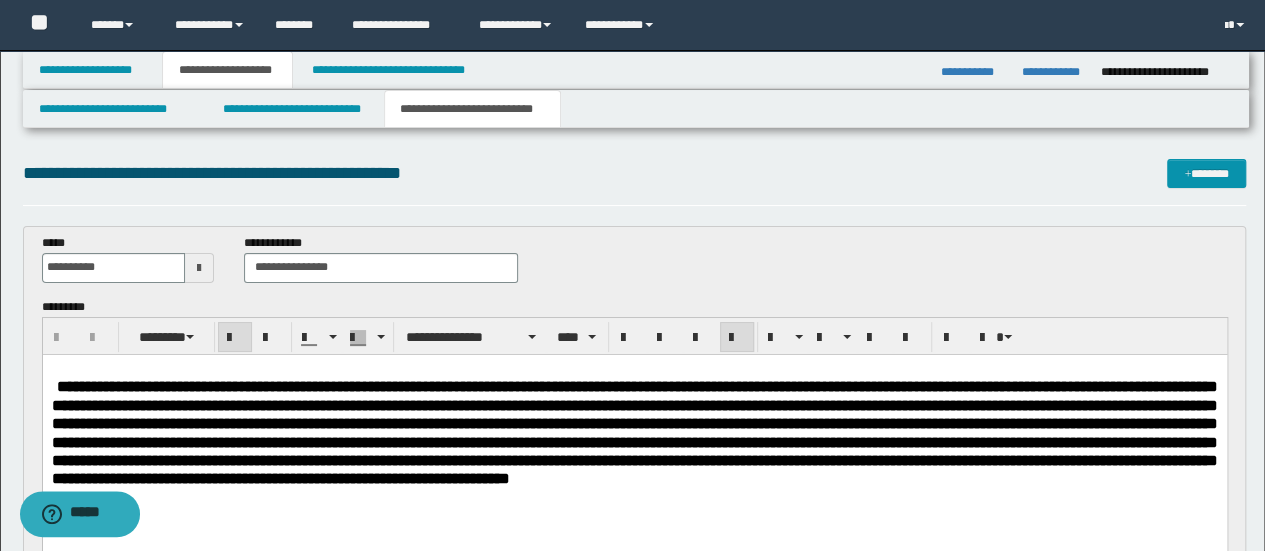type 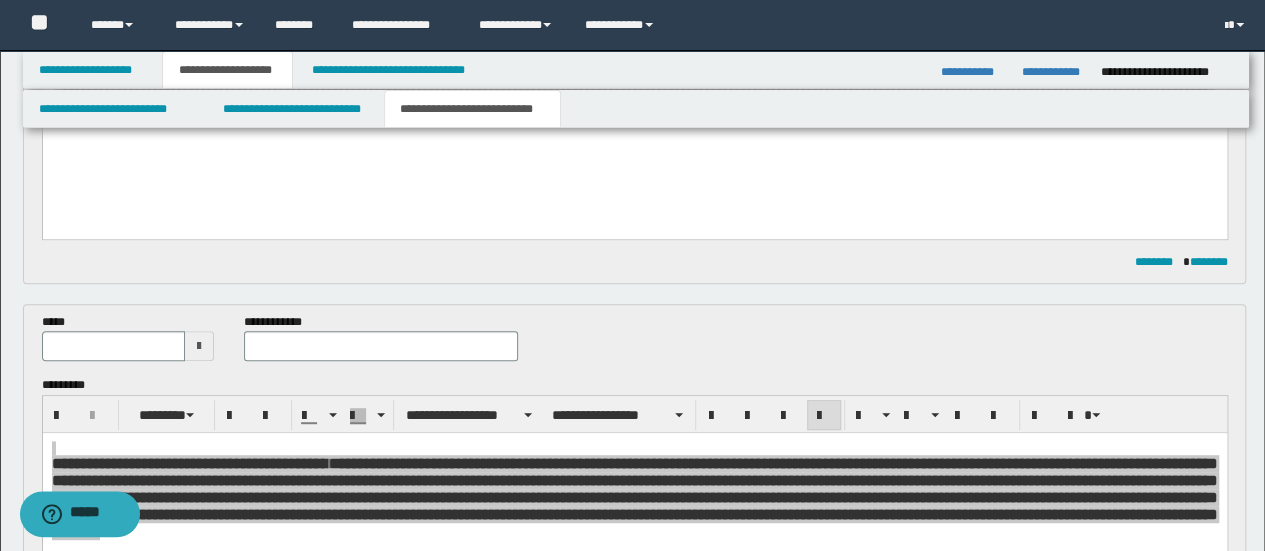 scroll, scrollTop: 533, scrollLeft: 0, axis: vertical 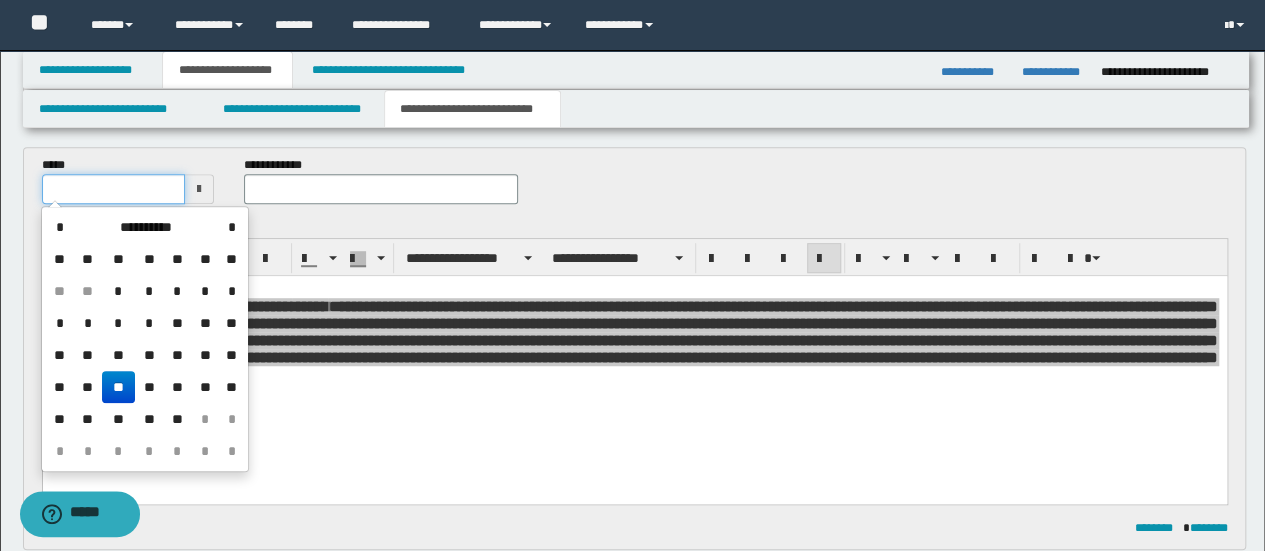 click at bounding box center [114, 189] 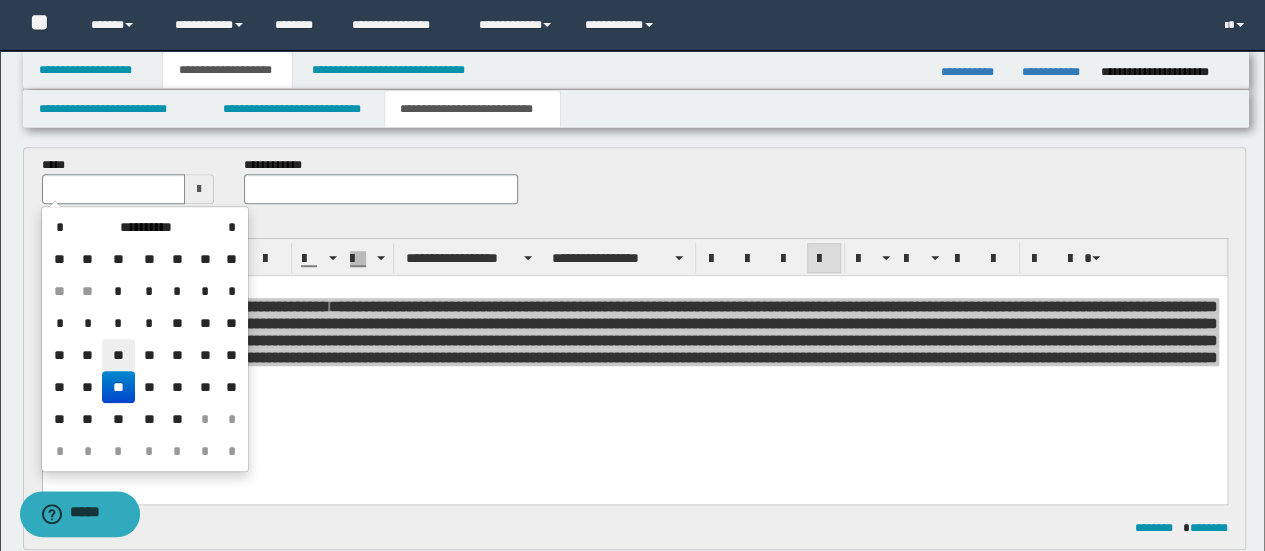 click on "**" at bounding box center (118, 355) 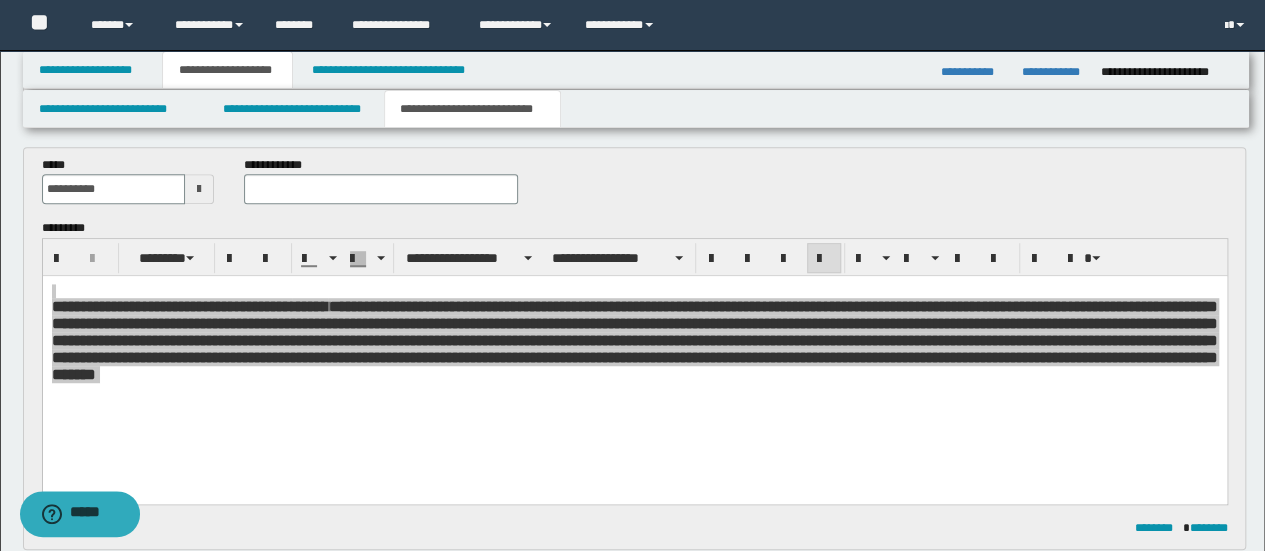 drag, startPoint x: 304, startPoint y: 205, endPoint x: 300, endPoint y: 189, distance: 16.492422 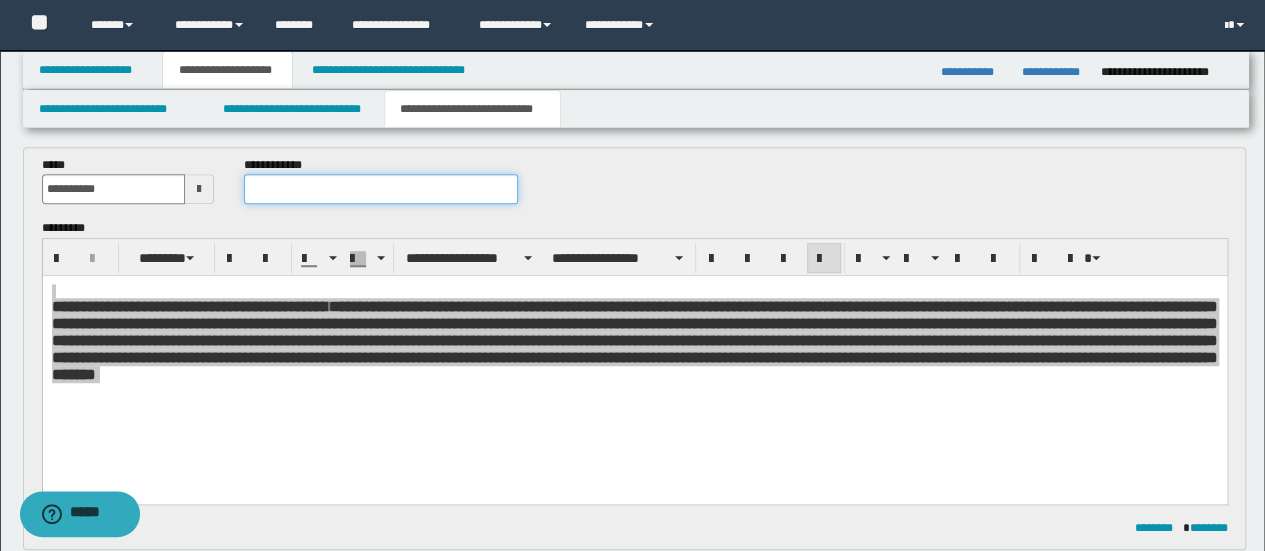 click at bounding box center [381, 189] 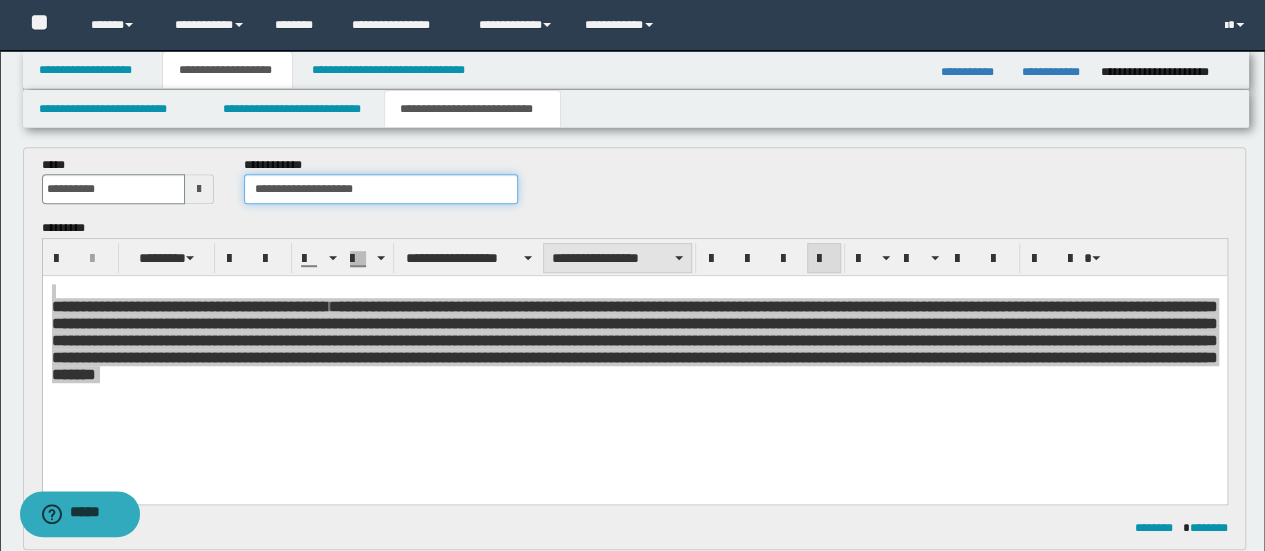 type on "**********" 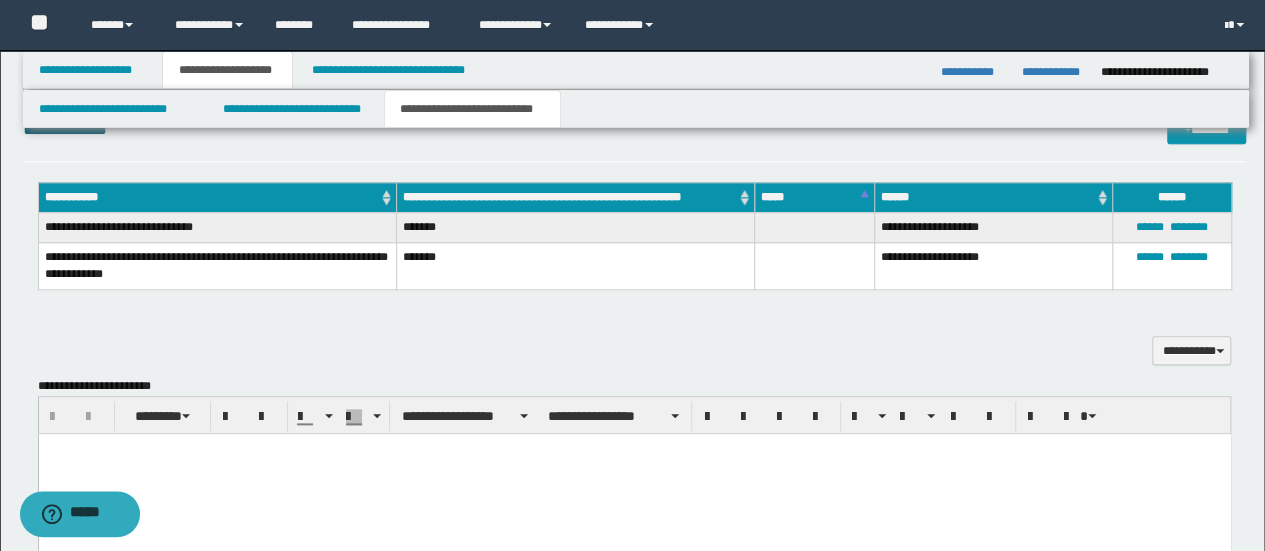 scroll, scrollTop: 1066, scrollLeft: 0, axis: vertical 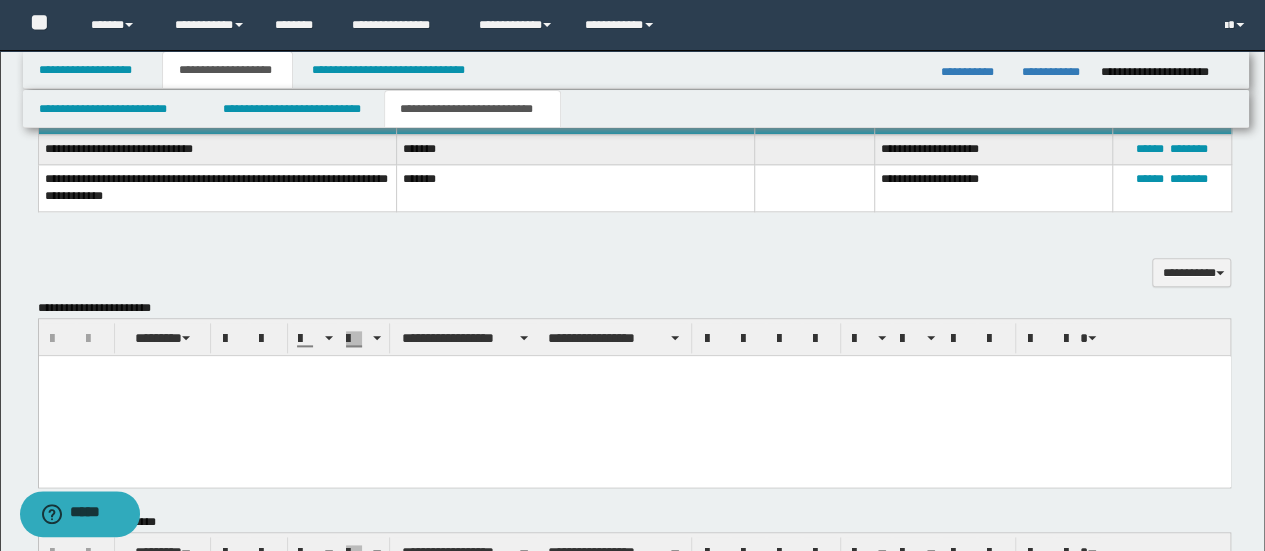 click at bounding box center [634, 396] 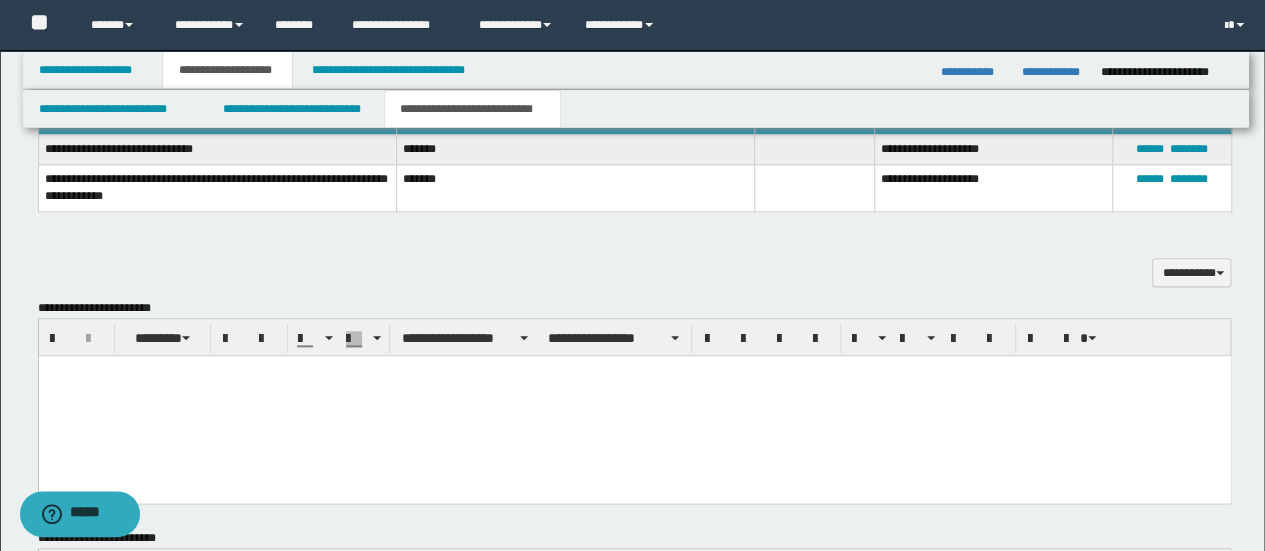 type 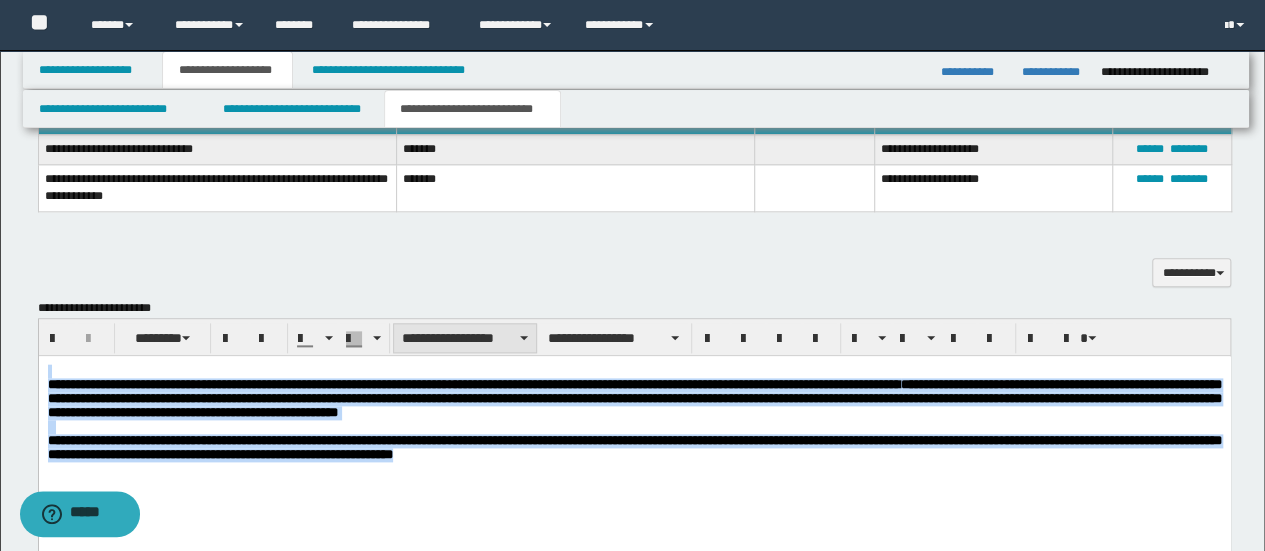 click on "**********" at bounding box center [465, 338] 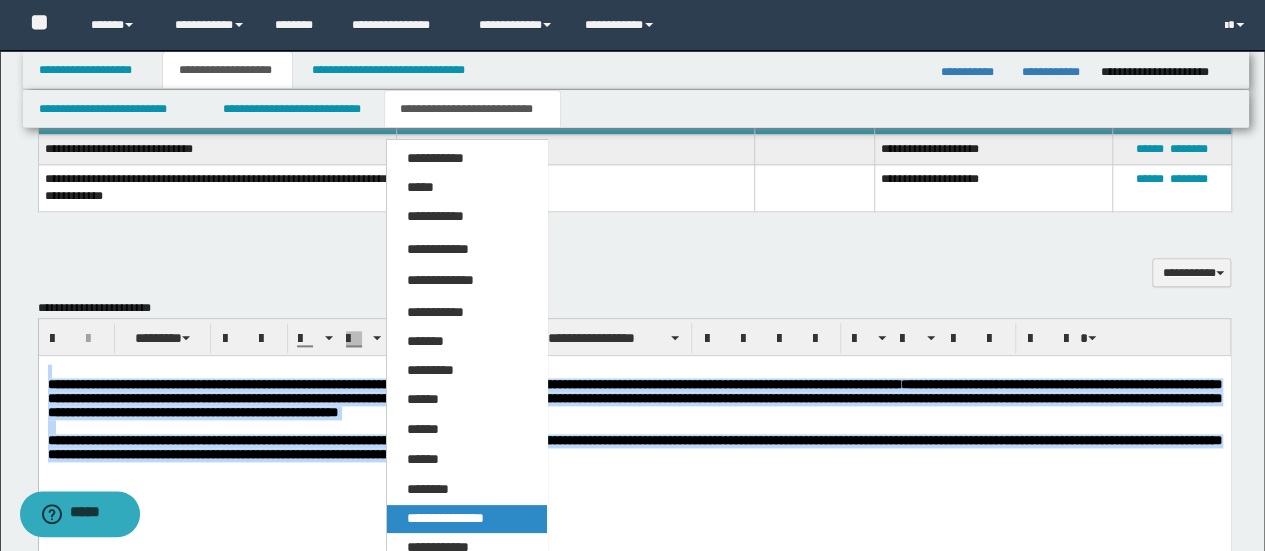 click on "**********" at bounding box center [466, 519] 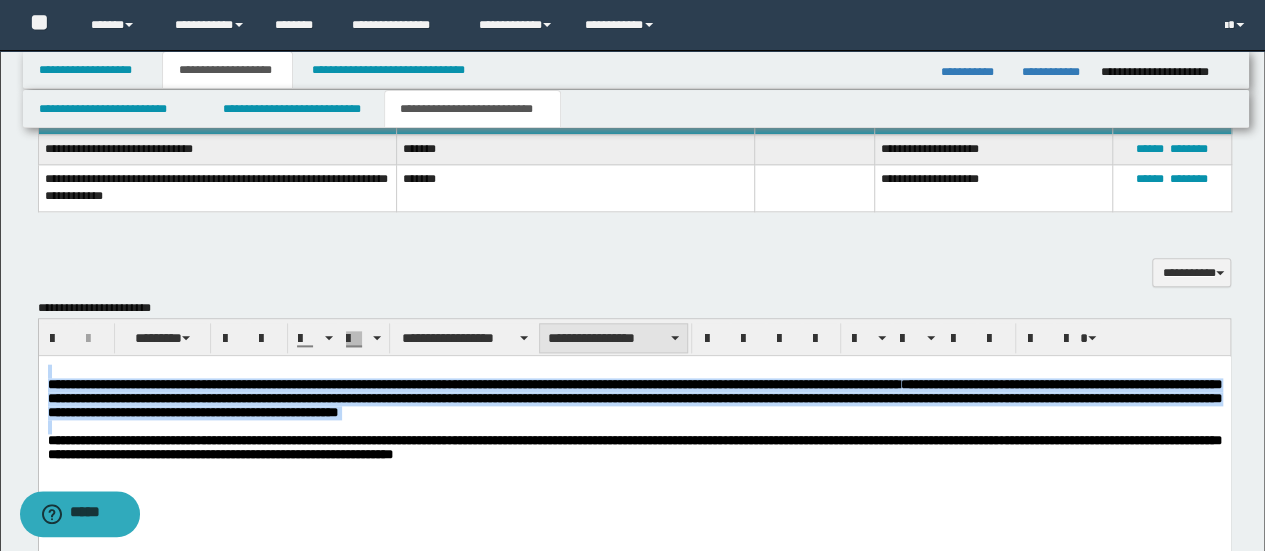 drag, startPoint x: 577, startPoint y: 335, endPoint x: 582, endPoint y: 349, distance: 14.866069 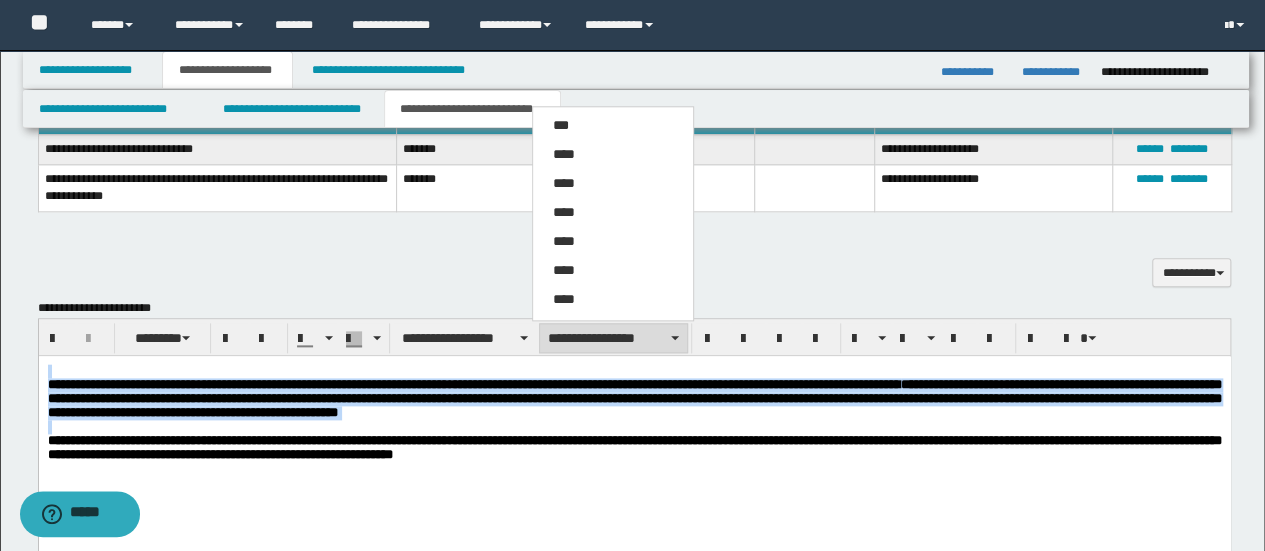 click on "****" at bounding box center (612, 184) 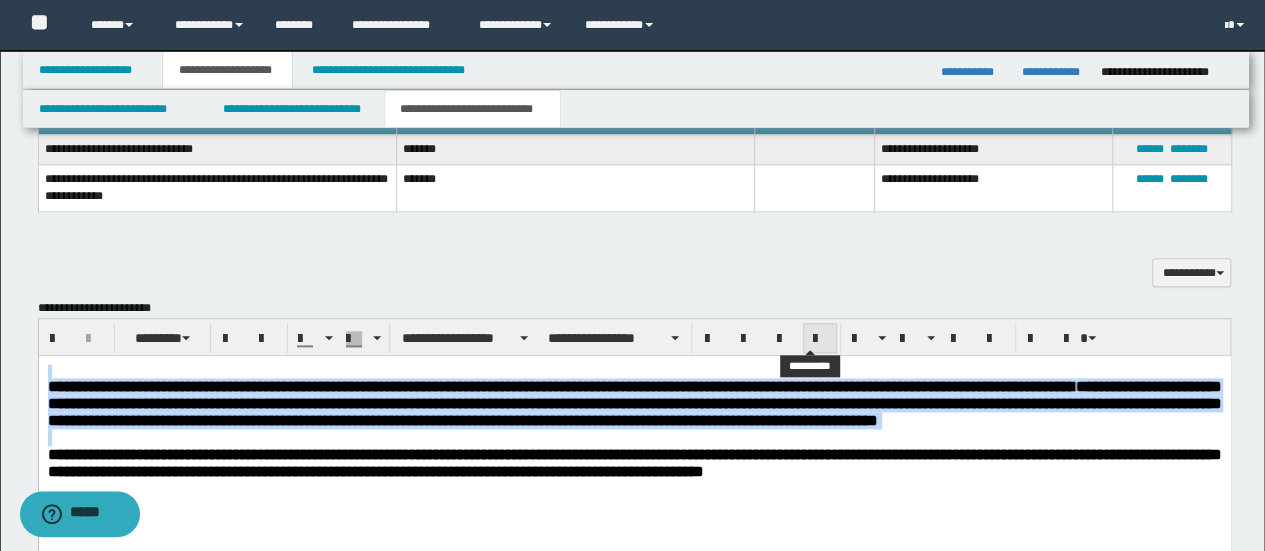 click at bounding box center [820, 339] 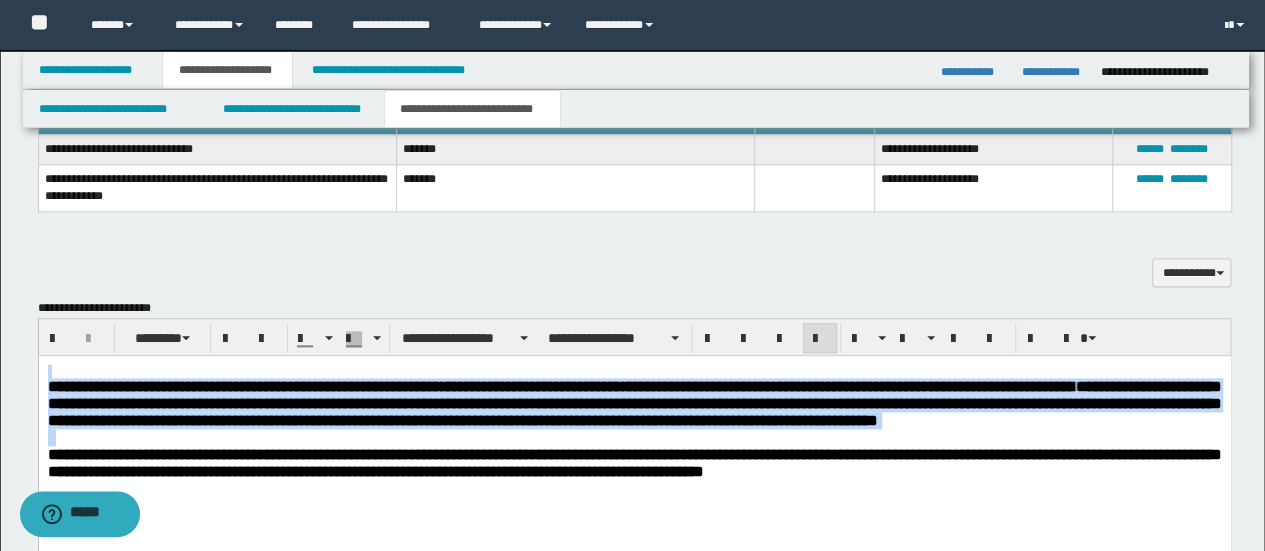 click on "**********" at bounding box center (634, 403) 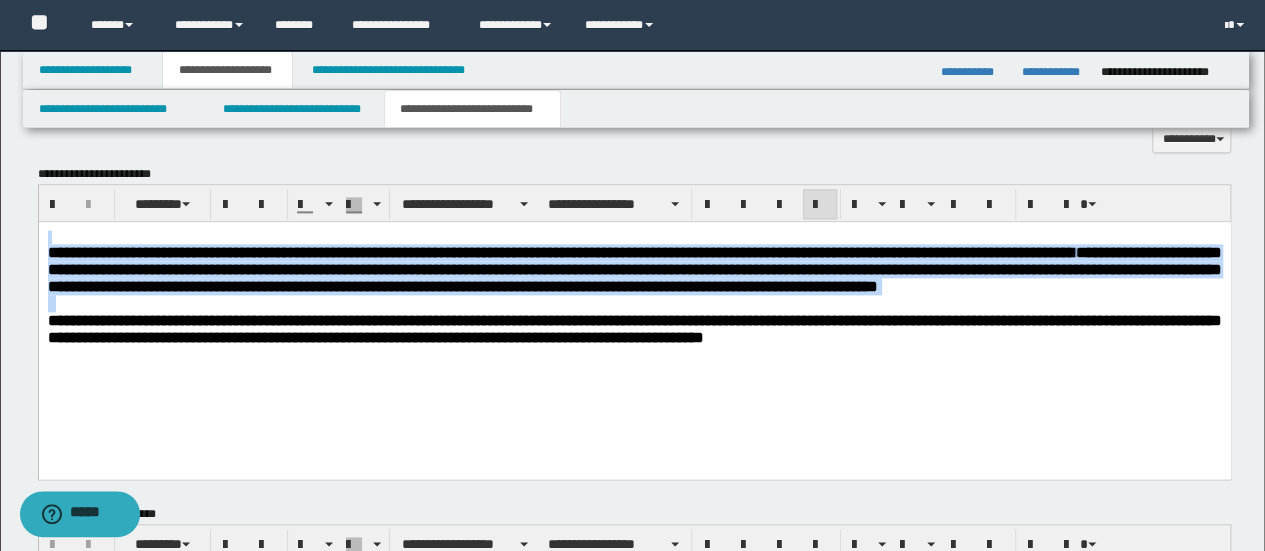 scroll, scrollTop: 800, scrollLeft: 0, axis: vertical 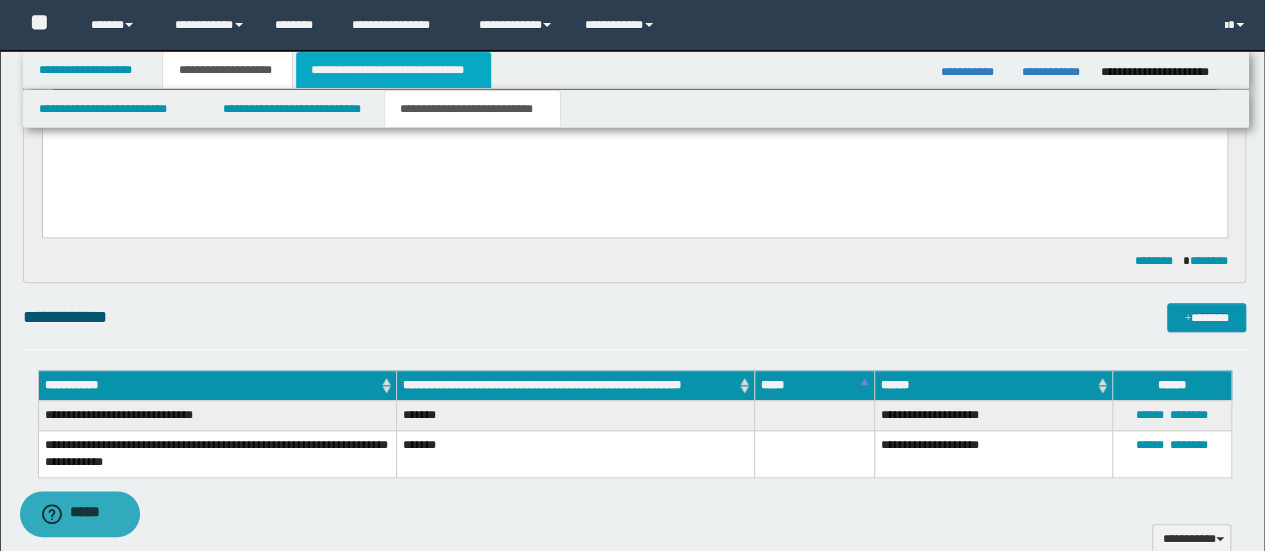 click on "**********" at bounding box center (393, 70) 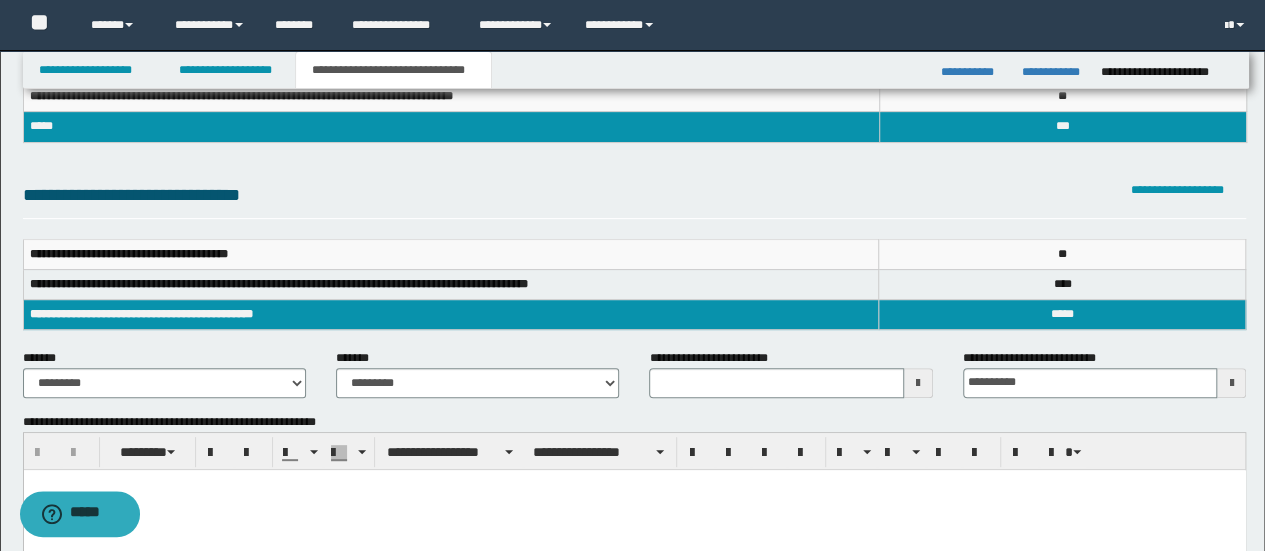 scroll, scrollTop: 266, scrollLeft: 0, axis: vertical 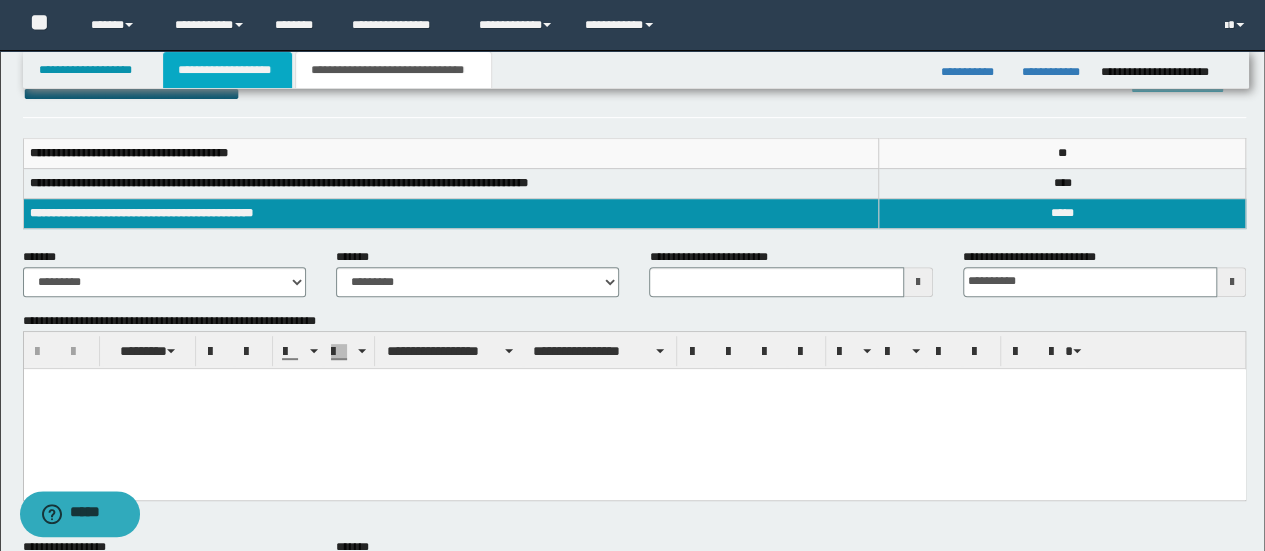 click on "**********" at bounding box center (227, 70) 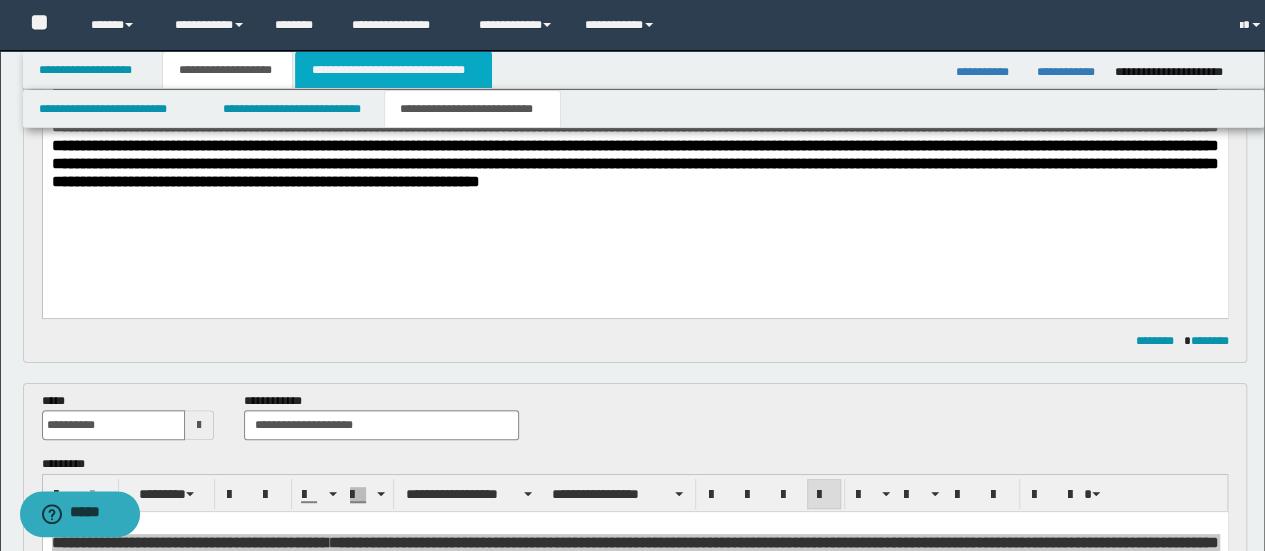 click on "**********" at bounding box center (393, 70) 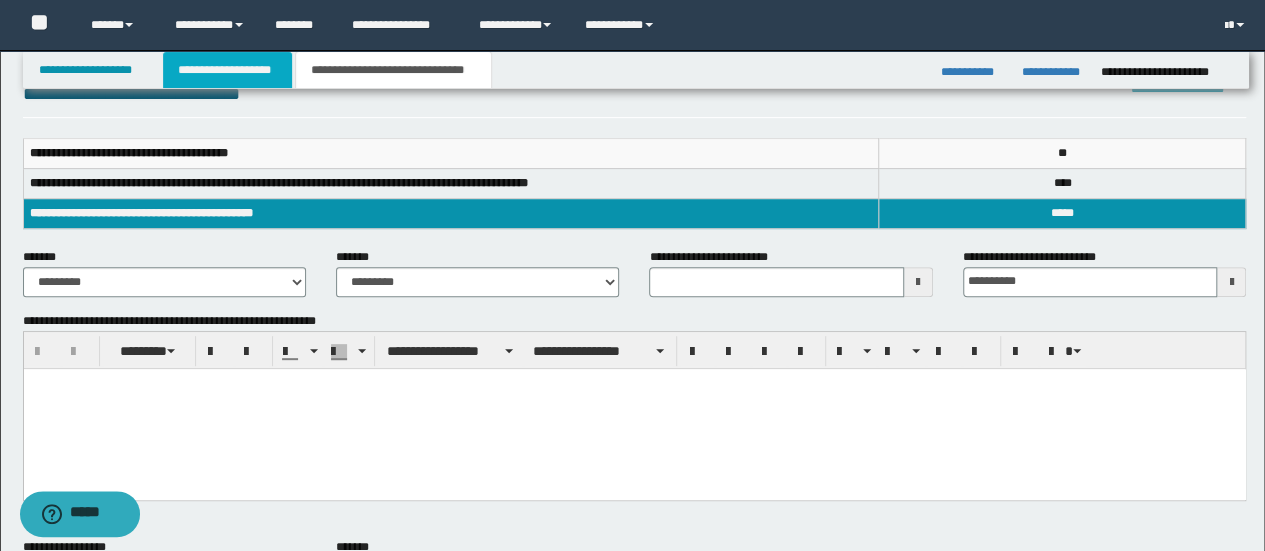 click on "**********" at bounding box center [227, 70] 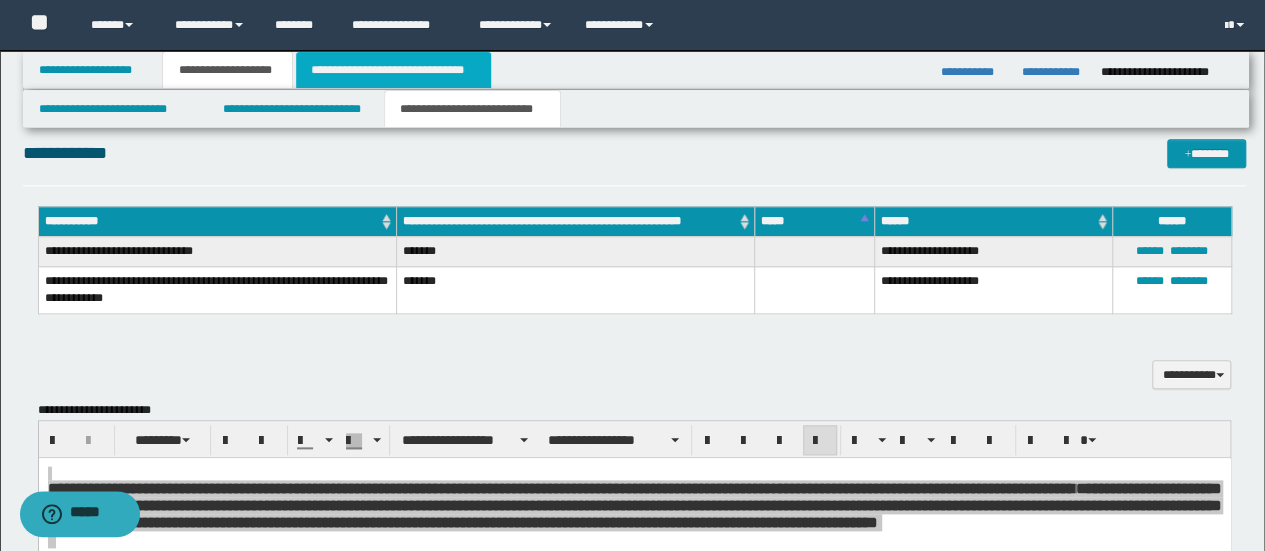 click on "**********" at bounding box center (393, 70) 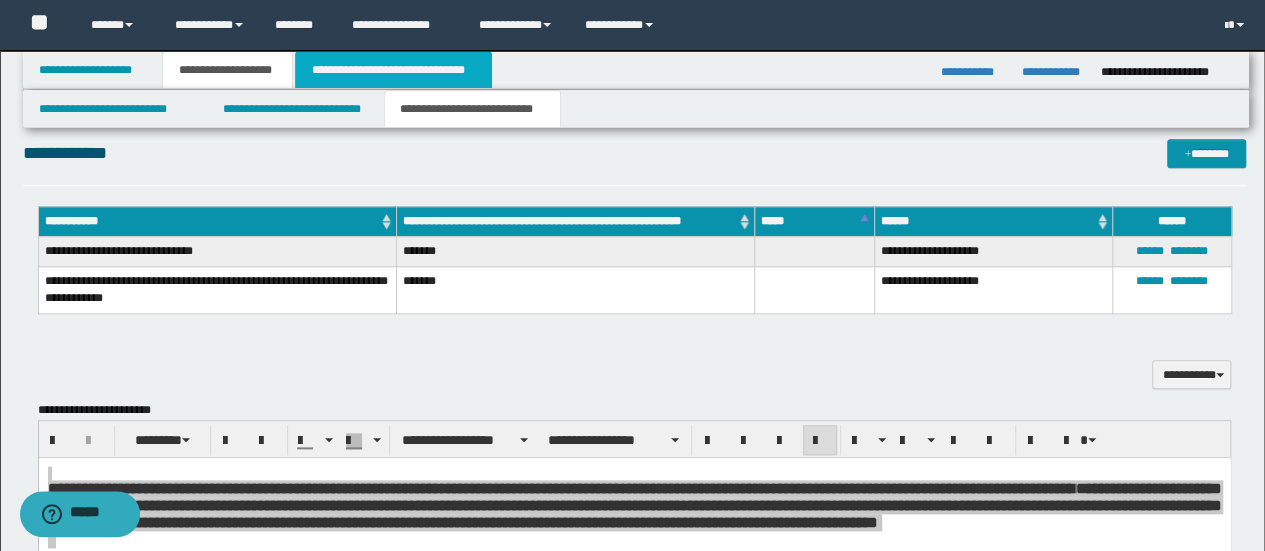 type 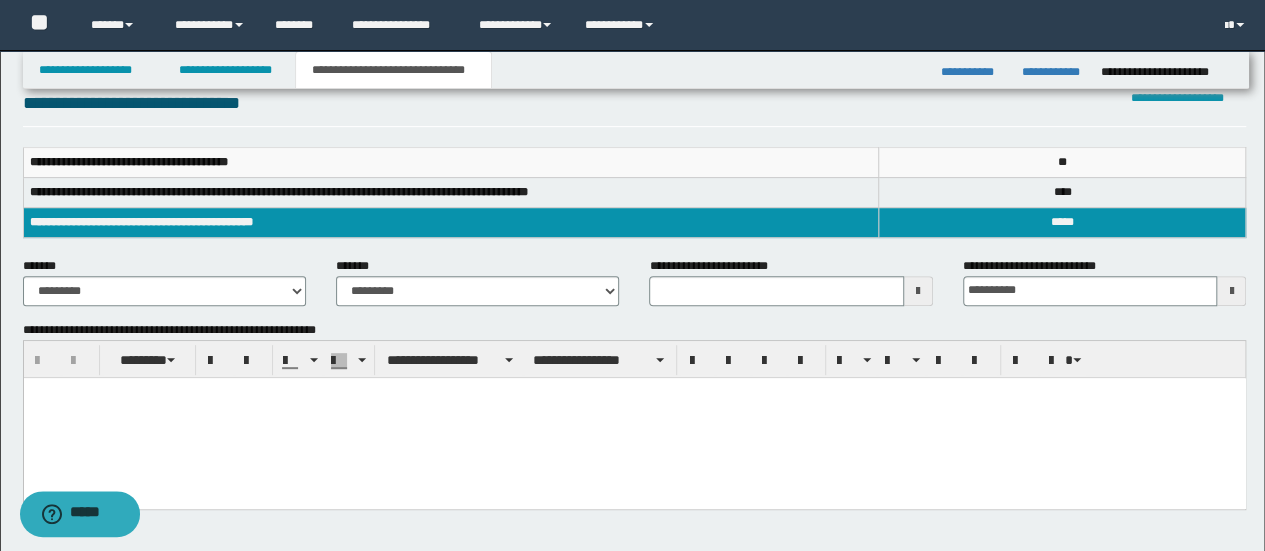 scroll, scrollTop: 350, scrollLeft: 0, axis: vertical 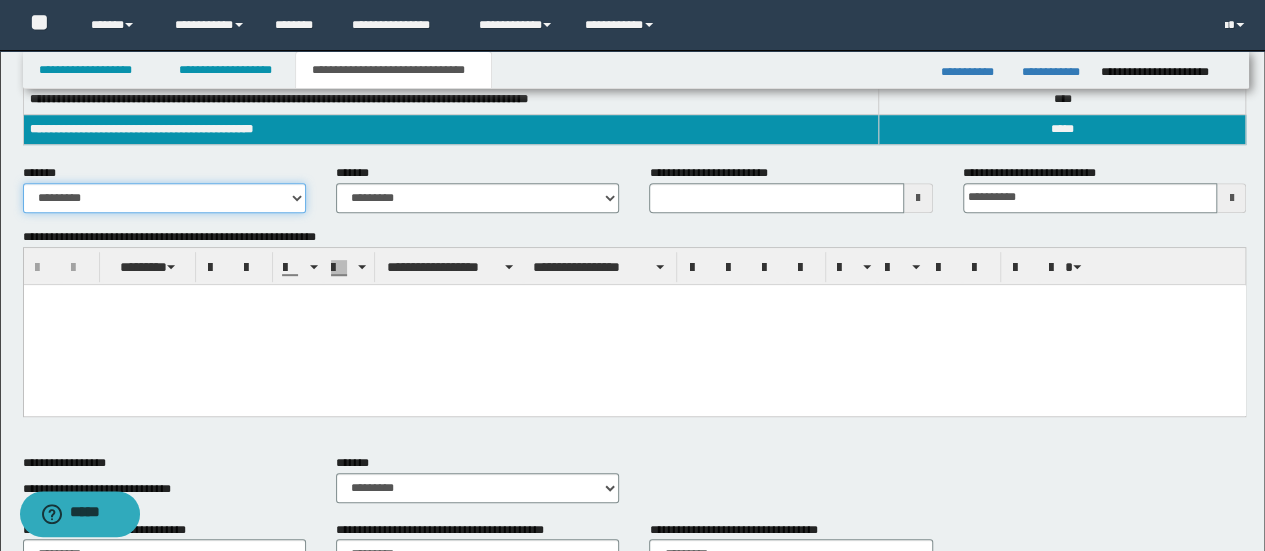 click on "**********" at bounding box center [164, 198] 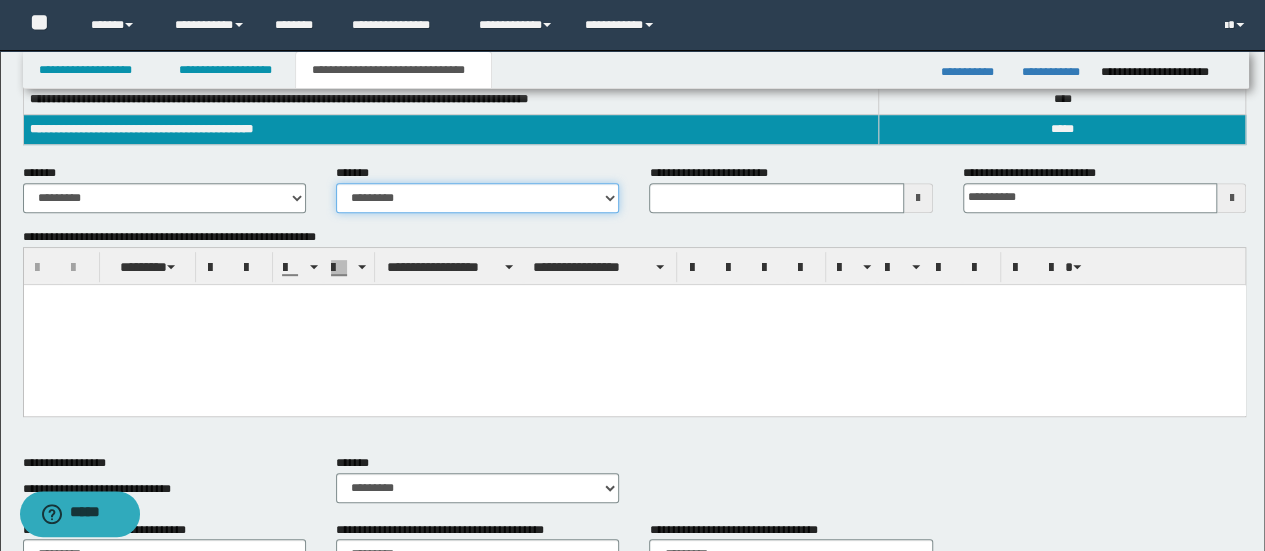 click on "**********" at bounding box center [477, 198] 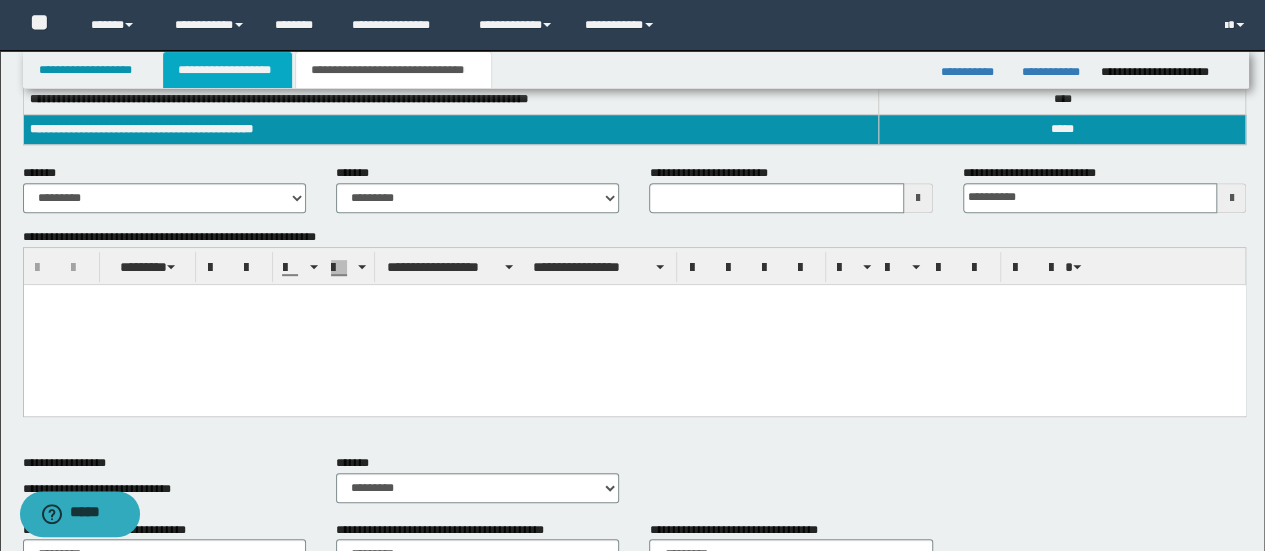 click on "**********" at bounding box center [227, 70] 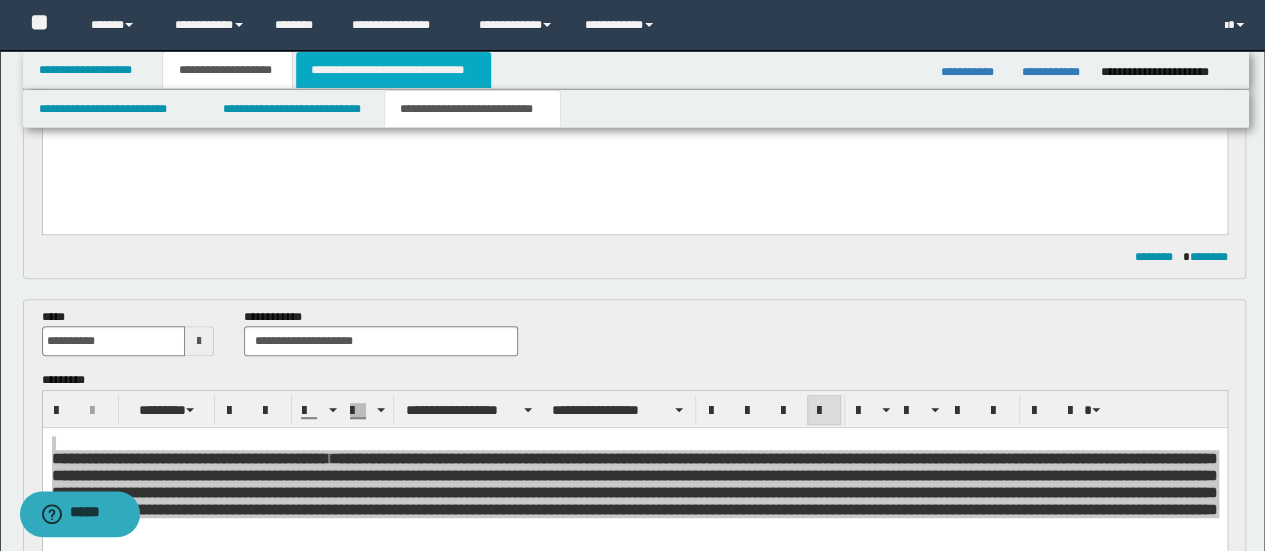 click on "**********" at bounding box center [393, 70] 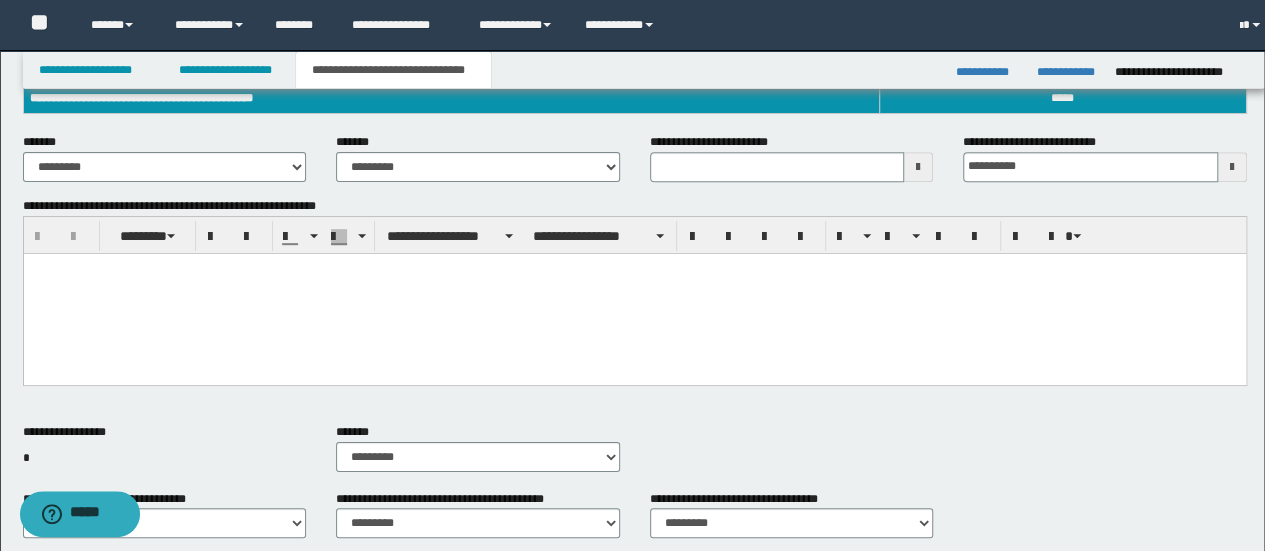 scroll, scrollTop: 350, scrollLeft: 0, axis: vertical 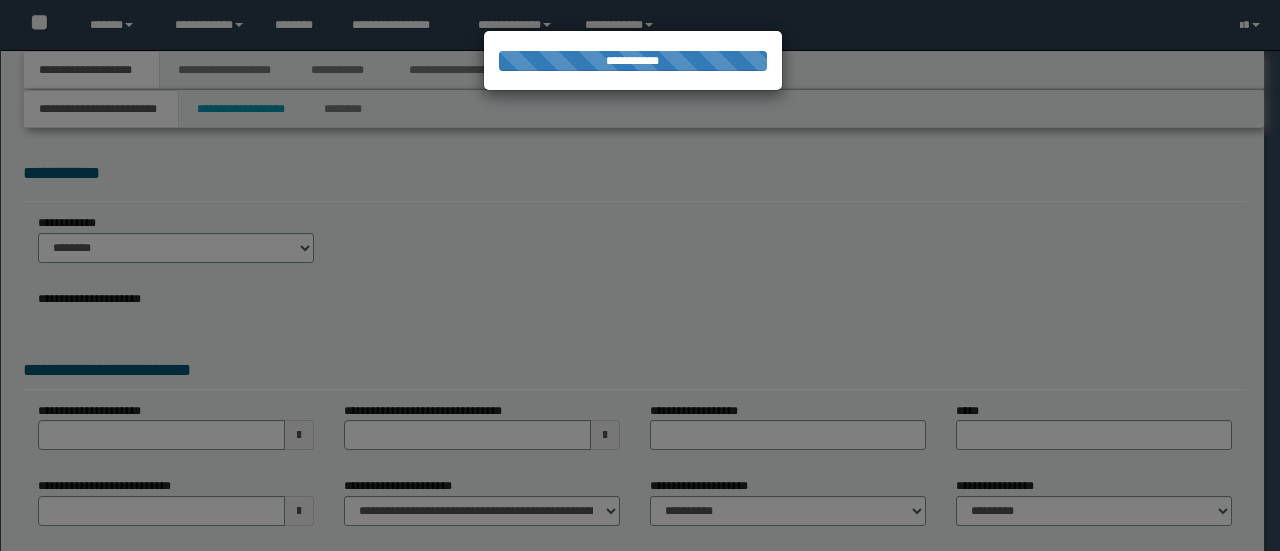 select on "*" 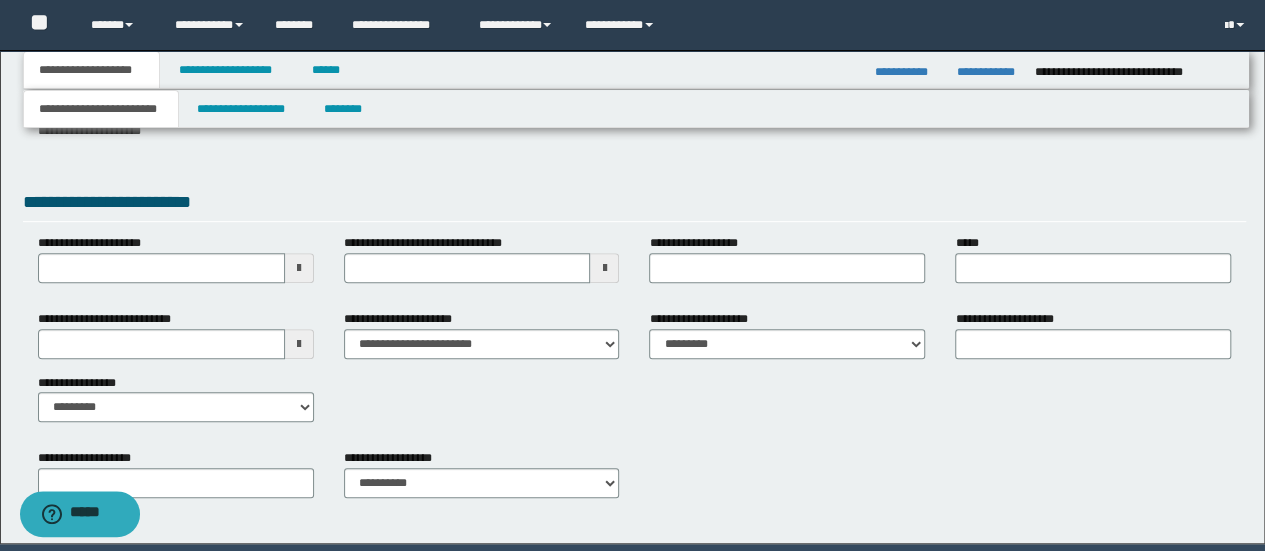 scroll, scrollTop: 400, scrollLeft: 0, axis: vertical 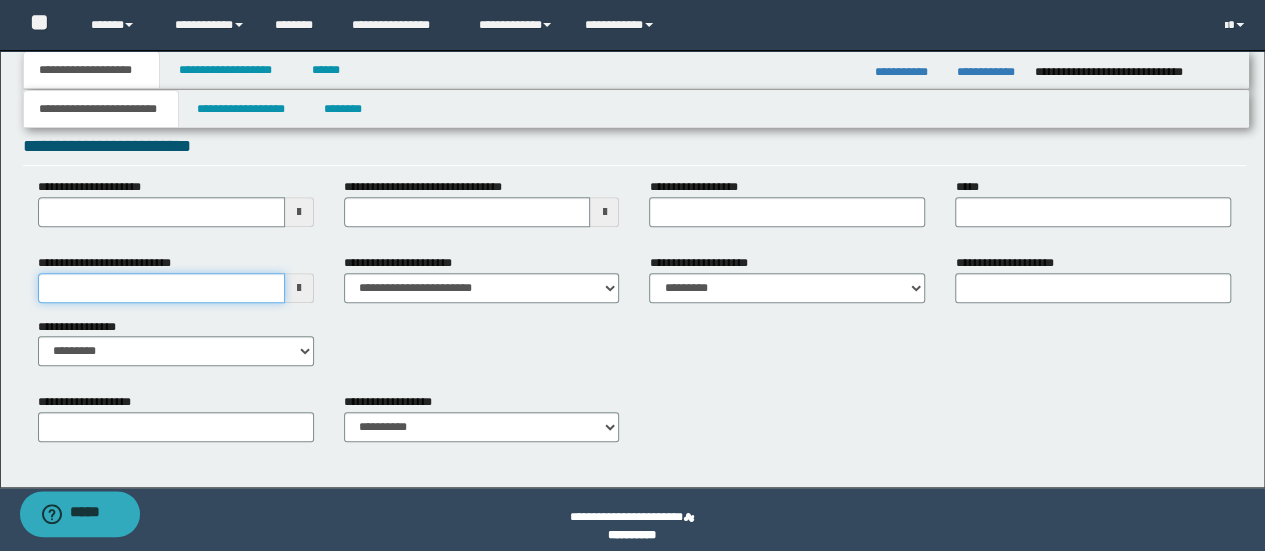click on "**********" at bounding box center [161, 288] 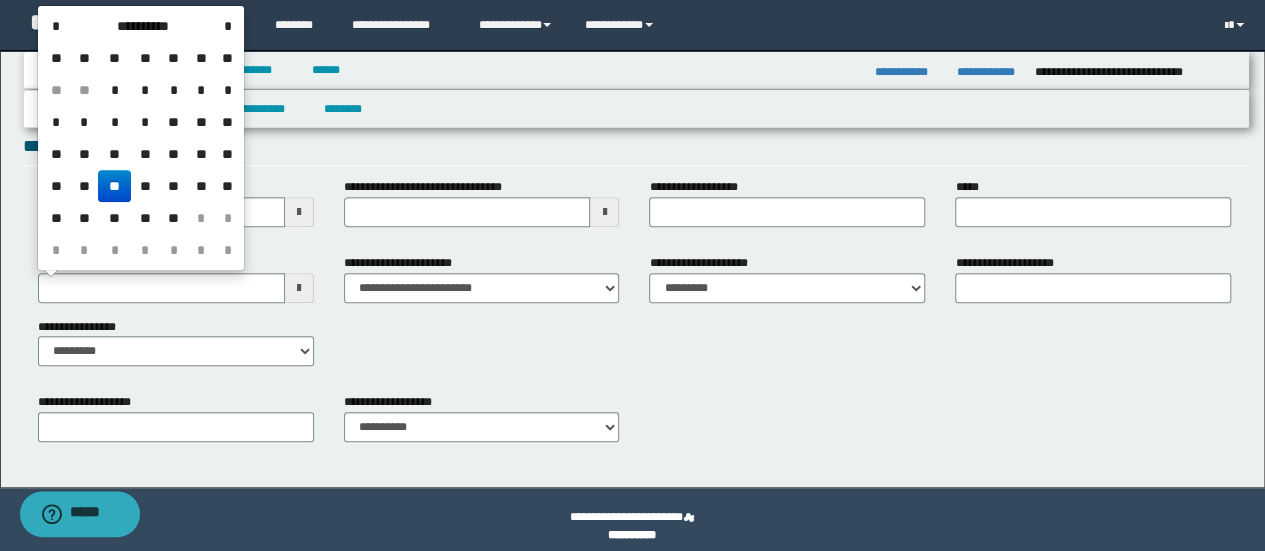 click on "**" at bounding box center [114, 186] 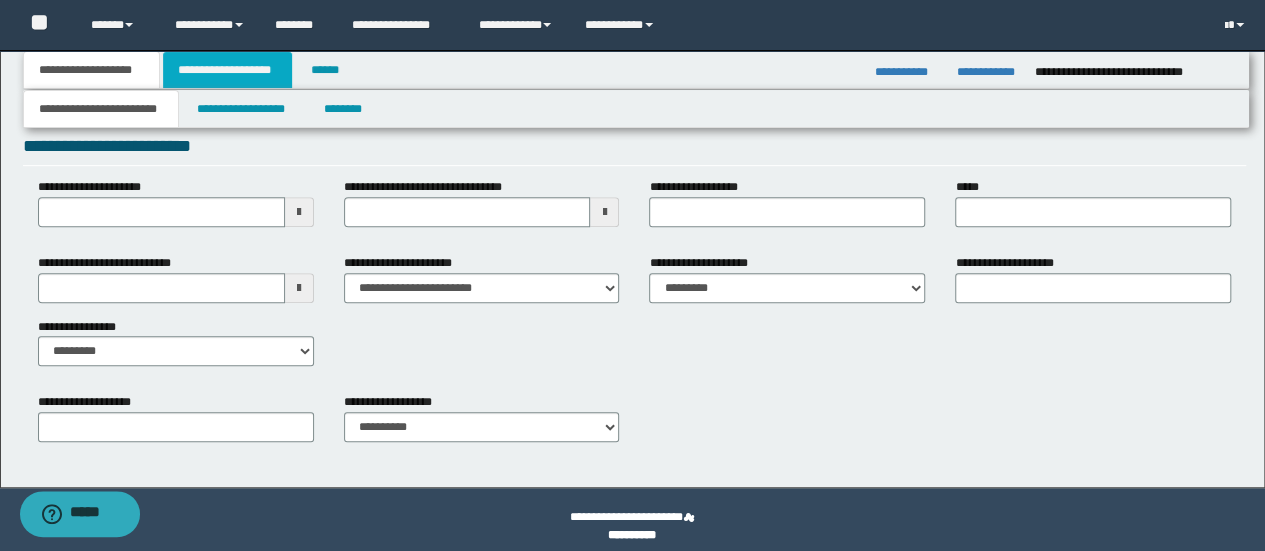 click on "**********" at bounding box center (227, 70) 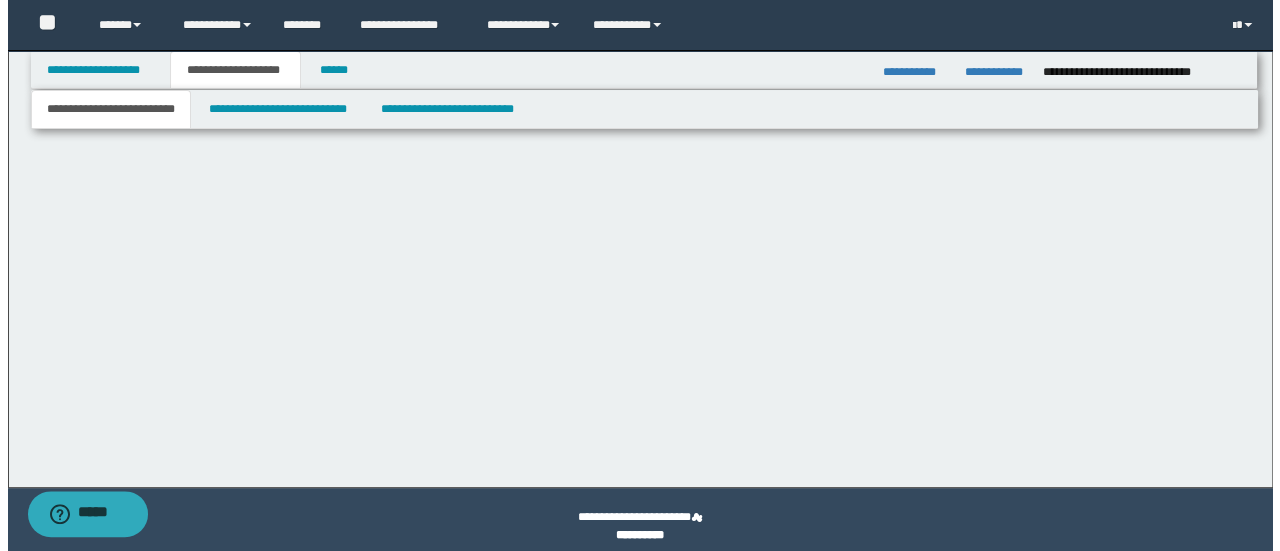 scroll, scrollTop: 0, scrollLeft: 0, axis: both 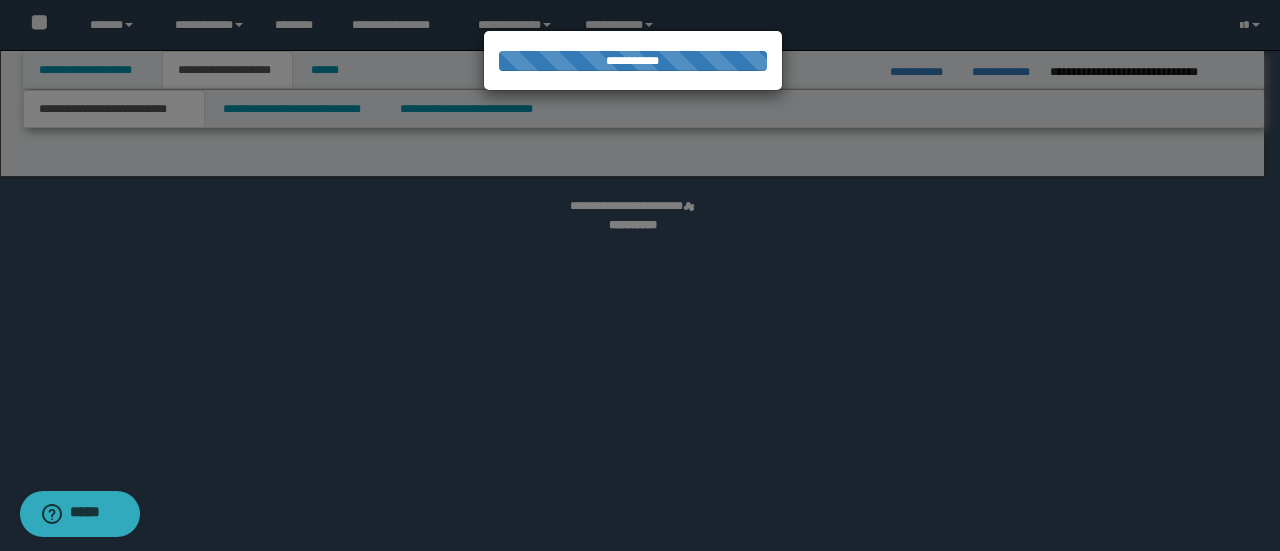 click at bounding box center (640, 275) 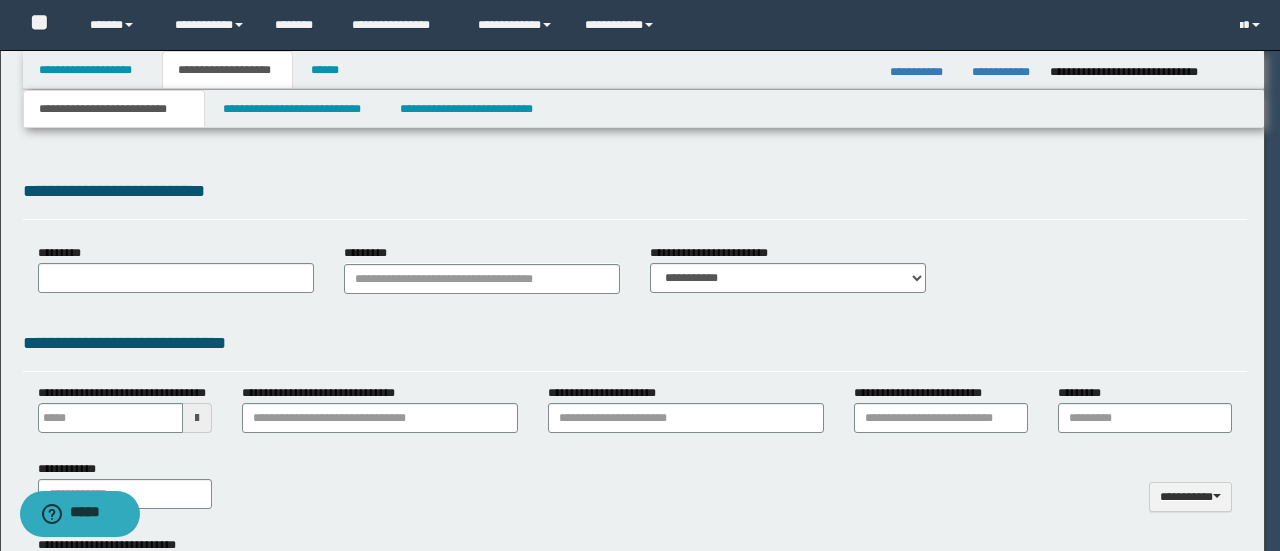 type 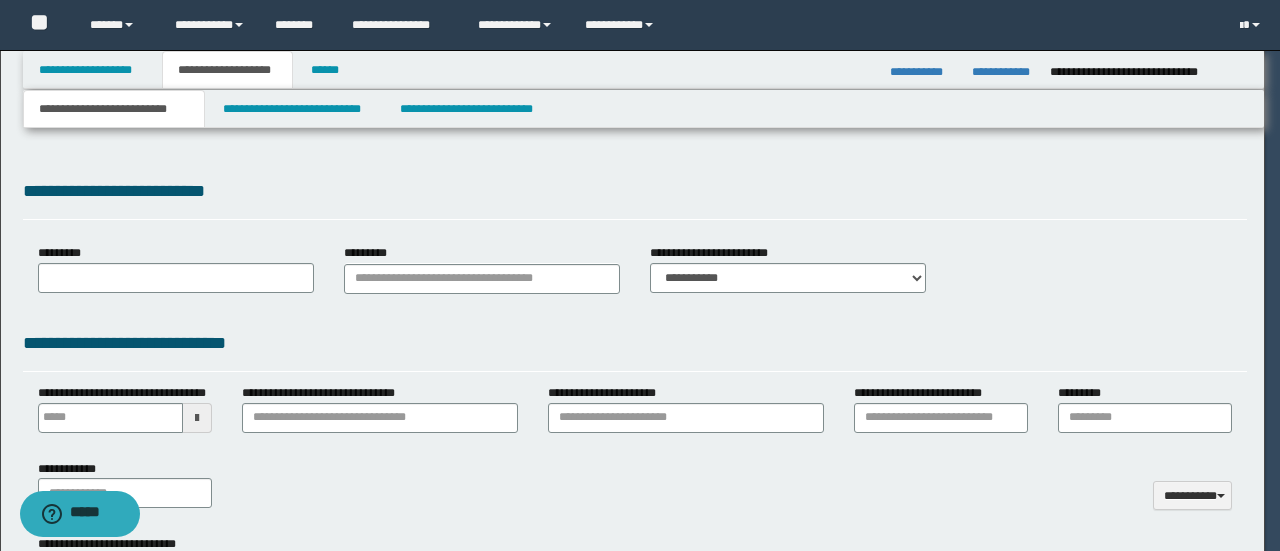 scroll, scrollTop: 0, scrollLeft: 0, axis: both 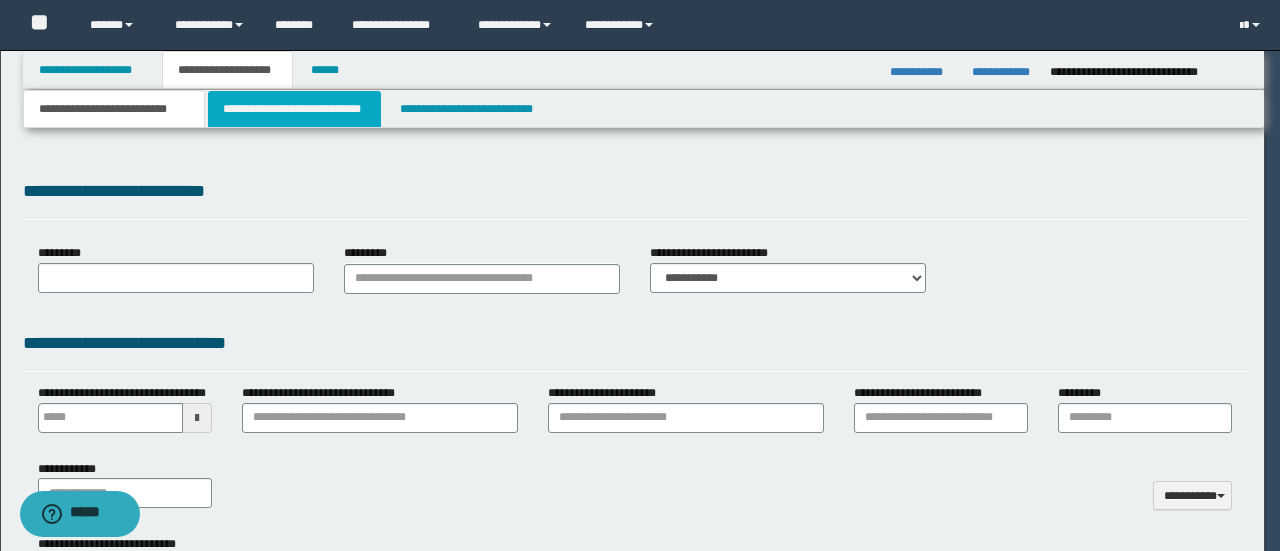 select on "*" 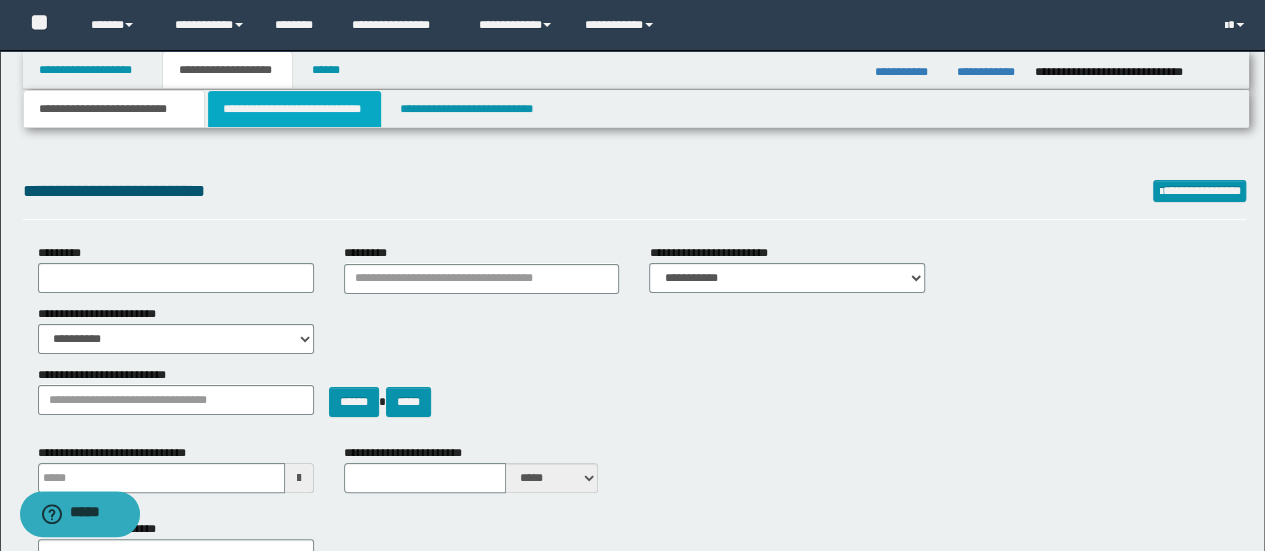 click on "**********" at bounding box center (294, 109) 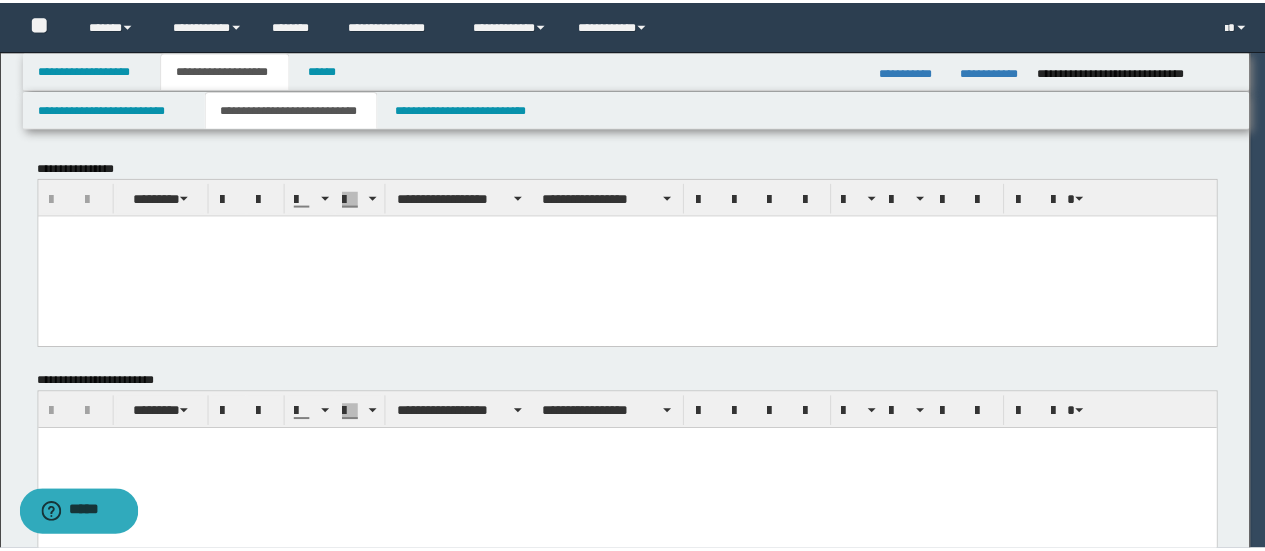 scroll, scrollTop: 0, scrollLeft: 0, axis: both 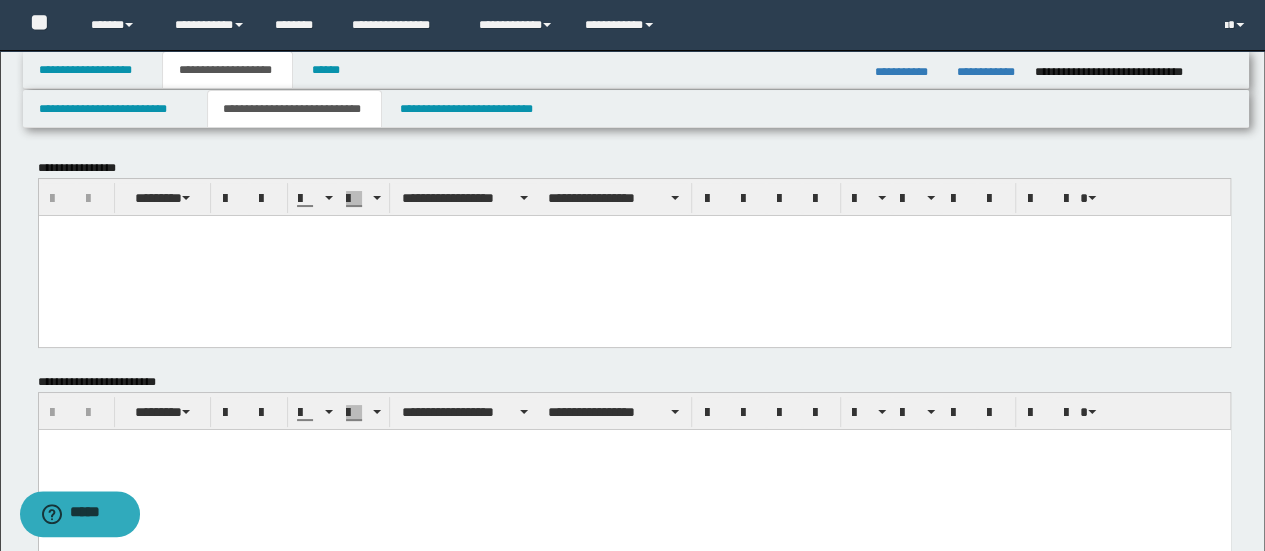 click at bounding box center (634, 470) 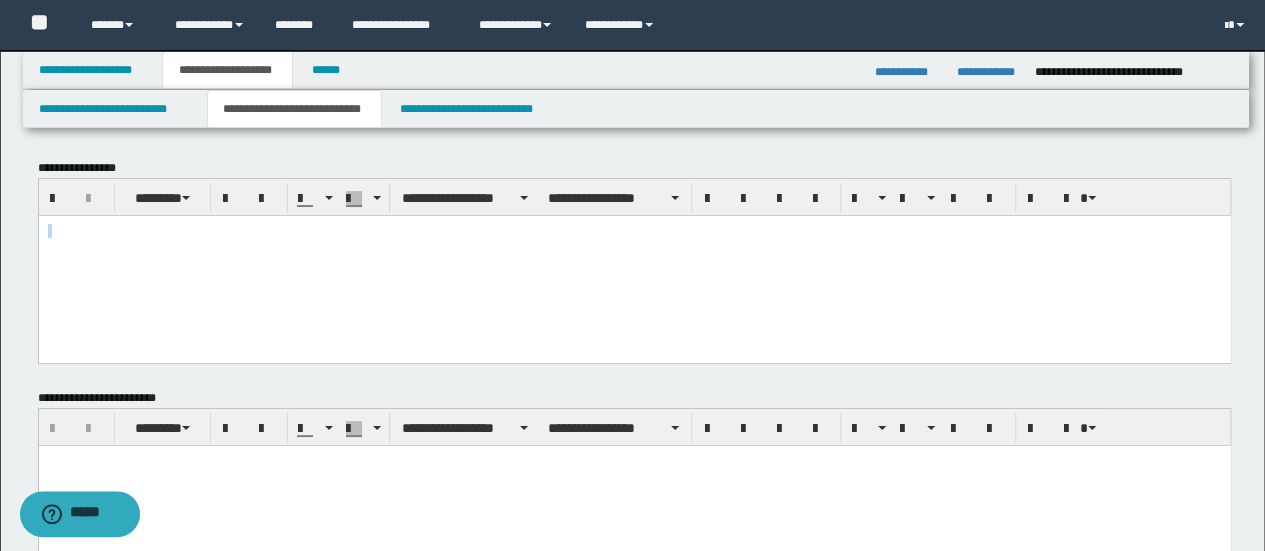 click at bounding box center [634, 262] 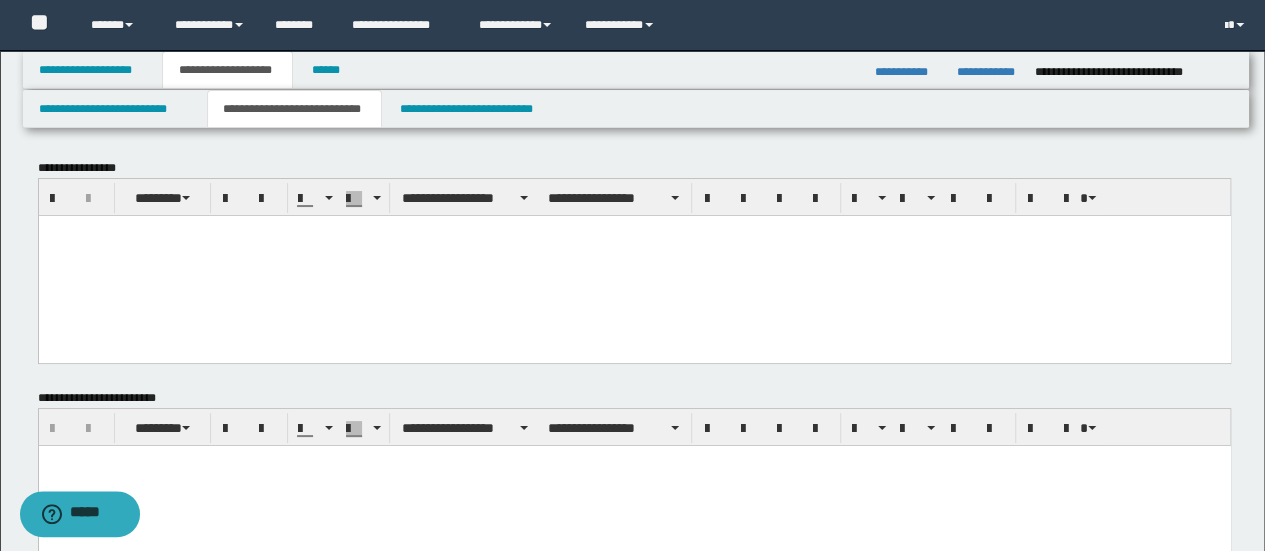 paste 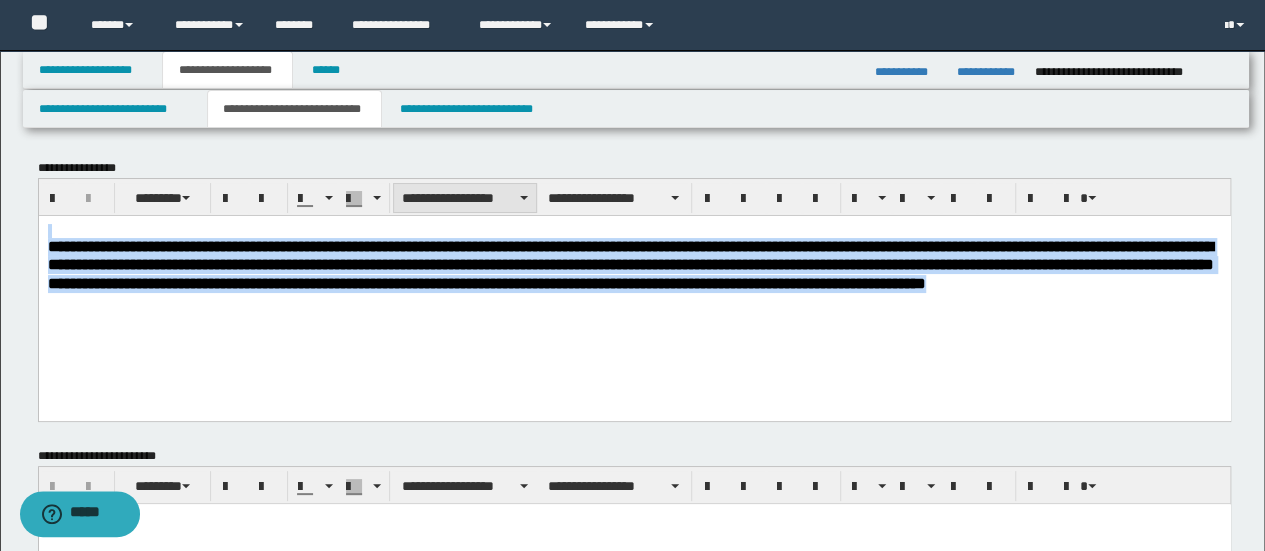 click on "**********" at bounding box center (465, 198) 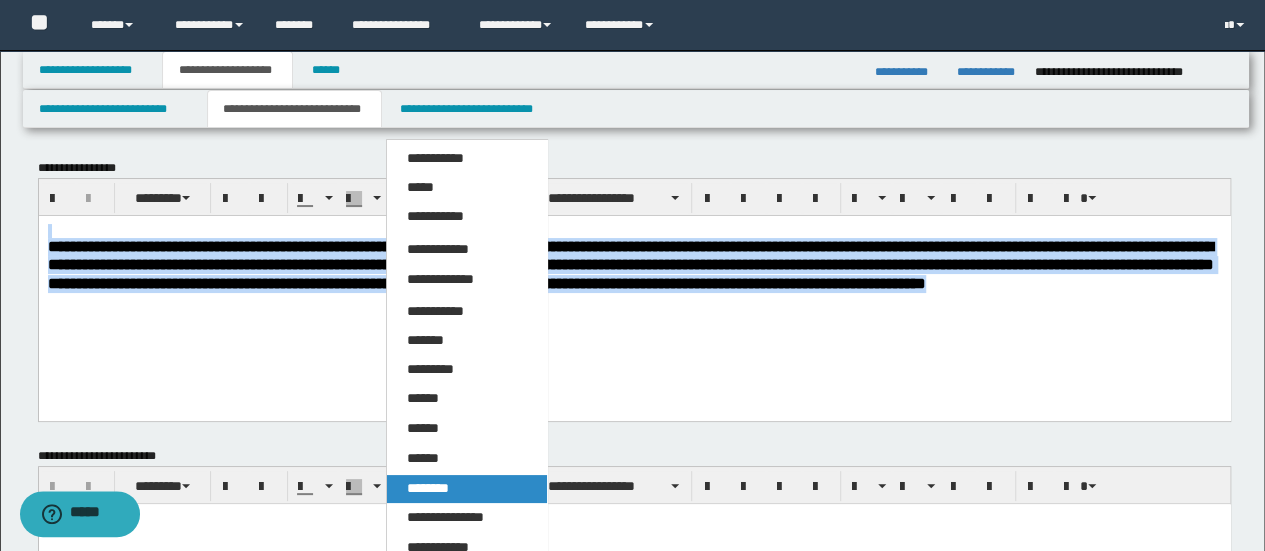 click on "********" at bounding box center [466, 489] 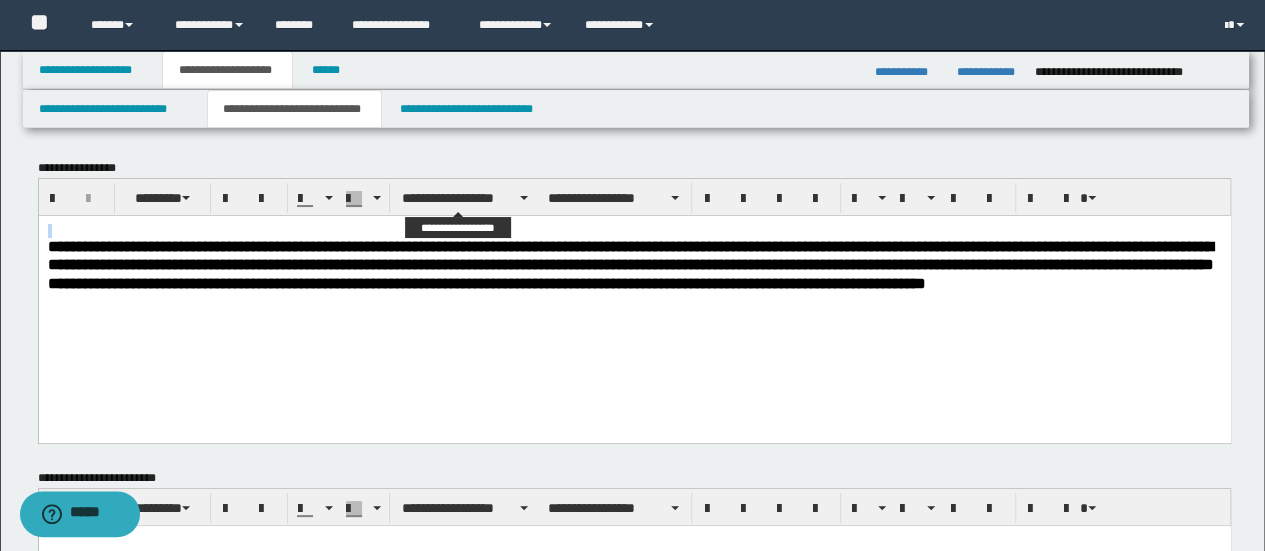 click on "**********" at bounding box center [465, 198] 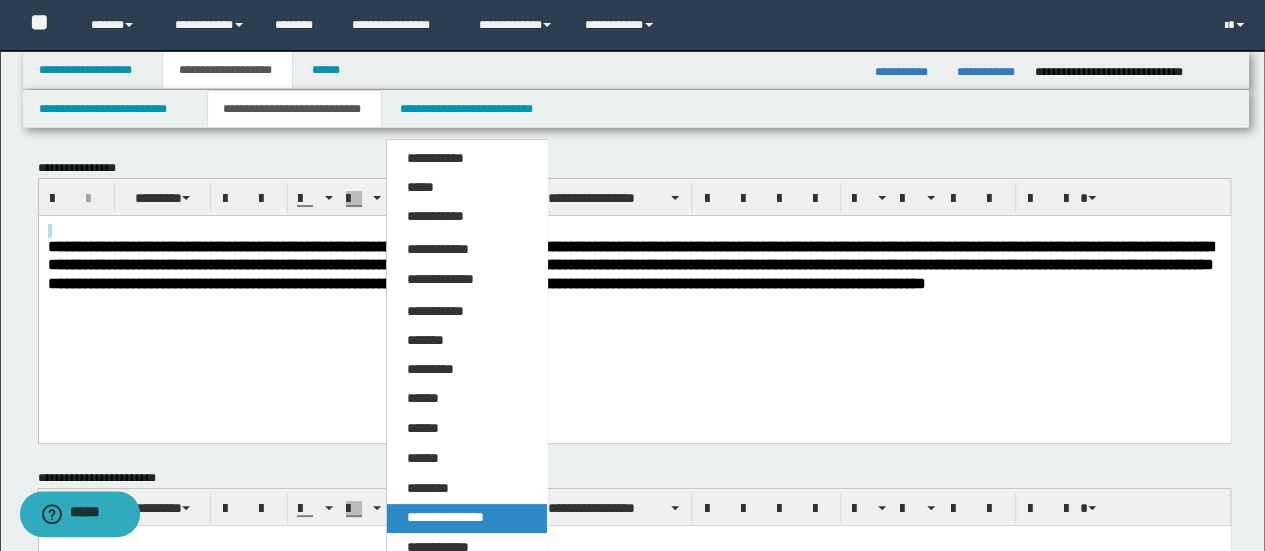 drag, startPoint x: 496, startPoint y: 509, endPoint x: 459, endPoint y: 4, distance: 506.35364 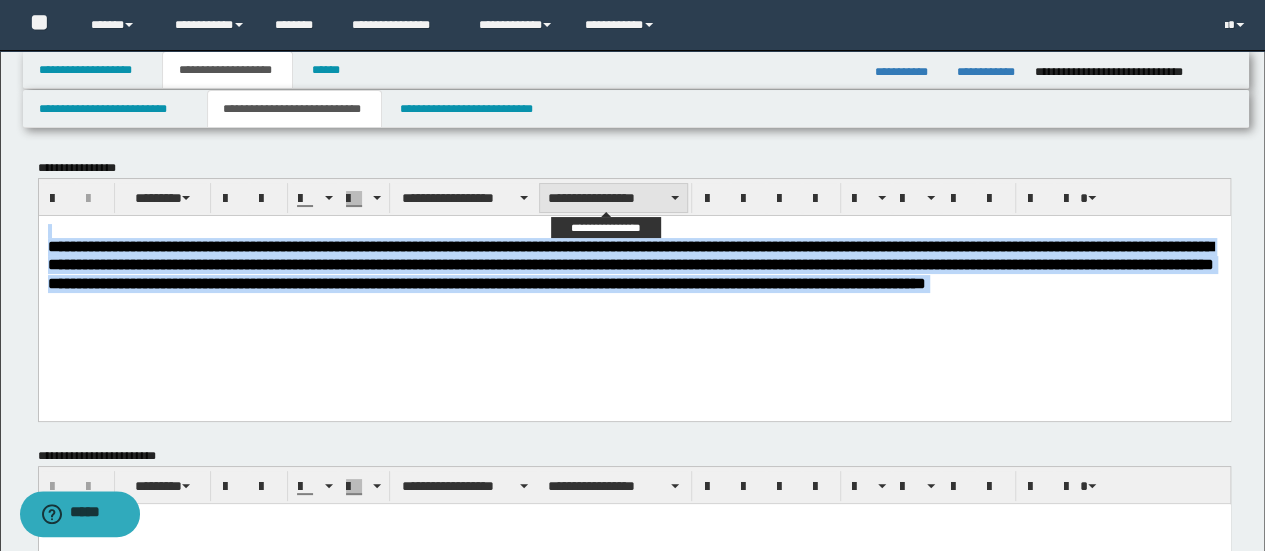 click on "**********" at bounding box center (613, 198) 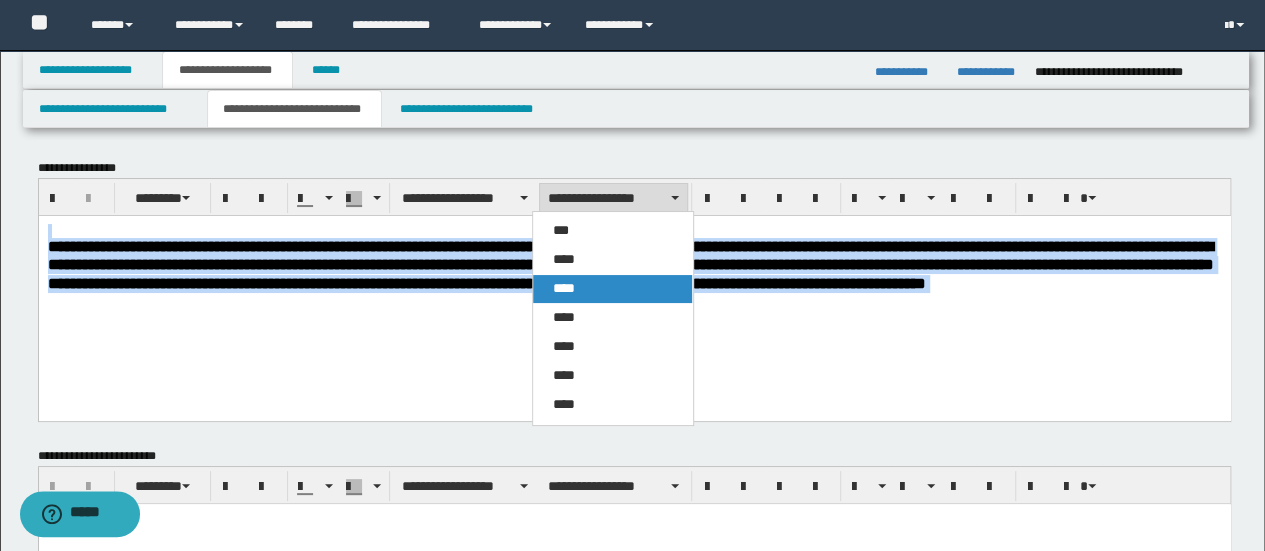 drag, startPoint x: 598, startPoint y: 282, endPoint x: 696, endPoint y: 3, distance: 295.711 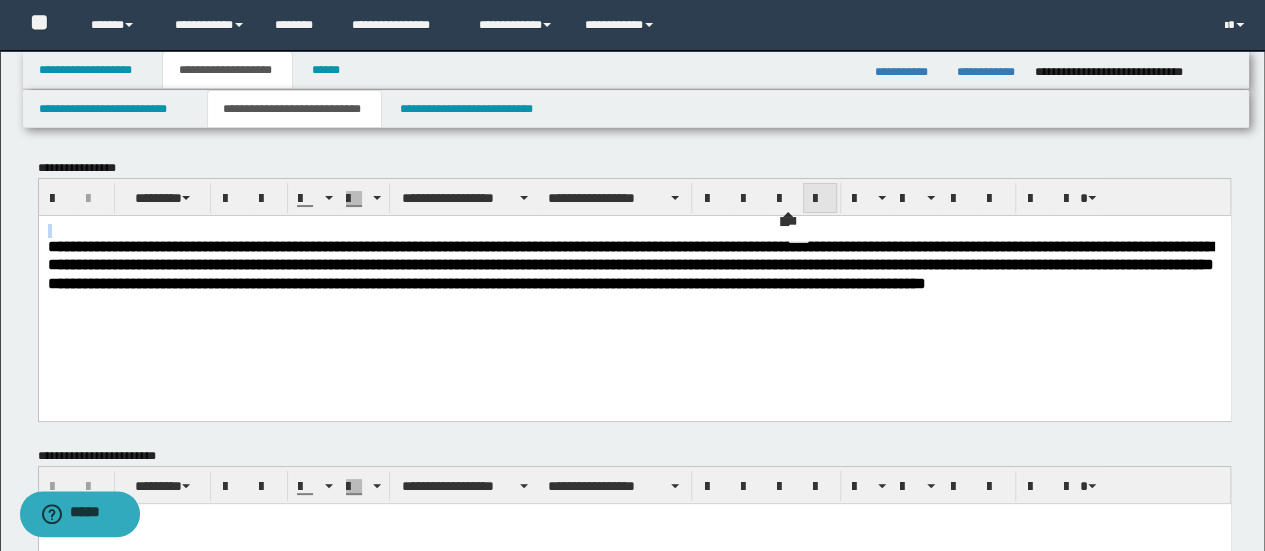 click at bounding box center [820, 198] 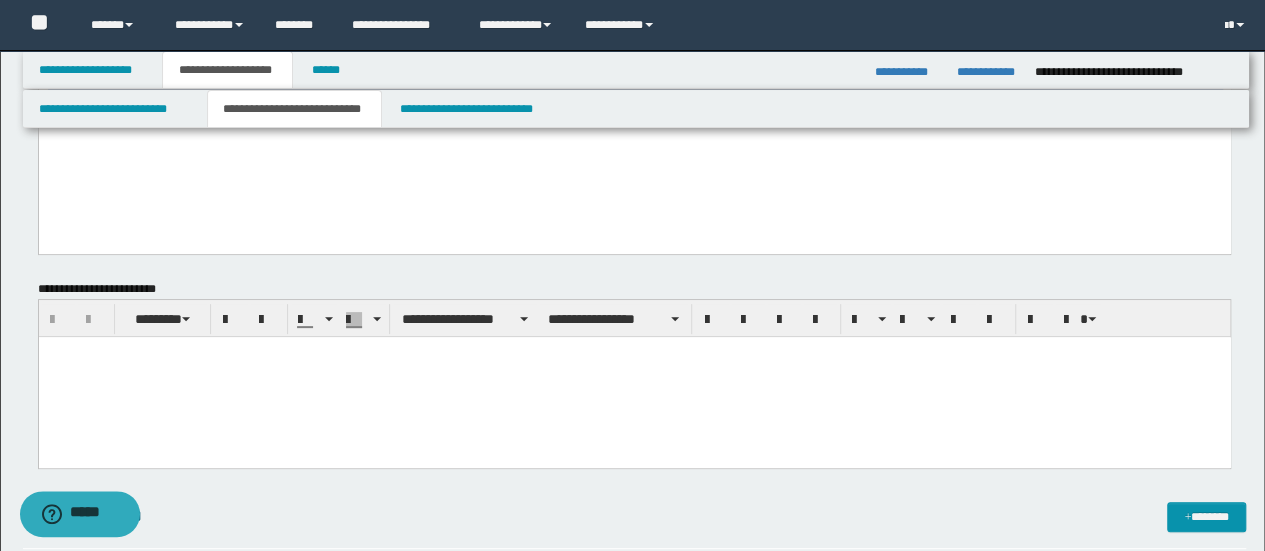 scroll, scrollTop: 266, scrollLeft: 0, axis: vertical 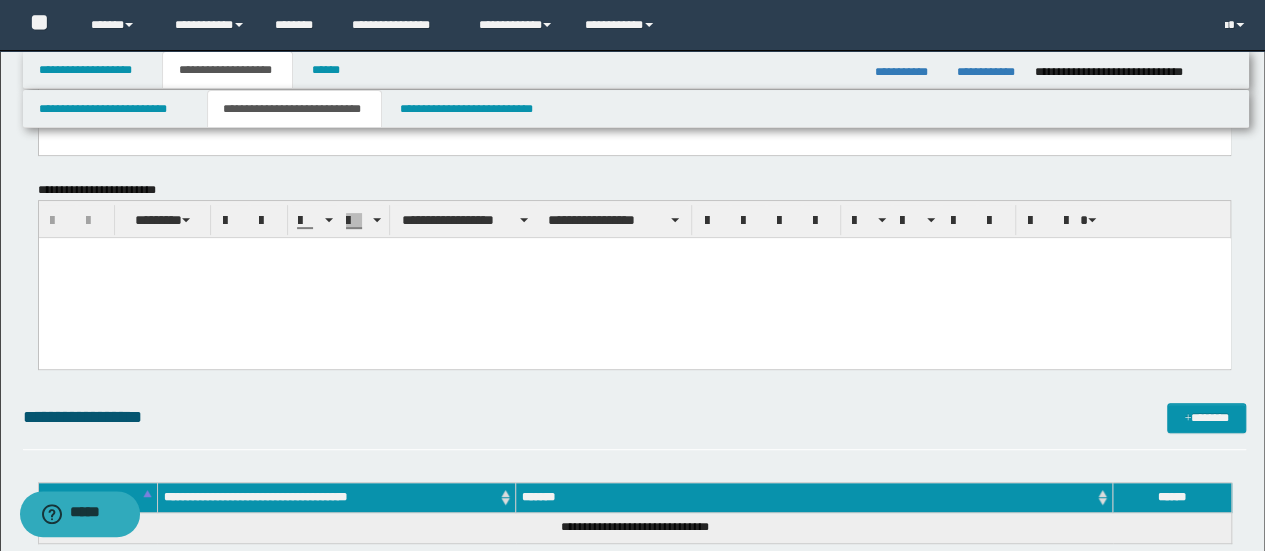 click at bounding box center (634, 278) 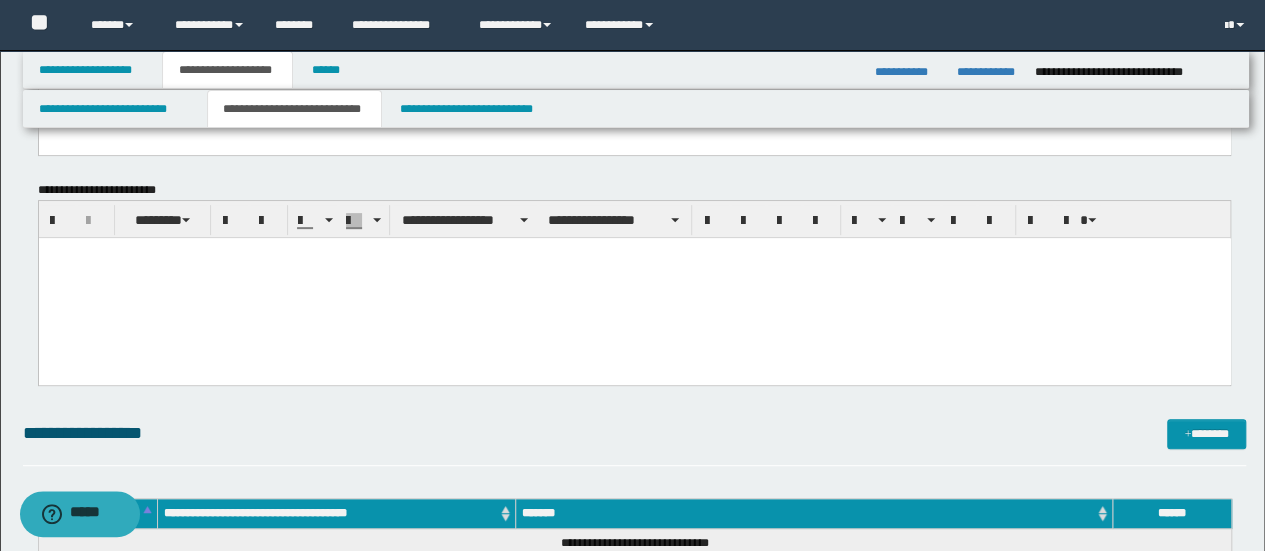paste 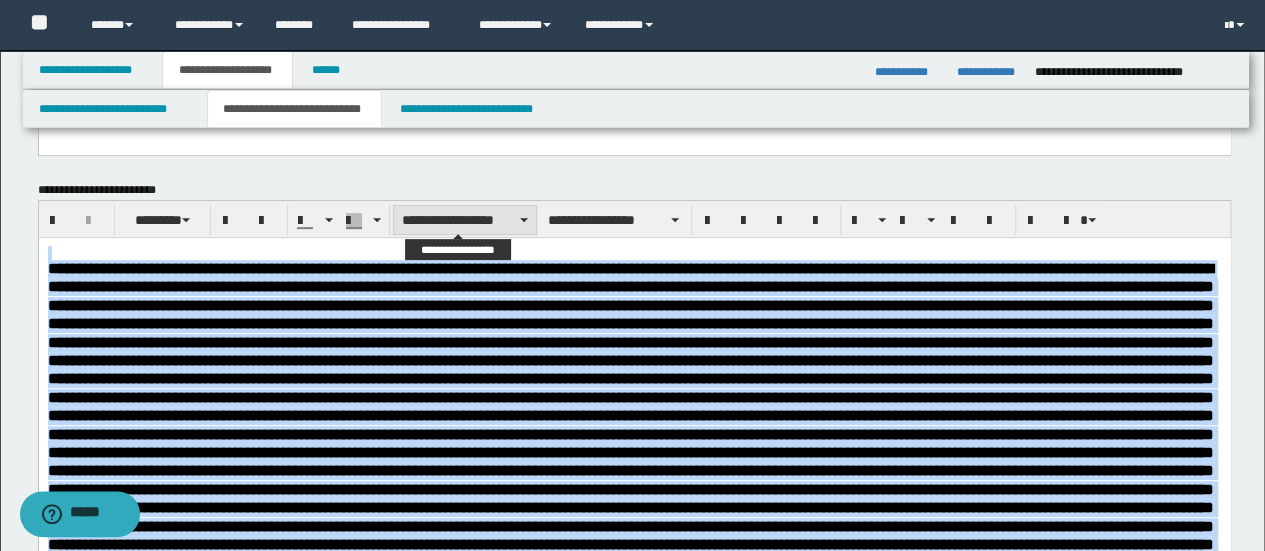 click on "**********" at bounding box center (465, 220) 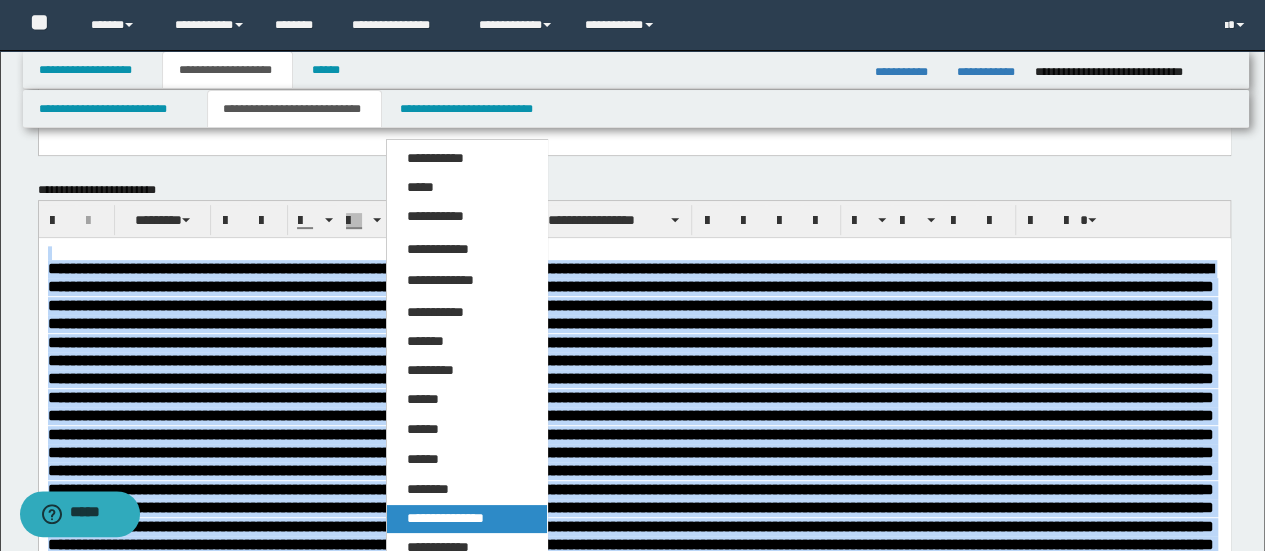 click on "**********" at bounding box center (445, 518) 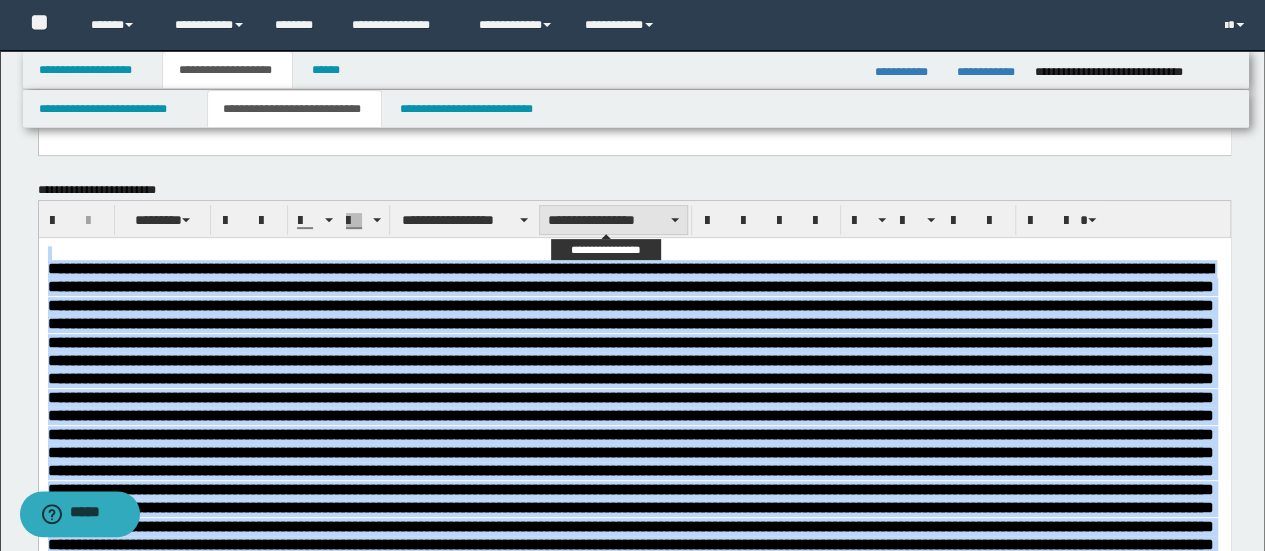 click on "**********" at bounding box center [613, 220] 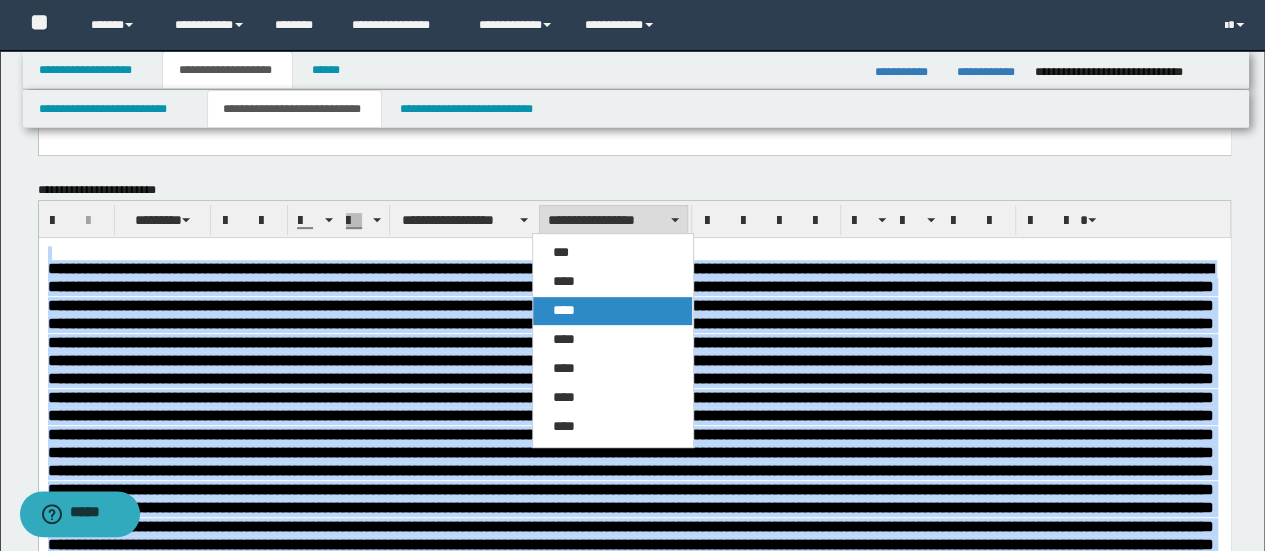 drag, startPoint x: 606, startPoint y: 316, endPoint x: 719, endPoint y: 25, distance: 312.16983 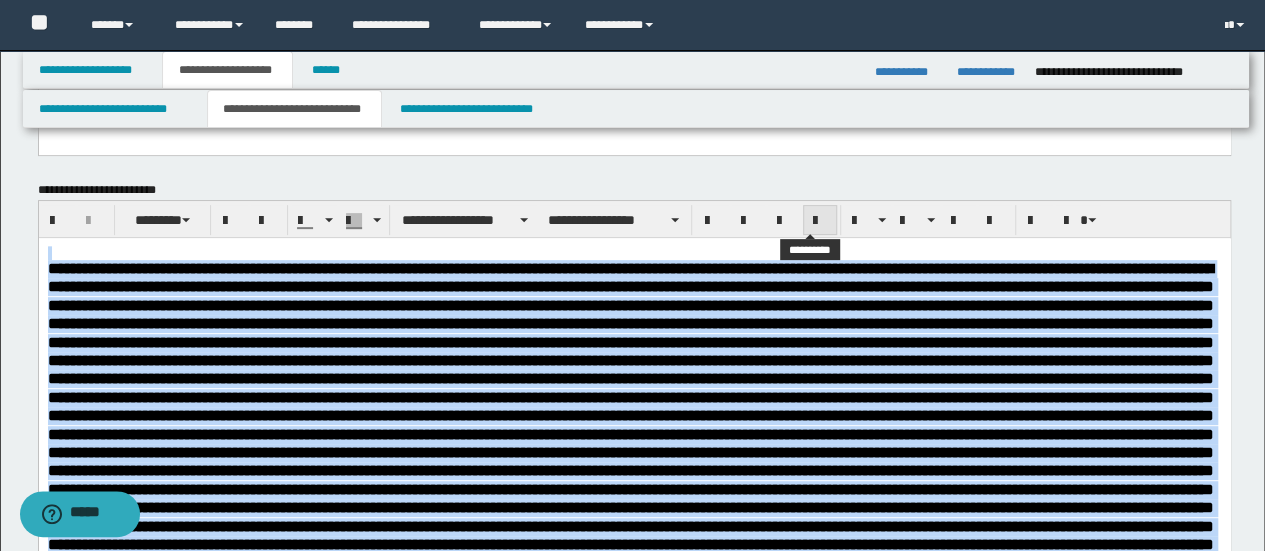 click at bounding box center (820, 220) 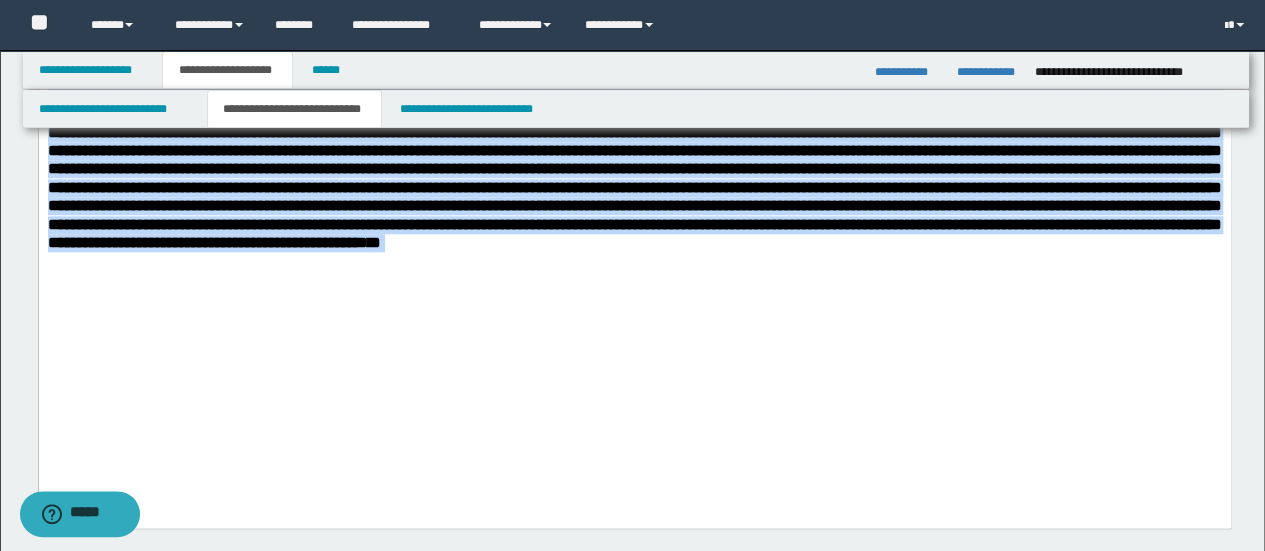 scroll, scrollTop: 1066, scrollLeft: 0, axis: vertical 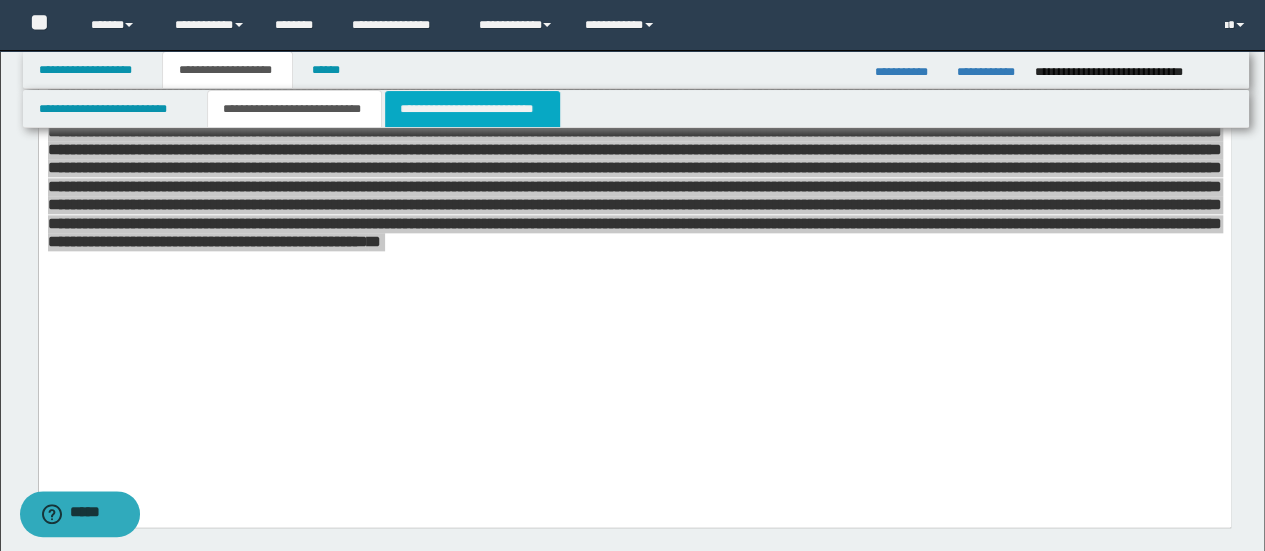 click on "**********" at bounding box center [472, 109] 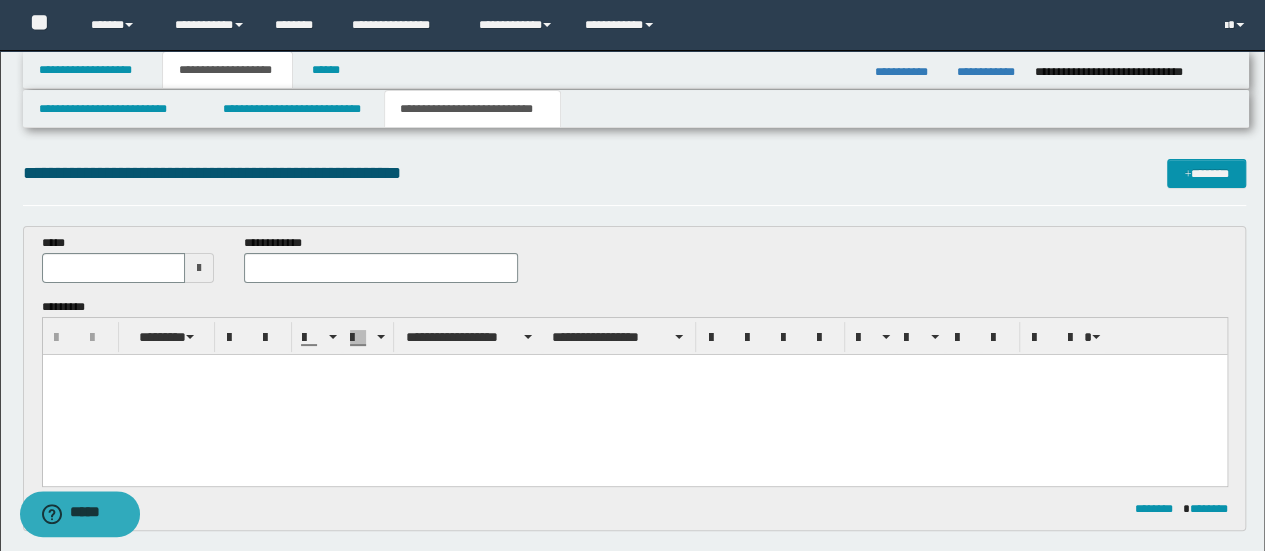 scroll, scrollTop: 0, scrollLeft: 0, axis: both 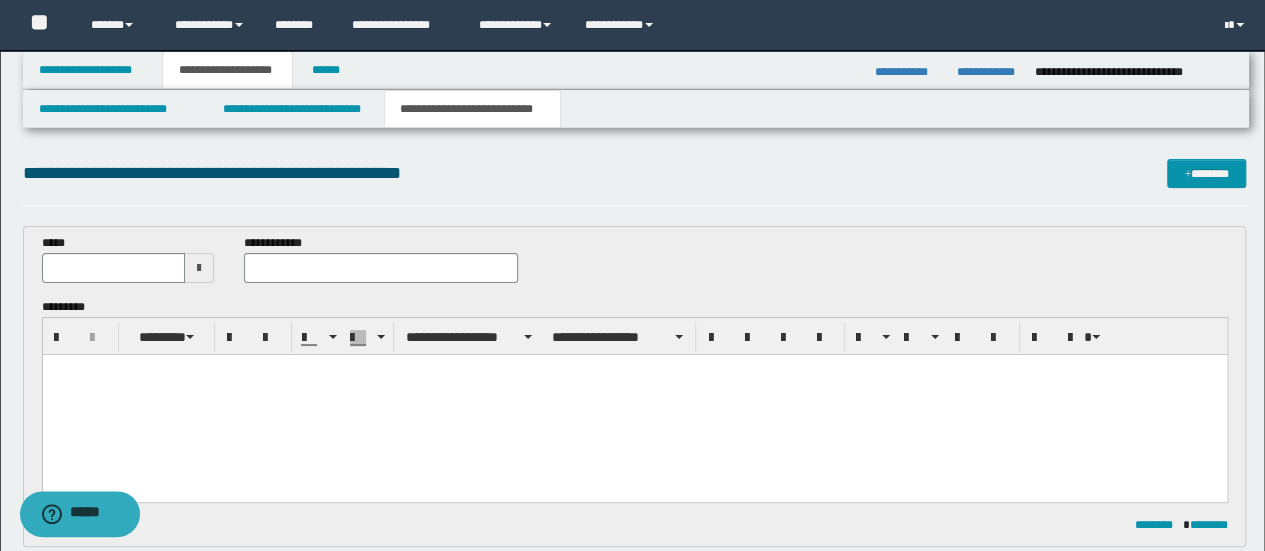 type 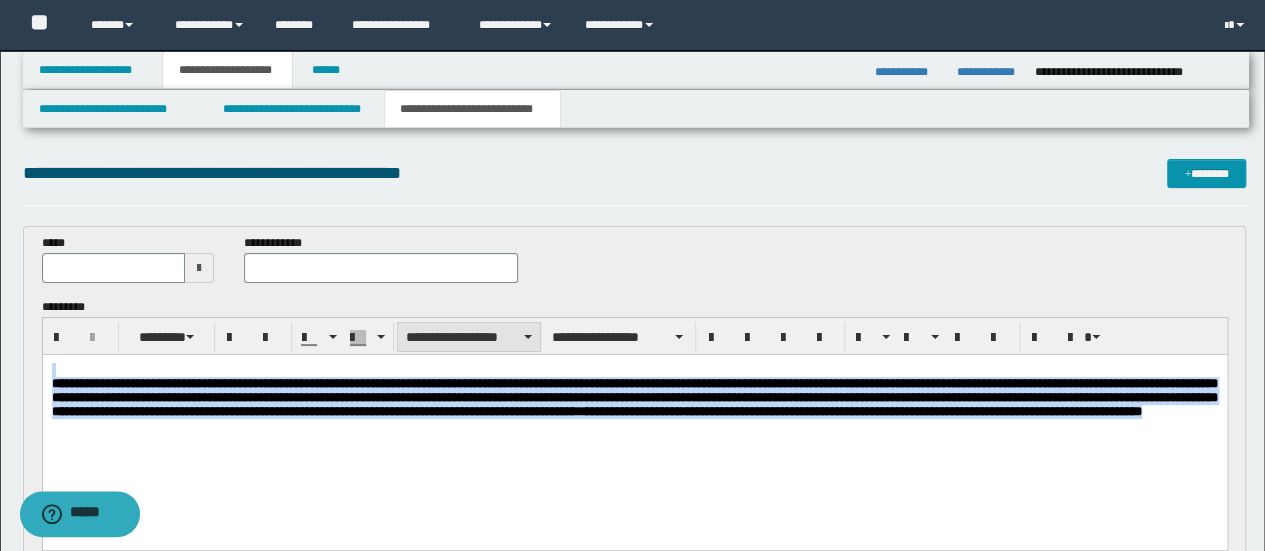 click on "**********" at bounding box center [469, 337] 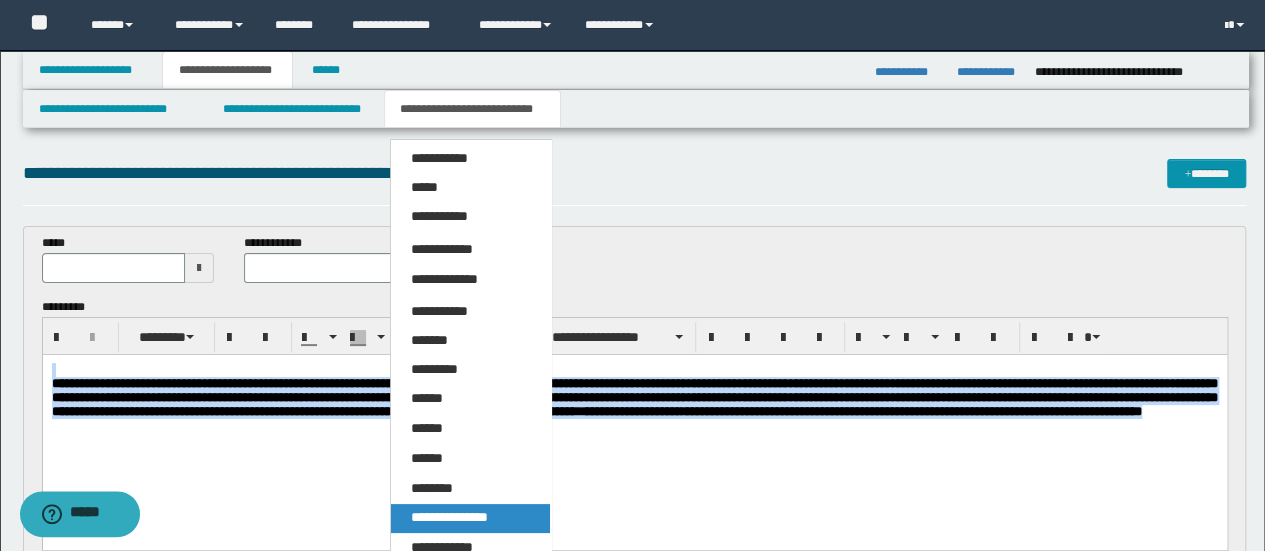 drag, startPoint x: 474, startPoint y: 509, endPoint x: 565, endPoint y: 1, distance: 516.08624 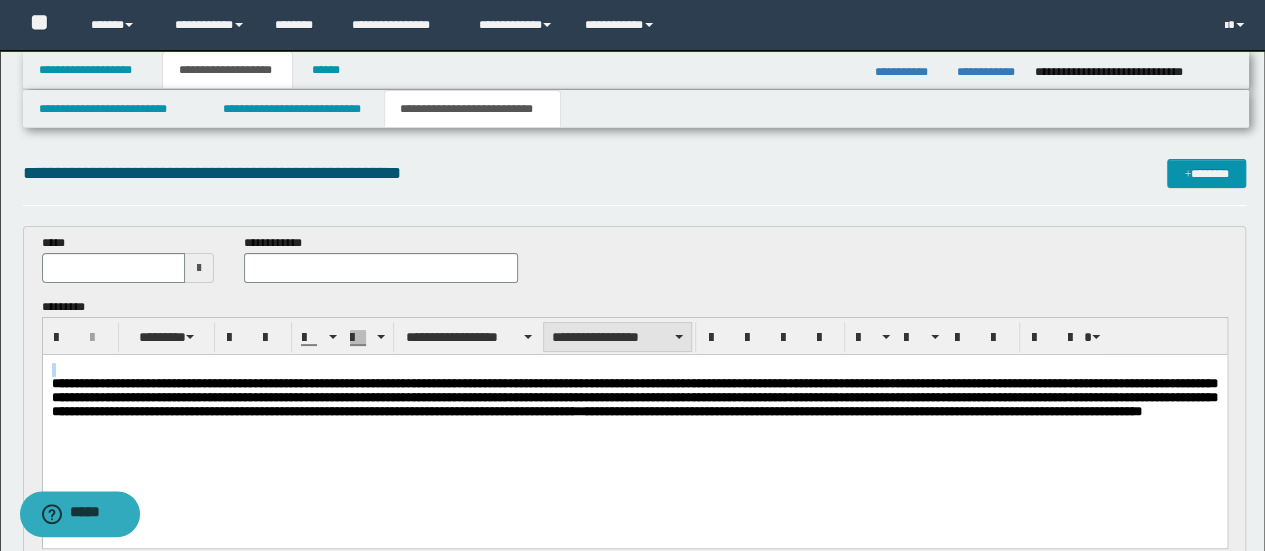 click on "**********" at bounding box center (617, 337) 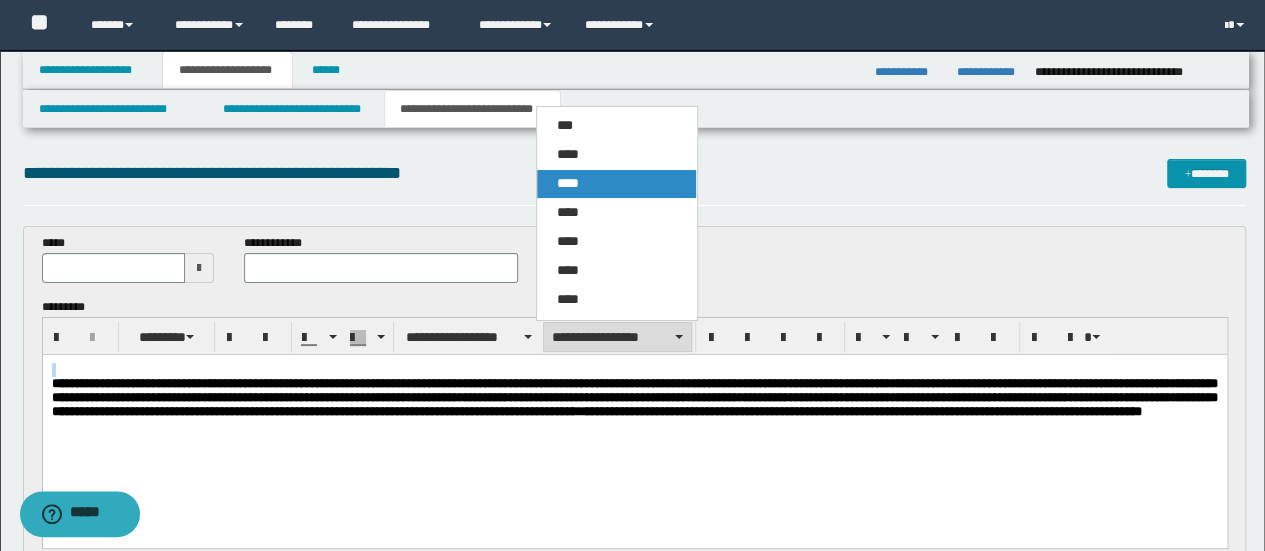 click on "****" at bounding box center [616, 184] 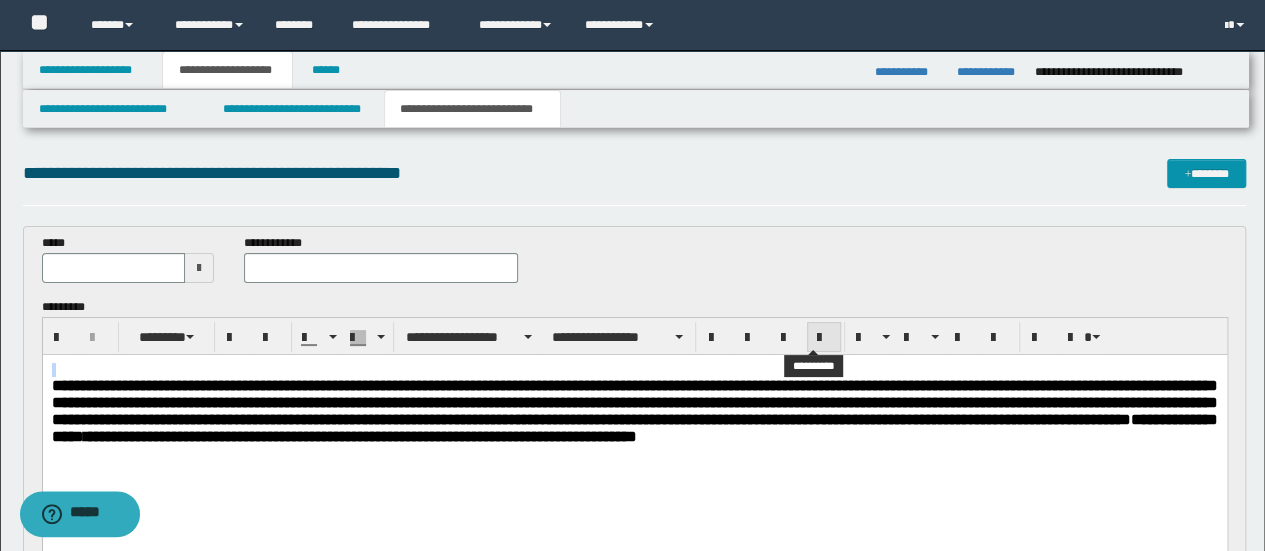 click at bounding box center (824, 338) 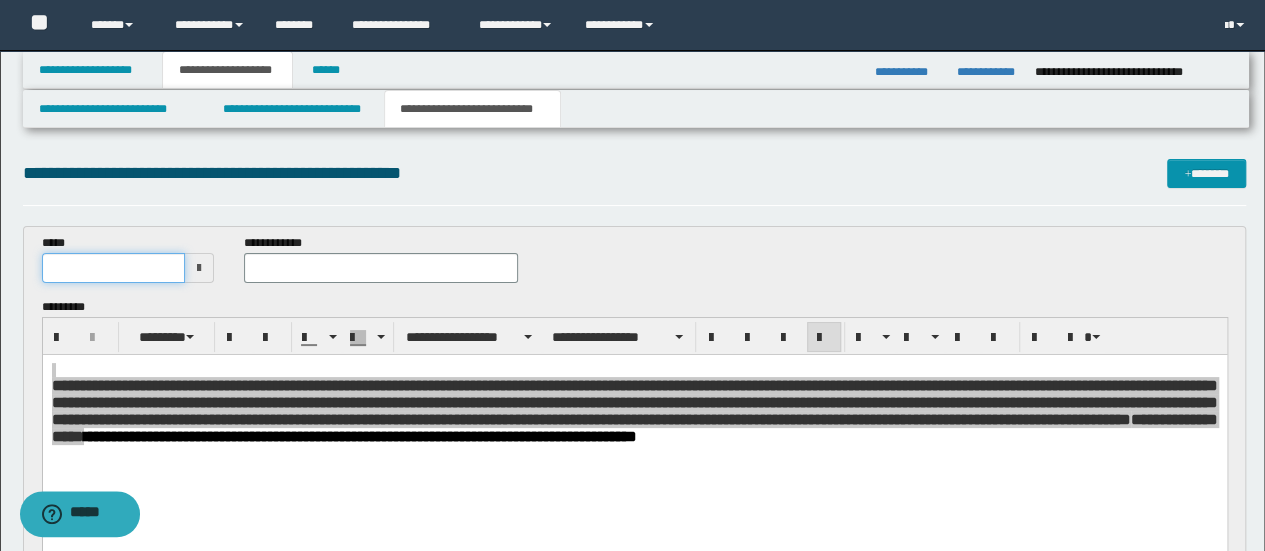 click at bounding box center [114, 268] 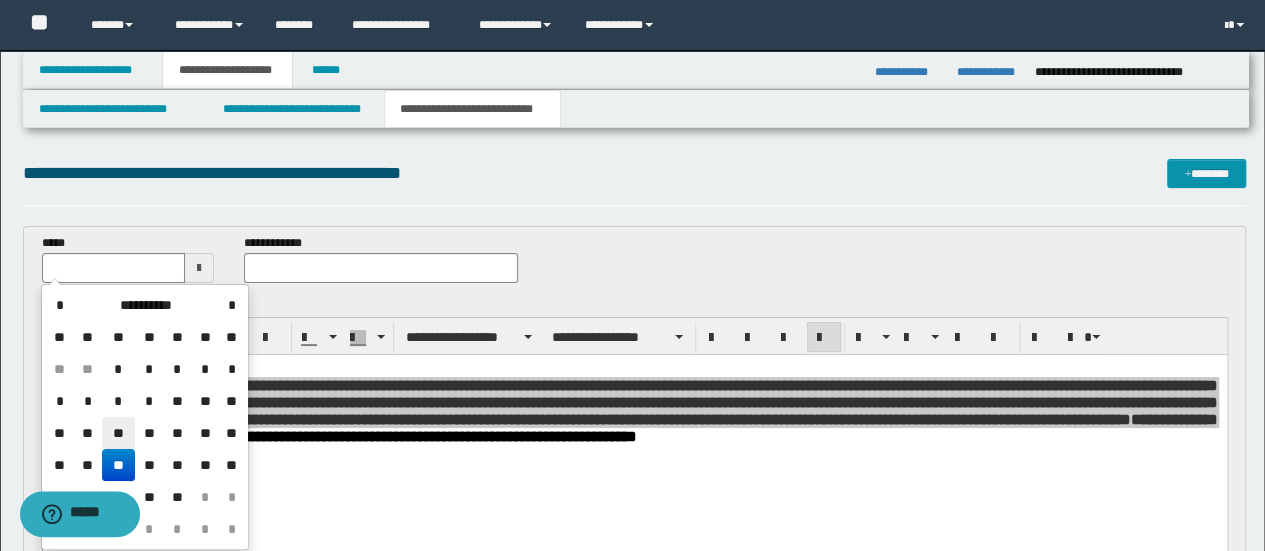 click on "**" at bounding box center (118, 433) 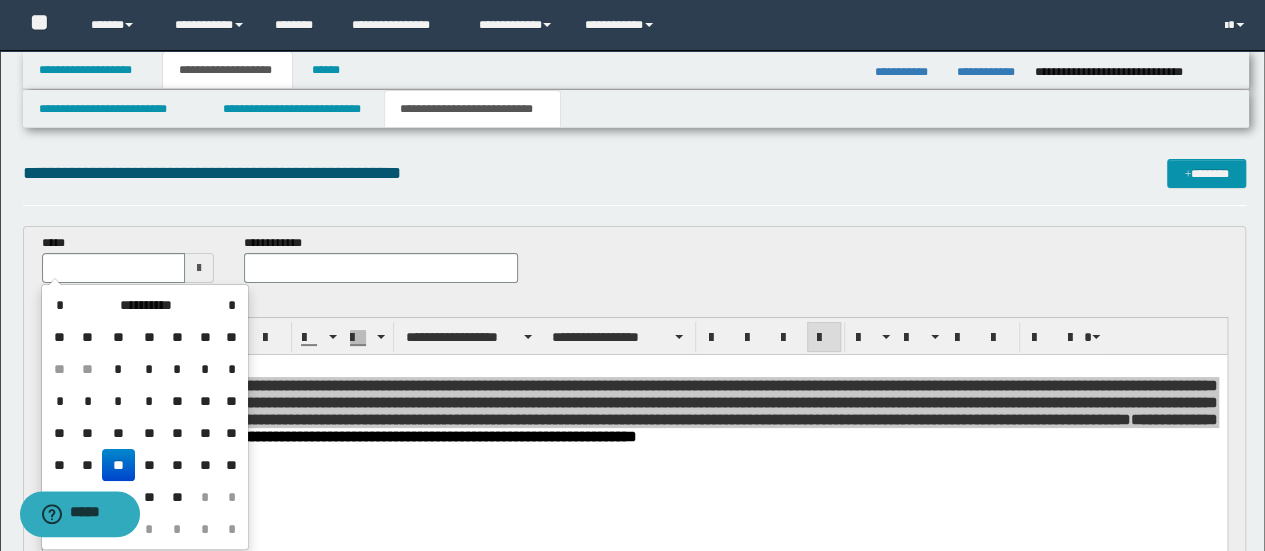 type on "**********" 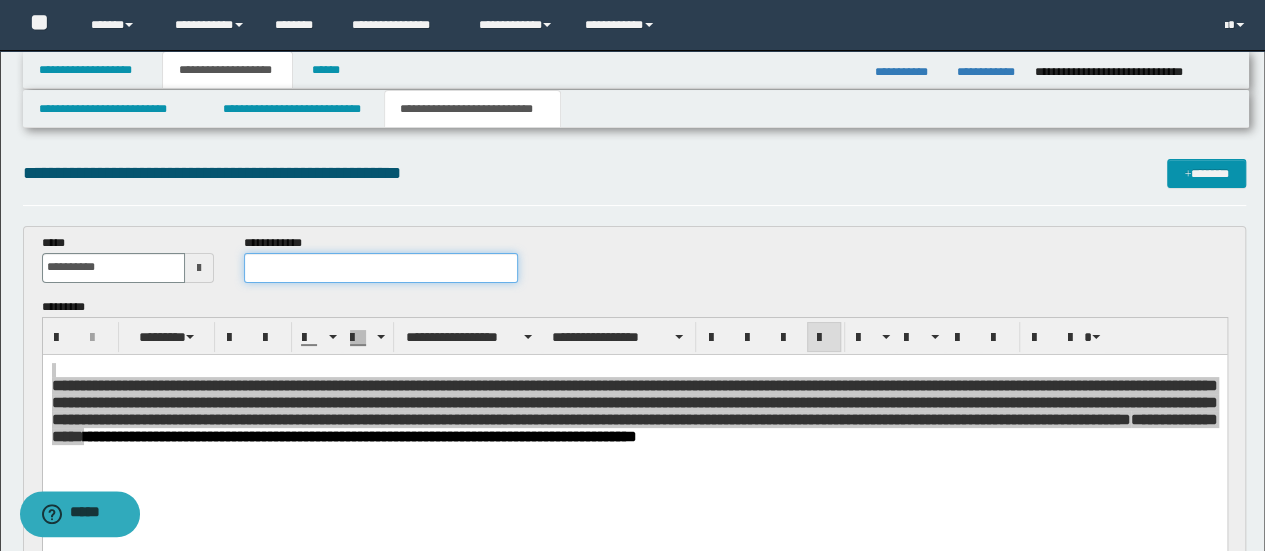 click at bounding box center (381, 268) 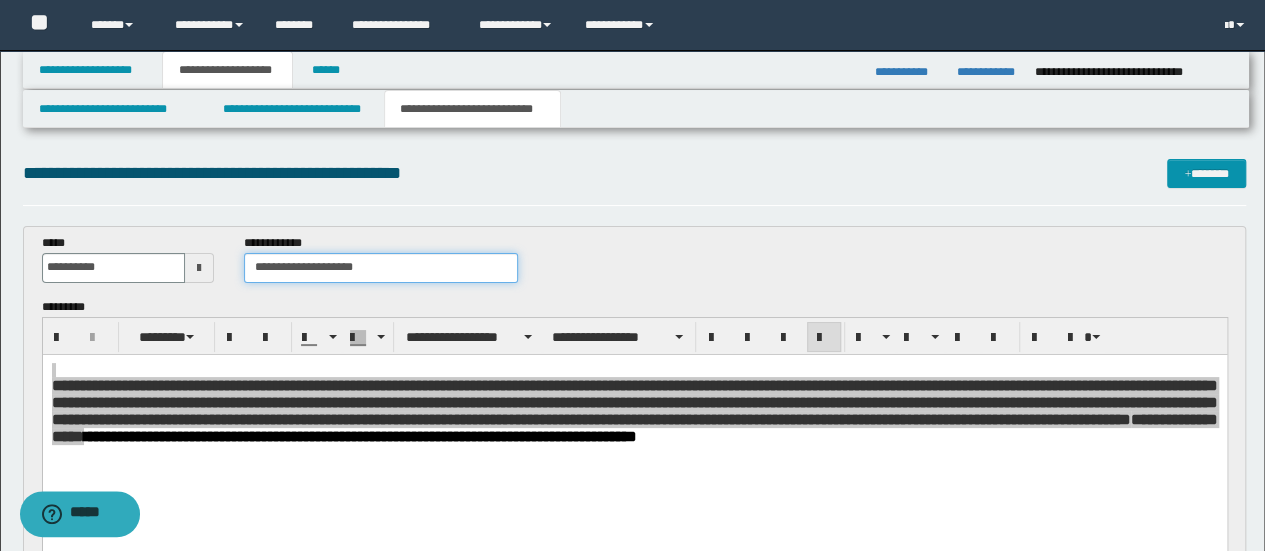 type on "**********" 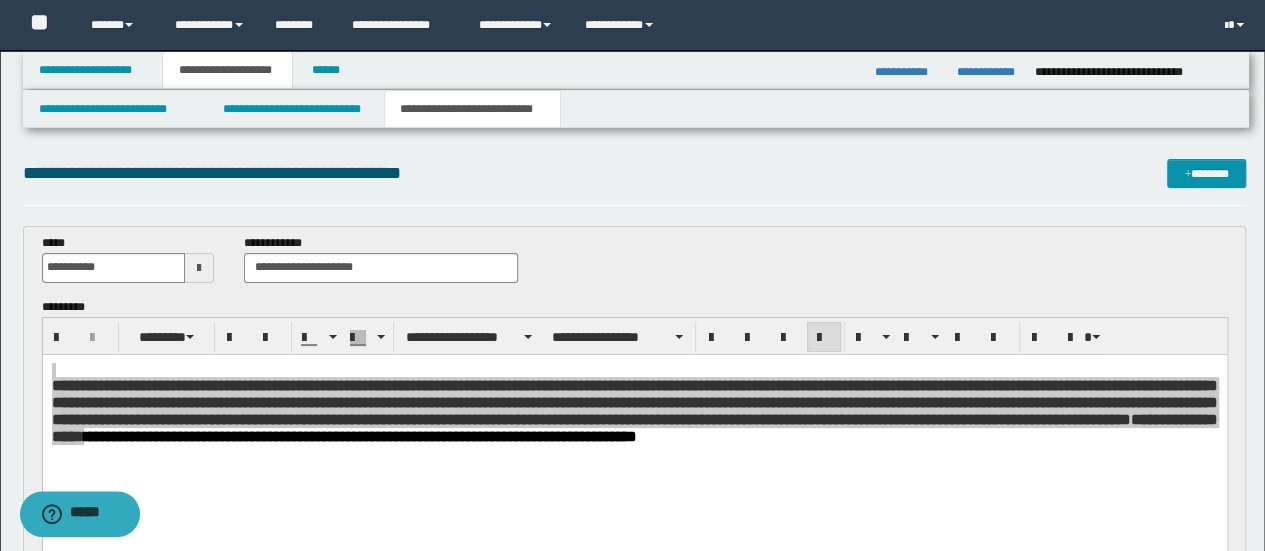click on "**********" at bounding box center (635, 266) 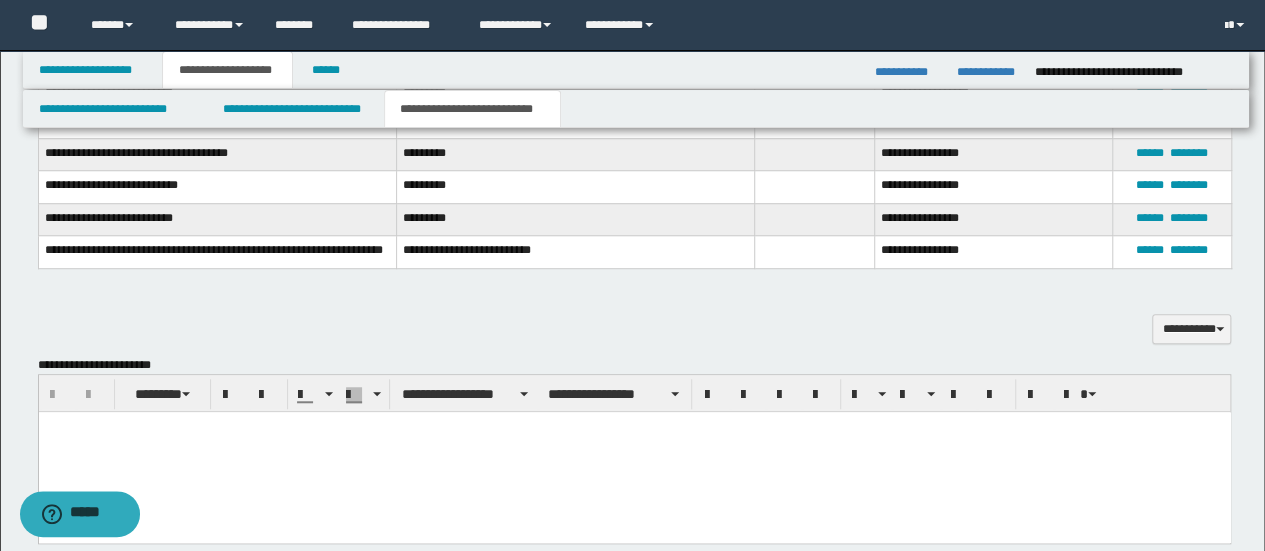 click at bounding box center [634, 452] 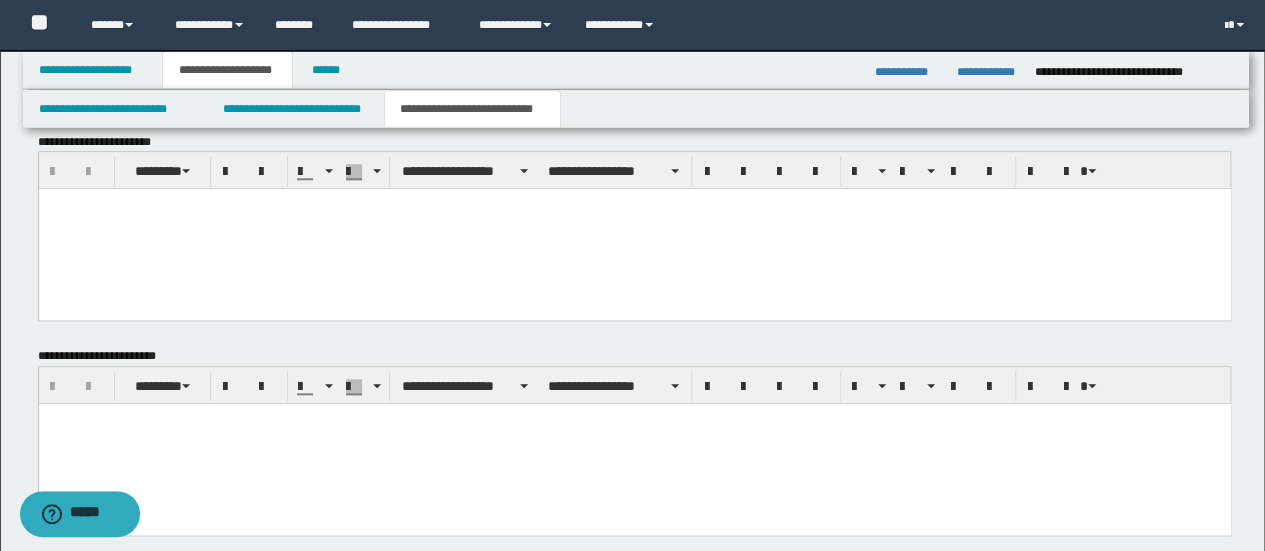 scroll, scrollTop: 933, scrollLeft: 0, axis: vertical 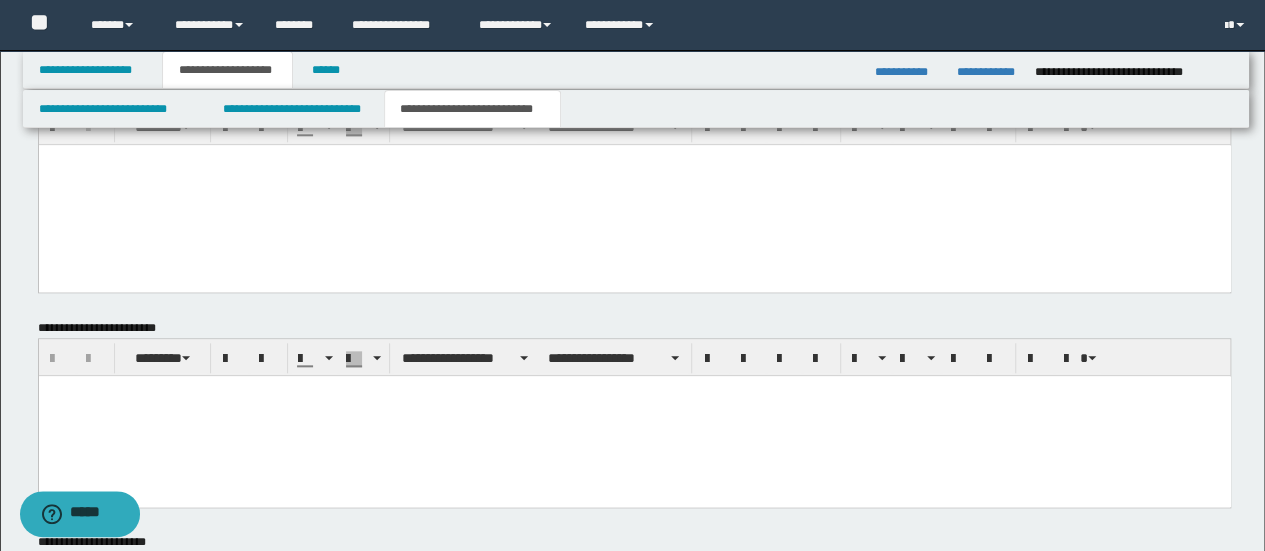 paste 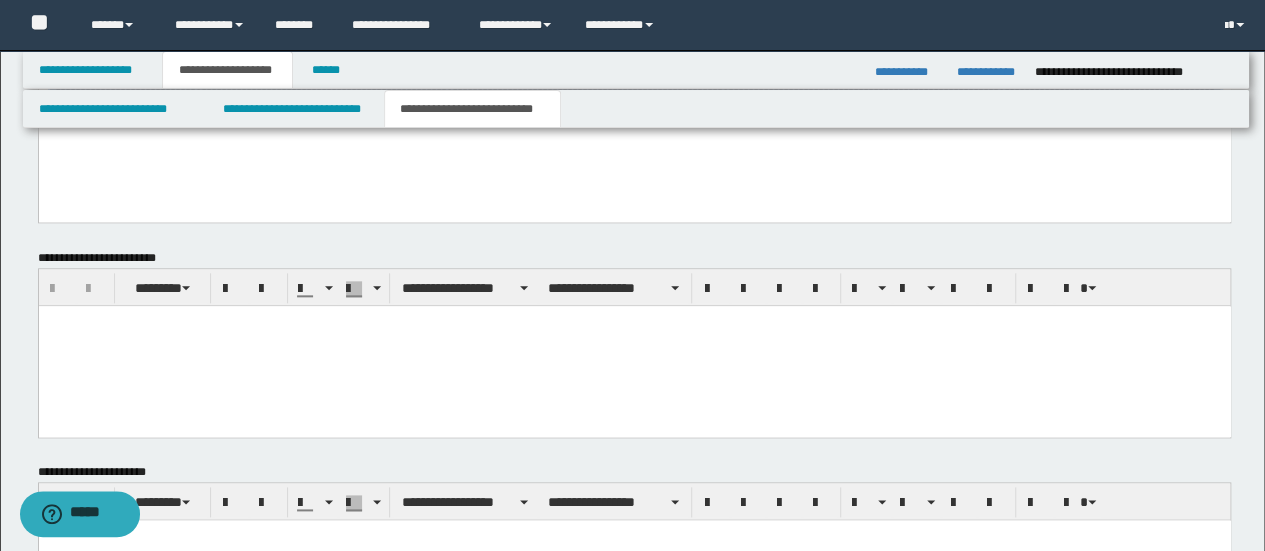 scroll, scrollTop: 1066, scrollLeft: 0, axis: vertical 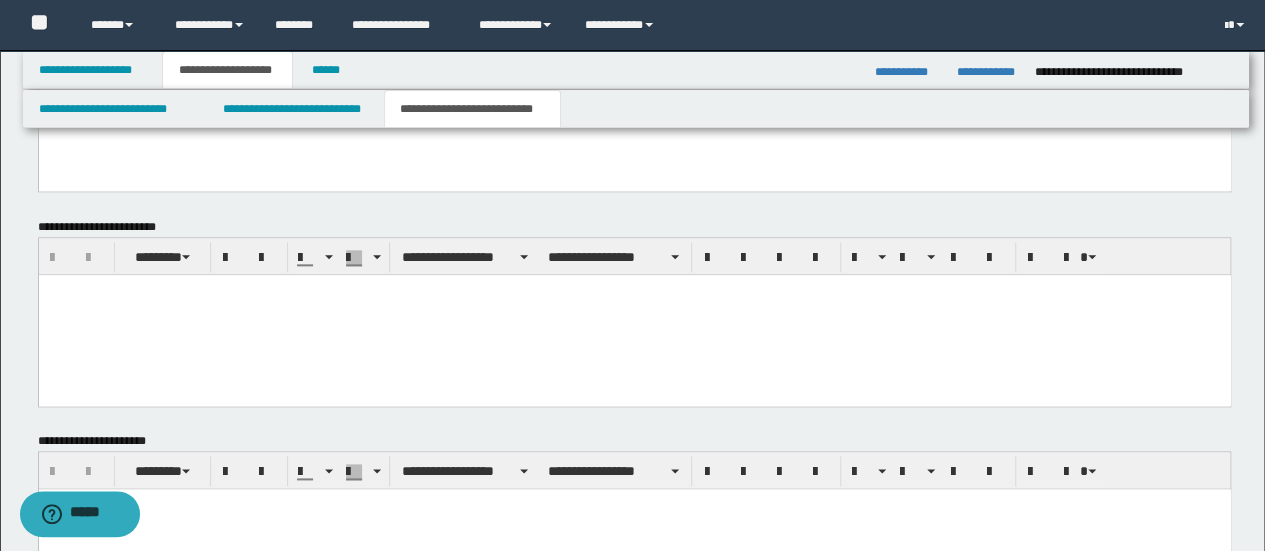 click at bounding box center [634, 314] 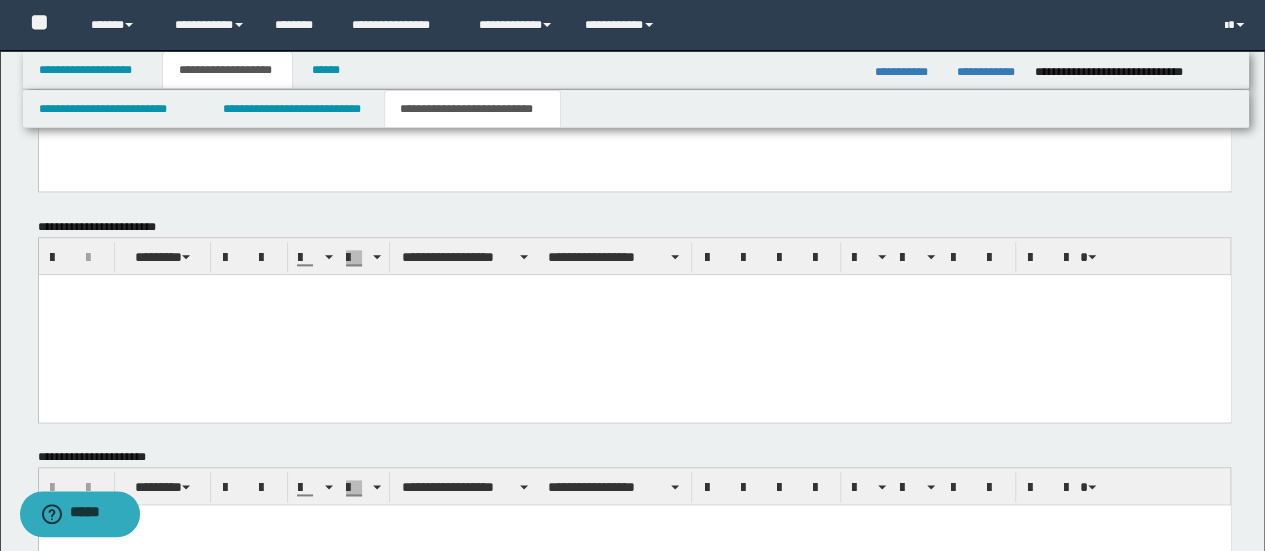 type 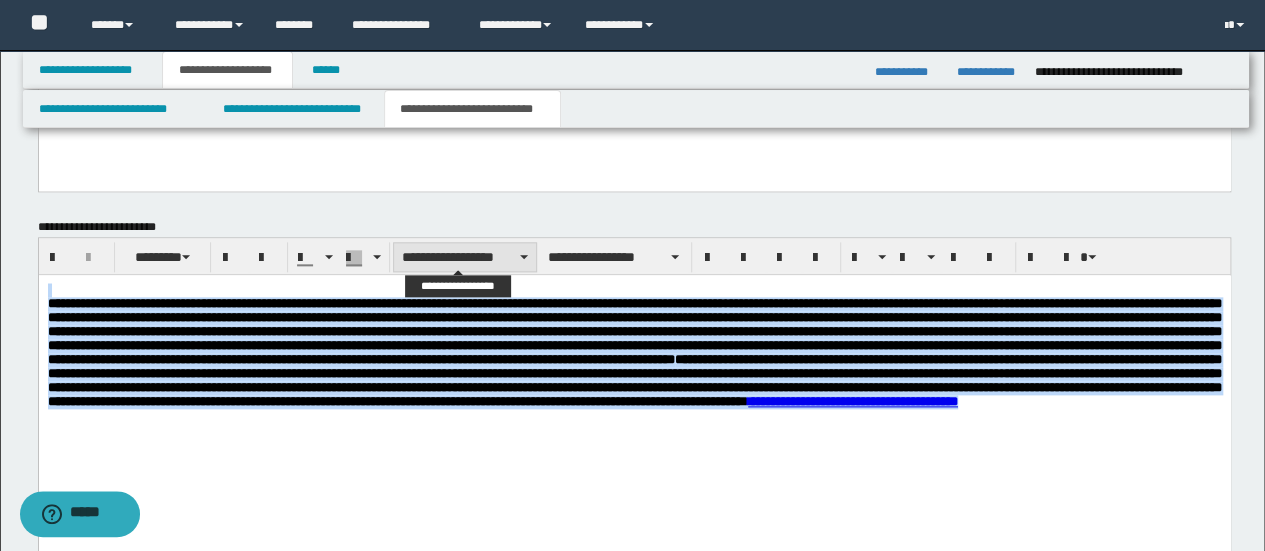 click on "**********" at bounding box center (465, 257) 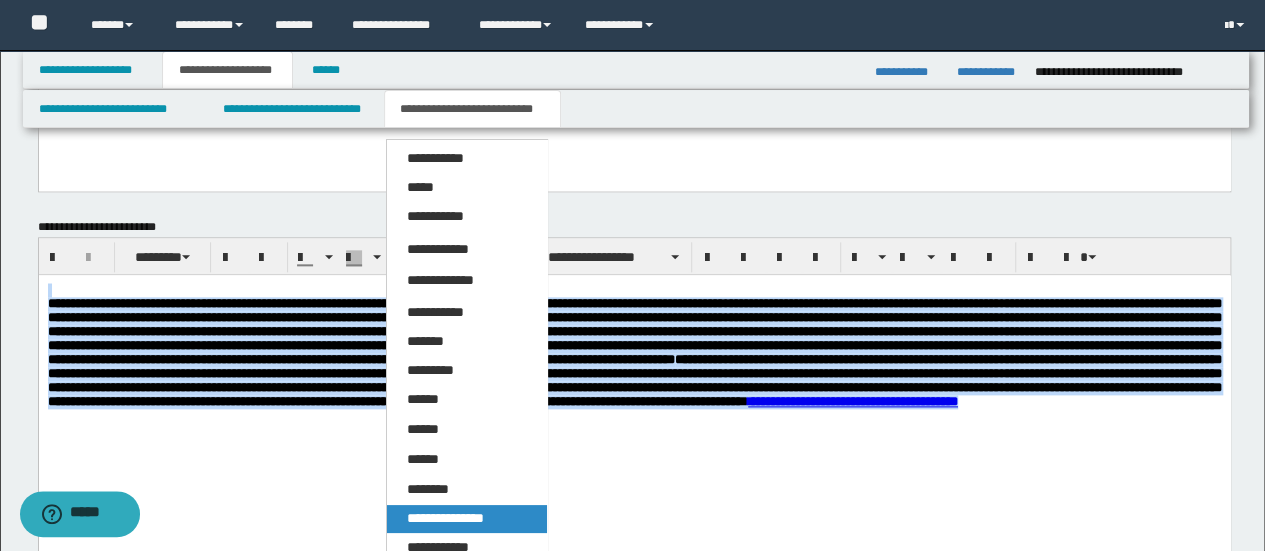 click on "**********" at bounding box center [445, 518] 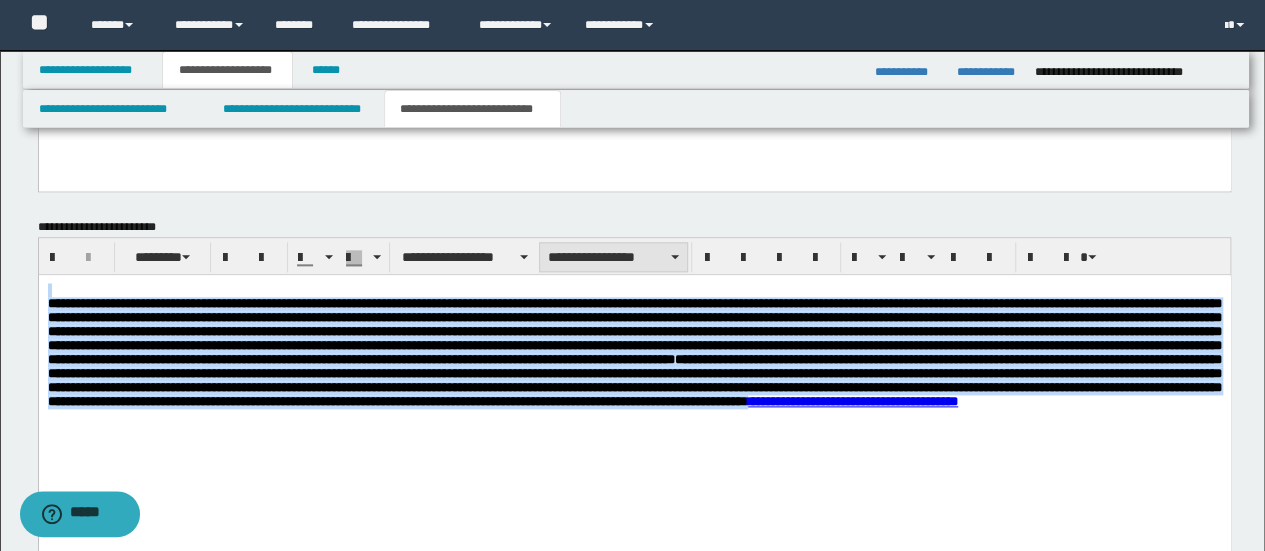 click on "**********" at bounding box center [613, 257] 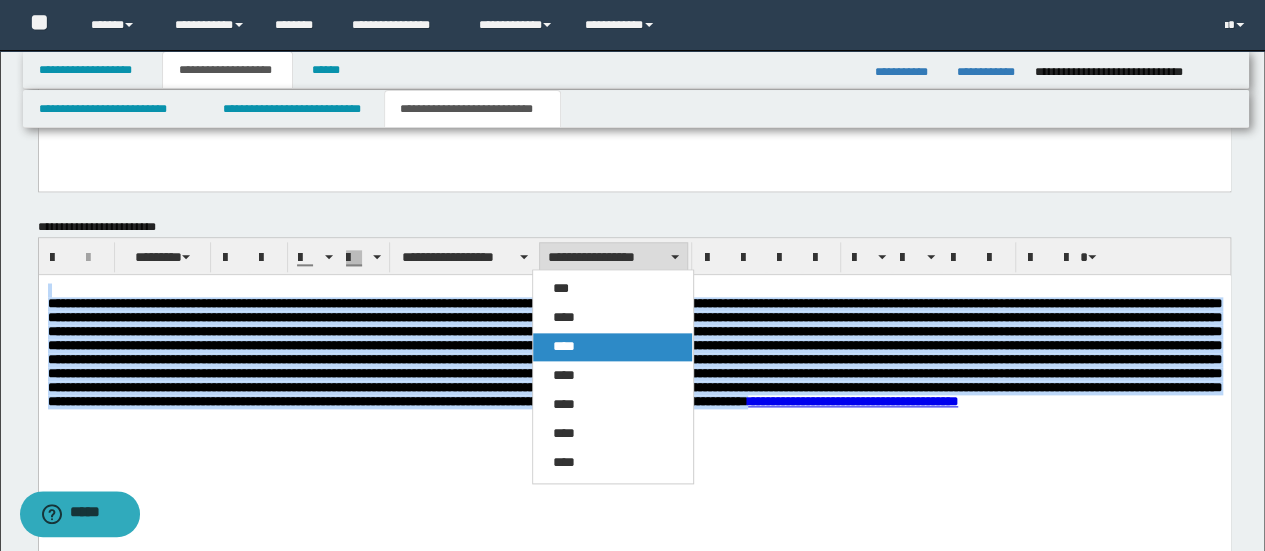 drag, startPoint x: 599, startPoint y: 346, endPoint x: 740, endPoint y: 1, distance: 372.70096 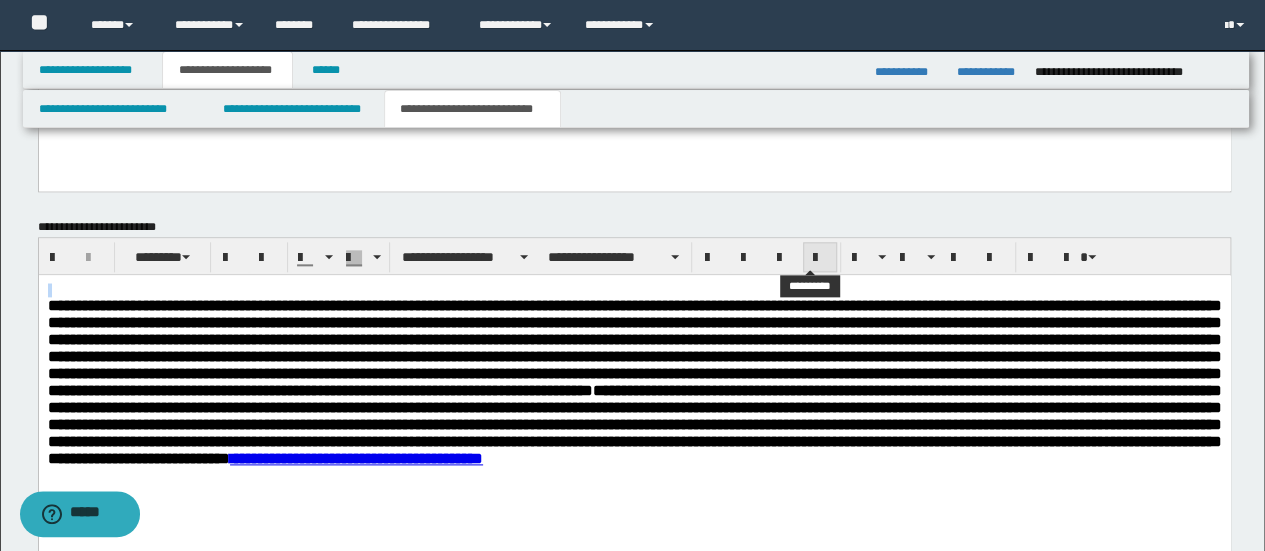 click at bounding box center [820, 258] 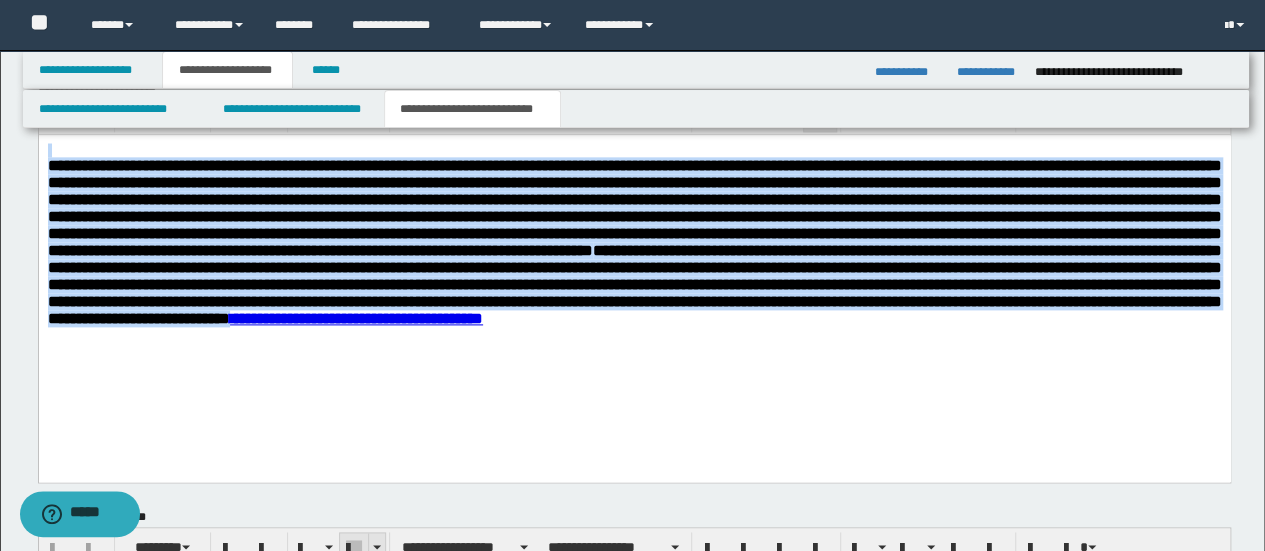scroll, scrollTop: 1472, scrollLeft: 0, axis: vertical 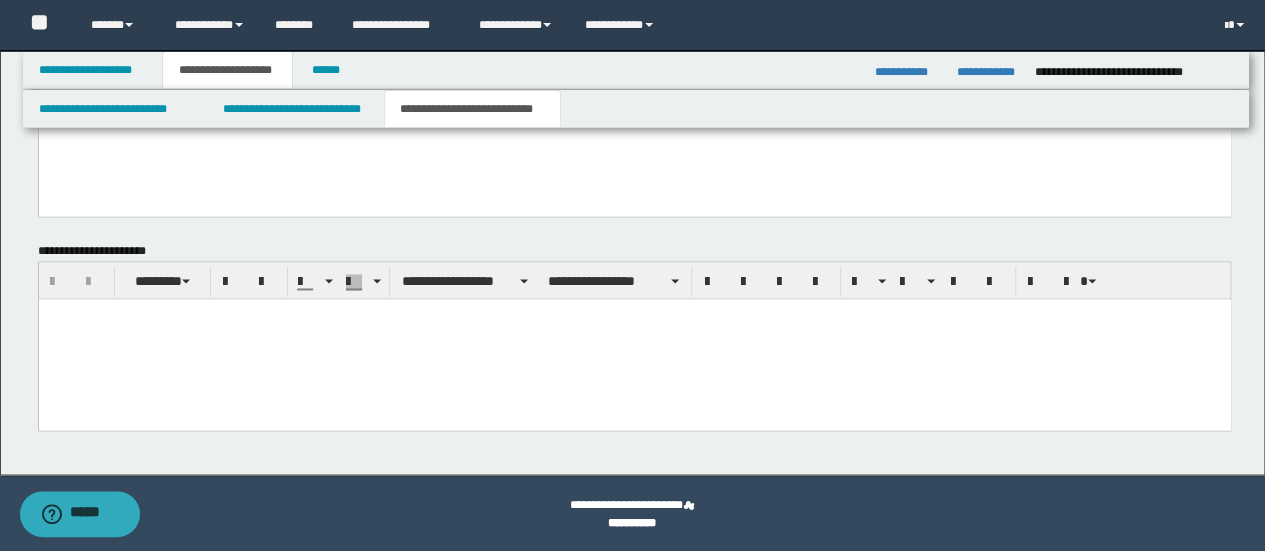 click at bounding box center (634, 338) 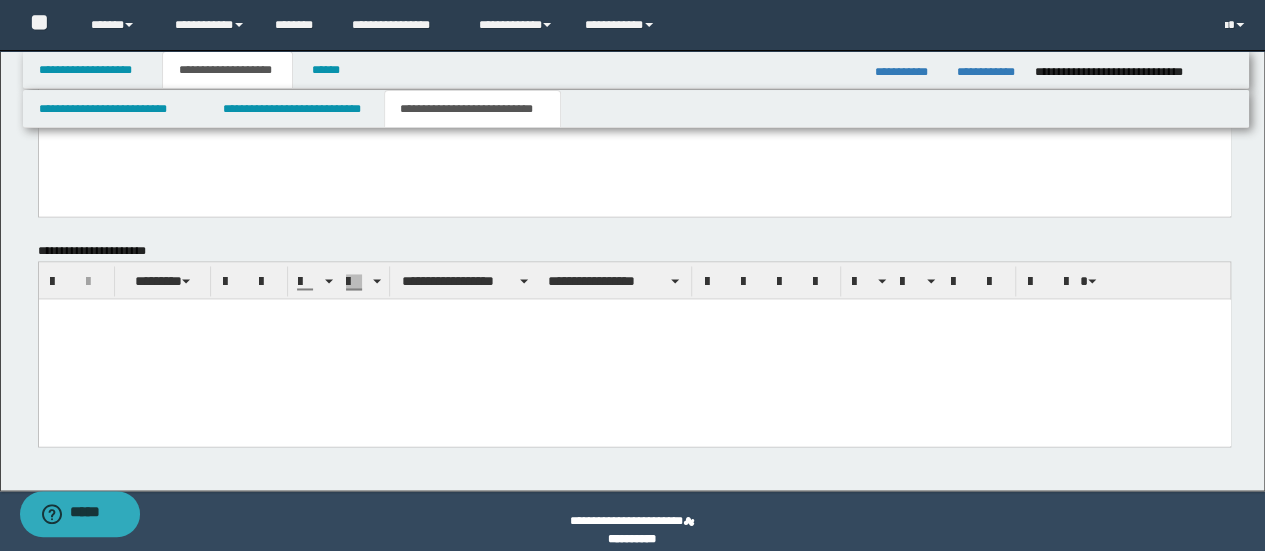 type 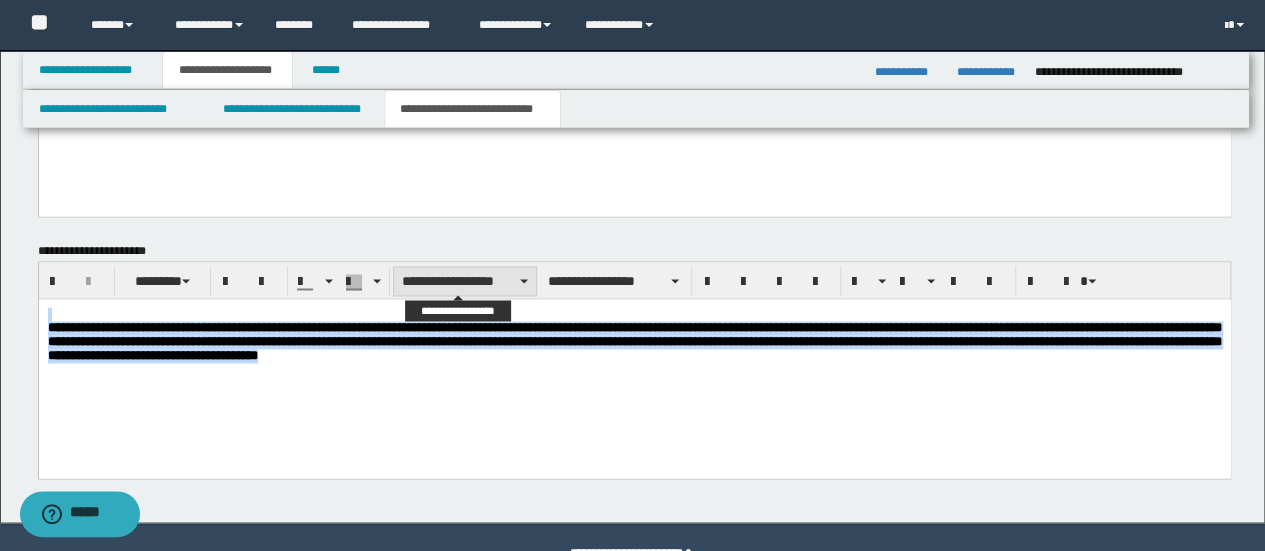 click on "**********" at bounding box center (465, 281) 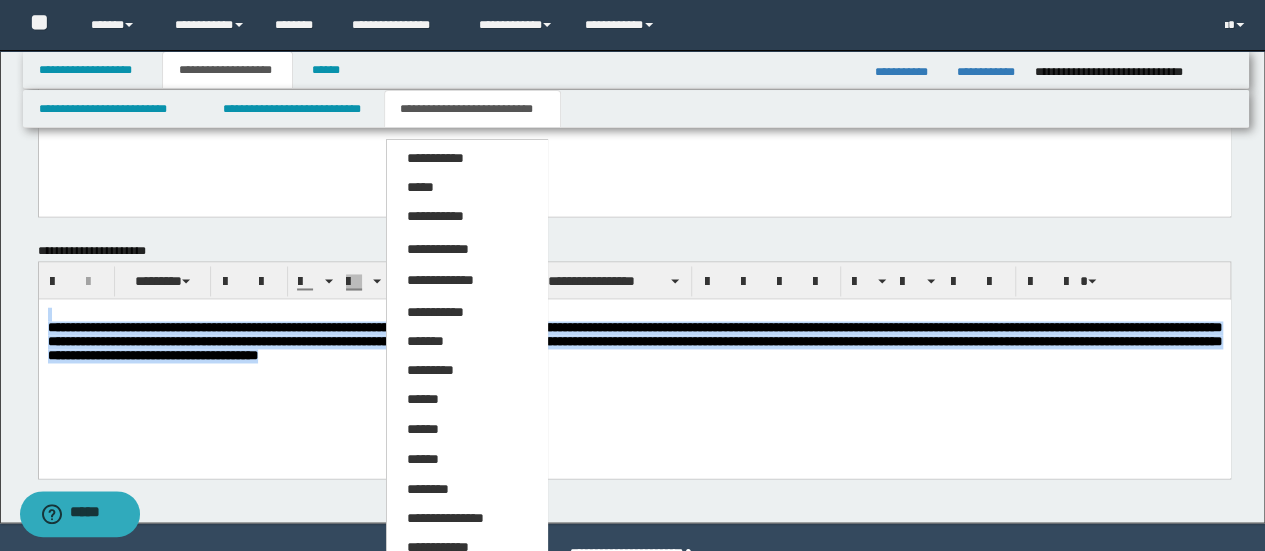 drag, startPoint x: 490, startPoint y: 518, endPoint x: 515, endPoint y: 475, distance: 49.73932 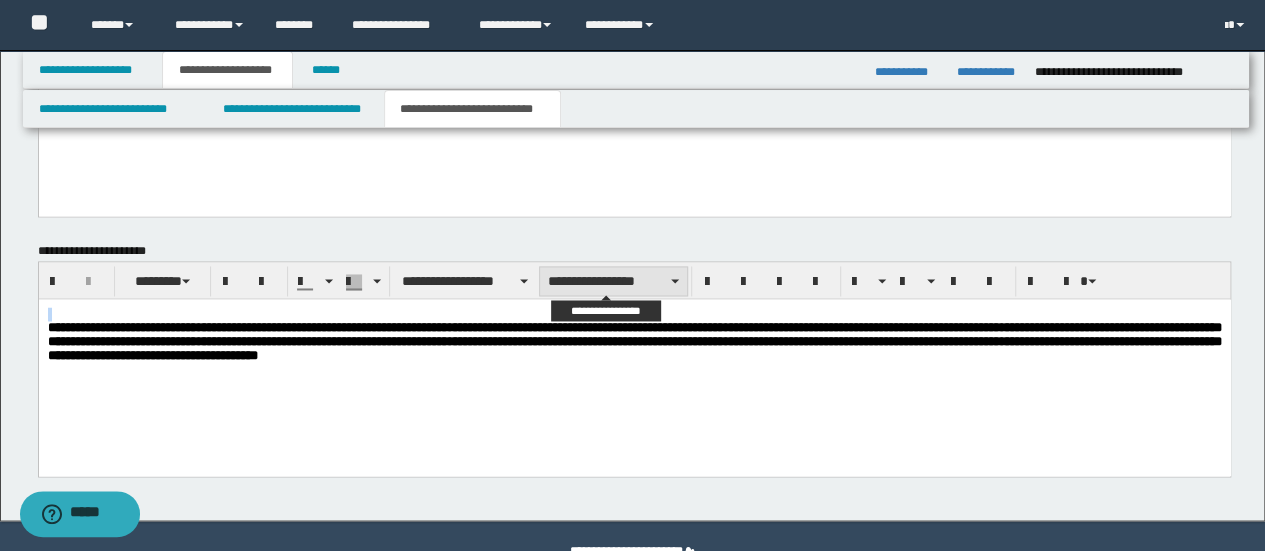 click on "**********" at bounding box center [613, 281] 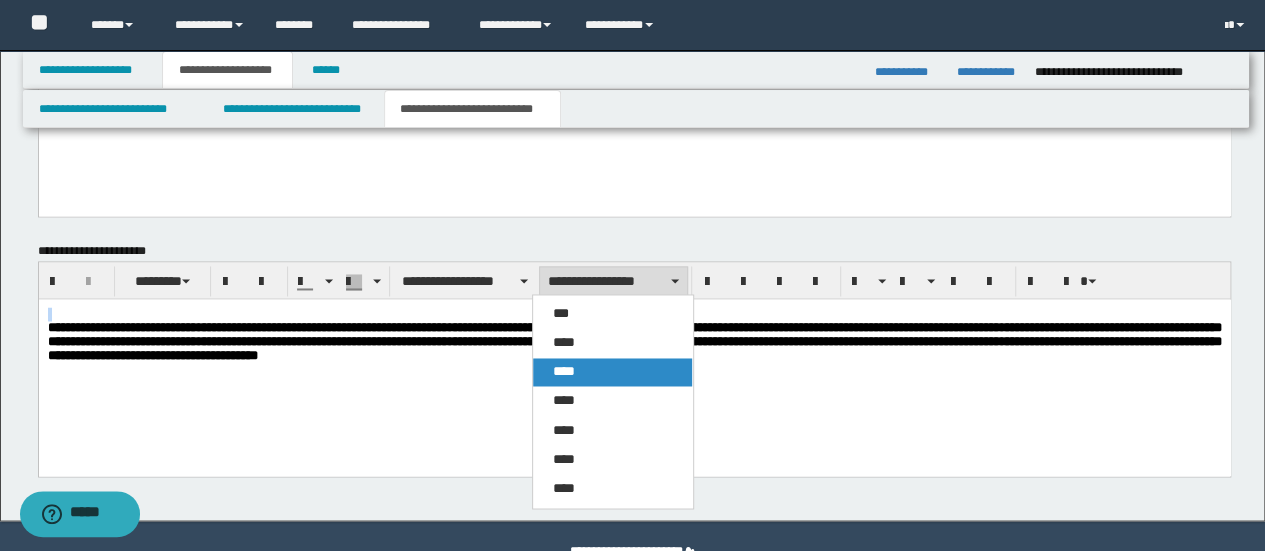 click on "****" at bounding box center (612, 372) 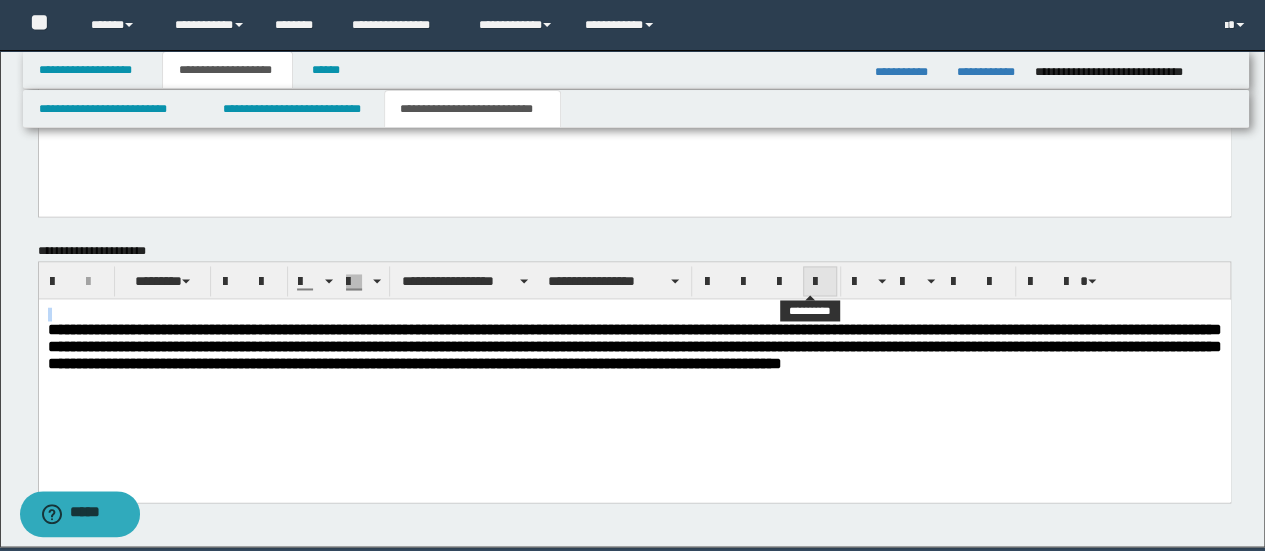 click at bounding box center [820, 281] 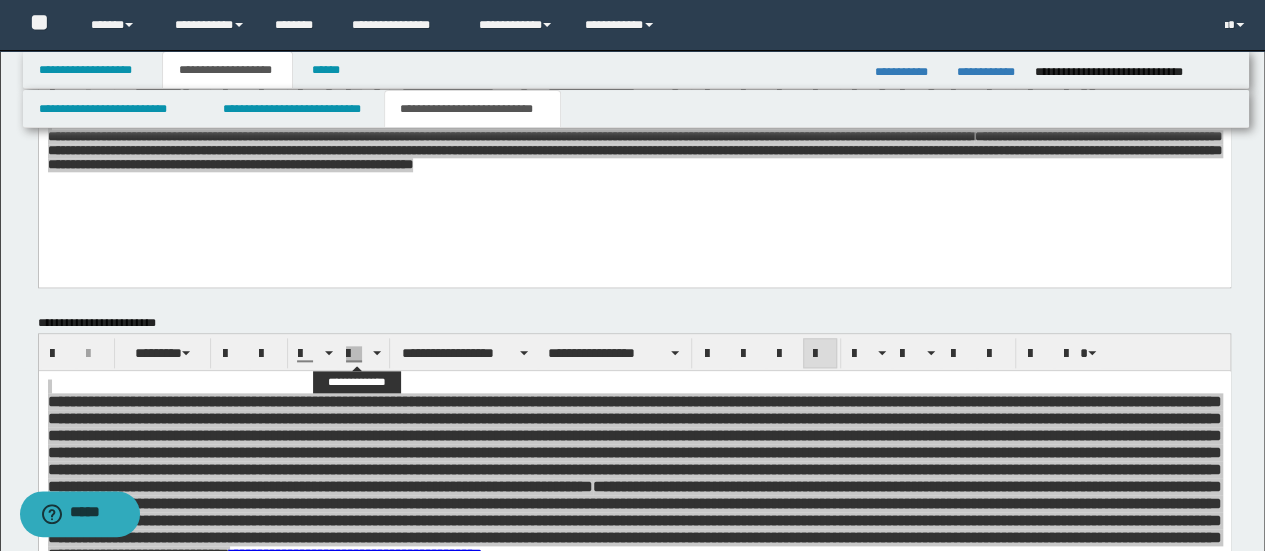 scroll, scrollTop: 939, scrollLeft: 0, axis: vertical 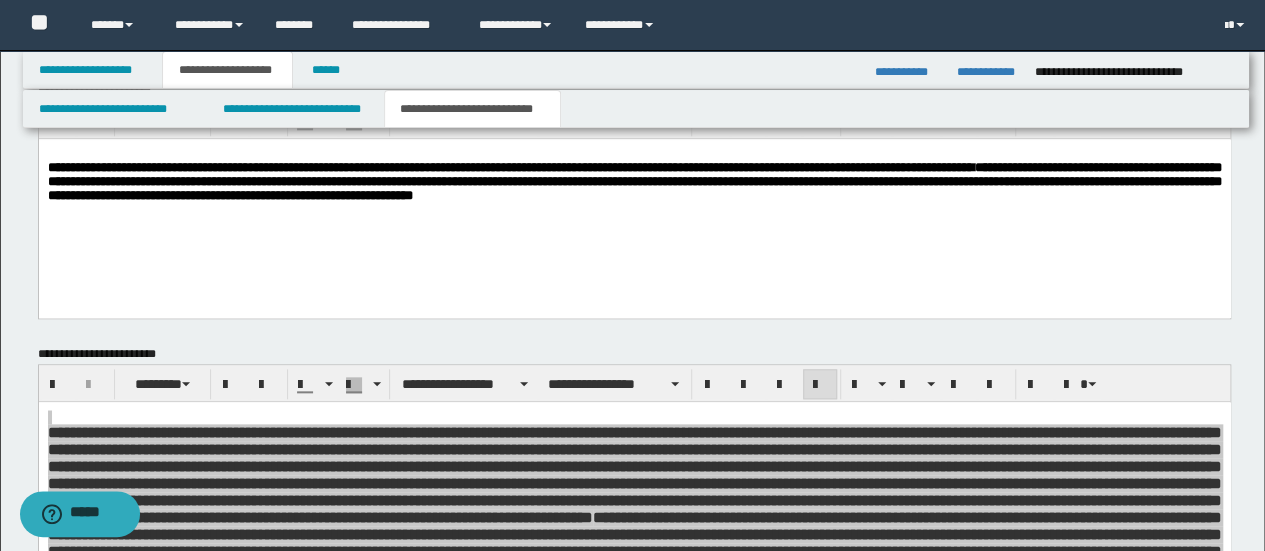 click on "**********" at bounding box center (634, 200) 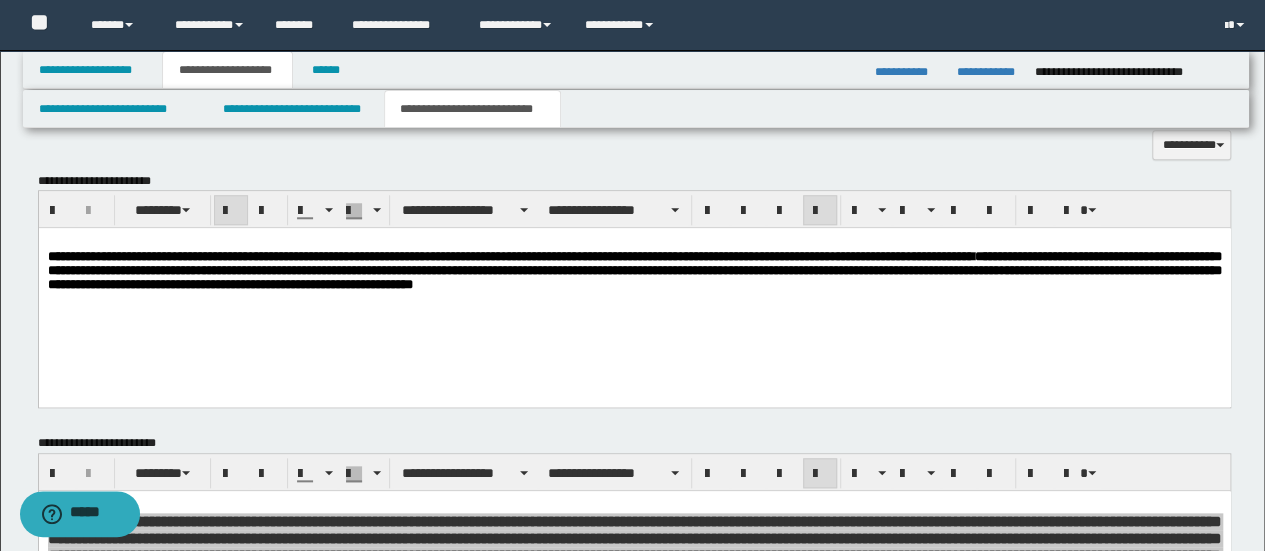 scroll, scrollTop: 806, scrollLeft: 0, axis: vertical 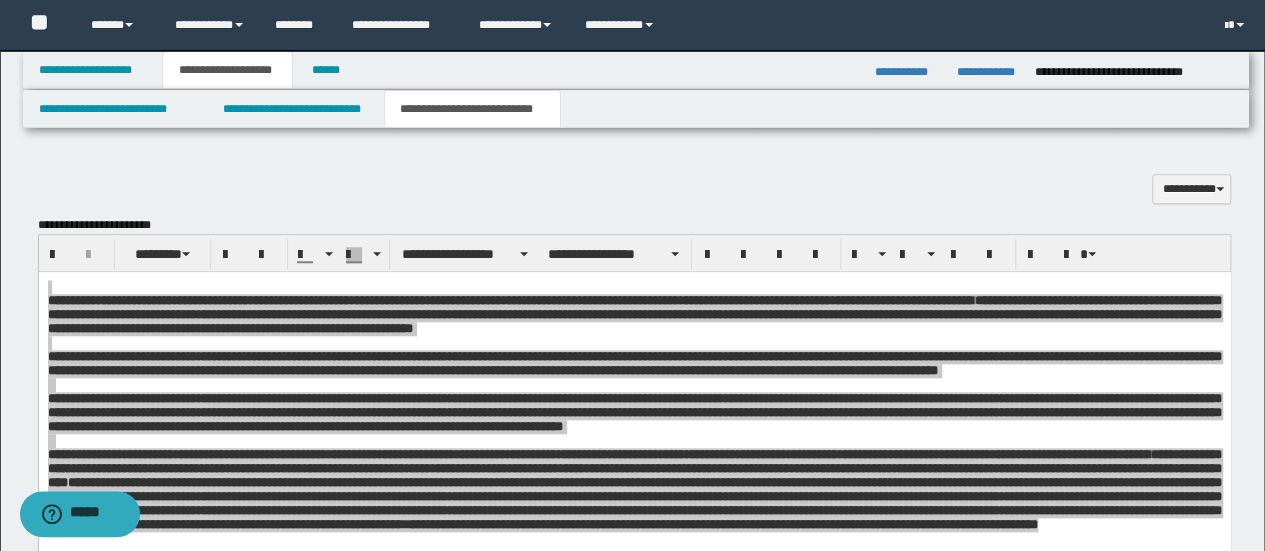 click on "**********" at bounding box center [635, 253] 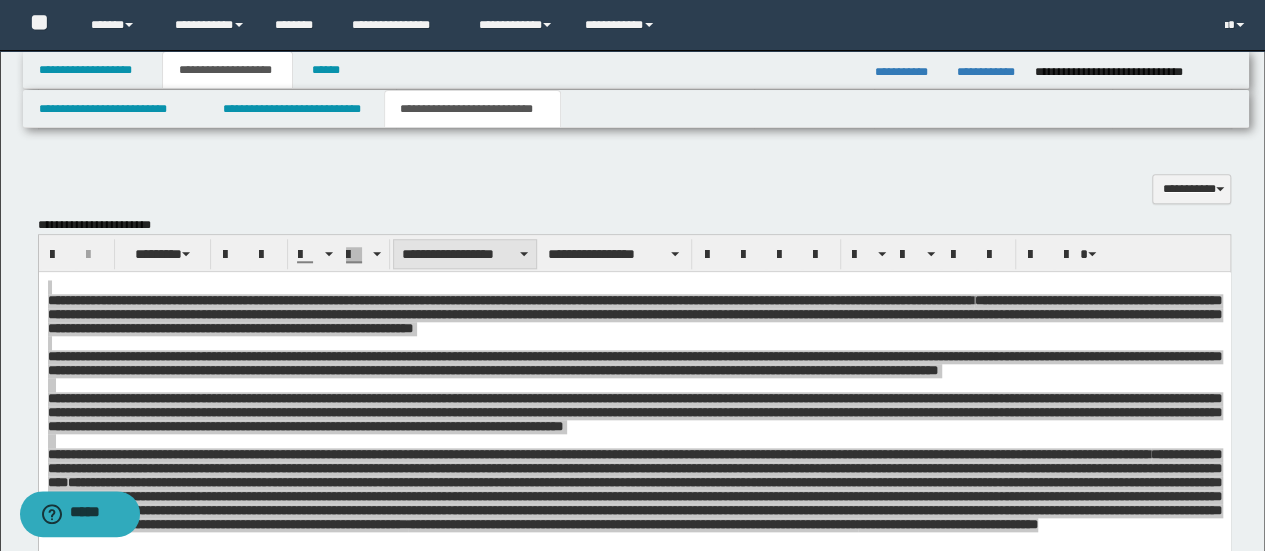 click on "**********" at bounding box center [465, 254] 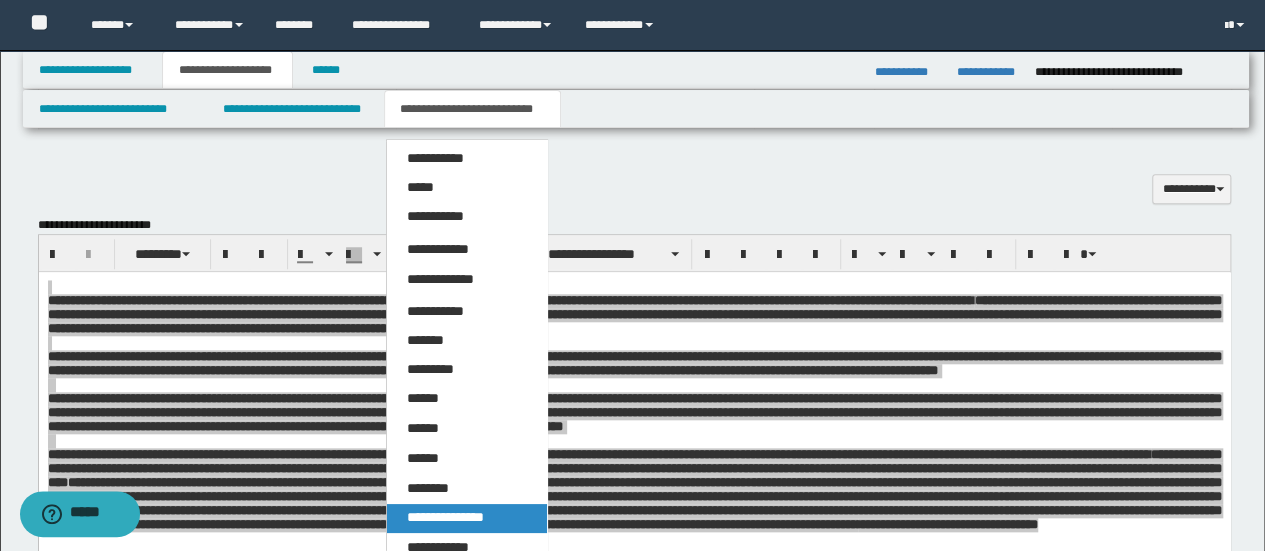 click on "**********" at bounding box center (445, 517) 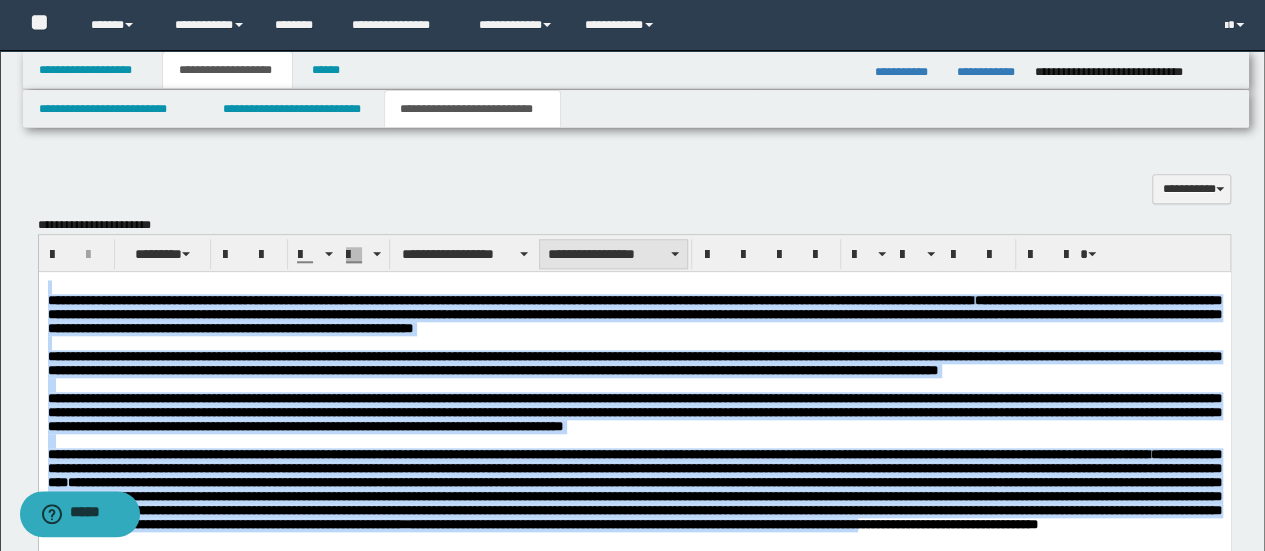 click on "**********" at bounding box center [613, 254] 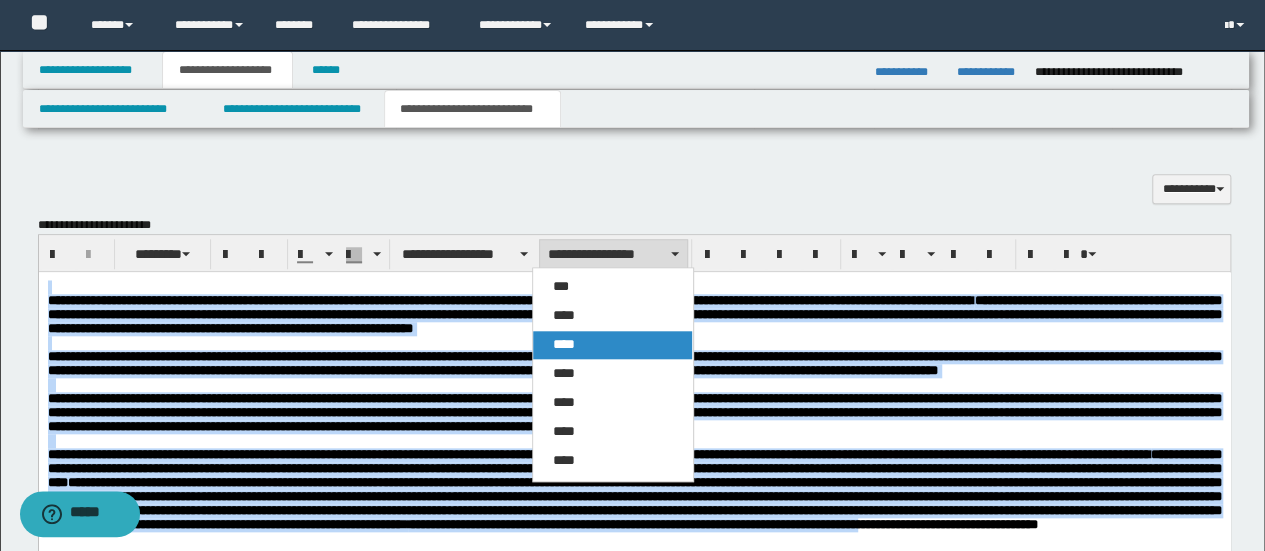 click on "****" at bounding box center [612, 345] 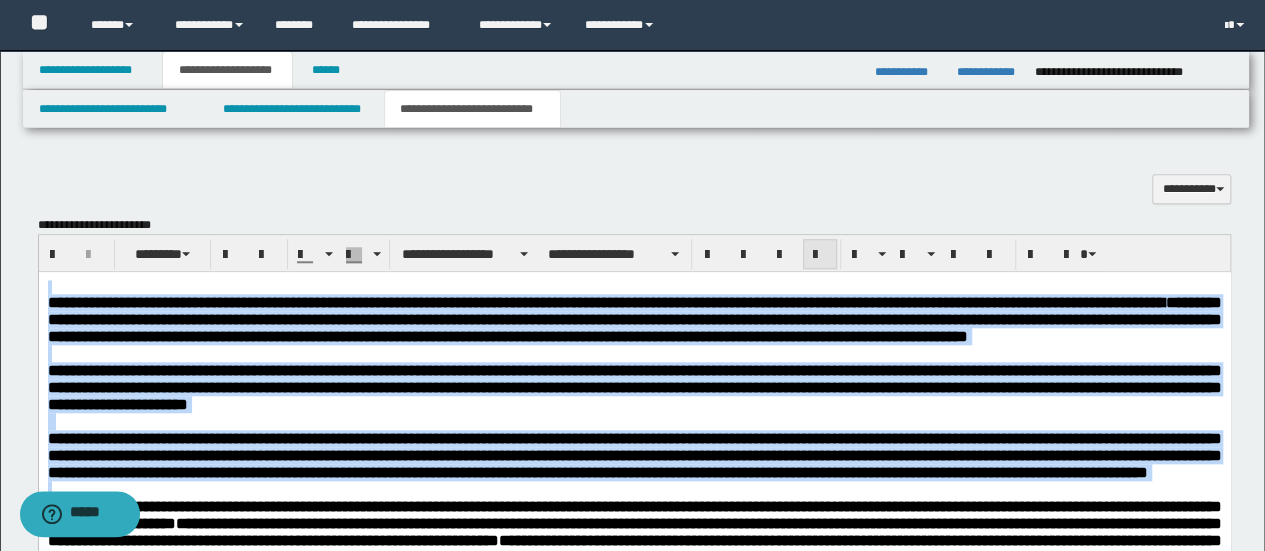 click at bounding box center (820, 254) 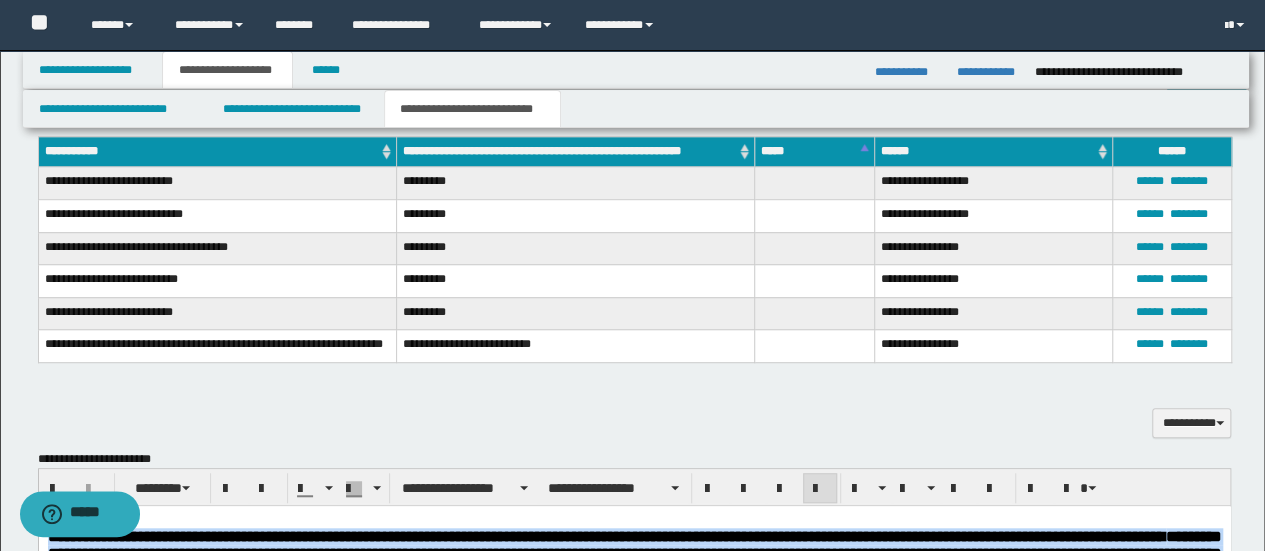 scroll, scrollTop: 539, scrollLeft: 0, axis: vertical 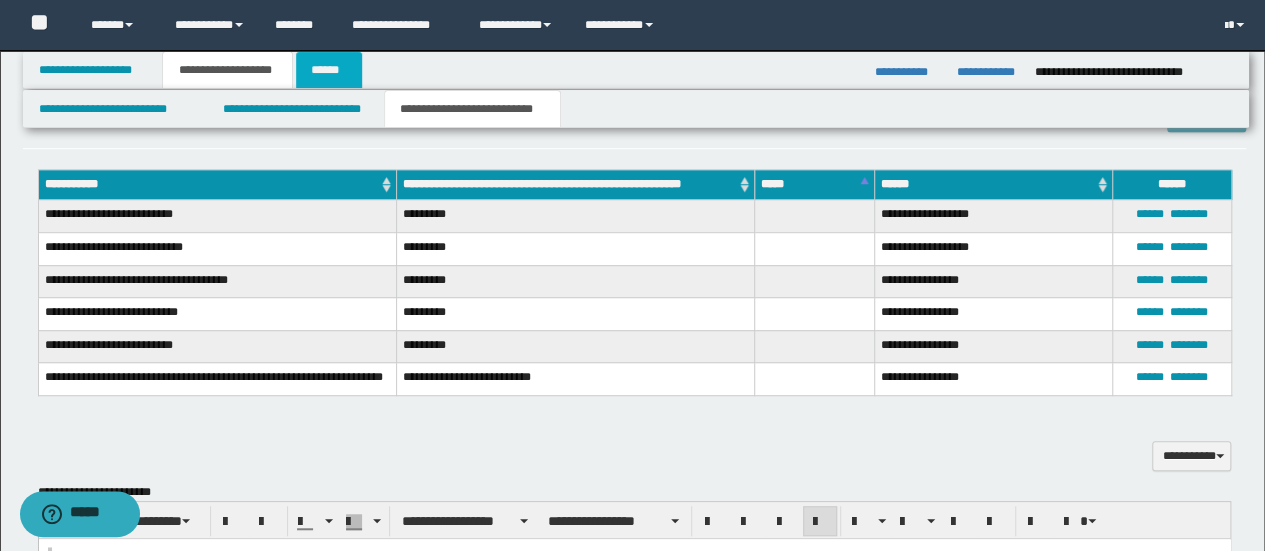 click on "******" at bounding box center [329, 70] 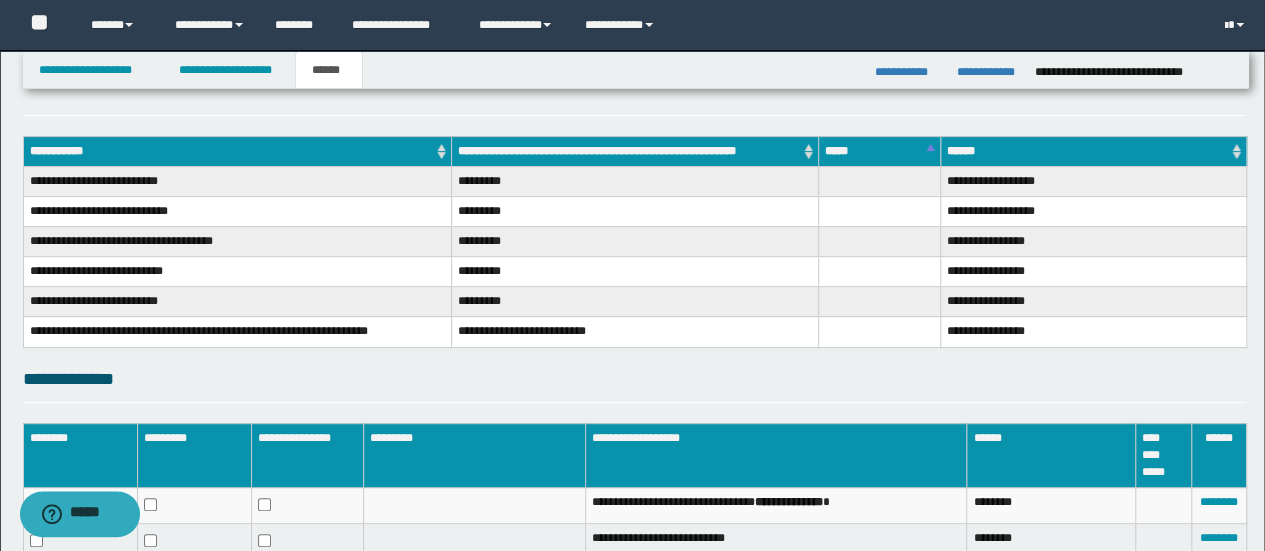 scroll, scrollTop: 440, scrollLeft: 0, axis: vertical 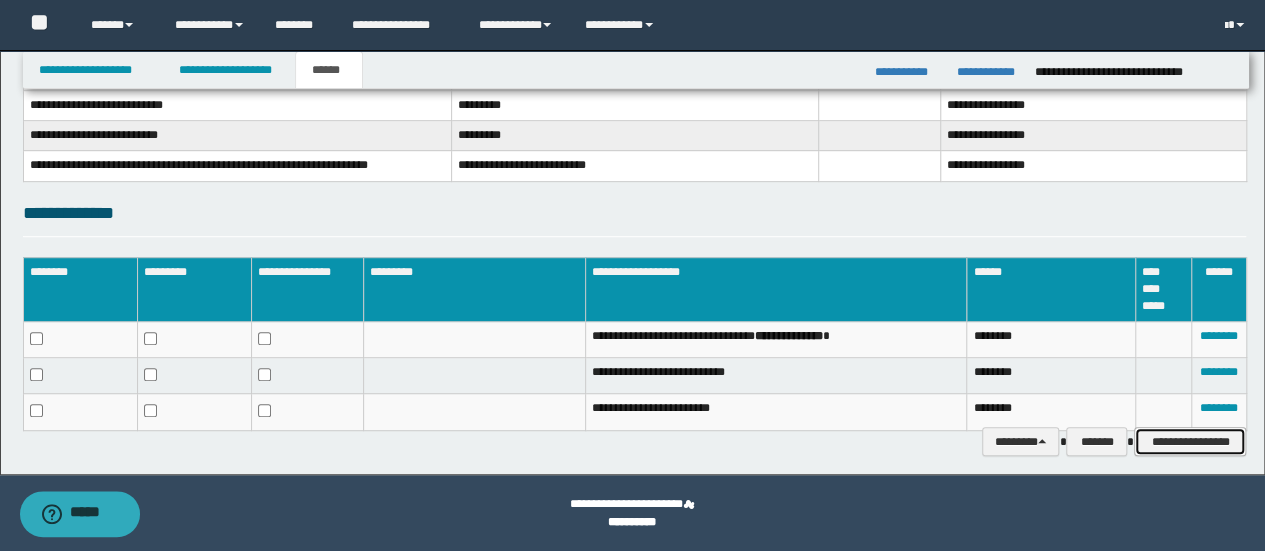 click on "**********" at bounding box center [1190, 441] 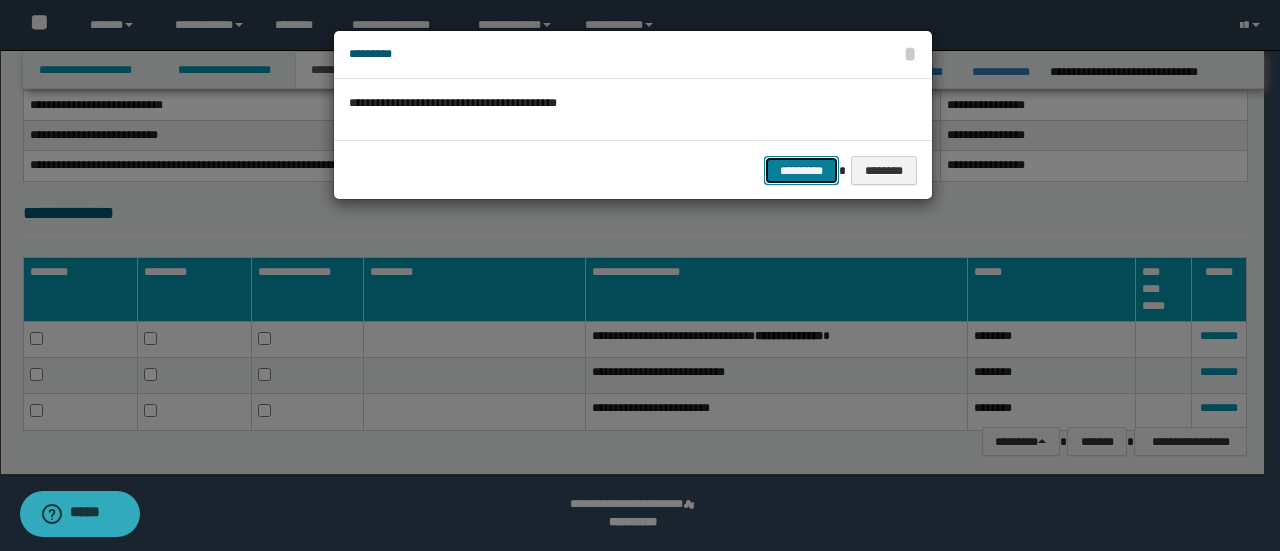 click on "*********" at bounding box center [801, 170] 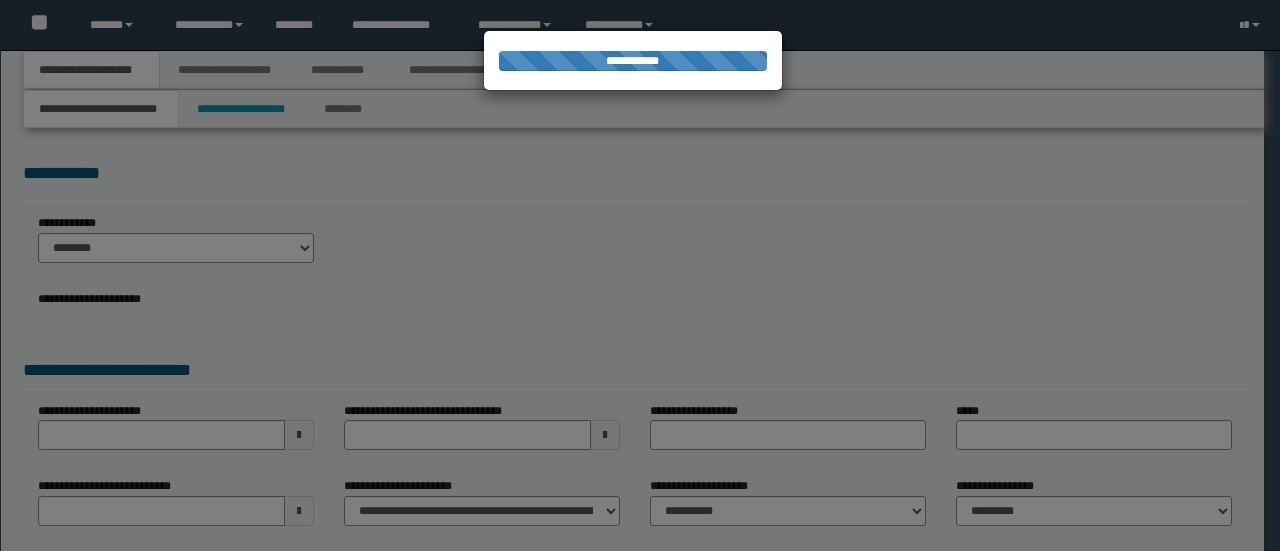 scroll, scrollTop: 0, scrollLeft: 0, axis: both 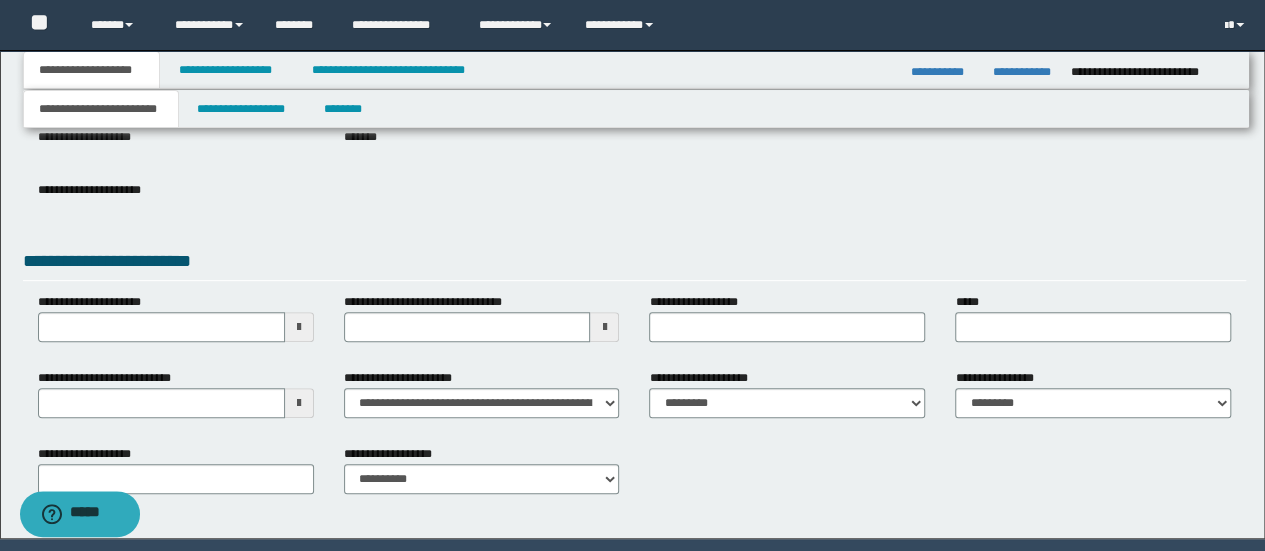 click on "**********" at bounding box center [176, 401] 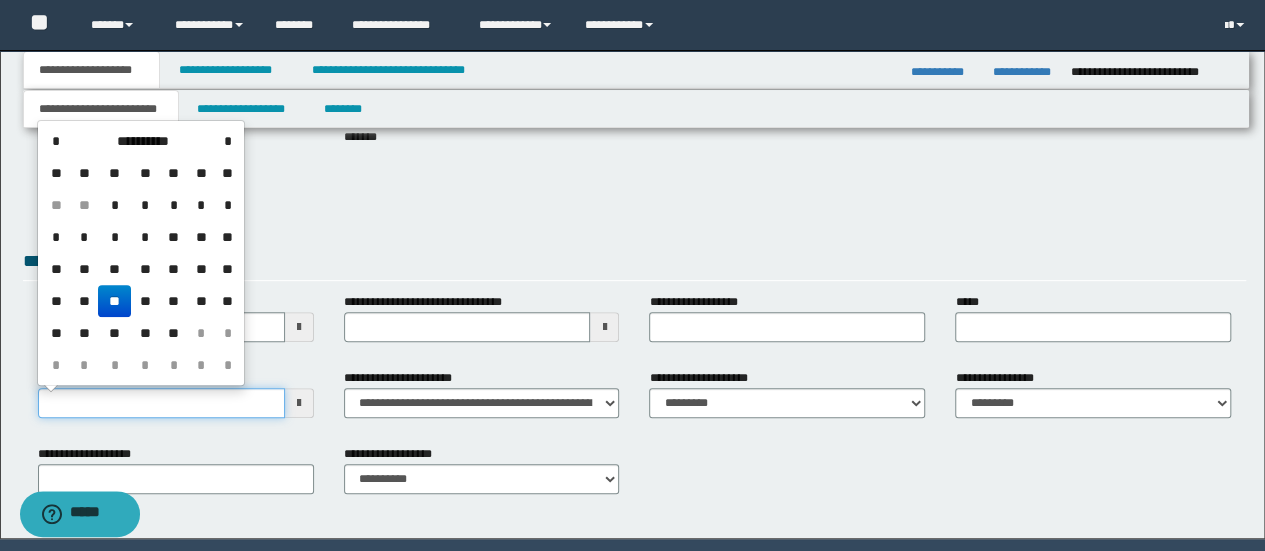 click on "**********" at bounding box center [161, 403] 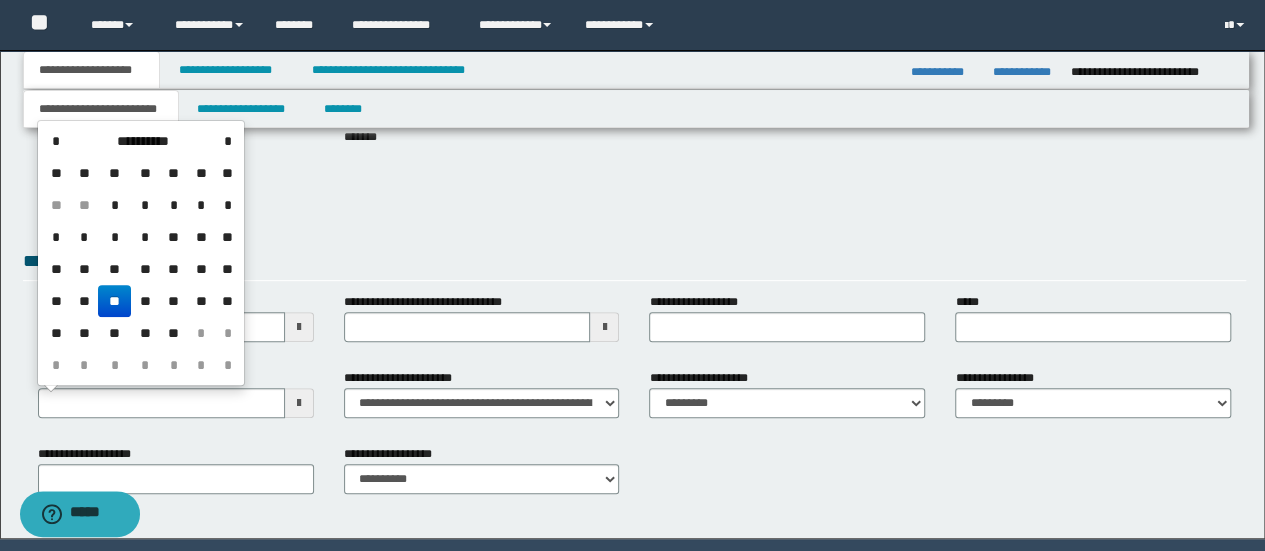 click on "**" at bounding box center [114, 301] 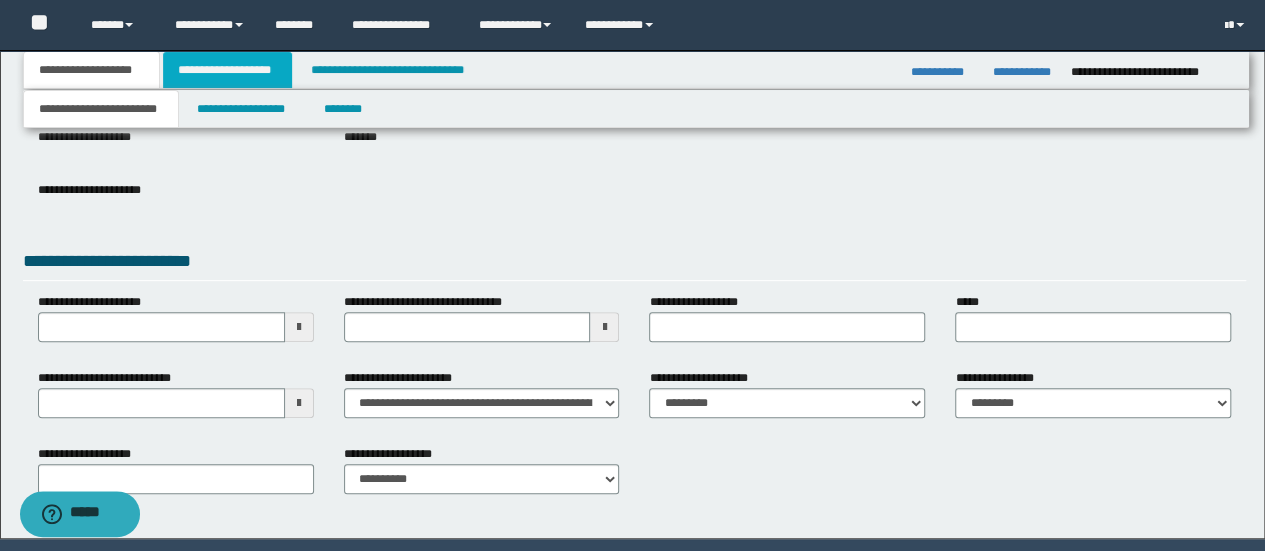 click on "**********" at bounding box center (227, 70) 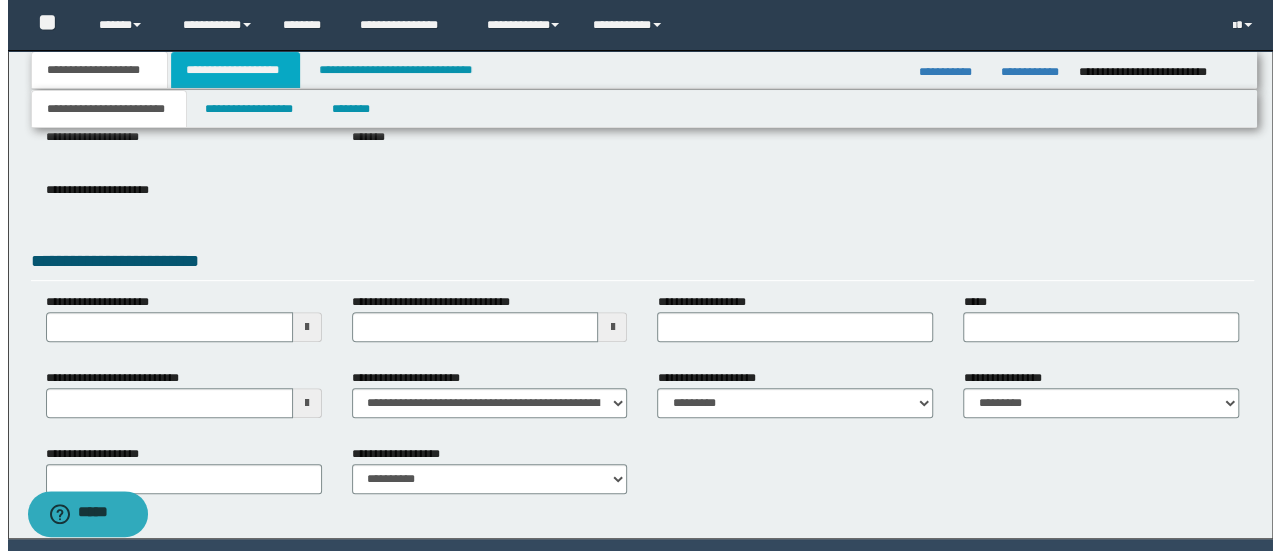 scroll, scrollTop: 0, scrollLeft: 0, axis: both 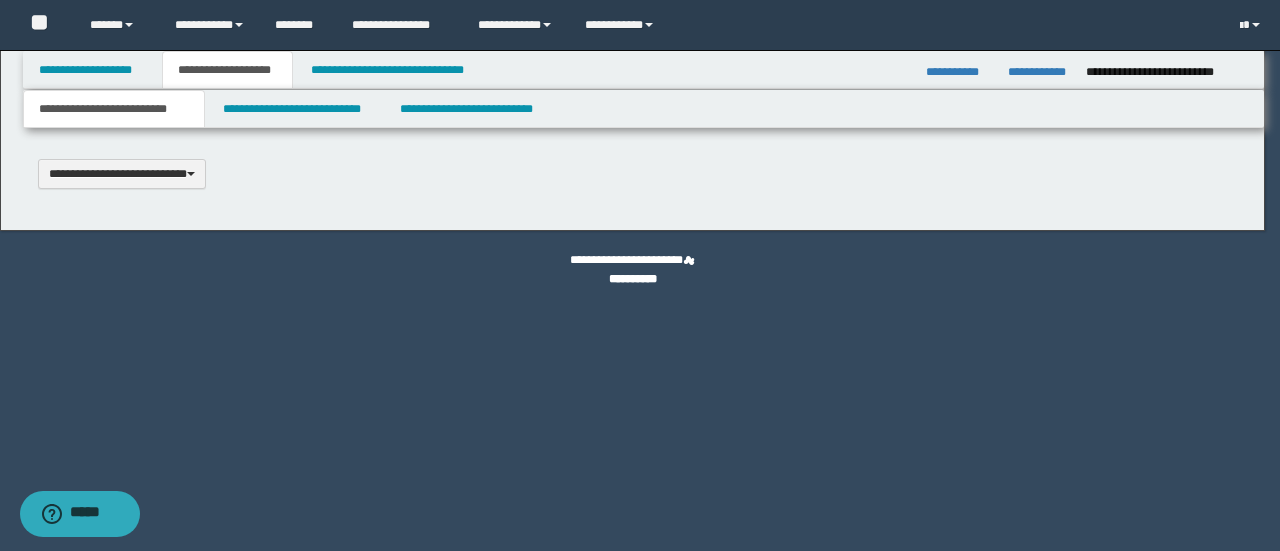 click at bounding box center [640, 275] 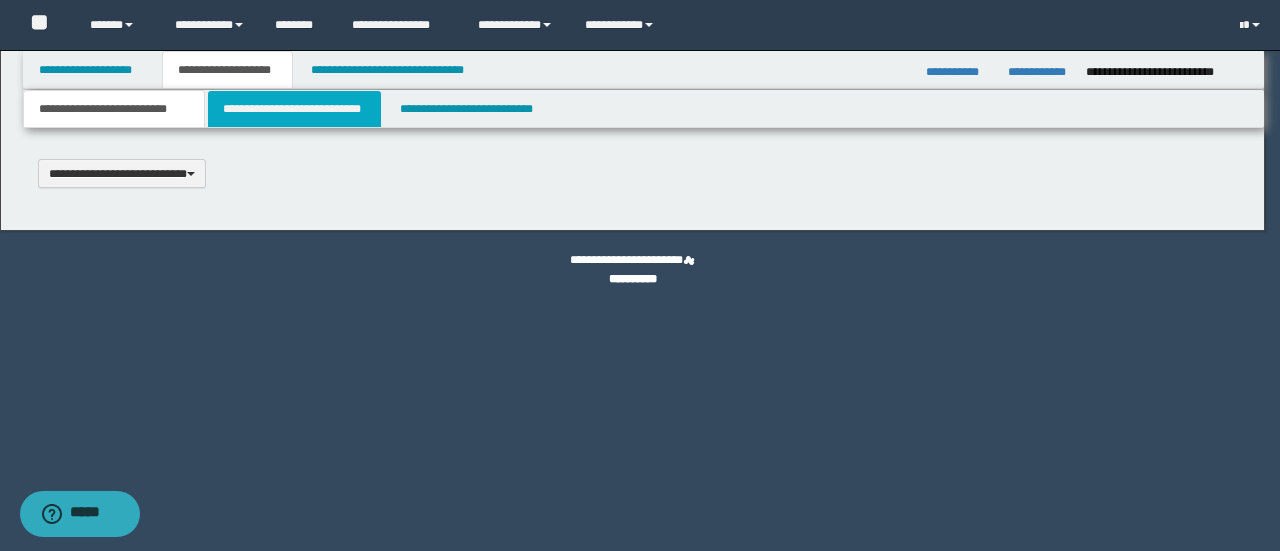 scroll, scrollTop: 0, scrollLeft: 0, axis: both 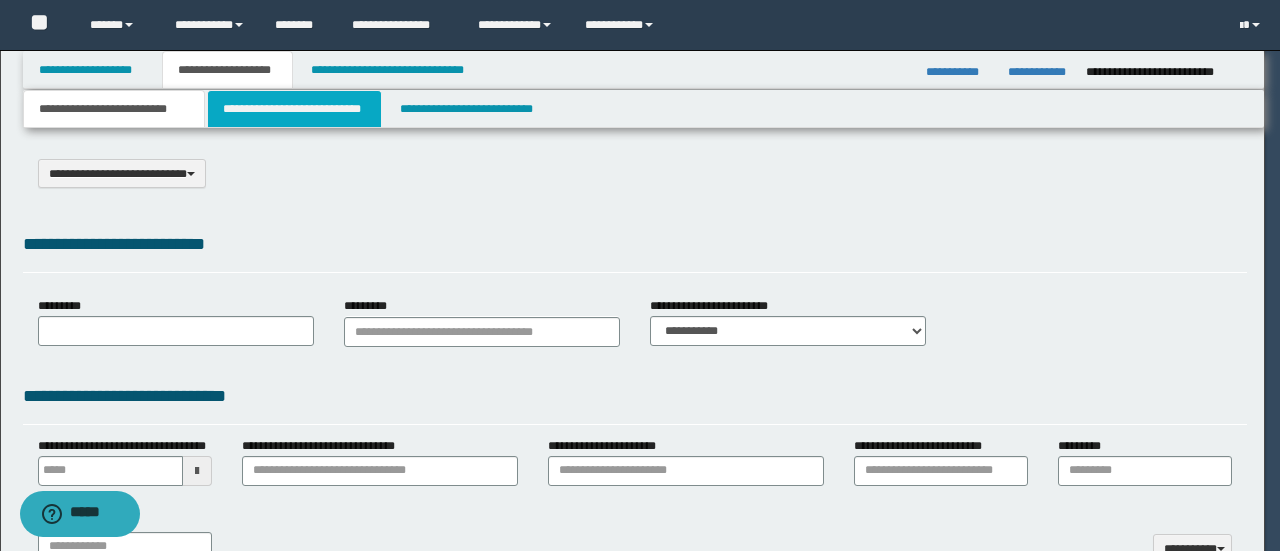 select on "*" 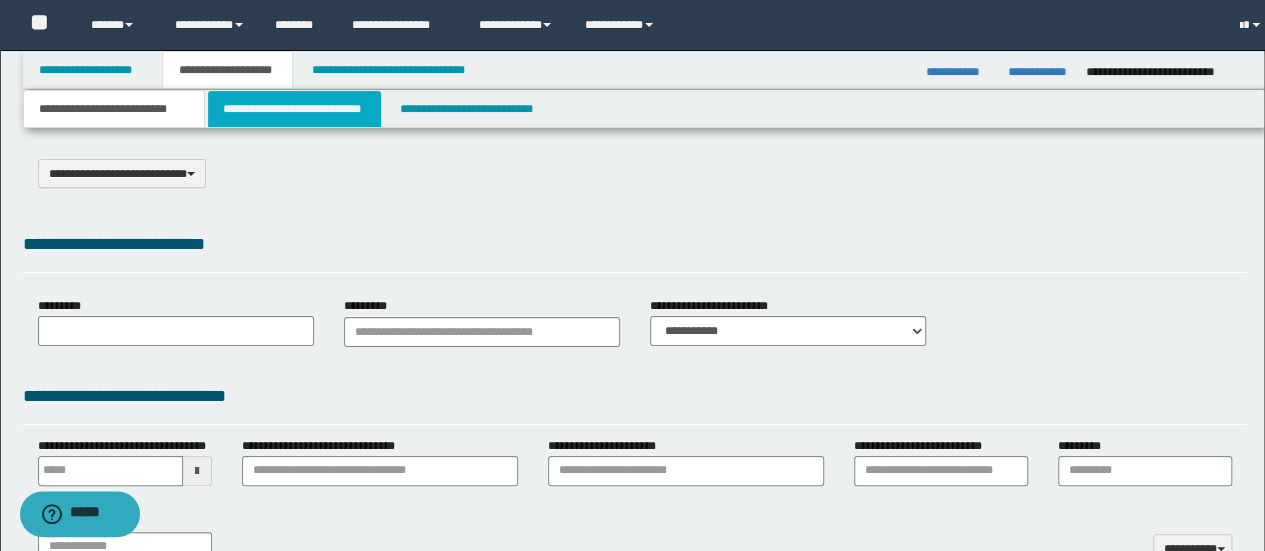 click on "**********" at bounding box center [294, 109] 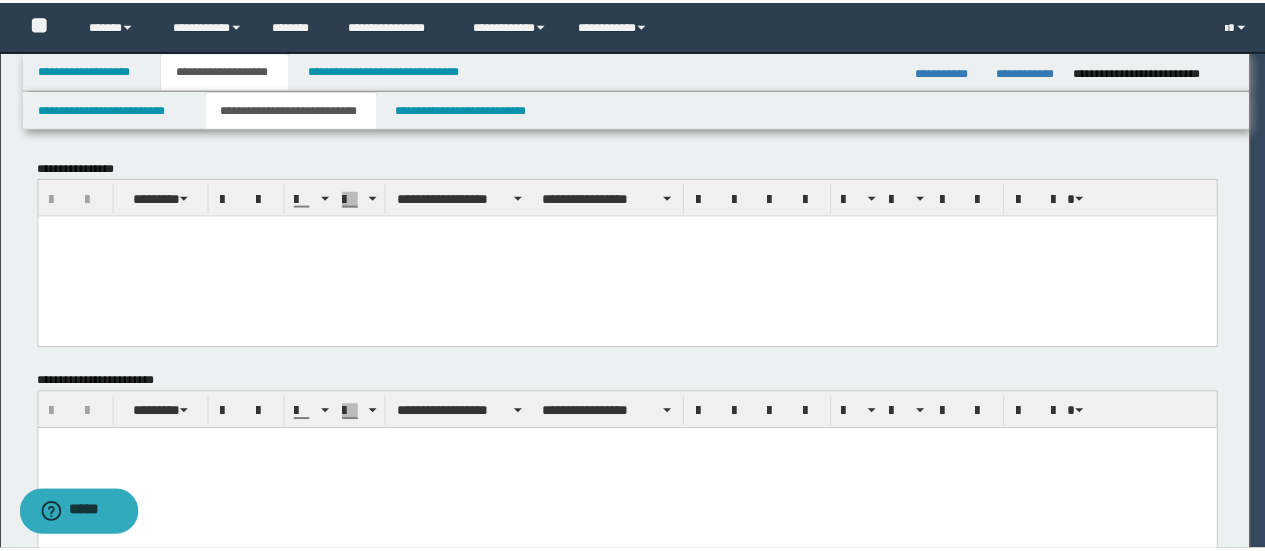 scroll, scrollTop: 0, scrollLeft: 0, axis: both 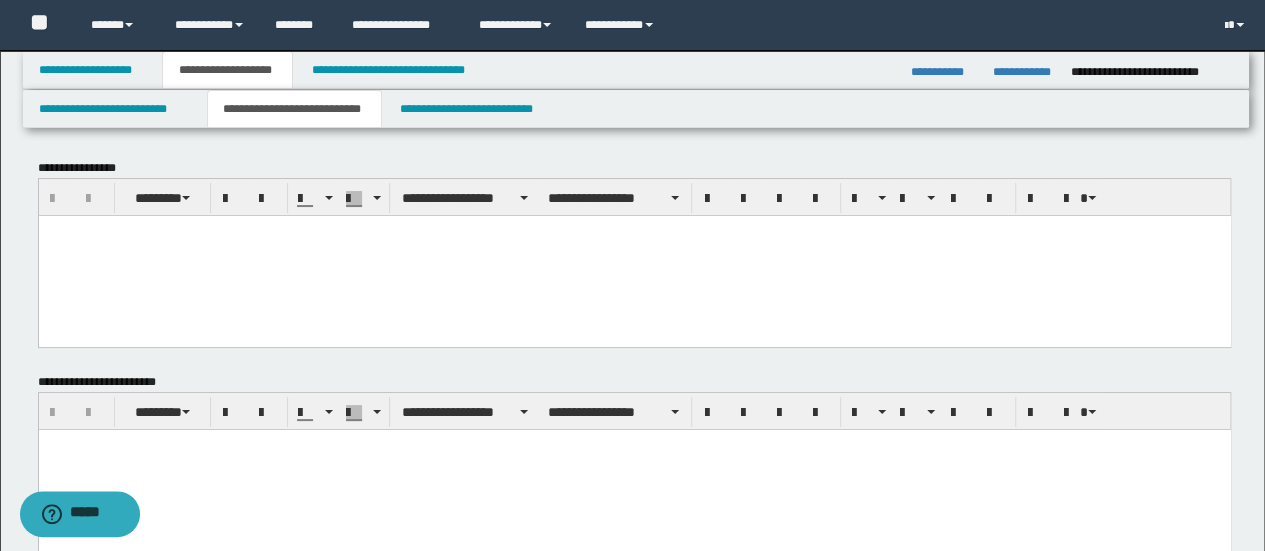click at bounding box center [634, 255] 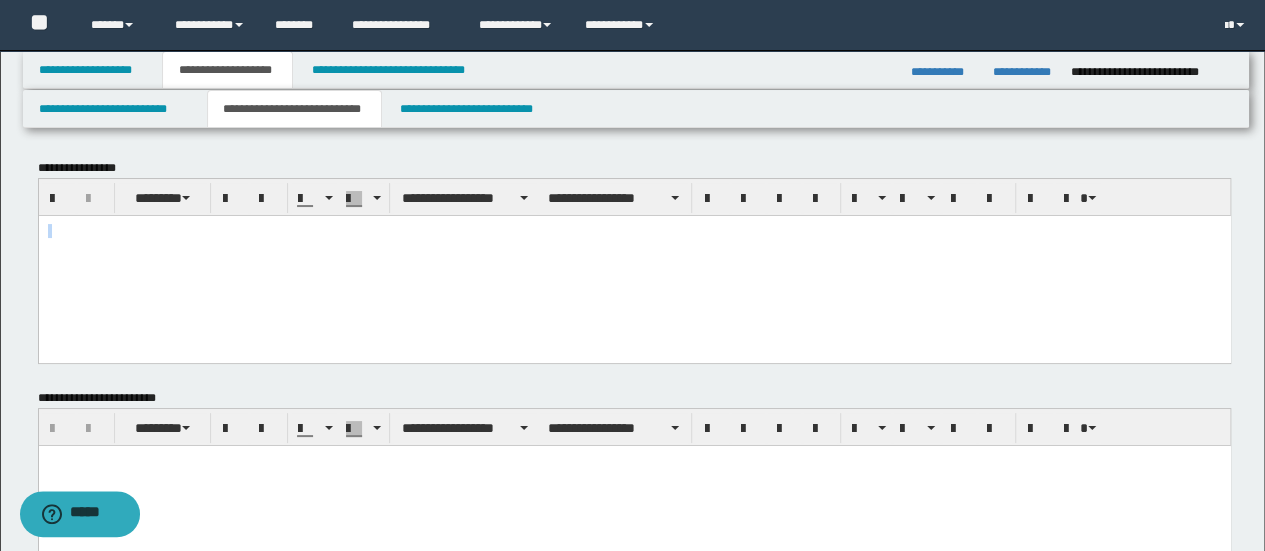 click at bounding box center (634, 262) 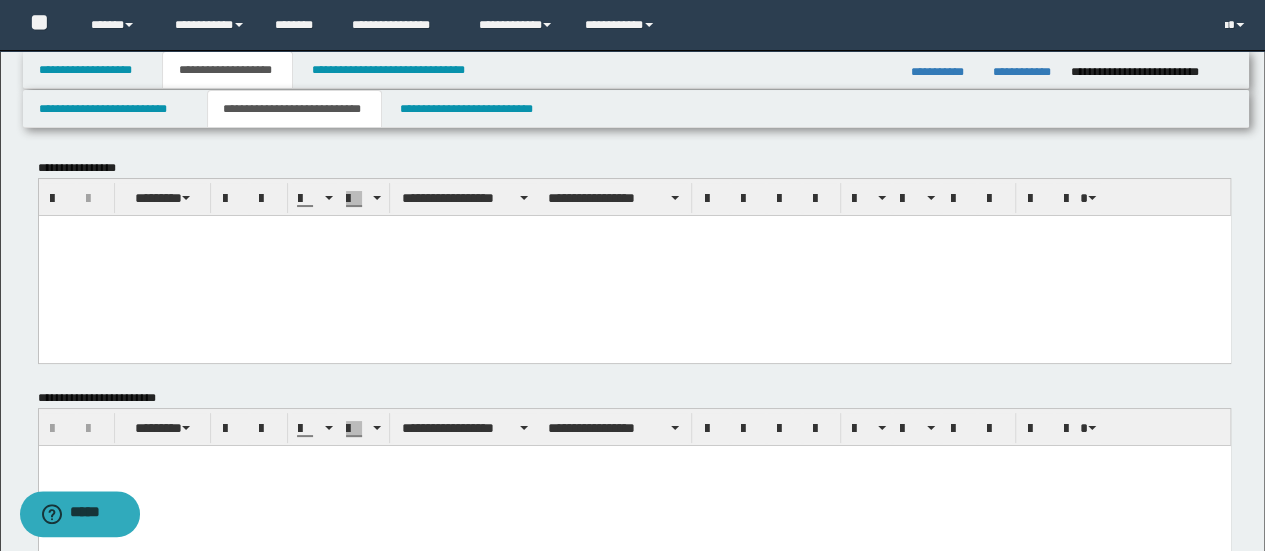 paste 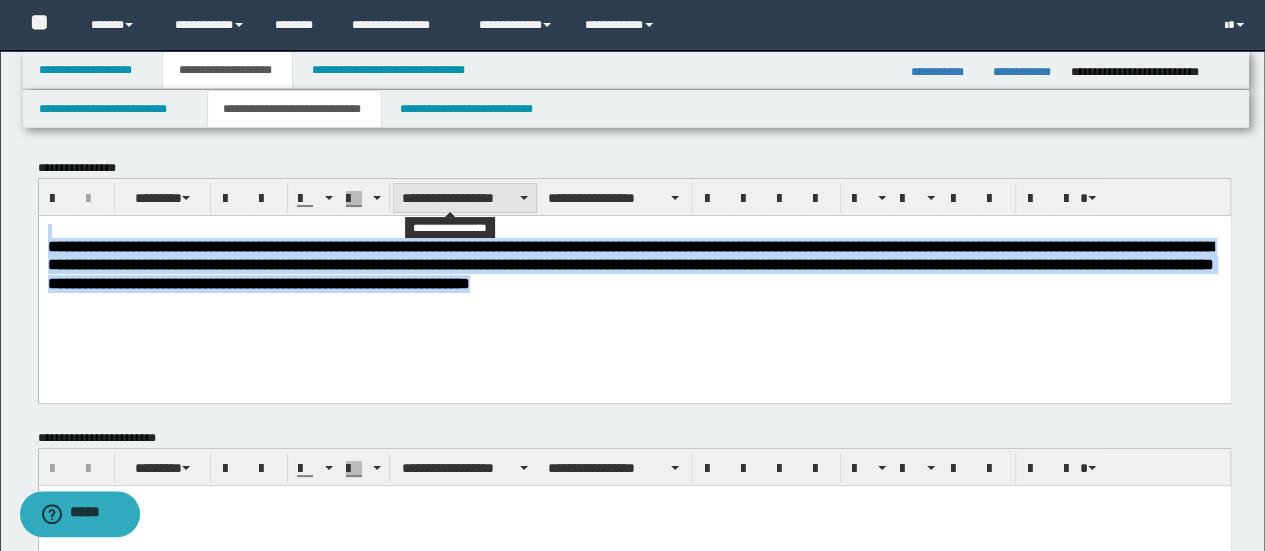 click on "**********" at bounding box center [465, 198] 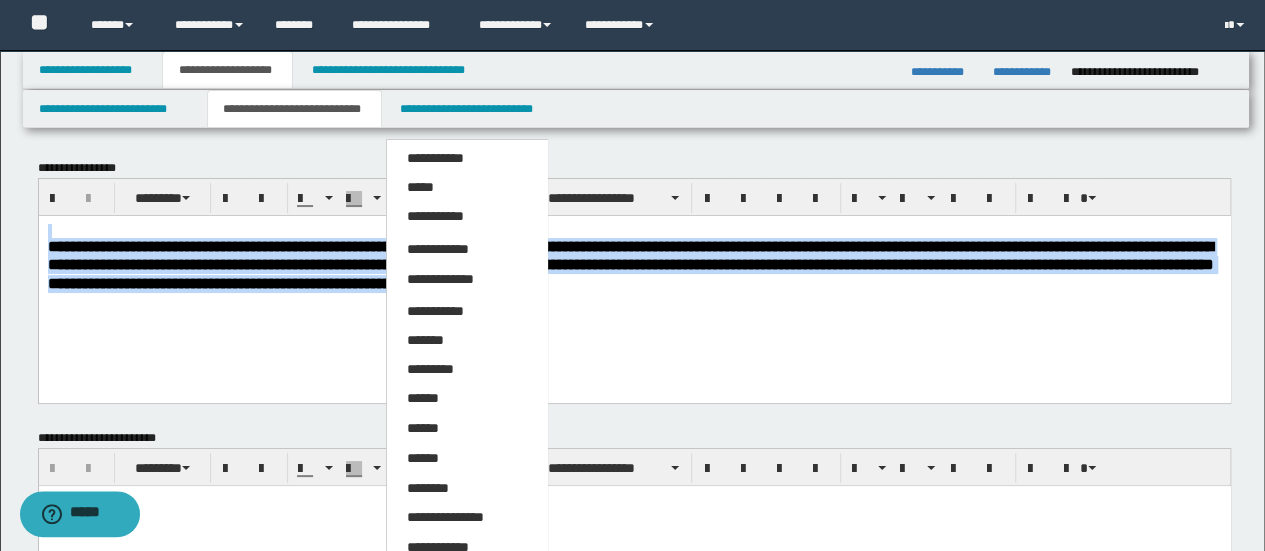 drag, startPoint x: 464, startPoint y: 516, endPoint x: 486, endPoint y: 477, distance: 44.777225 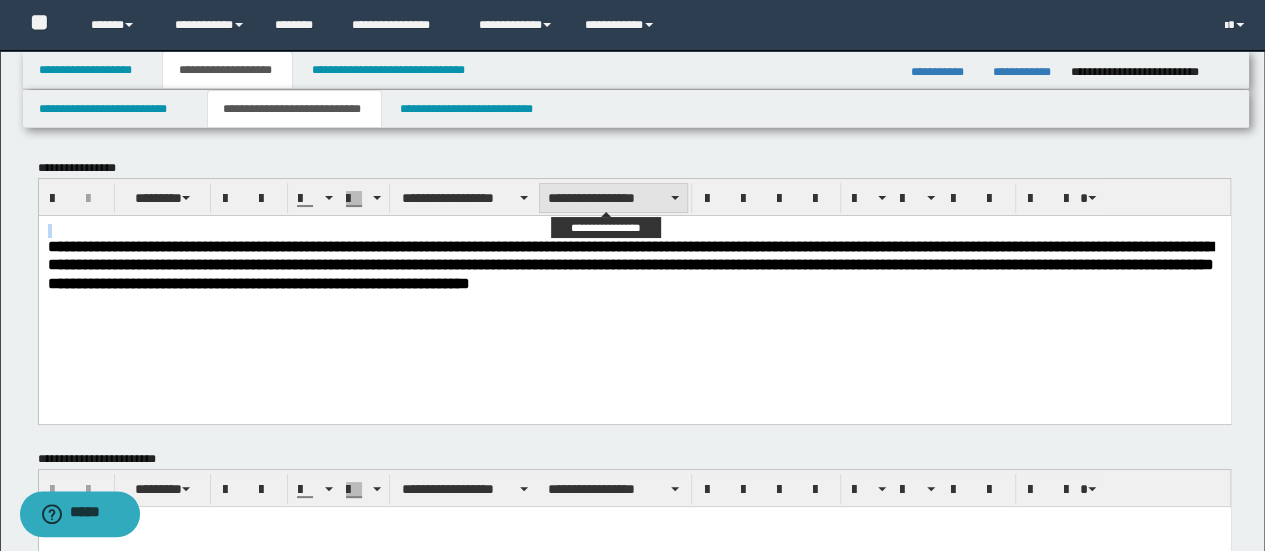 click on "**********" at bounding box center [613, 198] 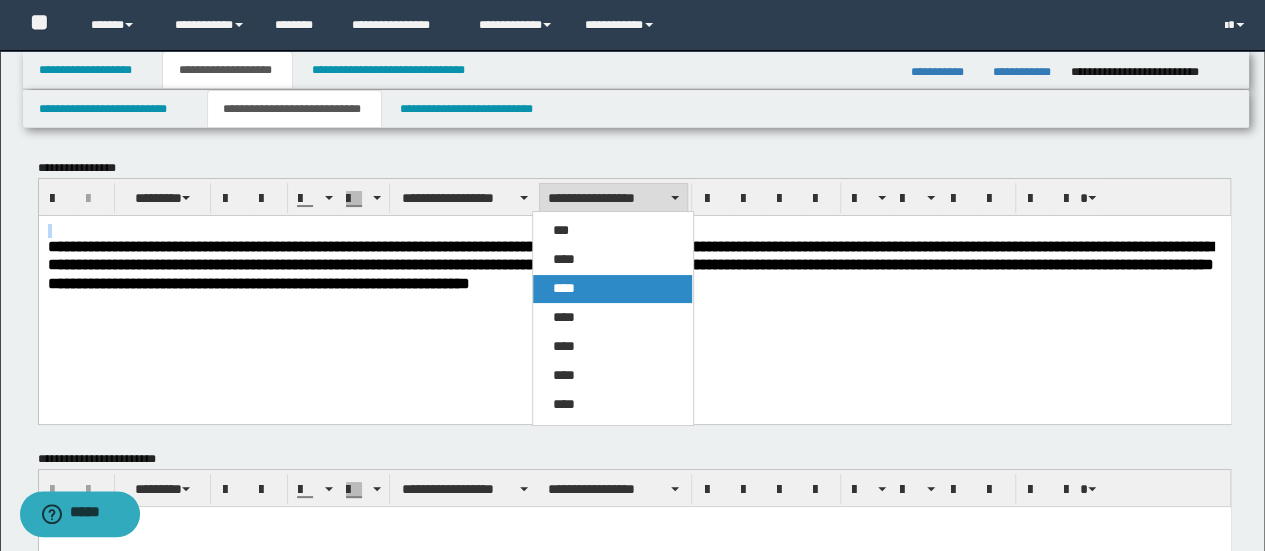 click on "****" at bounding box center (612, 289) 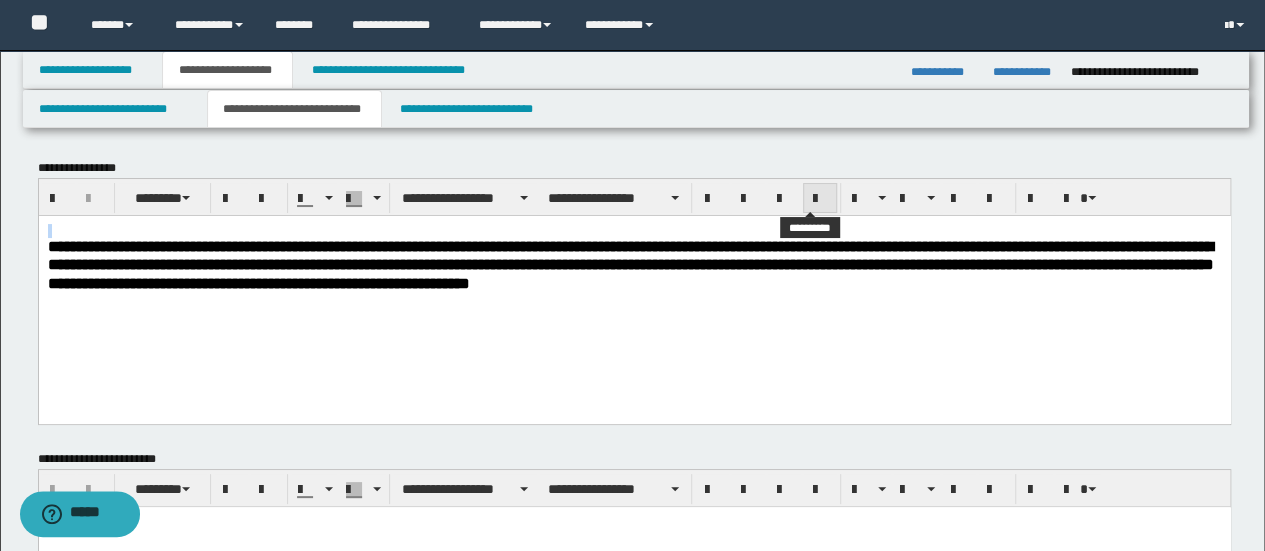 click at bounding box center (820, 198) 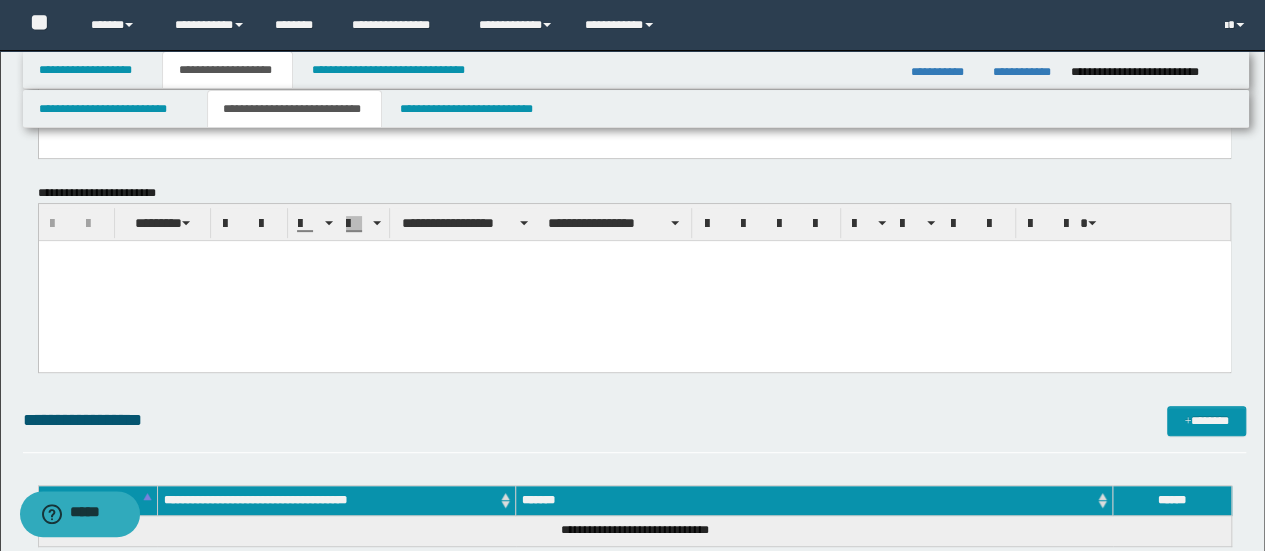 scroll, scrollTop: 266, scrollLeft: 0, axis: vertical 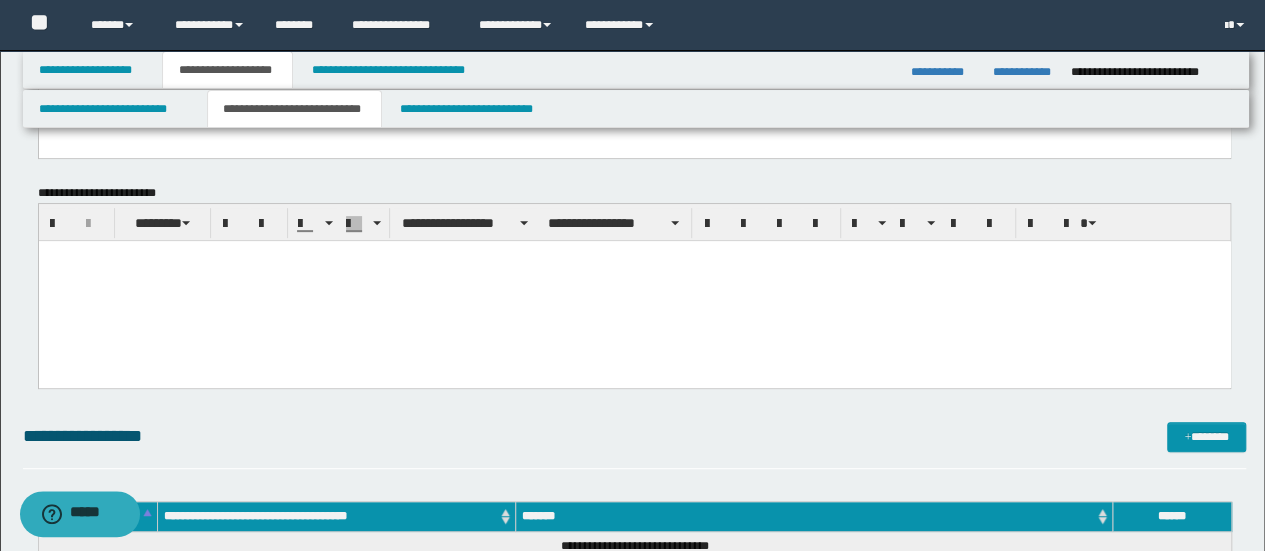 type 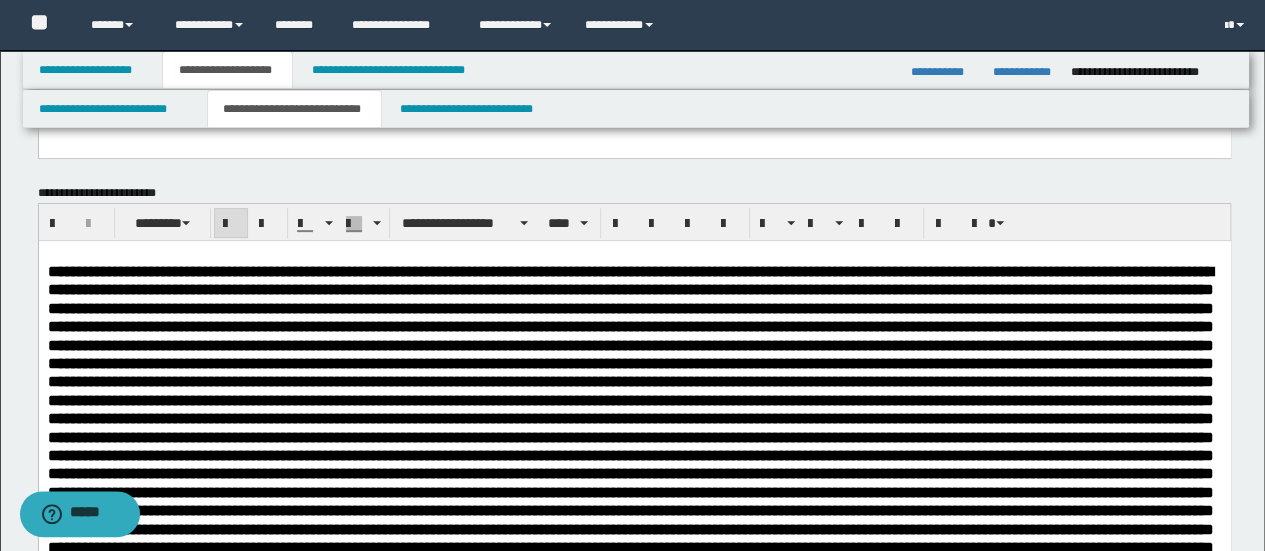 click at bounding box center (630, 860) 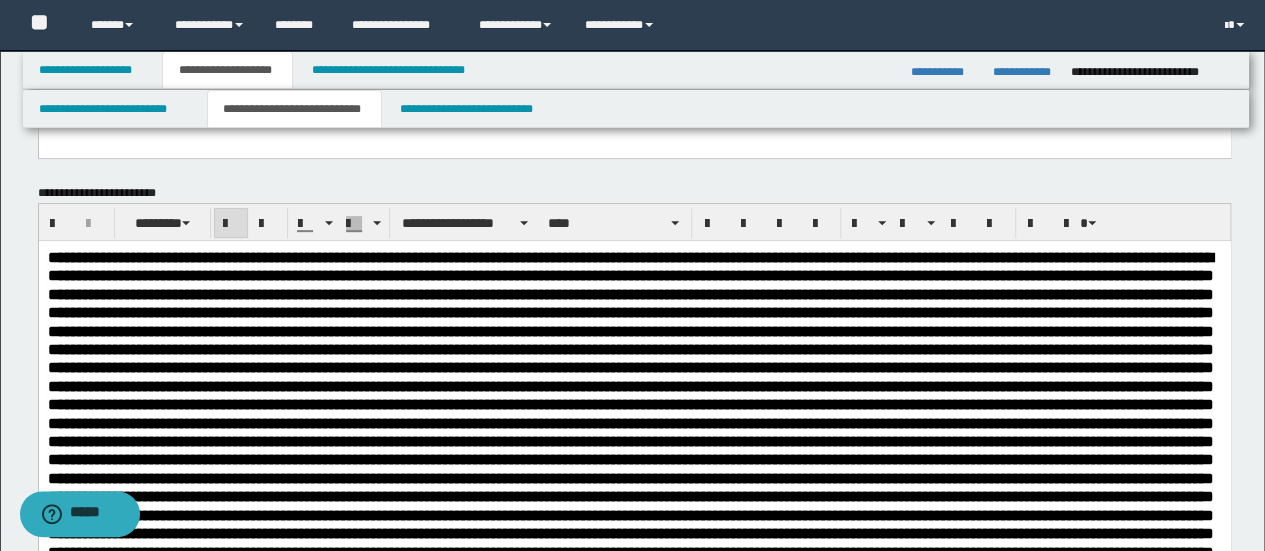 click at bounding box center [630, 846] 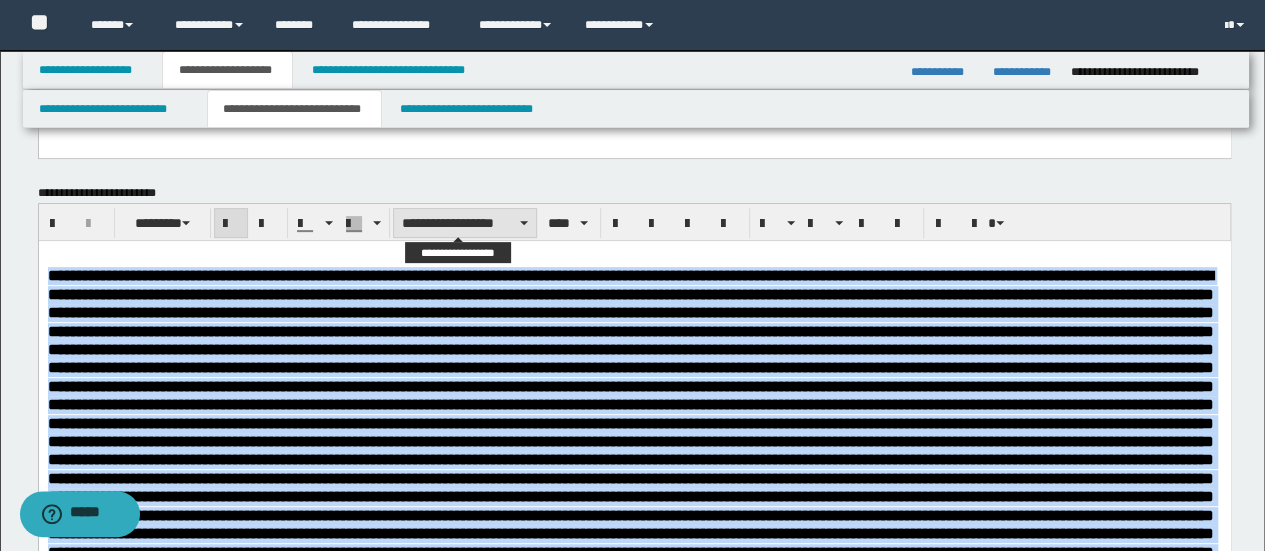 click on "**********" at bounding box center (465, 223) 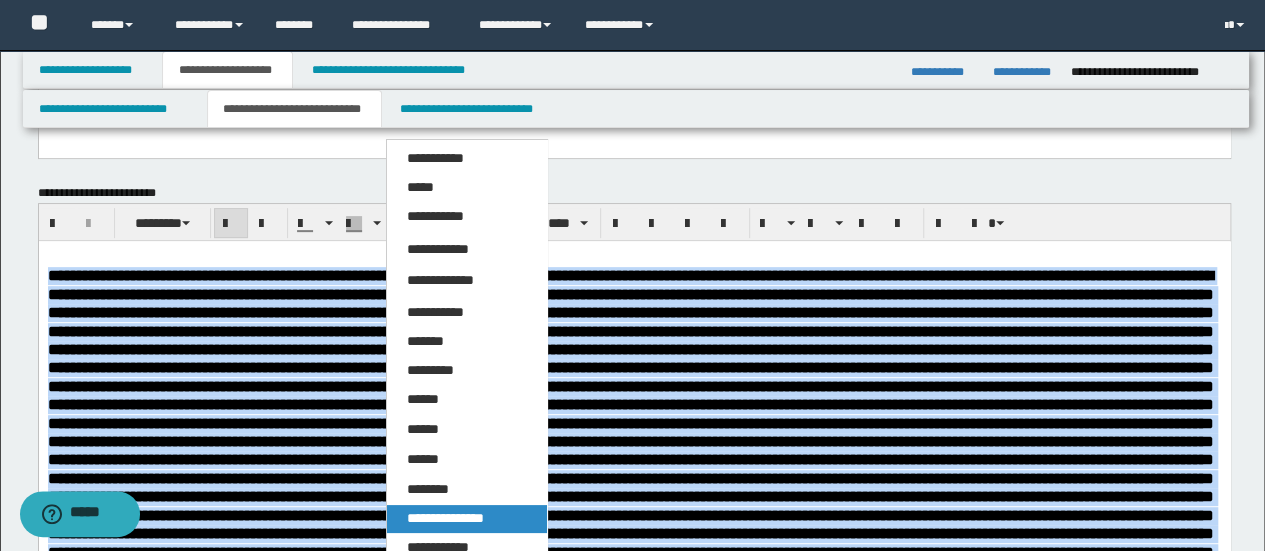 drag, startPoint x: 492, startPoint y: 511, endPoint x: 499, endPoint y: 218, distance: 293.08362 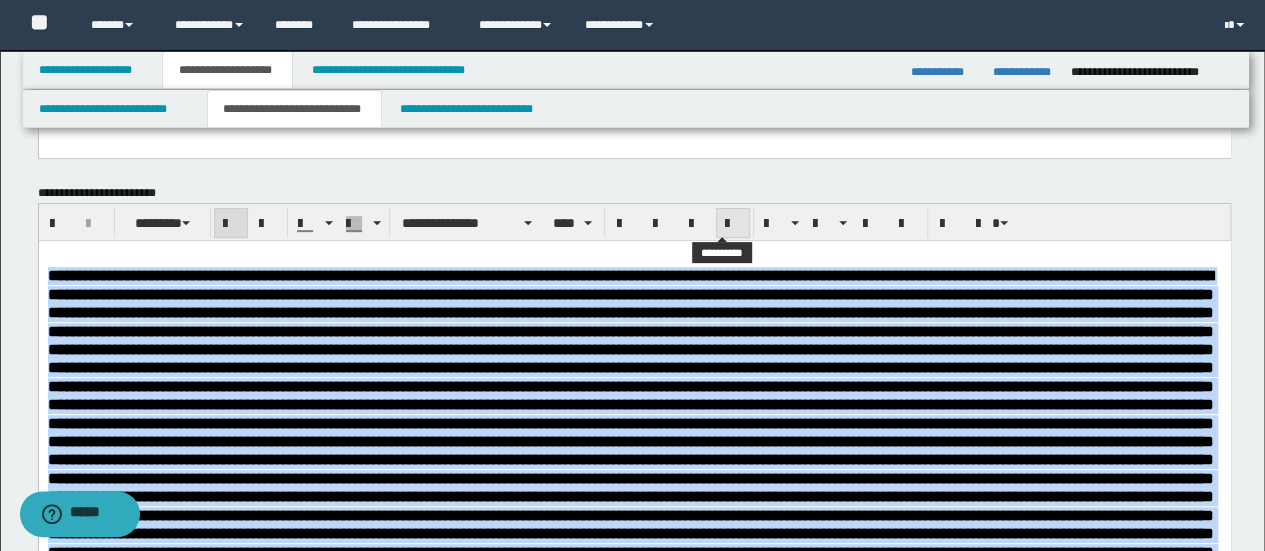 click at bounding box center [733, 223] 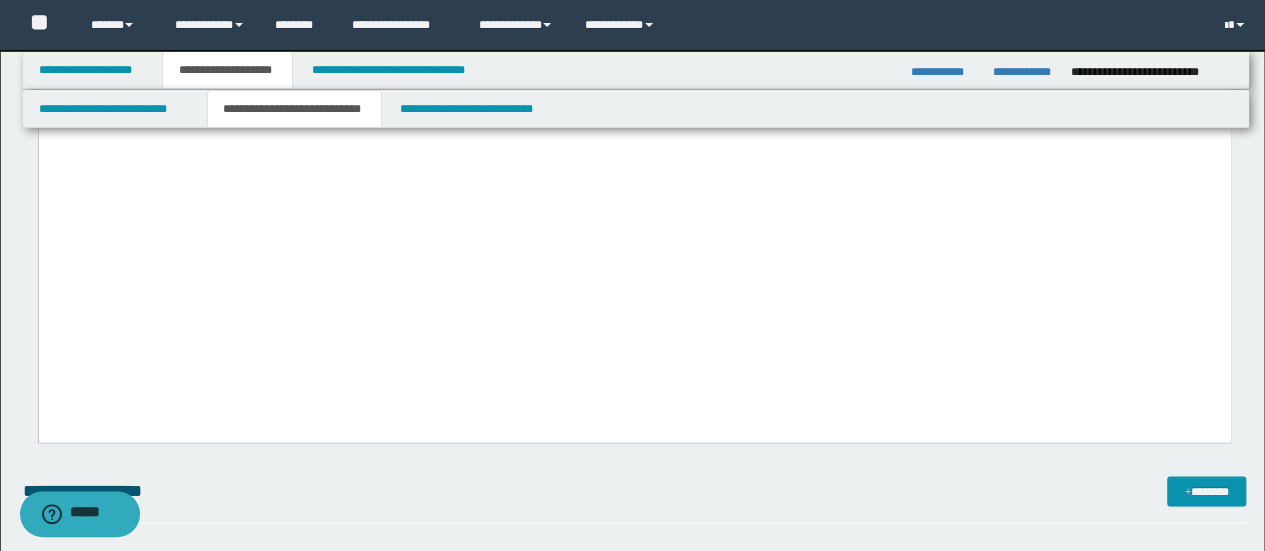 scroll, scrollTop: 1733, scrollLeft: 0, axis: vertical 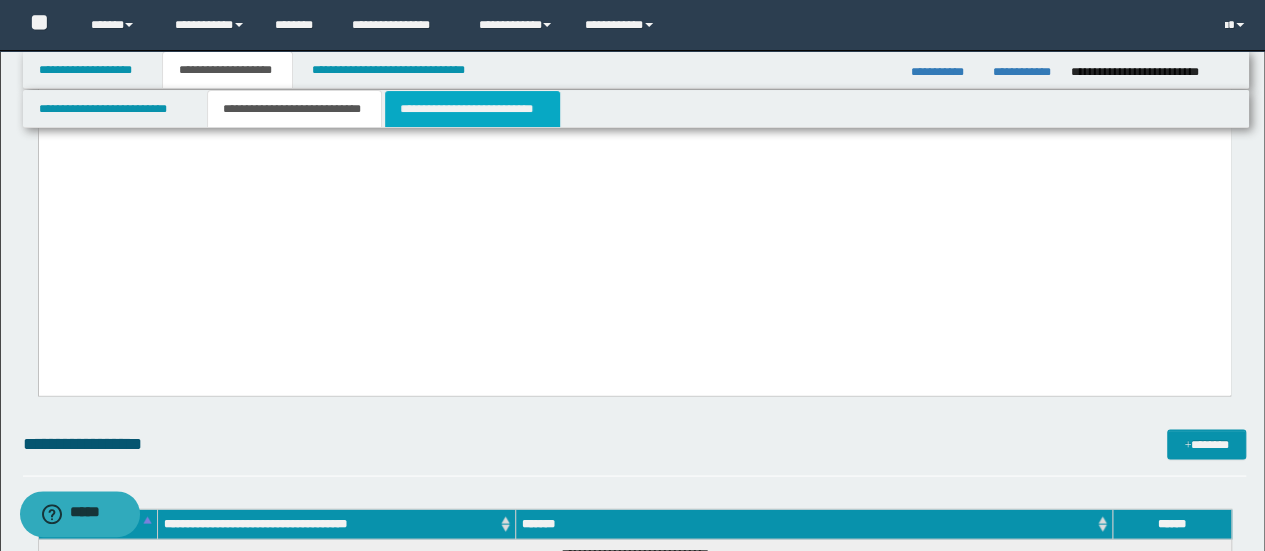 click on "**********" at bounding box center (472, 109) 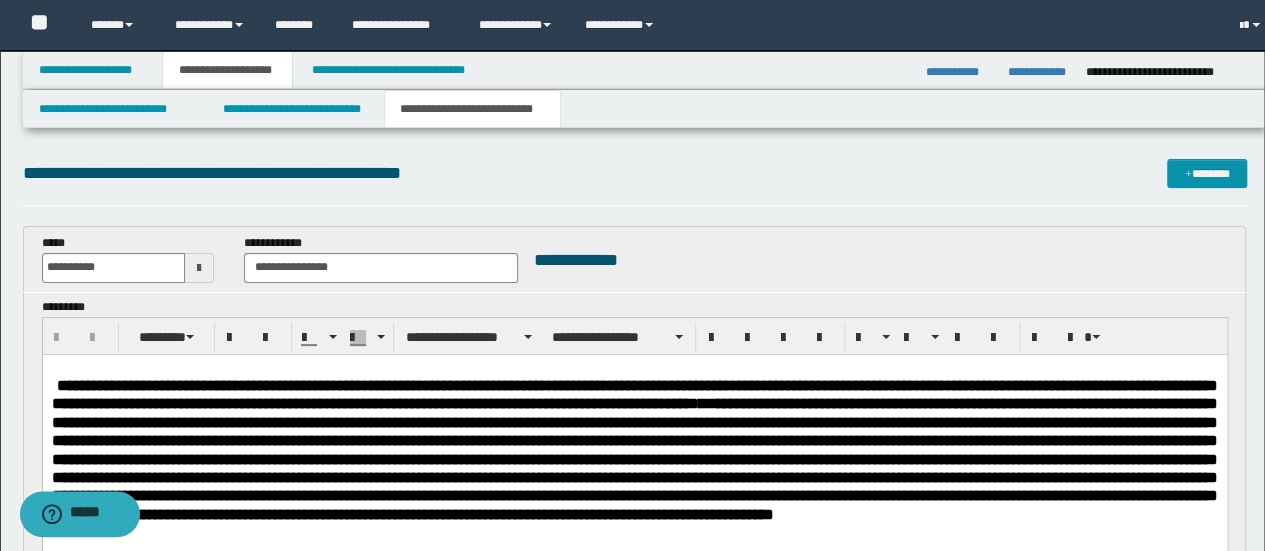 scroll, scrollTop: 0, scrollLeft: 0, axis: both 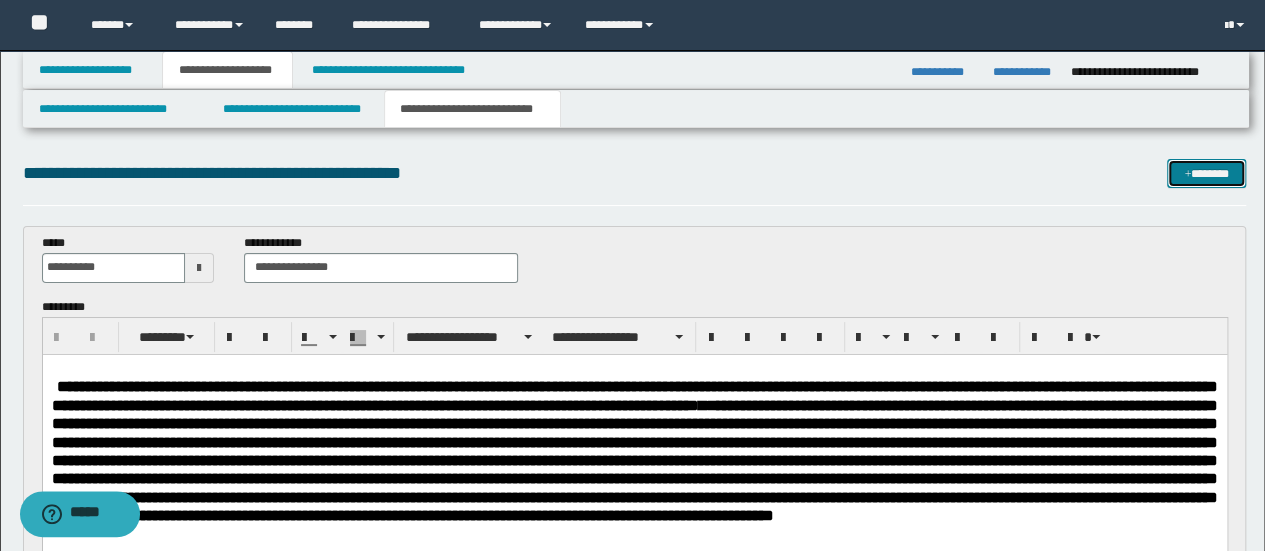 click on "*******" at bounding box center (1206, 173) 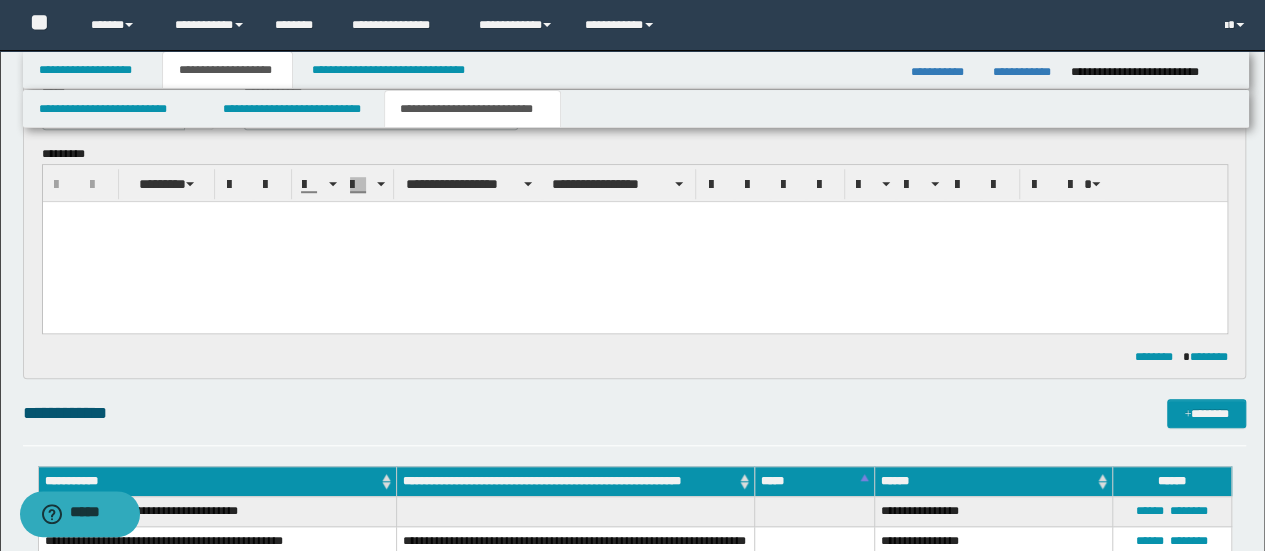 scroll, scrollTop: 0, scrollLeft: 0, axis: both 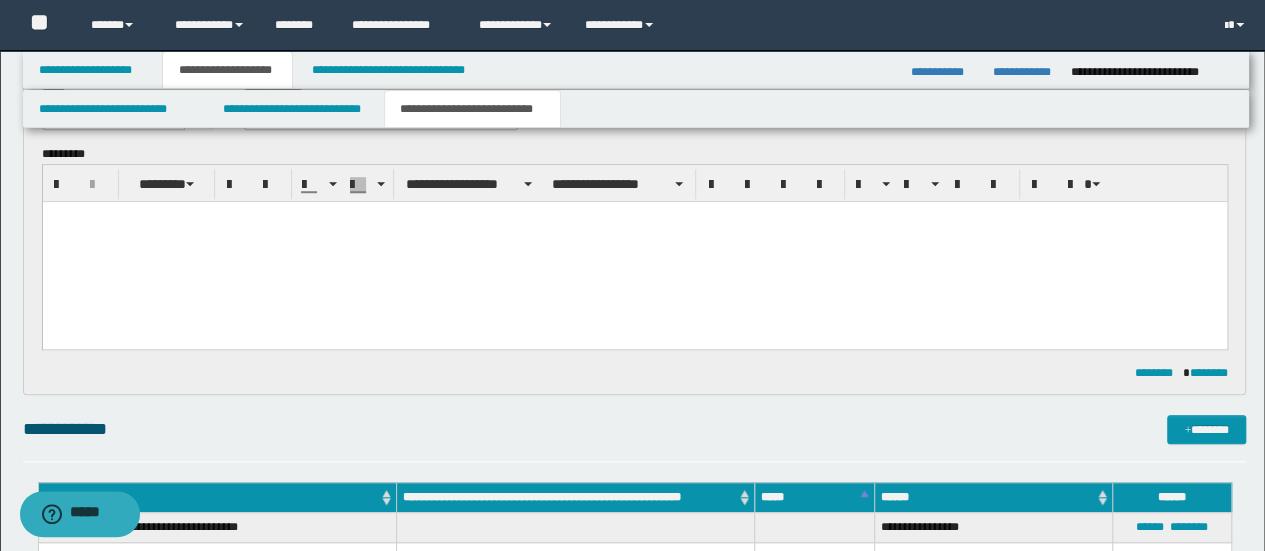 paste 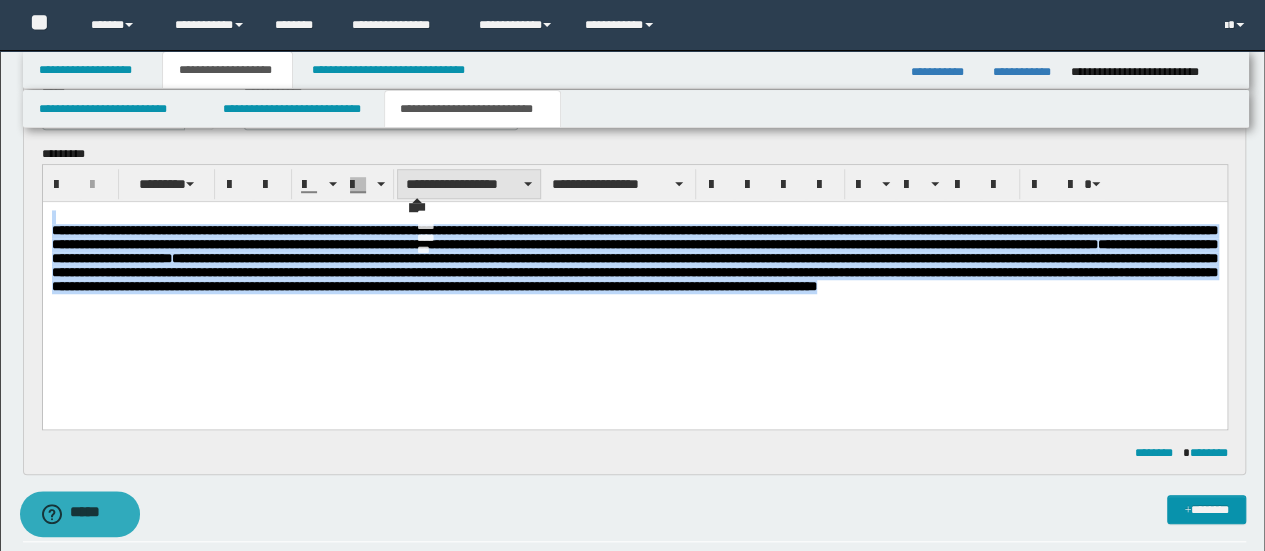 click on "**********" at bounding box center [469, 184] 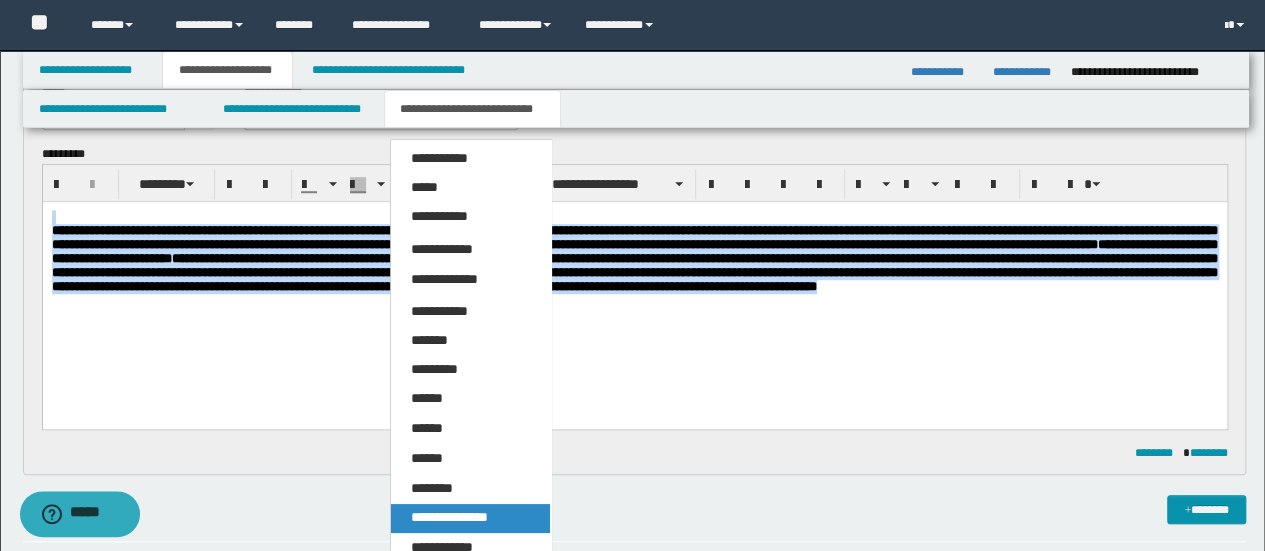 click on "**********" at bounding box center (470, 518) 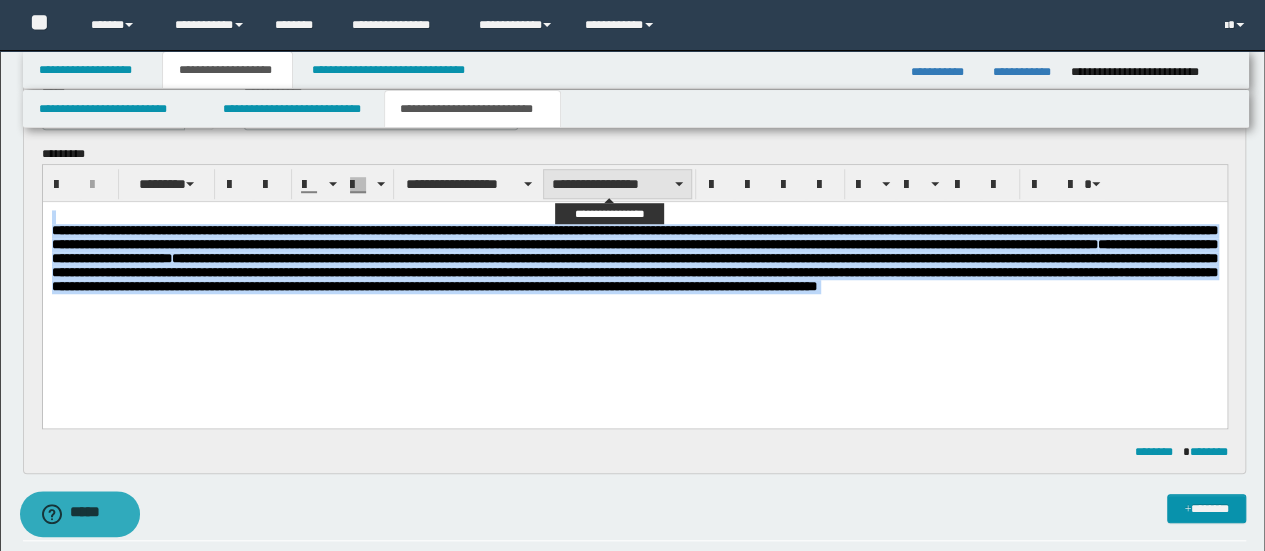 click on "**********" at bounding box center (617, 184) 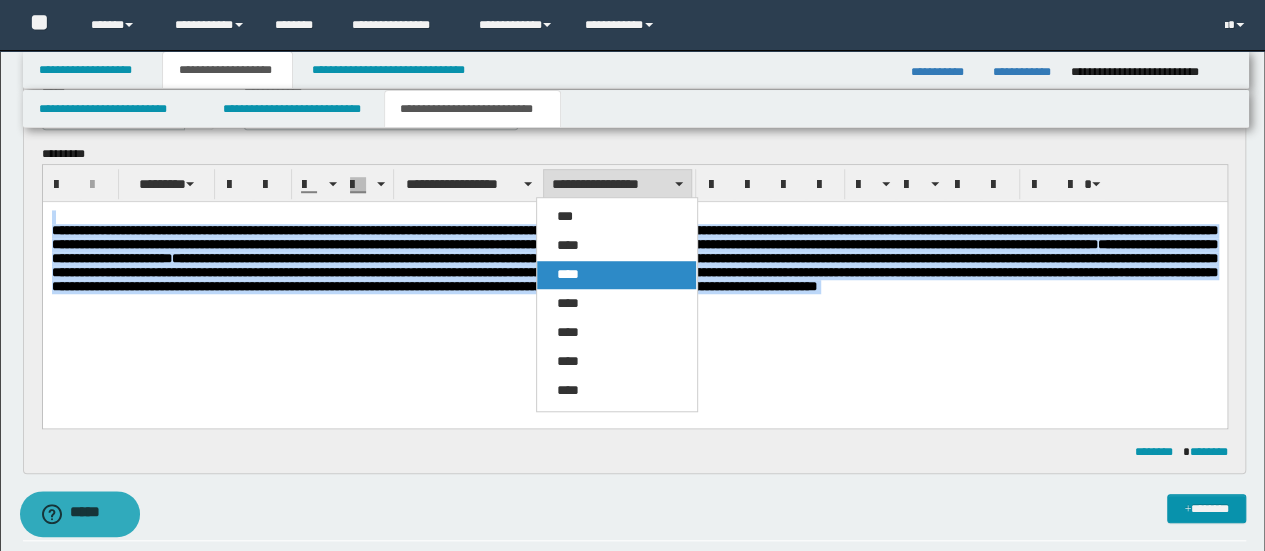 click on "****" at bounding box center [616, 275] 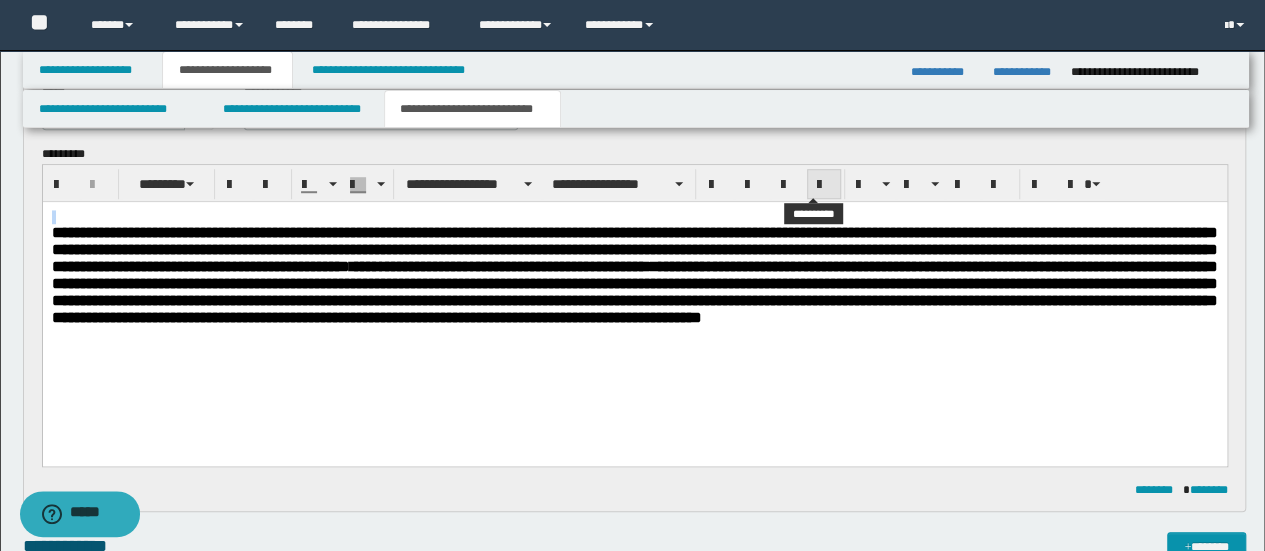 click at bounding box center [824, 185] 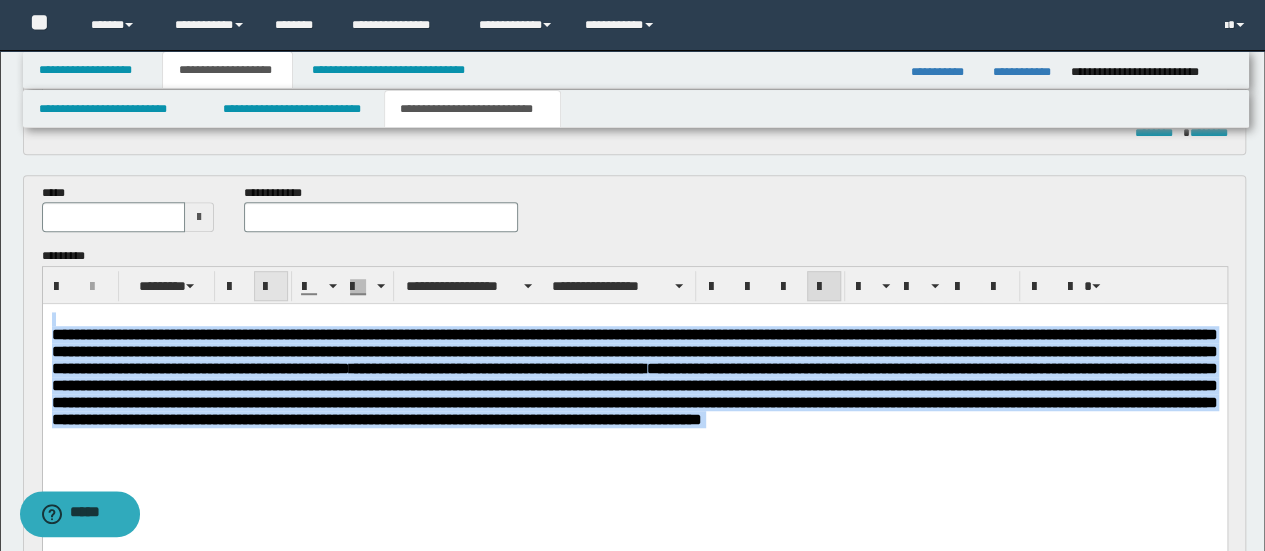 scroll, scrollTop: 510, scrollLeft: 0, axis: vertical 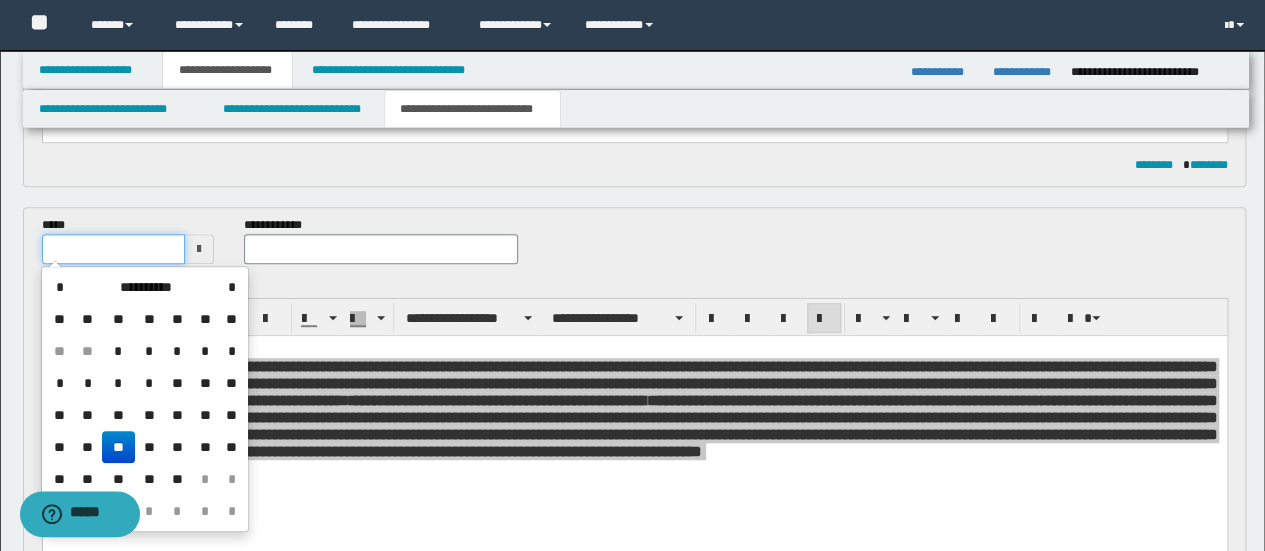 click at bounding box center (114, 249) 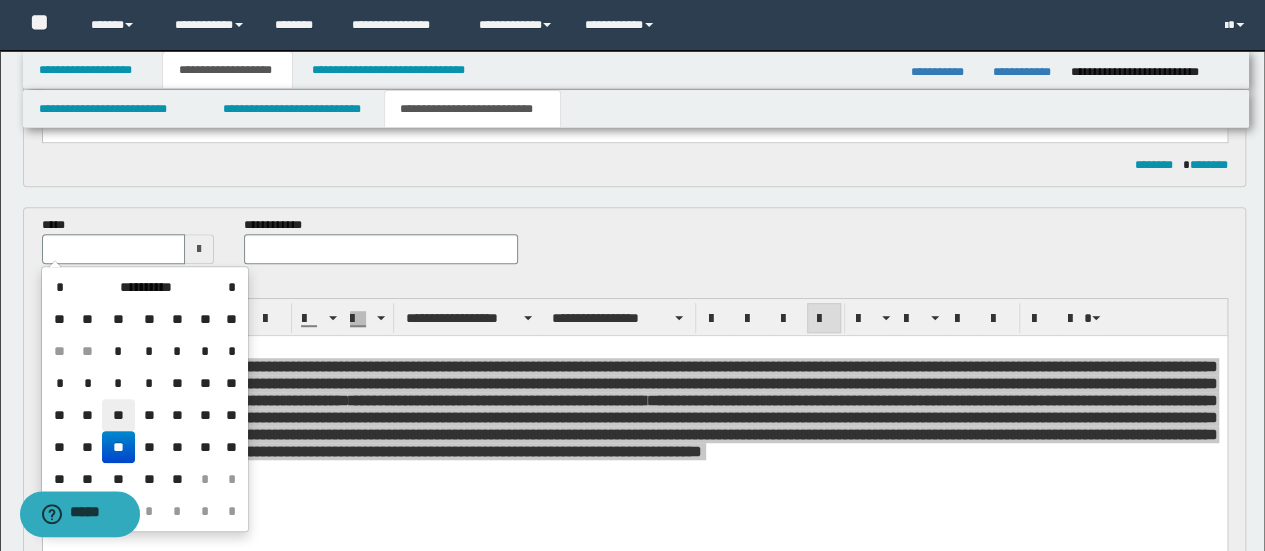 click on "**" at bounding box center (118, 415) 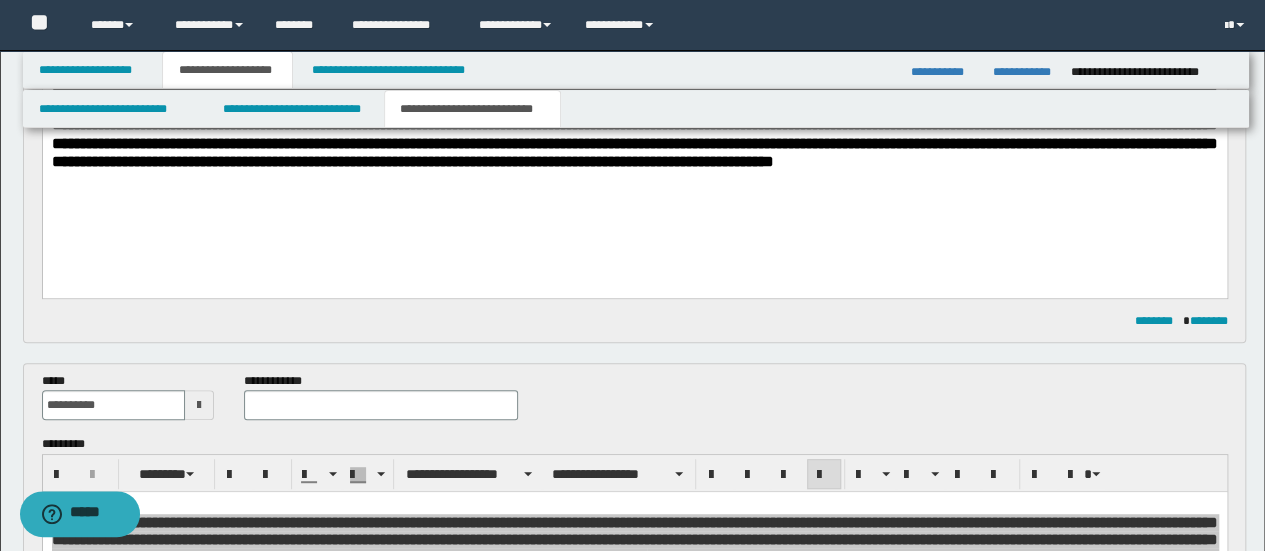 scroll, scrollTop: 400, scrollLeft: 0, axis: vertical 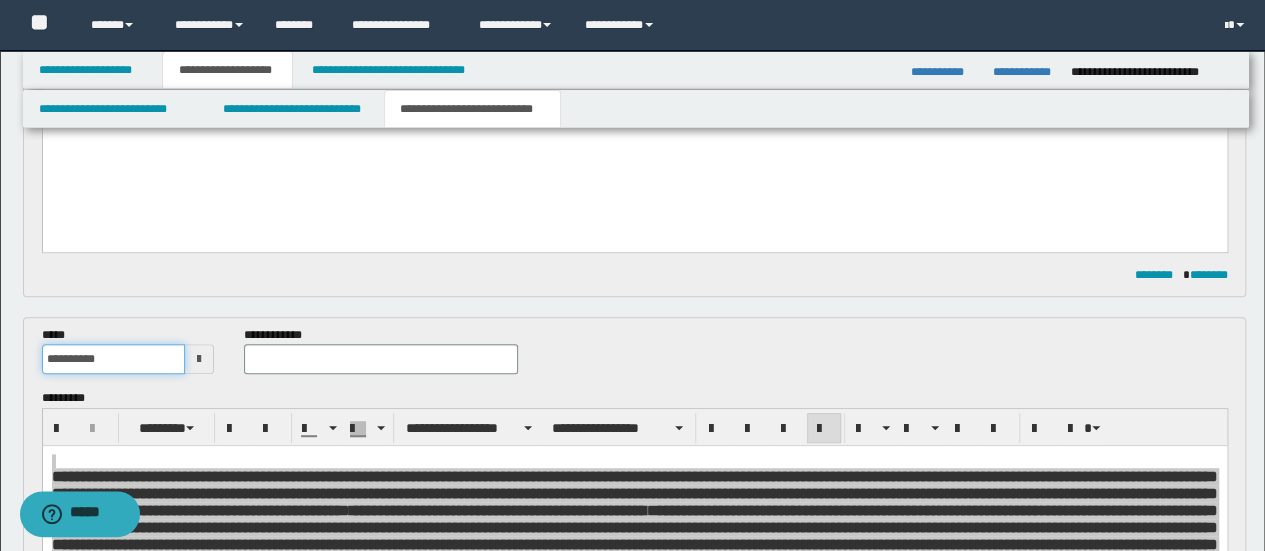click on "**********" at bounding box center [114, 359] 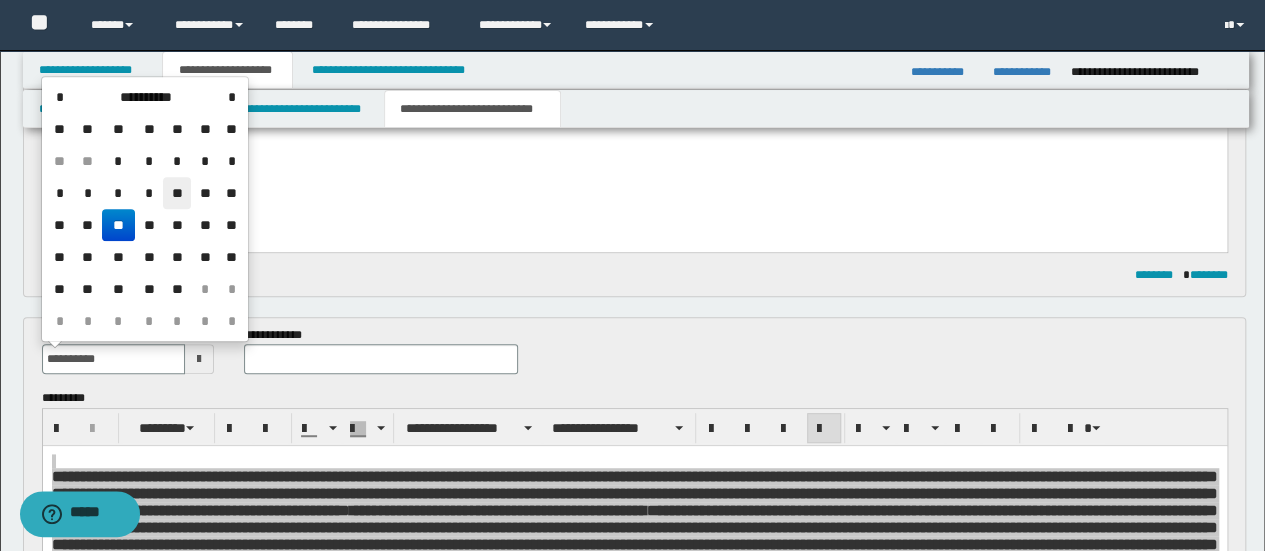 drag, startPoint x: 133, startPoint y: 242, endPoint x: 174, endPoint y: 195, distance: 62.369865 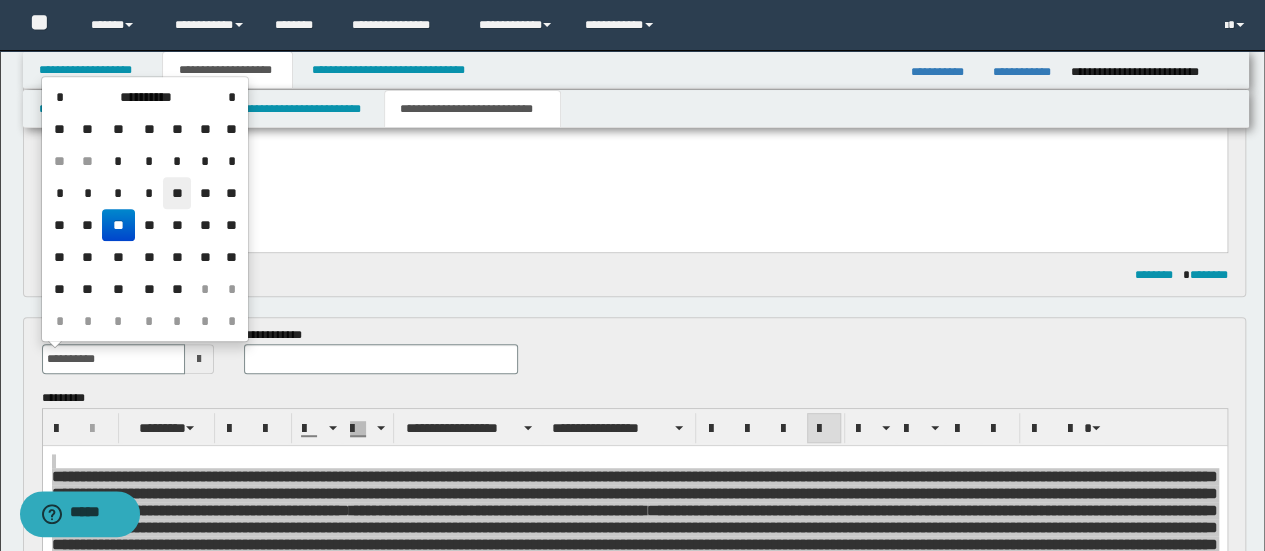click on "**" at bounding box center (177, 193) 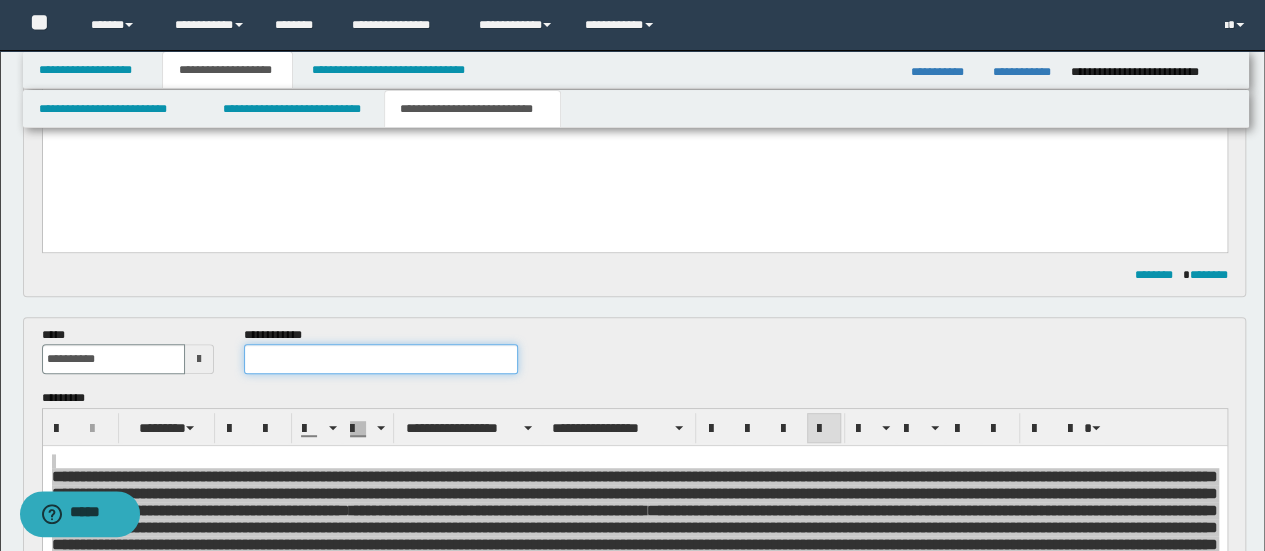 click at bounding box center (381, 359) 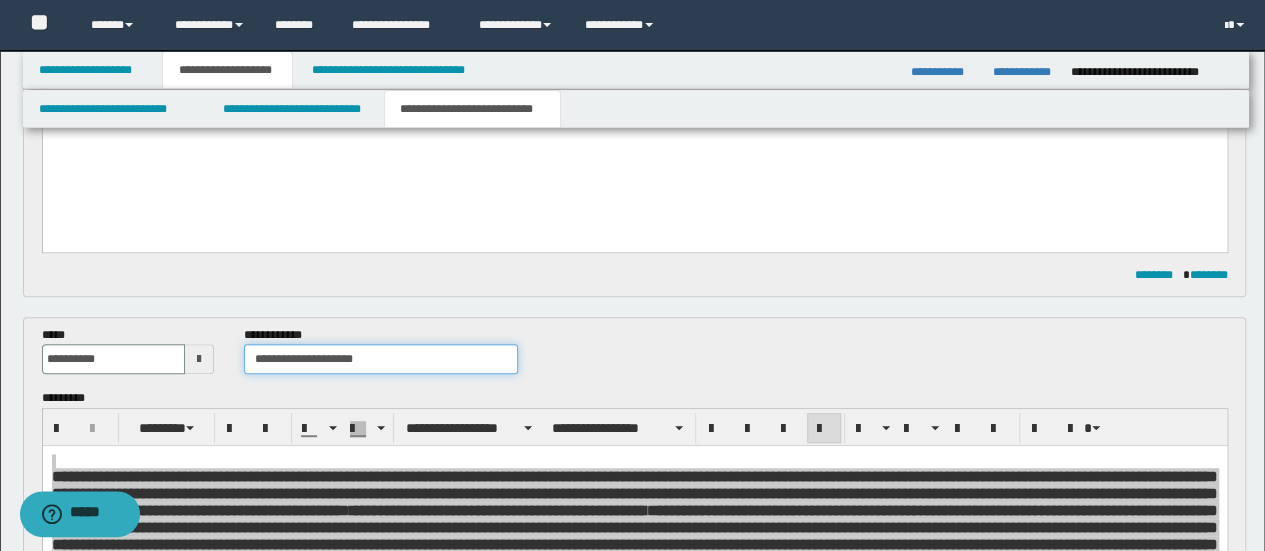 type on "**********" 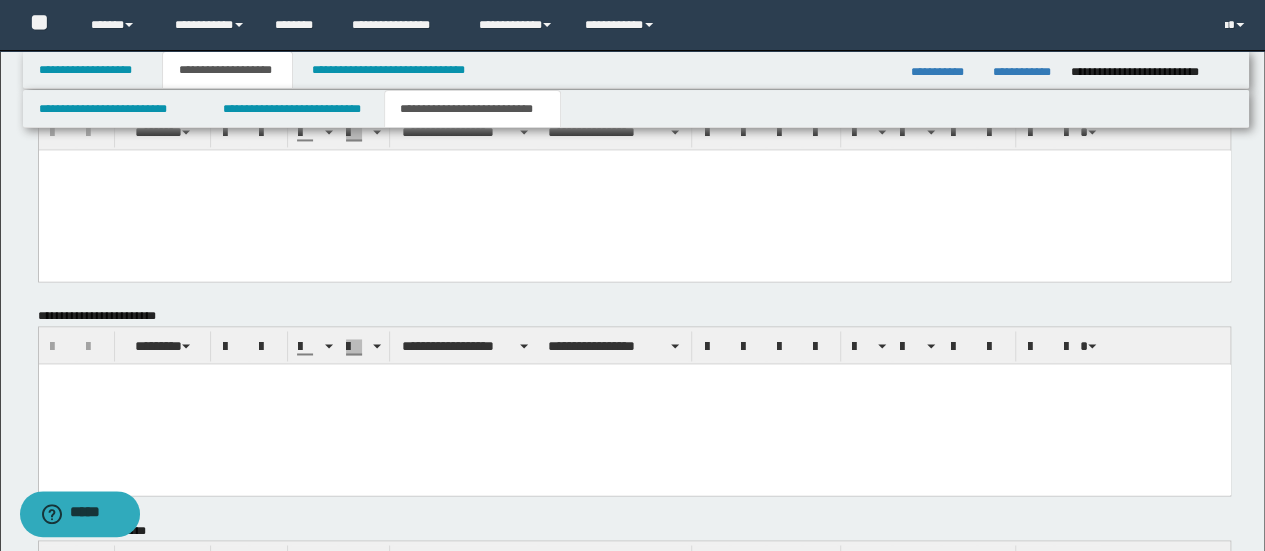 click at bounding box center [634, 189] 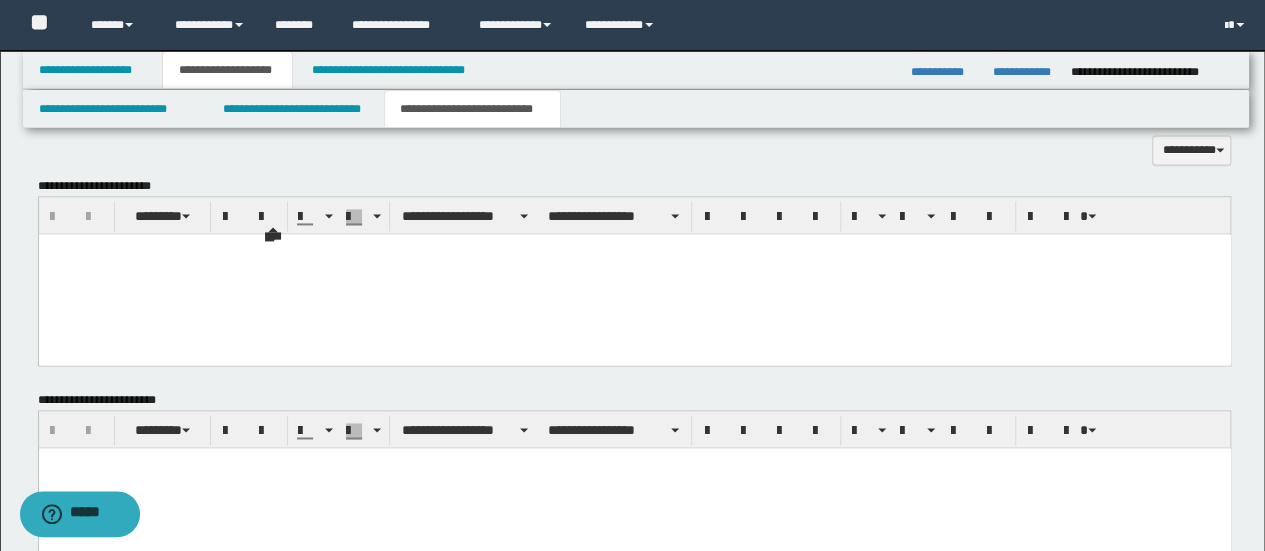 scroll, scrollTop: 1333, scrollLeft: 0, axis: vertical 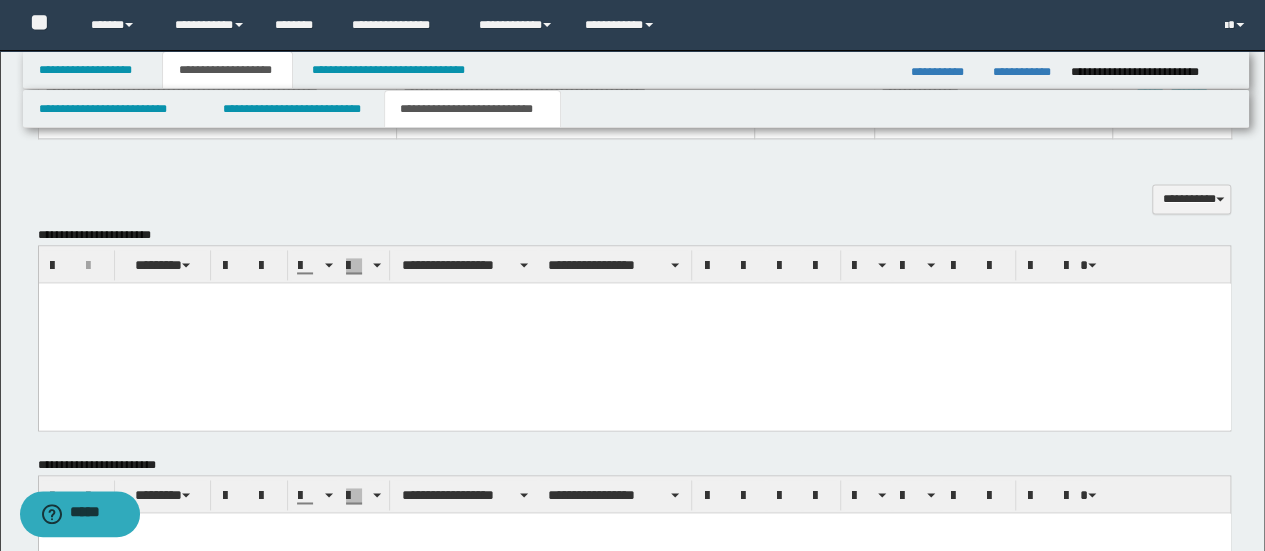 paste 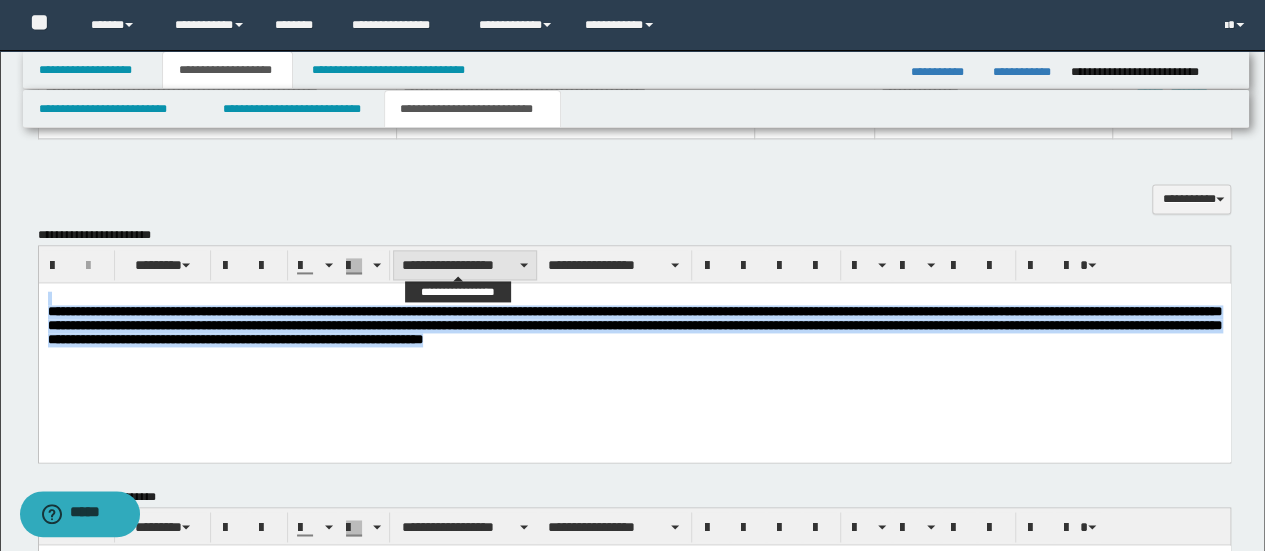 click on "**********" at bounding box center [465, 265] 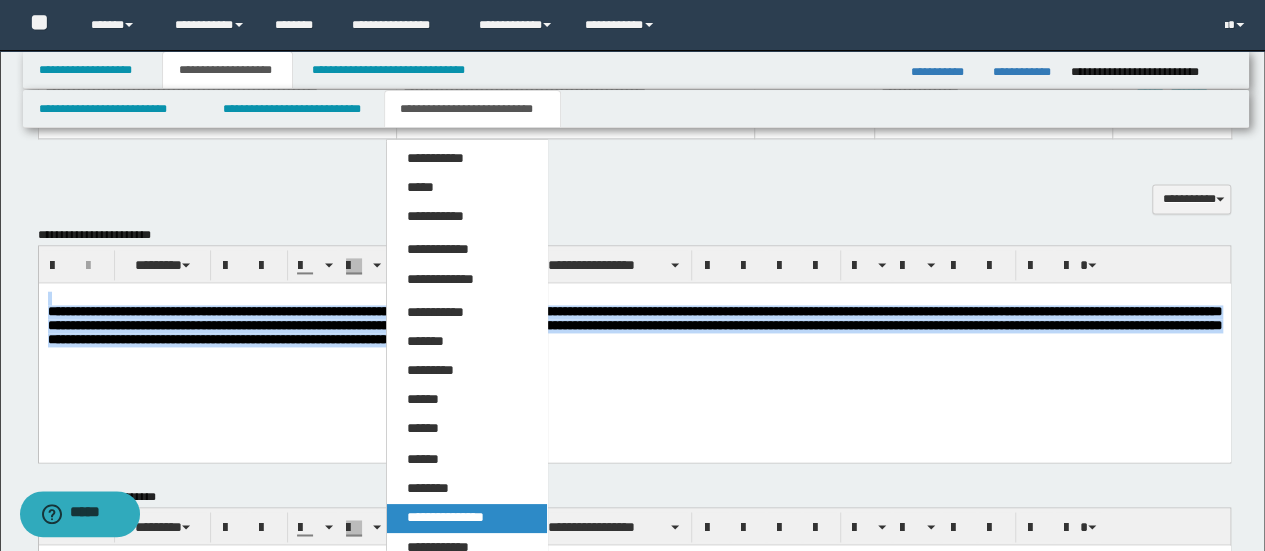 click on "**********" at bounding box center (445, 517) 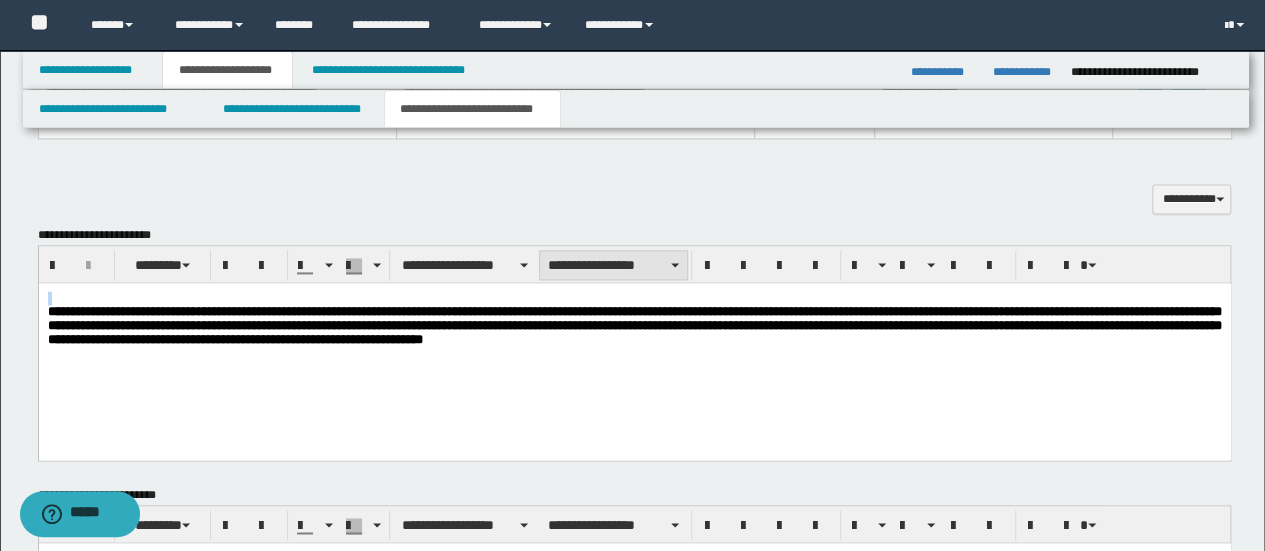 click on "**********" at bounding box center (613, 265) 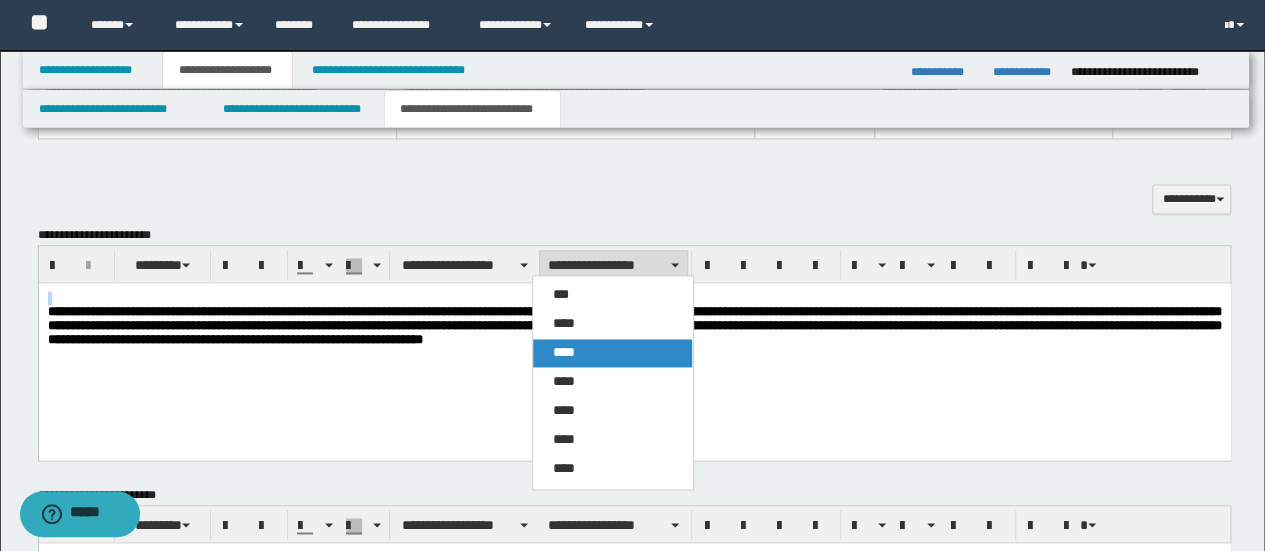 click on "****" at bounding box center (612, 353) 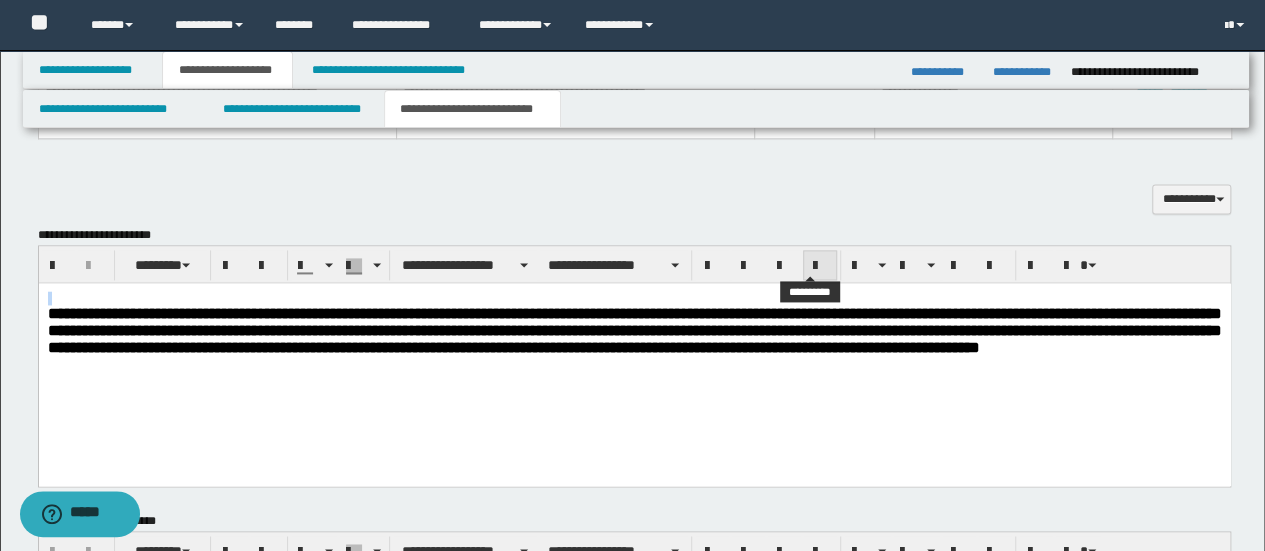 click at bounding box center (820, 266) 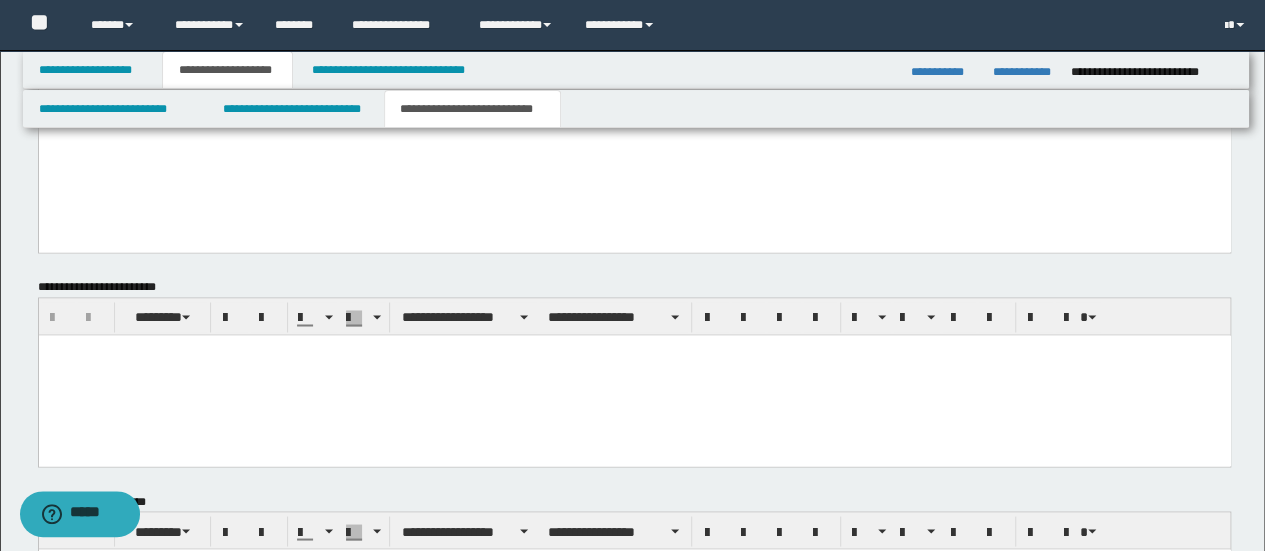 scroll, scrollTop: 1600, scrollLeft: 0, axis: vertical 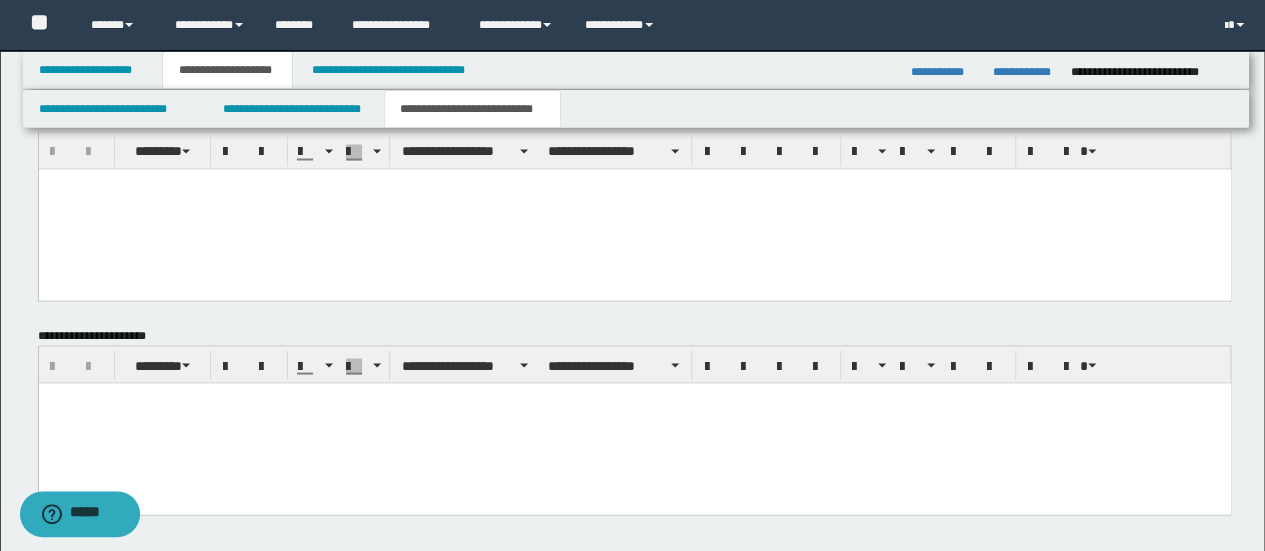 click at bounding box center (634, 423) 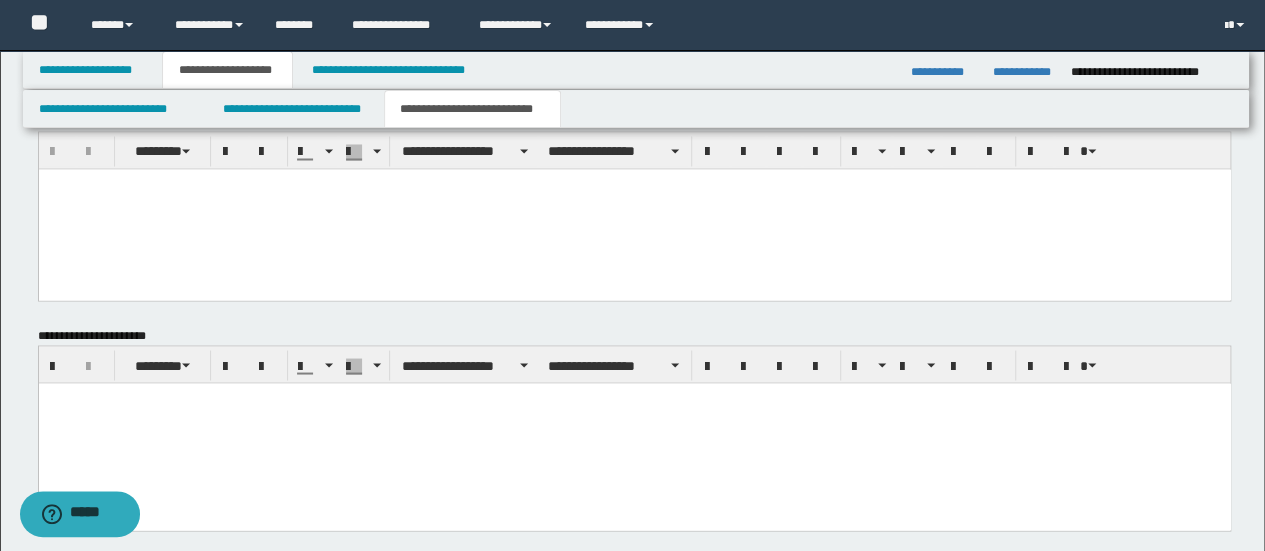 type 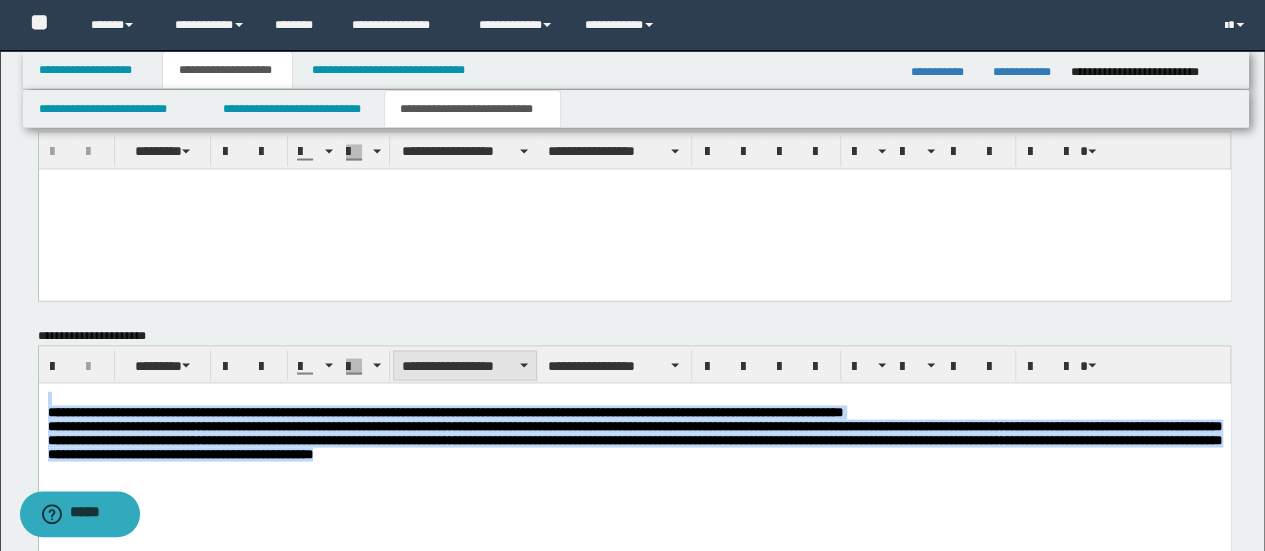 click on "**********" at bounding box center [465, 365] 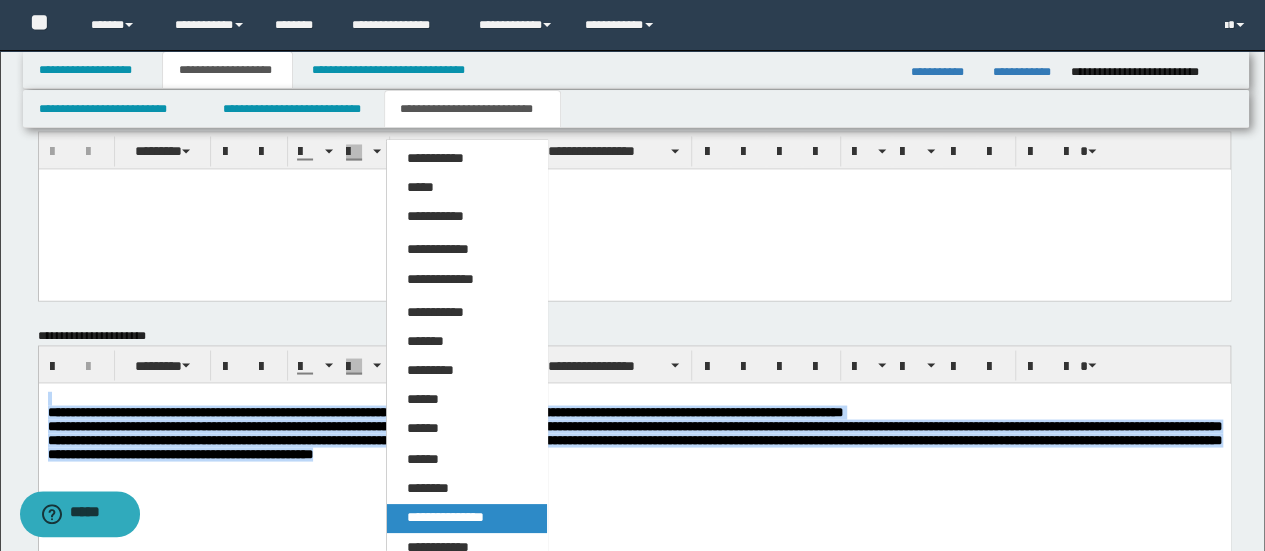 click on "**********" at bounding box center [445, 517] 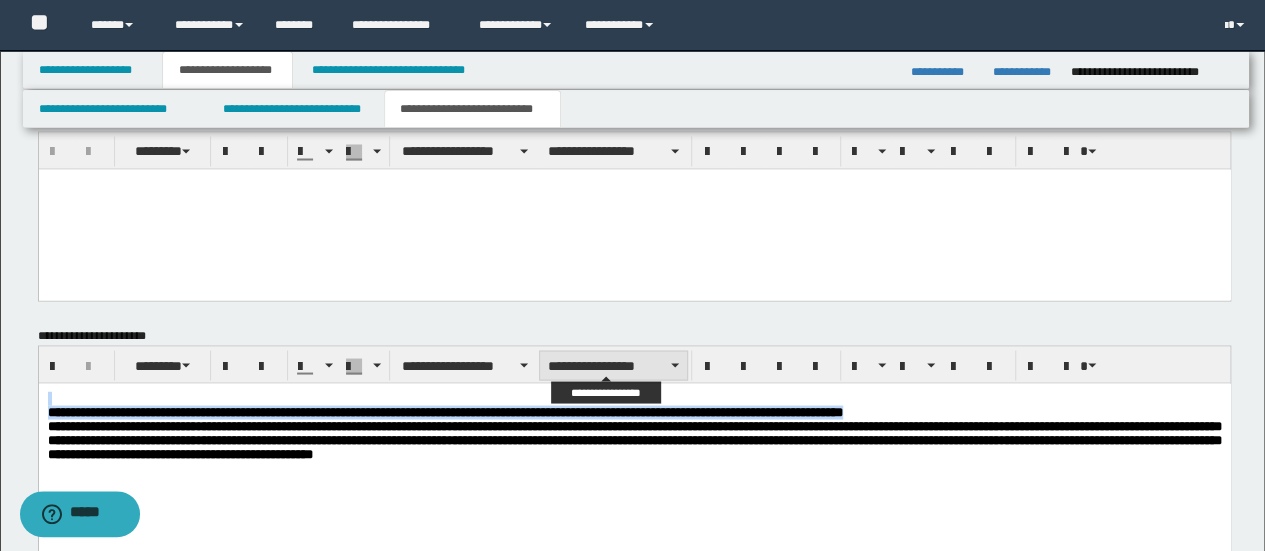 click on "**********" at bounding box center [613, 365] 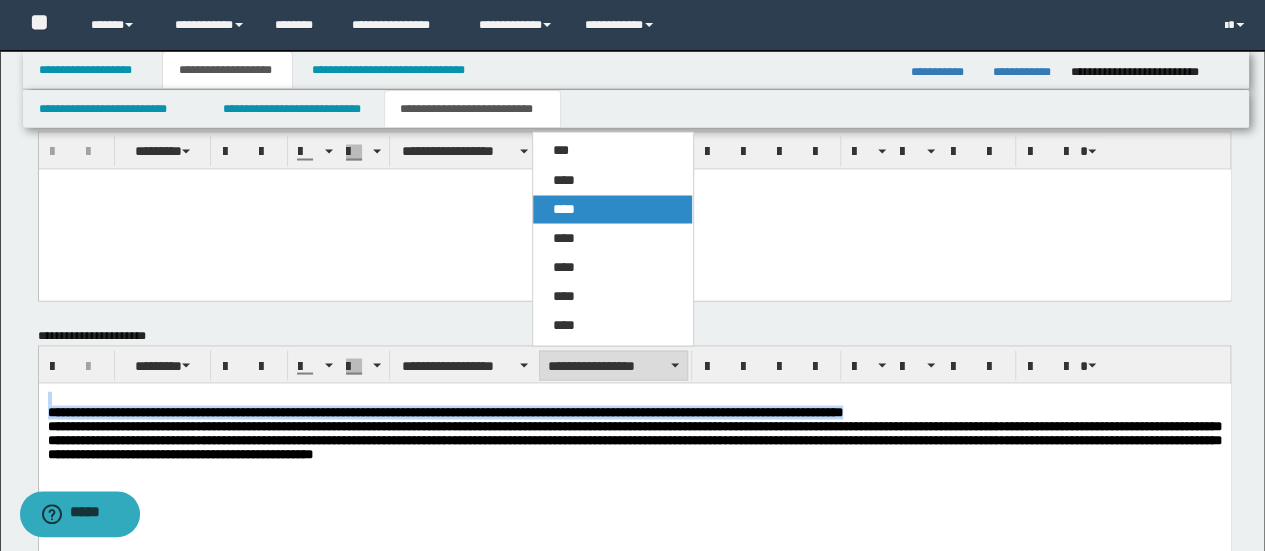 click on "****" at bounding box center (612, 209) 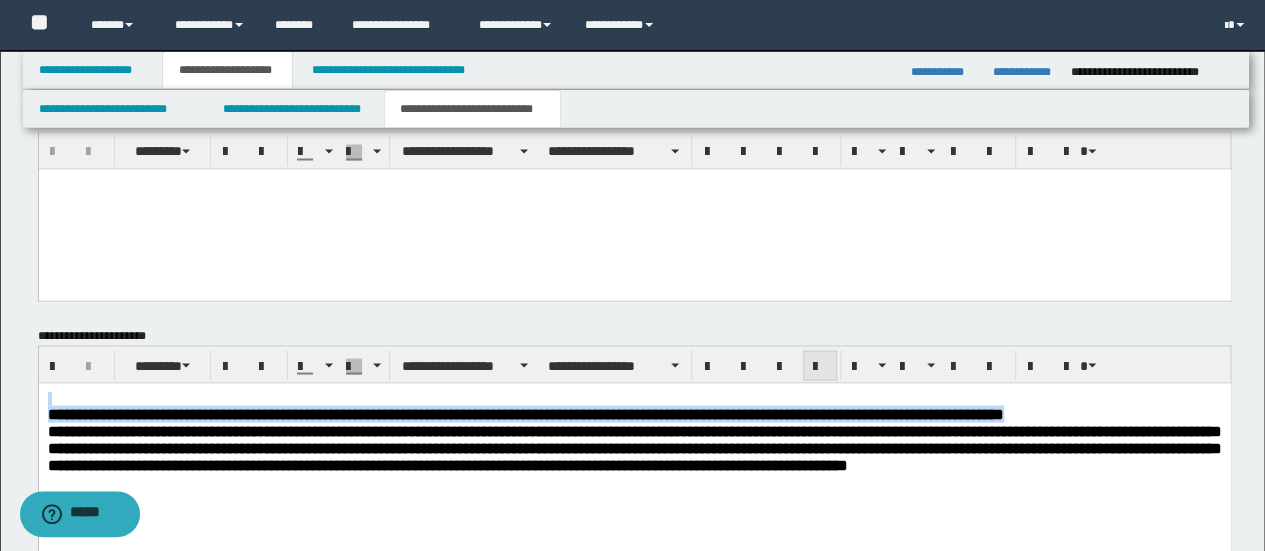 click at bounding box center (820, 366) 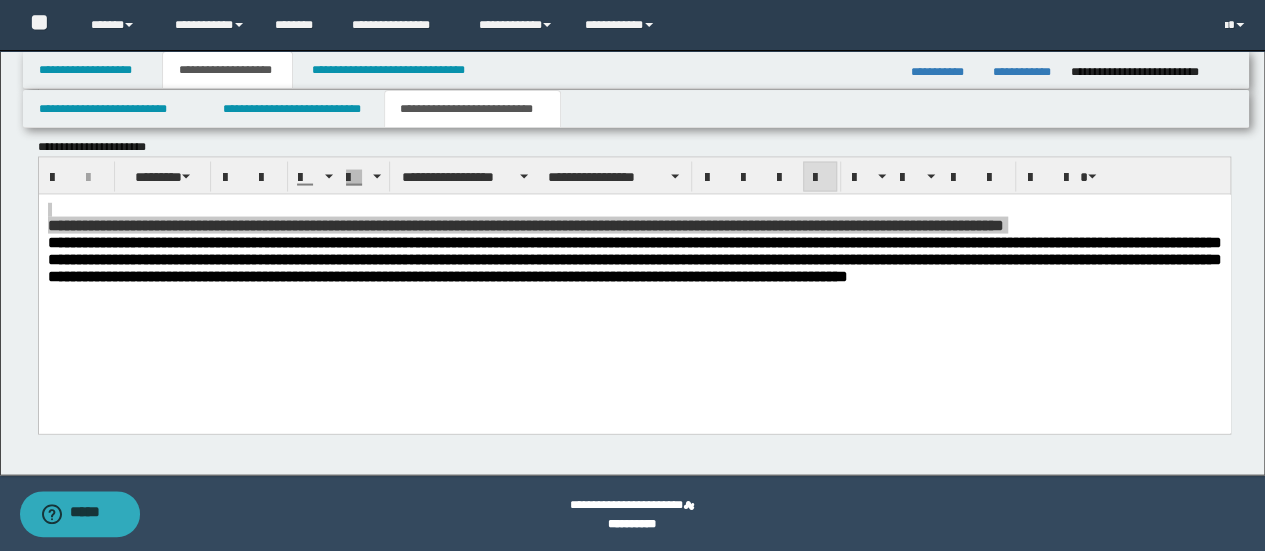 scroll, scrollTop: 1923, scrollLeft: 0, axis: vertical 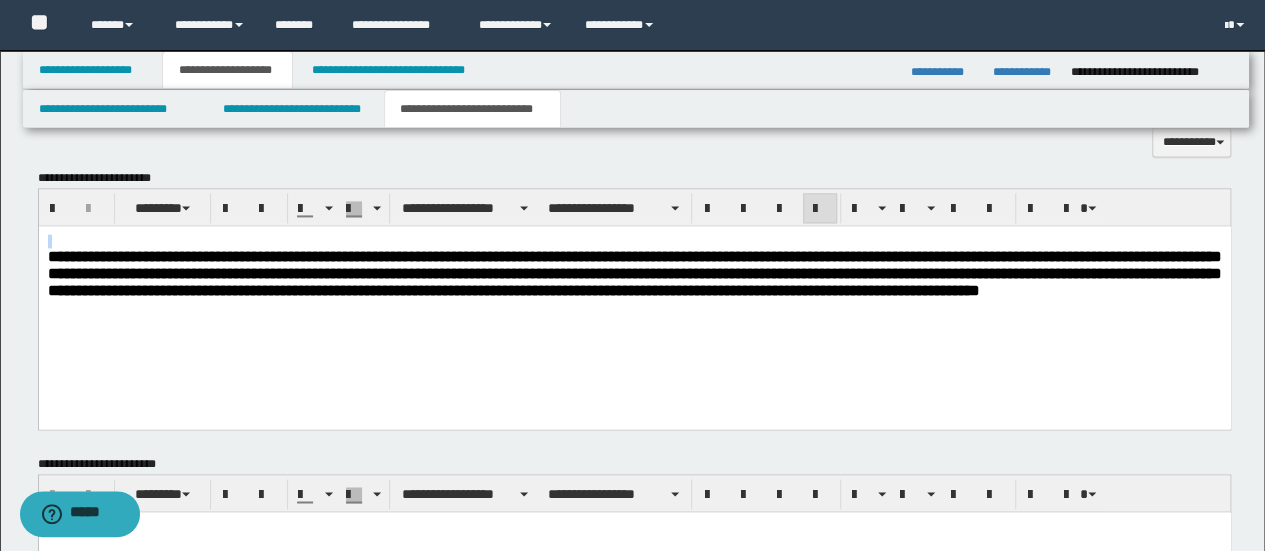 click on "**********" at bounding box center (634, 290) 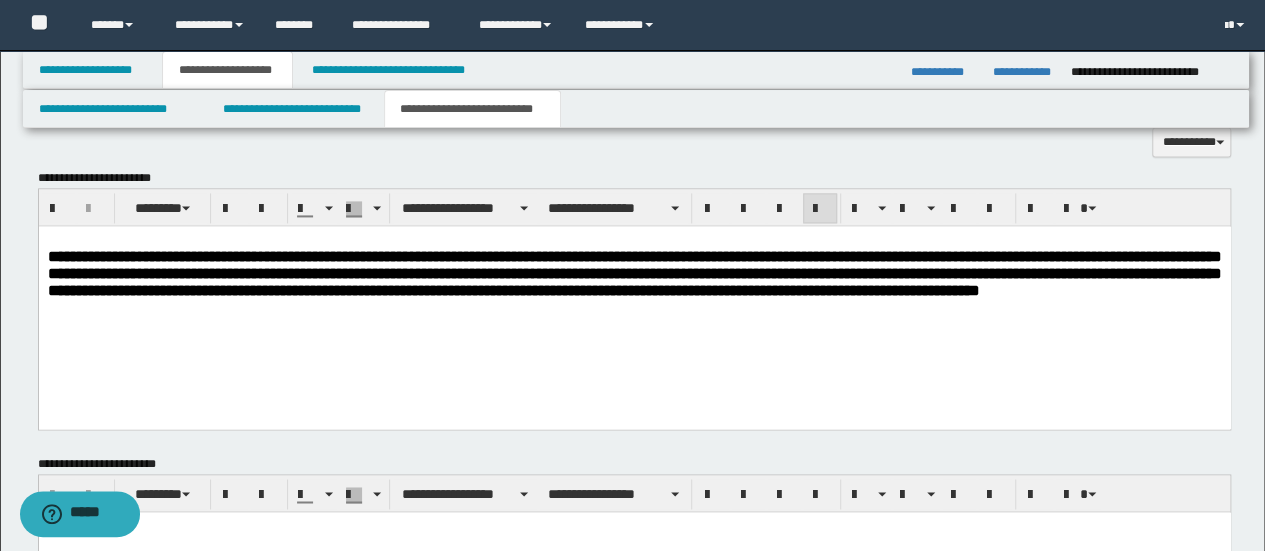 click on "**********" at bounding box center [634, 290] 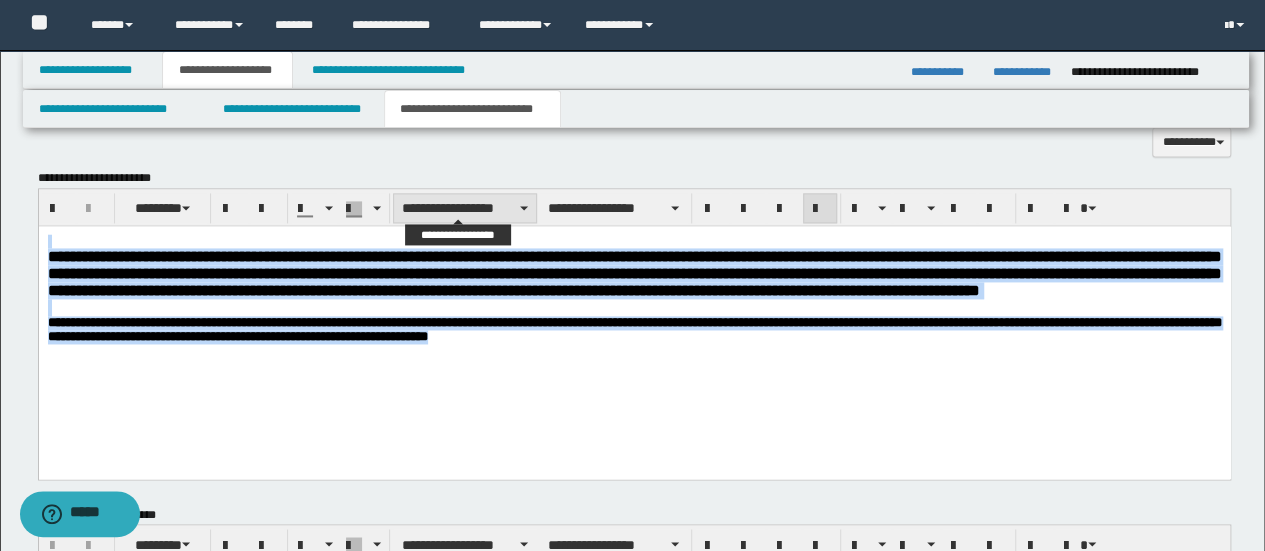 click on "**********" at bounding box center [465, 208] 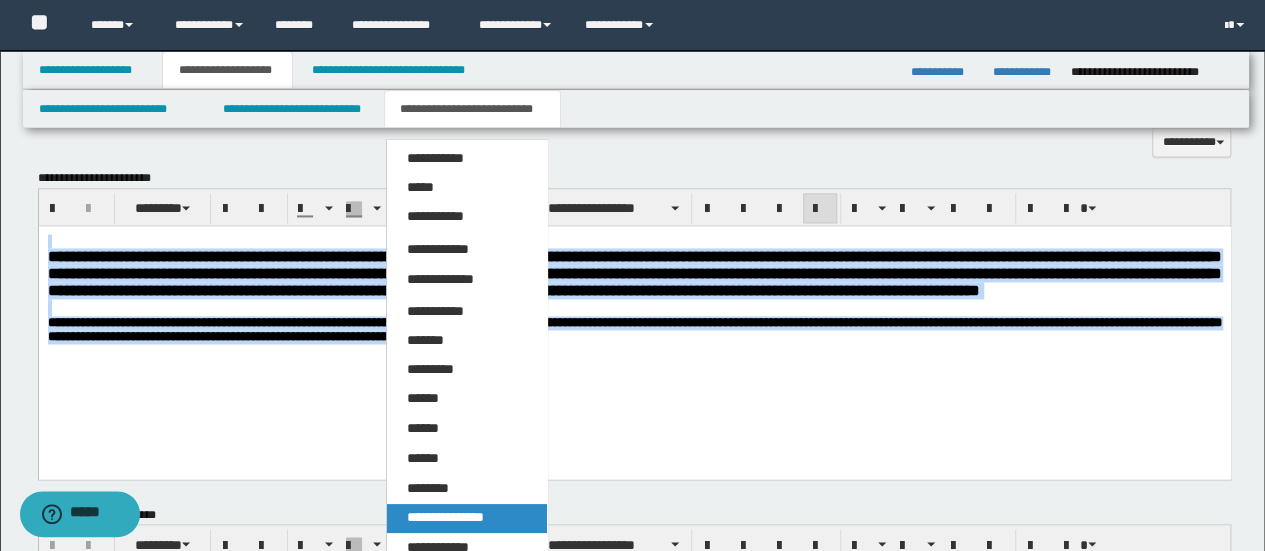 click on "**********" at bounding box center [445, 517] 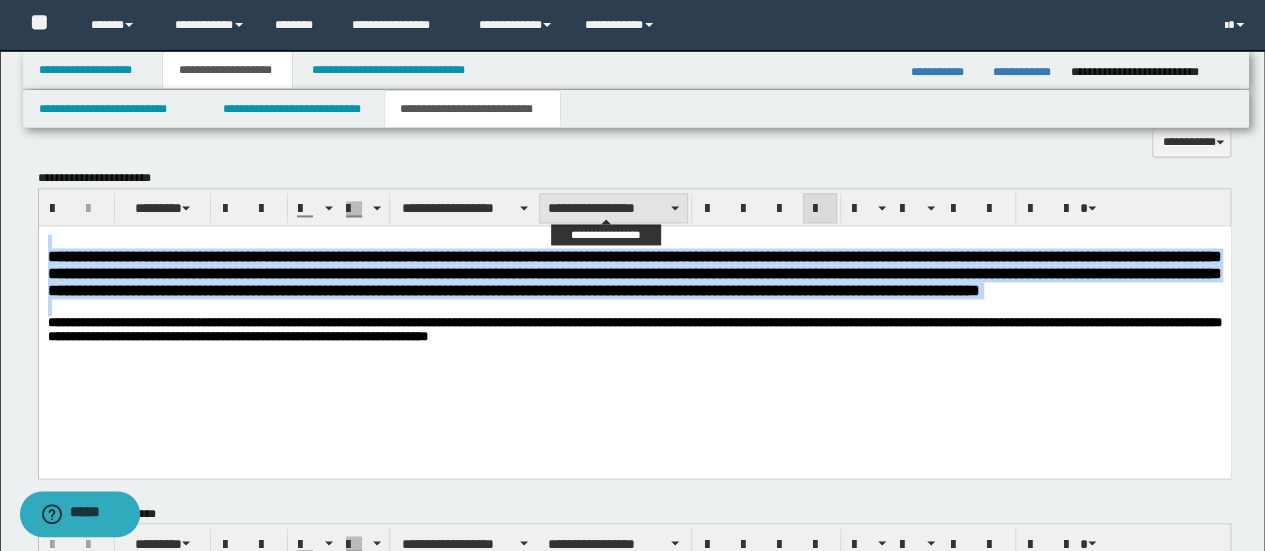 click on "**********" at bounding box center (613, 208) 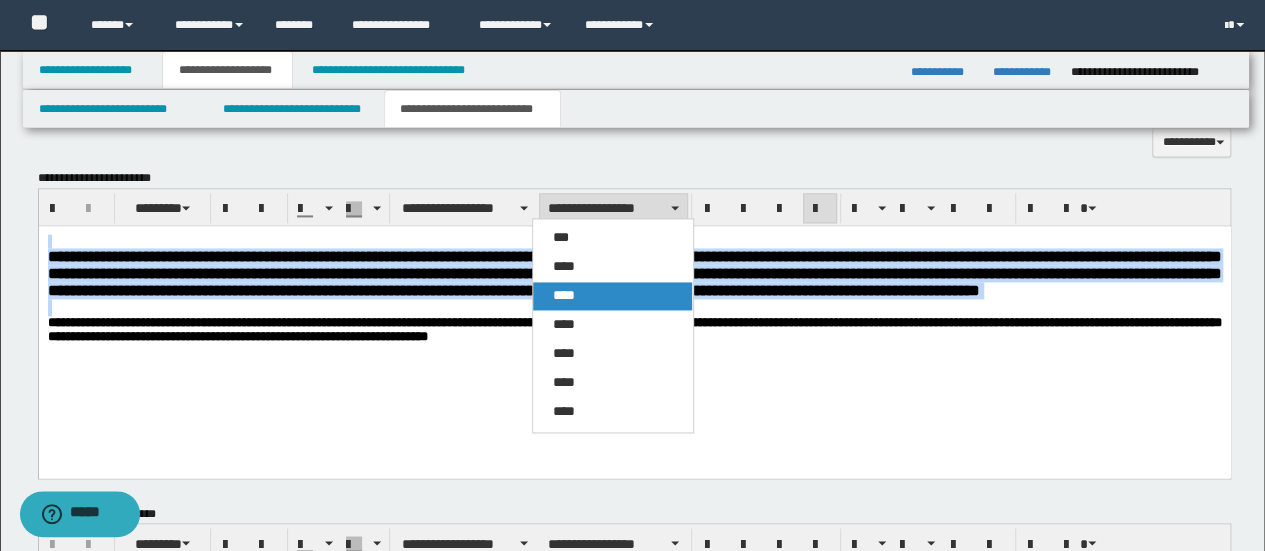click on "****" at bounding box center [564, 295] 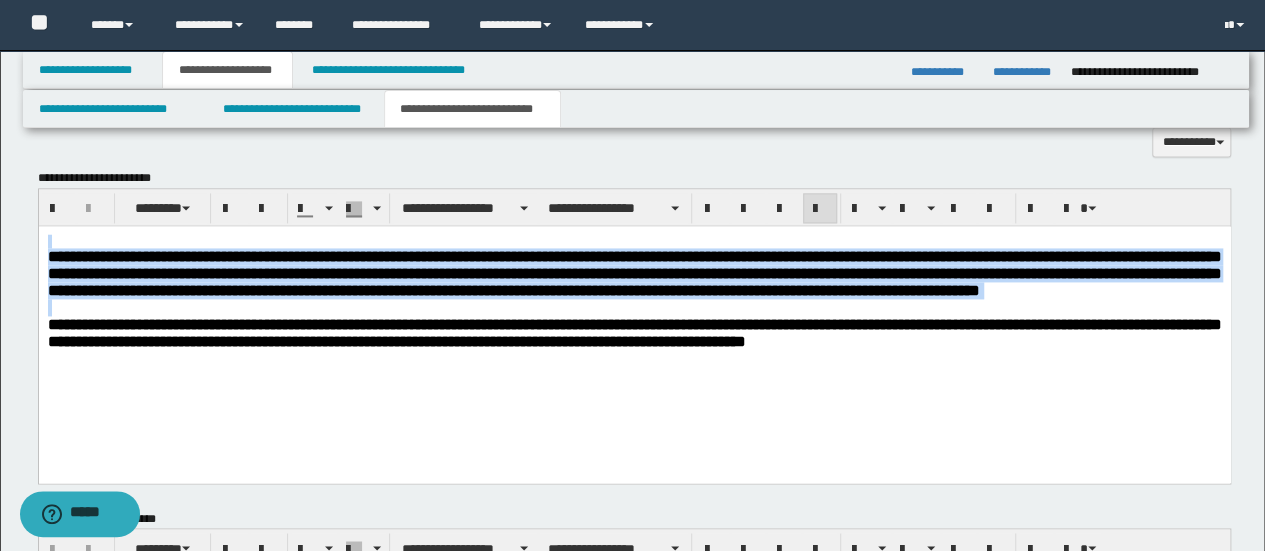 click at bounding box center [820, 209] 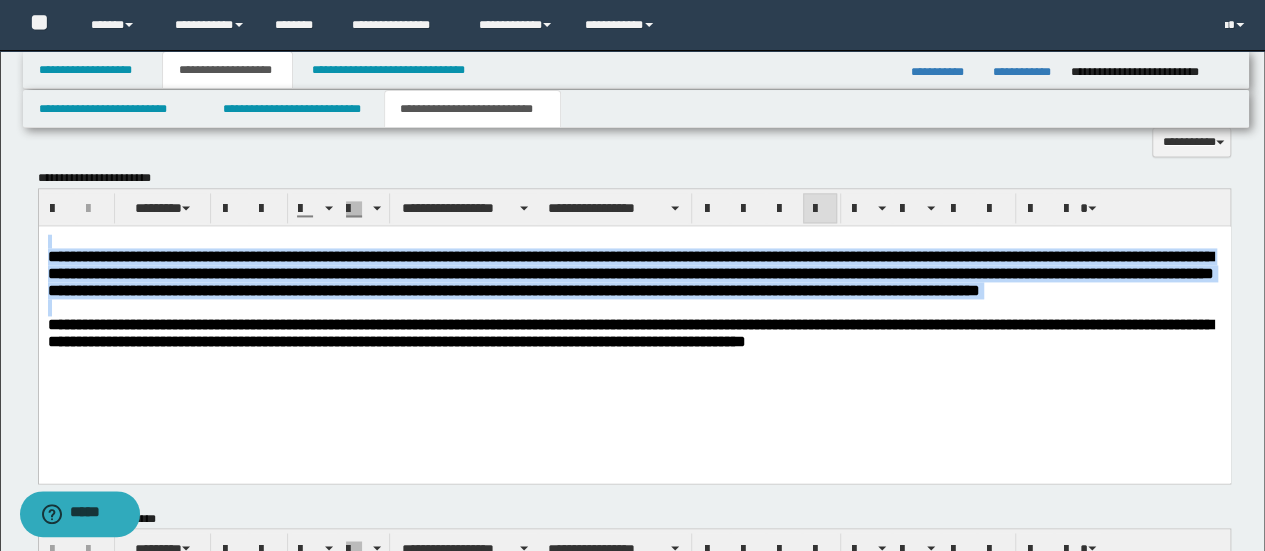 click at bounding box center [820, 209] 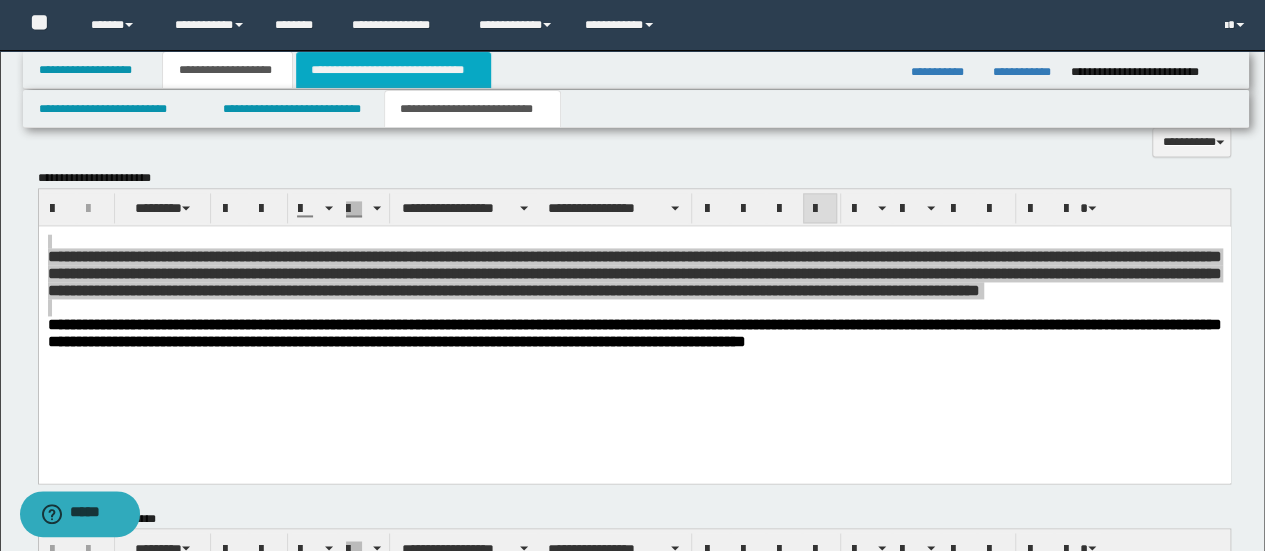click on "**********" at bounding box center (393, 70) 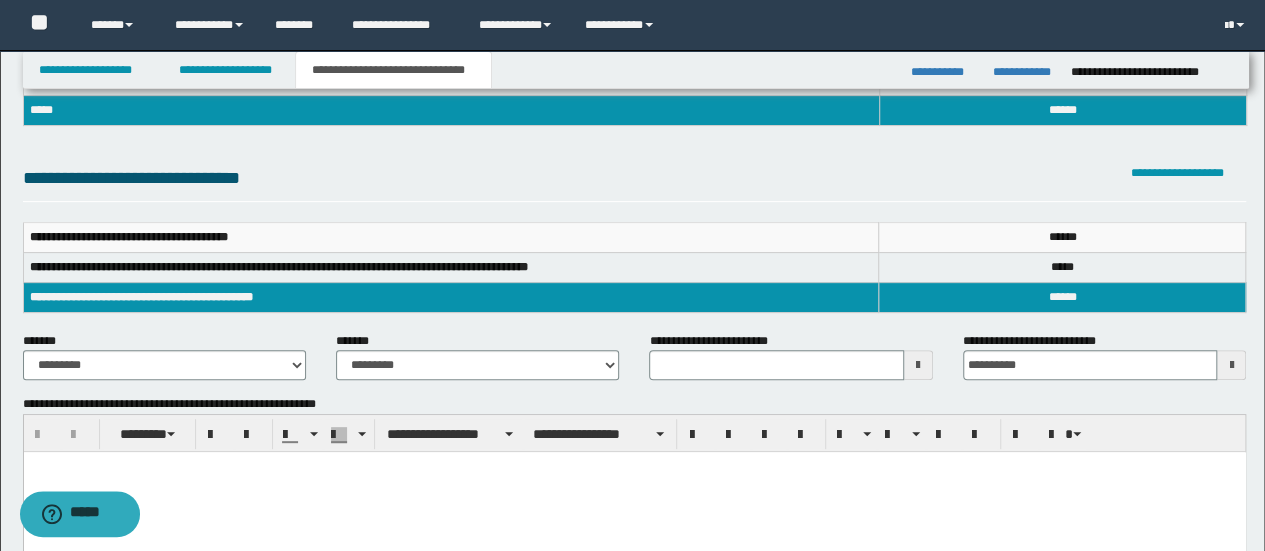 scroll, scrollTop: 266, scrollLeft: 0, axis: vertical 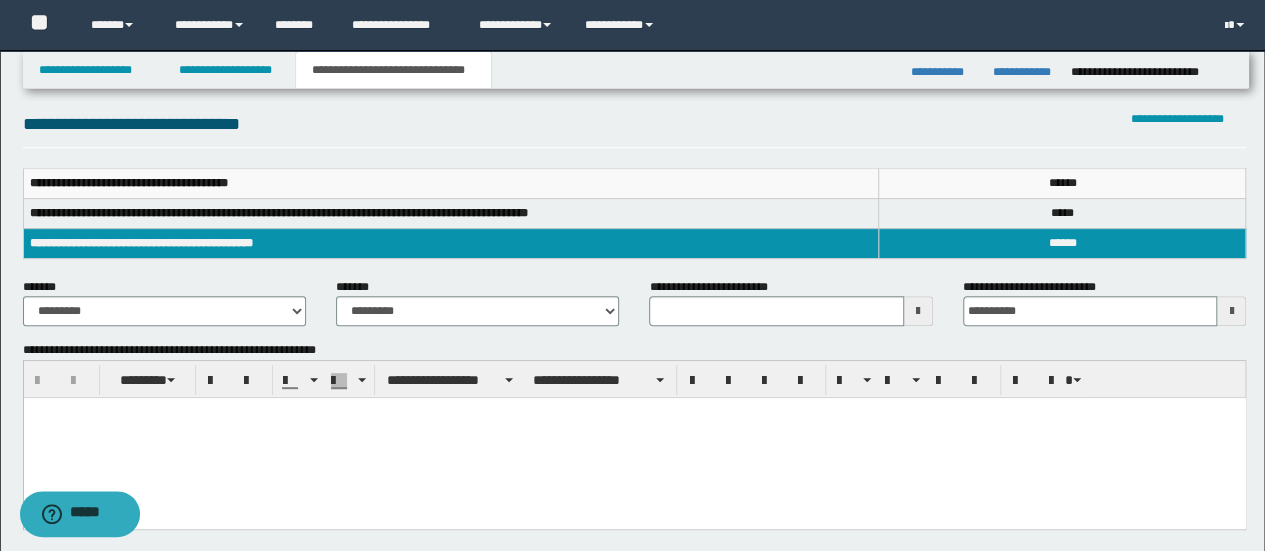 click at bounding box center (634, 438) 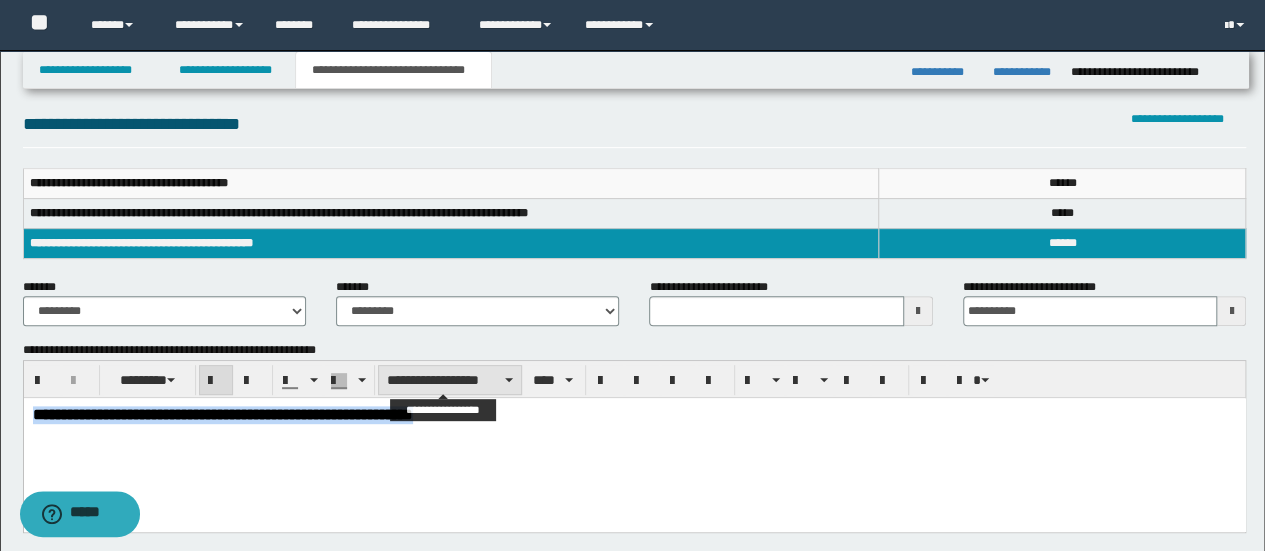 click on "**********" at bounding box center [450, 380] 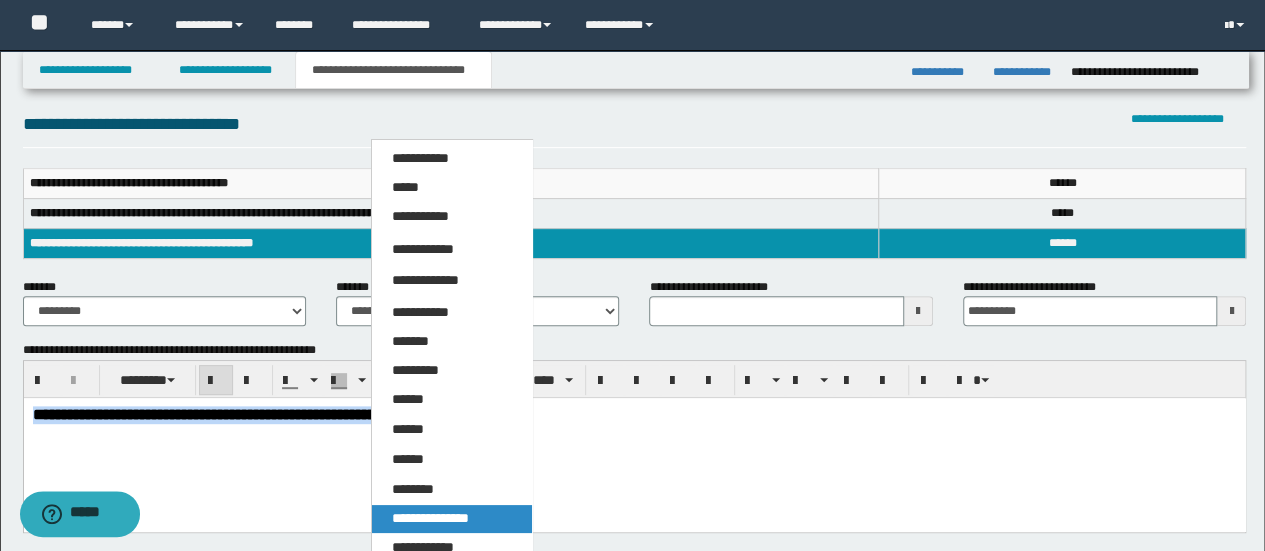 drag, startPoint x: 481, startPoint y: 513, endPoint x: 490, endPoint y: 73, distance: 440.09204 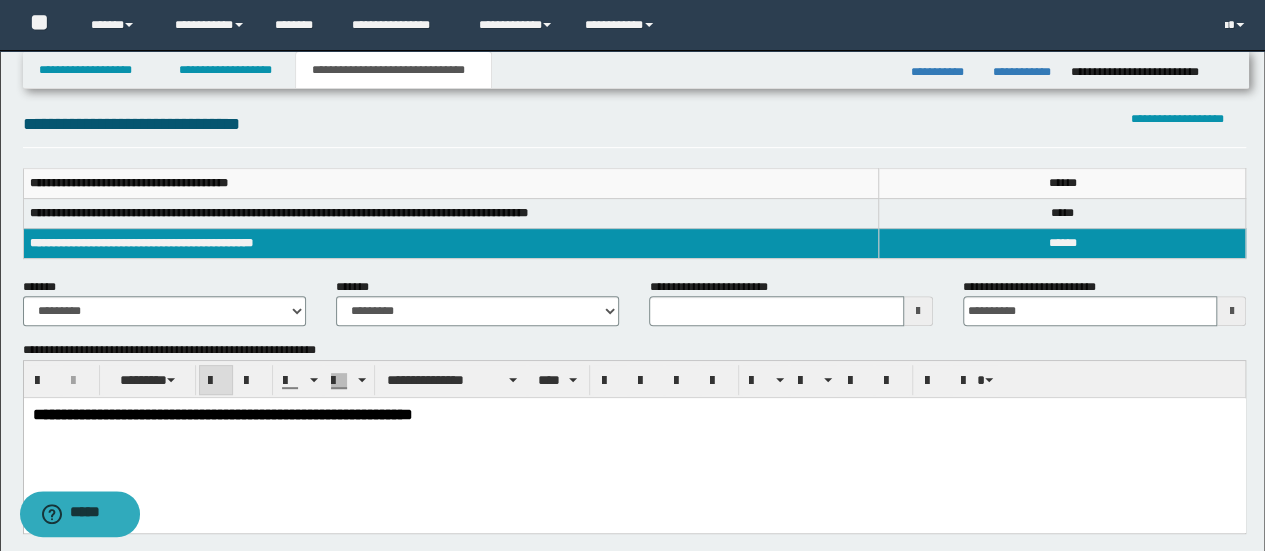 click on "**********" at bounding box center [634, 440] 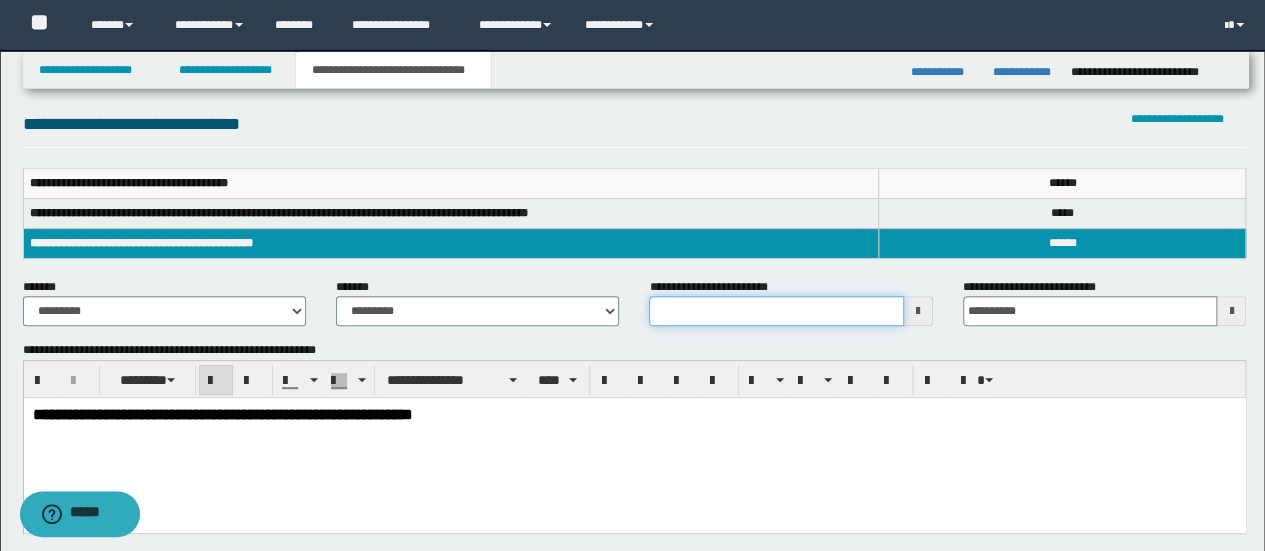 click on "**********" at bounding box center (776, 311) 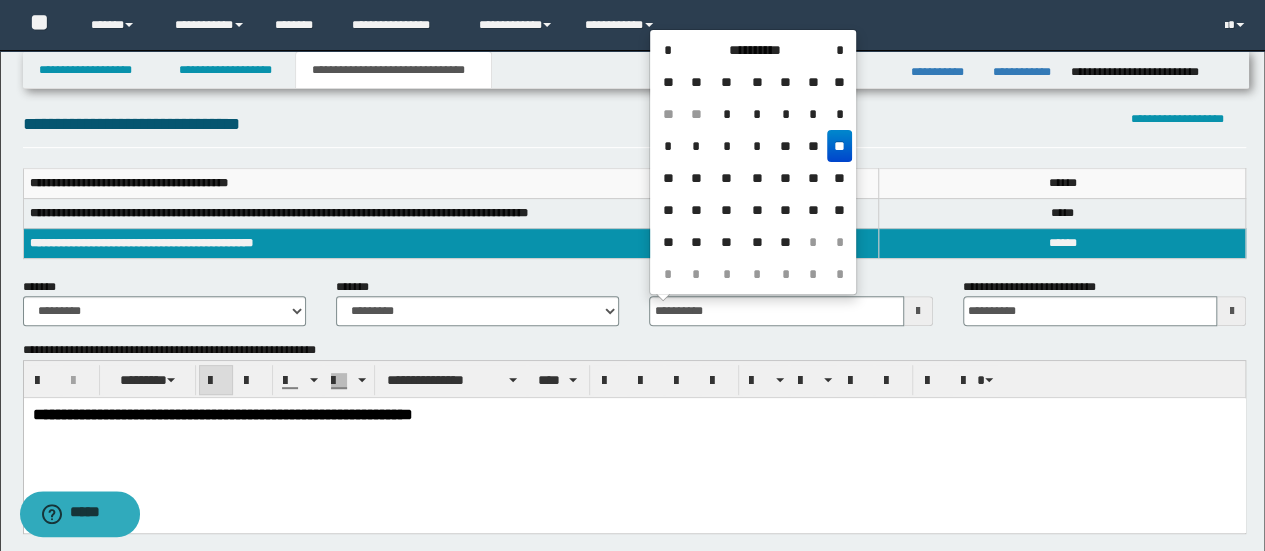 click on "**" at bounding box center (839, 146) 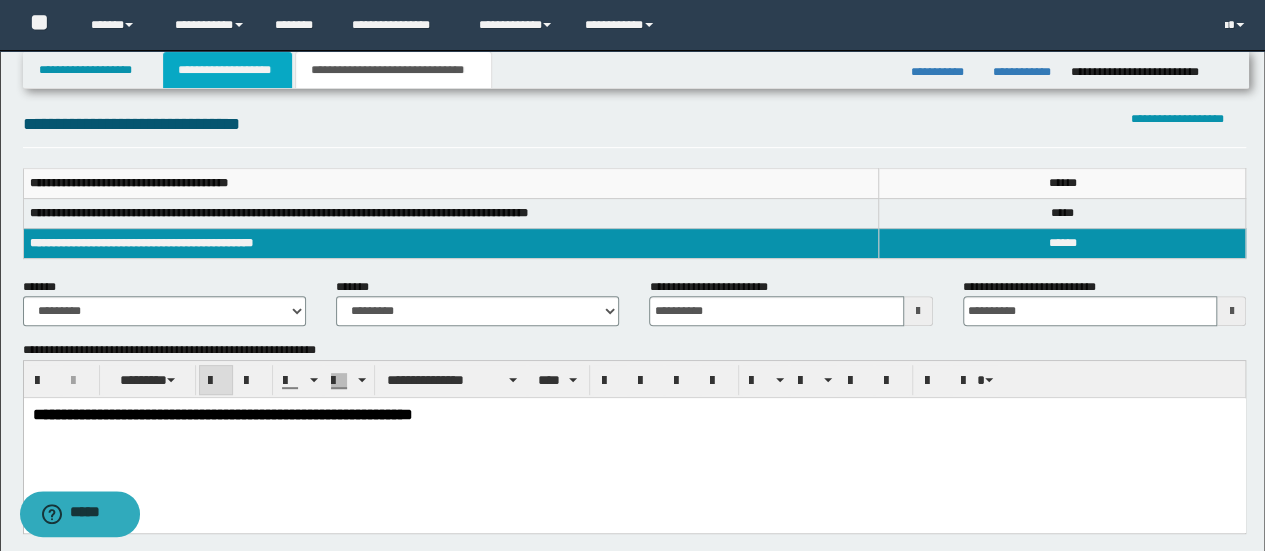 click on "**********" at bounding box center (227, 70) 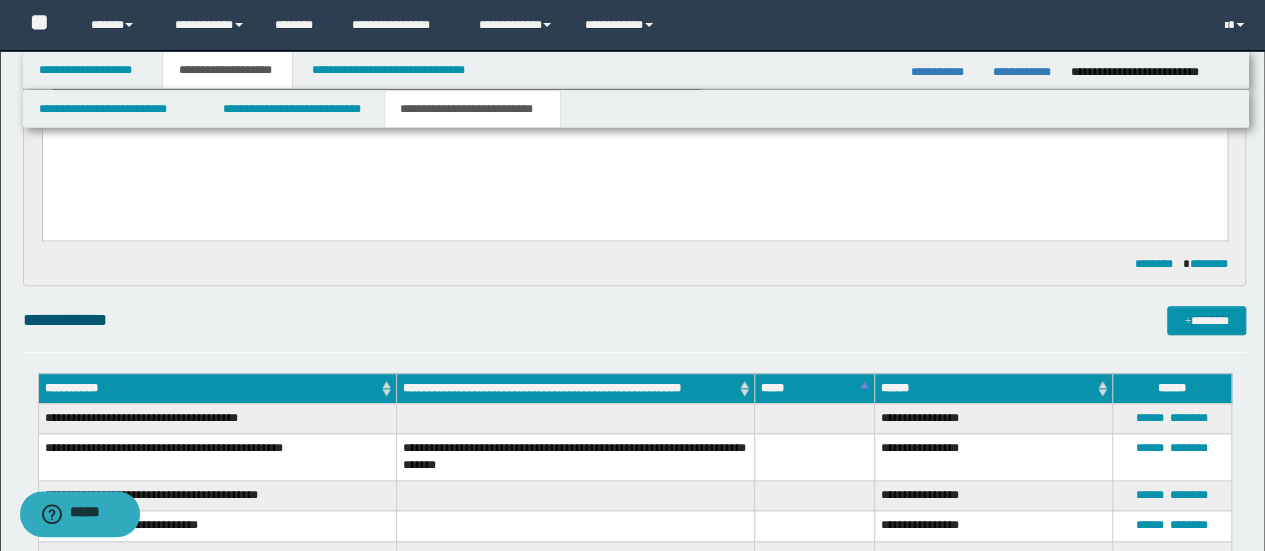 scroll, scrollTop: 964, scrollLeft: 0, axis: vertical 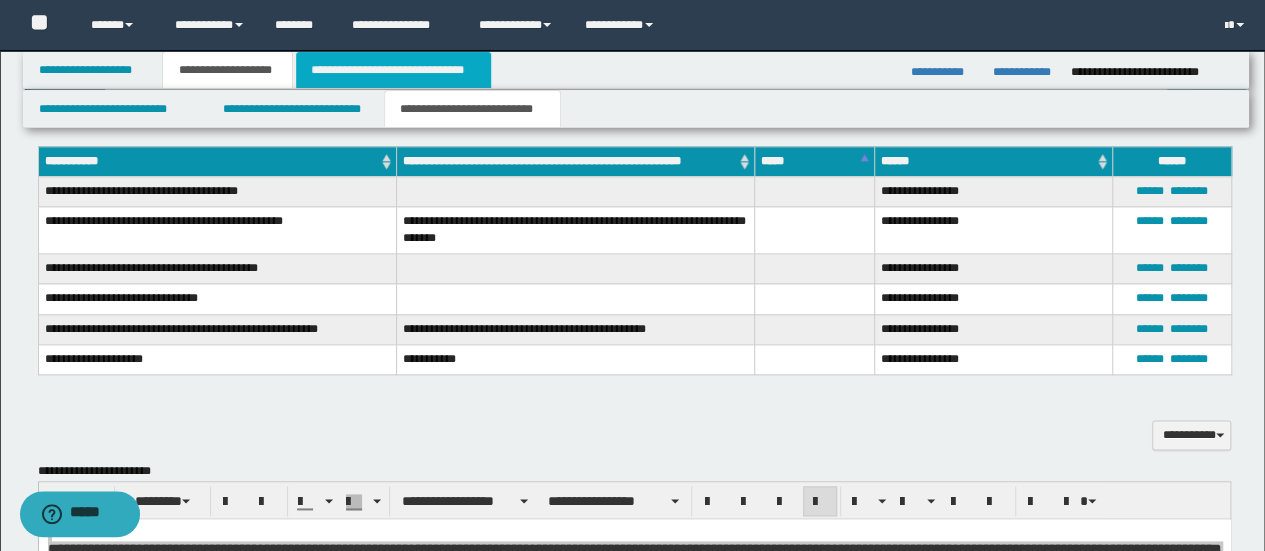 click on "**********" at bounding box center [393, 70] 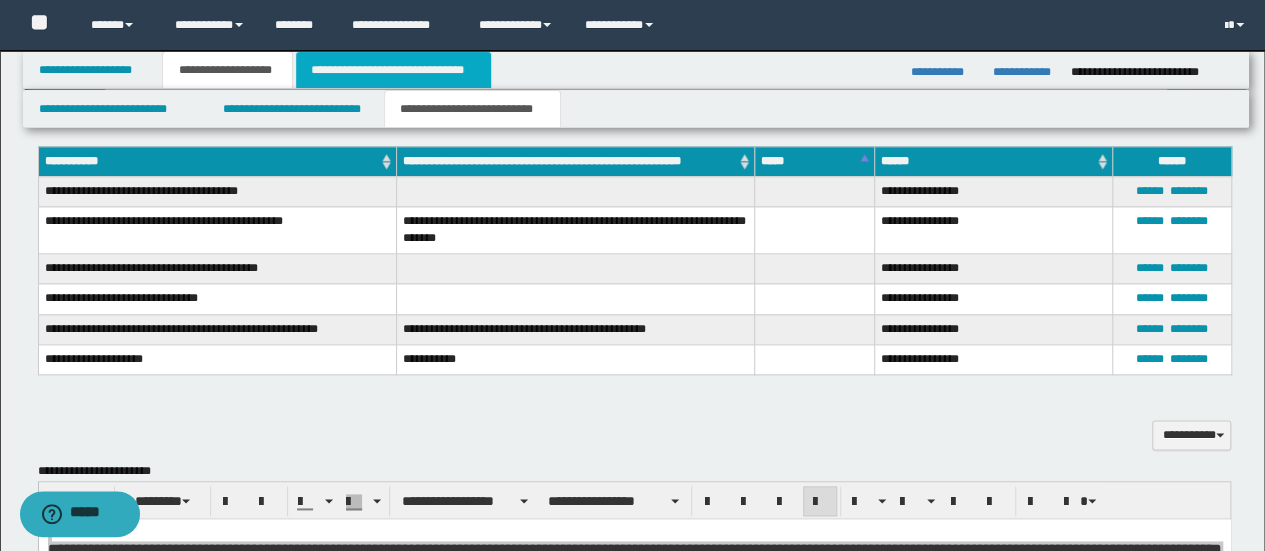 type on "**********" 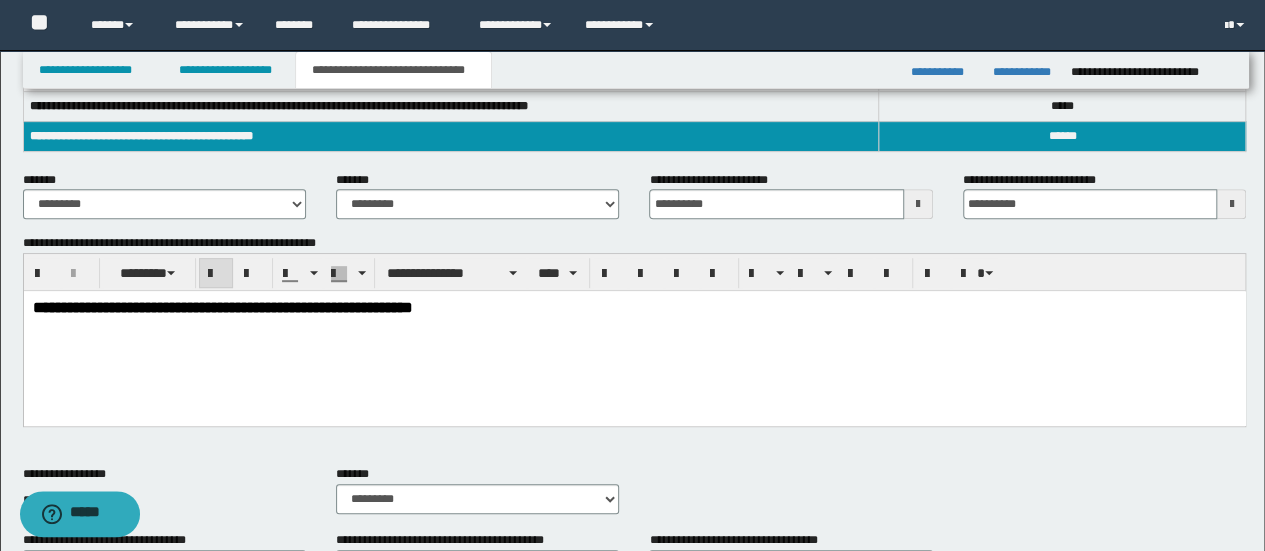 scroll, scrollTop: 251, scrollLeft: 0, axis: vertical 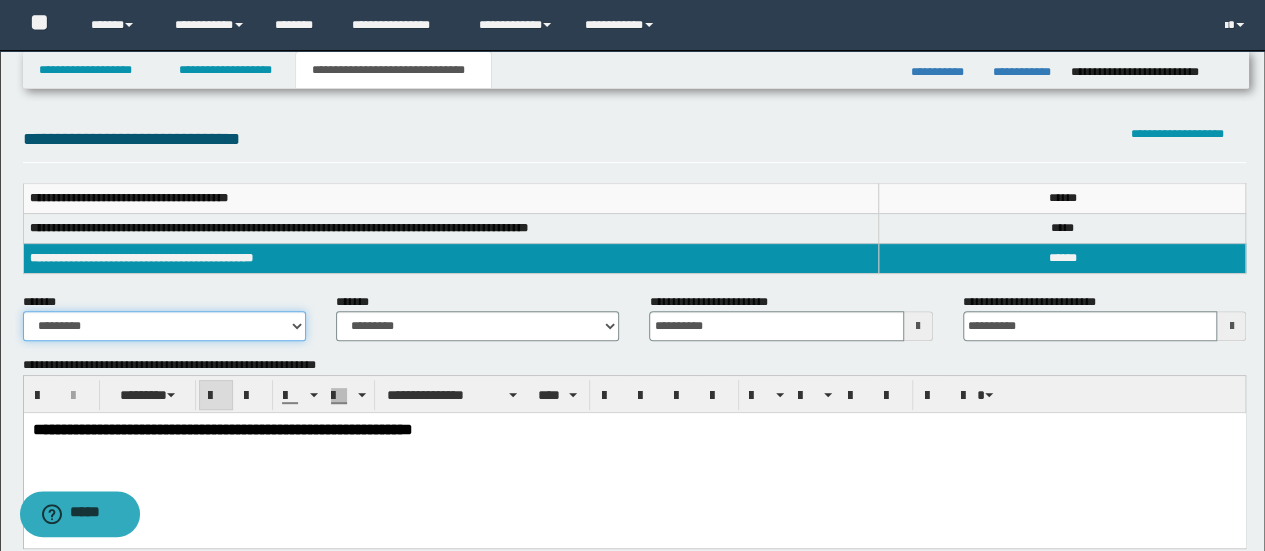 click on "**********" at bounding box center [164, 326] 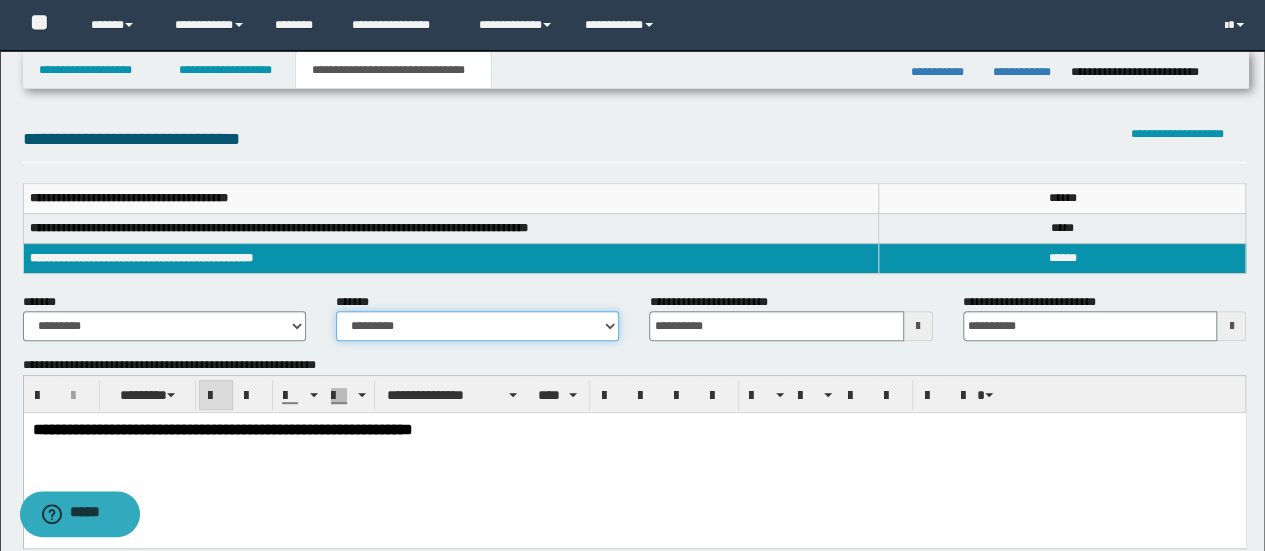 click on "**********" at bounding box center (477, 326) 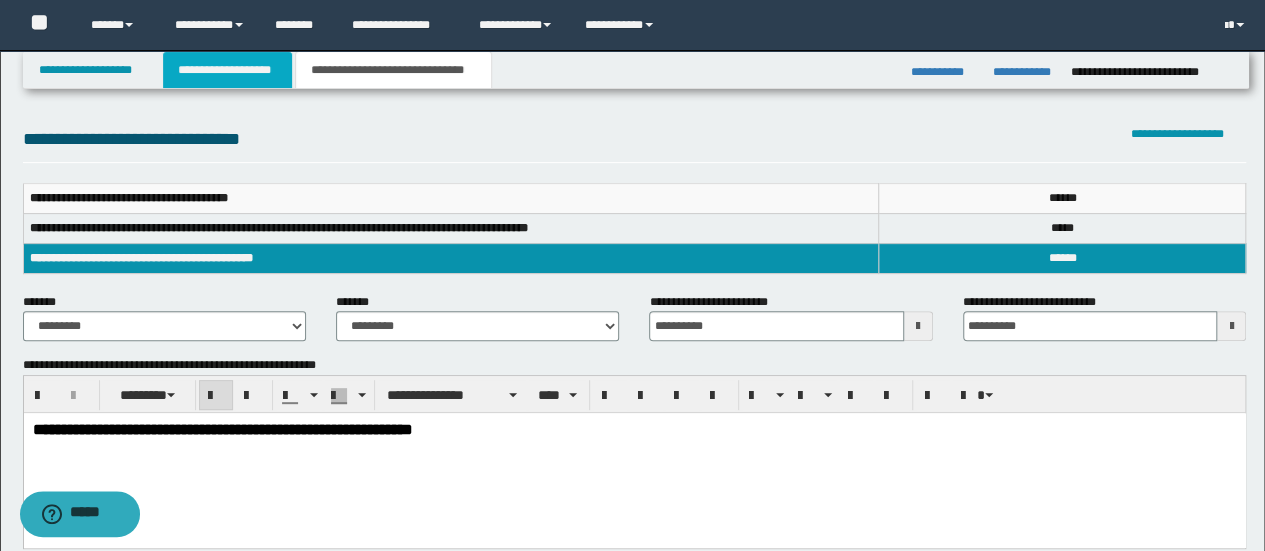 click on "**********" at bounding box center (227, 70) 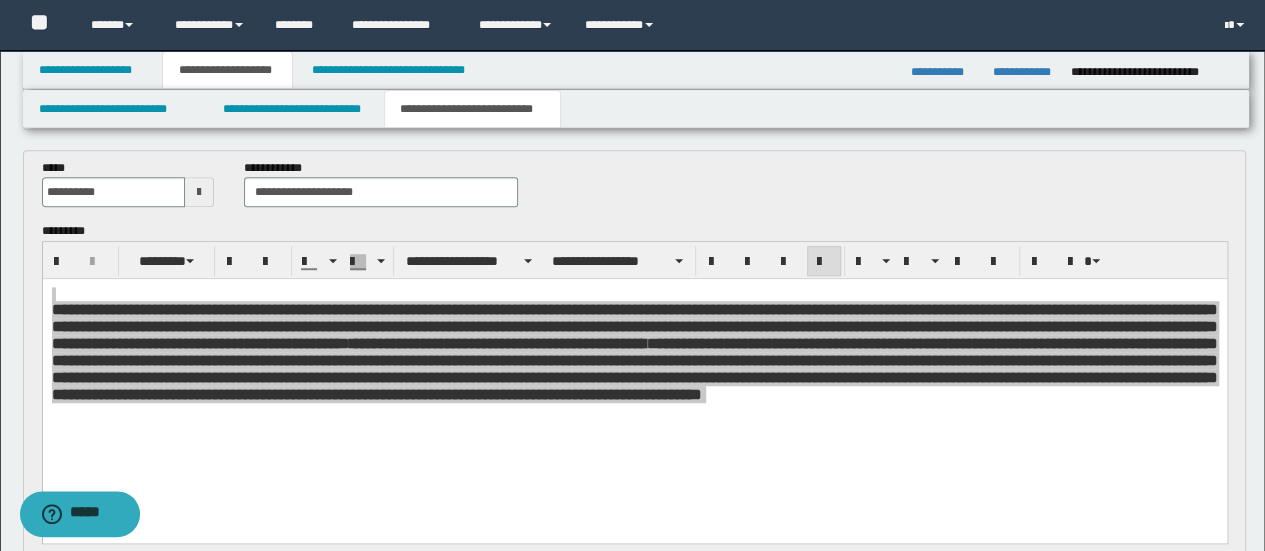 scroll, scrollTop: 682, scrollLeft: 0, axis: vertical 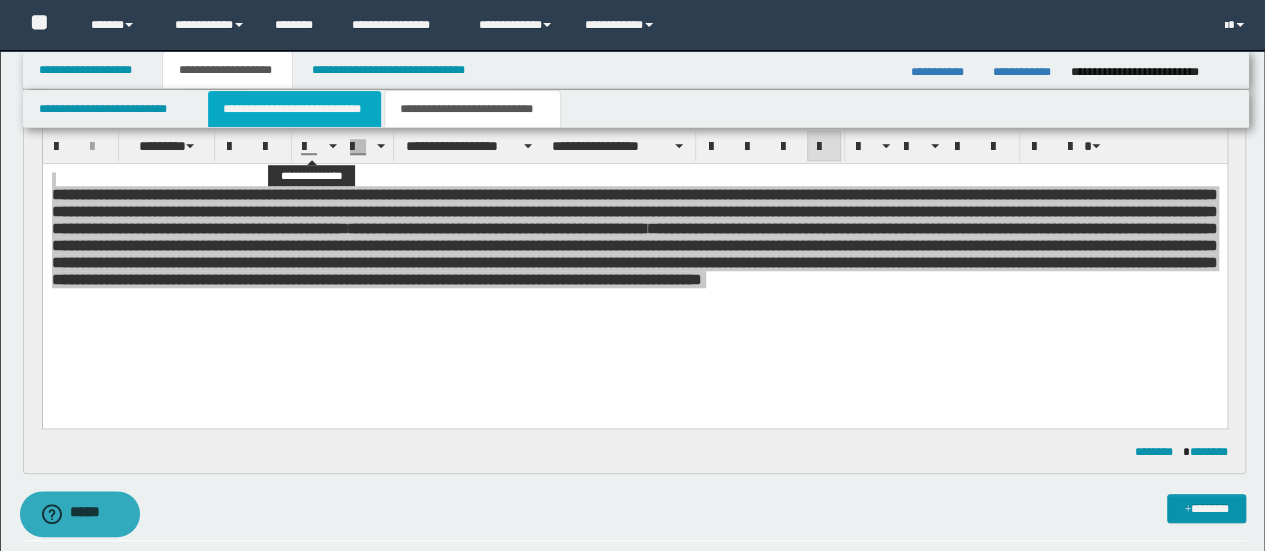click on "**********" at bounding box center (294, 109) 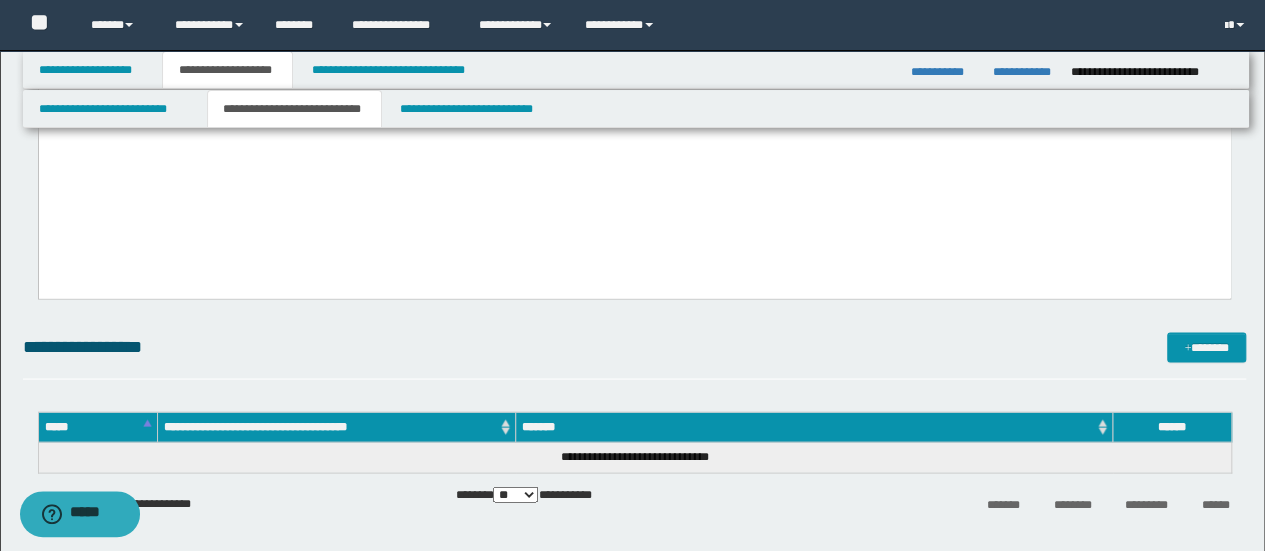 scroll, scrollTop: 1748, scrollLeft: 0, axis: vertical 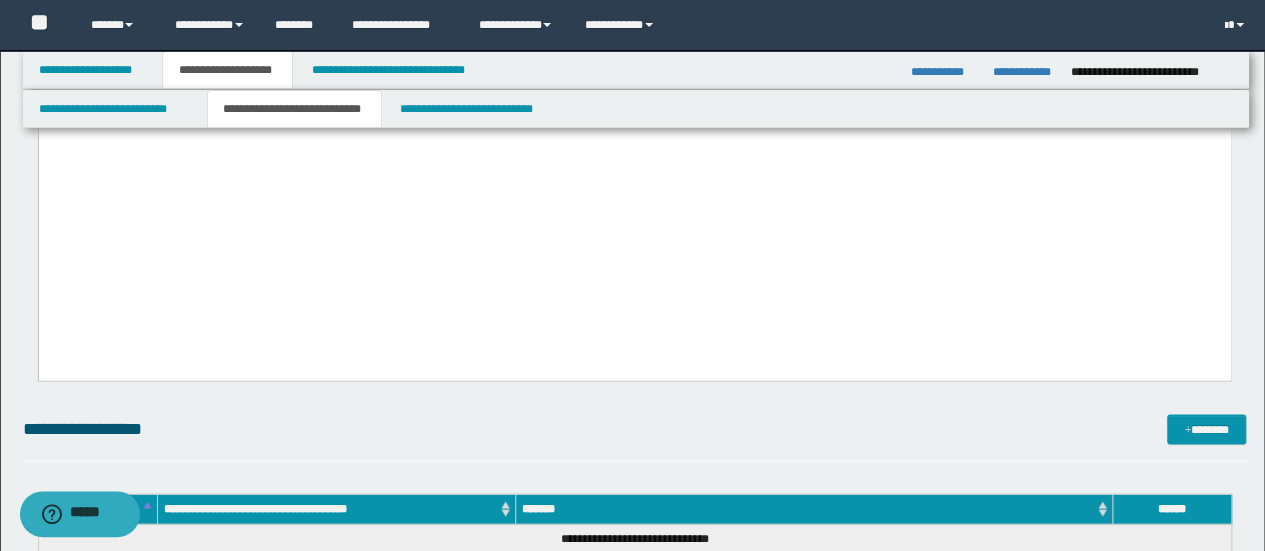 click at bounding box center (634, -601) 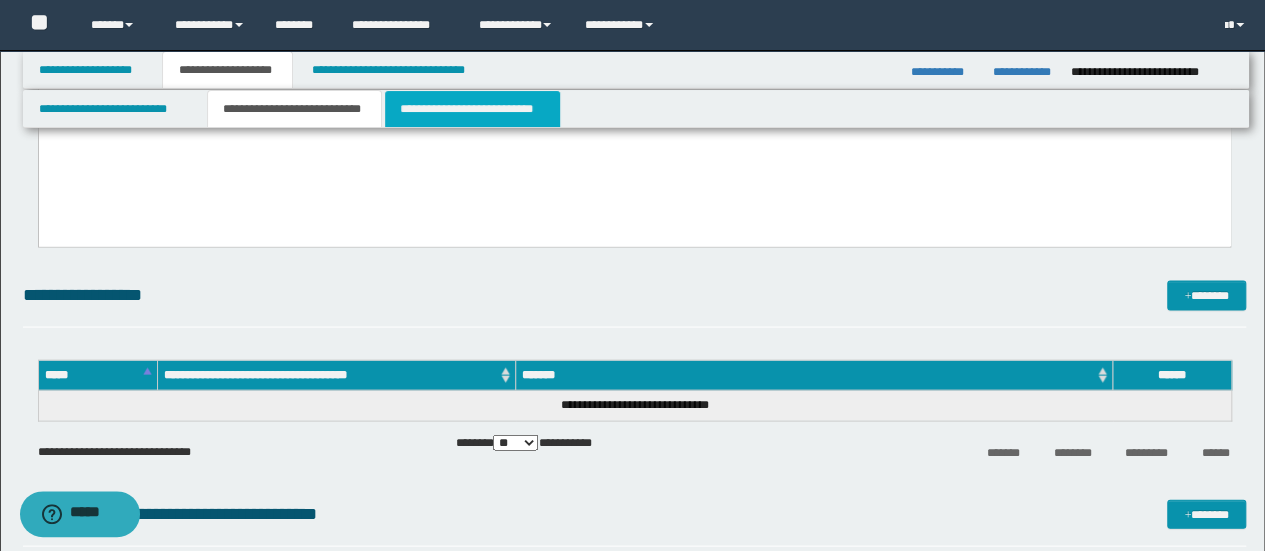 click on "**********" at bounding box center [472, 109] 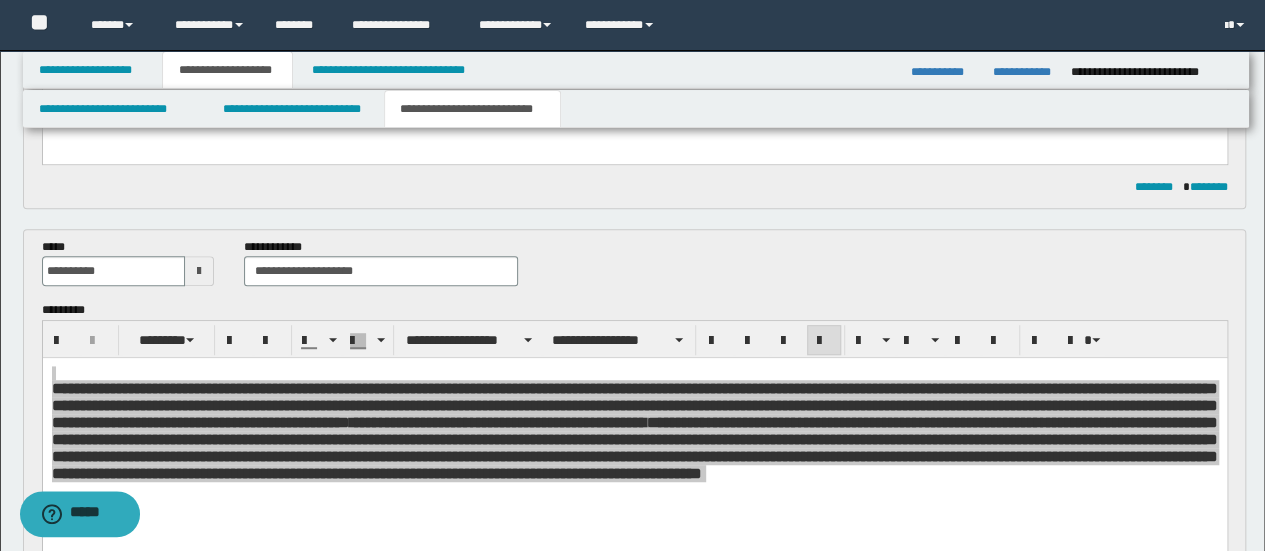scroll, scrollTop: 621, scrollLeft: 0, axis: vertical 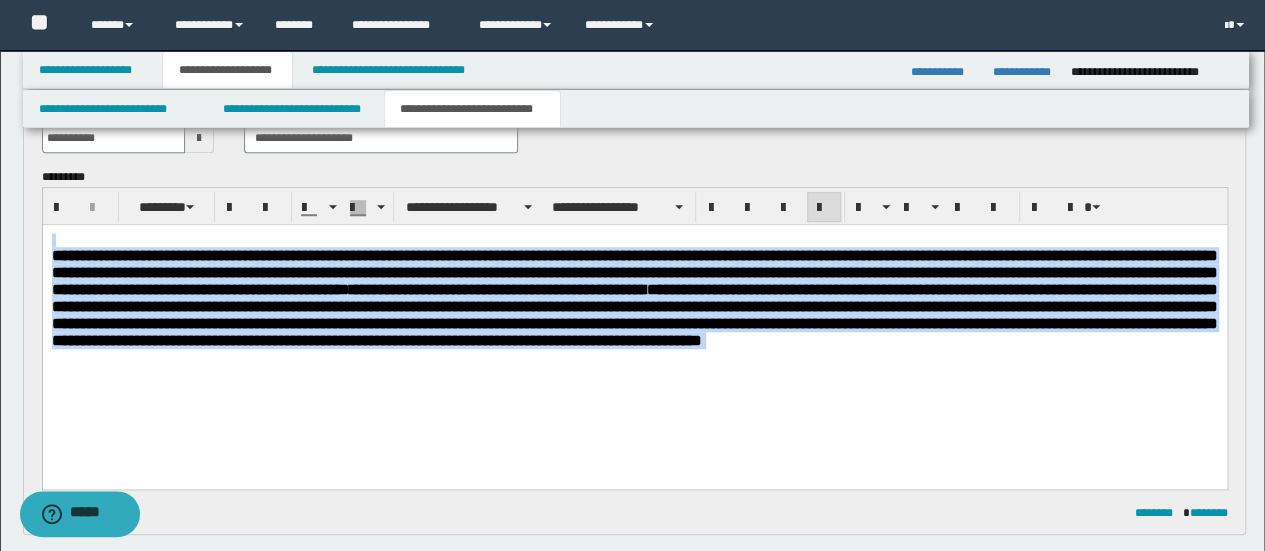 click on "**********" at bounding box center (634, 316) 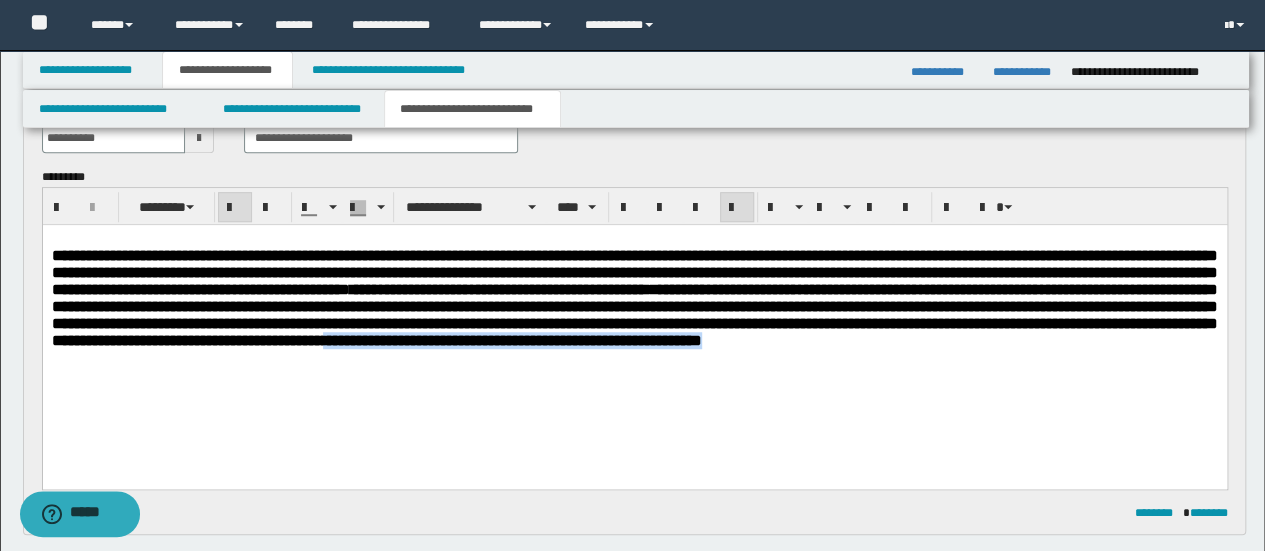 drag, startPoint x: 744, startPoint y: 373, endPoint x: 263, endPoint y: 372, distance: 481.00104 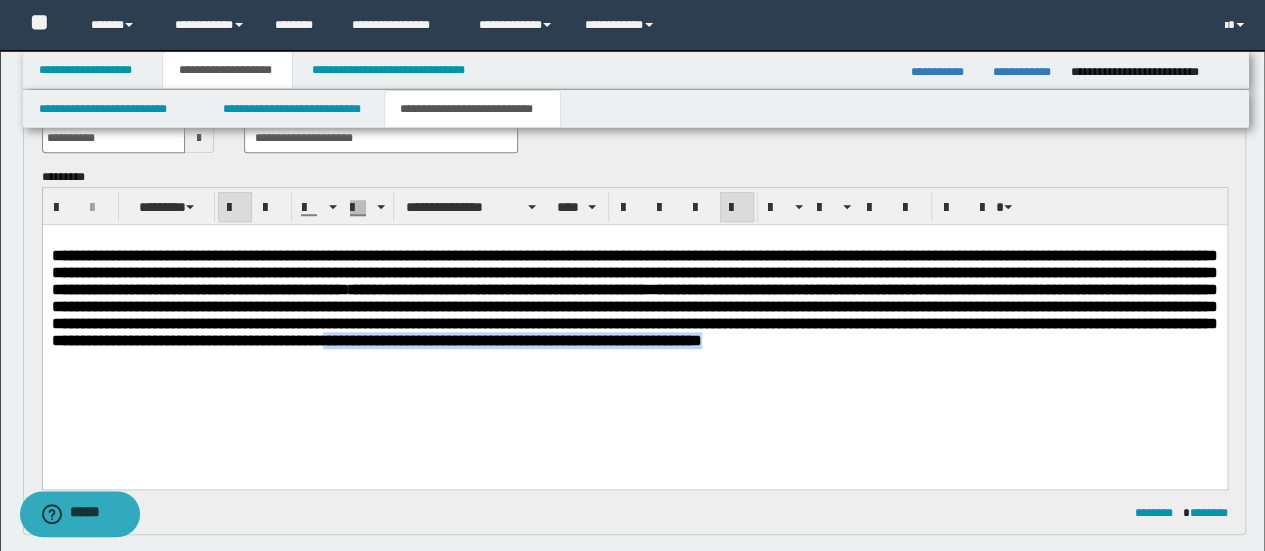 click on "**********" at bounding box center (634, 298) 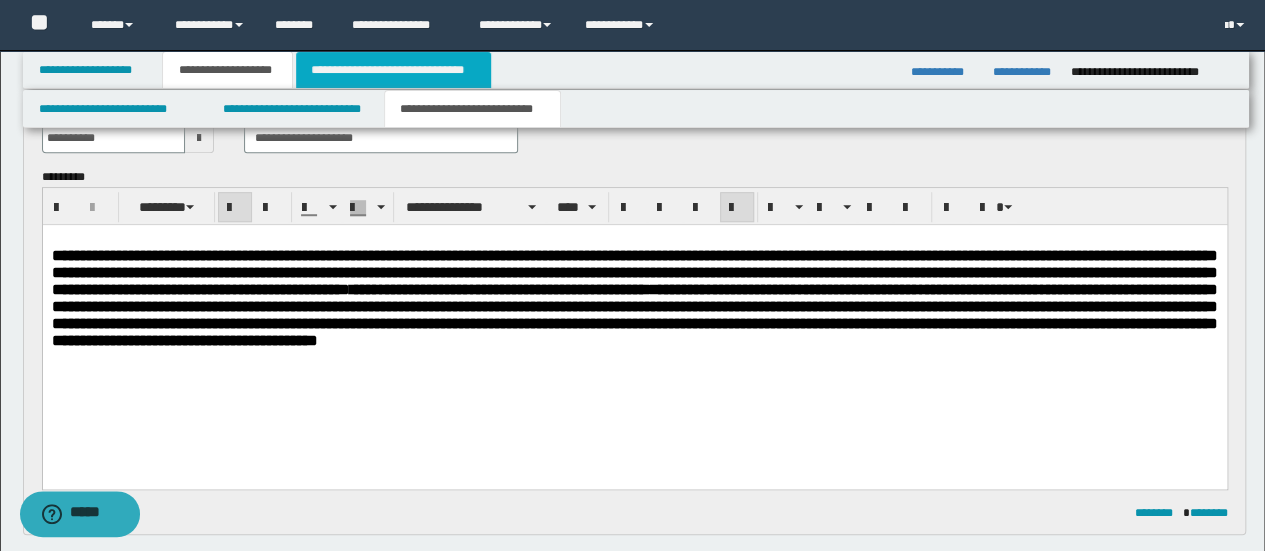 click on "**********" at bounding box center [393, 70] 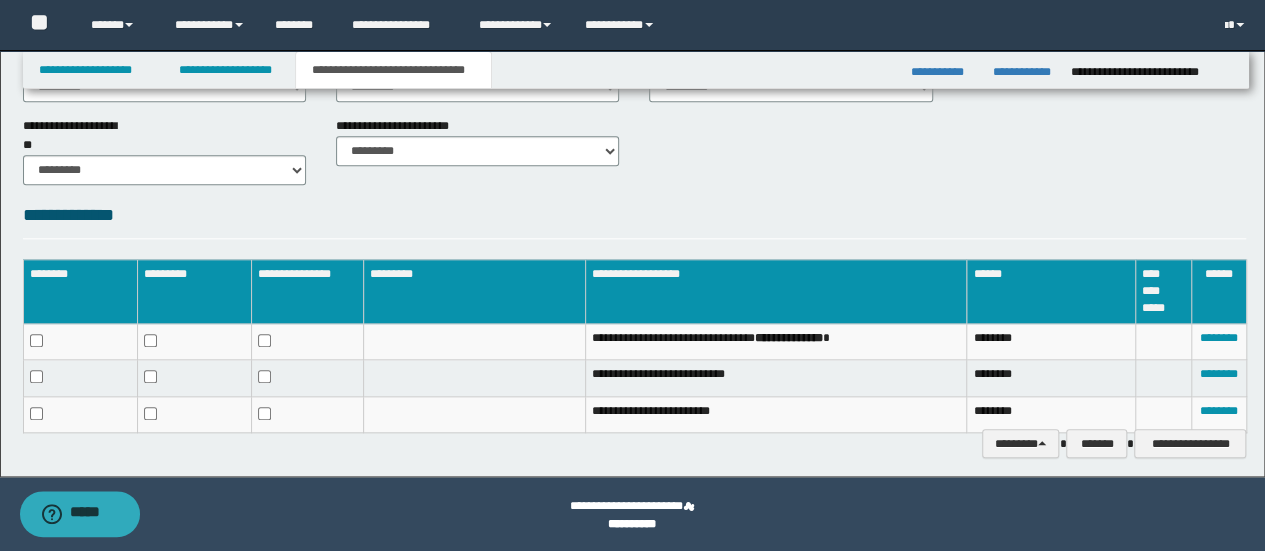 scroll, scrollTop: 918, scrollLeft: 0, axis: vertical 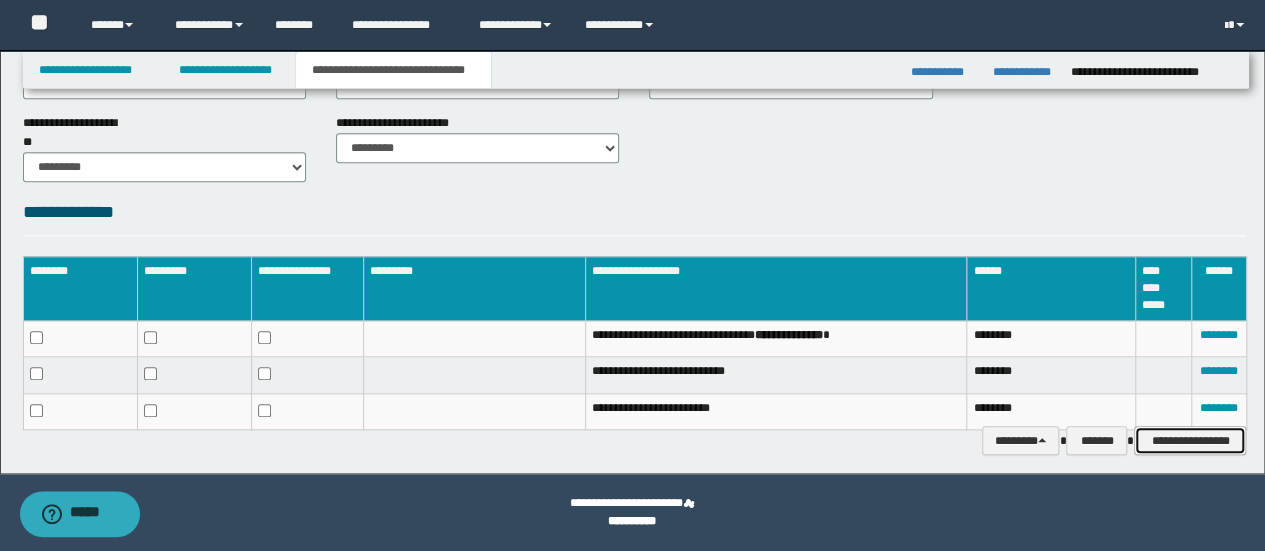 click on "**********" at bounding box center (1190, 440) 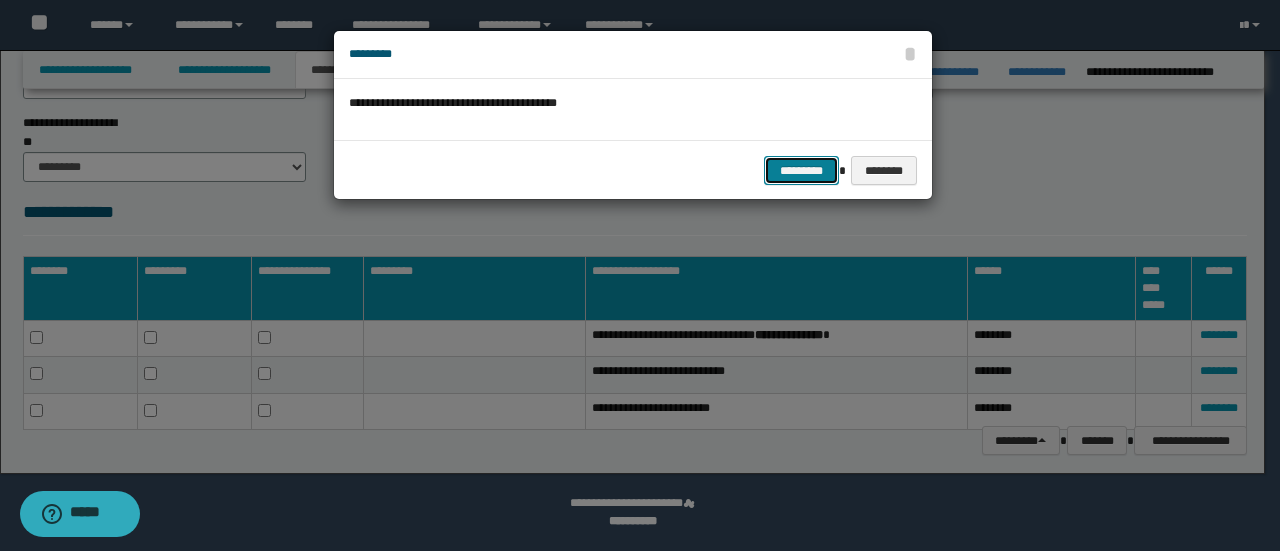 click on "*********" at bounding box center (801, 170) 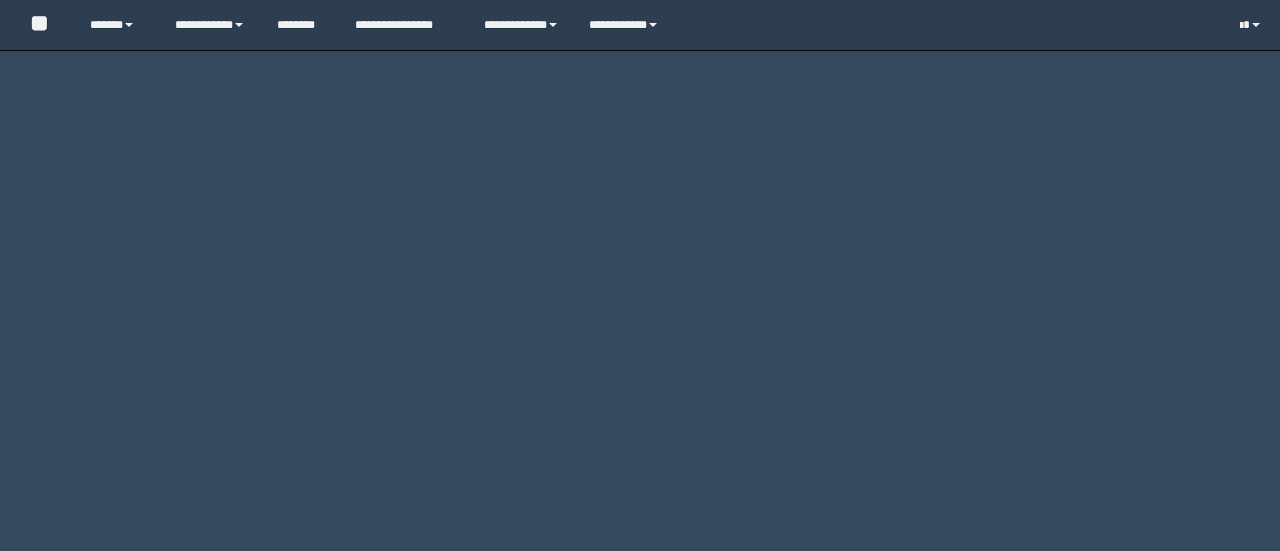 scroll, scrollTop: 0, scrollLeft: 0, axis: both 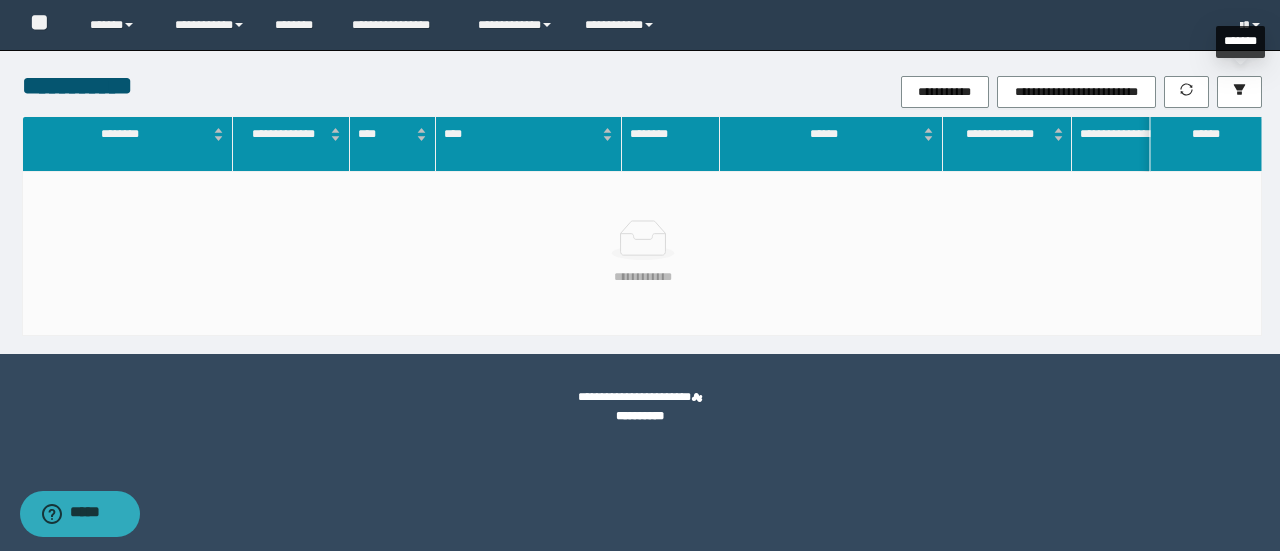 click on "**********" at bounding box center [640, 202] 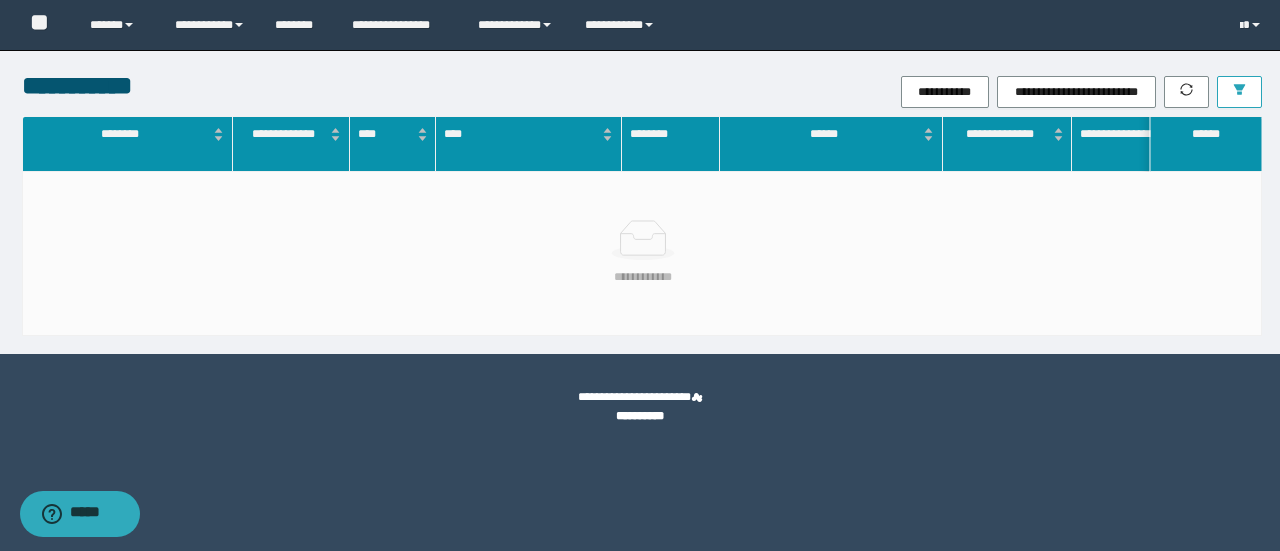 click 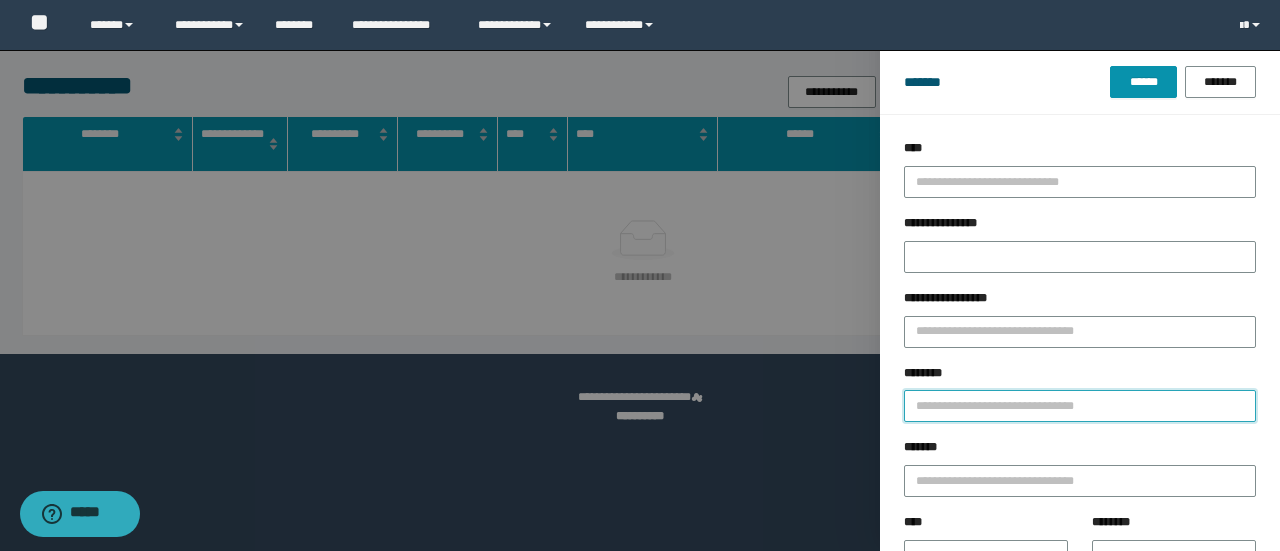click on "********" at bounding box center (1080, 406) 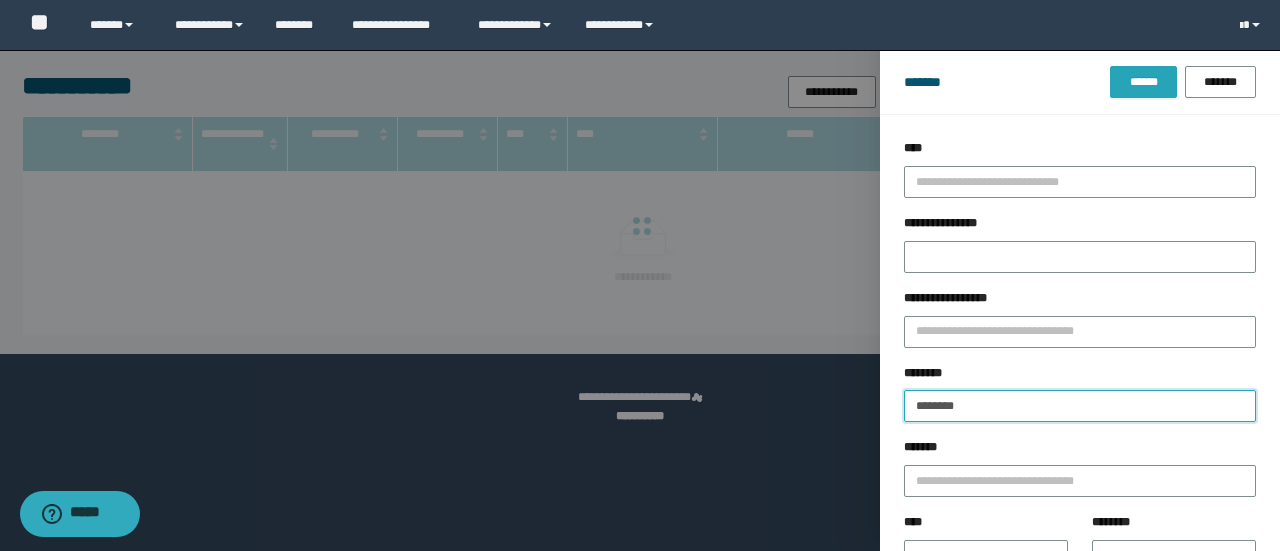 type on "********" 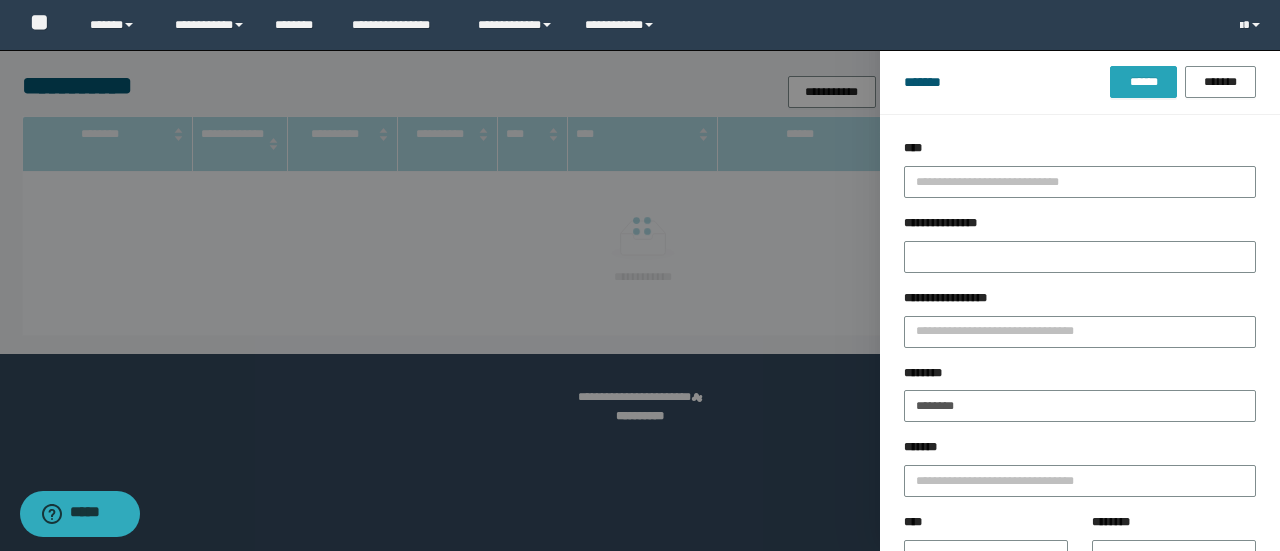click on "******" at bounding box center [1143, 82] 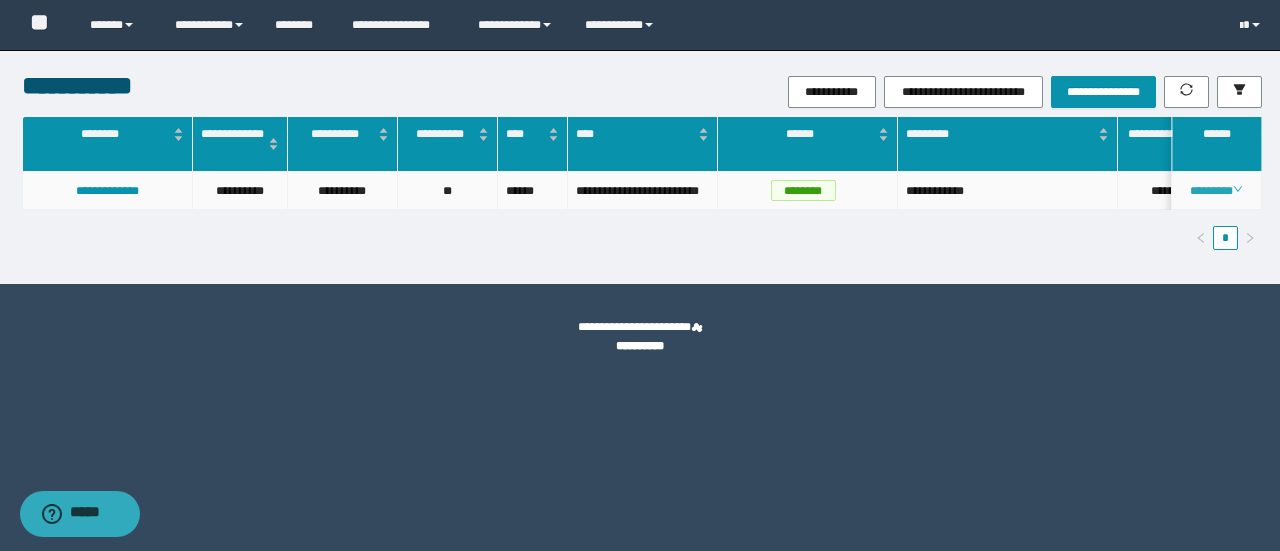 click on "********" at bounding box center [1216, 191] 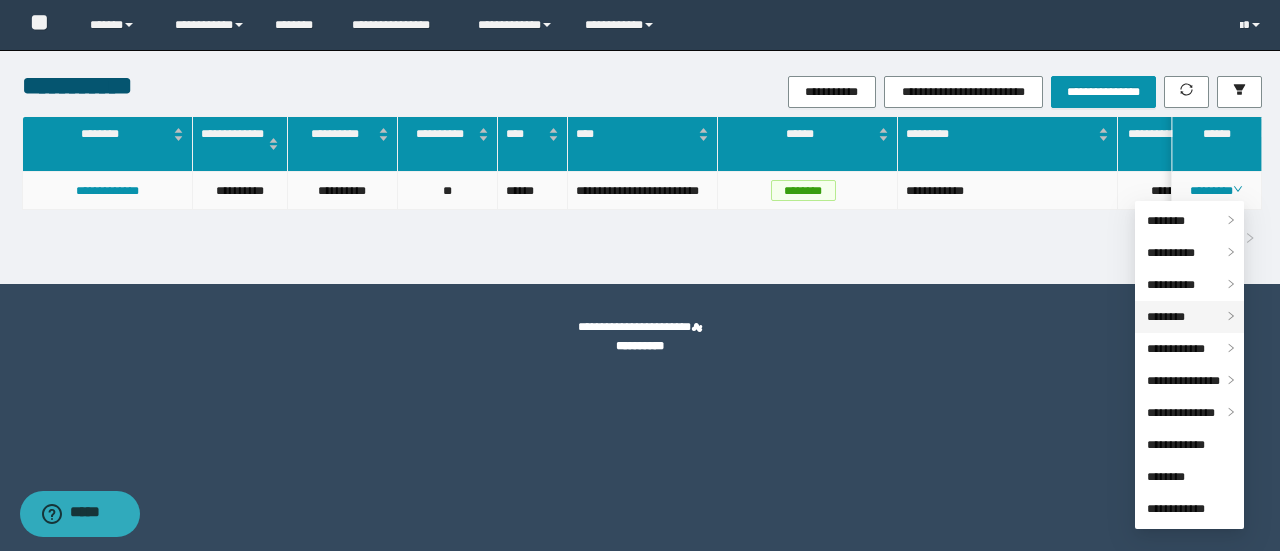 click on "********" at bounding box center (1166, 317) 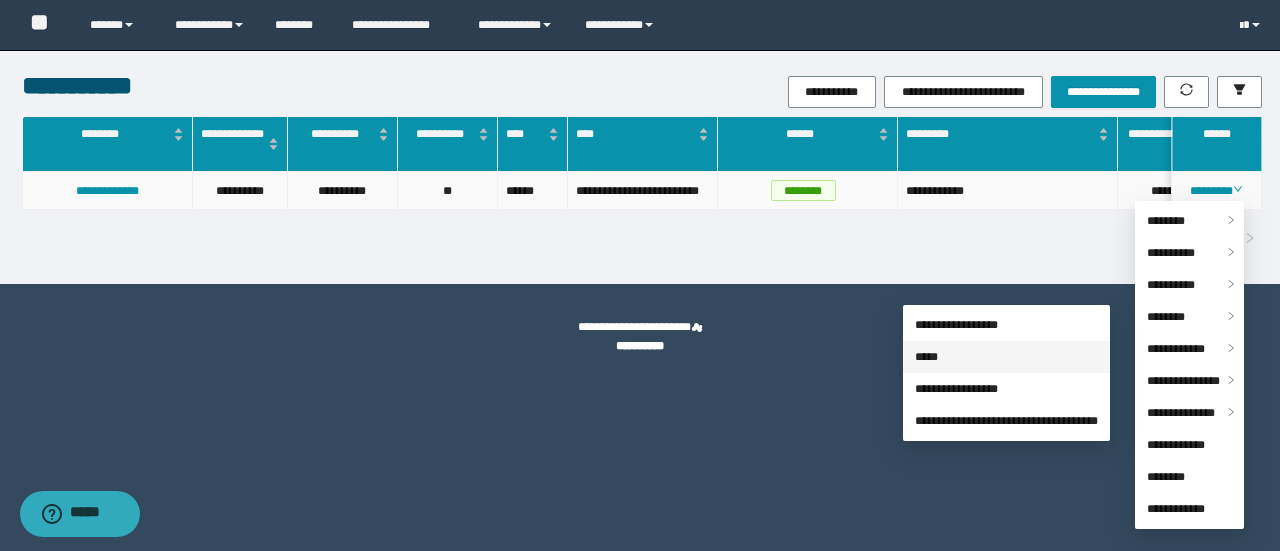 click on "*****" at bounding box center [926, 357] 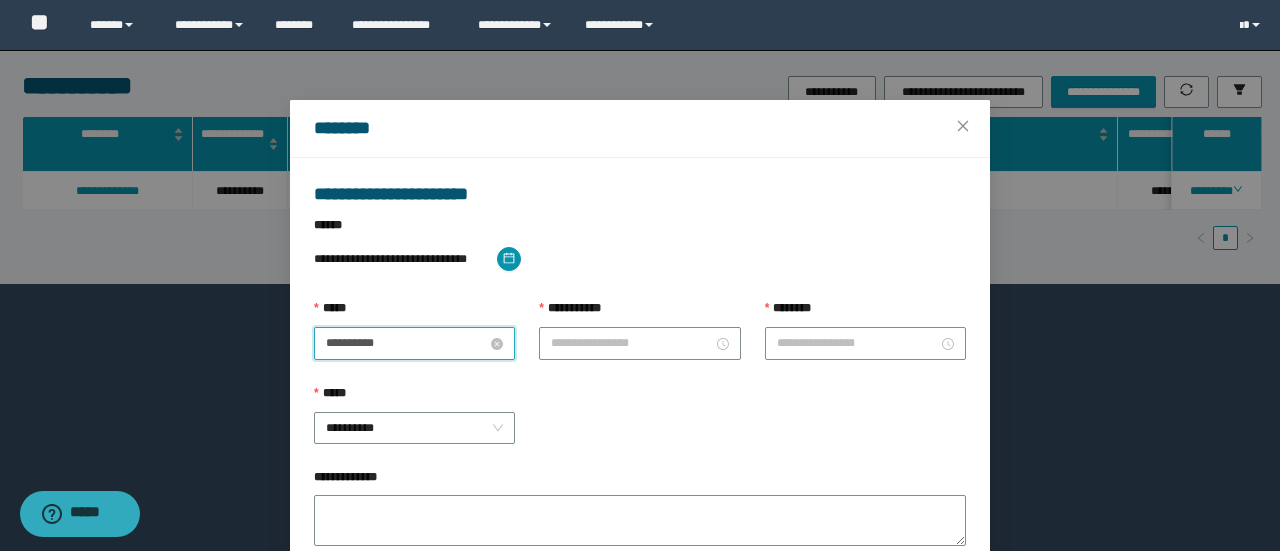 click on "**********" at bounding box center [406, 343] 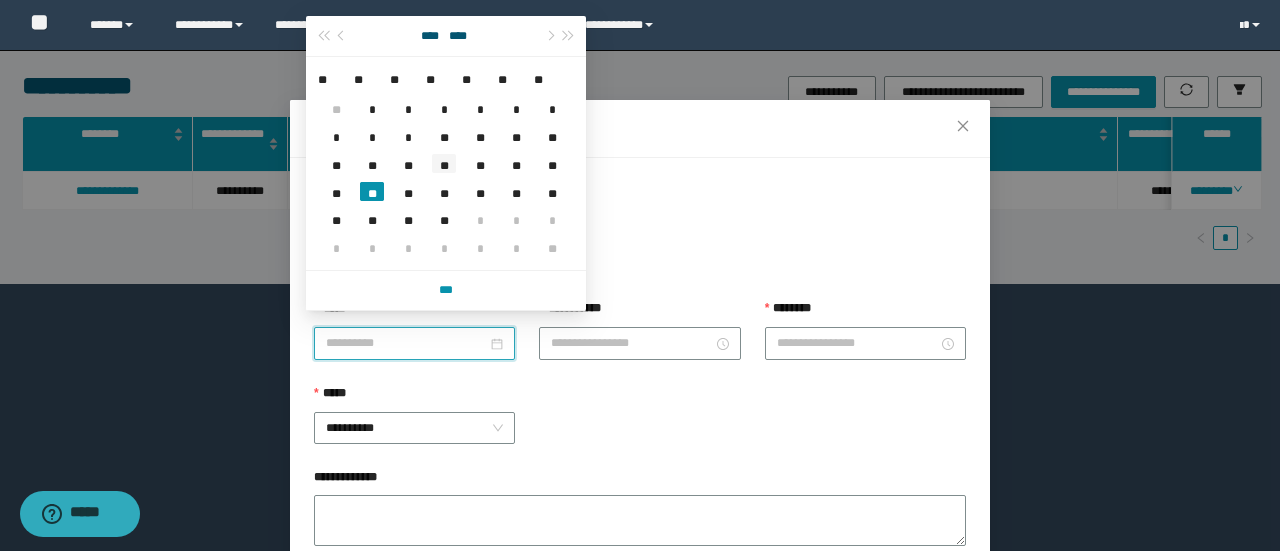 type on "**********" 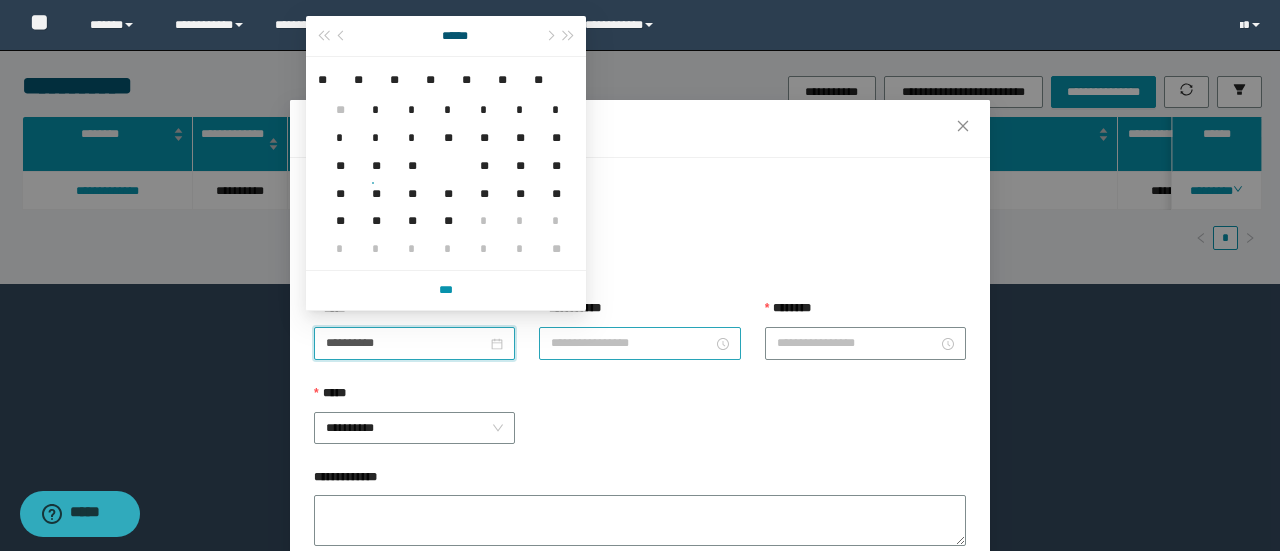 click on "**********" at bounding box center [631, 343] 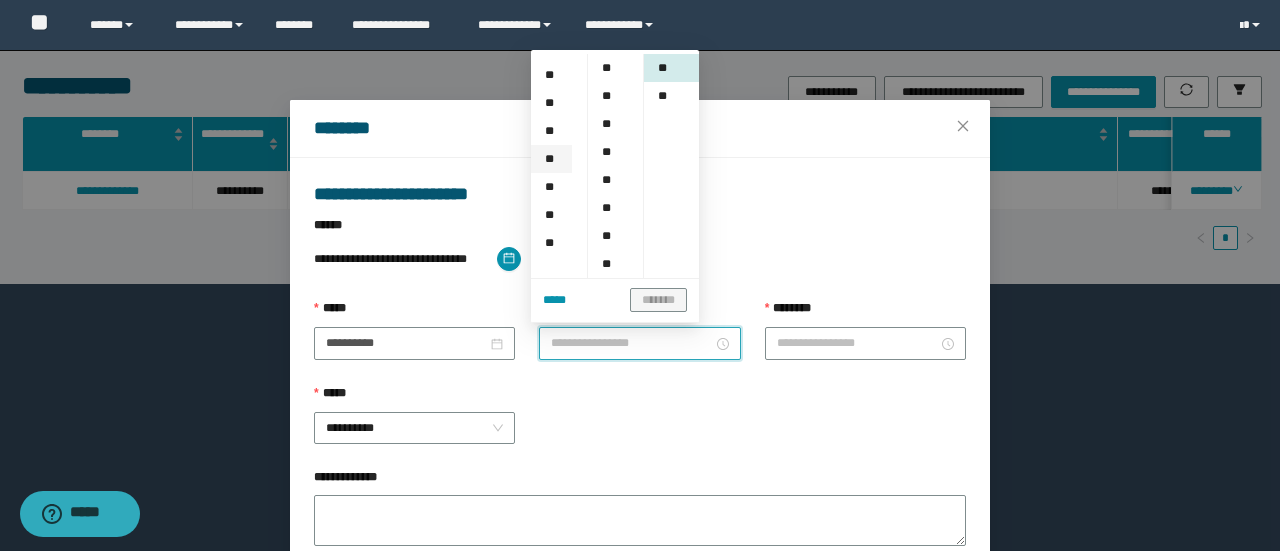 drag, startPoint x: 540, startPoint y: 157, endPoint x: 594, endPoint y: 151, distance: 54.33231 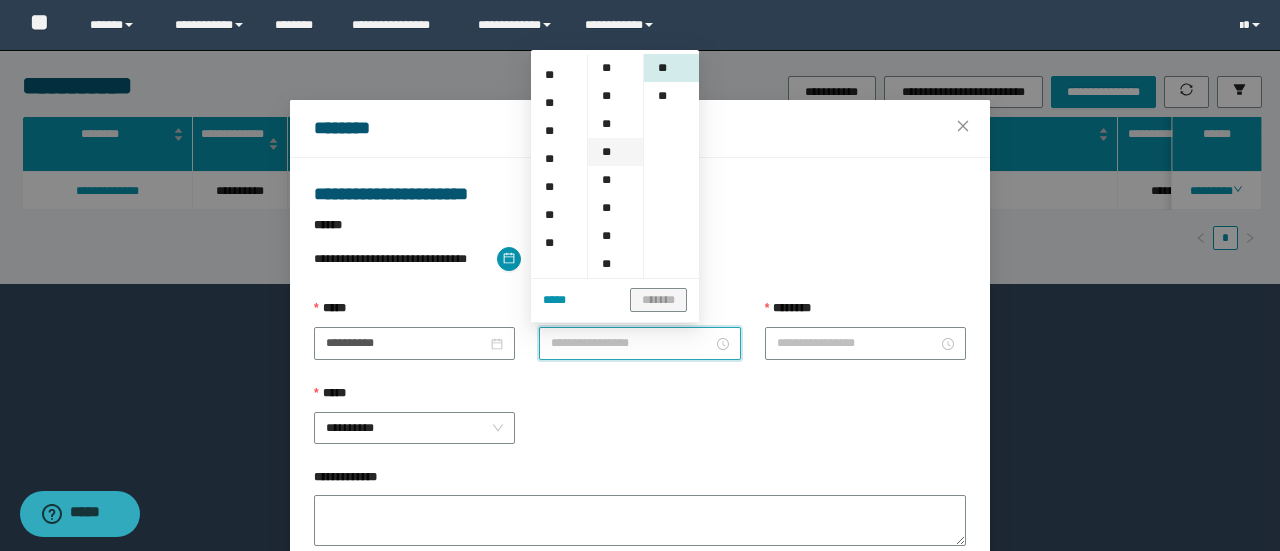 type on "*******" 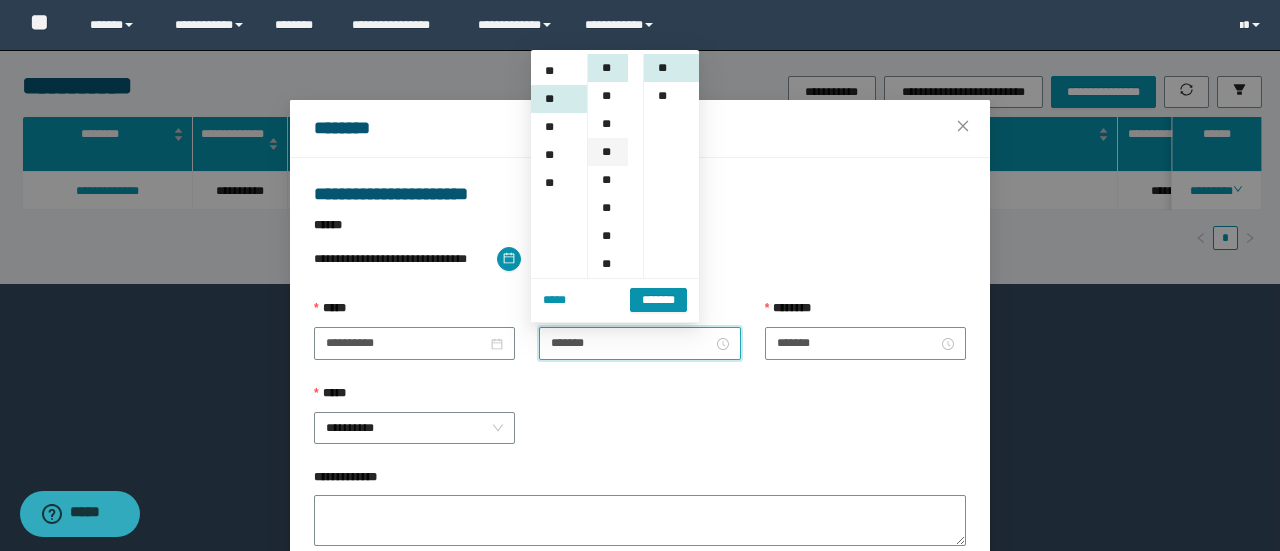scroll, scrollTop: 224, scrollLeft: 0, axis: vertical 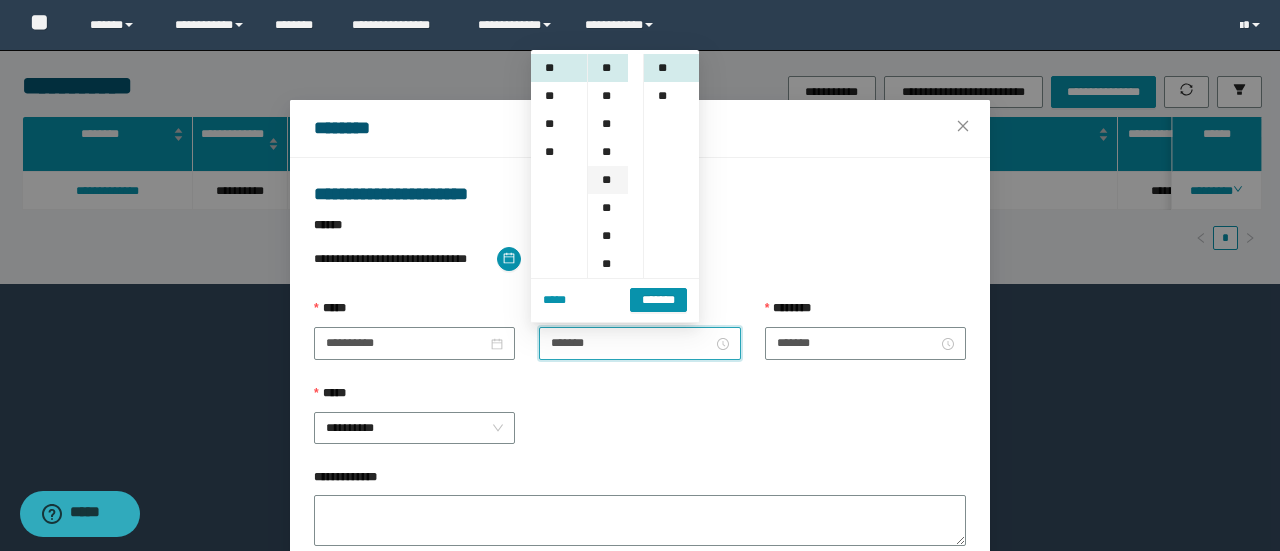 click on "**" at bounding box center [608, 152] 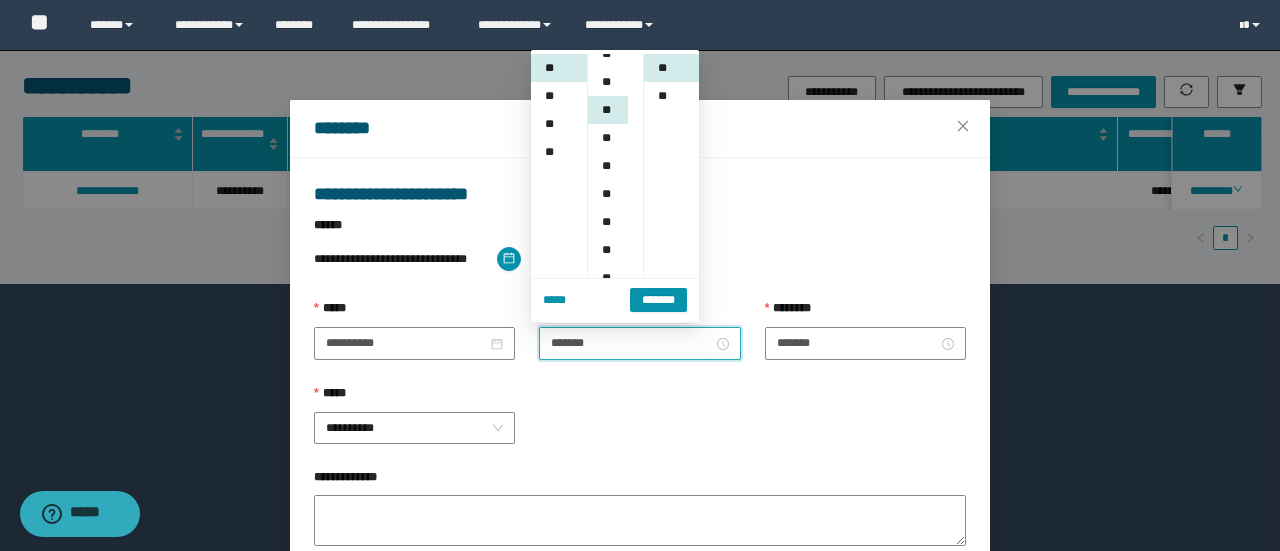 scroll, scrollTop: 84, scrollLeft: 0, axis: vertical 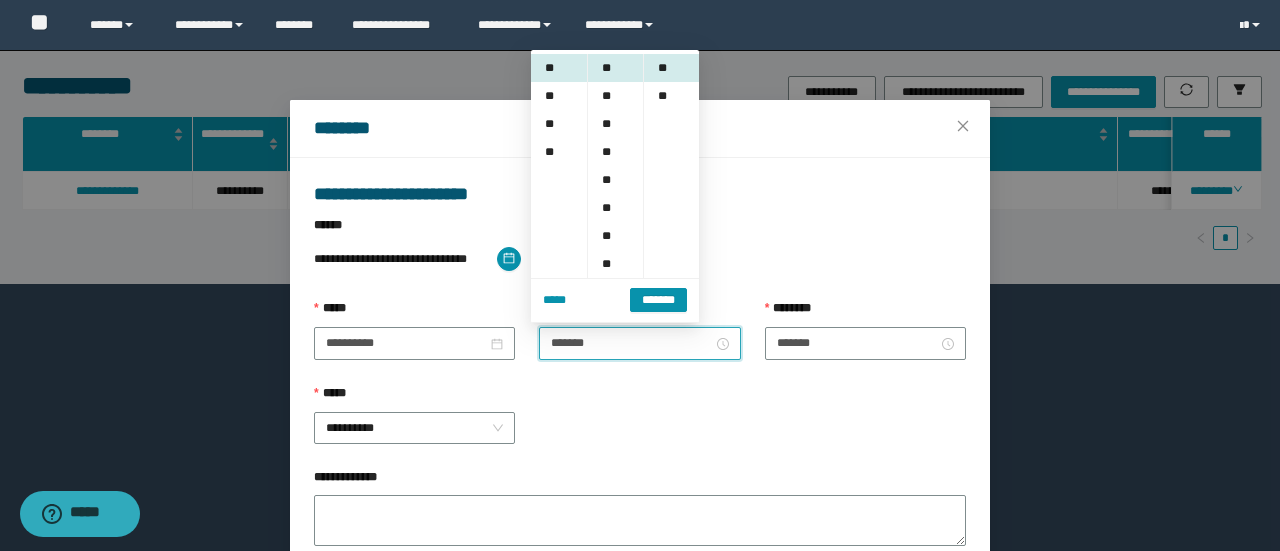 click on "**********" at bounding box center (640, 426) 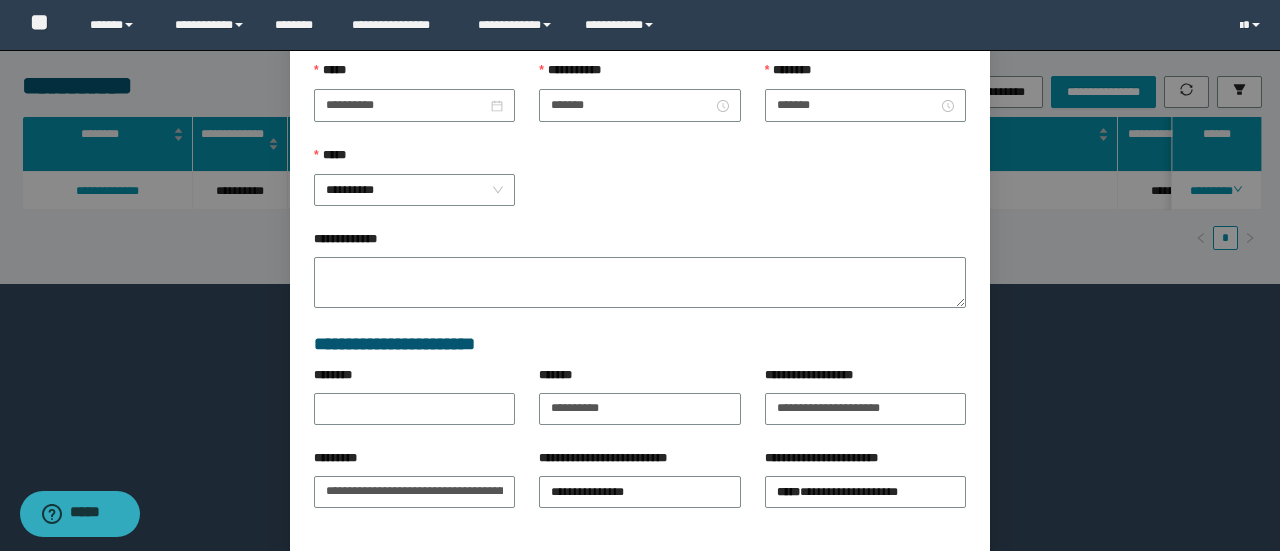 scroll, scrollTop: 316, scrollLeft: 0, axis: vertical 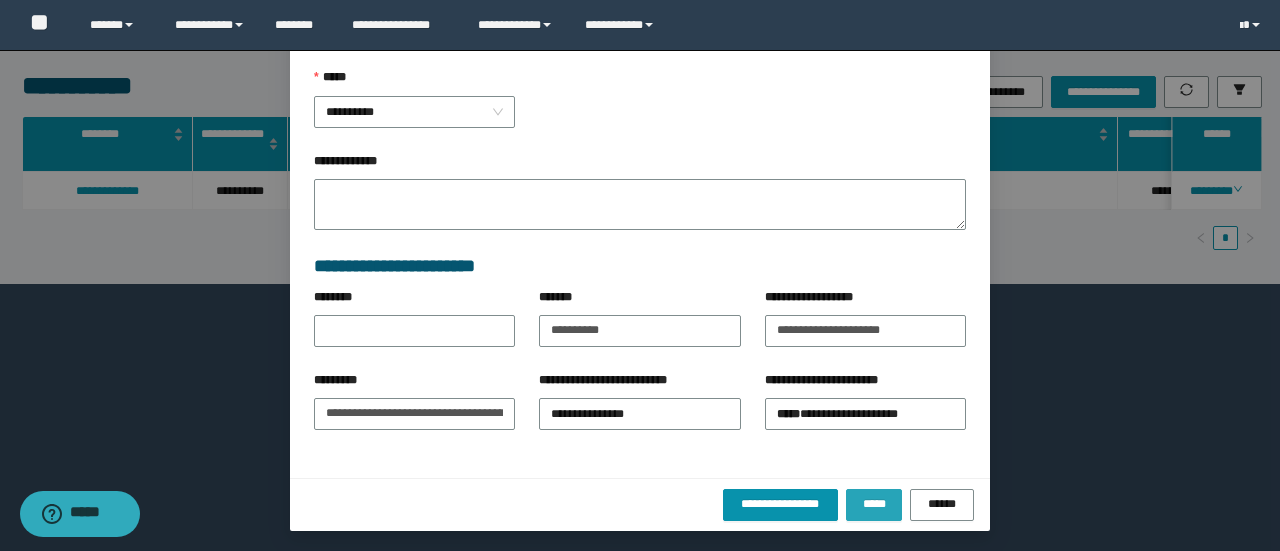 click on "*****" at bounding box center (874, 504) 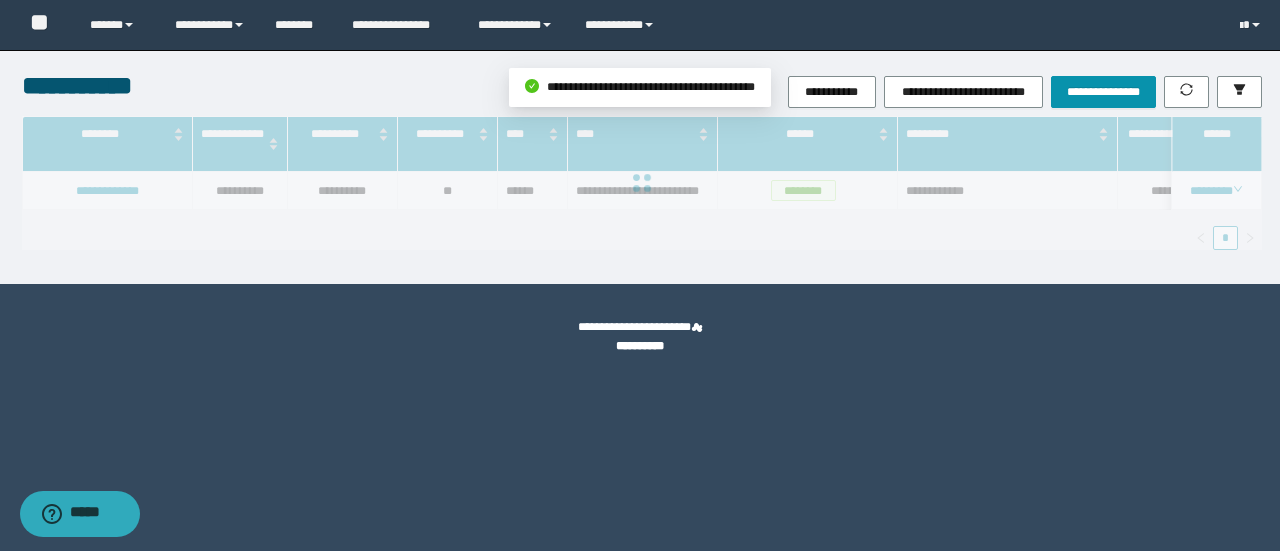 scroll, scrollTop: 216, scrollLeft: 0, axis: vertical 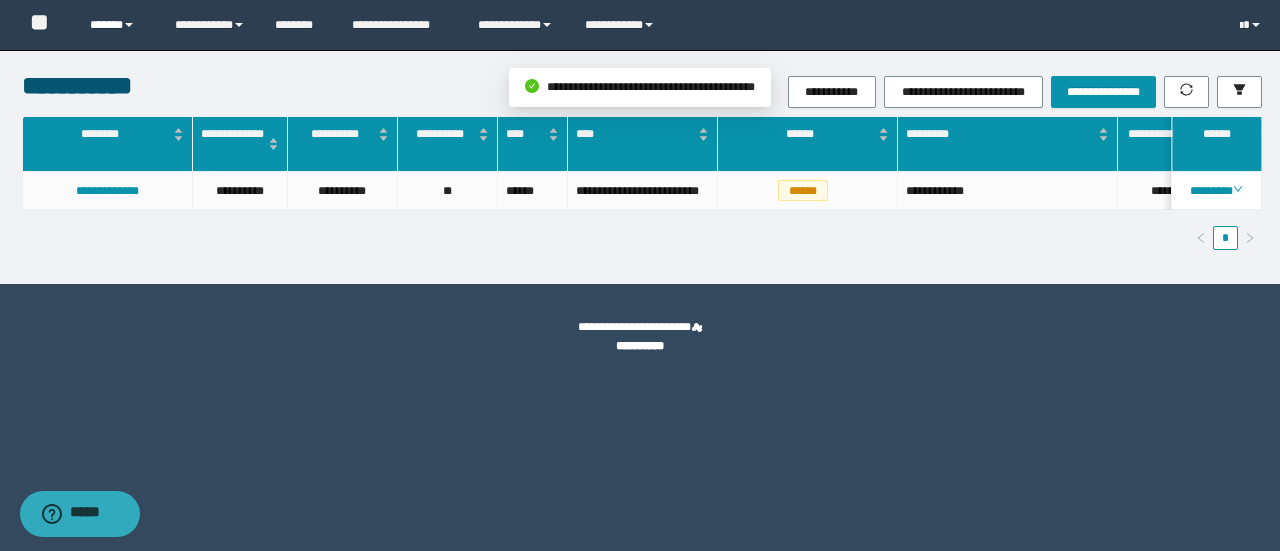 click on "******" at bounding box center [117, 25] 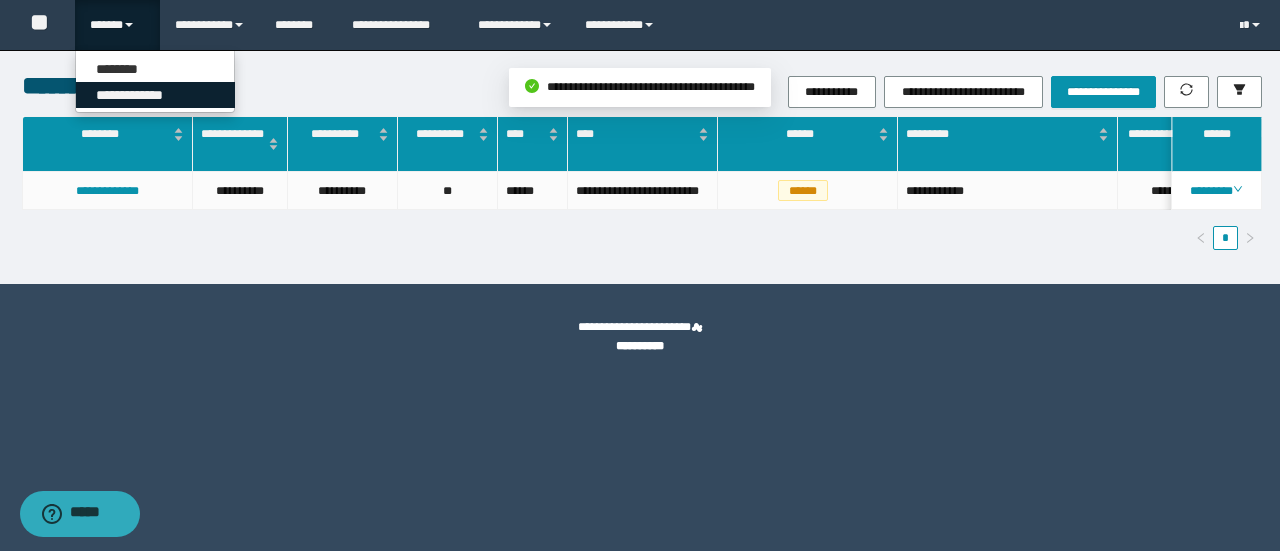 click on "**********" at bounding box center [155, 95] 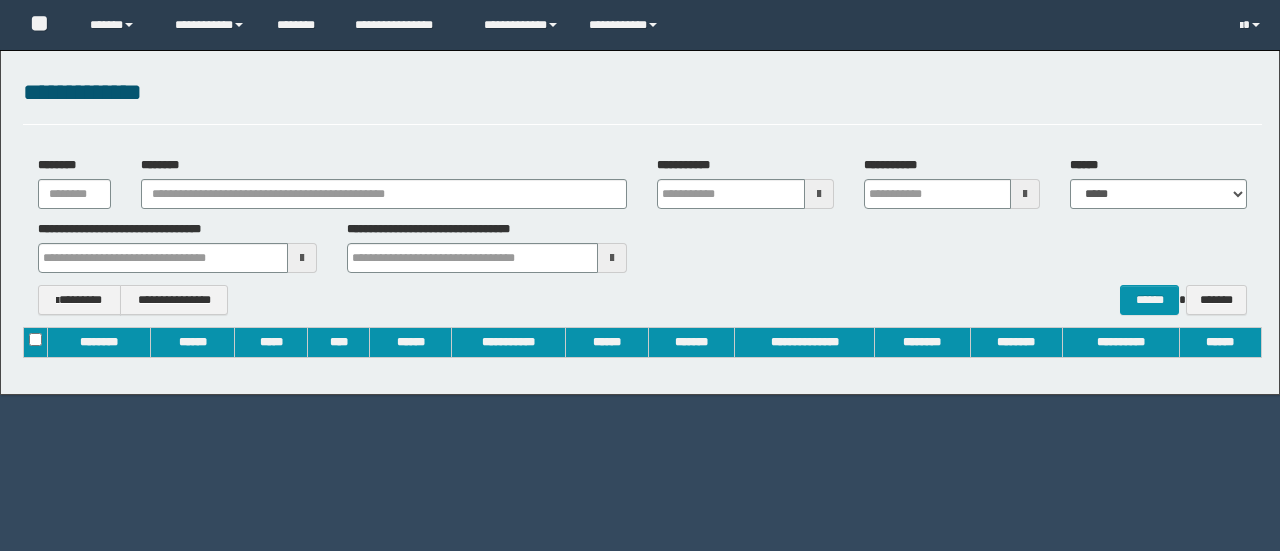 scroll, scrollTop: 0, scrollLeft: 0, axis: both 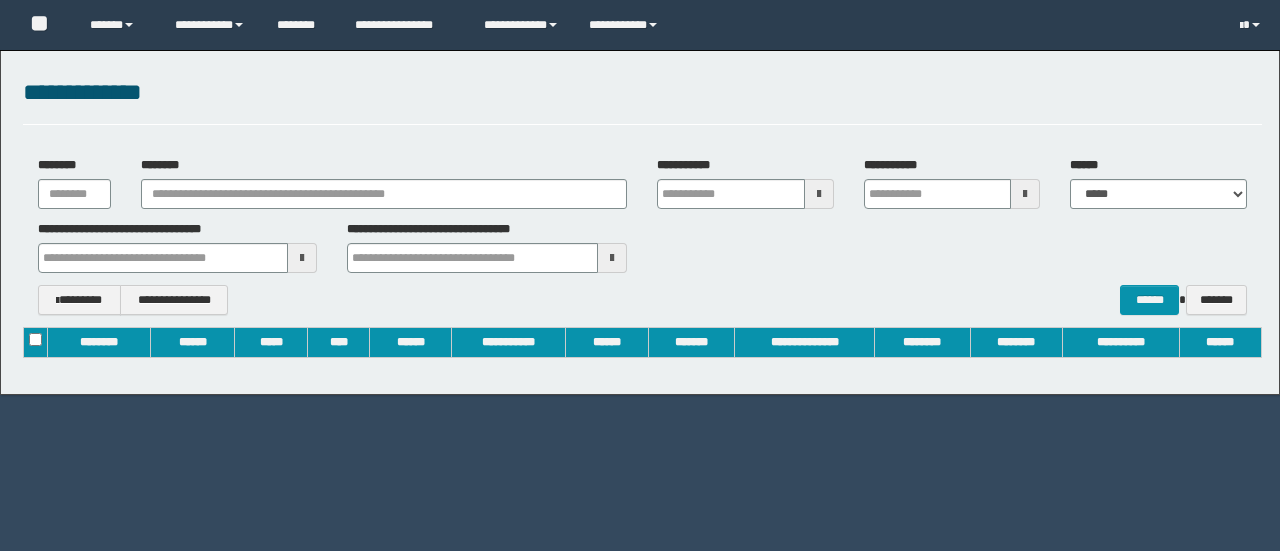 drag, startPoint x: 401, startPoint y: 171, endPoint x: 411, endPoint y: 199, distance: 29.732138 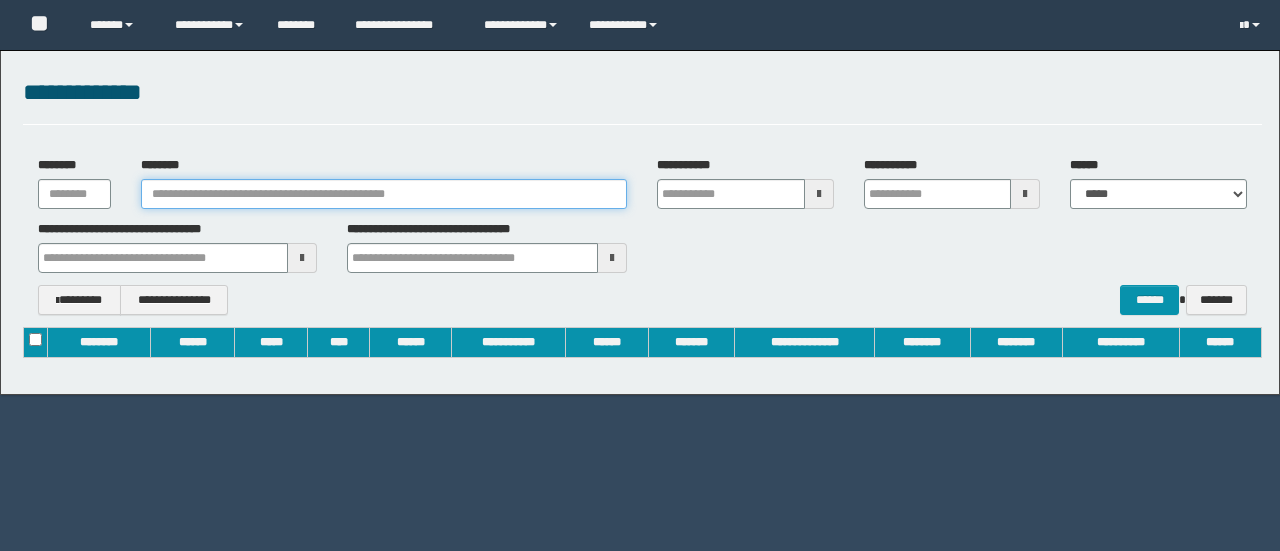 click on "********" at bounding box center [384, 194] 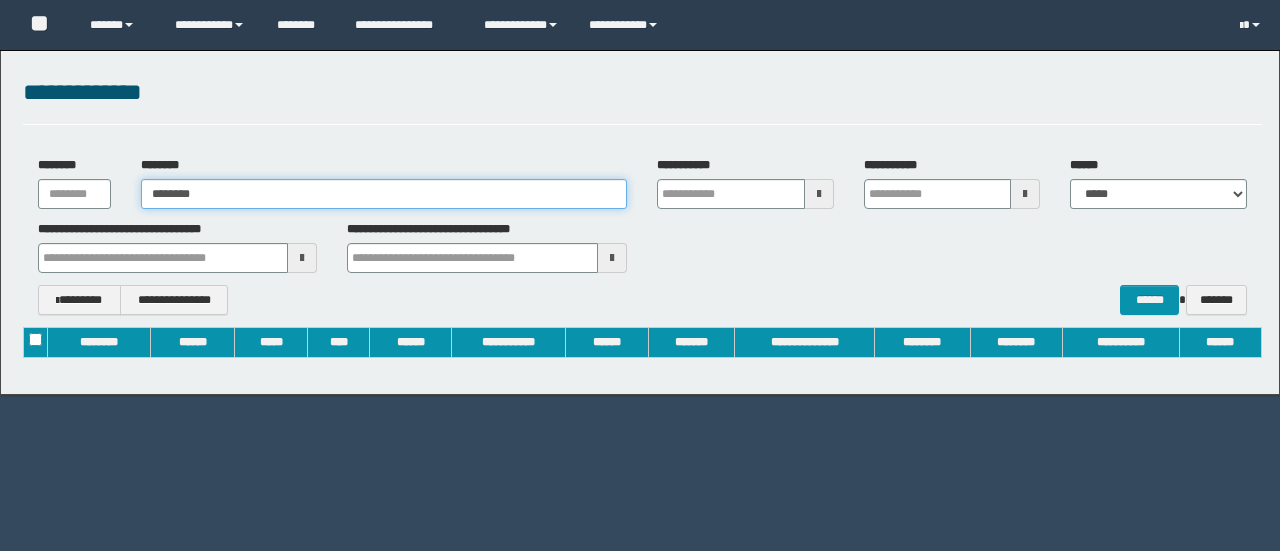 type on "********" 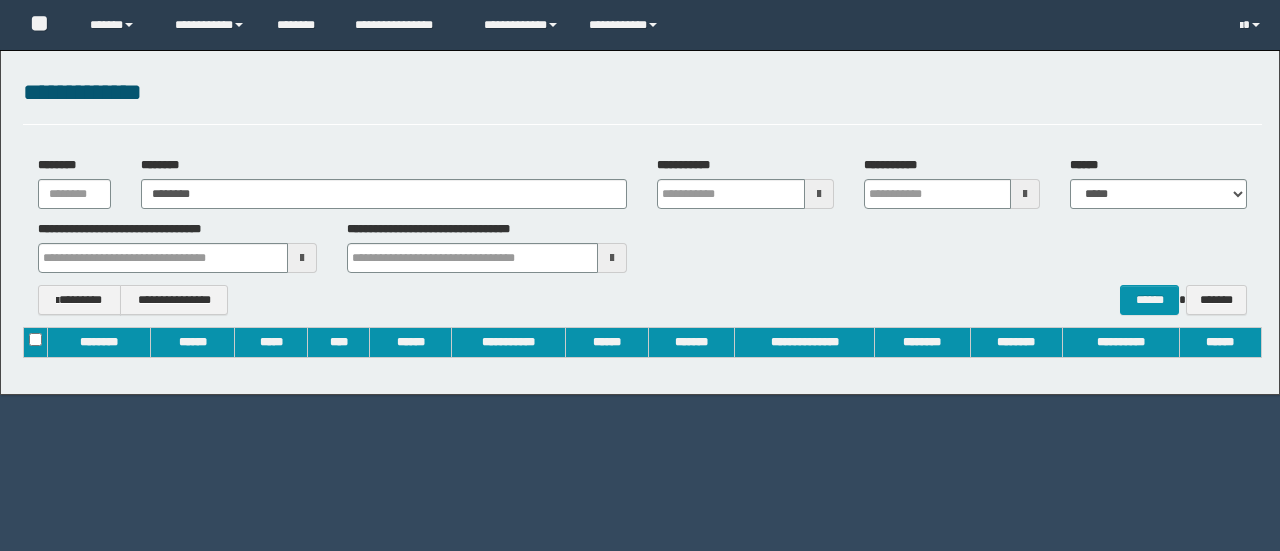 type on "**********" 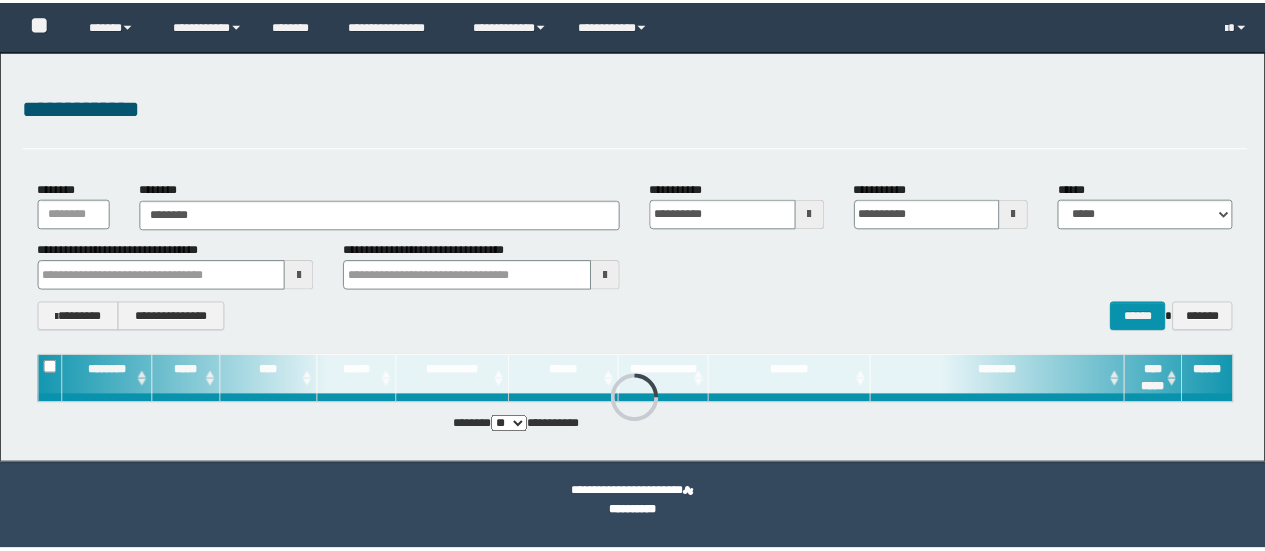 scroll, scrollTop: 0, scrollLeft: 0, axis: both 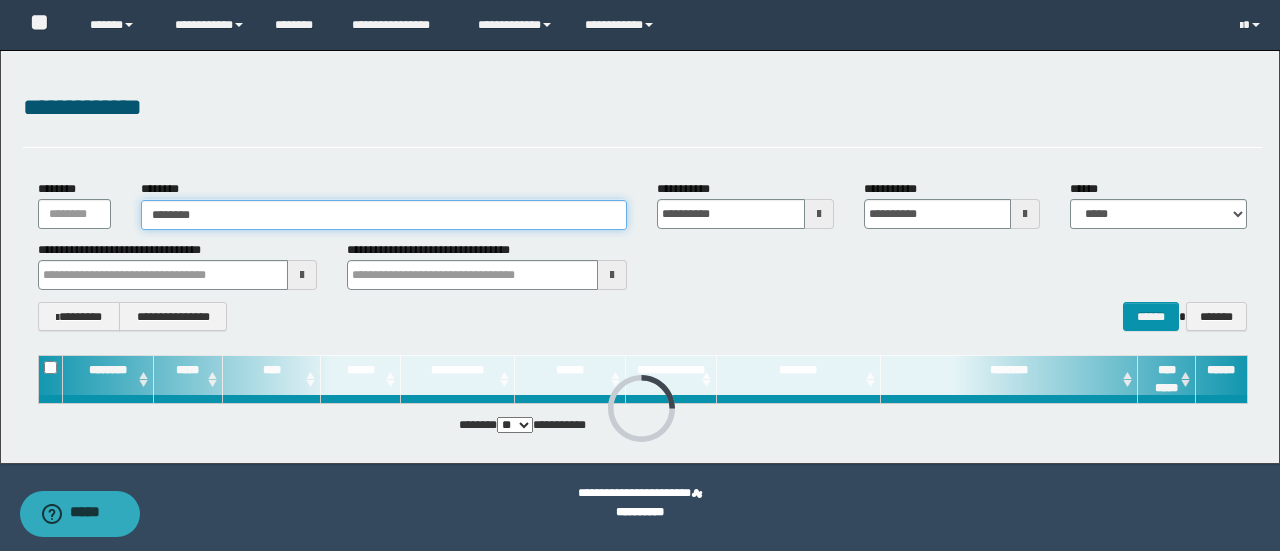 click on "********" at bounding box center [384, 215] 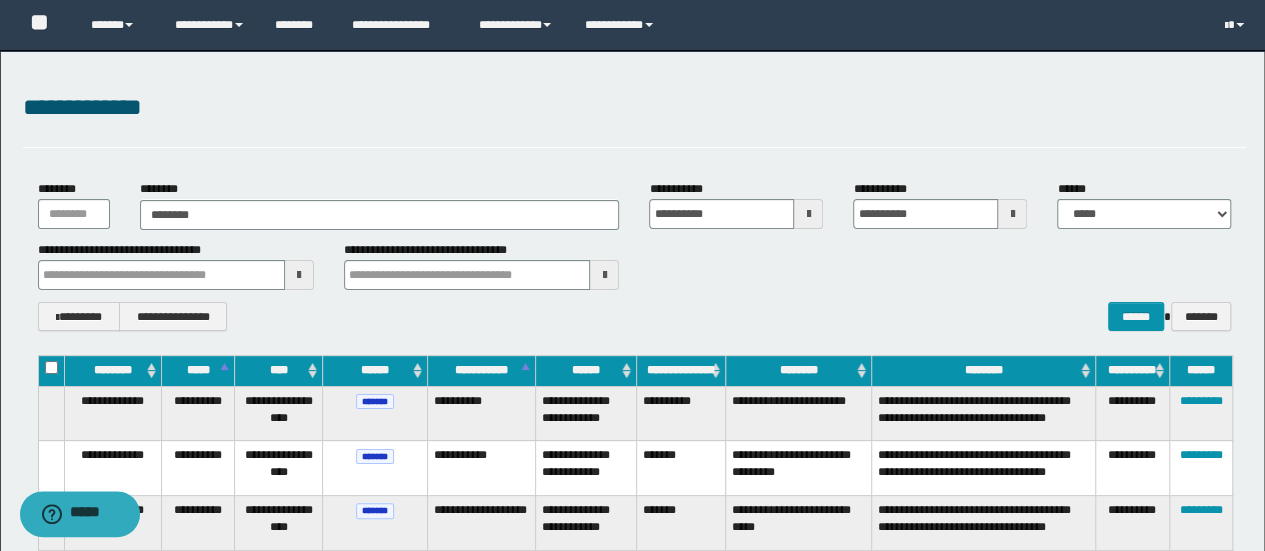 click on "**********" at bounding box center (632, 1627) 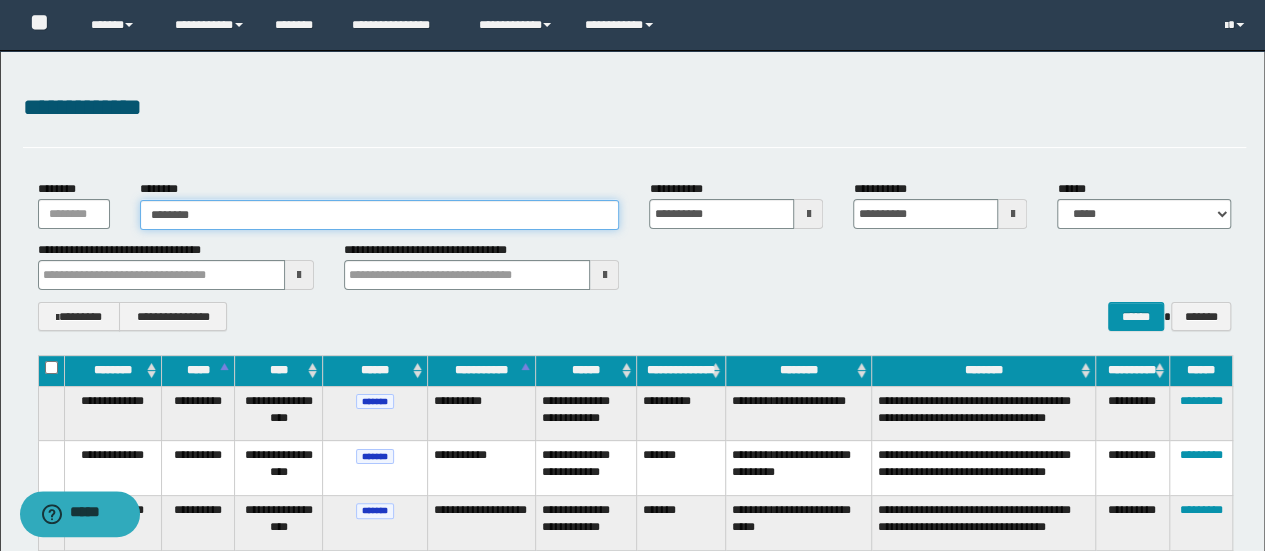 click on "********" at bounding box center (380, 215) 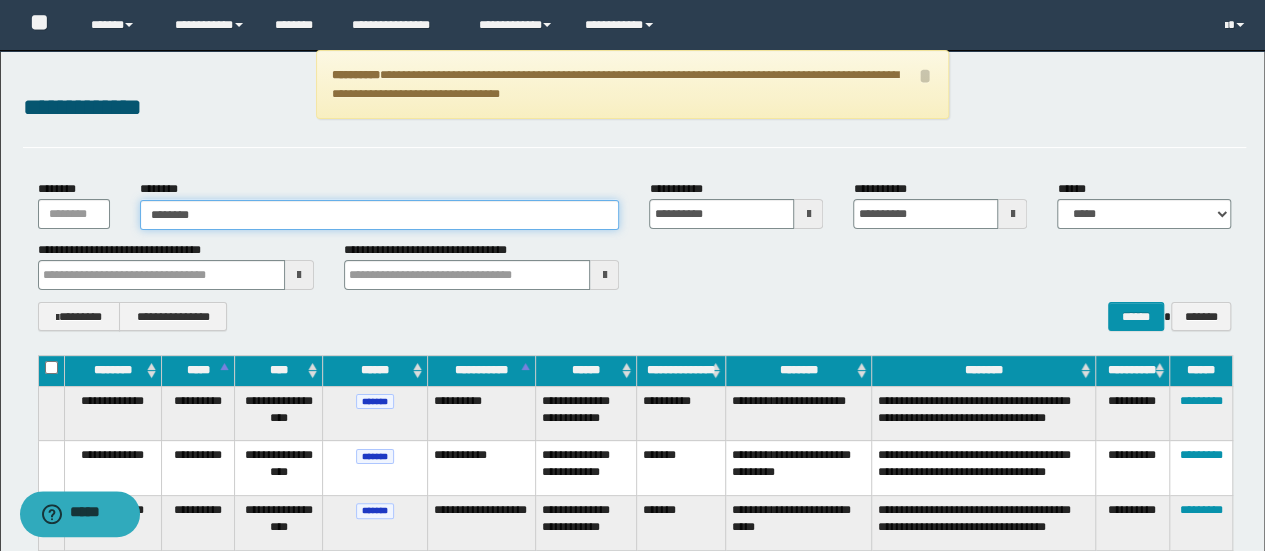 drag, startPoint x: 429, startPoint y: 215, endPoint x: 376, endPoint y: 221, distance: 53.338543 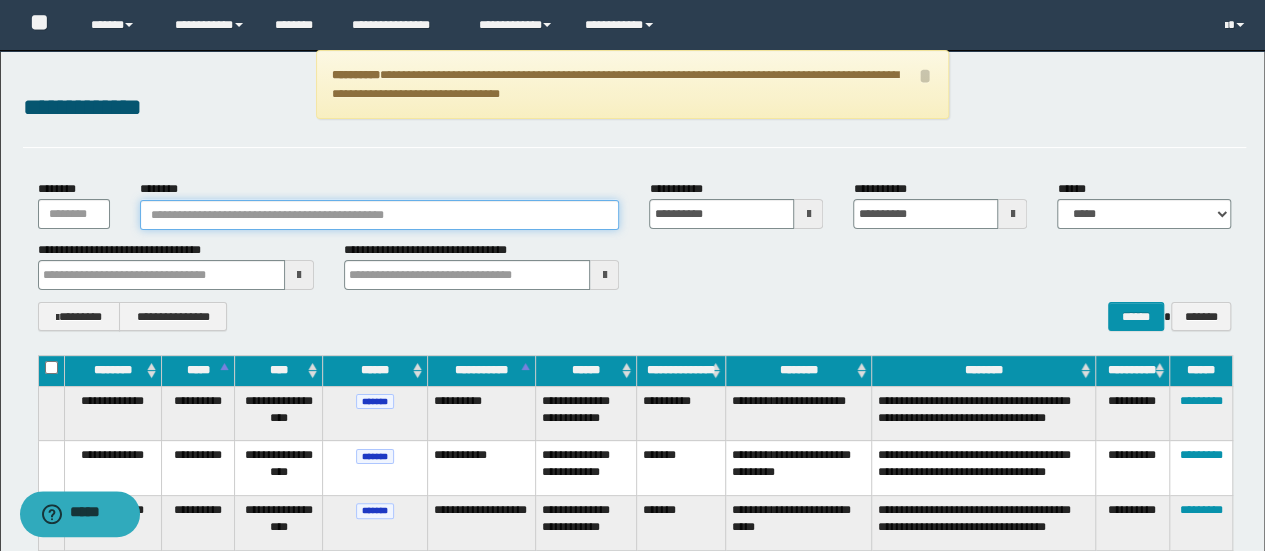 click on "********" at bounding box center [380, 215] 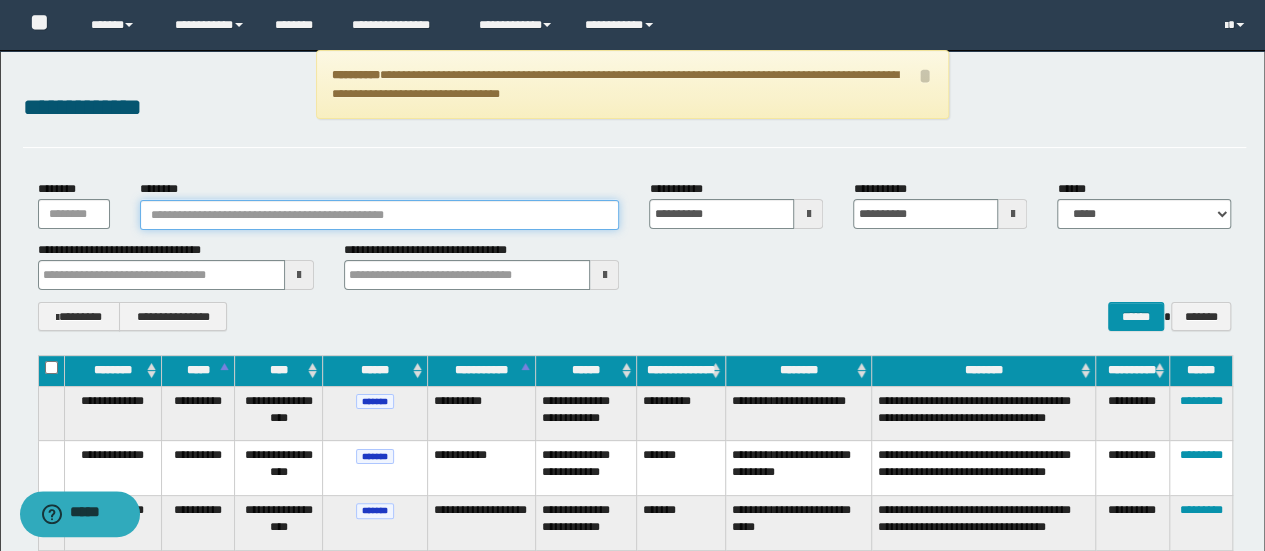type 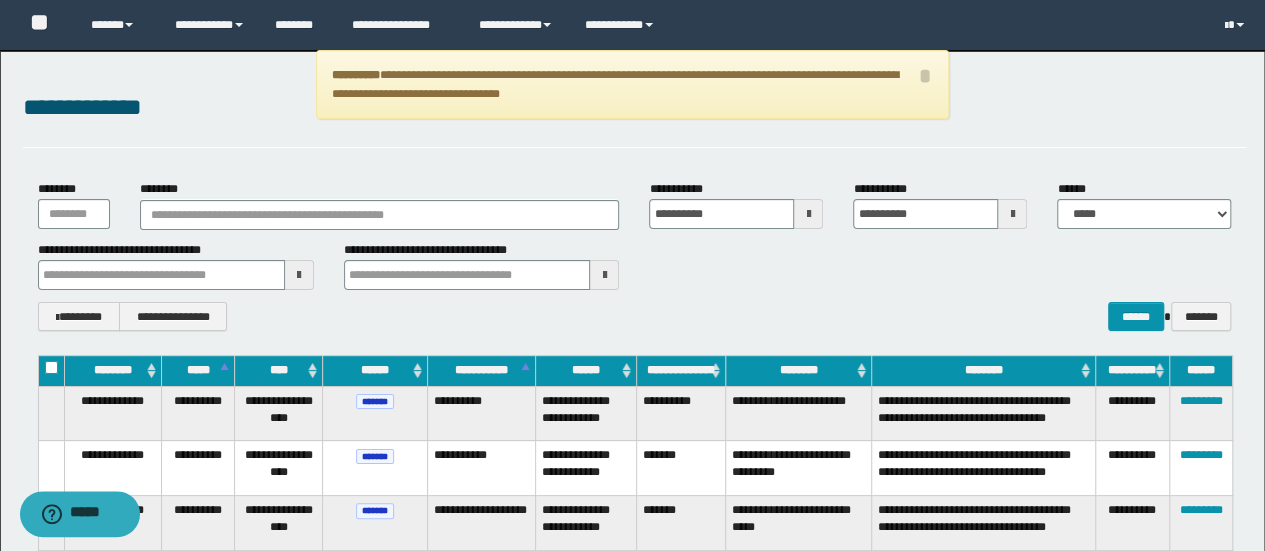 click on "**********" at bounding box center (635, 255) 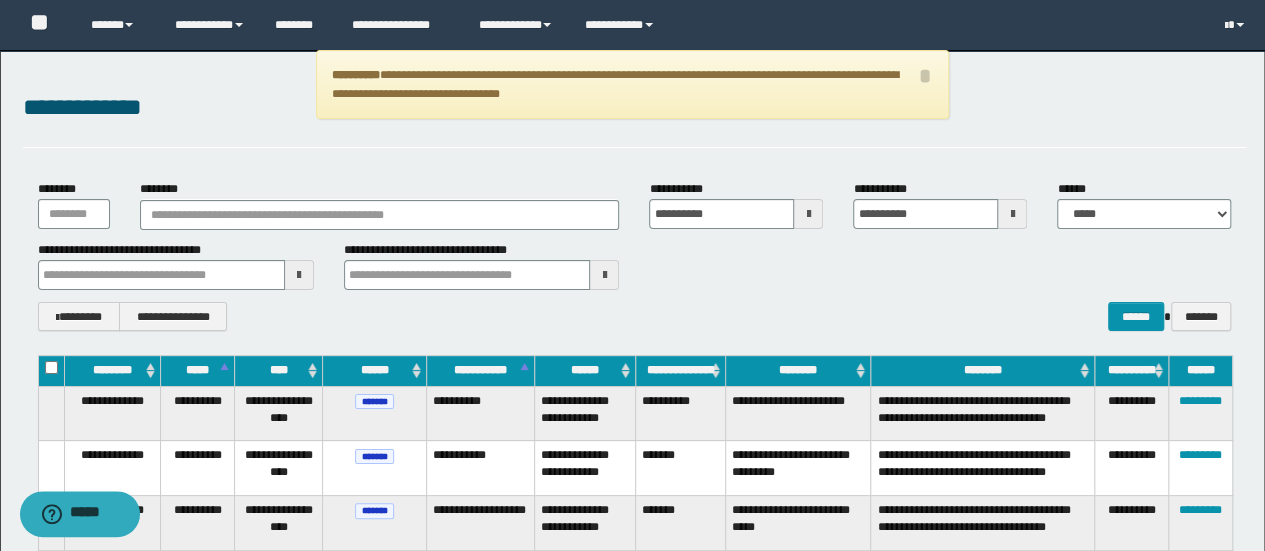 type 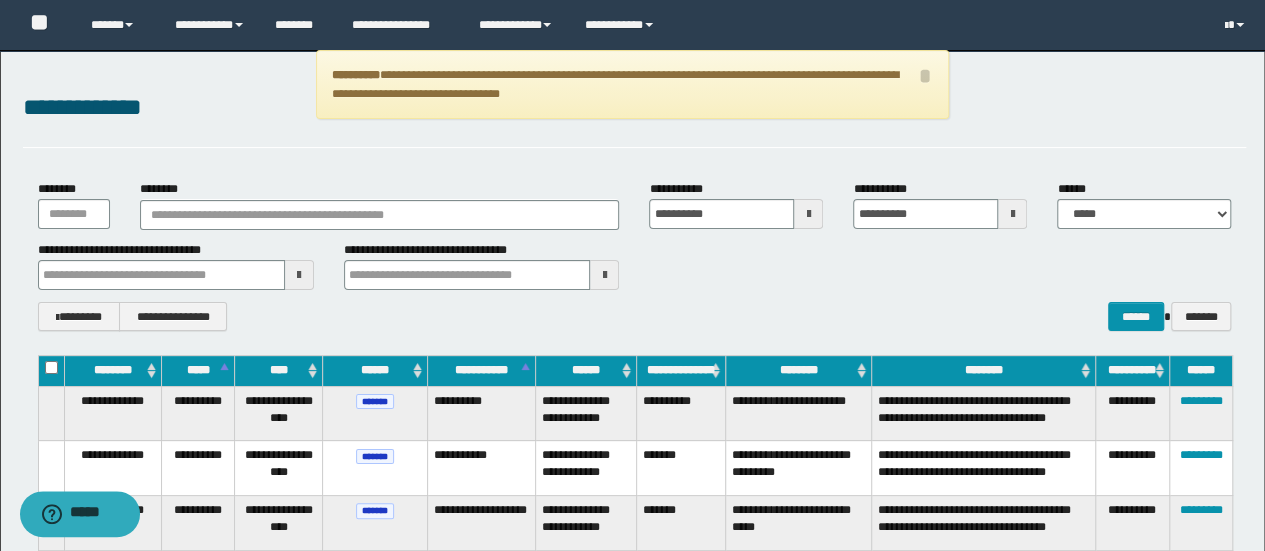 click on "********
********" at bounding box center [380, 204] 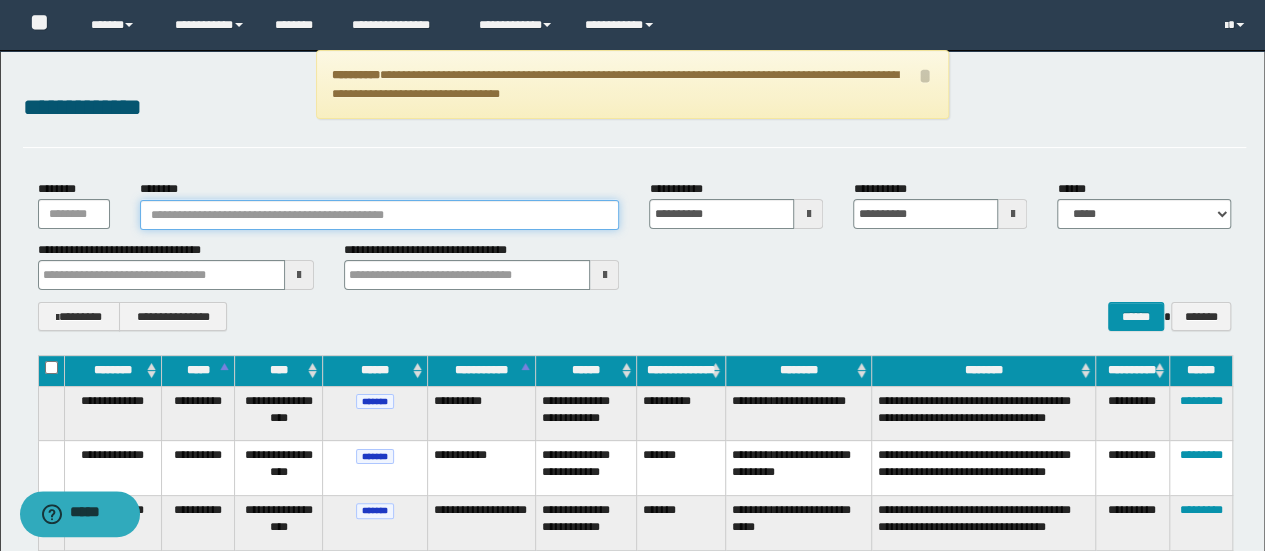 click on "********" at bounding box center (380, 215) 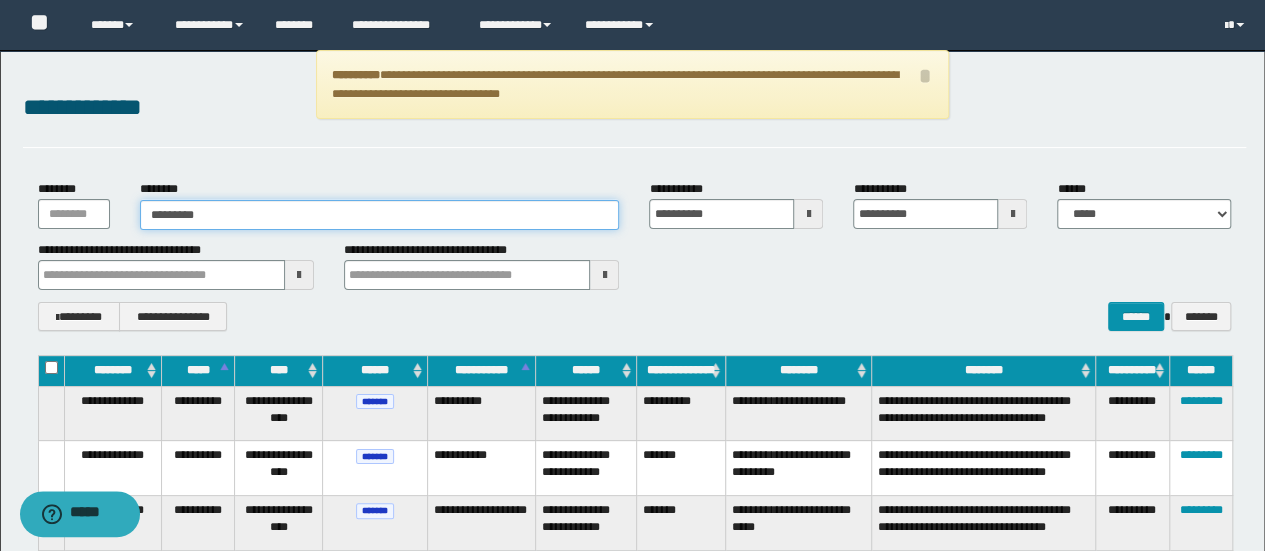 type on "********" 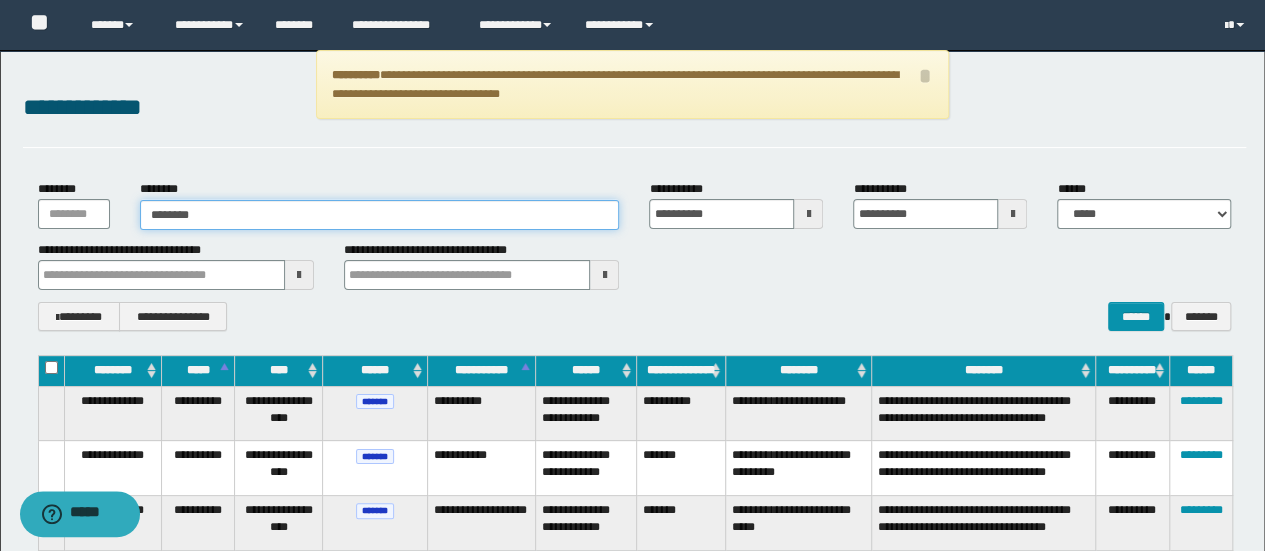 type on "********" 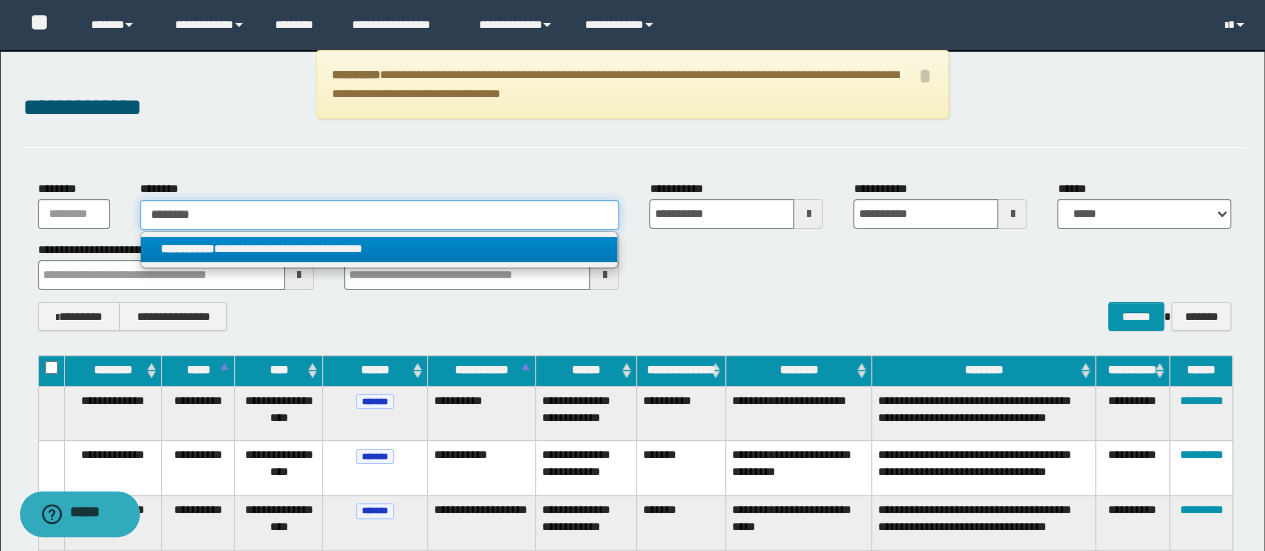 type on "********" 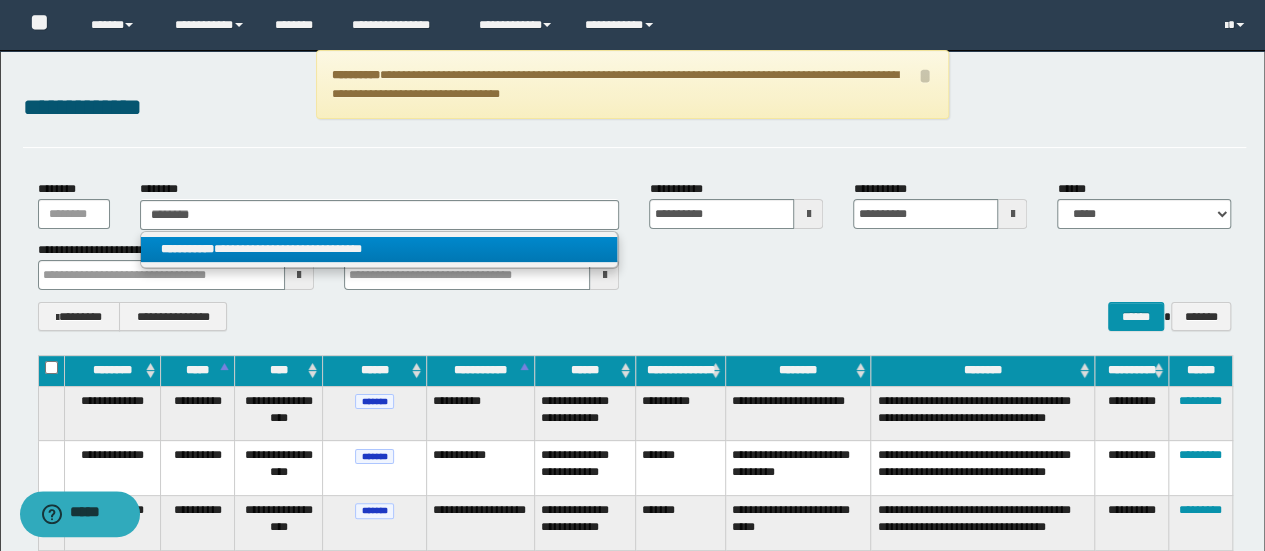 click on "**********" at bounding box center [379, 249] 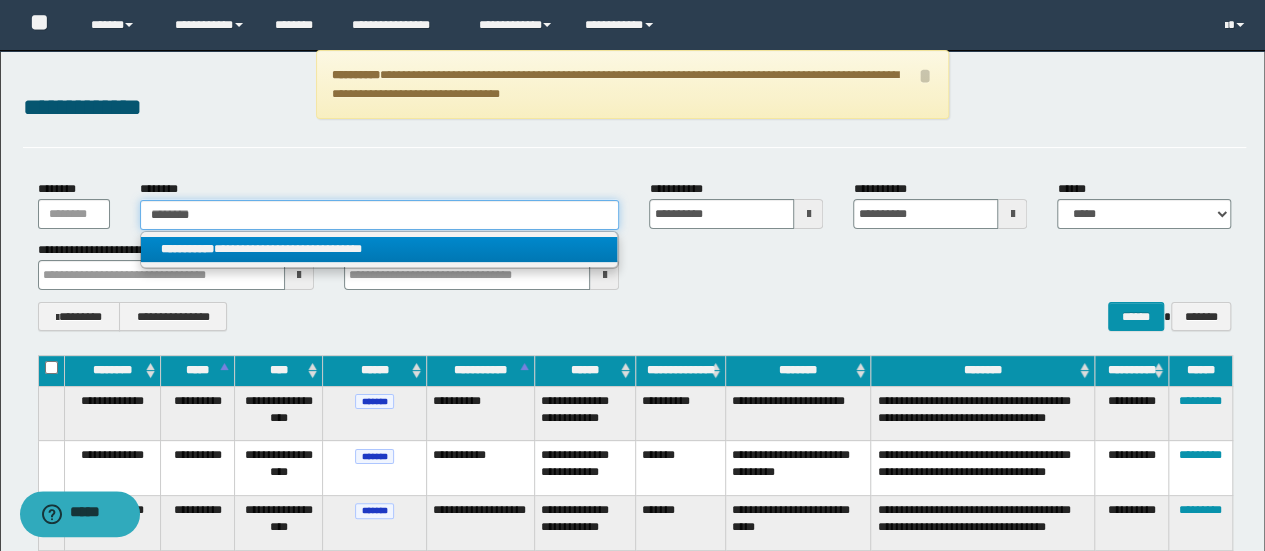 type 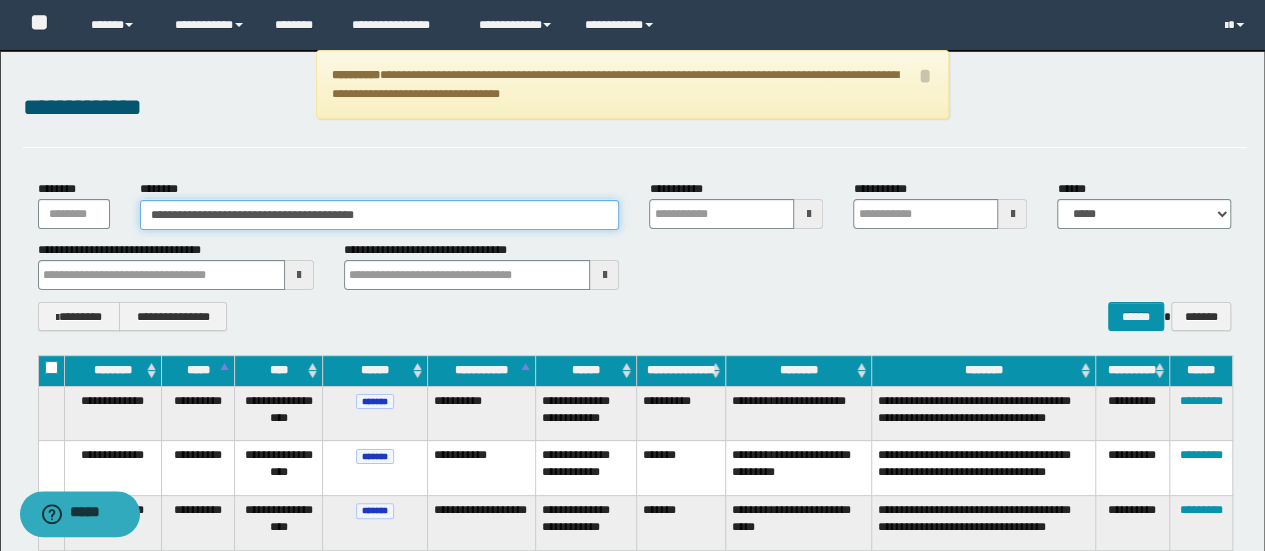 type 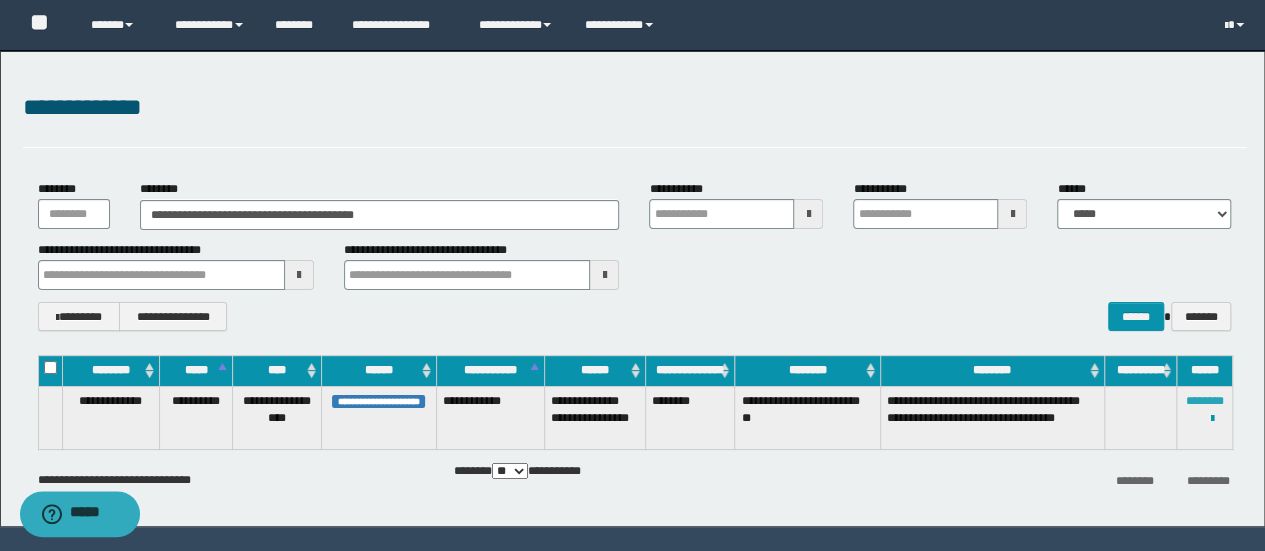 click on "********" at bounding box center [1205, 401] 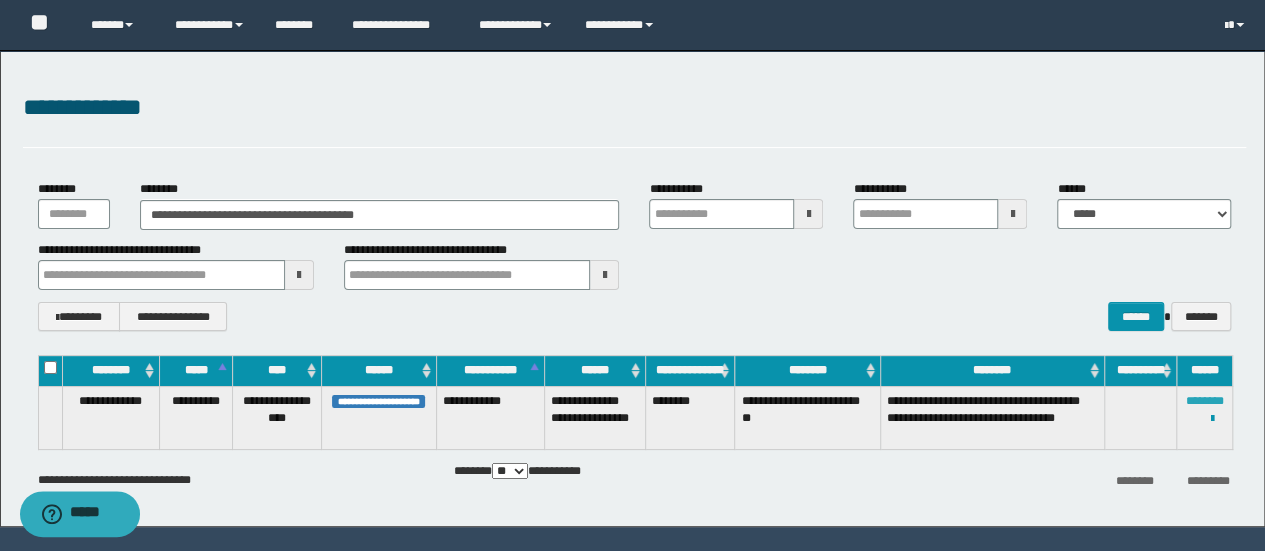 type 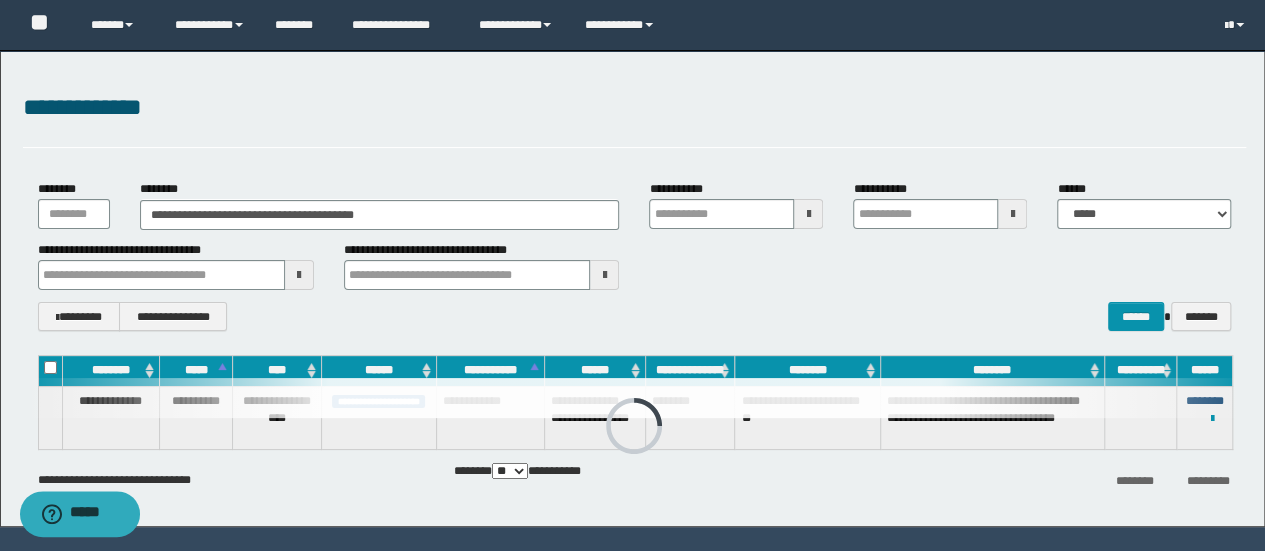 type 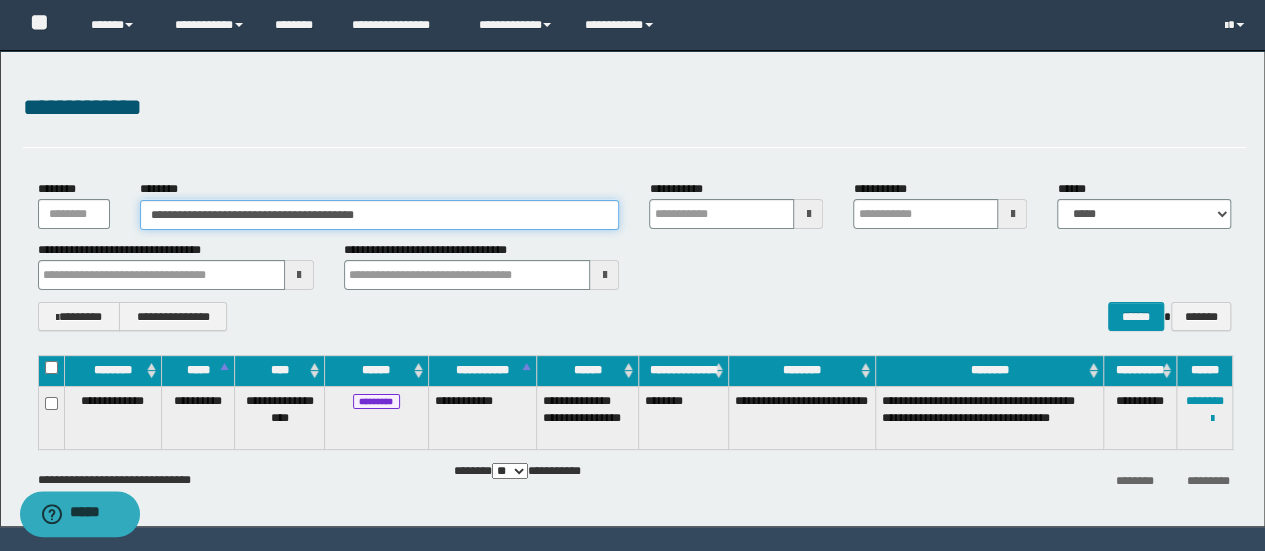 click on "**********" at bounding box center [380, 215] 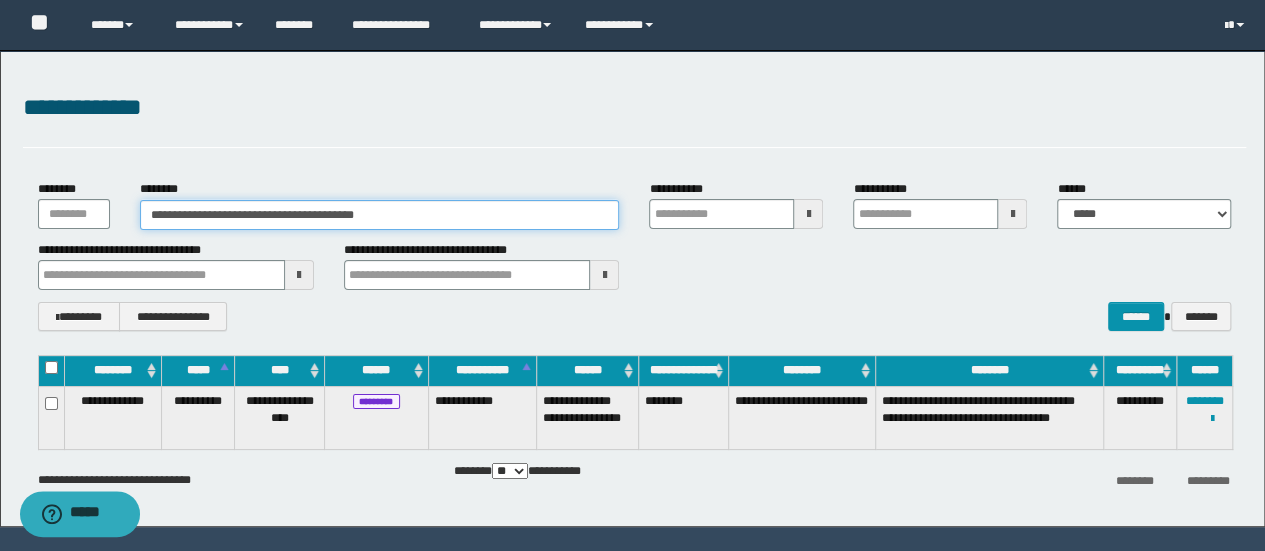 paste 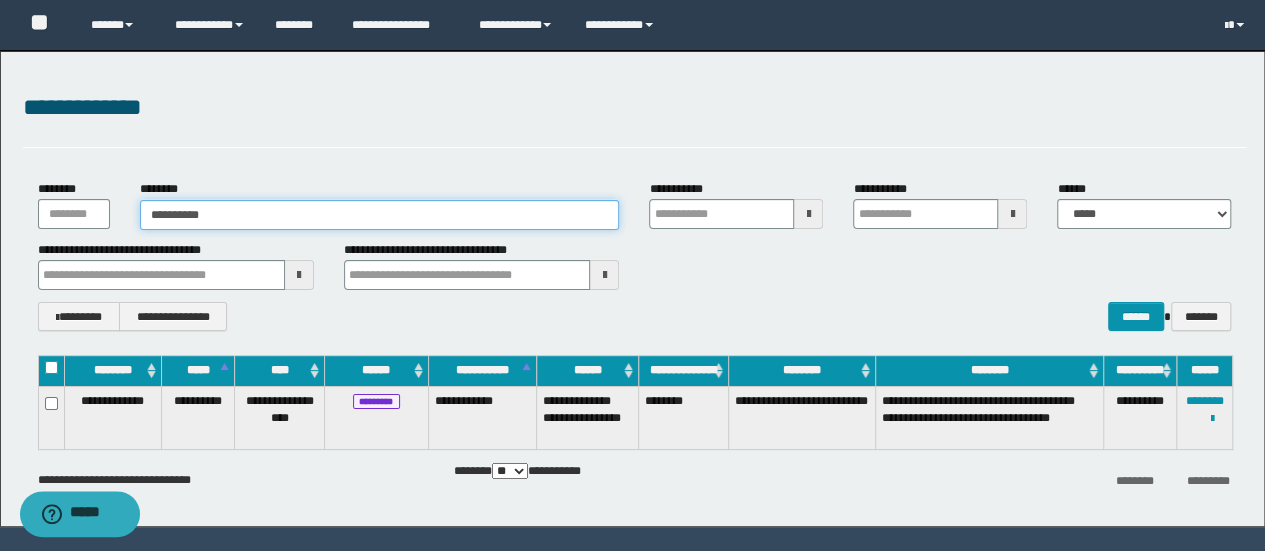 type on "**********" 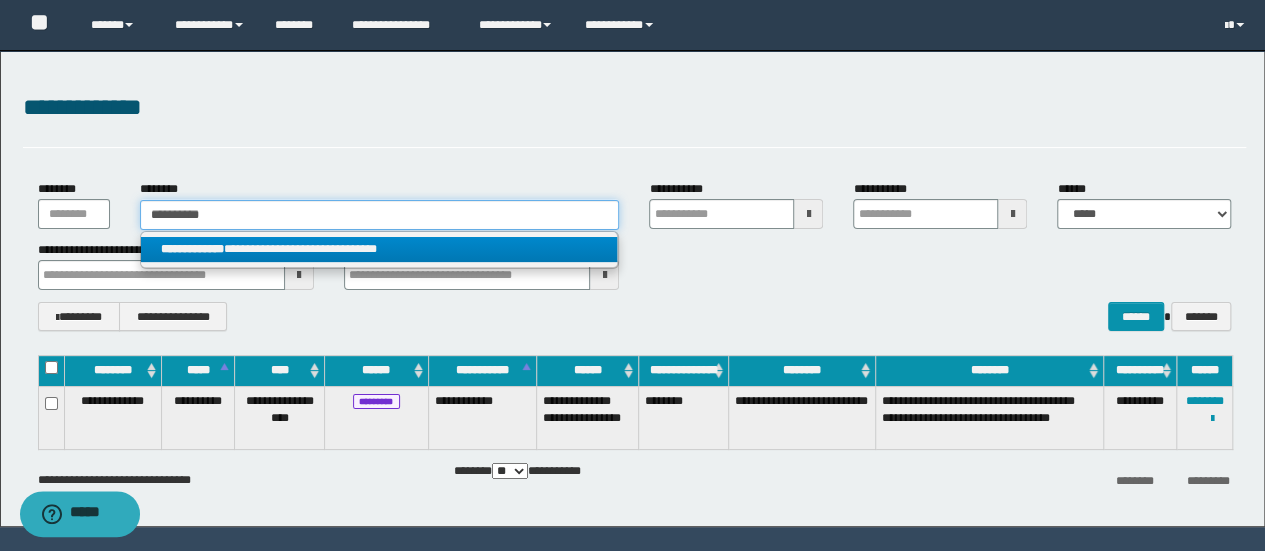 type on "**********" 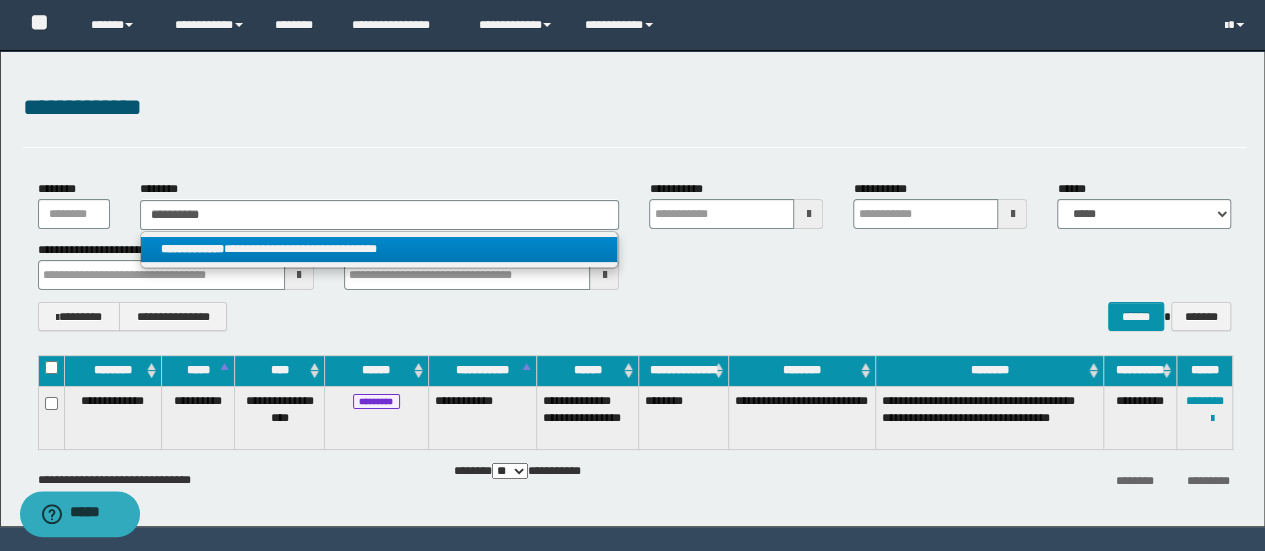 click on "**********" at bounding box center (379, 249) 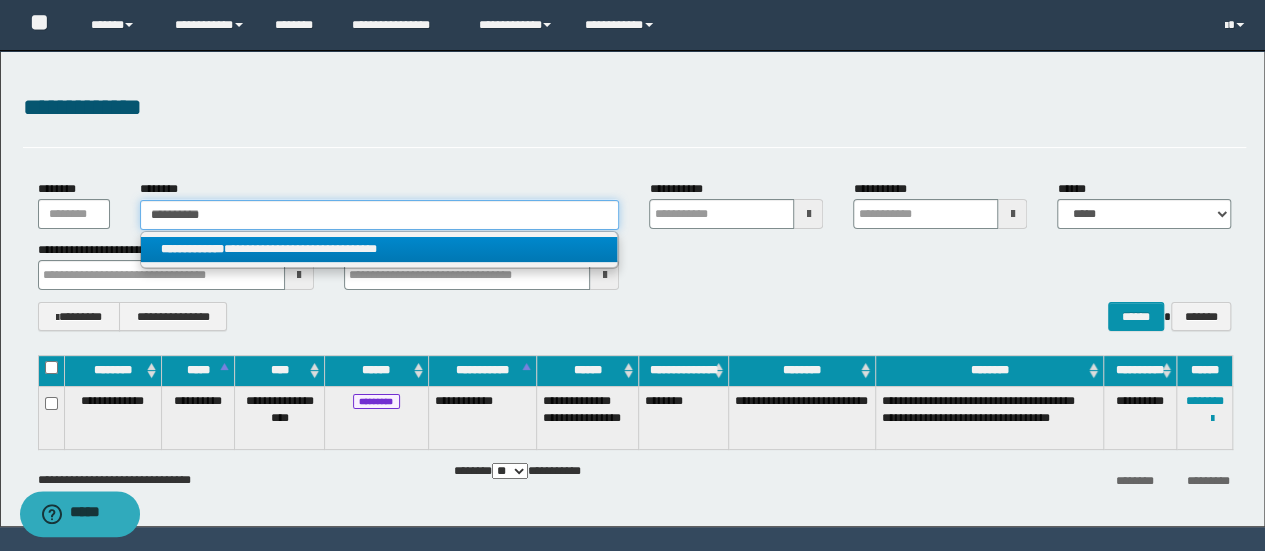type 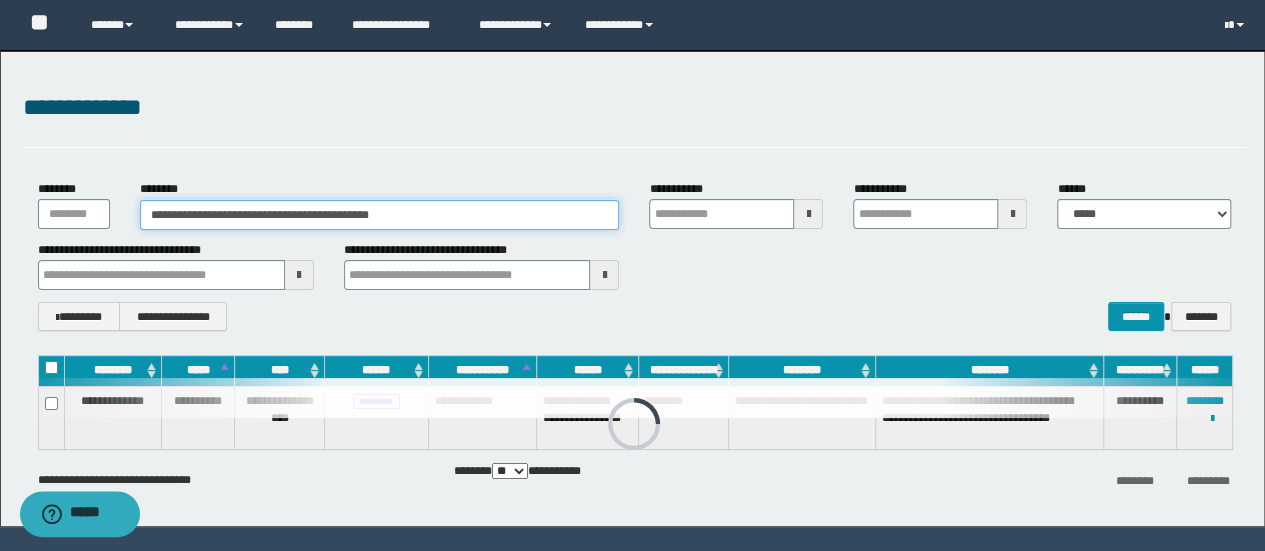 type 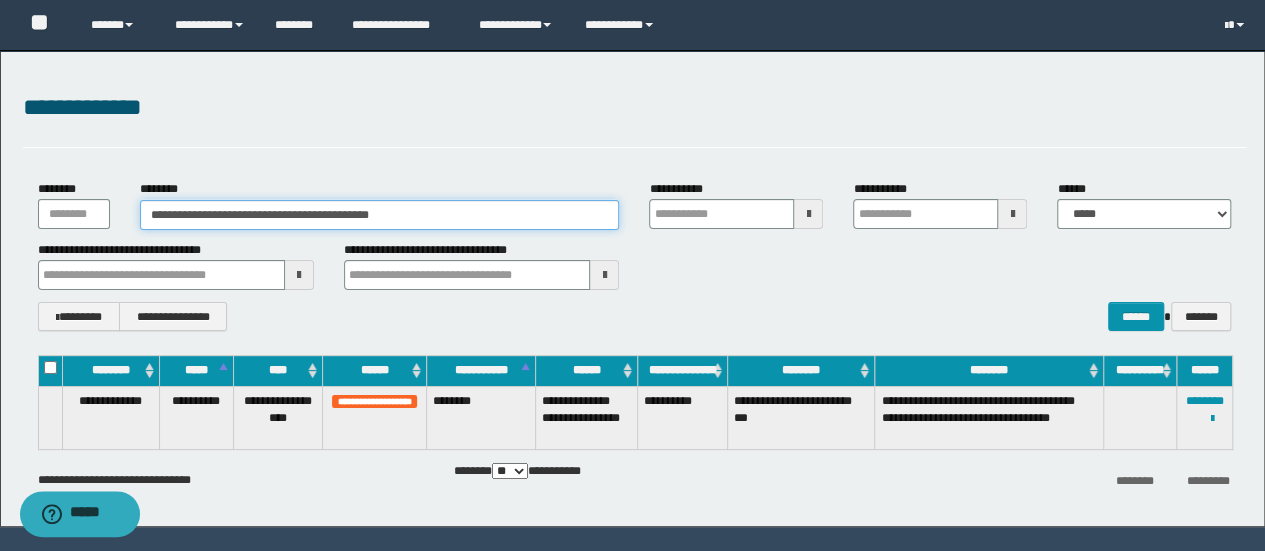 type 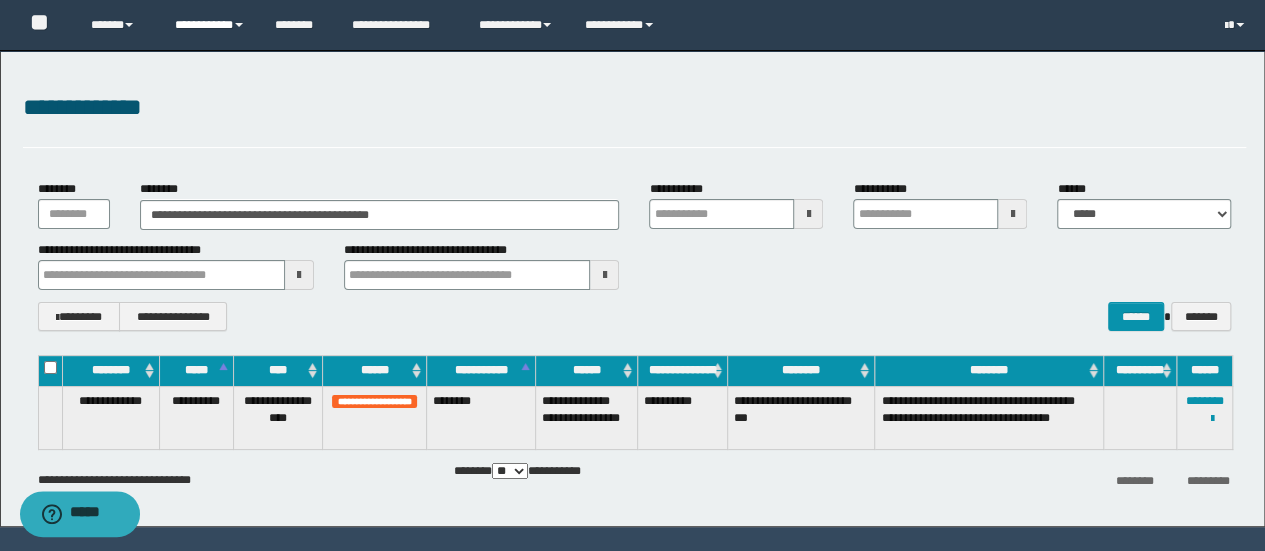 click on "**********" at bounding box center (210, 25) 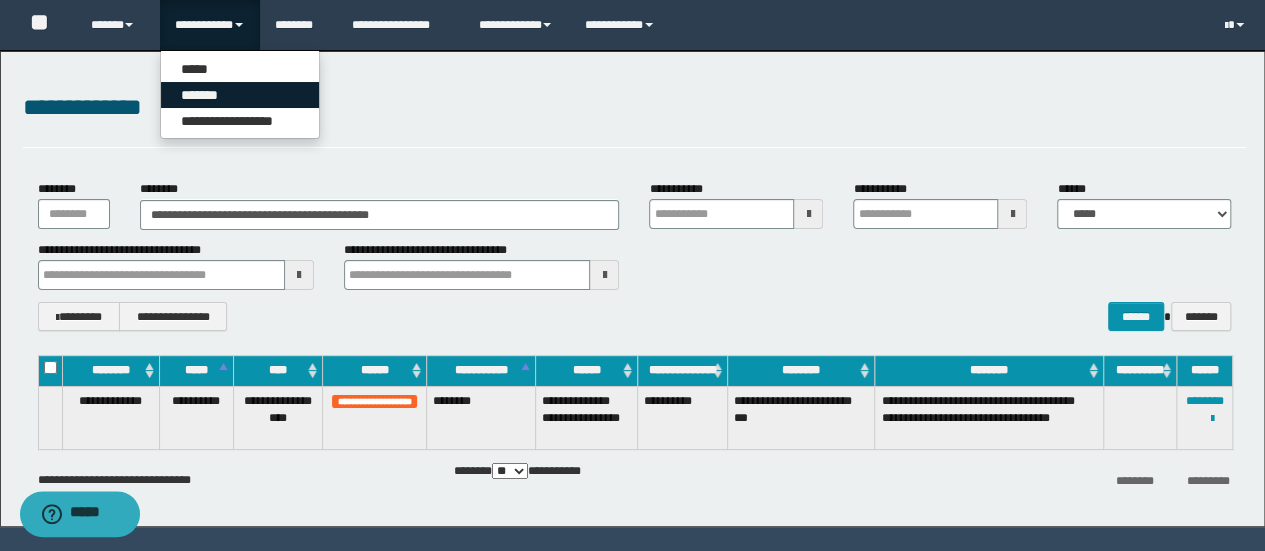 click on "*******" at bounding box center [240, 95] 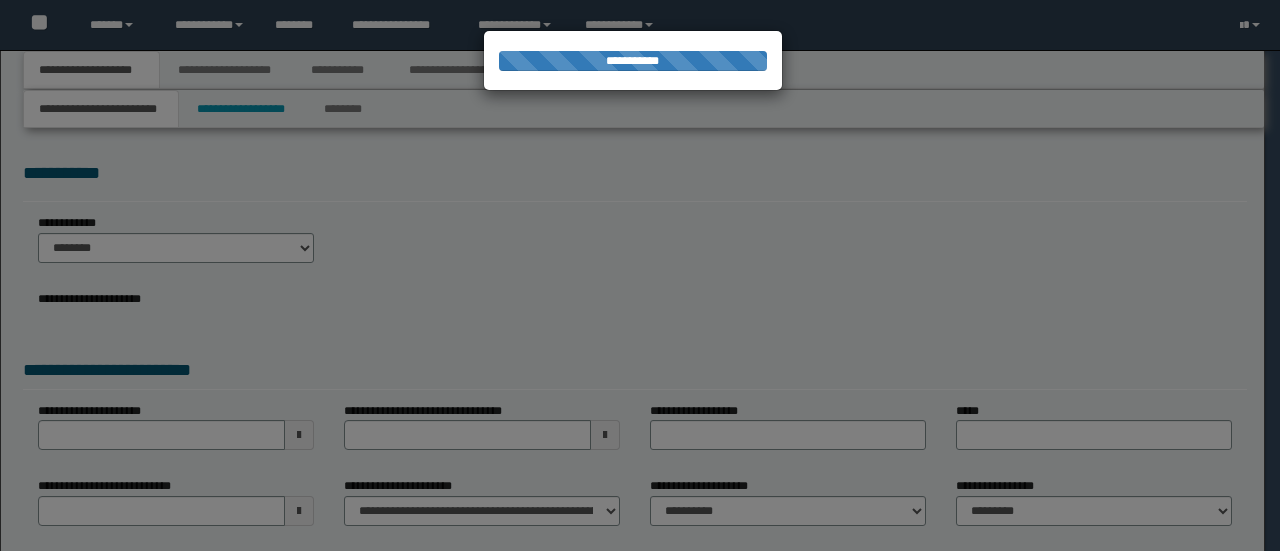 scroll, scrollTop: 0, scrollLeft: 0, axis: both 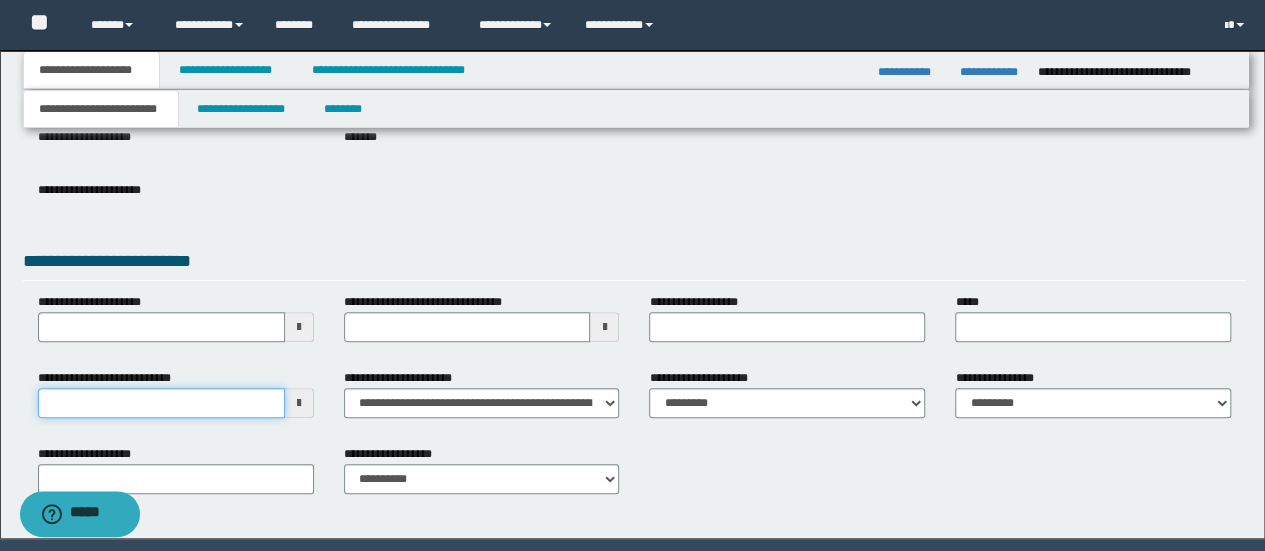 click on "**********" at bounding box center [161, 403] 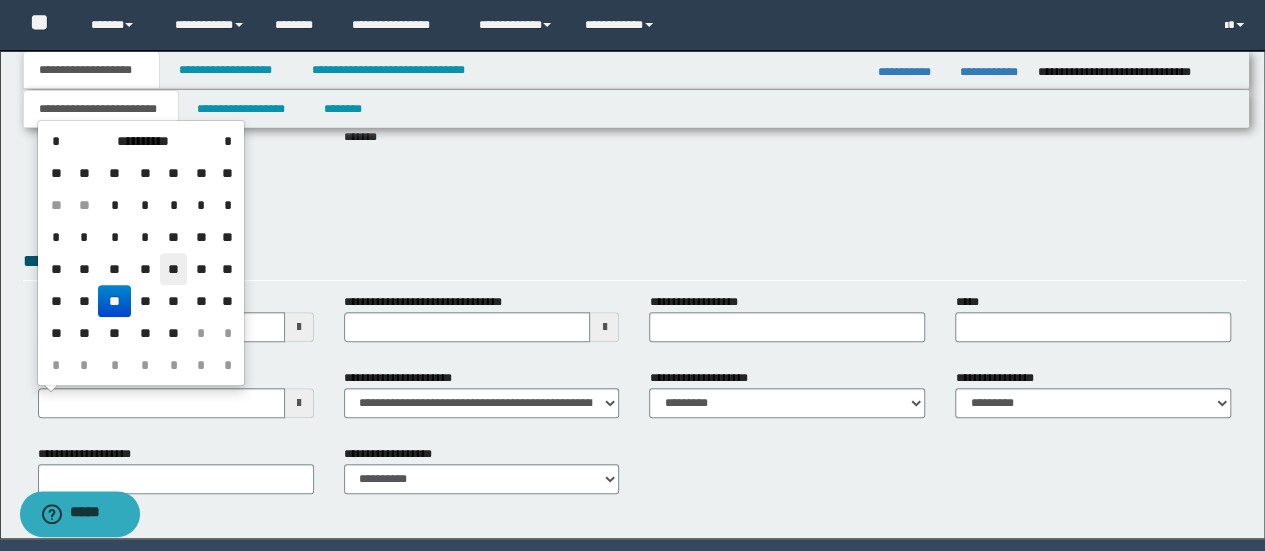 click on "**" at bounding box center (174, 269) 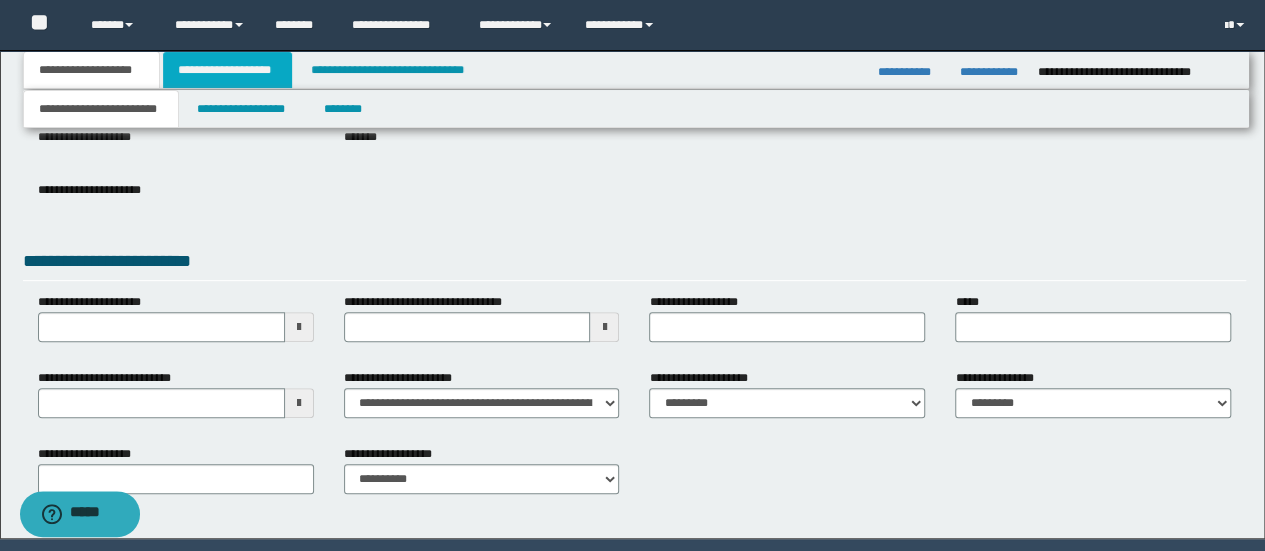 click on "**********" at bounding box center [227, 70] 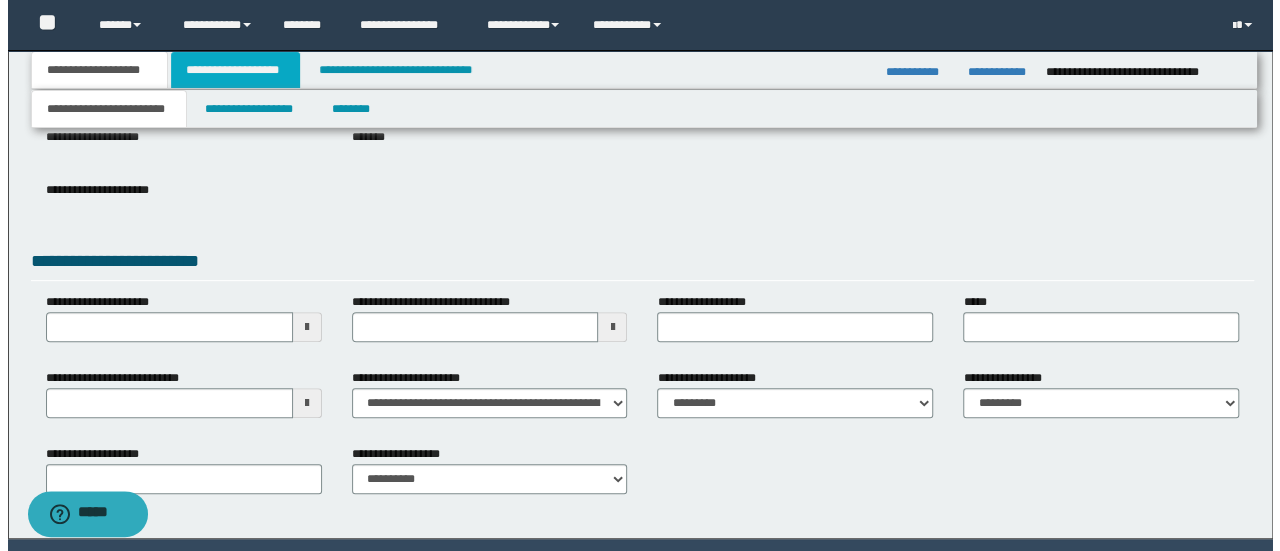 scroll, scrollTop: 0, scrollLeft: 0, axis: both 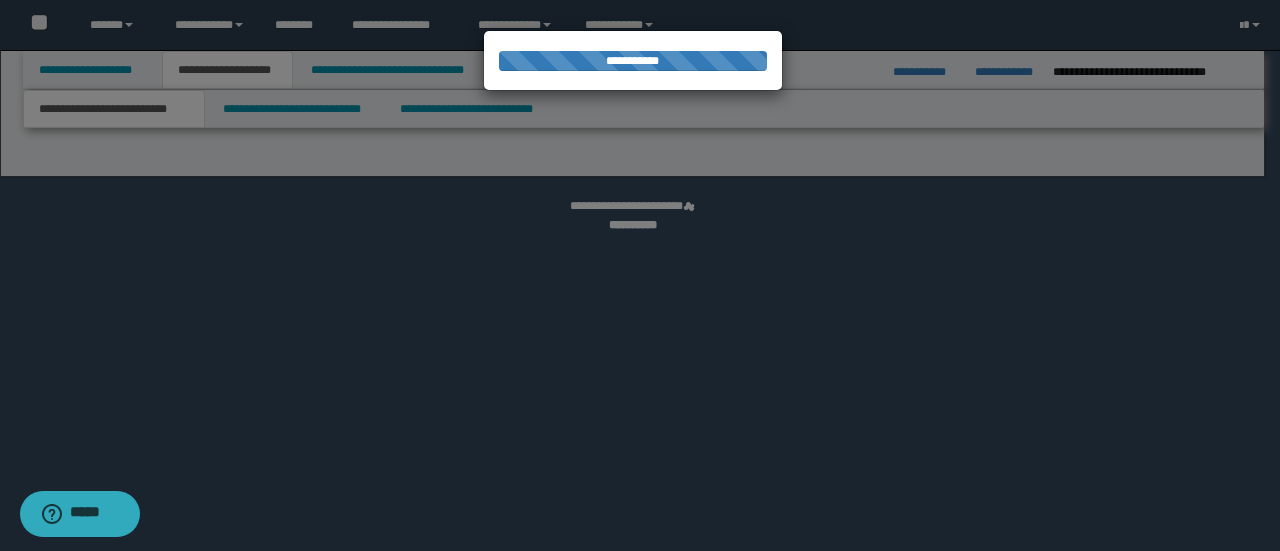 click at bounding box center [640, 275] 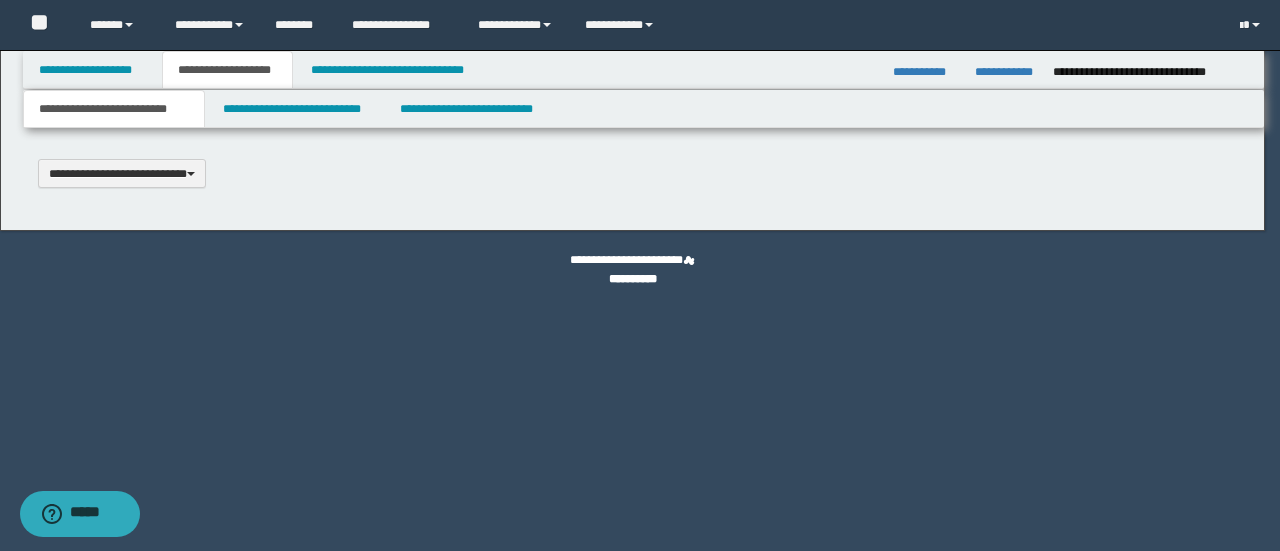 type 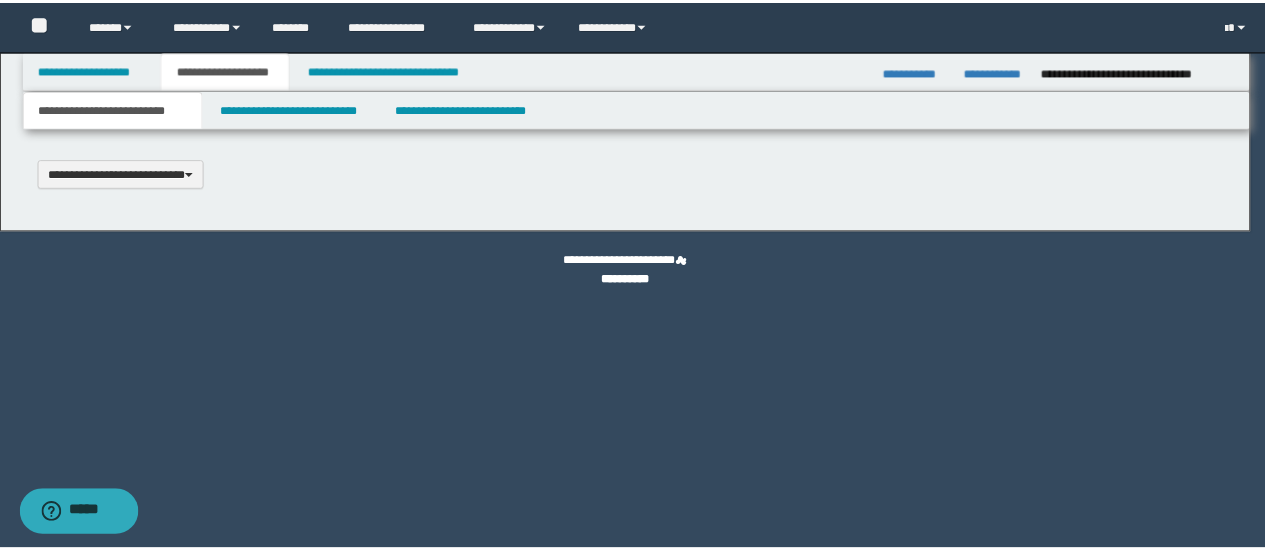 scroll, scrollTop: 0, scrollLeft: 0, axis: both 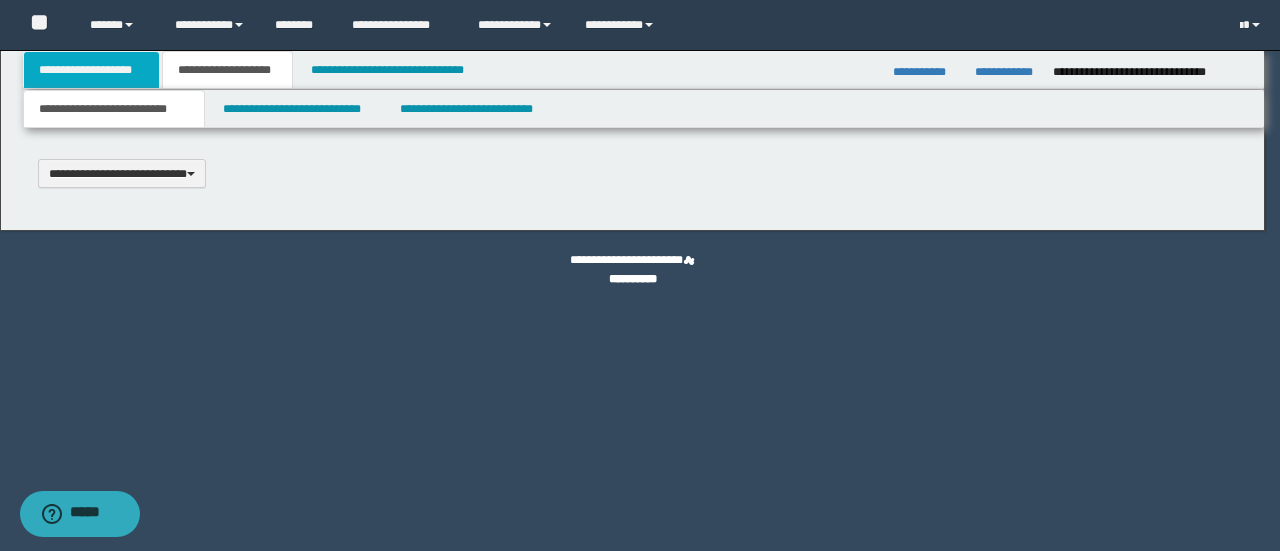 select on "*" 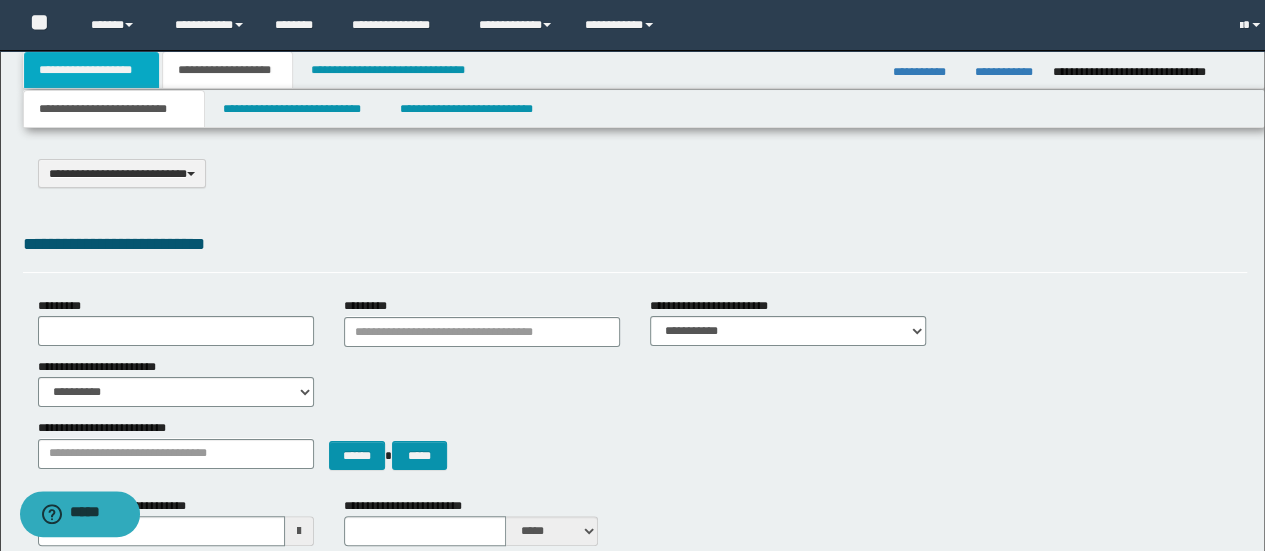 click on "**********" at bounding box center [92, 70] 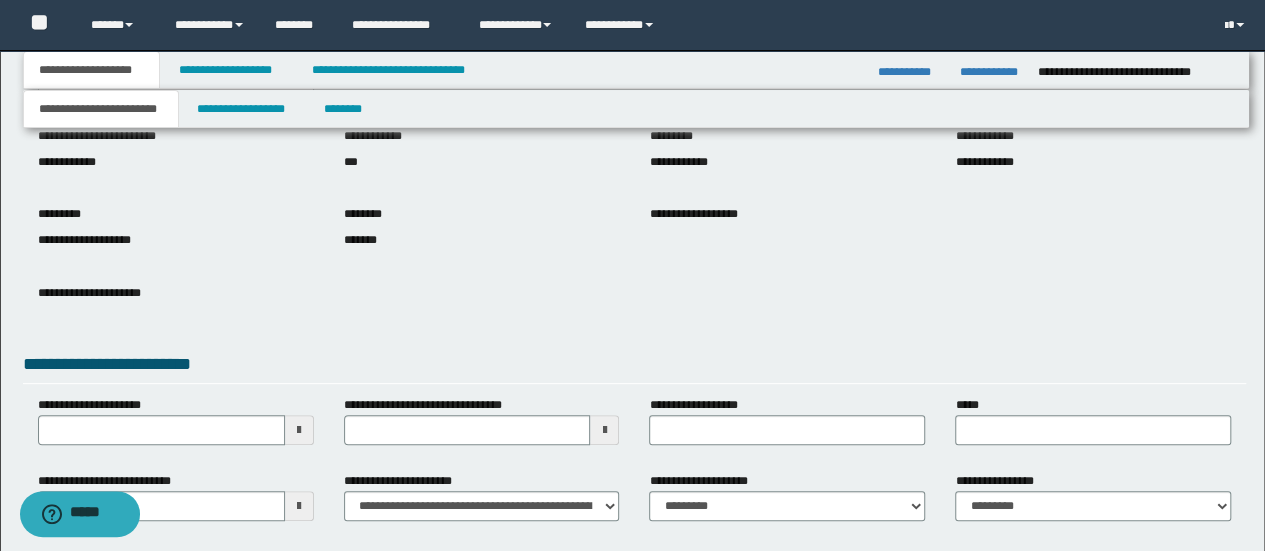 scroll, scrollTop: 266, scrollLeft: 0, axis: vertical 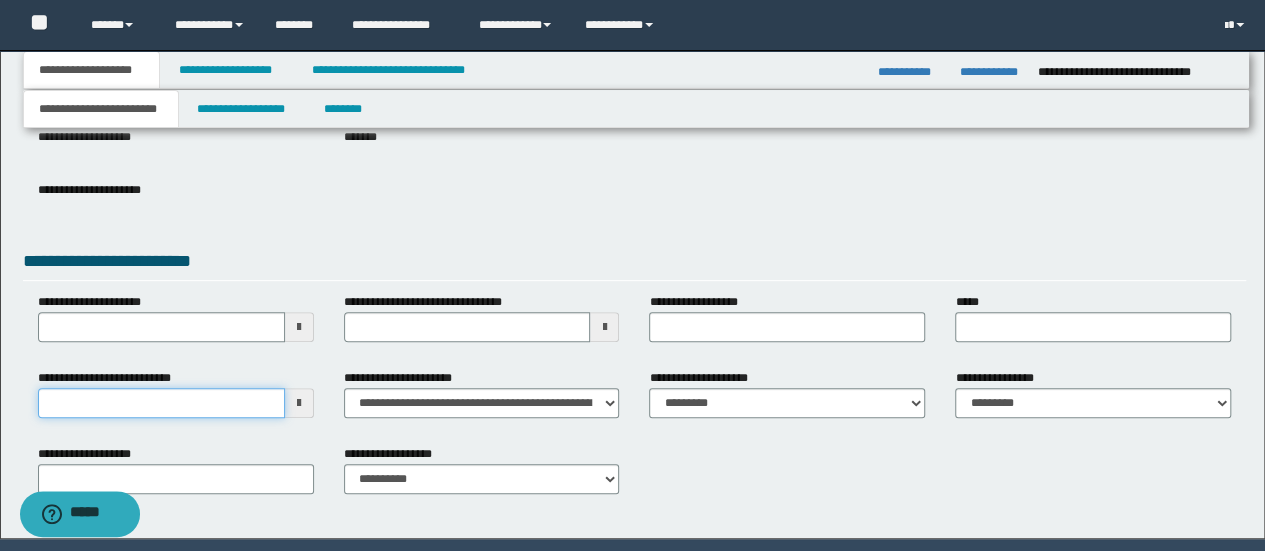 click on "**********" at bounding box center (161, 403) 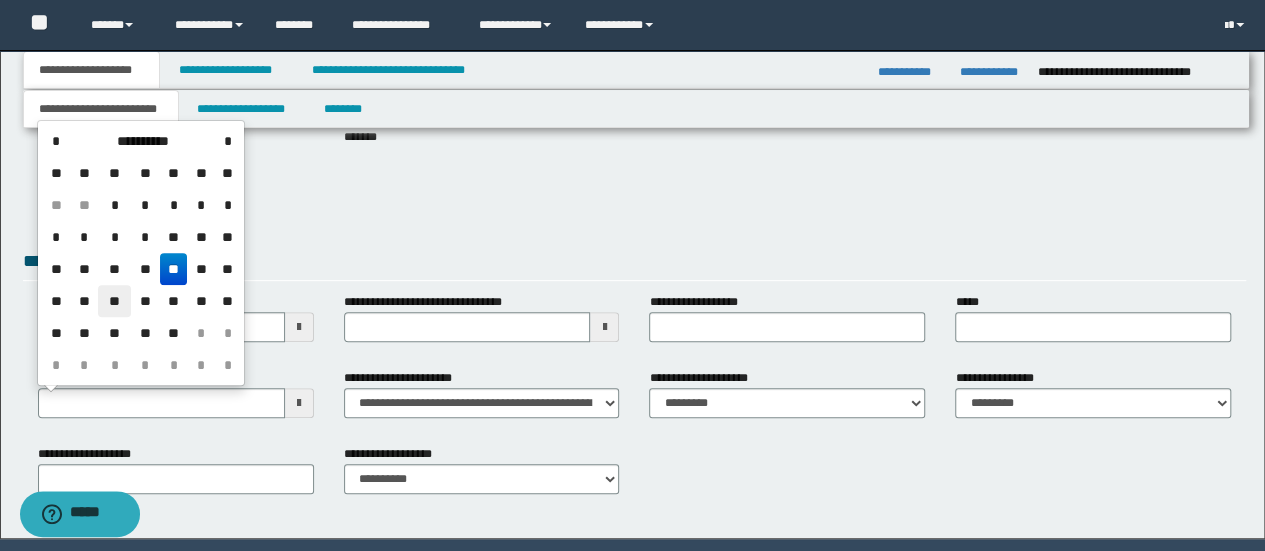 click on "**" at bounding box center [114, 301] 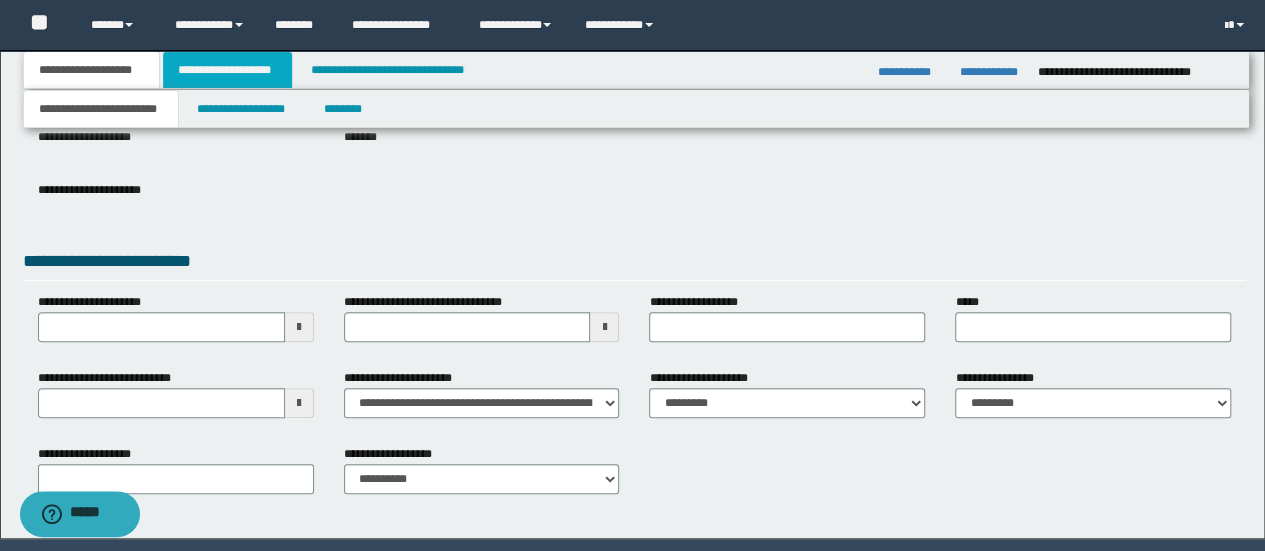 click on "**********" at bounding box center [227, 70] 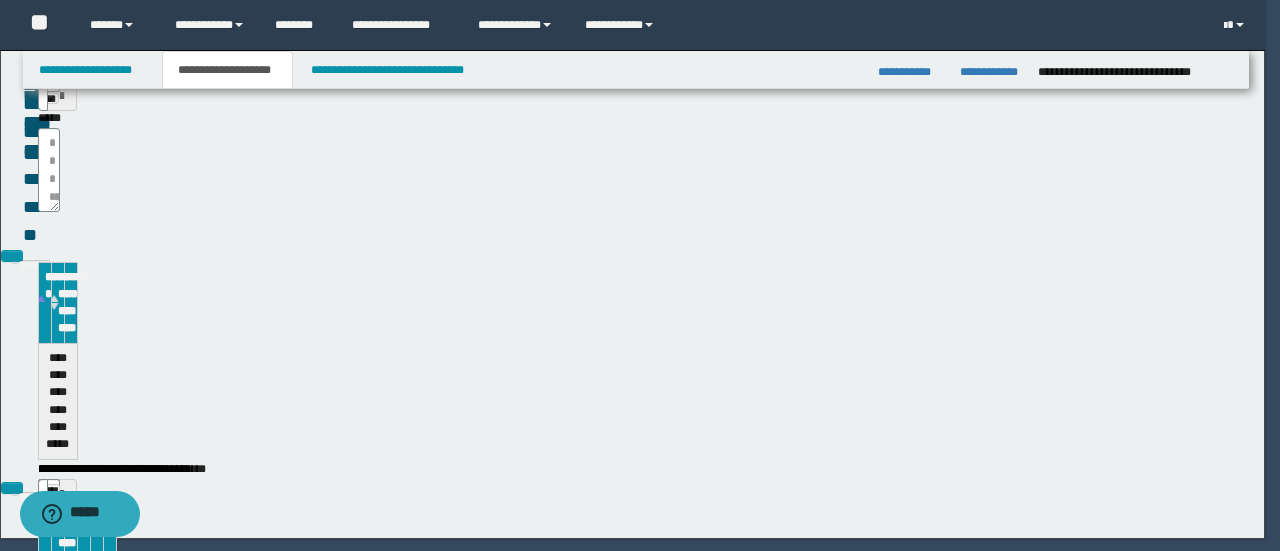 type 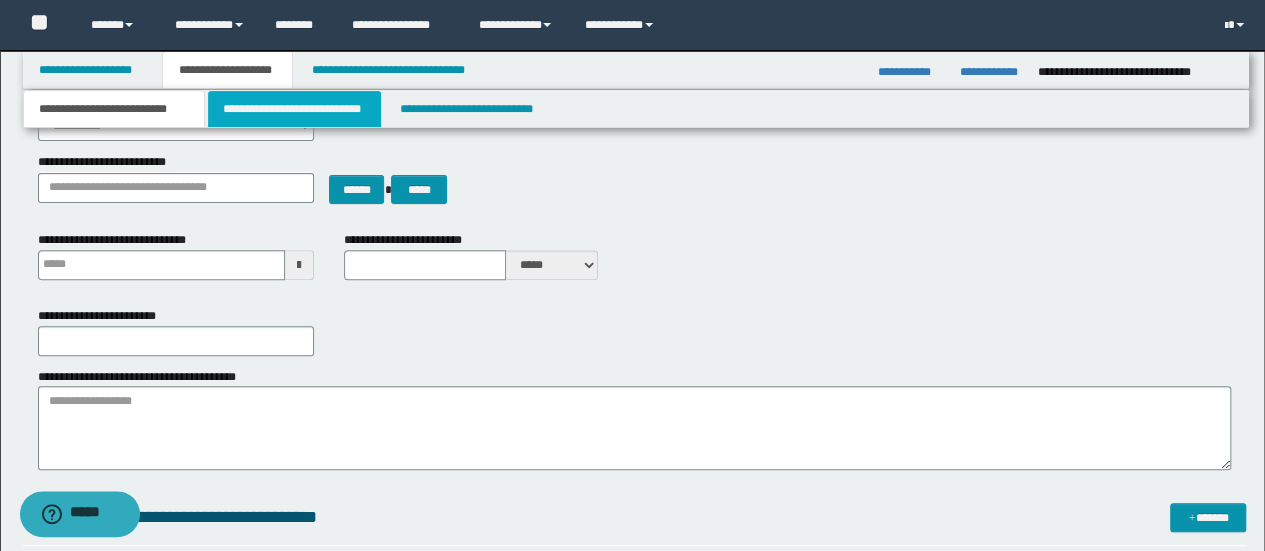 click on "**********" at bounding box center [294, 109] 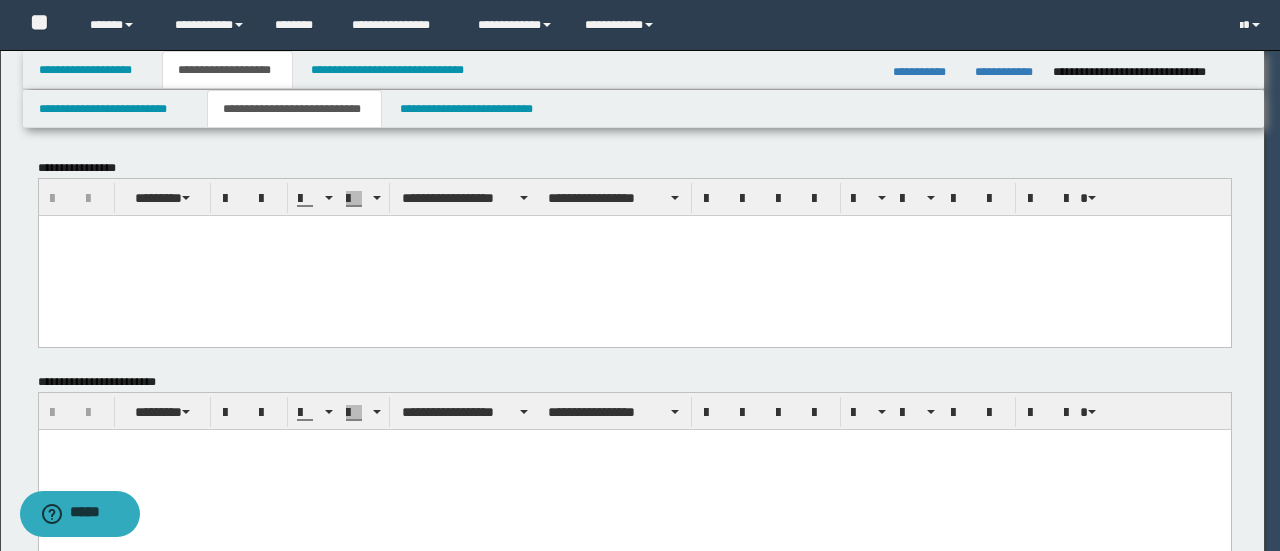 scroll, scrollTop: 0, scrollLeft: 0, axis: both 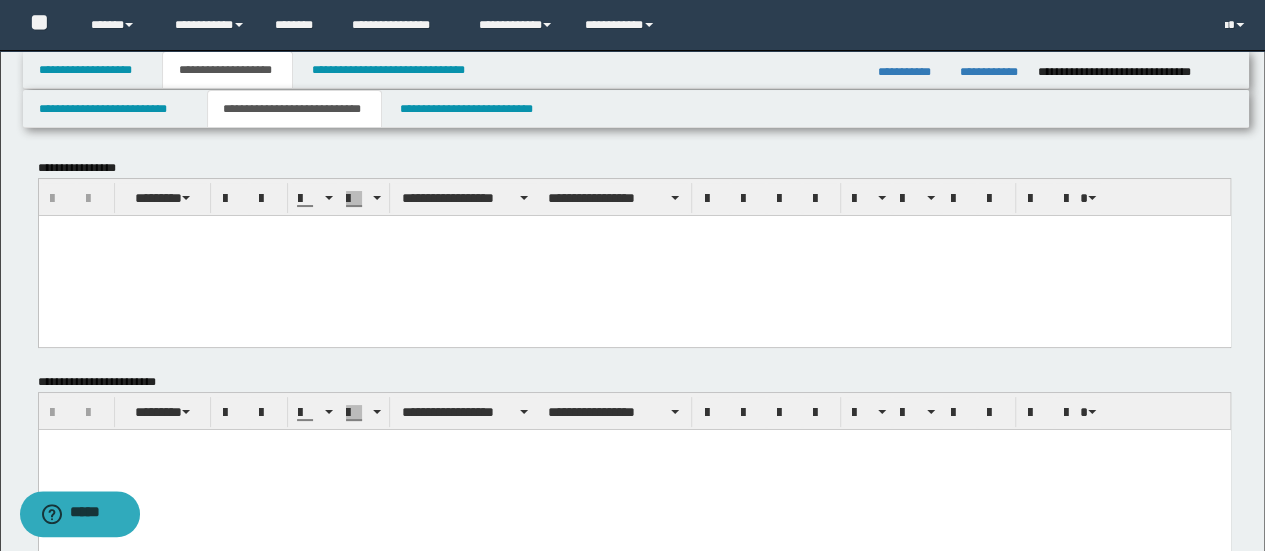 click at bounding box center (634, 255) 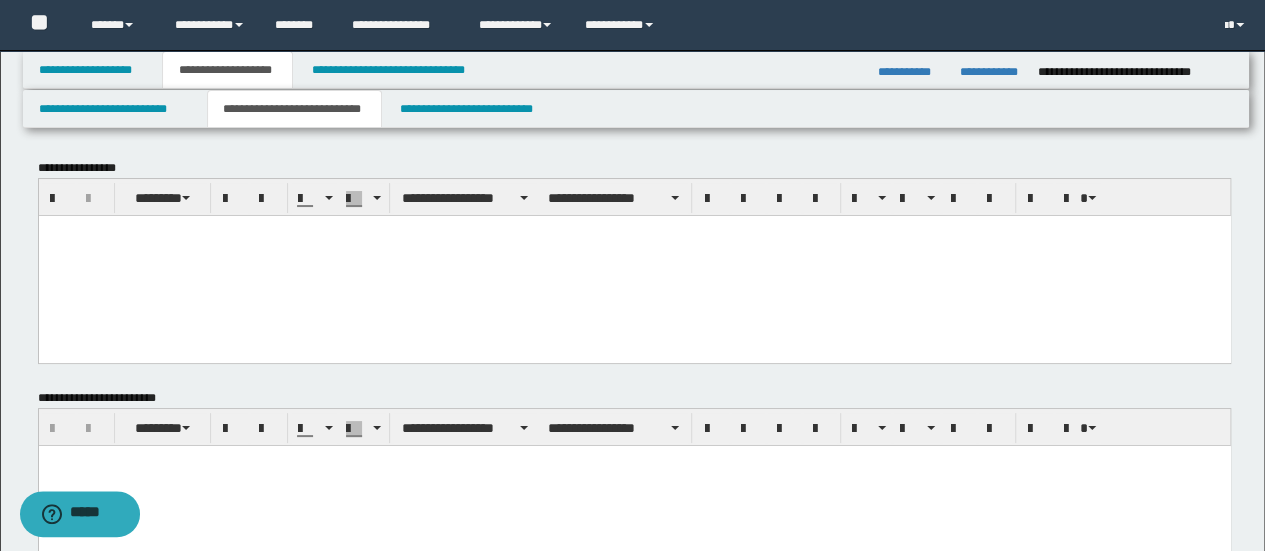 paste 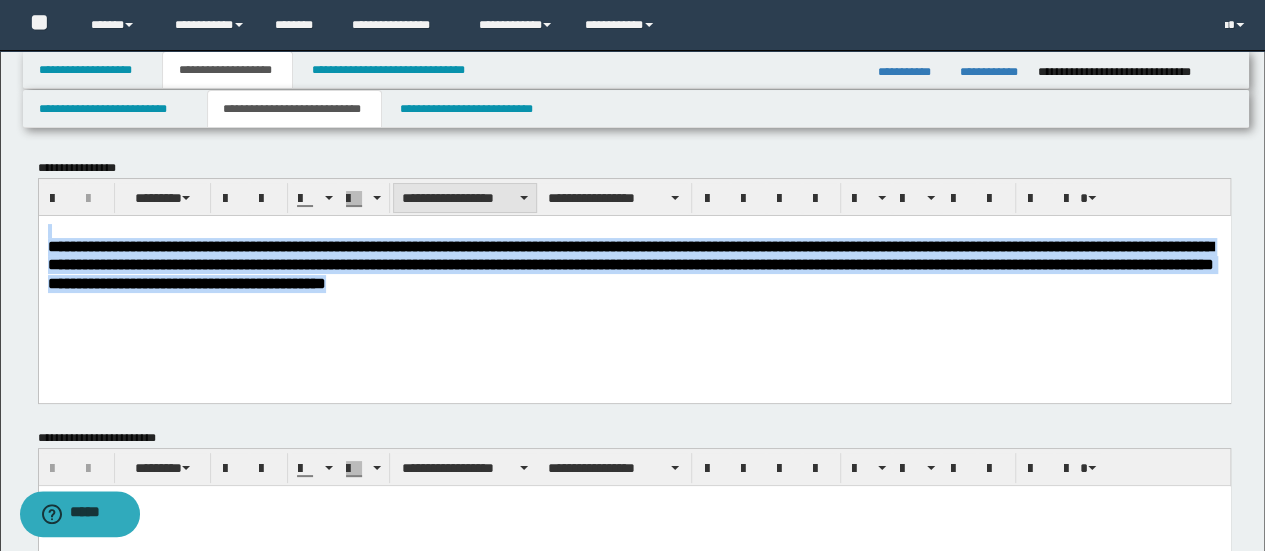 drag, startPoint x: 435, startPoint y: 207, endPoint x: 389, endPoint y: 3, distance: 209.12198 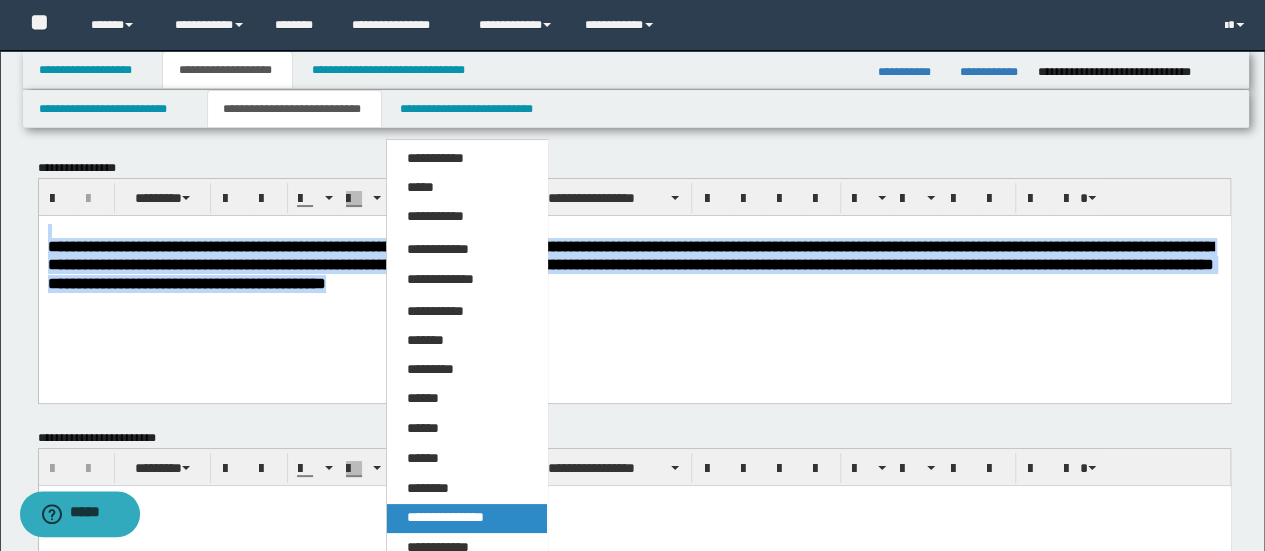 click on "**********" at bounding box center (466, 518) 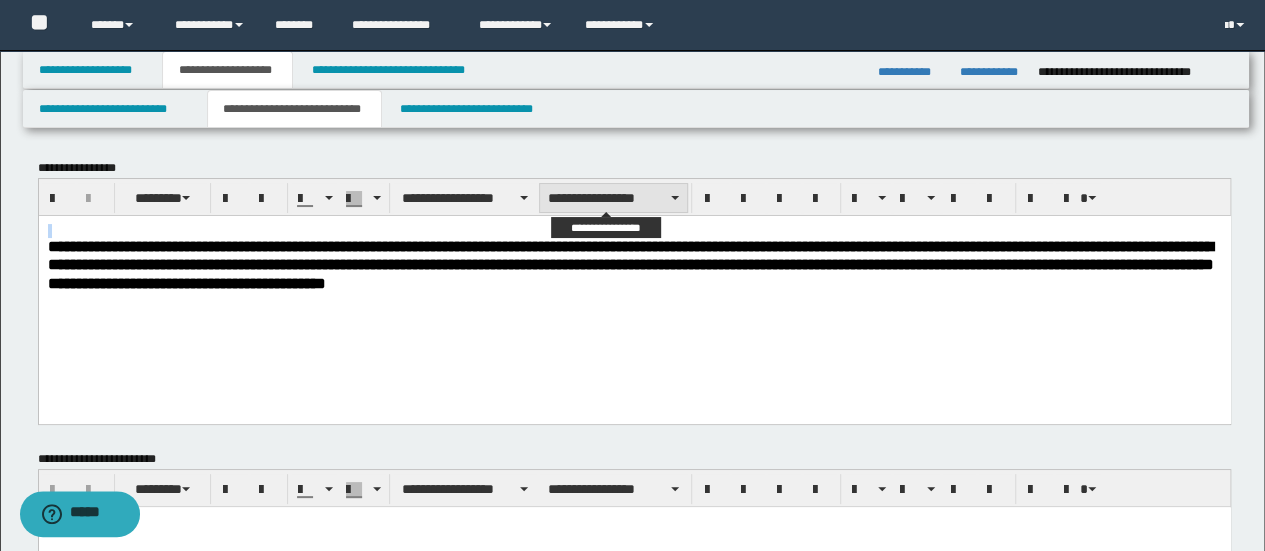 click on "**********" at bounding box center (613, 198) 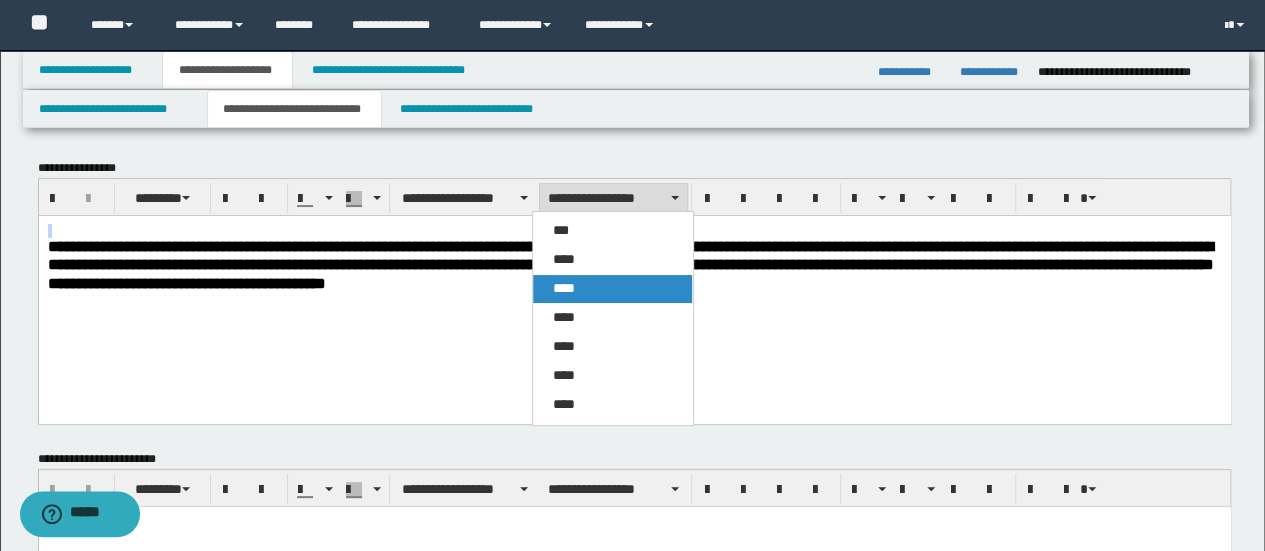 click on "****" at bounding box center (612, 289) 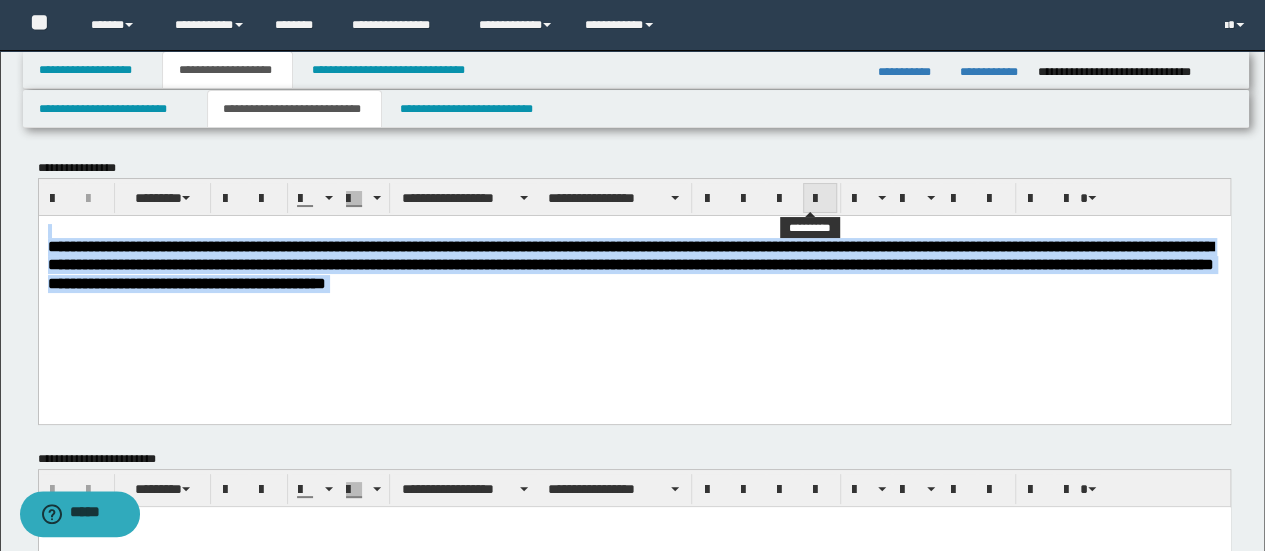 click at bounding box center [820, 199] 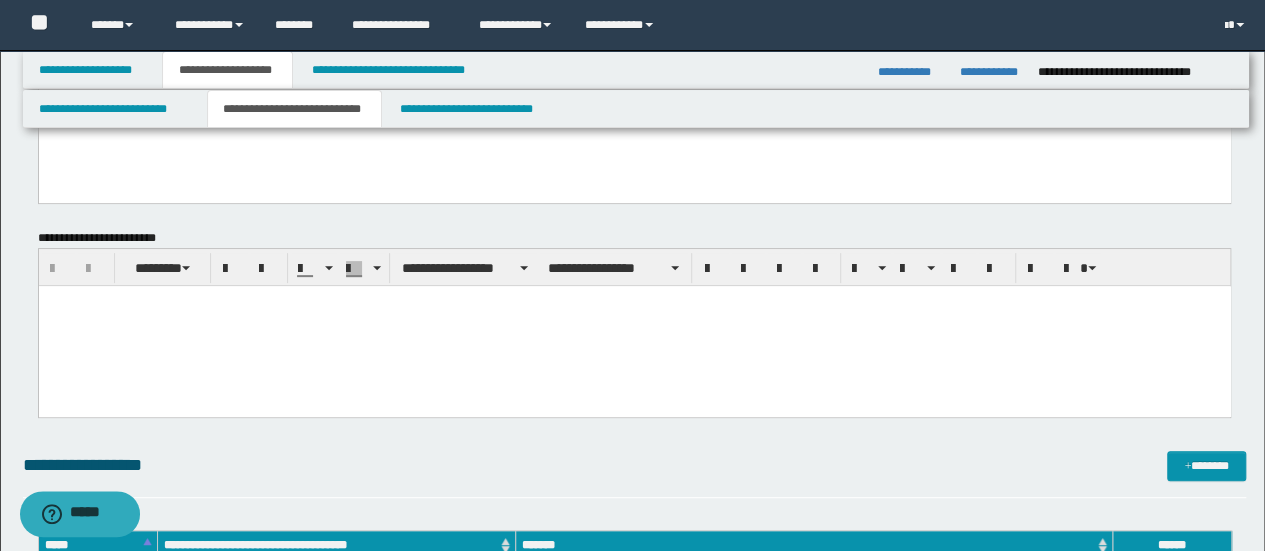 scroll, scrollTop: 266, scrollLeft: 0, axis: vertical 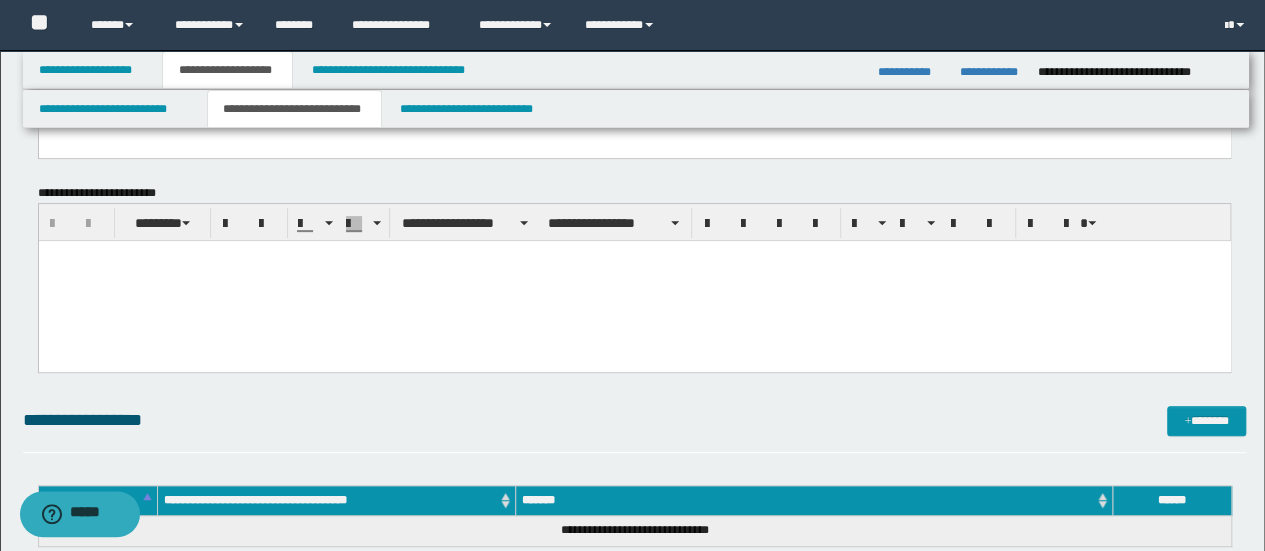 click at bounding box center [634, 281] 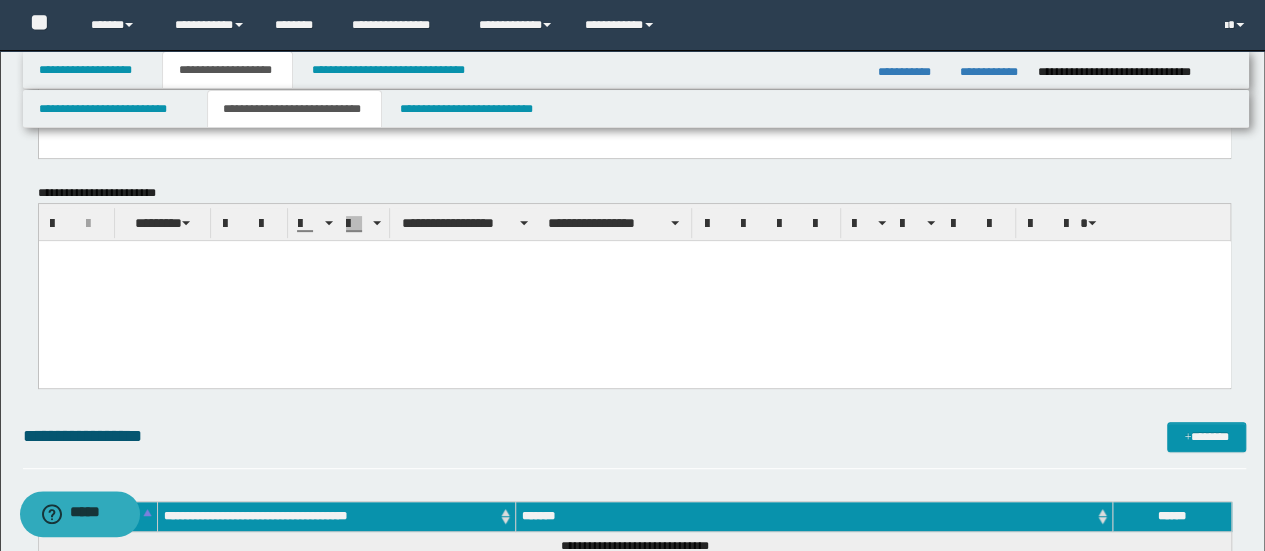 paste 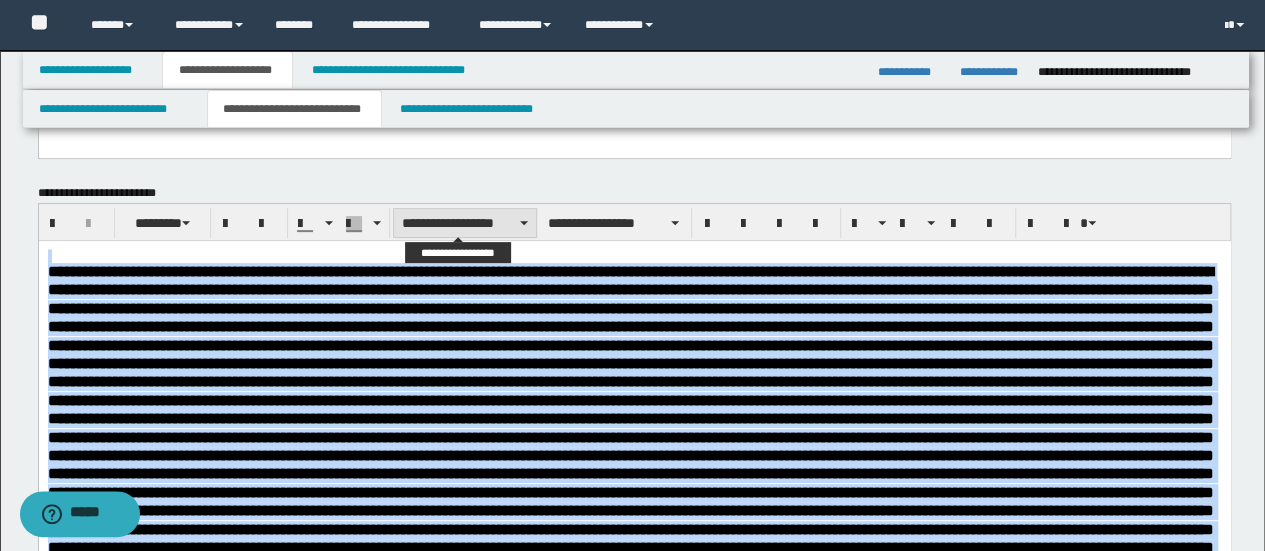 click on "**********" at bounding box center [465, 223] 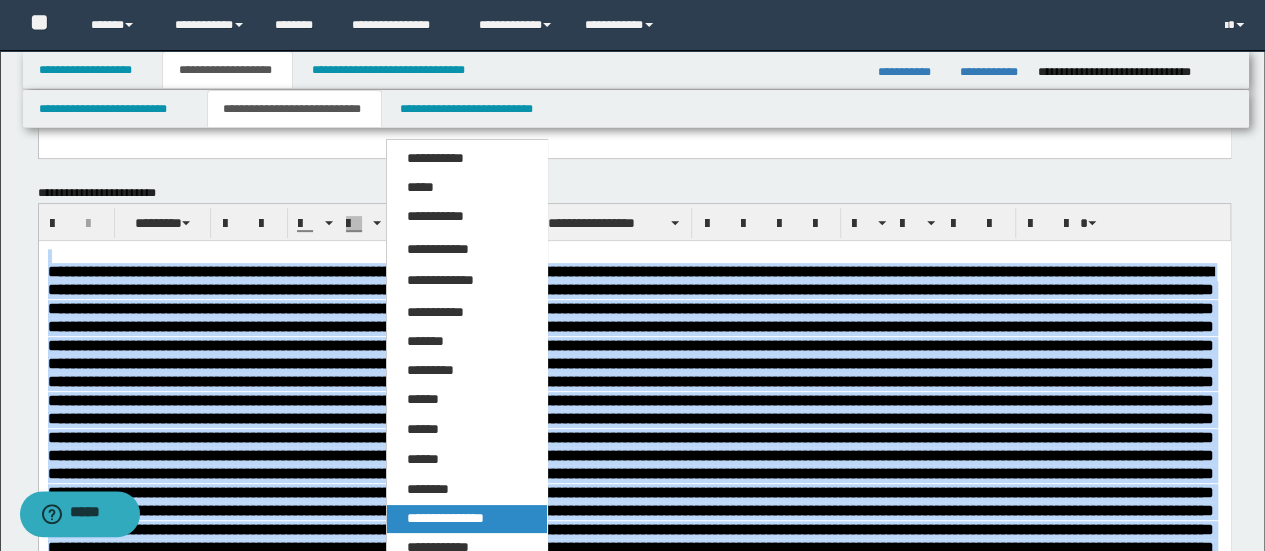 drag, startPoint x: 493, startPoint y: 514, endPoint x: 593, endPoint y: 71, distance: 454.14645 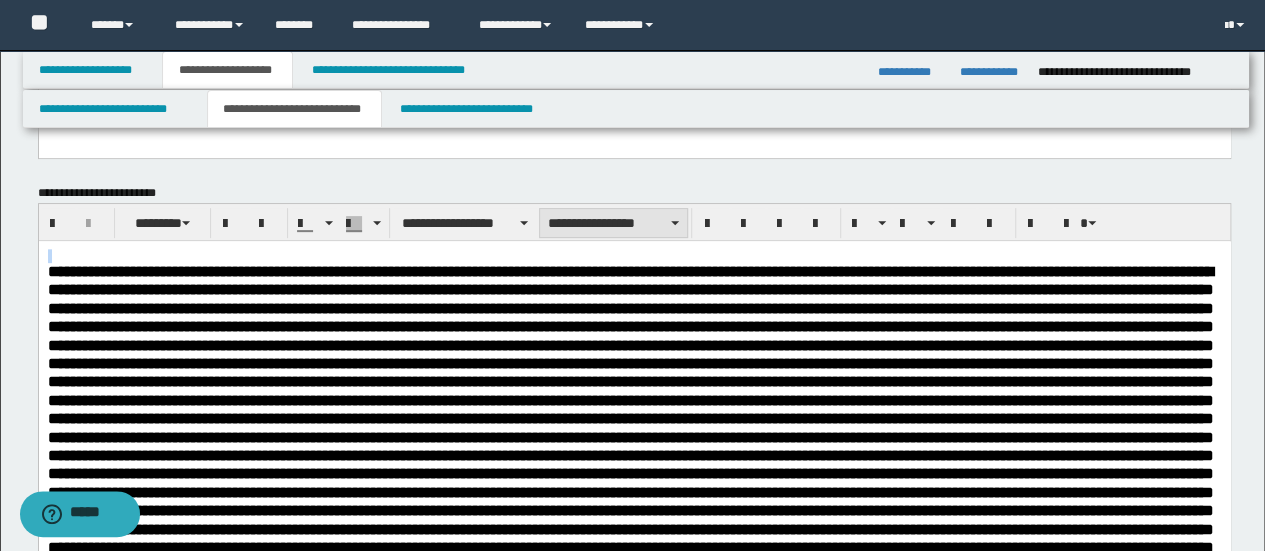 click on "**********" at bounding box center (613, 223) 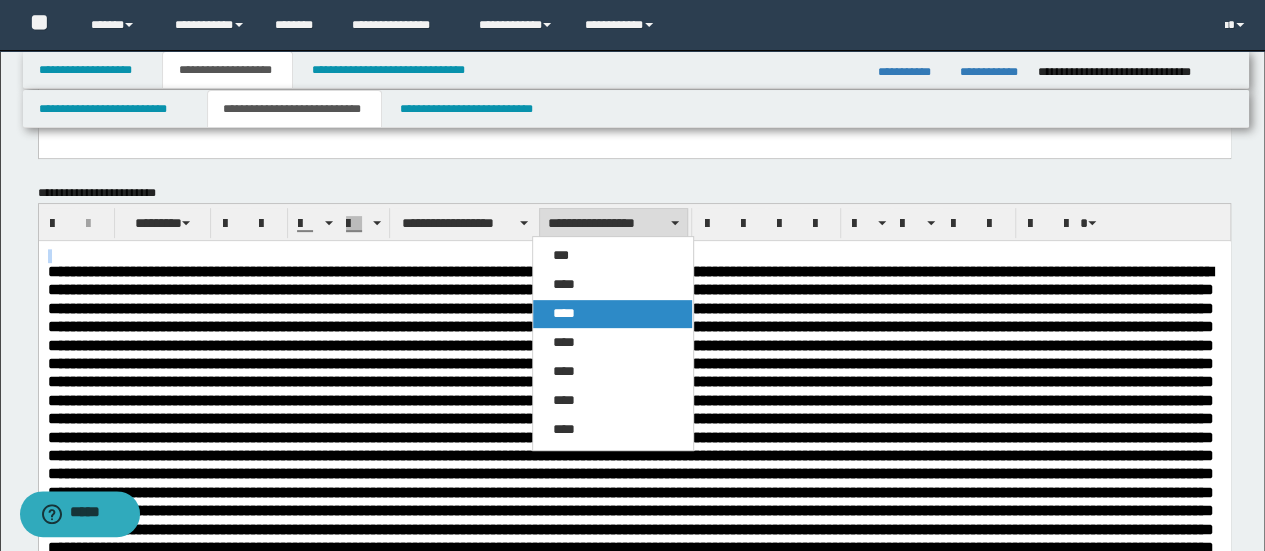 click on "****" at bounding box center (612, 314) 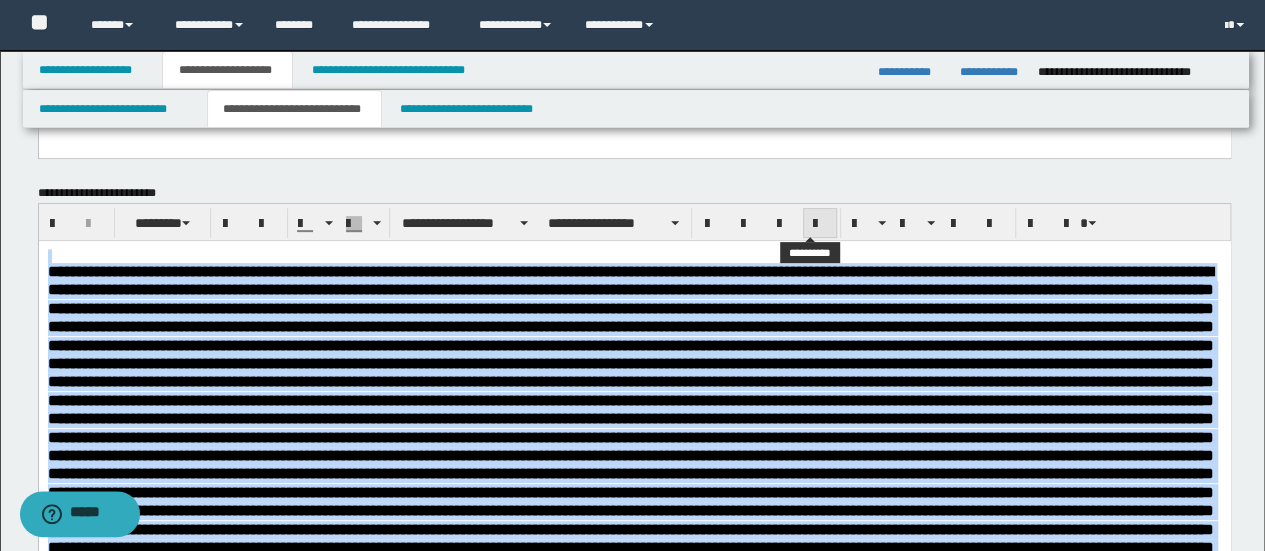 click at bounding box center [820, 224] 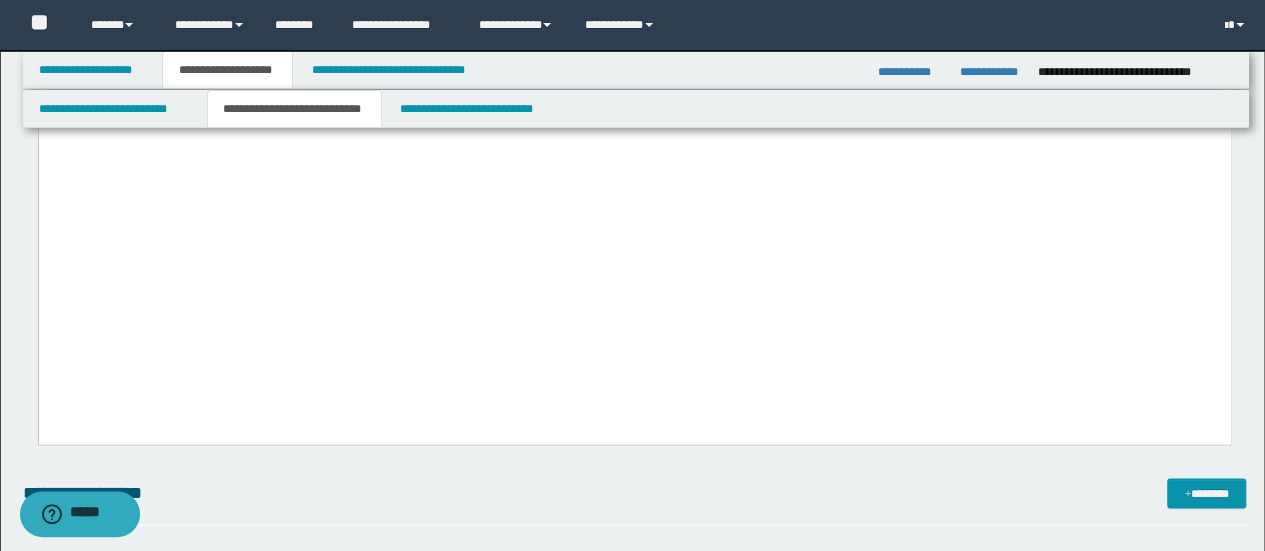 scroll, scrollTop: 1333, scrollLeft: 0, axis: vertical 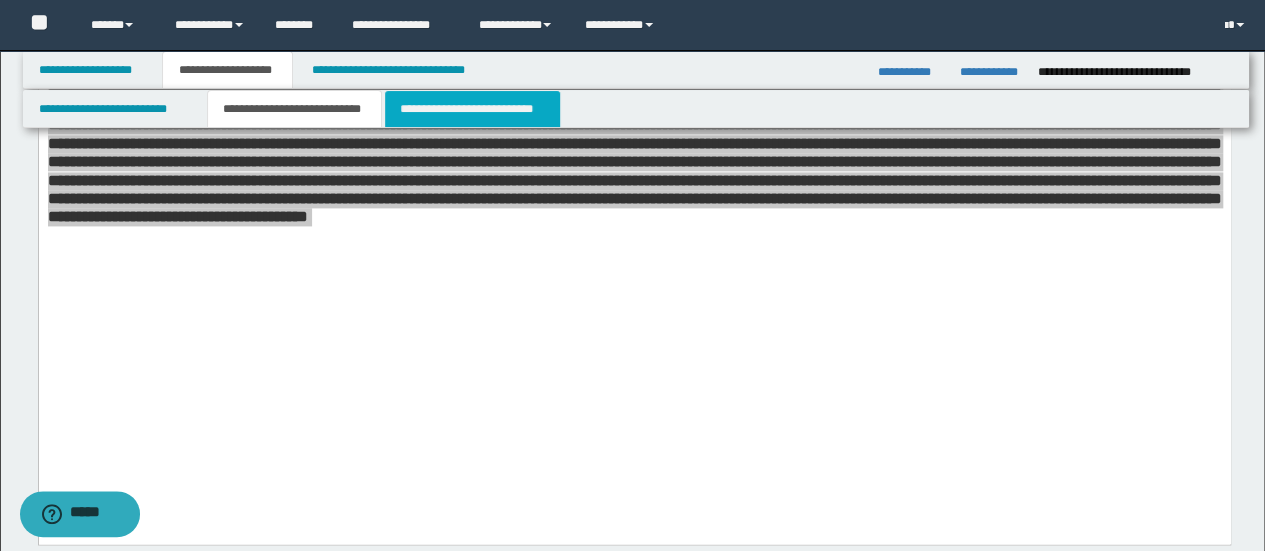 click on "**********" at bounding box center (472, 109) 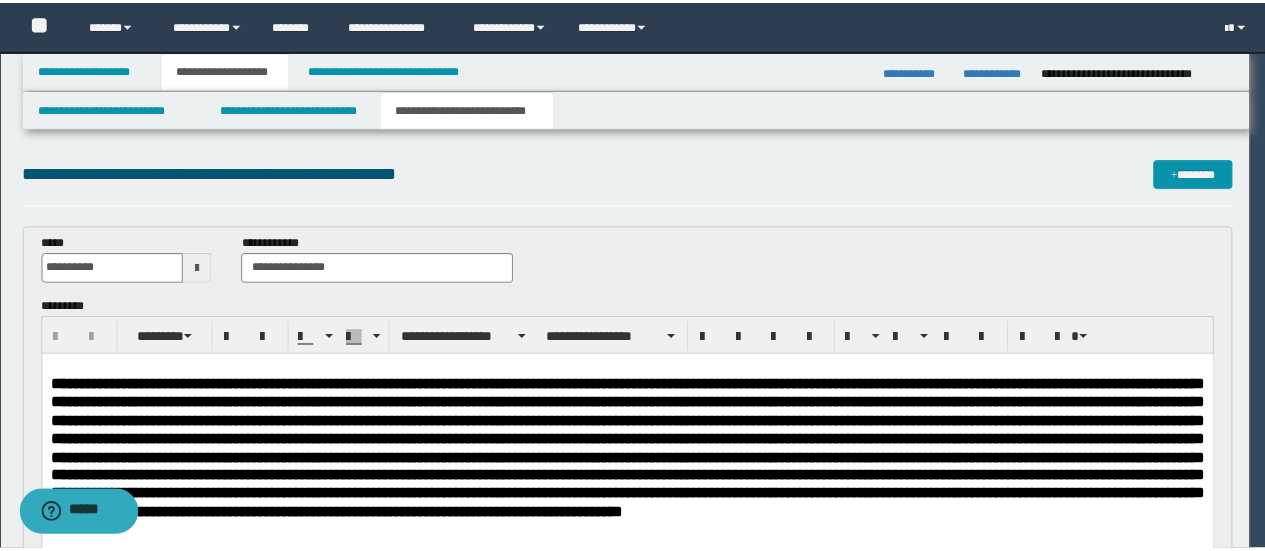 scroll, scrollTop: 0, scrollLeft: 0, axis: both 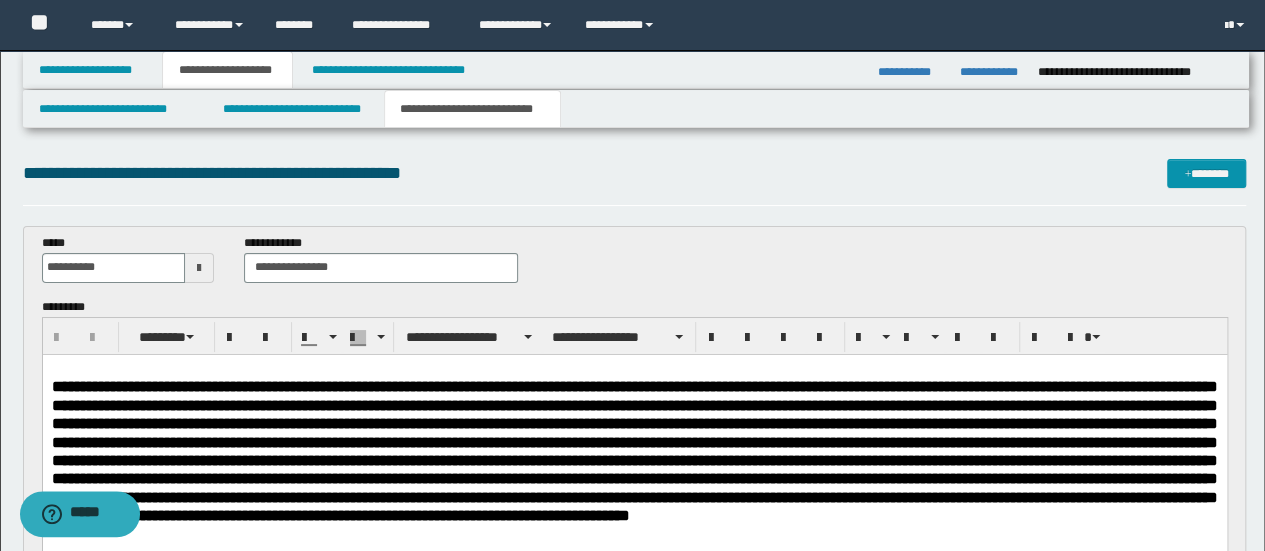 click on "**********" at bounding box center (635, 173) 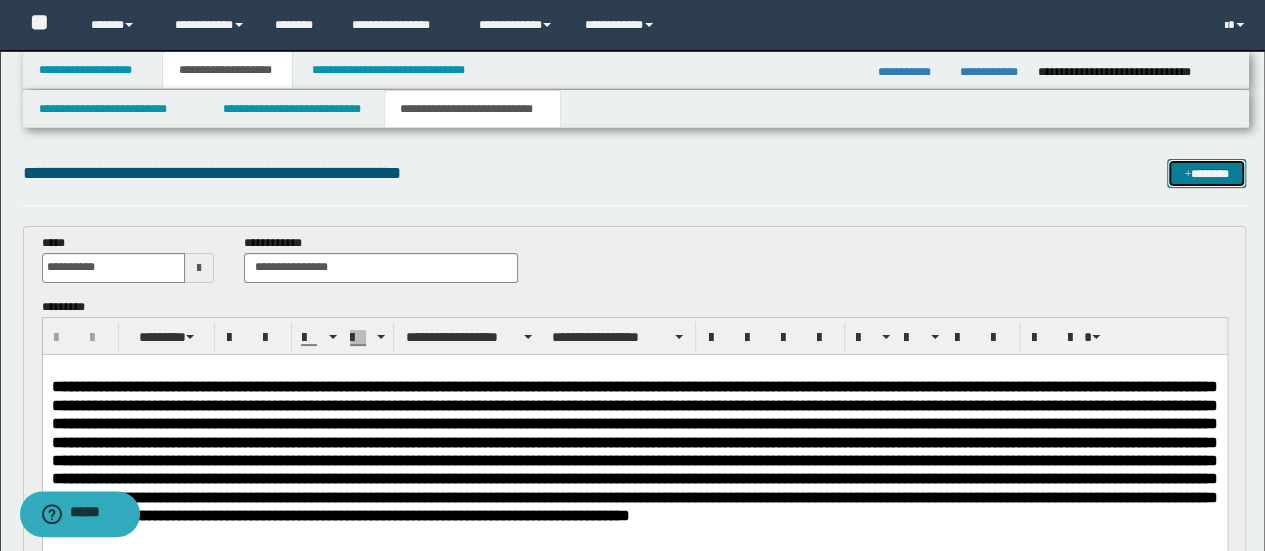 click on "*******" at bounding box center [1206, 173] 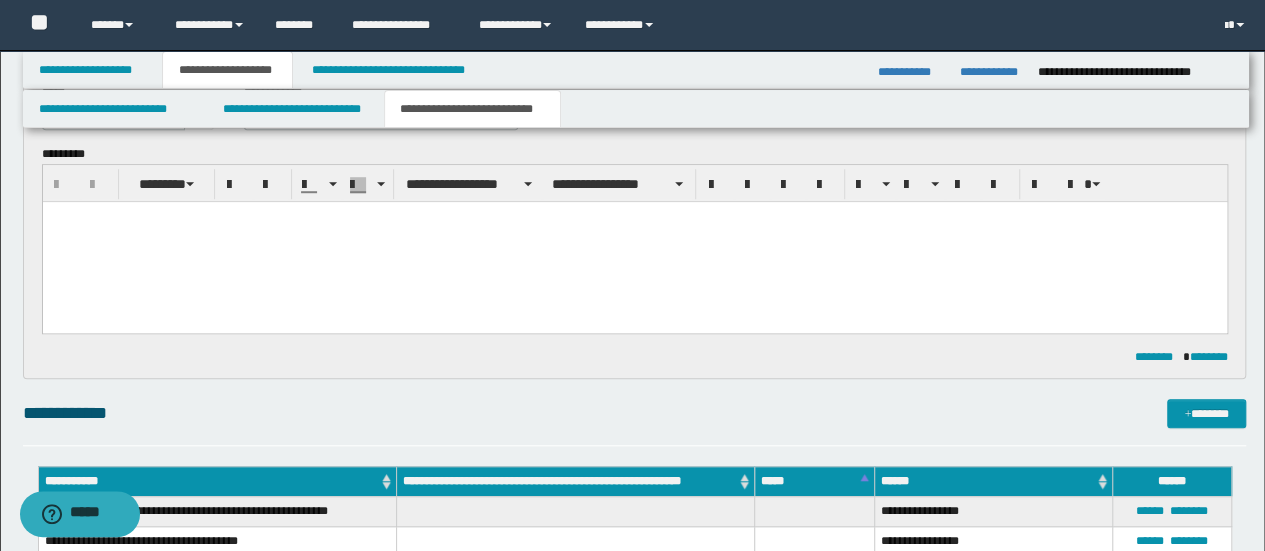 scroll, scrollTop: 510, scrollLeft: 0, axis: vertical 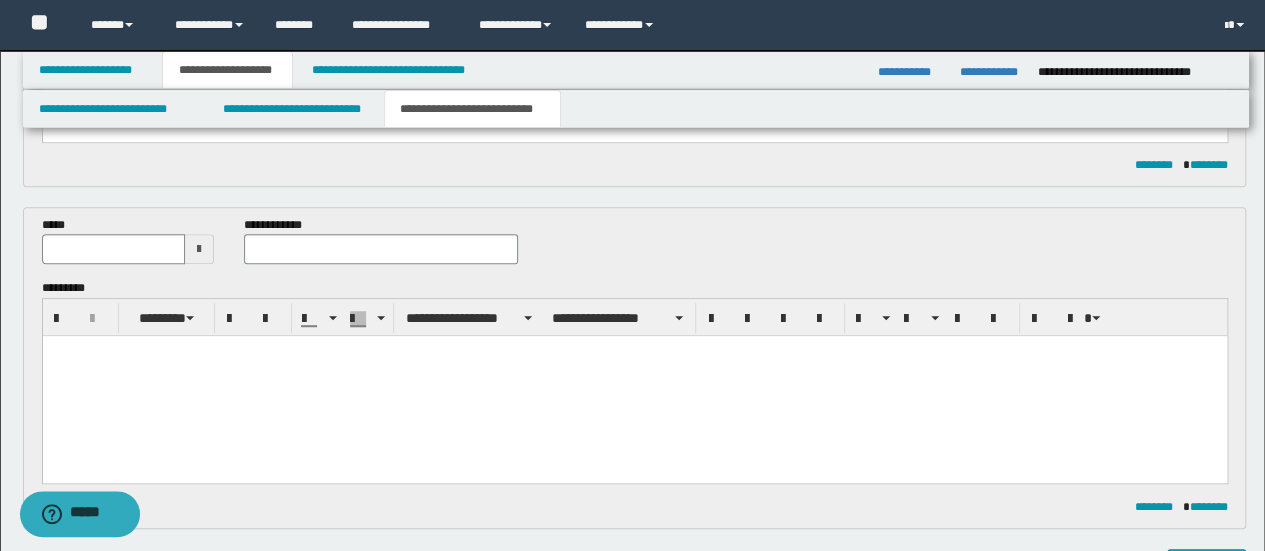 type 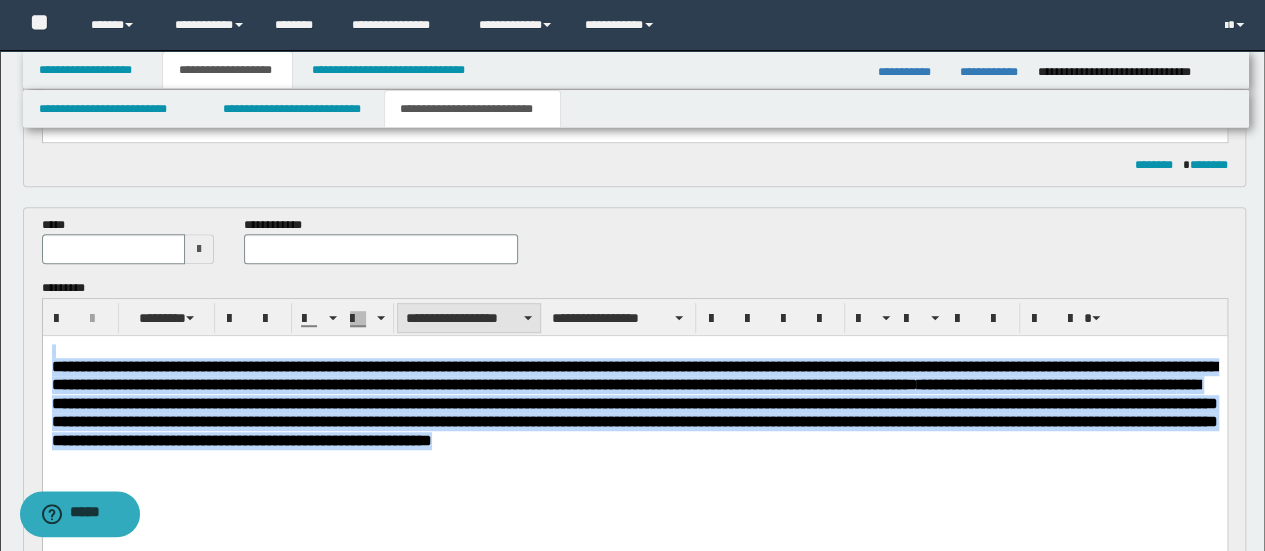 click on "**********" at bounding box center (469, 318) 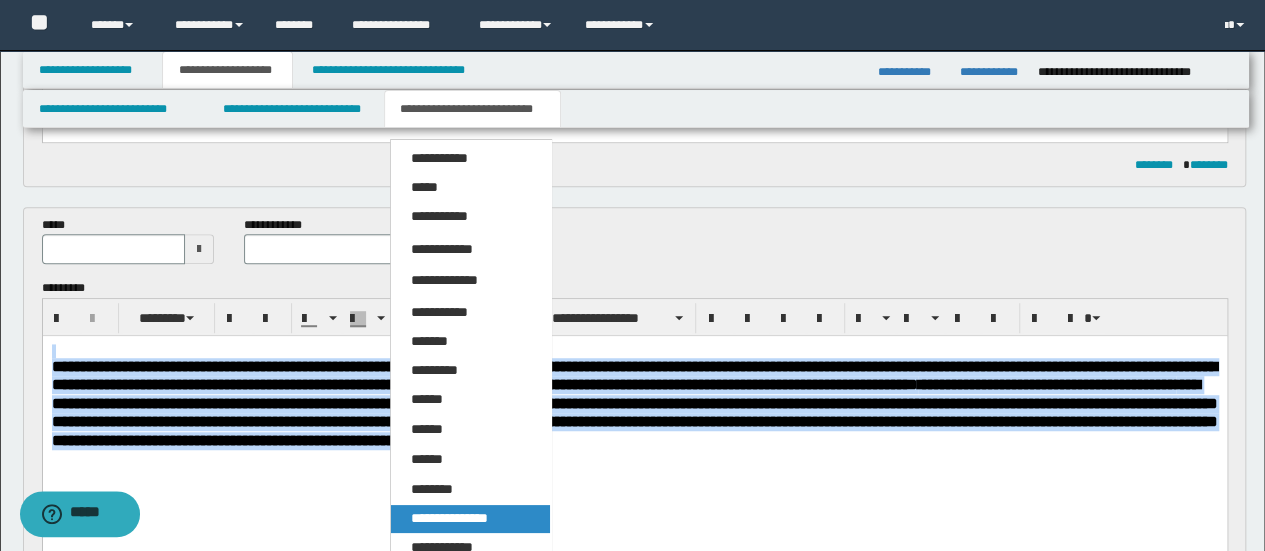 click on "**********" at bounding box center (449, 518) 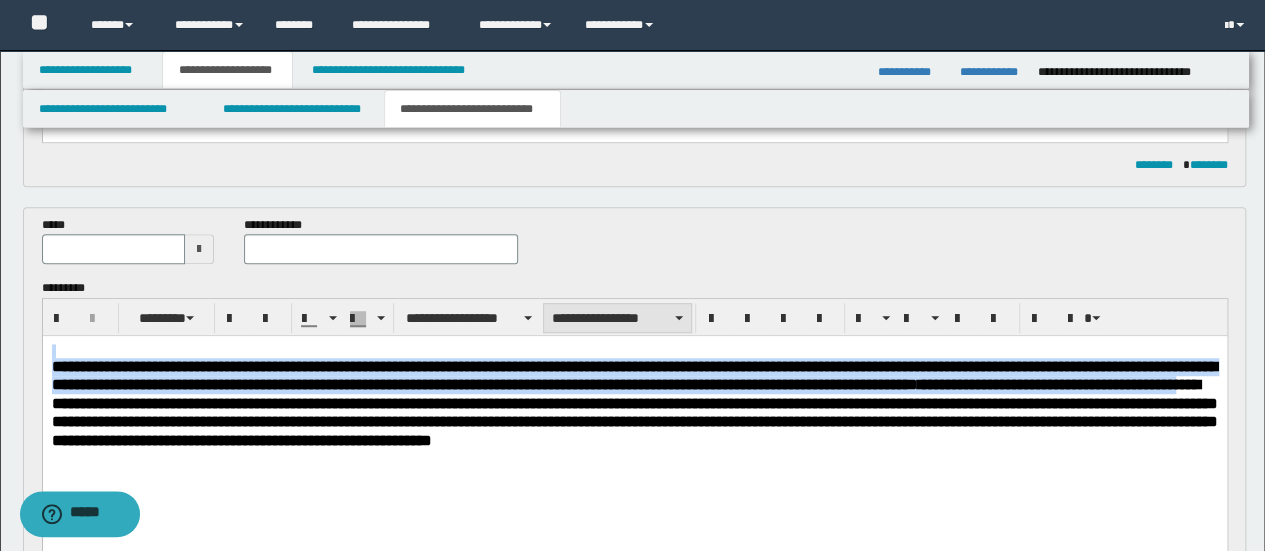 click on "**********" at bounding box center (617, 318) 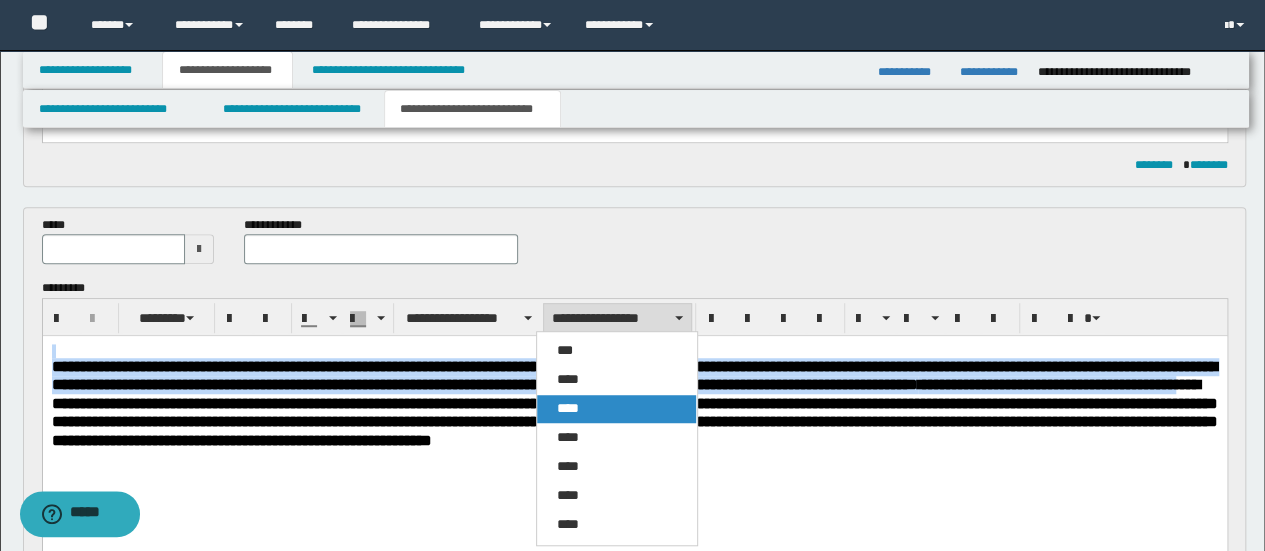 drag, startPoint x: 590, startPoint y: 409, endPoint x: 607, endPoint y: 28, distance: 381.3791 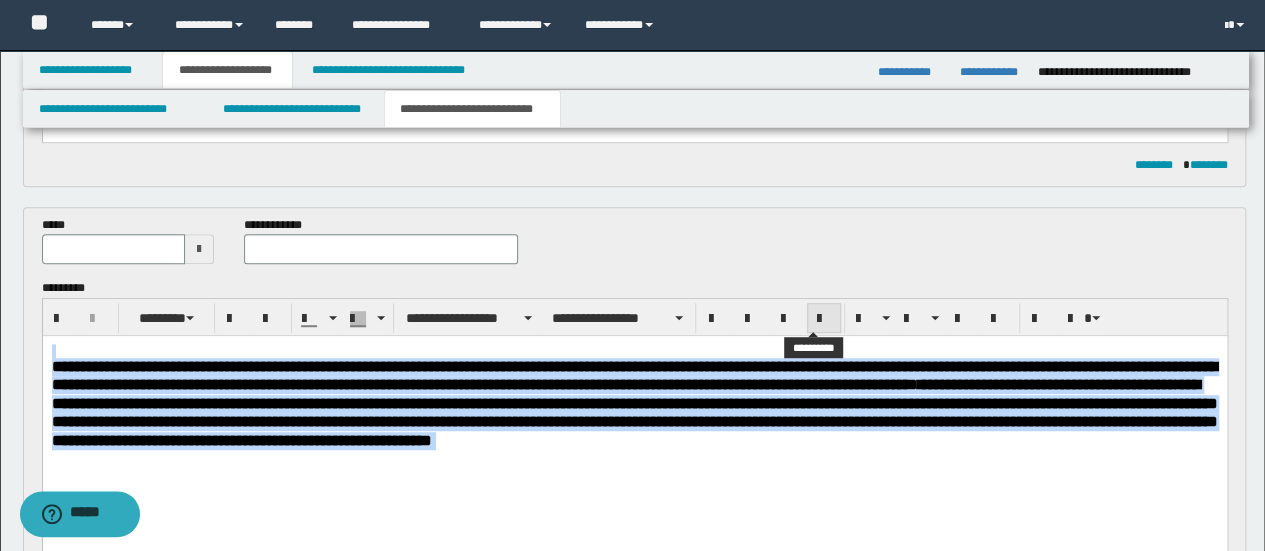 click at bounding box center (824, 319) 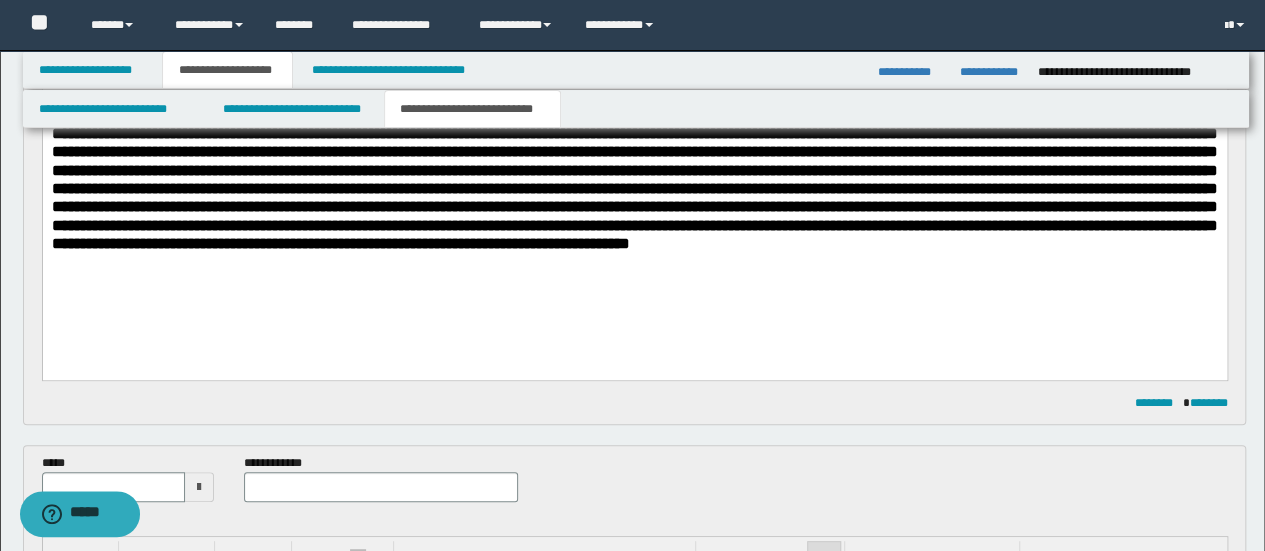 scroll, scrollTop: 533, scrollLeft: 0, axis: vertical 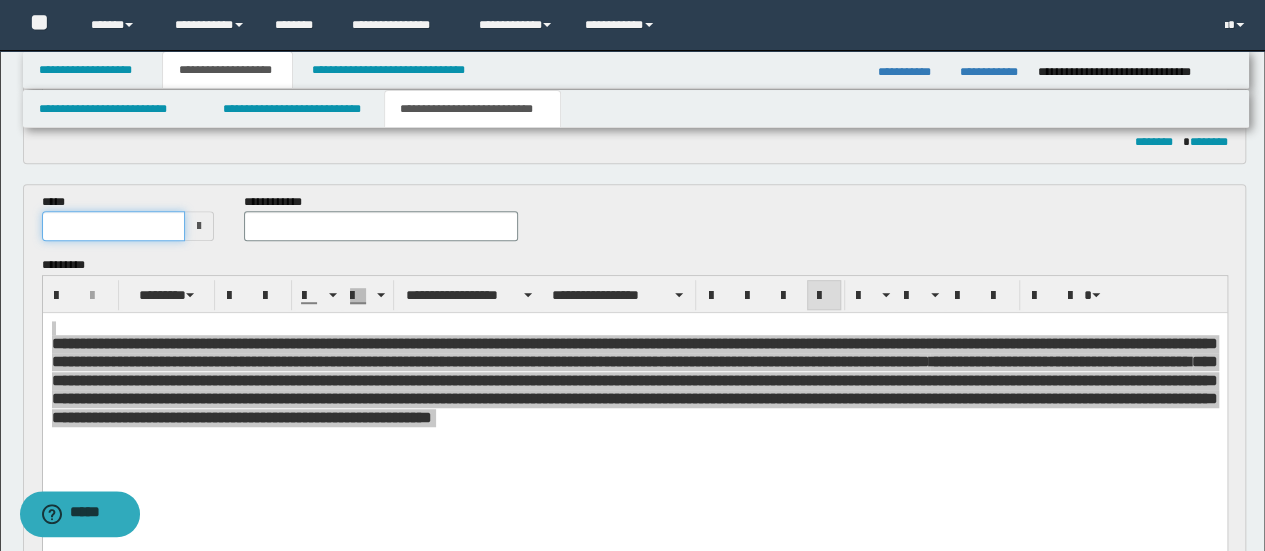 click at bounding box center [114, 226] 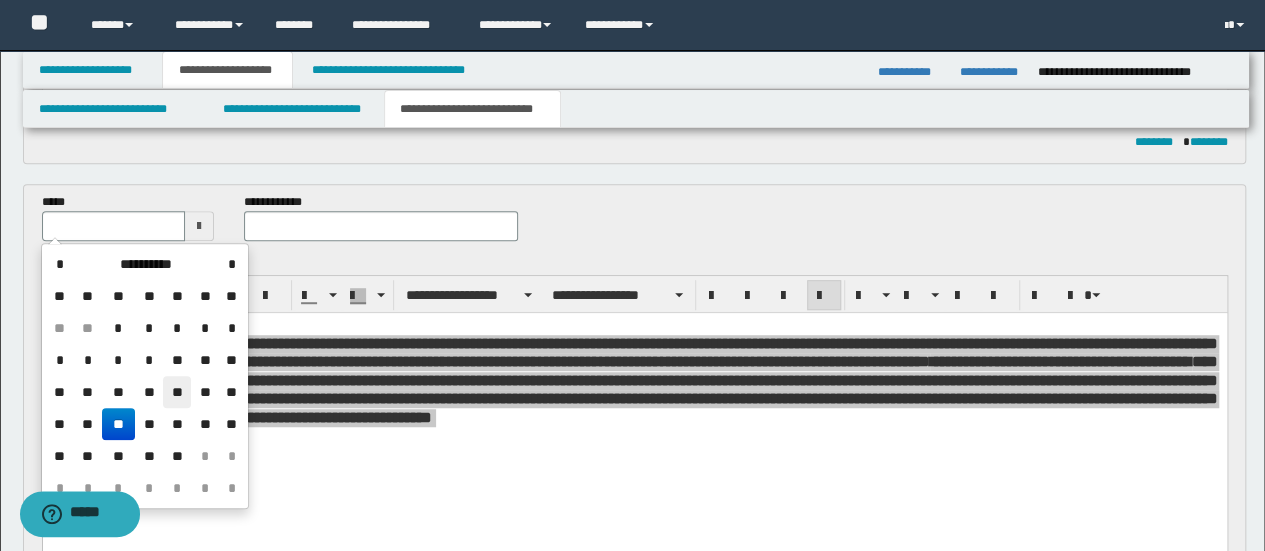 click on "**" at bounding box center [177, 392] 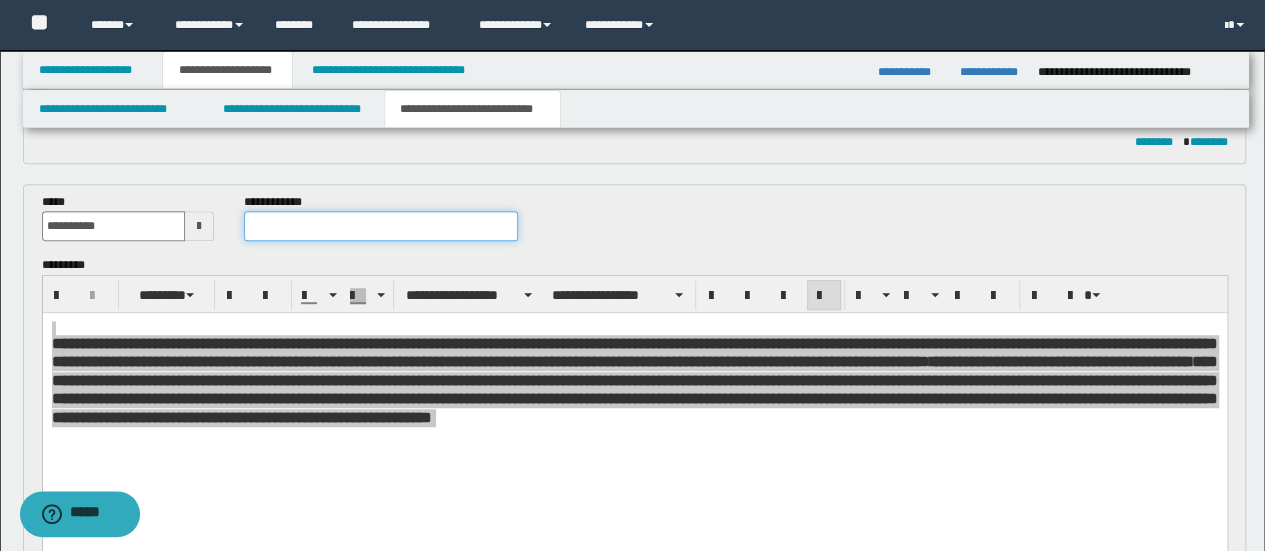 click at bounding box center (381, 226) 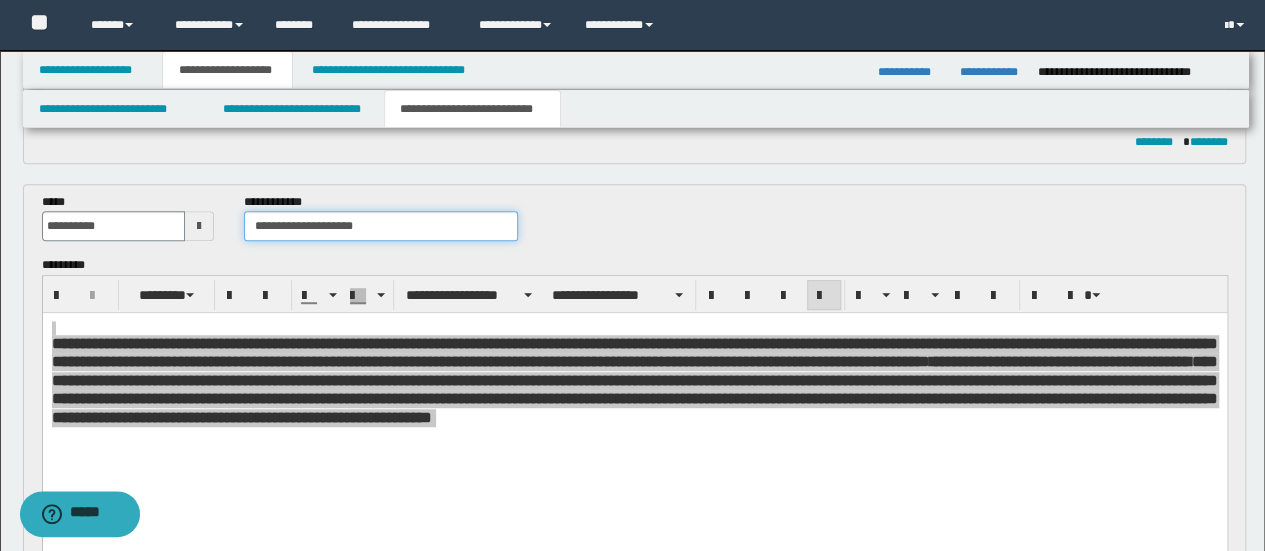 type on "**********" 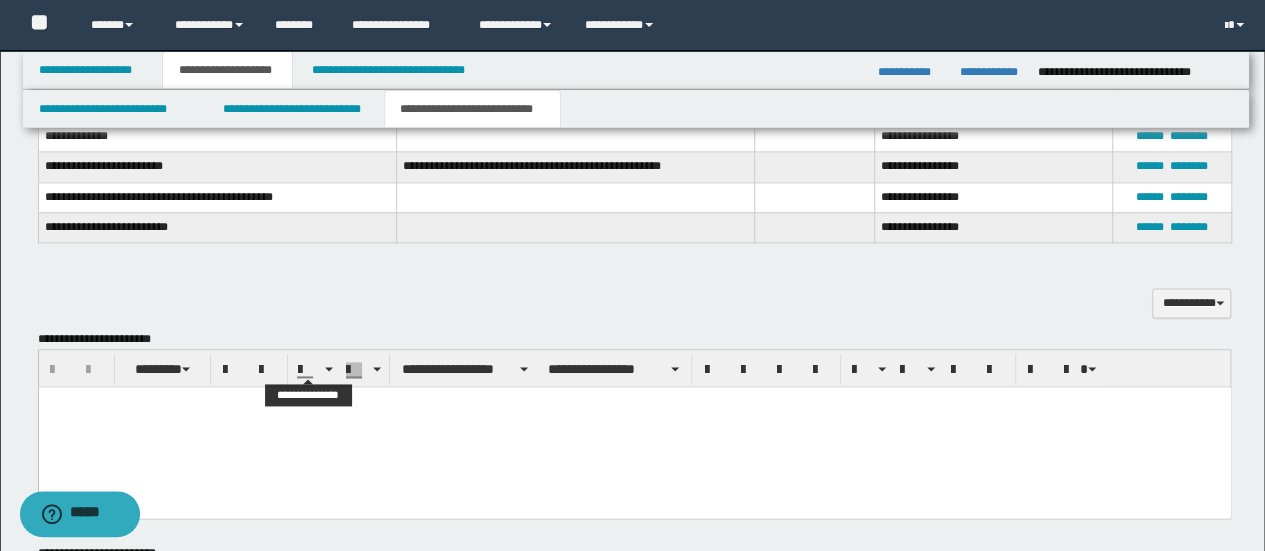 scroll, scrollTop: 1333, scrollLeft: 0, axis: vertical 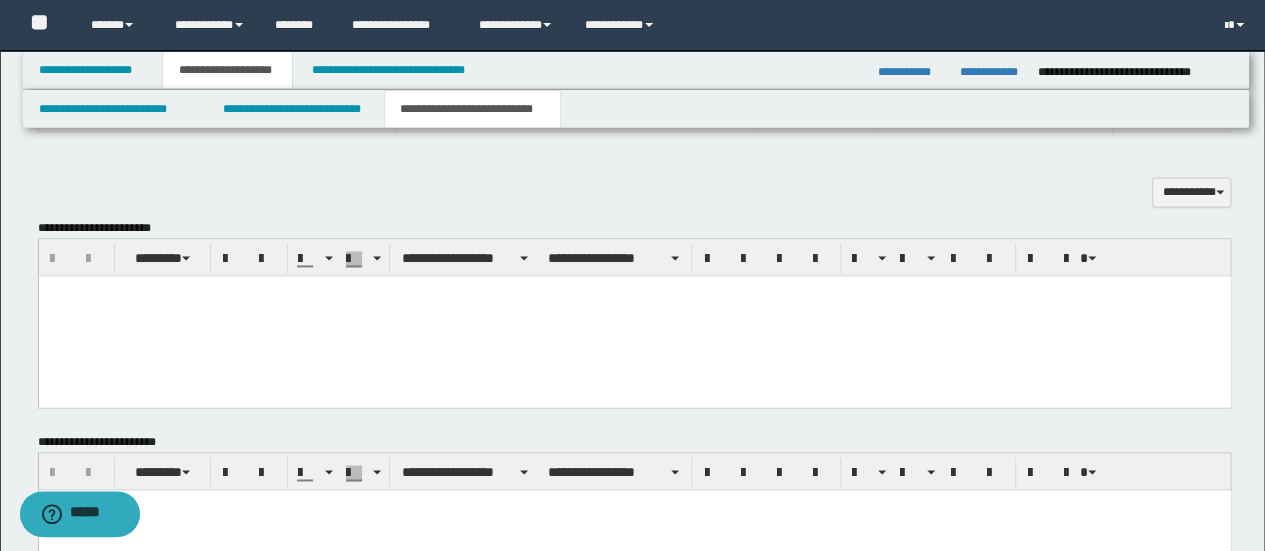 click at bounding box center [634, 315] 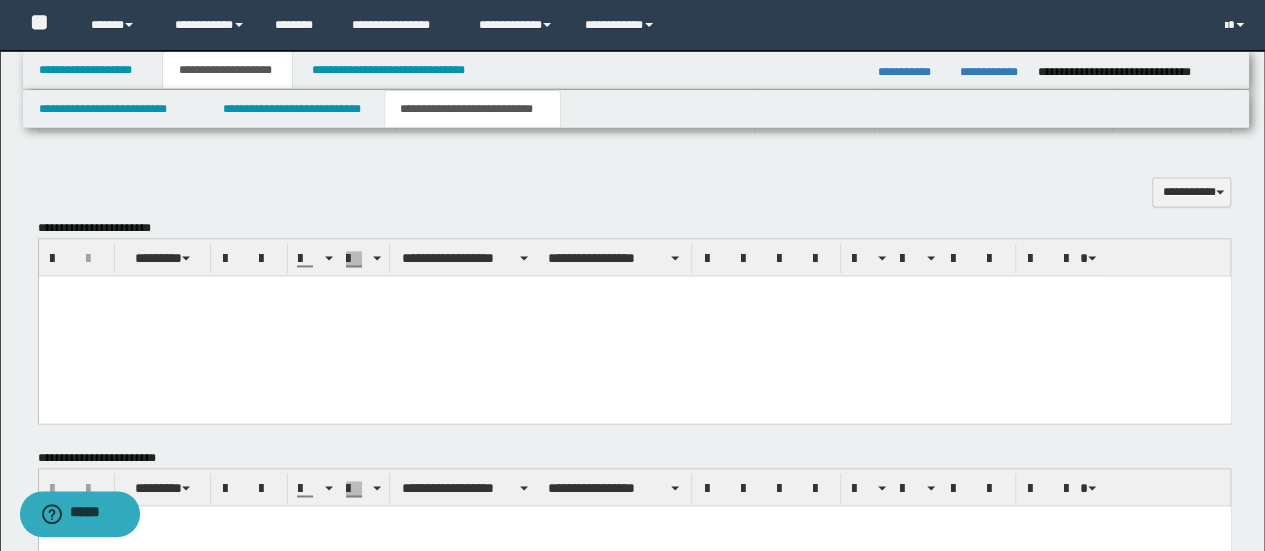 type 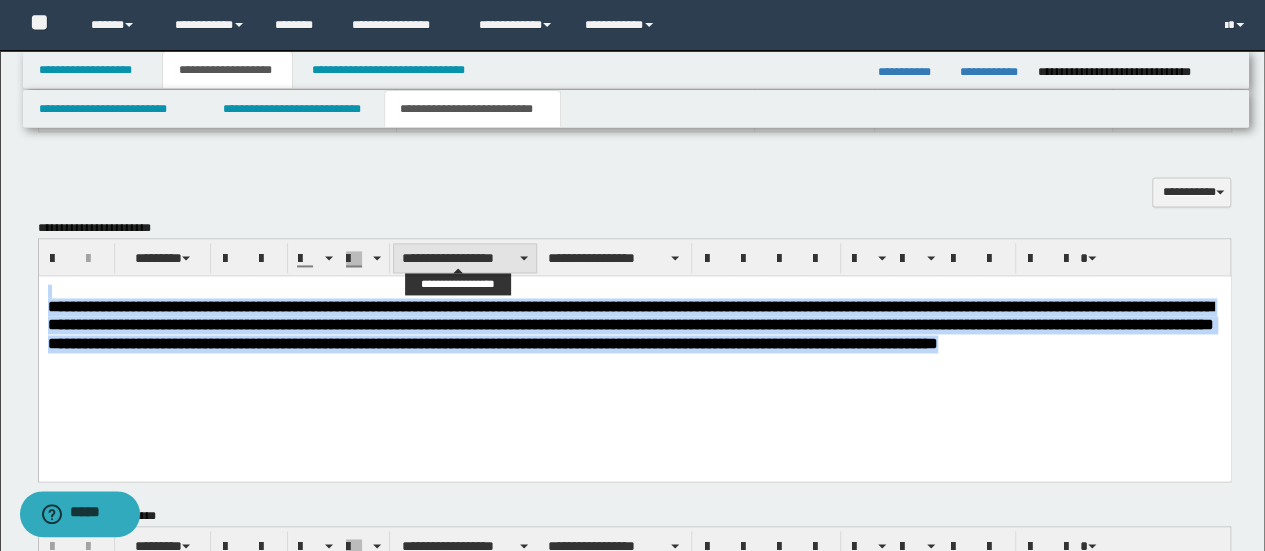click on "**********" at bounding box center (465, 258) 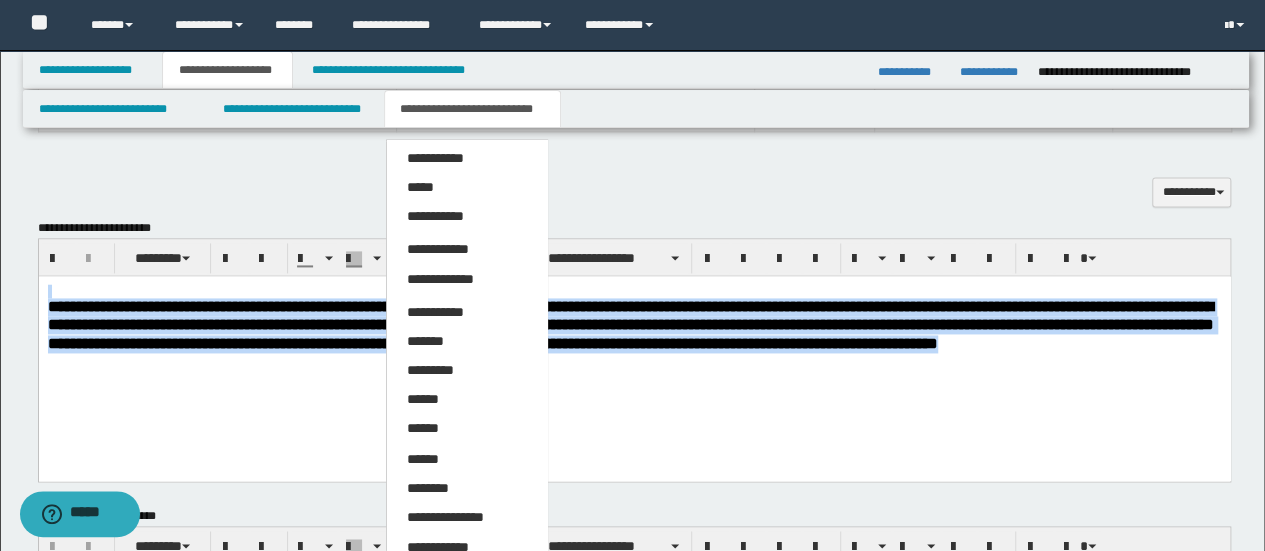 click on "**********" at bounding box center (445, 517) 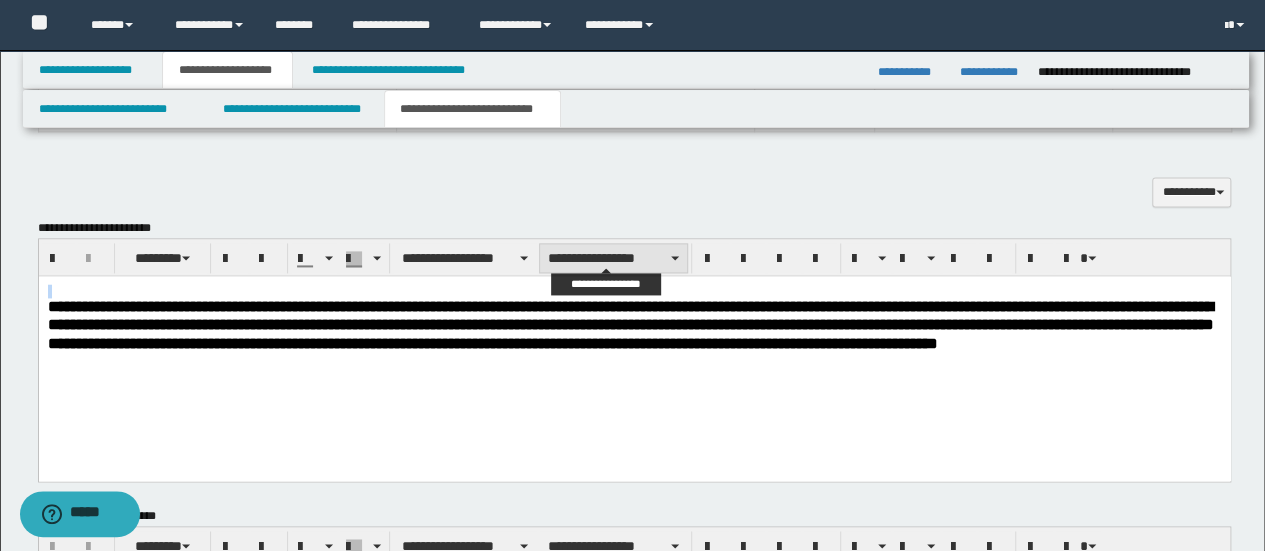 click on "**********" at bounding box center [613, 258] 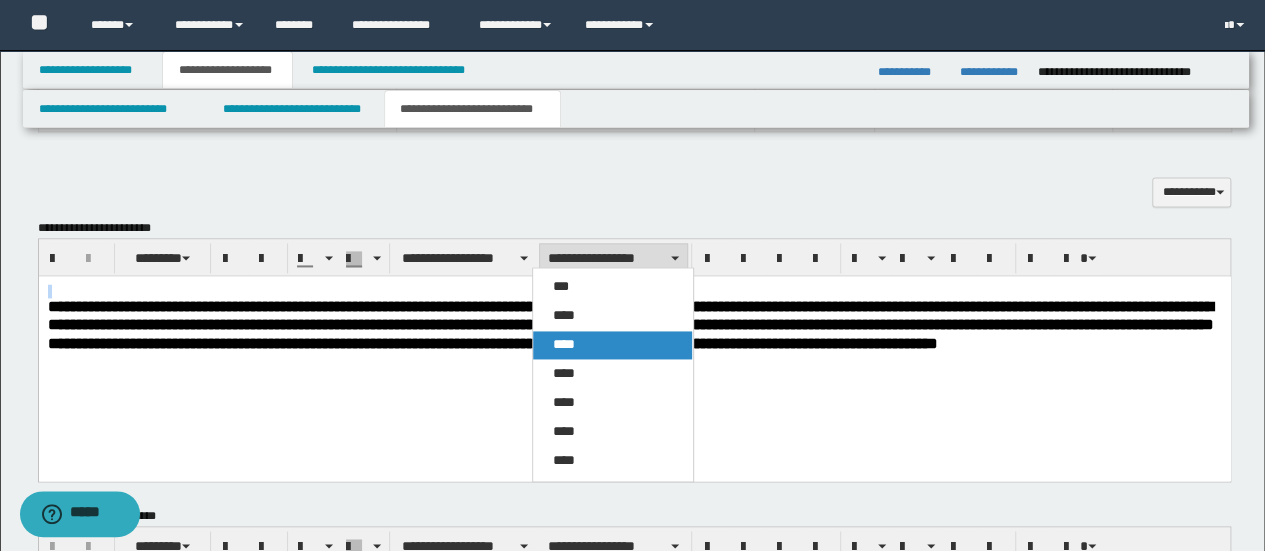 click on "****" at bounding box center (612, 345) 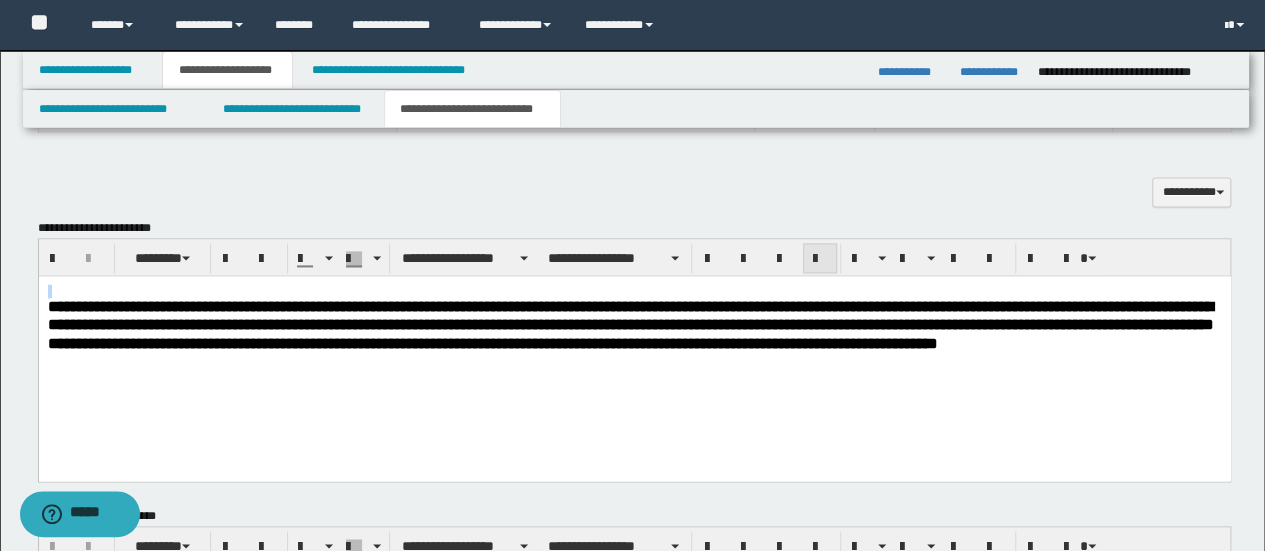click at bounding box center [820, 259] 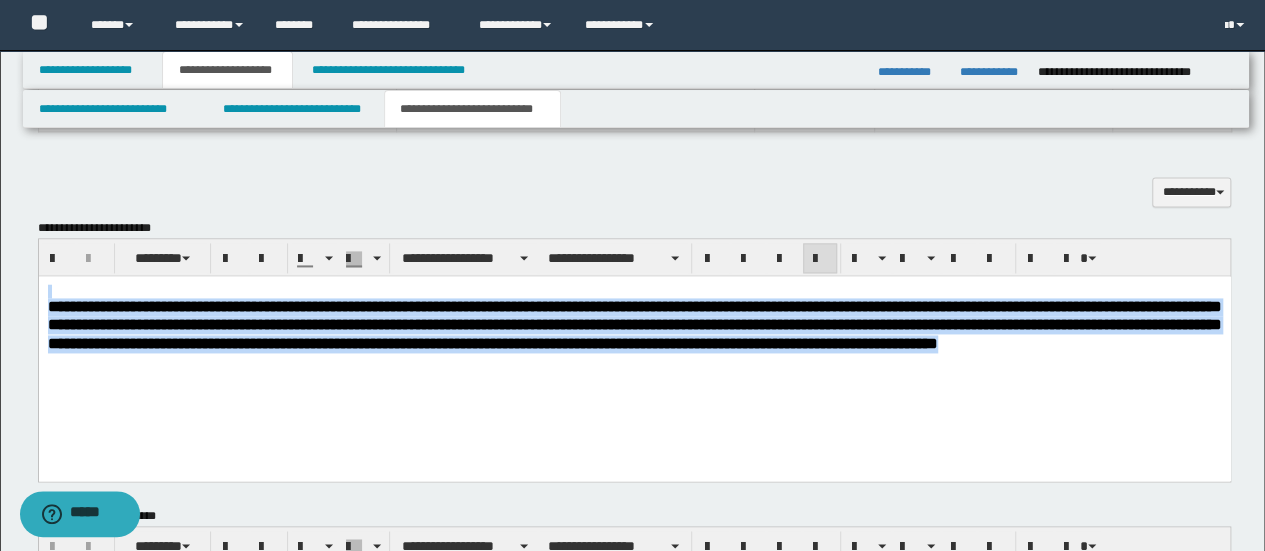 click on "**********" at bounding box center (634, 324) 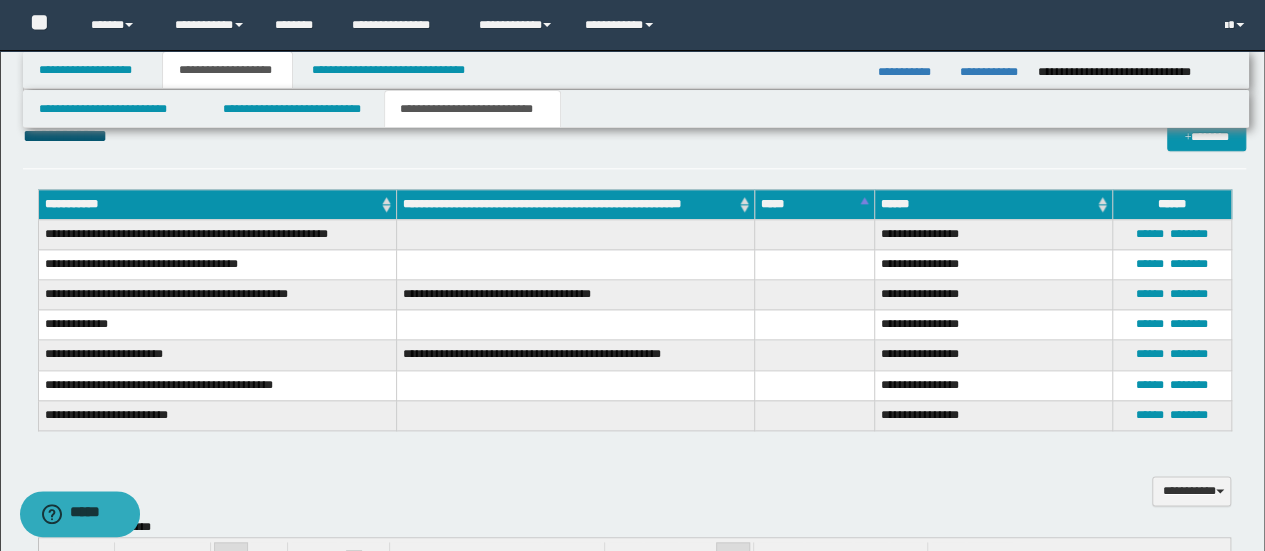 scroll, scrollTop: 1066, scrollLeft: 0, axis: vertical 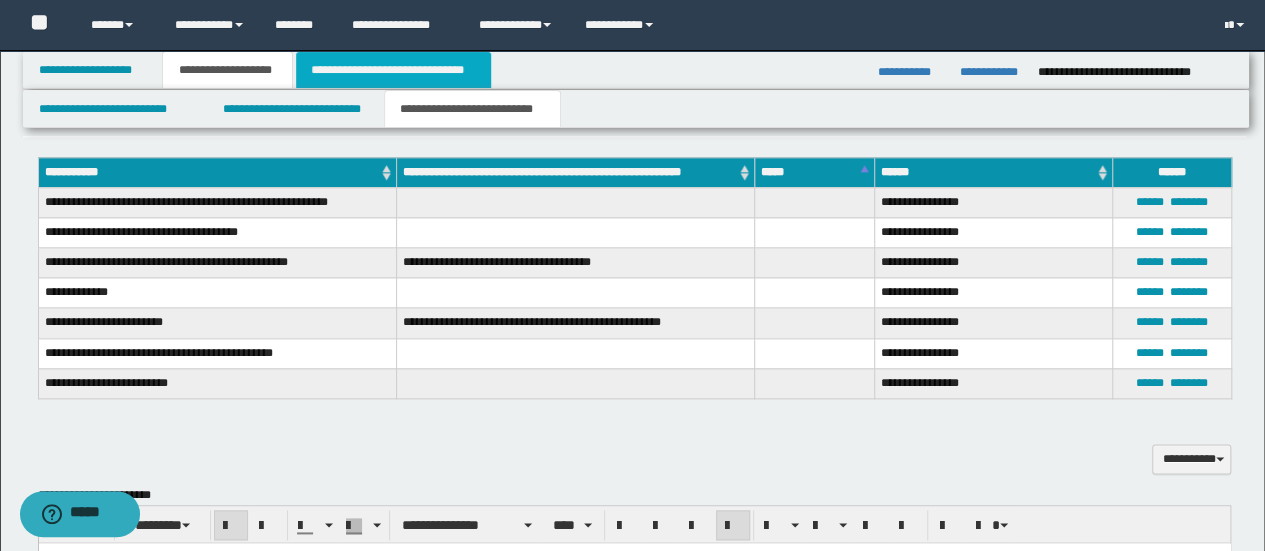 click on "**********" at bounding box center (393, 70) 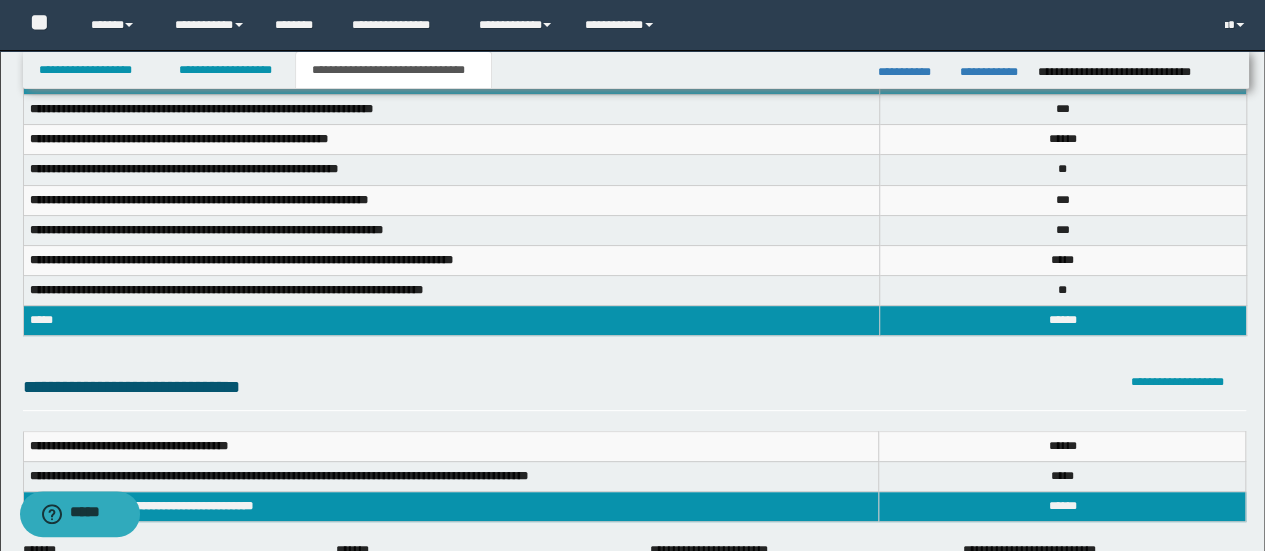 scroll, scrollTop: 266, scrollLeft: 0, axis: vertical 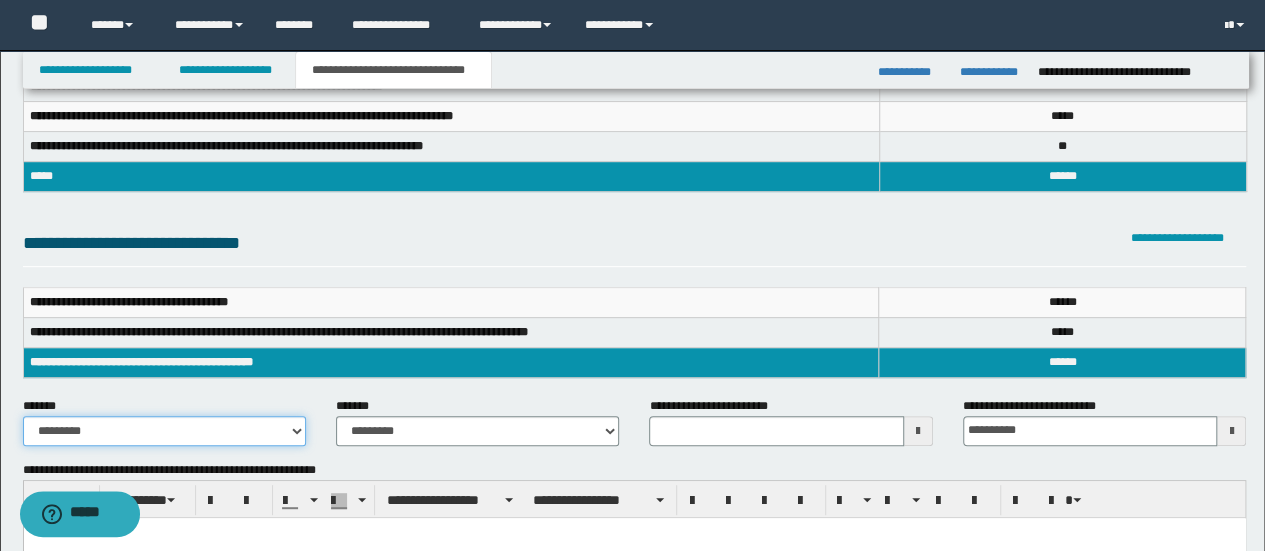 click on "**********" at bounding box center [164, 431] 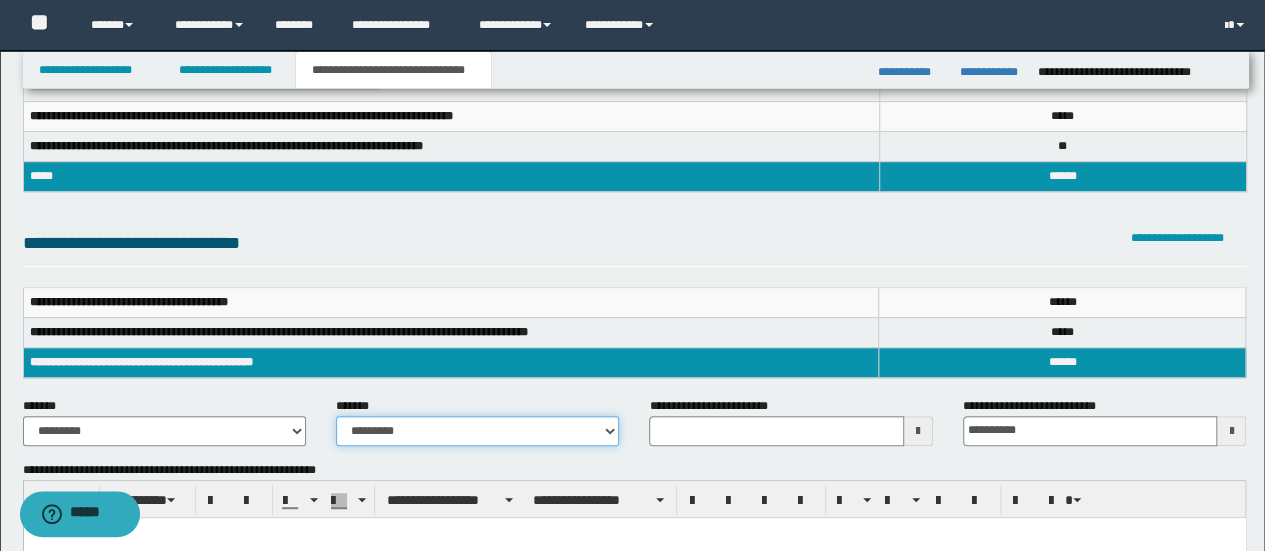 click on "**********" at bounding box center (477, 431) 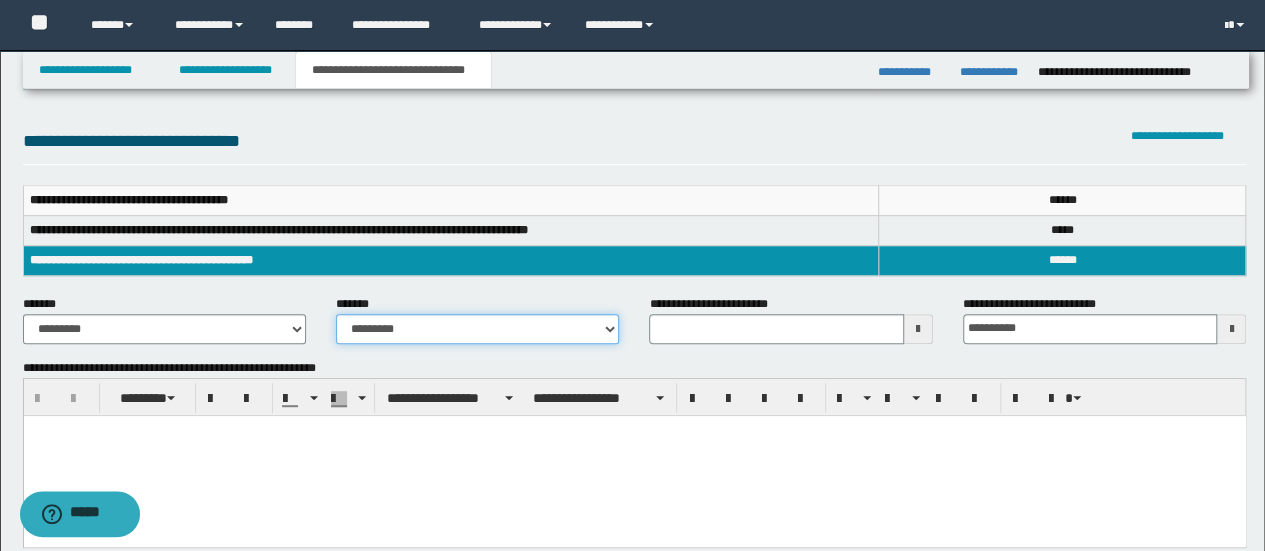 scroll, scrollTop: 400, scrollLeft: 0, axis: vertical 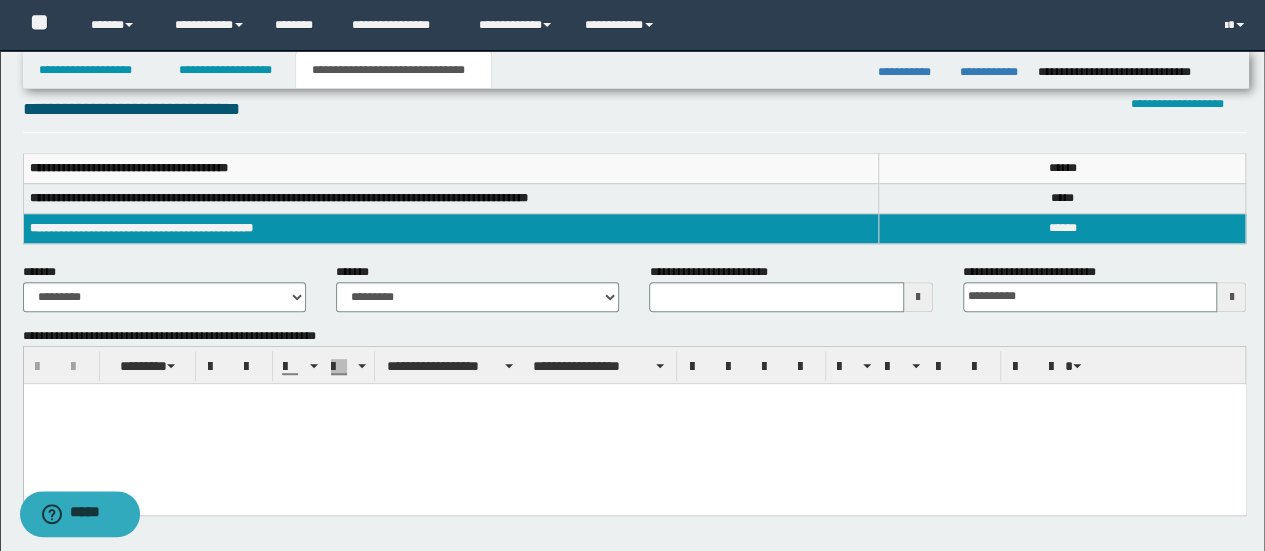 click at bounding box center (634, 423) 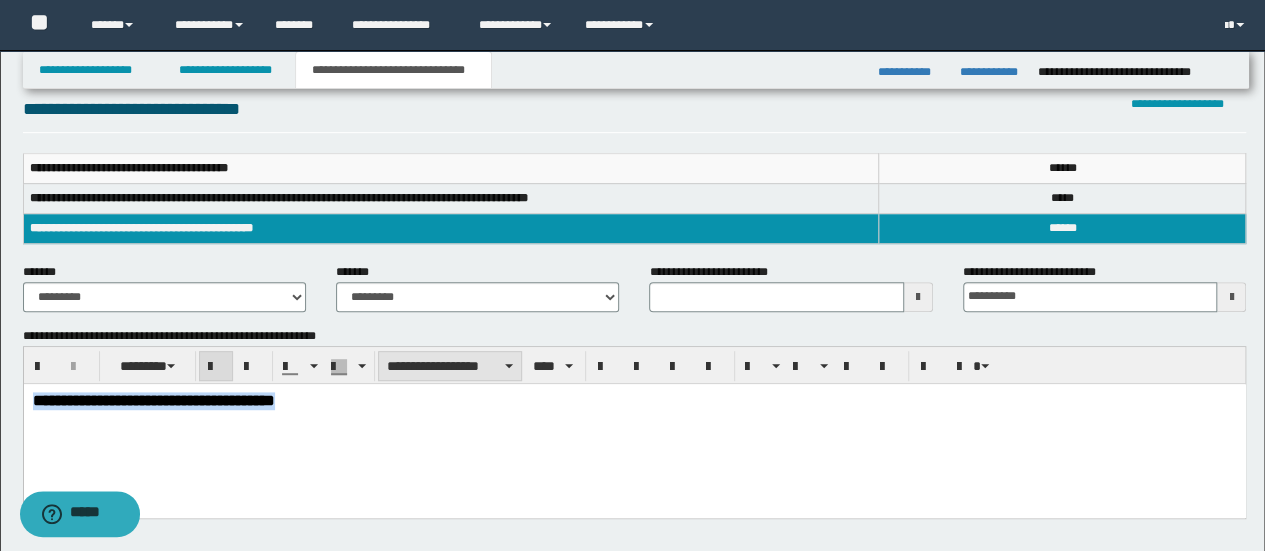 click on "**********" at bounding box center [450, 366] 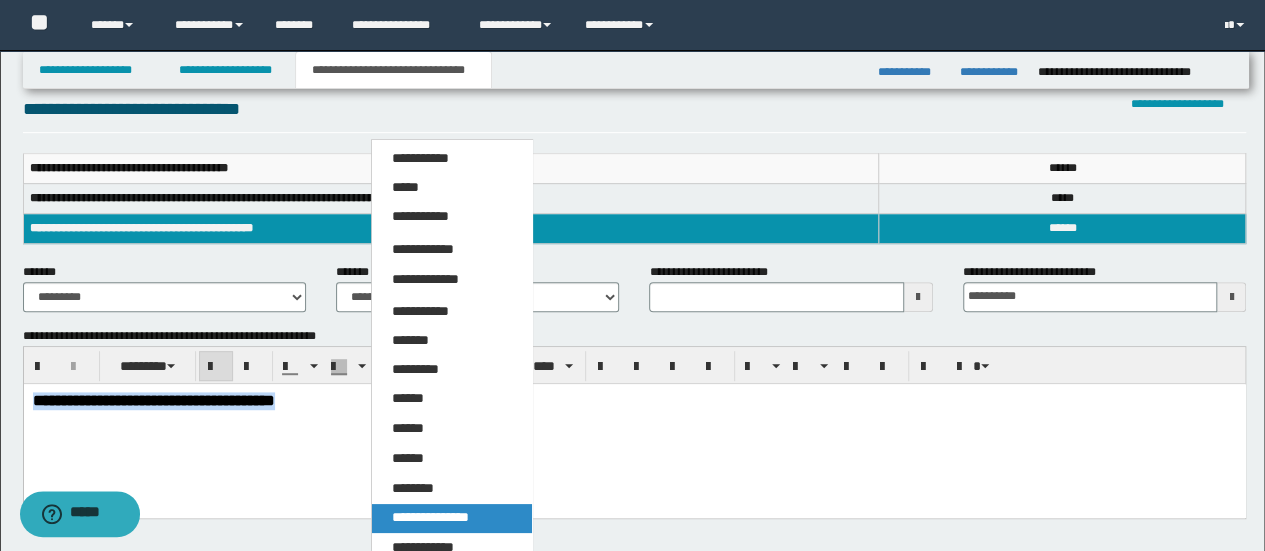click on "**********" at bounding box center [430, 517] 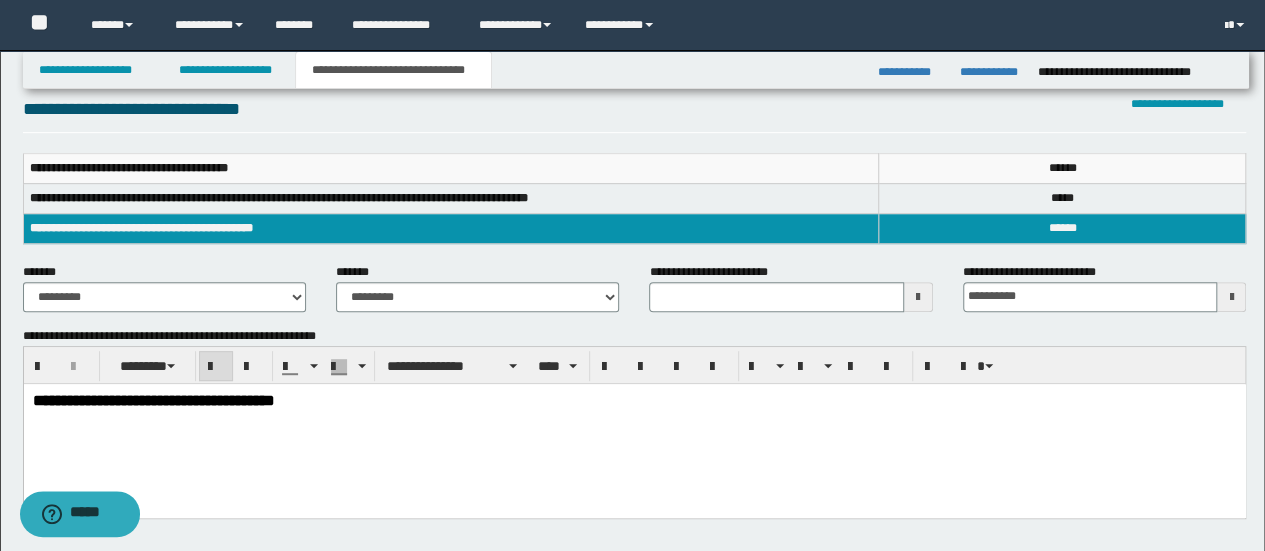 drag, startPoint x: 624, startPoint y: 406, endPoint x: 574, endPoint y: 426, distance: 53.851646 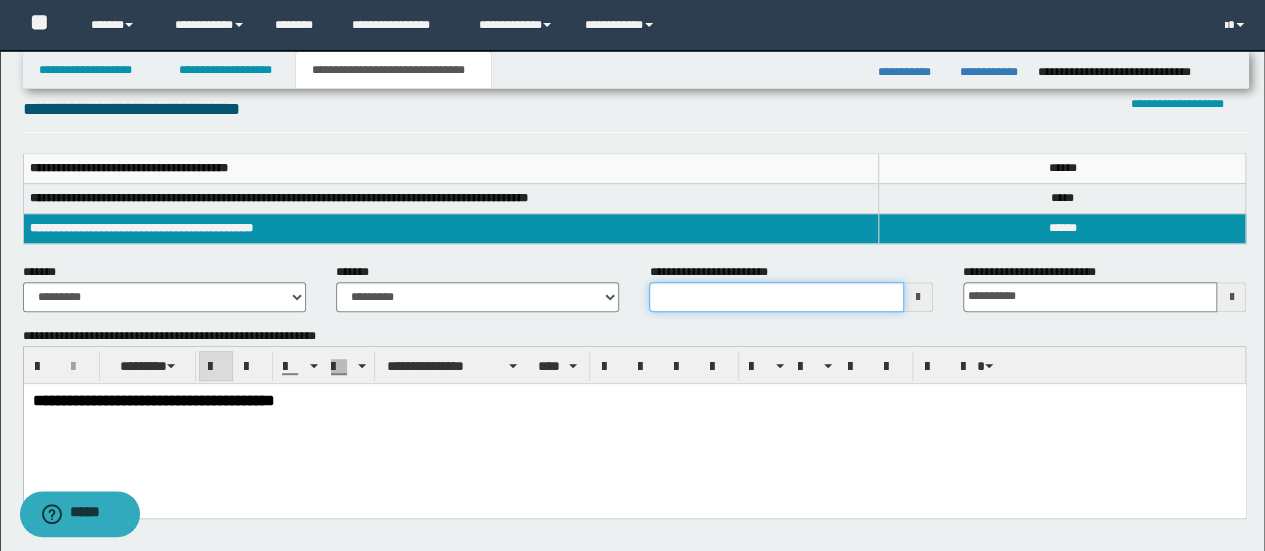 click on "**********" at bounding box center (776, 297) 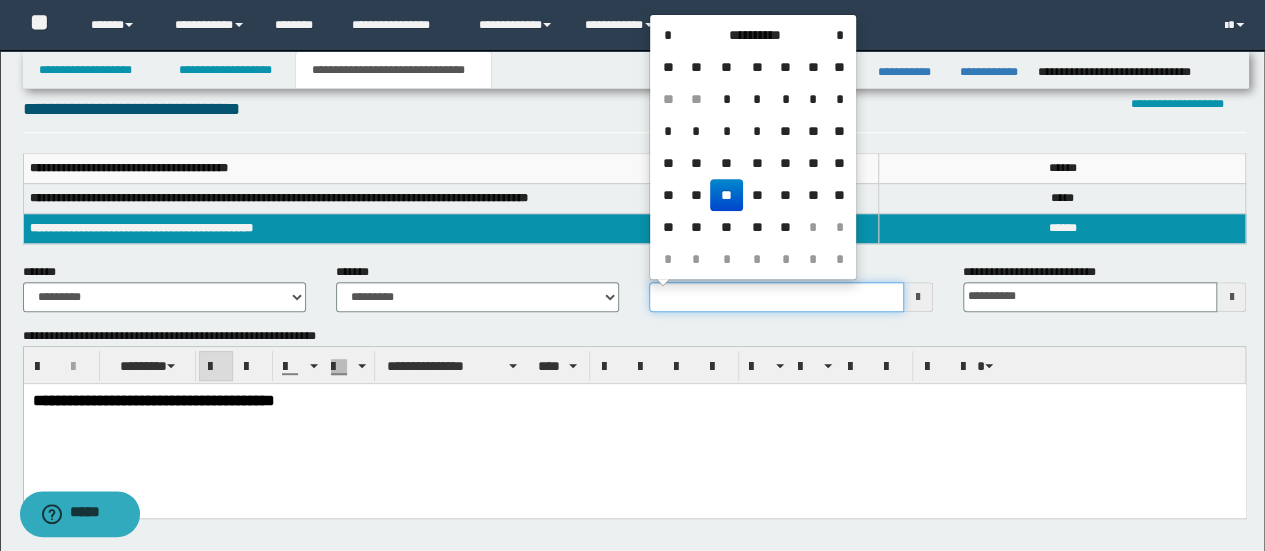 click on "**********" at bounding box center [776, 297] 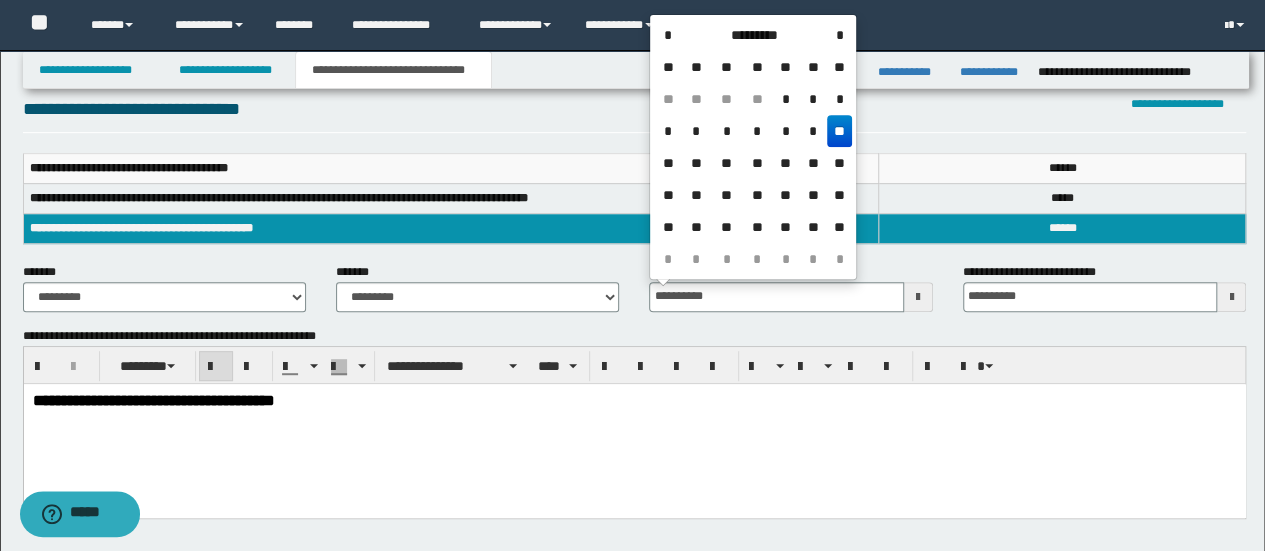 click on "**" at bounding box center (839, 131) 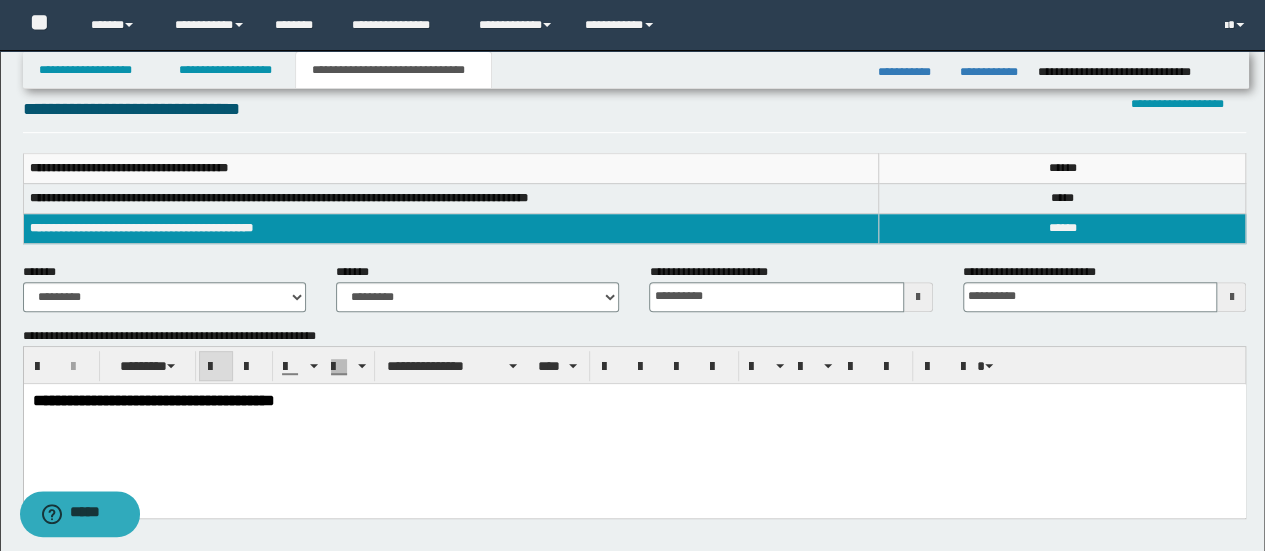click on "**********" at bounding box center [634, 425] 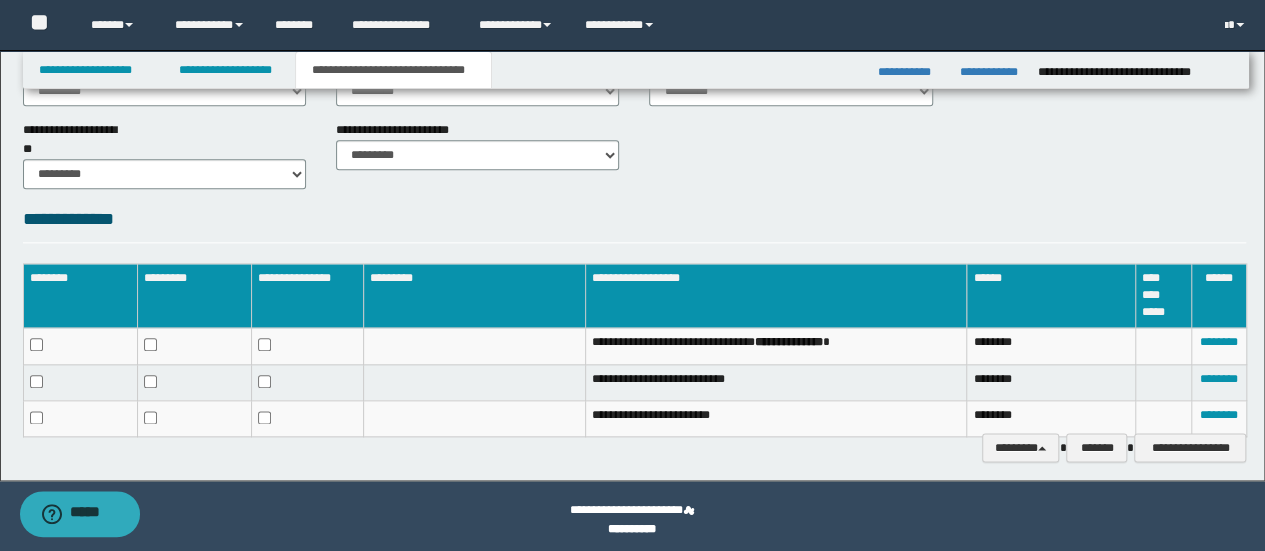 scroll, scrollTop: 1036, scrollLeft: 0, axis: vertical 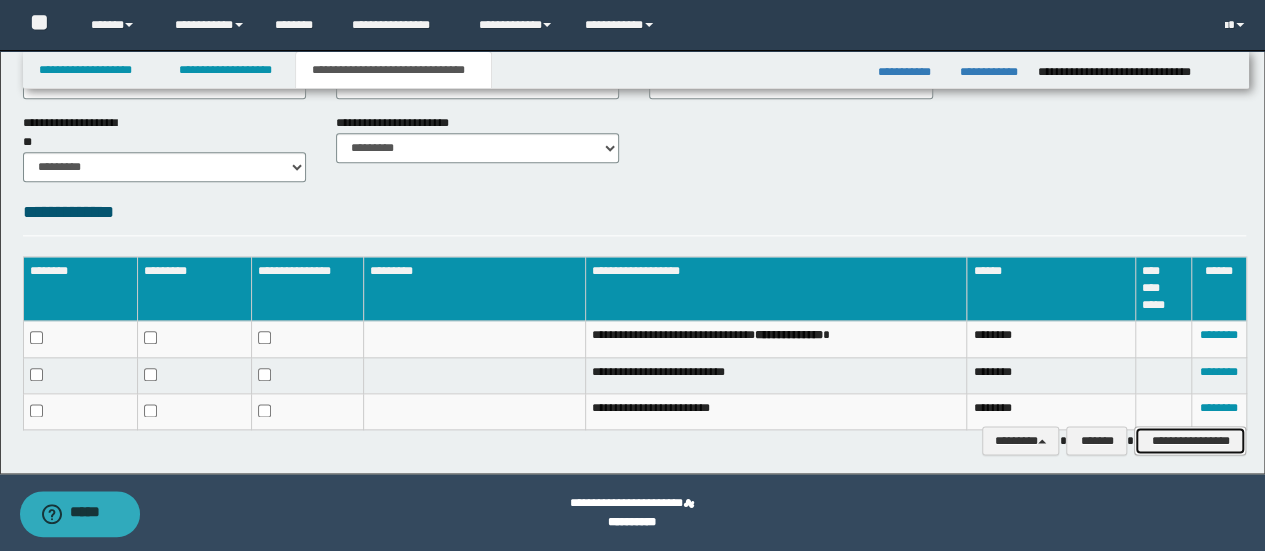 click on "**********" at bounding box center [1190, 440] 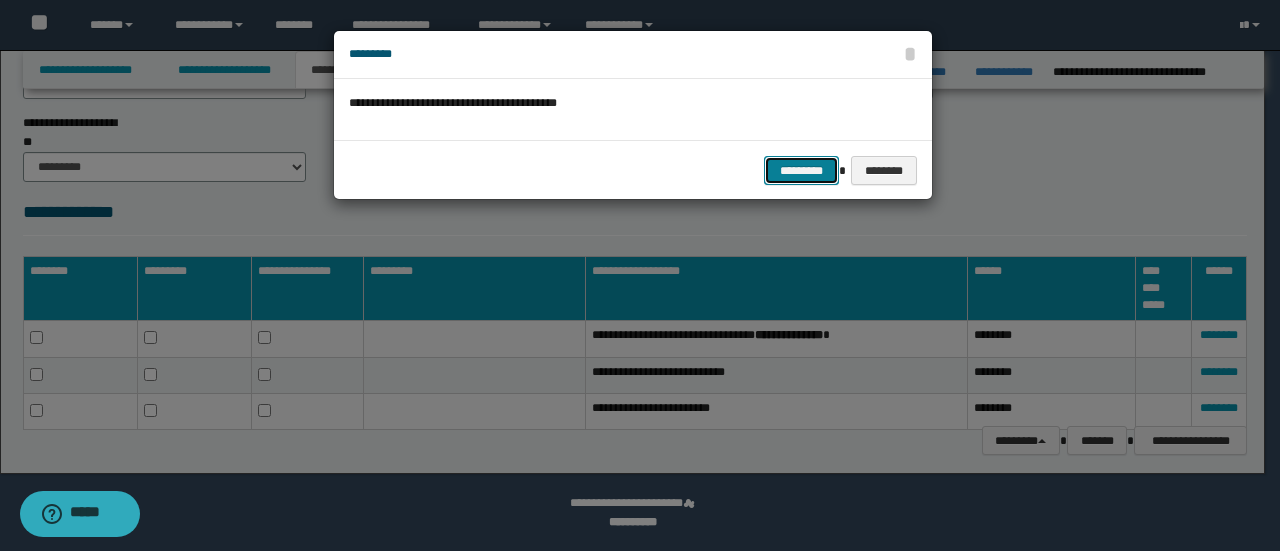 click on "*********" at bounding box center [801, 170] 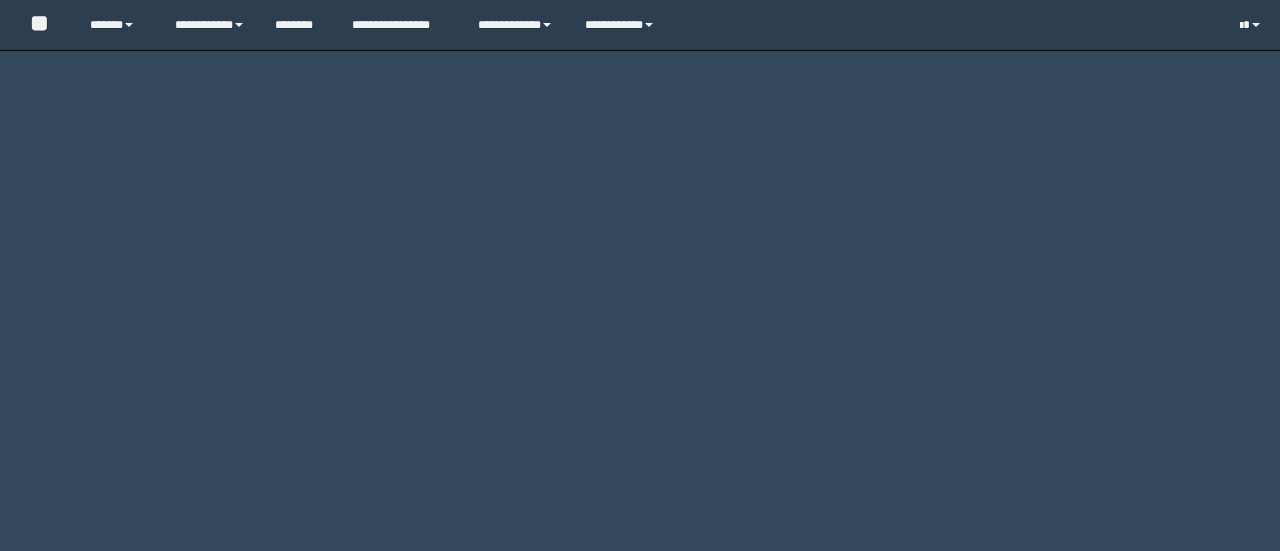 scroll, scrollTop: 0, scrollLeft: 0, axis: both 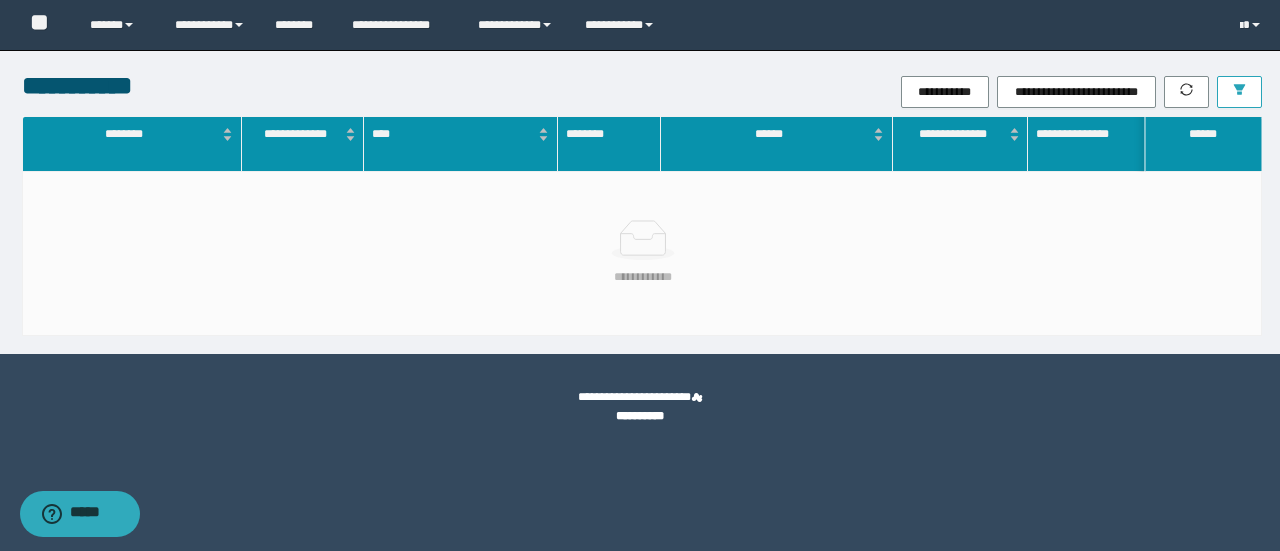click at bounding box center (1239, 92) 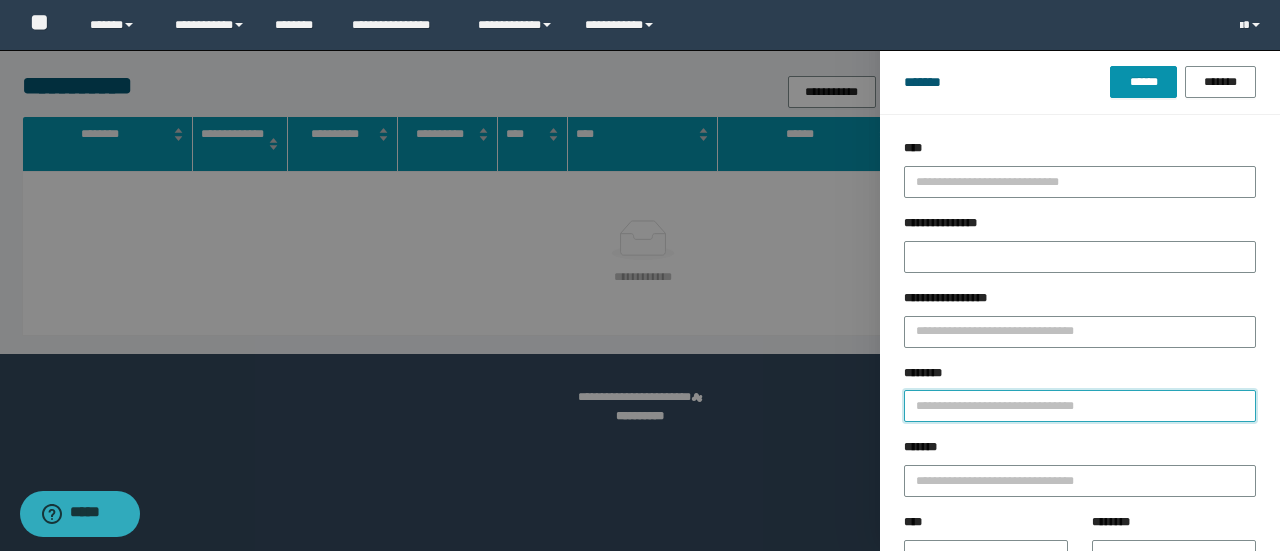 click on "********" at bounding box center (1080, 406) 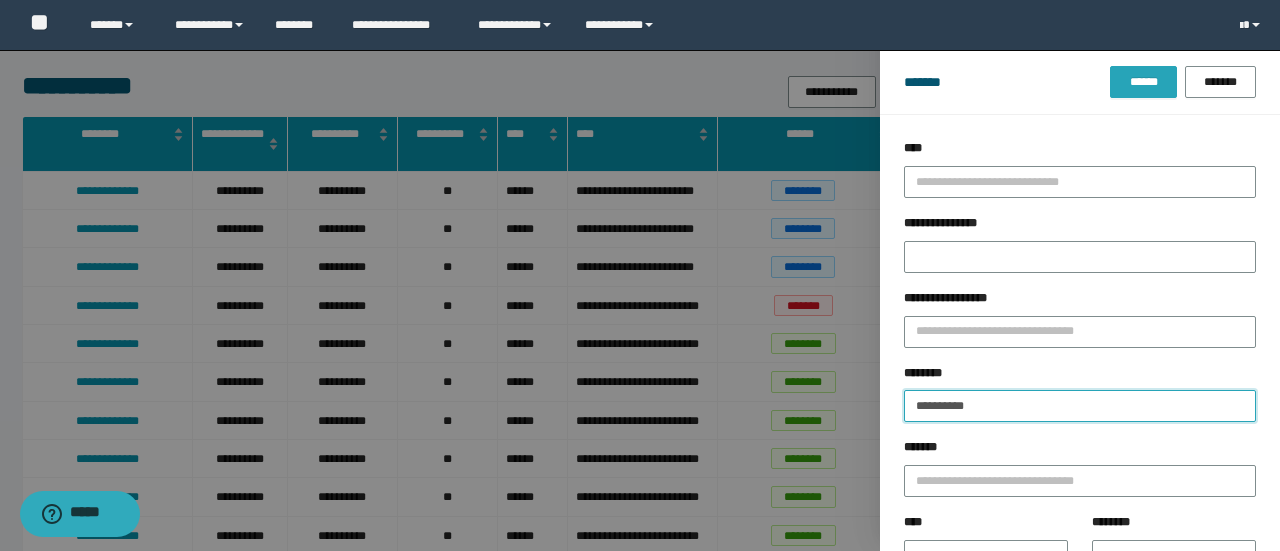 type on "**********" 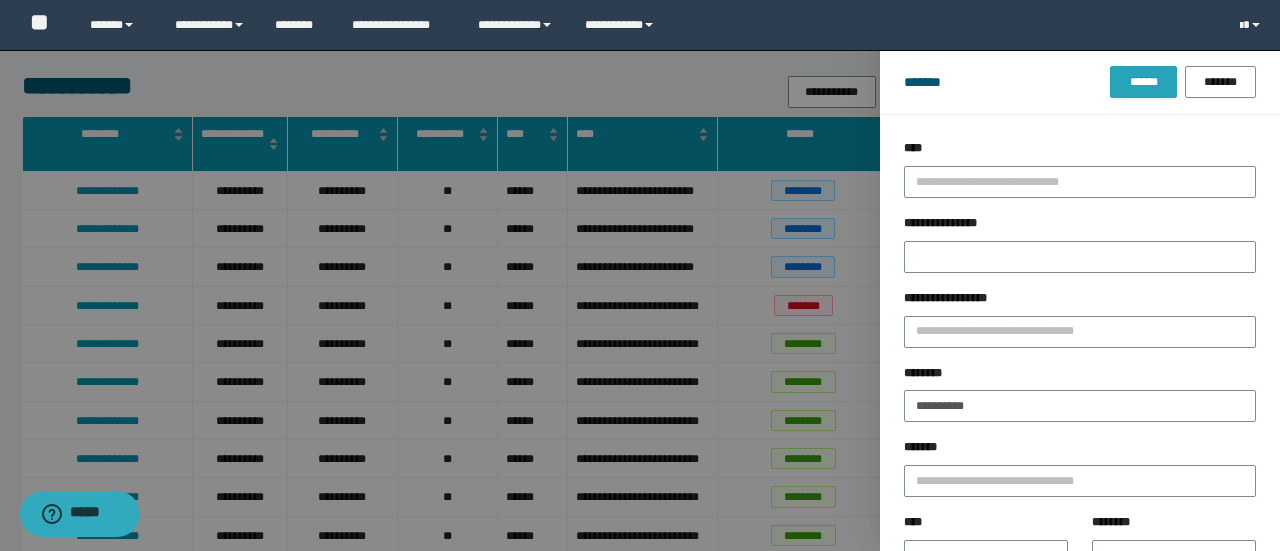 click on "******" at bounding box center (1143, 82) 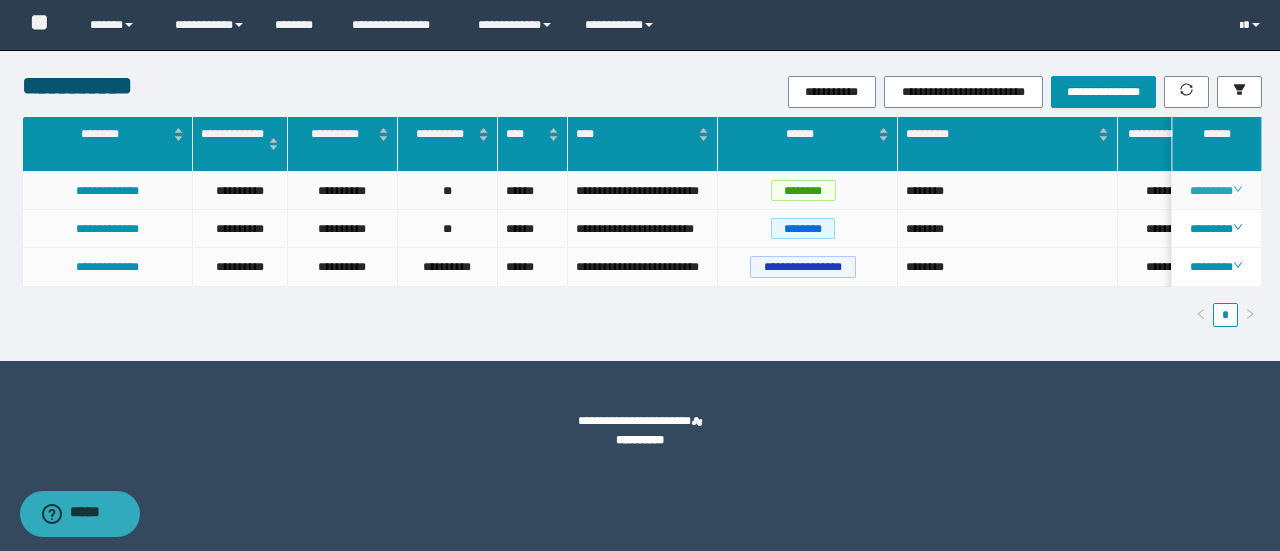 click on "********" at bounding box center [1216, 191] 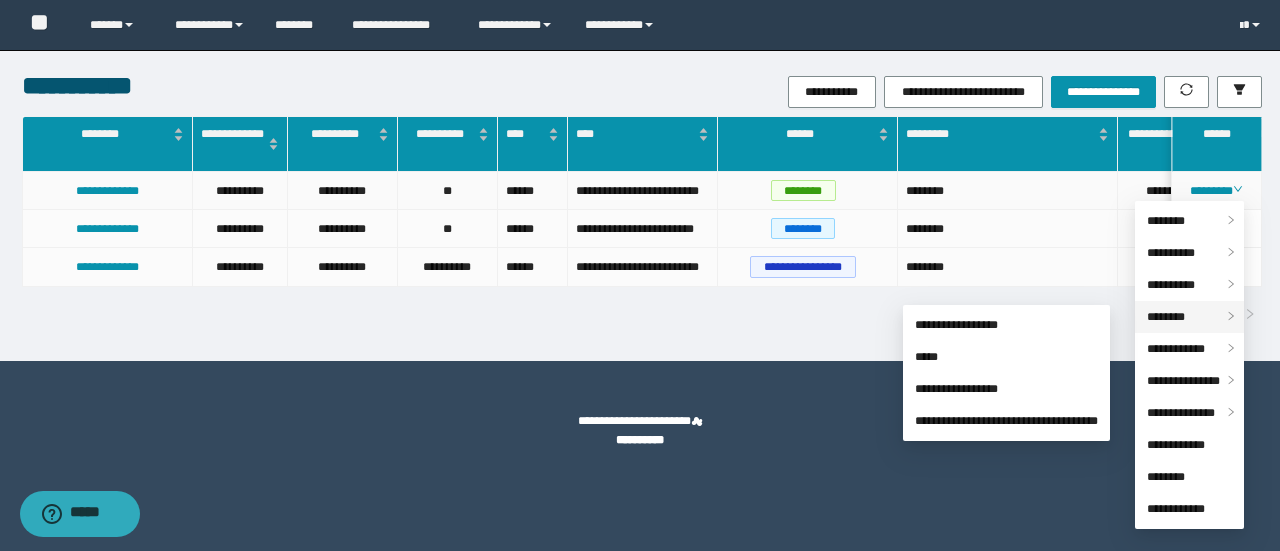 click on "********" at bounding box center (1189, 317) 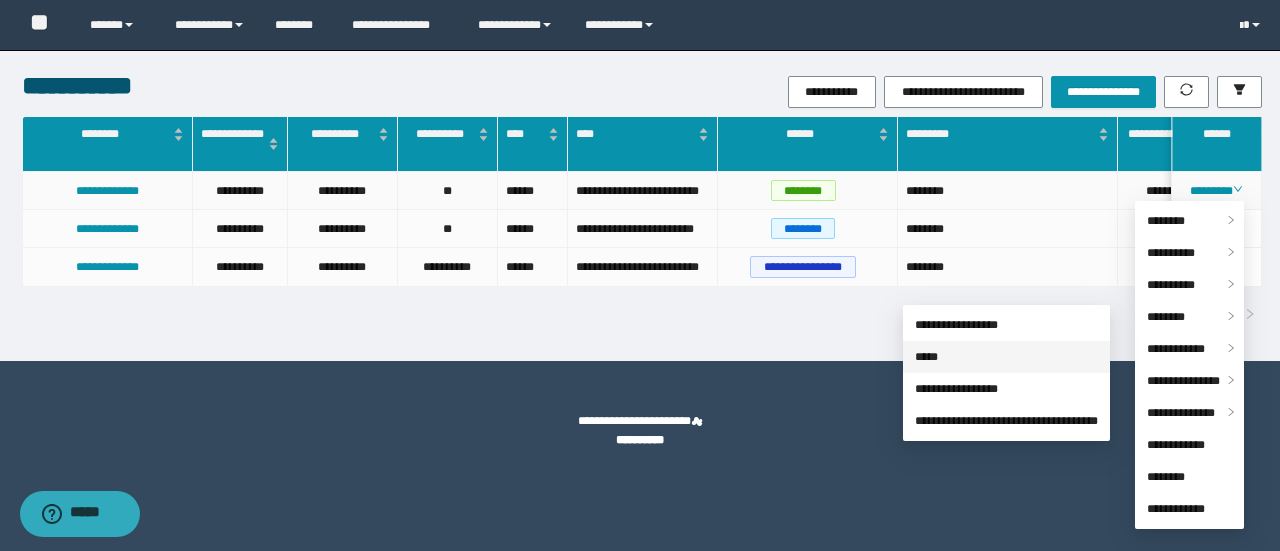 click on "*****" at bounding box center (926, 357) 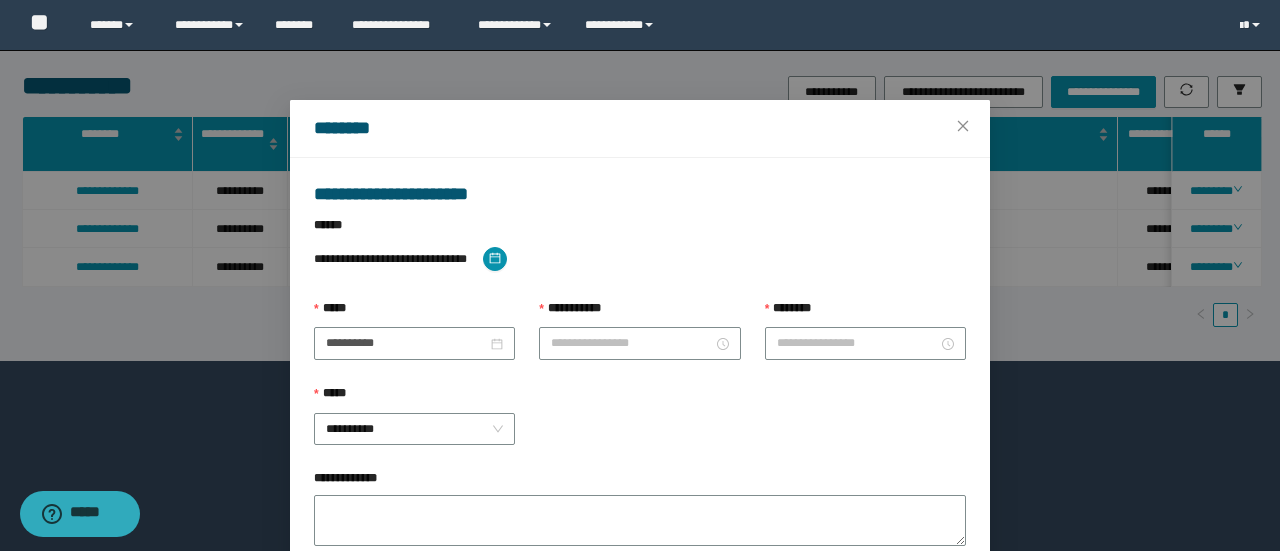 type on "**********" 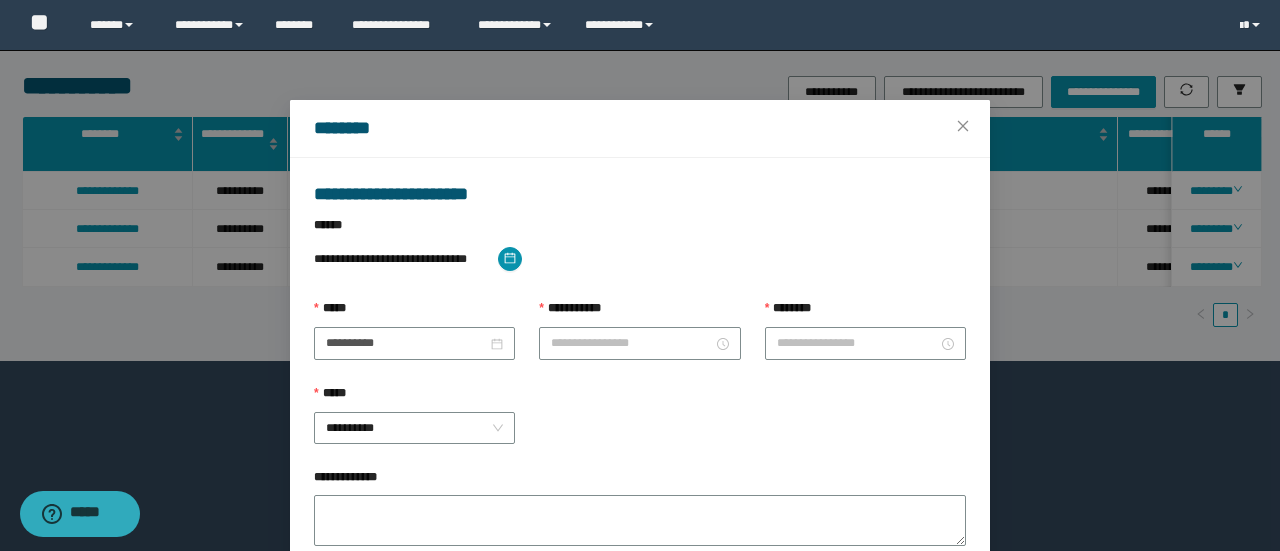 click on "**********" at bounding box center [414, 341] 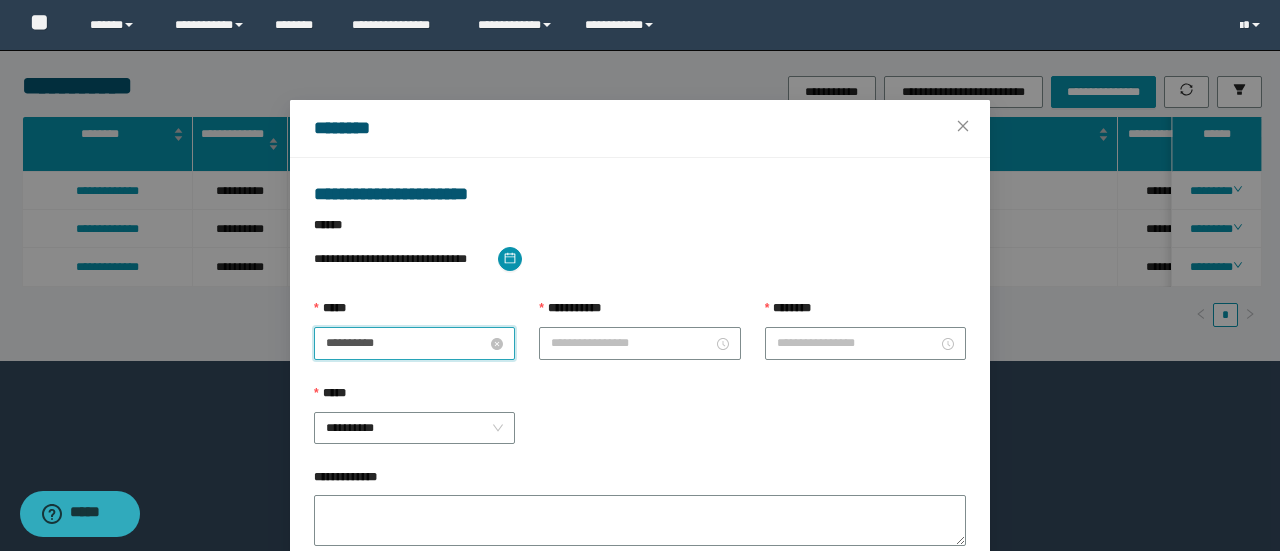 click on "**********" at bounding box center [406, 343] 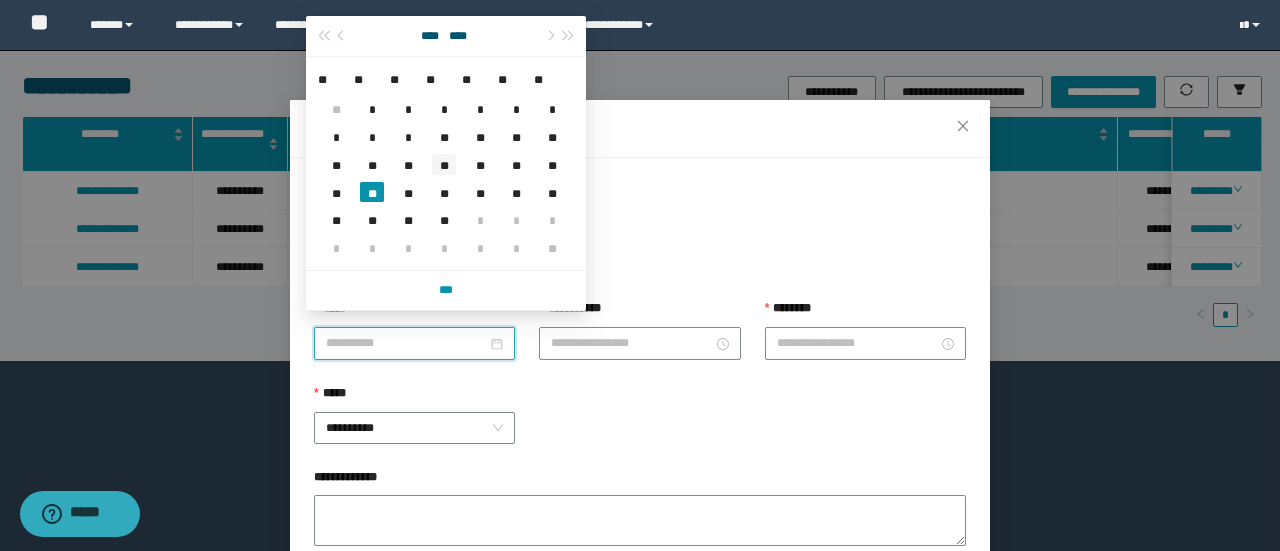 type on "**********" 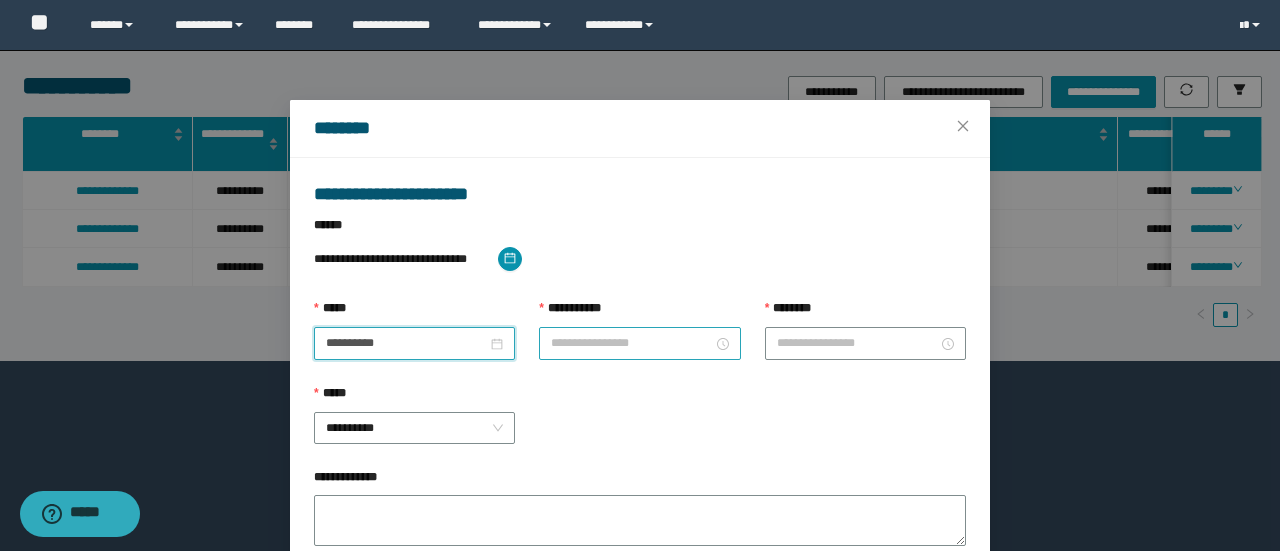 click on "**********" at bounding box center [631, 343] 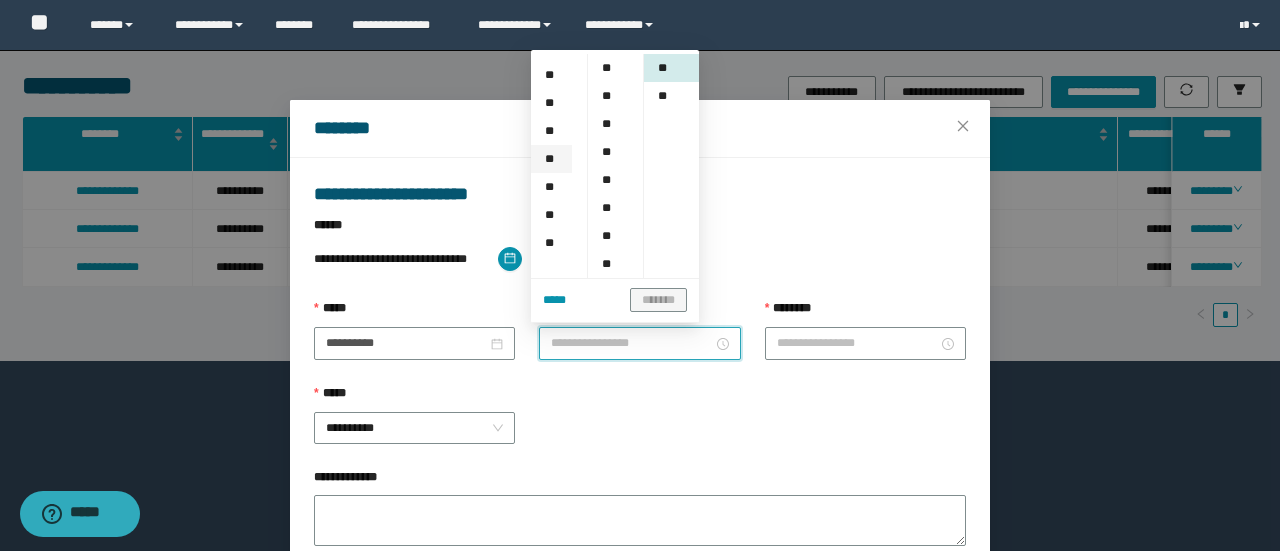 click on "**" at bounding box center (551, 159) 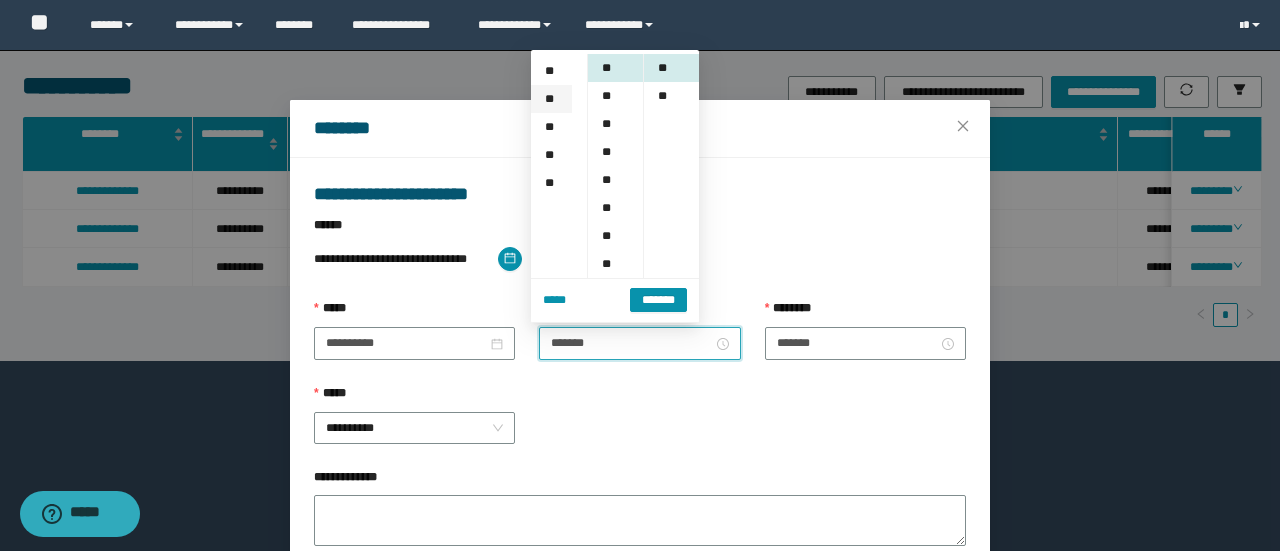 scroll, scrollTop: 224, scrollLeft: 0, axis: vertical 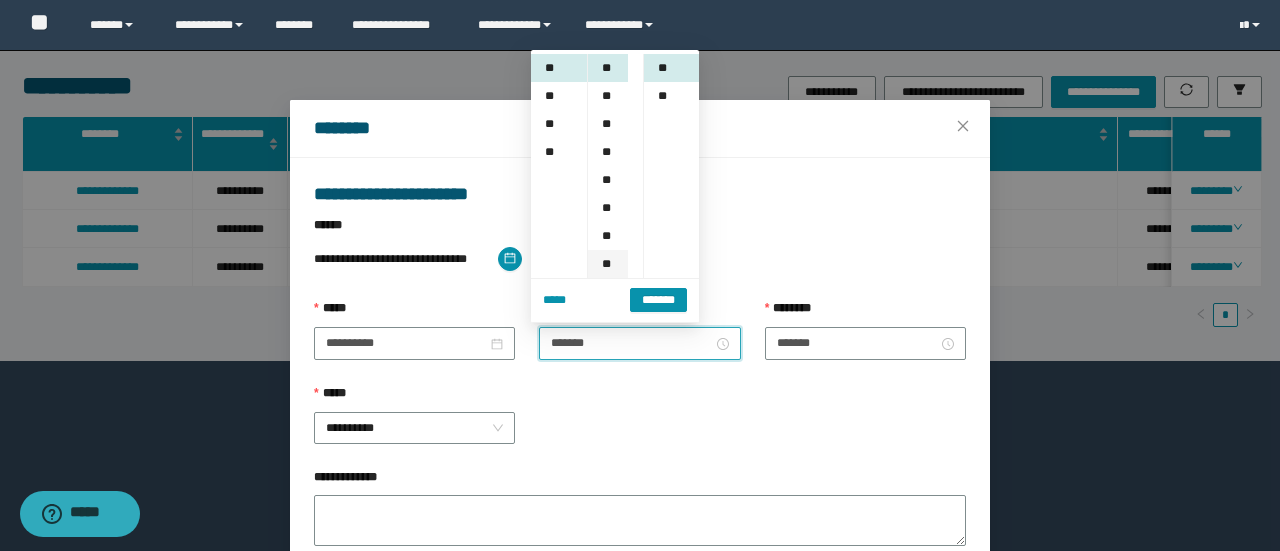 click on "**" at bounding box center [608, 264] 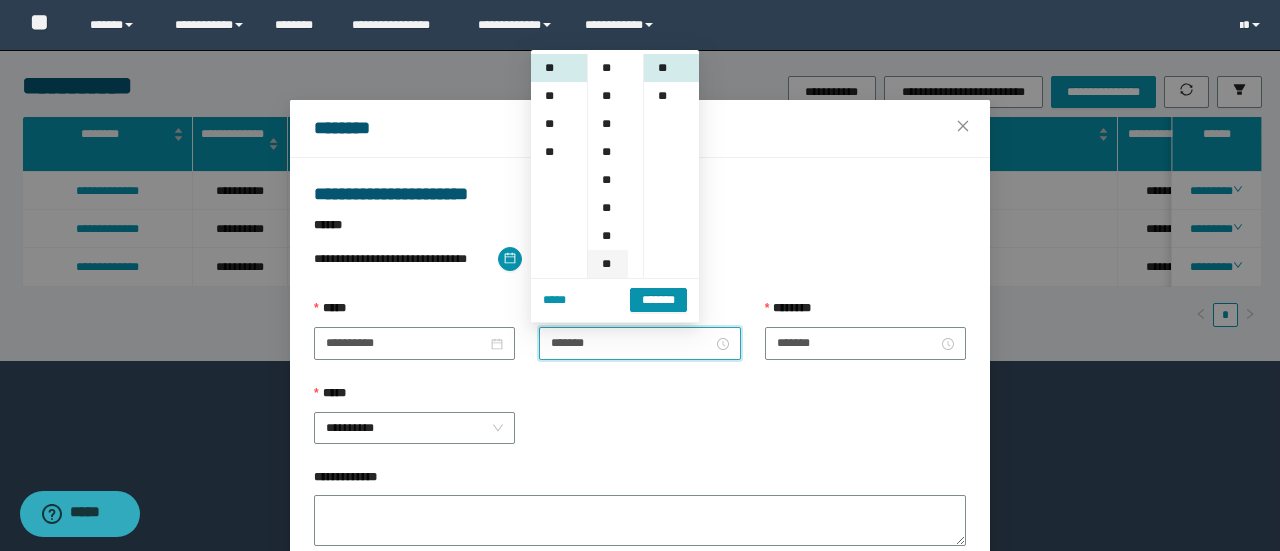 scroll, scrollTop: 196, scrollLeft: 0, axis: vertical 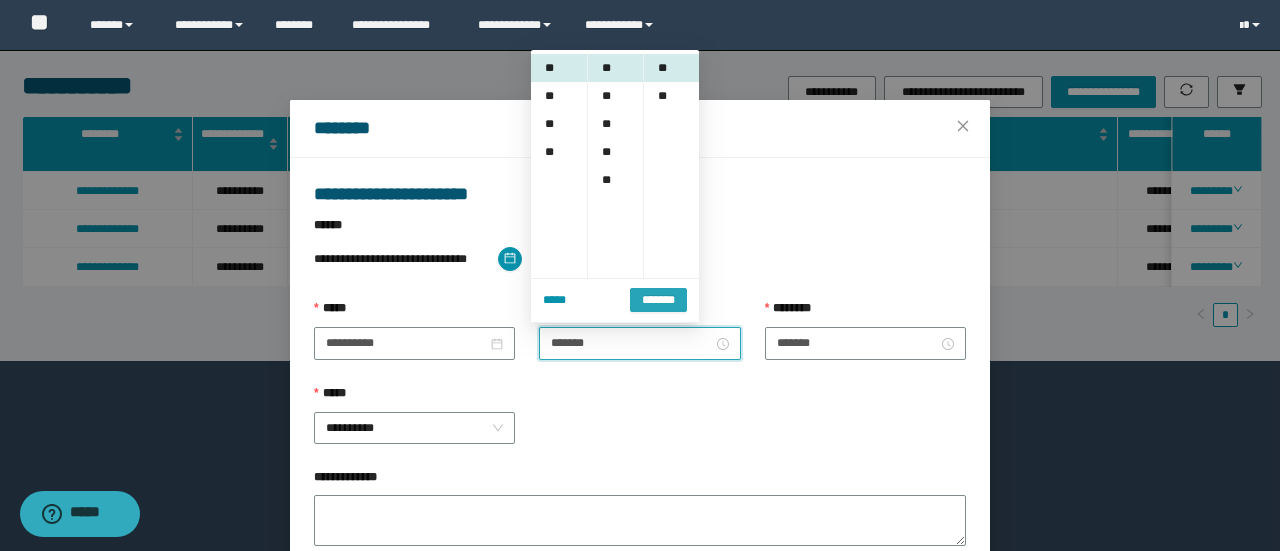 click on "*******" at bounding box center (658, 300) 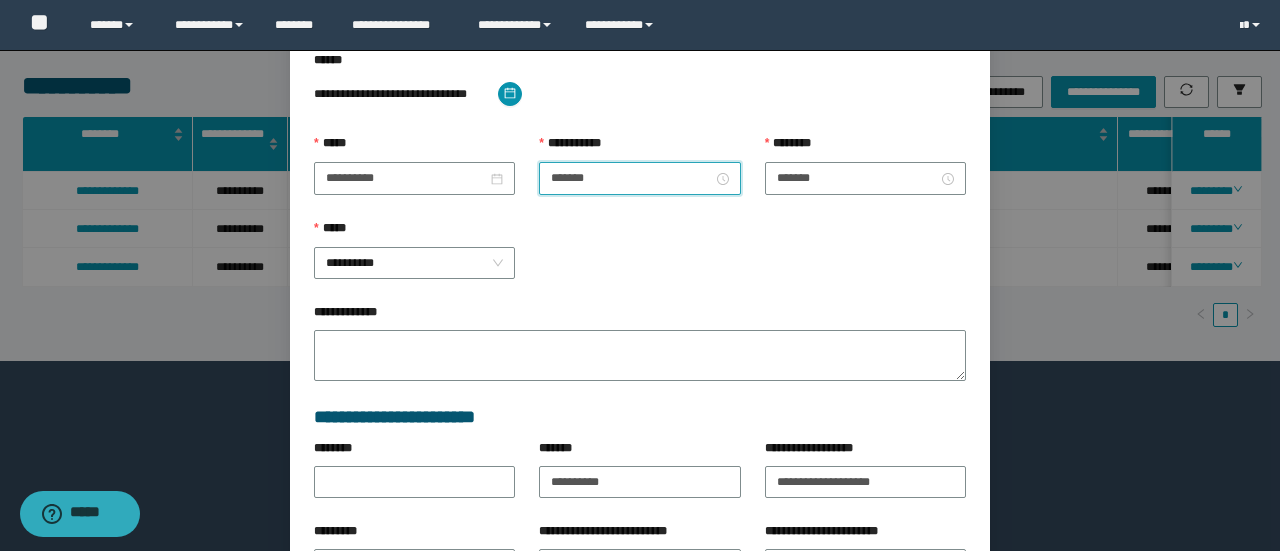 scroll, scrollTop: 133, scrollLeft: 0, axis: vertical 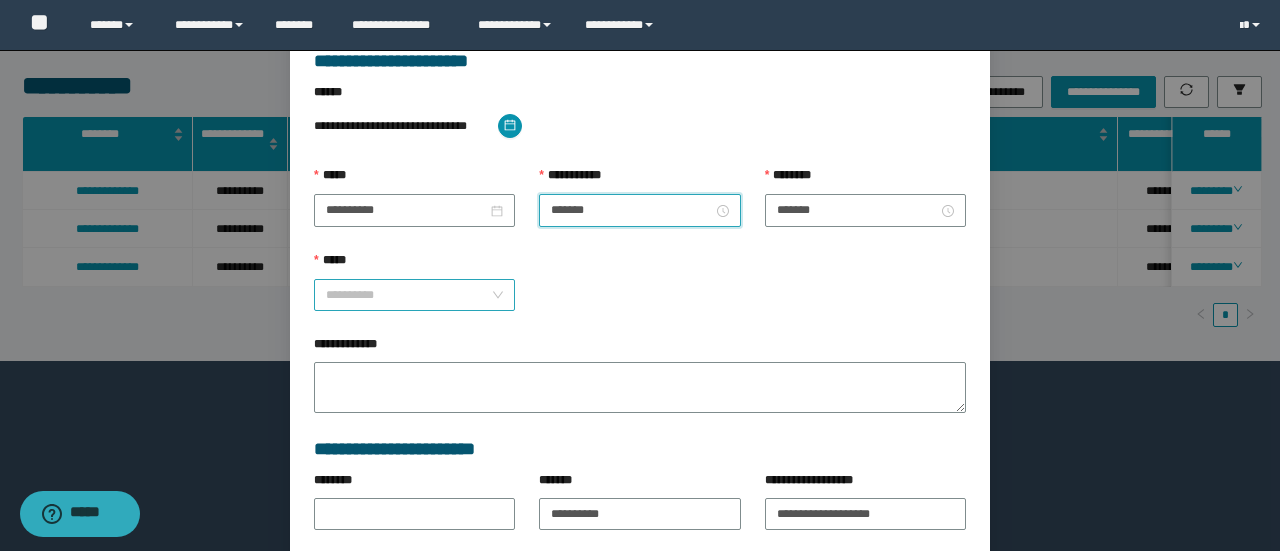 click on "**********" at bounding box center [415, 295] 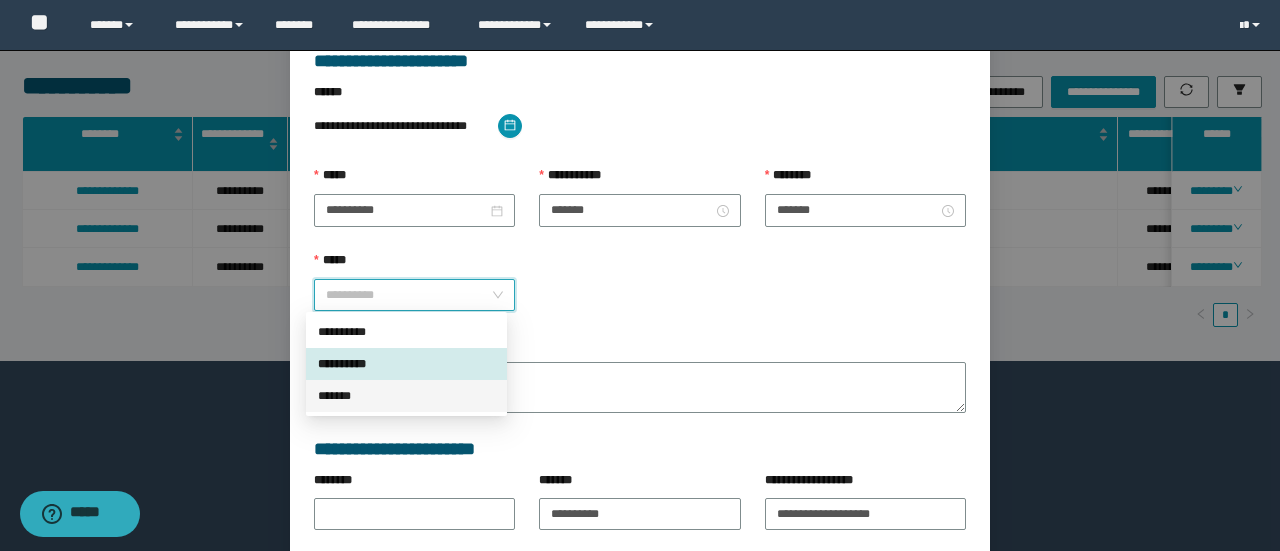 click on "*******" at bounding box center [406, 396] 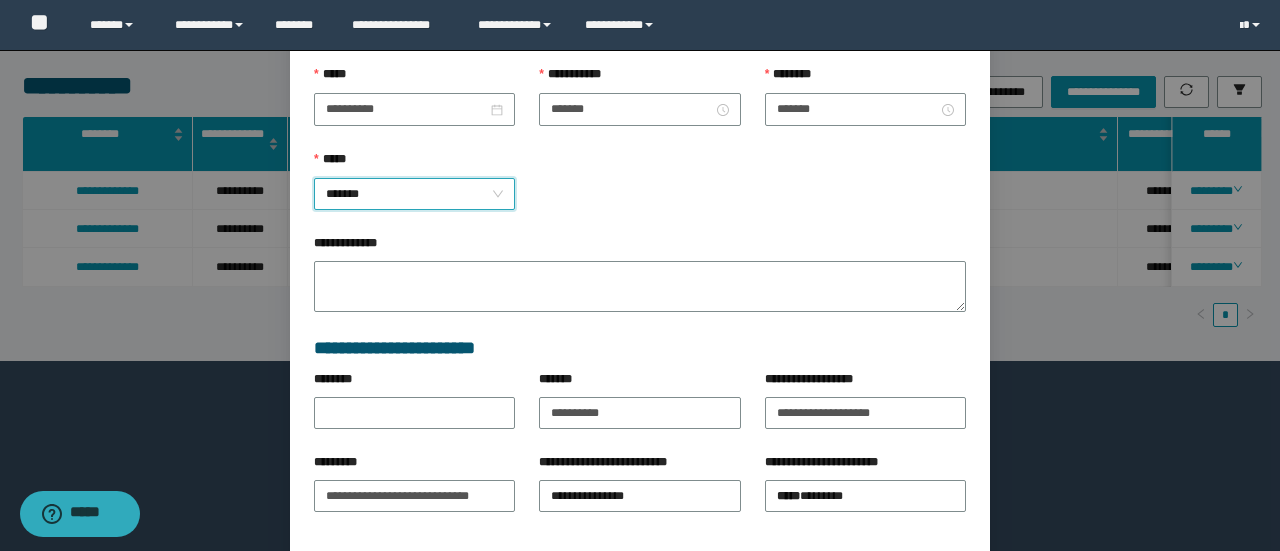 scroll, scrollTop: 266, scrollLeft: 0, axis: vertical 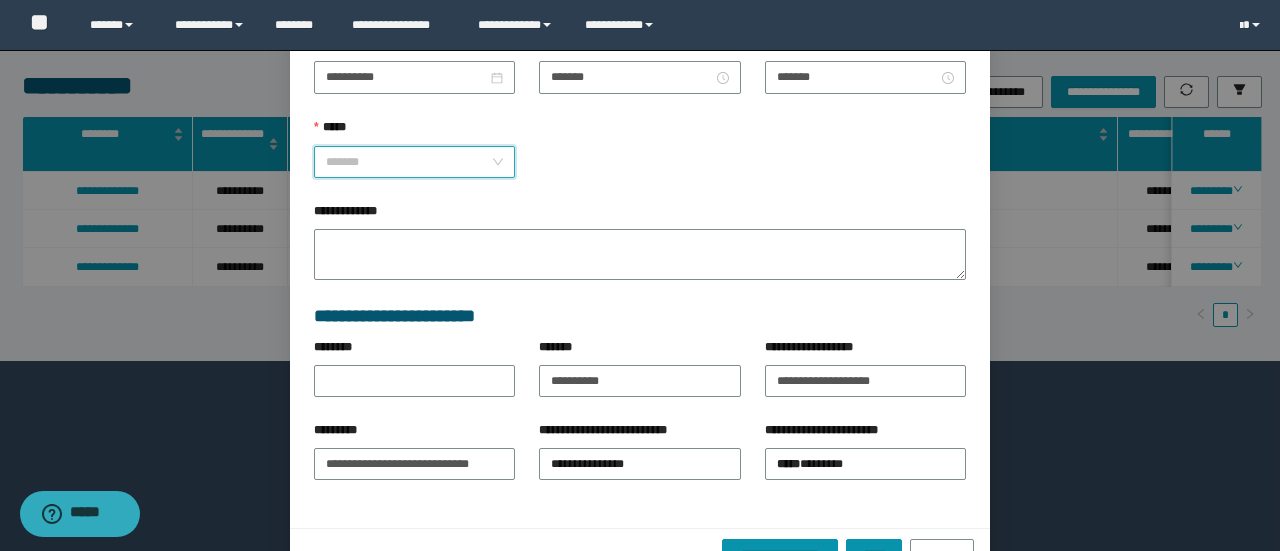 click on "*******" at bounding box center [415, 162] 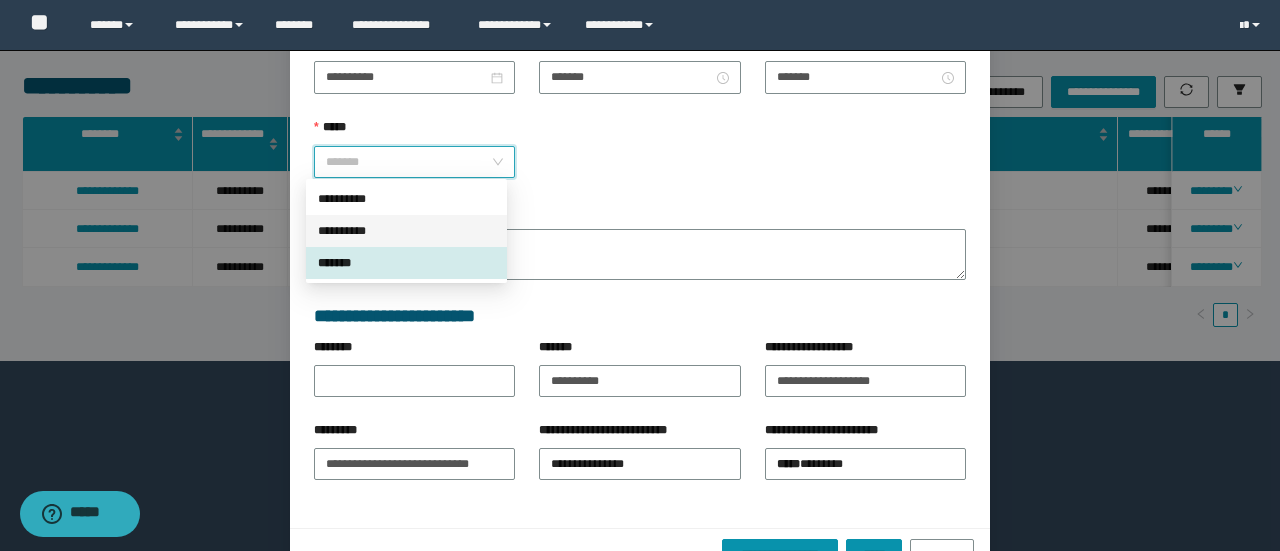 click on "**********" at bounding box center [406, 231] 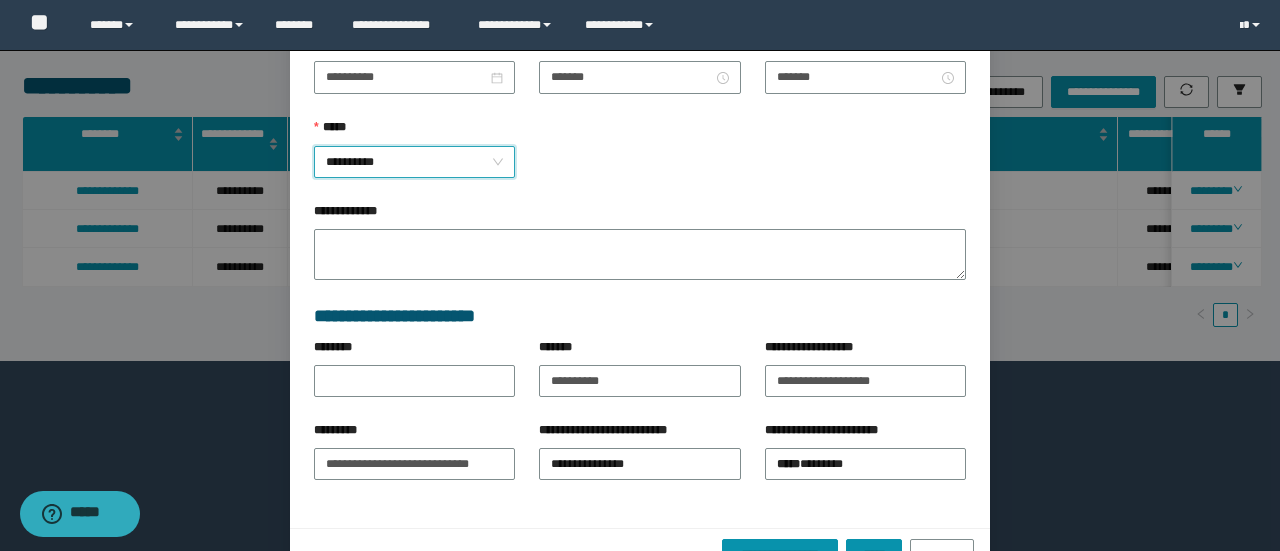 scroll, scrollTop: 316, scrollLeft: 0, axis: vertical 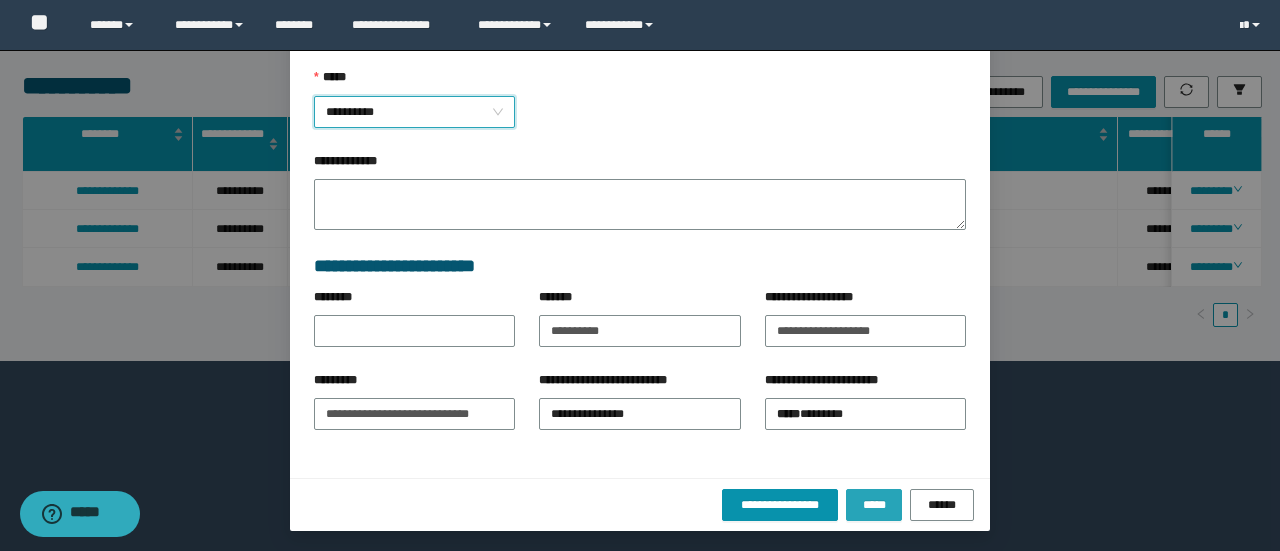 click on "*****" at bounding box center [874, 505] 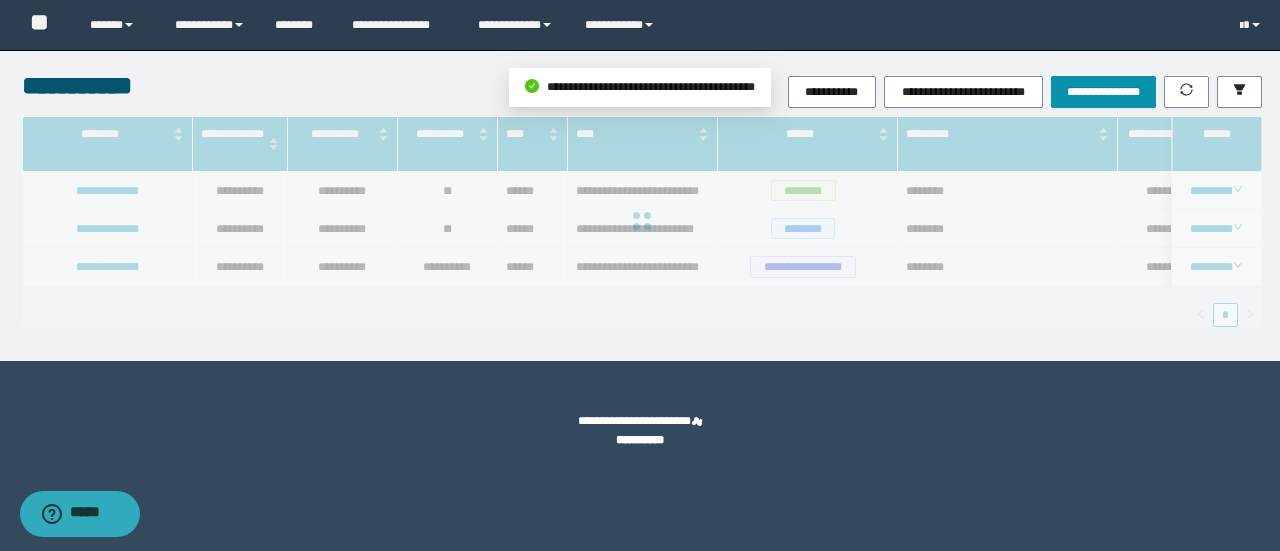 scroll, scrollTop: 216, scrollLeft: 0, axis: vertical 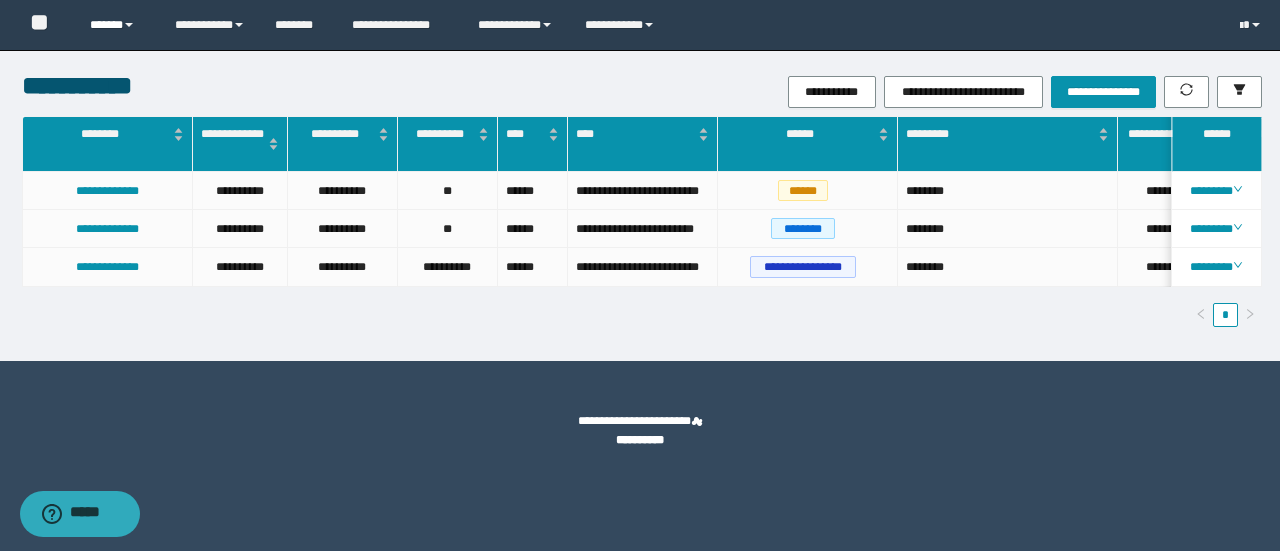 click on "******" at bounding box center (117, 25) 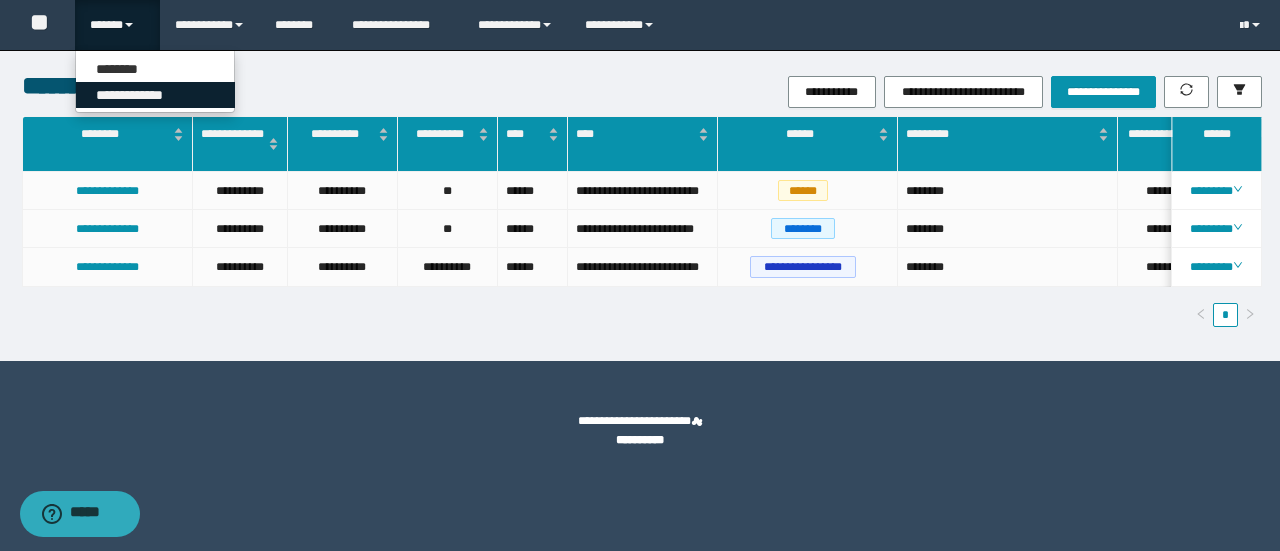 click on "**********" at bounding box center [155, 95] 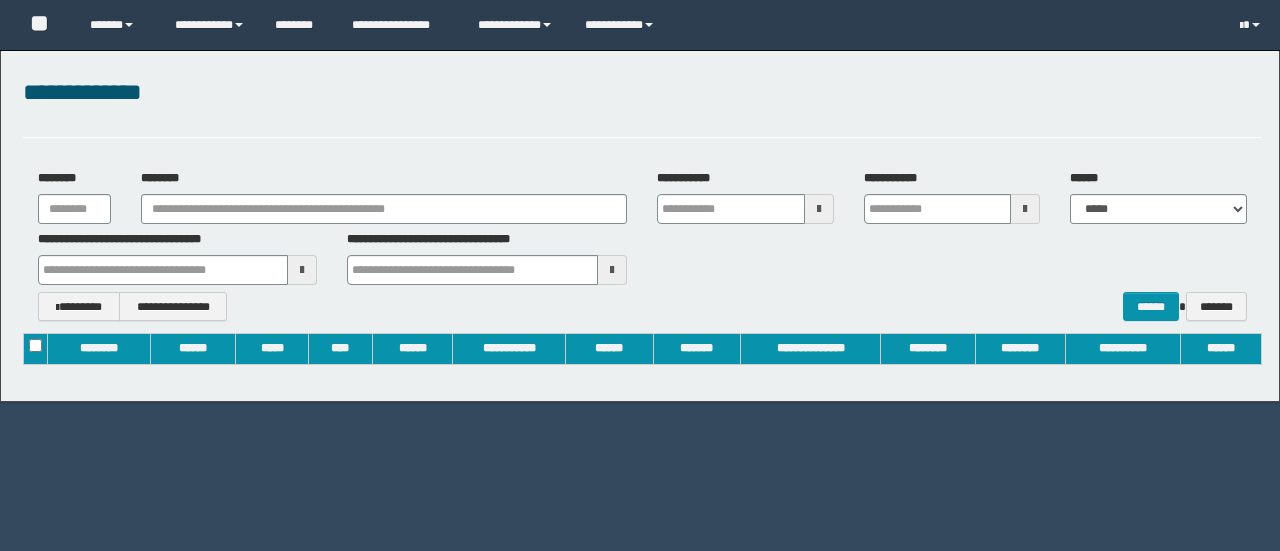 scroll, scrollTop: 0, scrollLeft: 0, axis: both 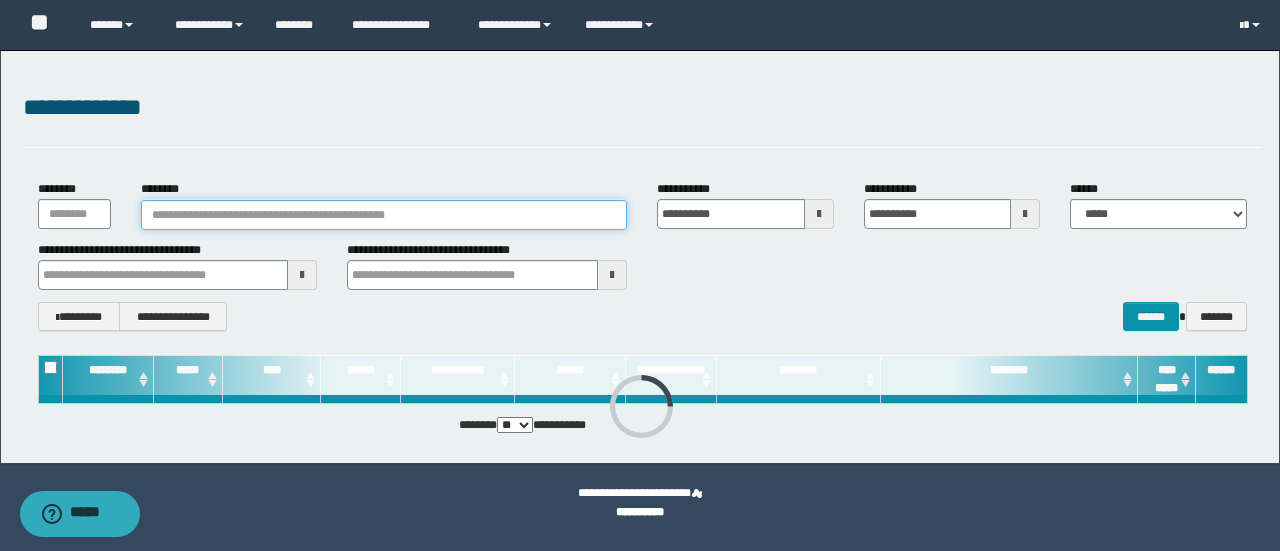 click on "********" at bounding box center (384, 215) 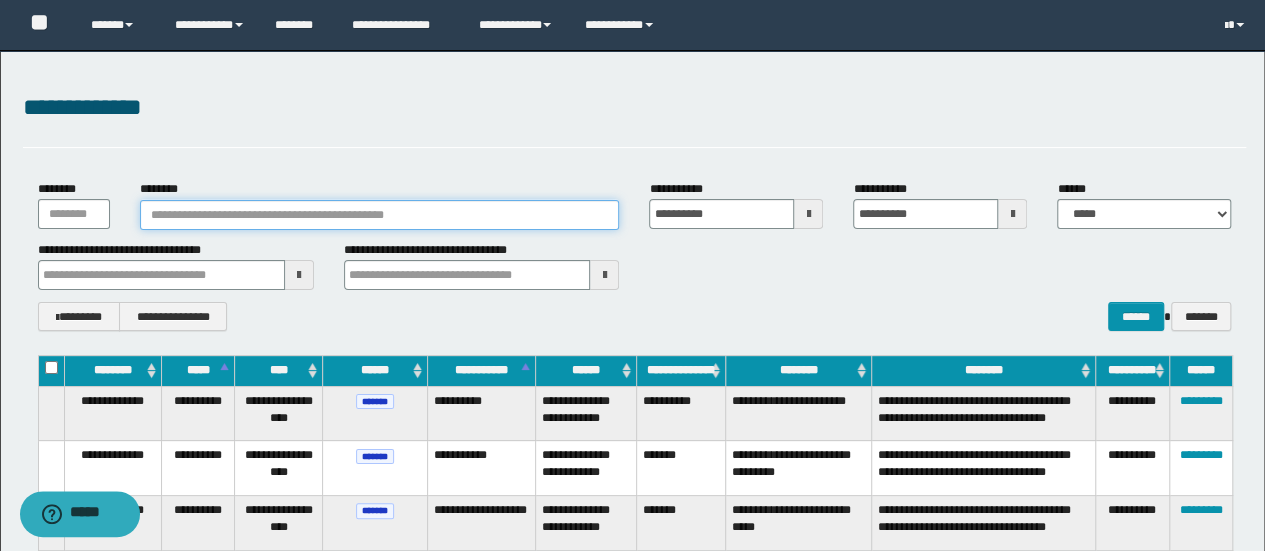 paste on "**********" 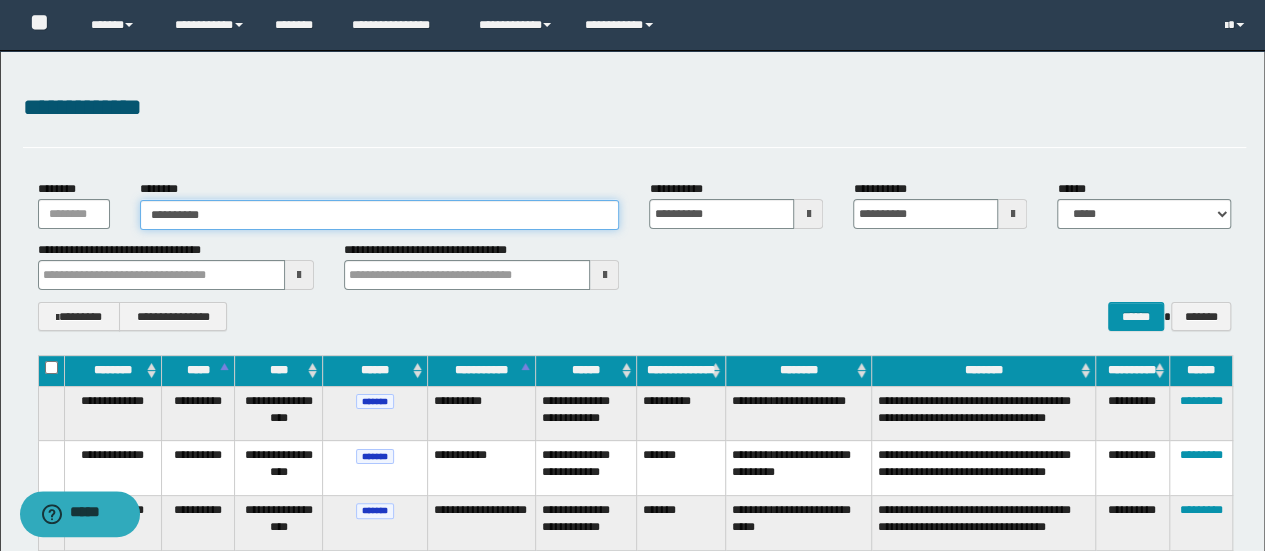type on "**********" 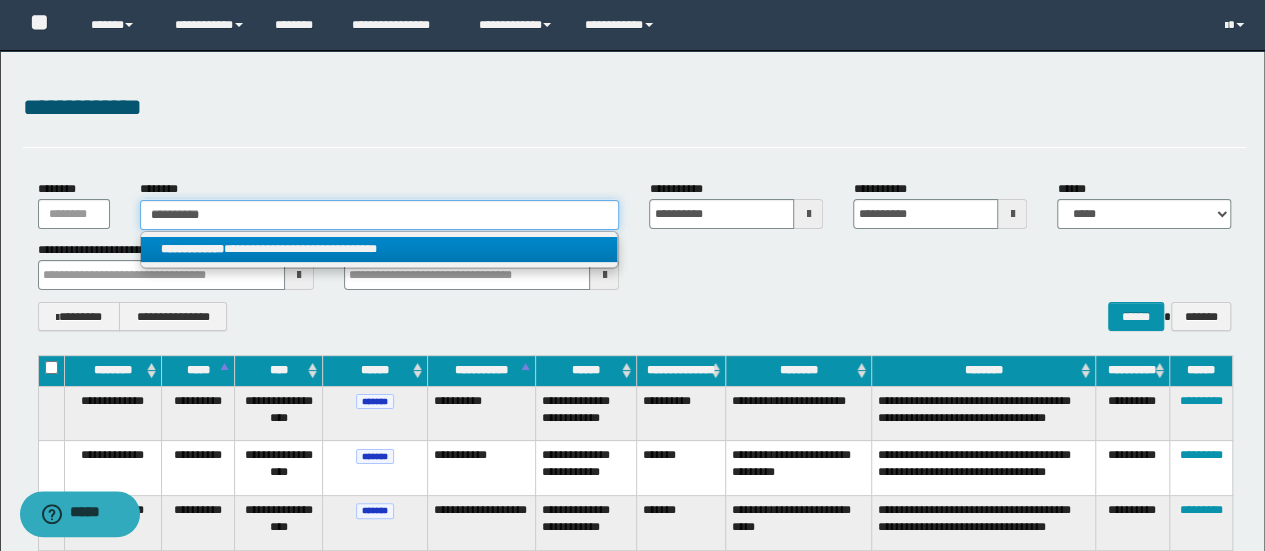 type on "**********" 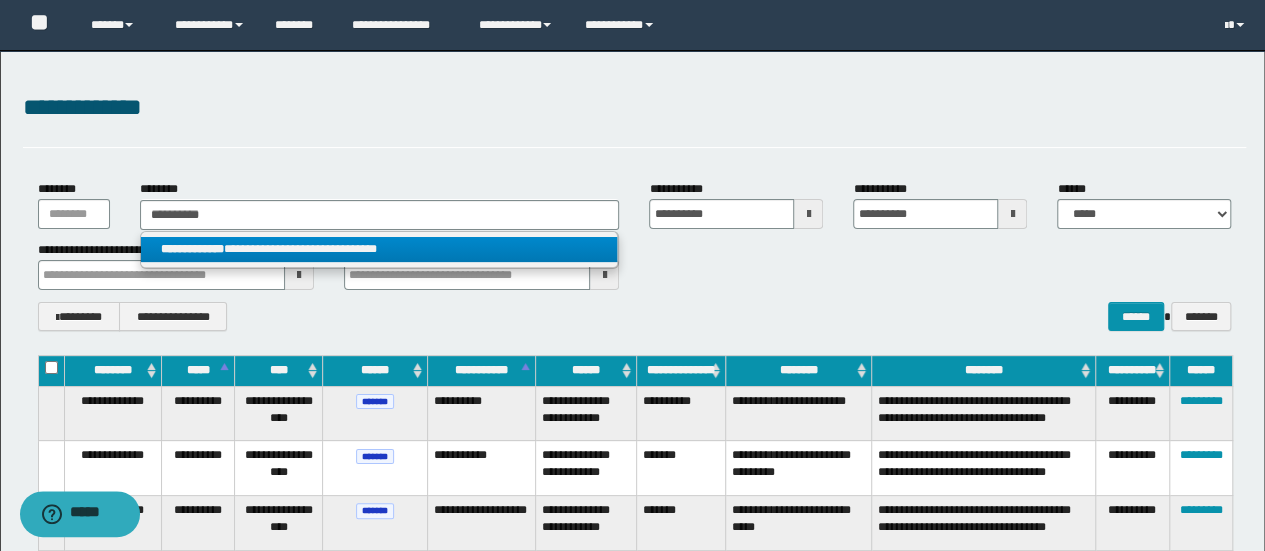 click on "**********" at bounding box center (379, 249) 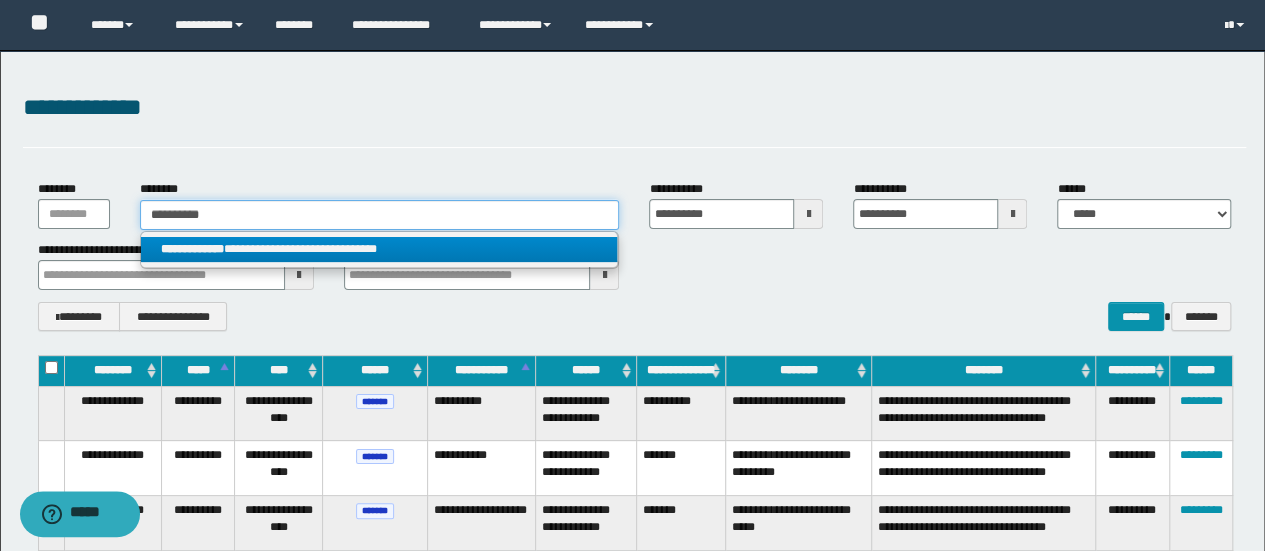 type 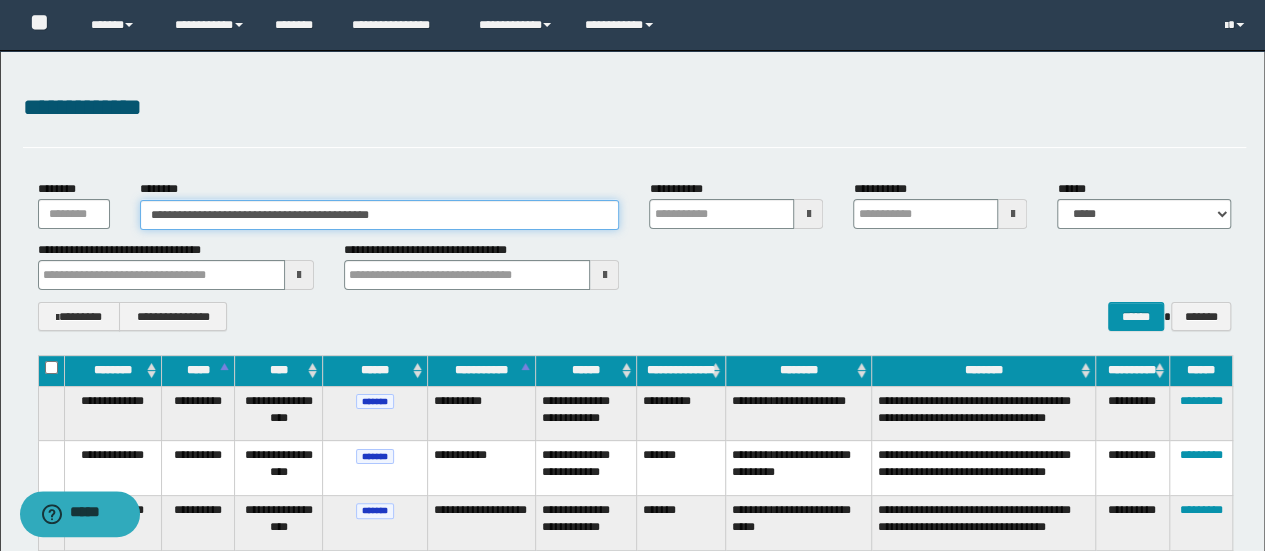 type 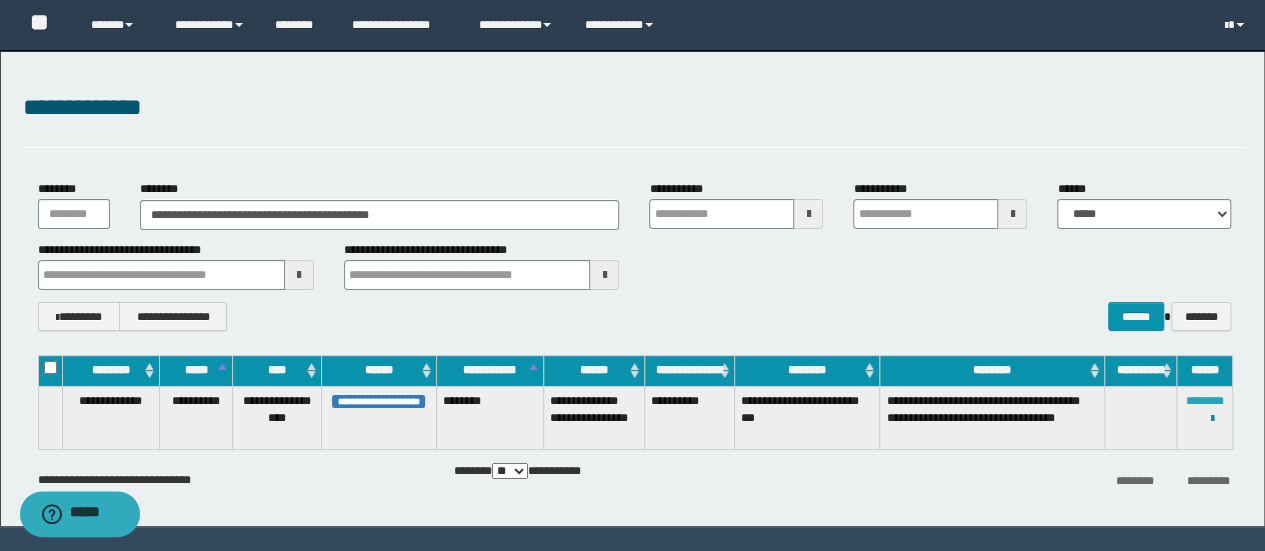 click on "********" at bounding box center [1205, 401] 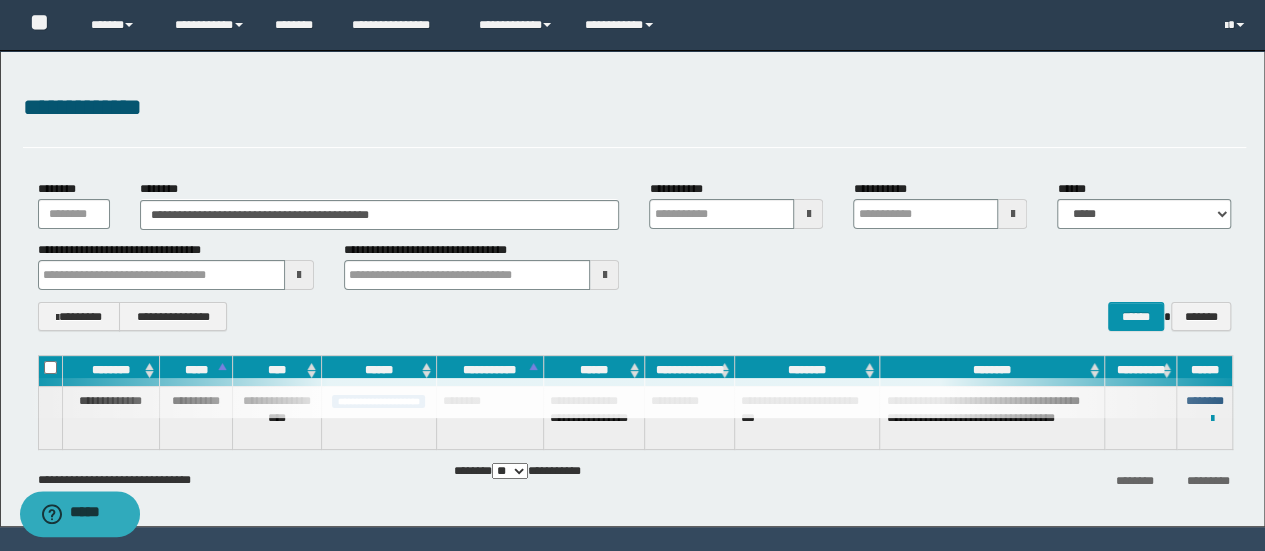 type 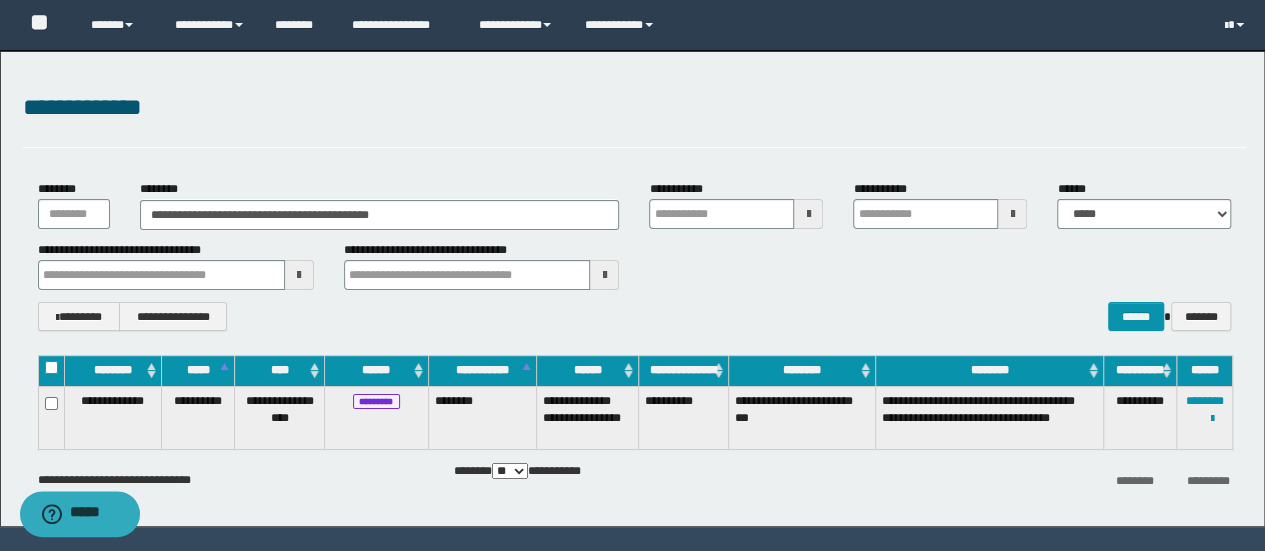 type 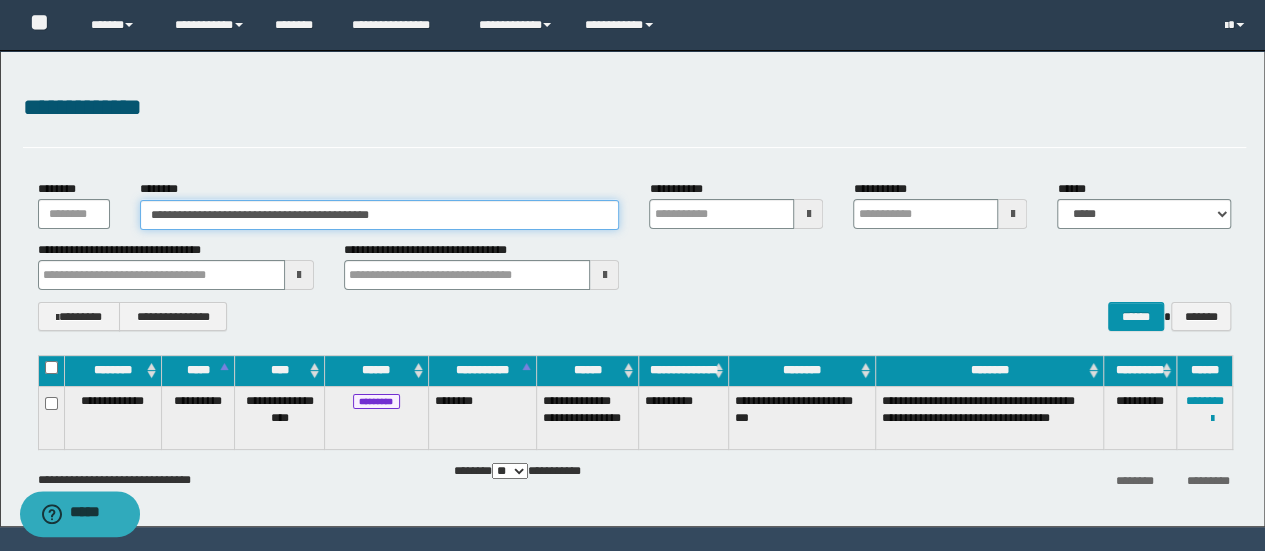 click on "**********" at bounding box center (380, 215) 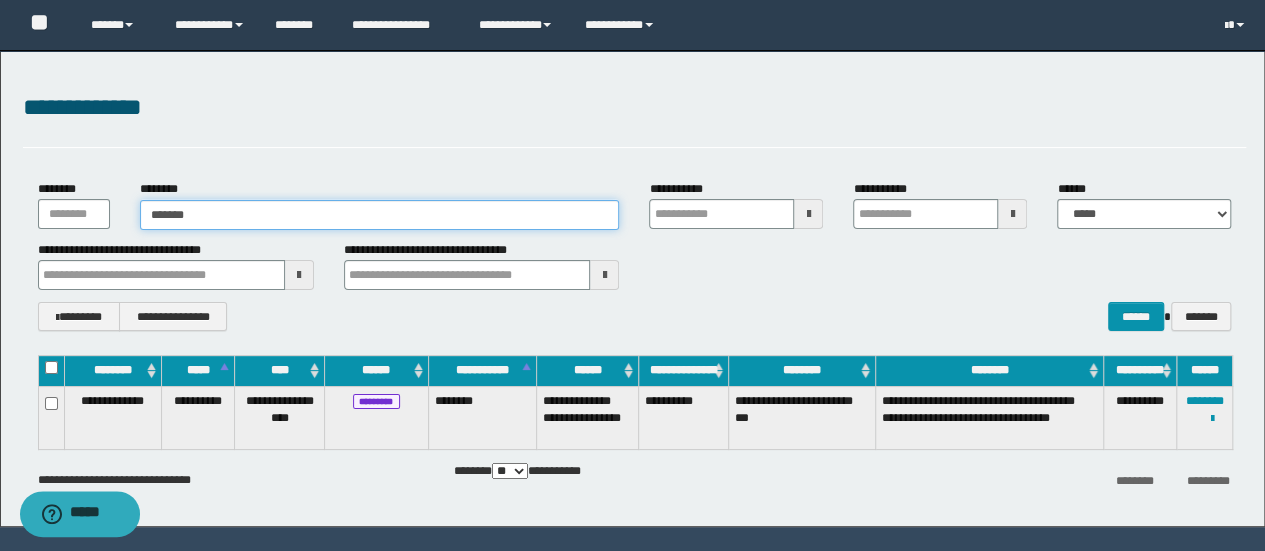 type on "*******" 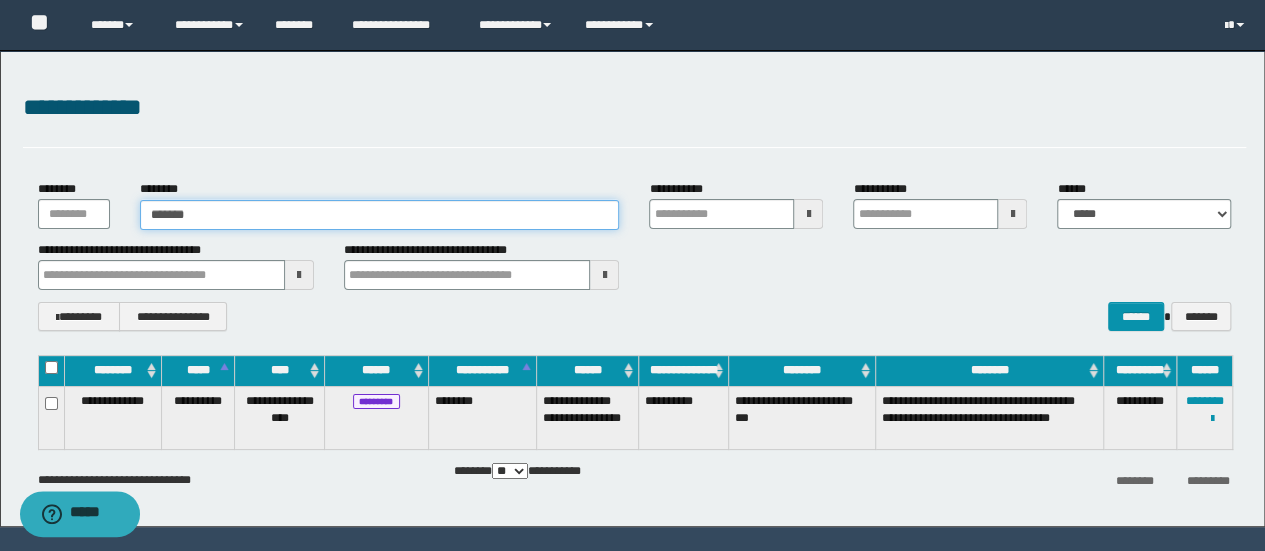 type on "*******" 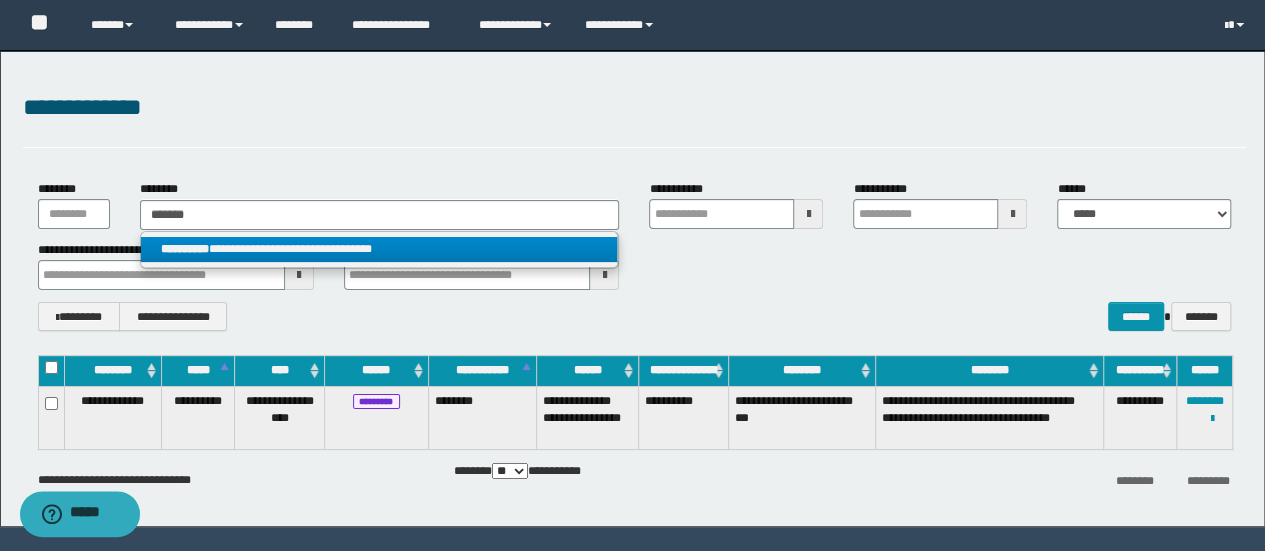 click on "**********" at bounding box center (379, 249) 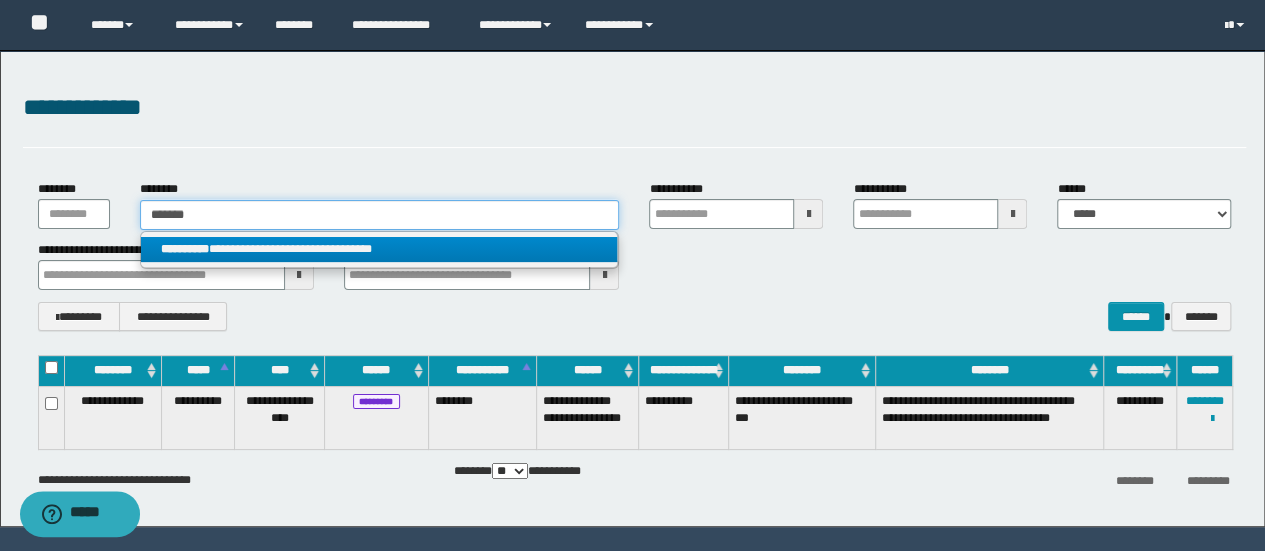 type 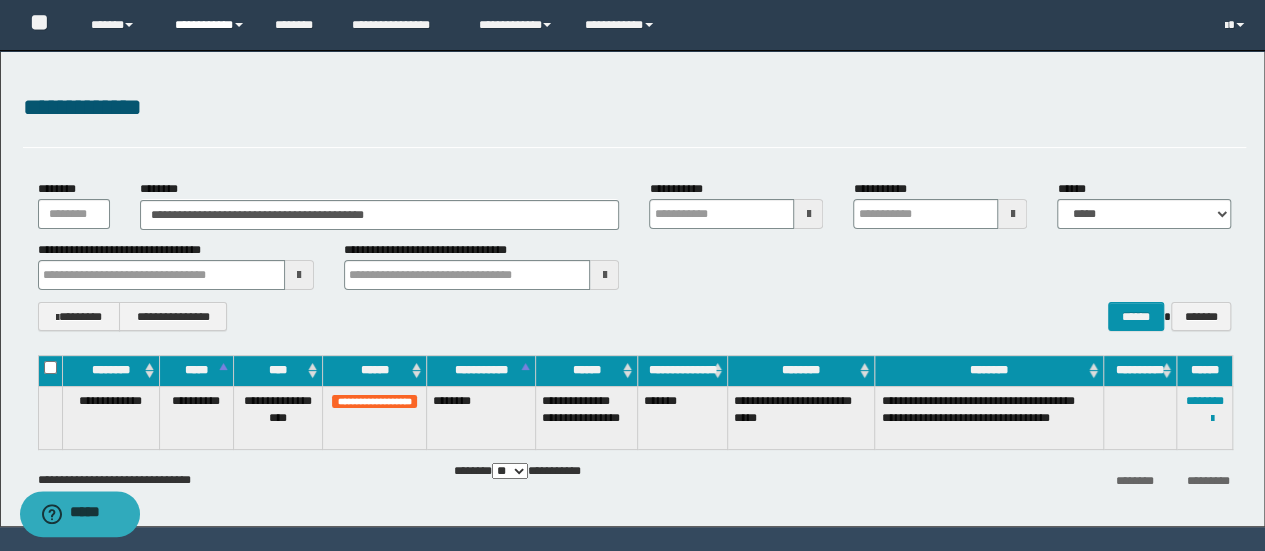 click on "**********" at bounding box center [210, 25] 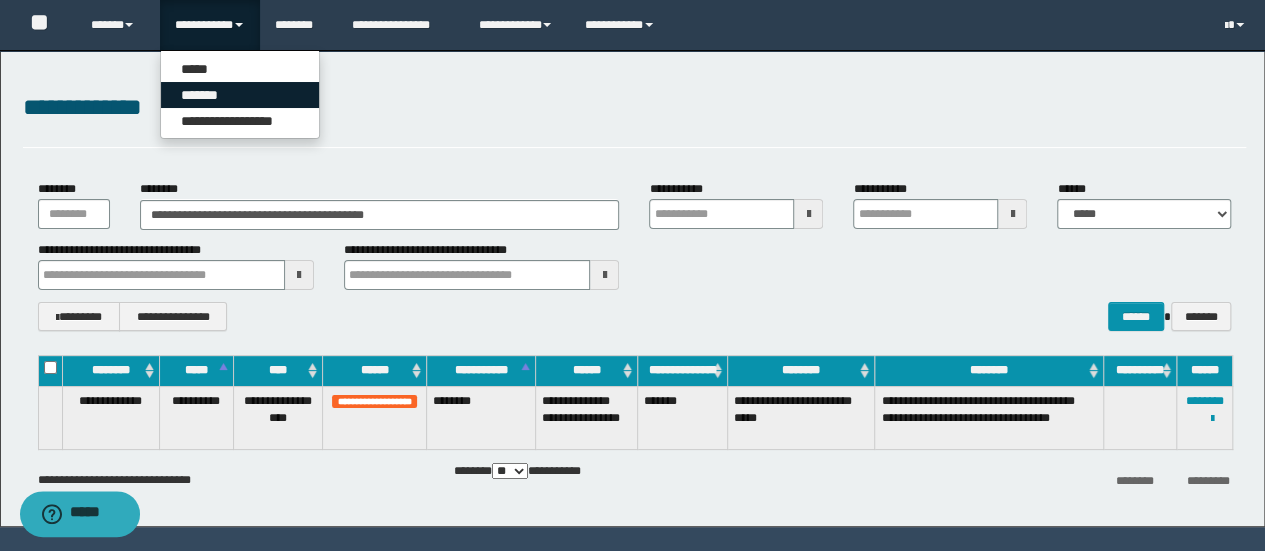 click on "*******" at bounding box center (240, 95) 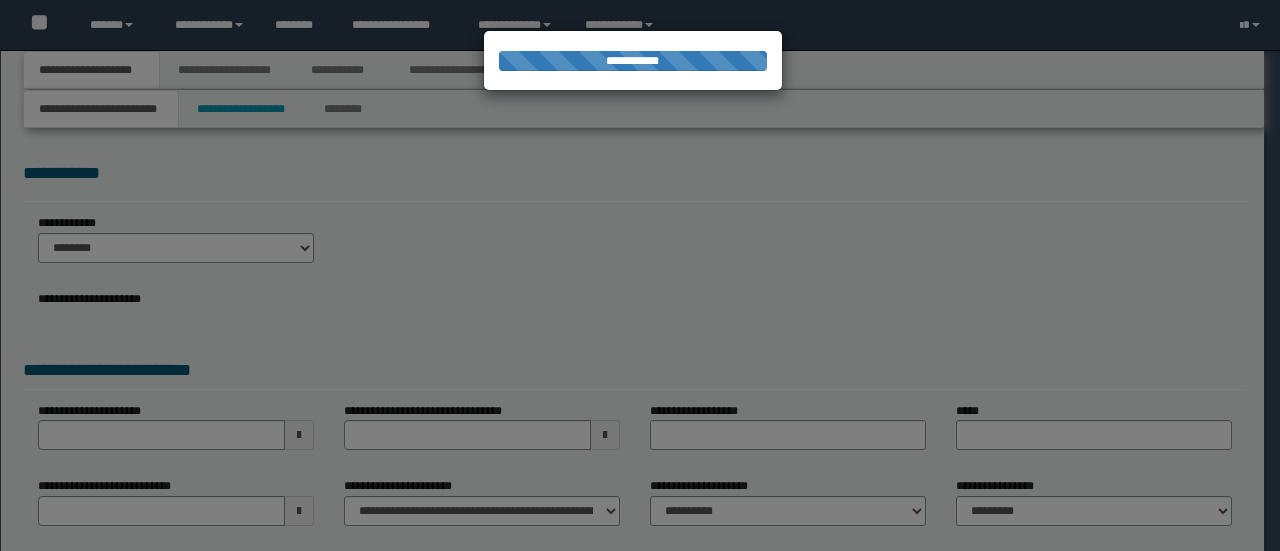 scroll, scrollTop: 0, scrollLeft: 0, axis: both 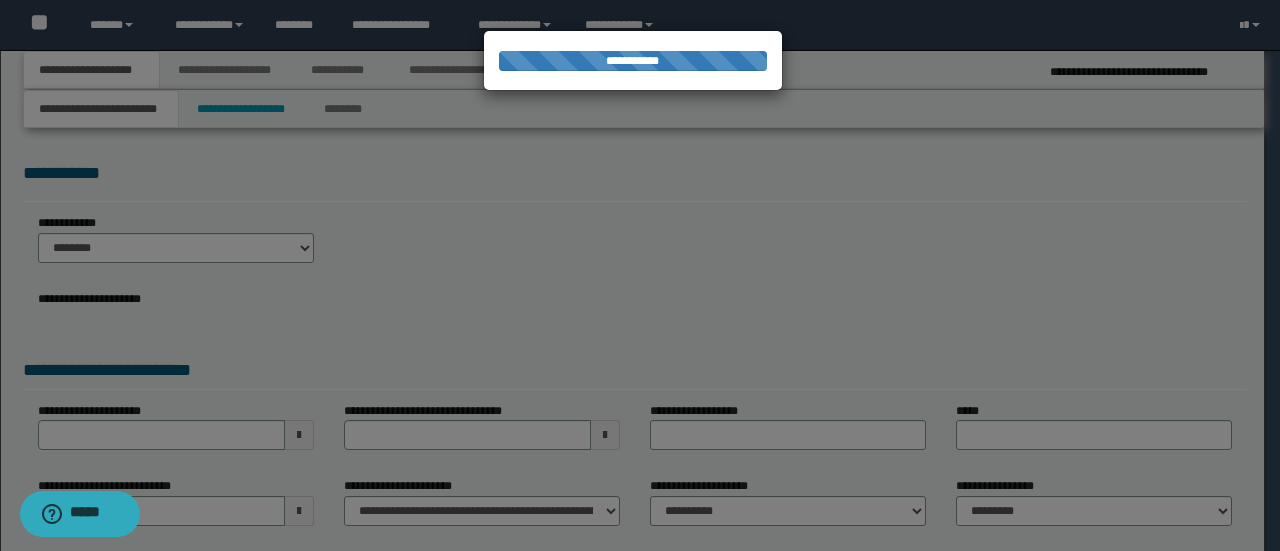 select on "*" 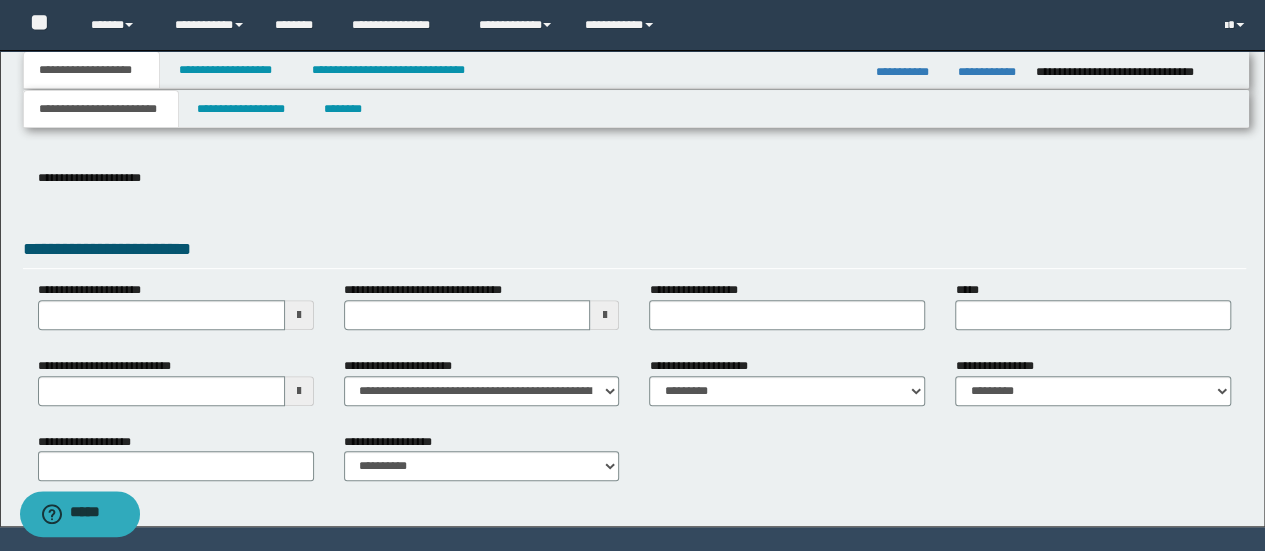 scroll, scrollTop: 350, scrollLeft: 0, axis: vertical 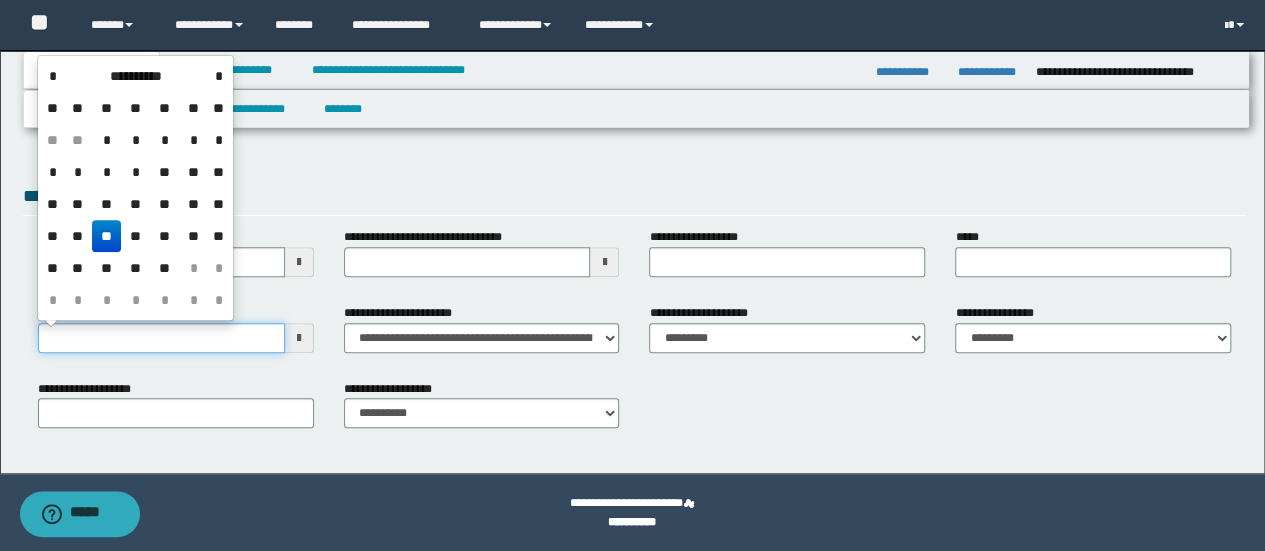 click on "**********" at bounding box center (161, 338) 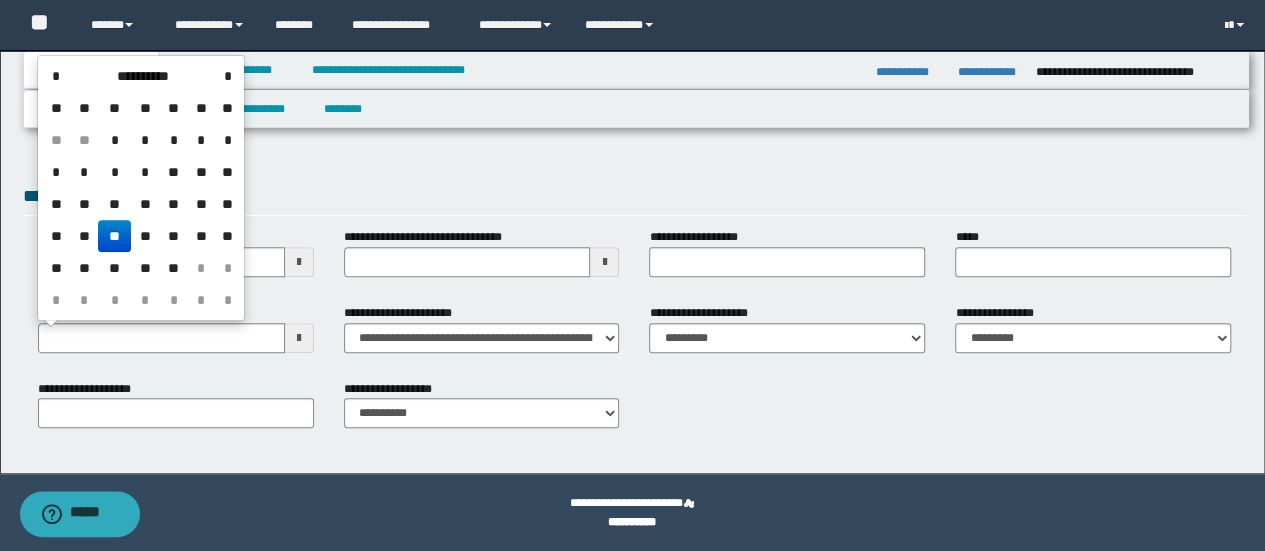 click on "**" at bounding box center [114, 236] 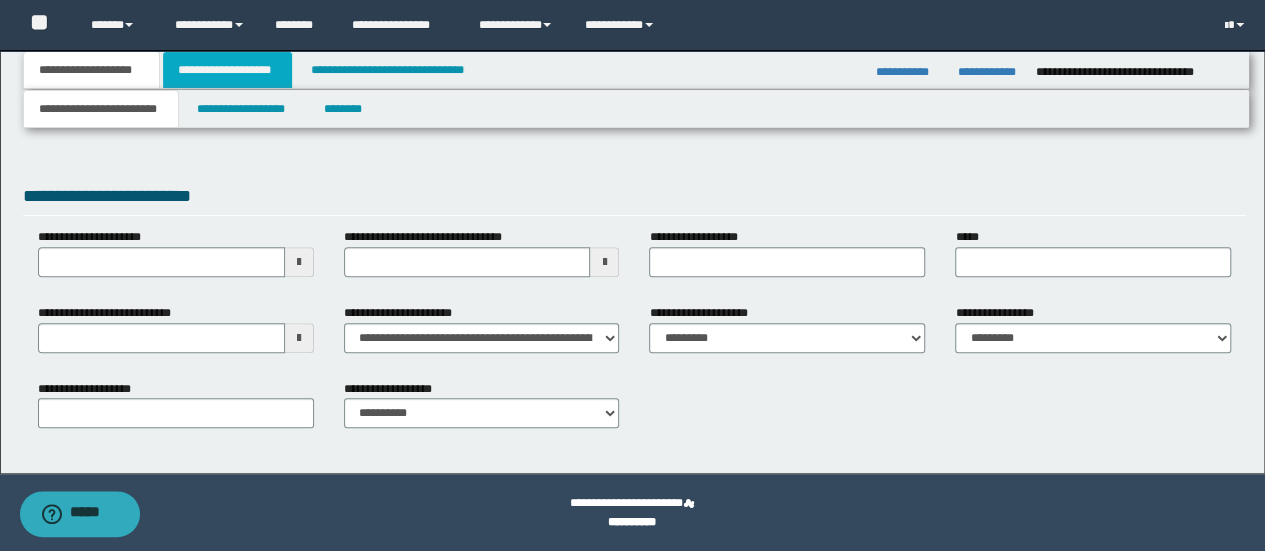click on "**********" at bounding box center [227, 70] 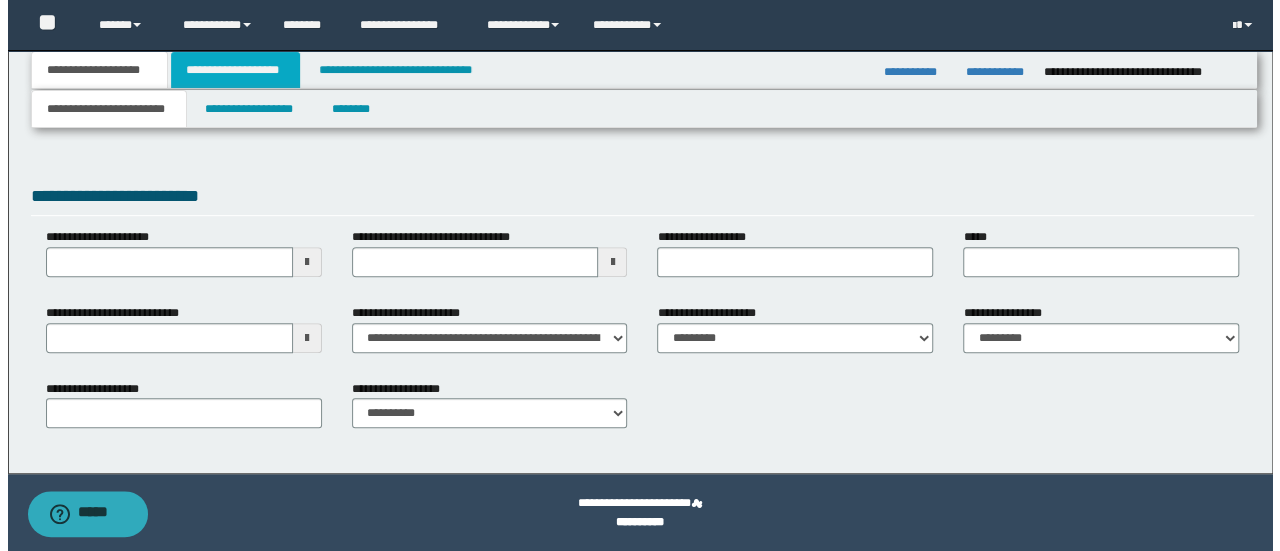 scroll, scrollTop: 0, scrollLeft: 0, axis: both 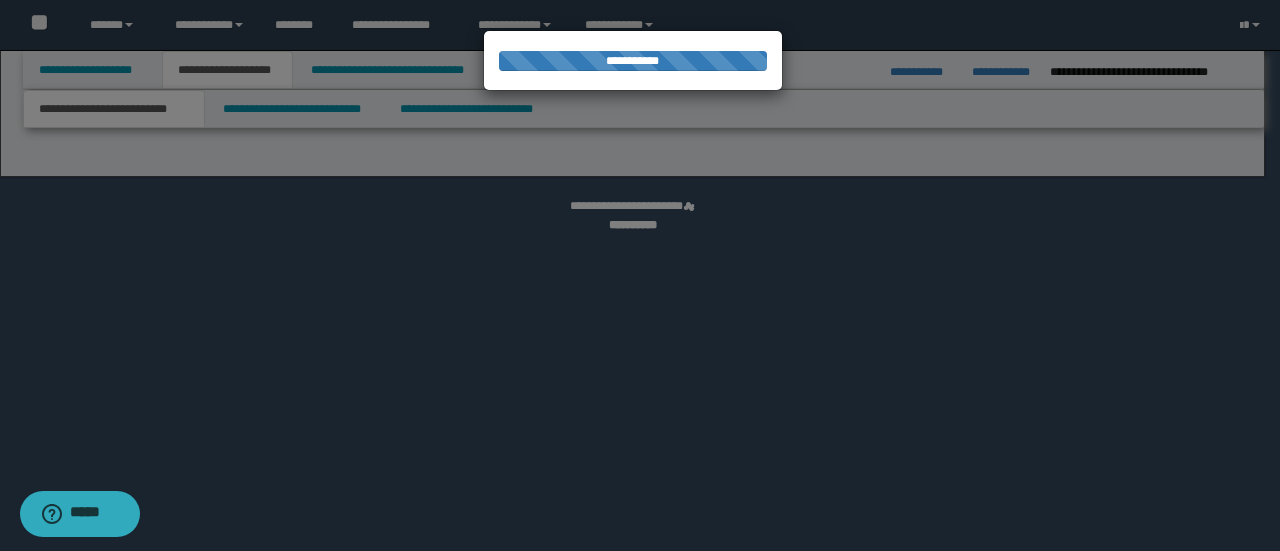 click at bounding box center (640, 275) 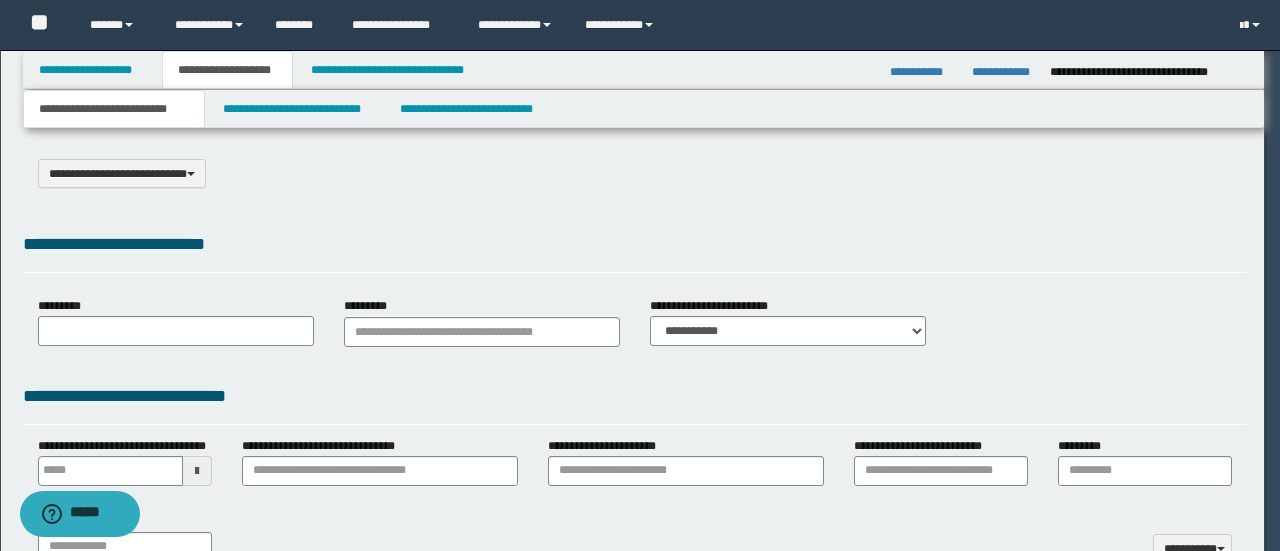 scroll, scrollTop: 0, scrollLeft: 0, axis: both 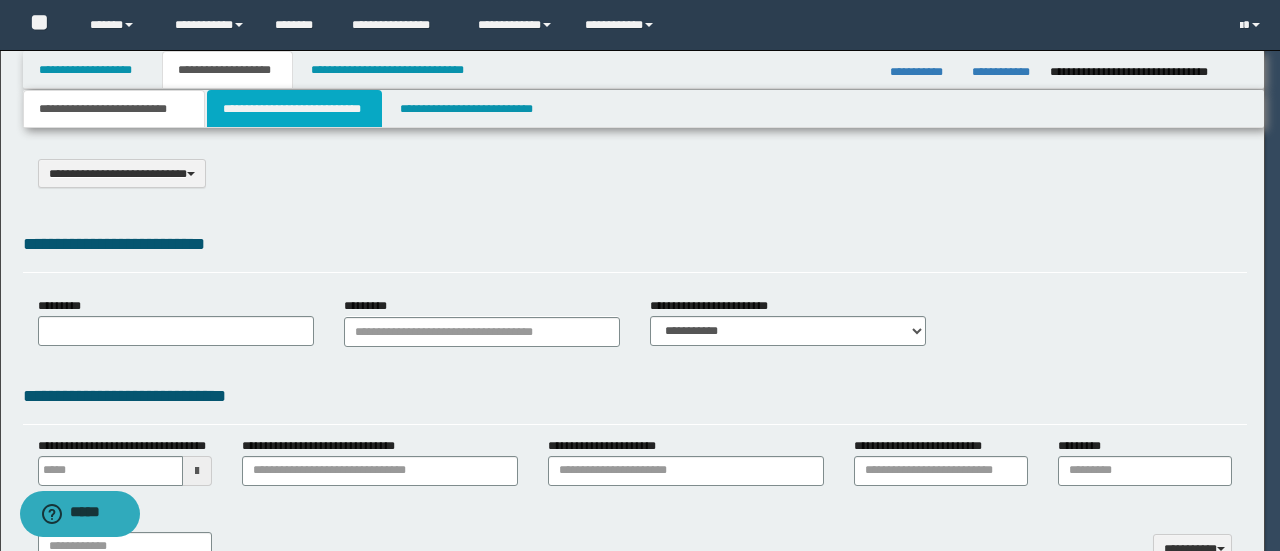 type on "**********" 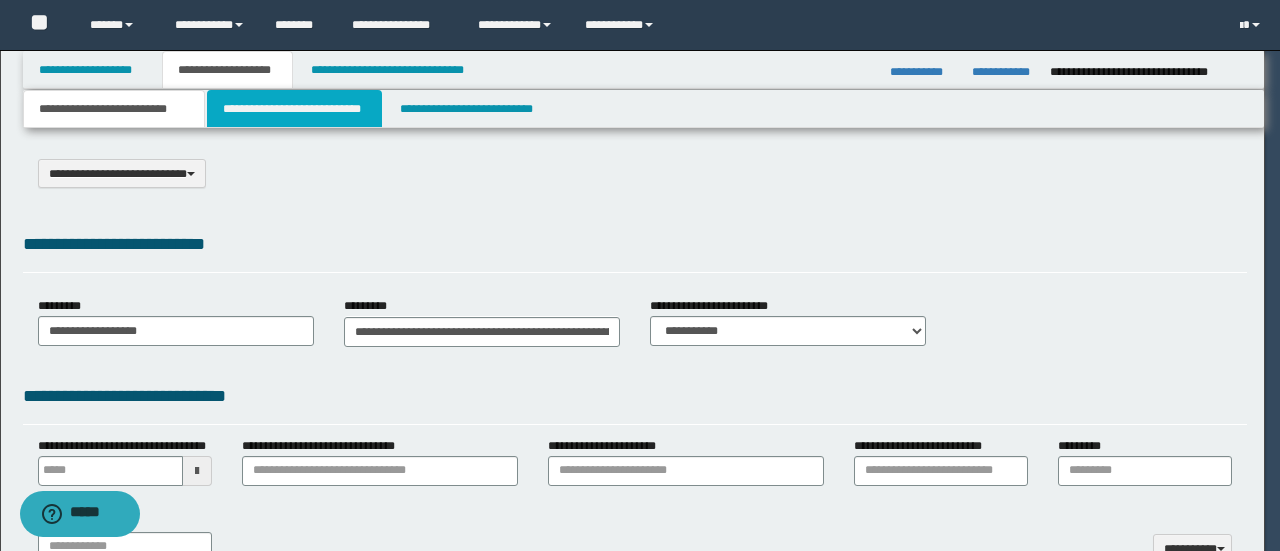 click on "**********" at bounding box center (294, 109) 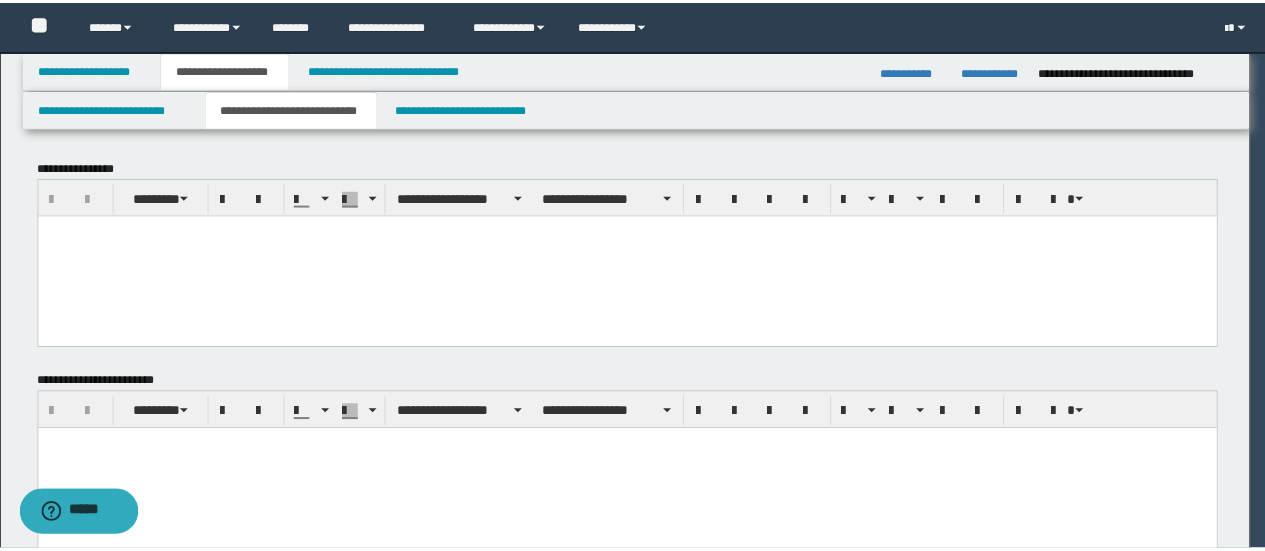 scroll, scrollTop: 0, scrollLeft: 0, axis: both 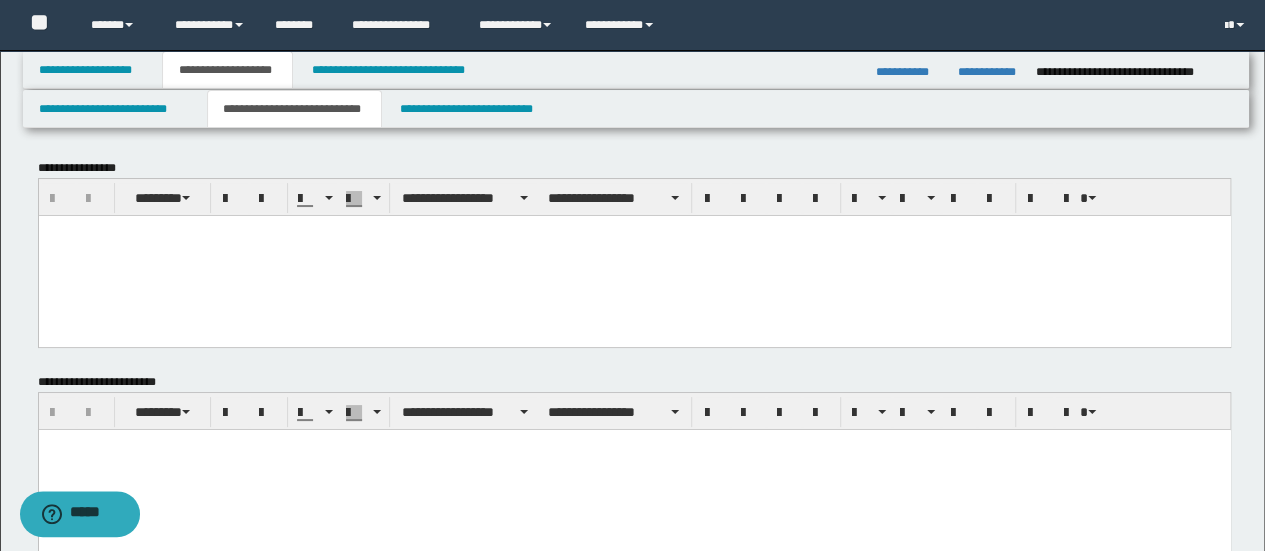 click at bounding box center (634, 255) 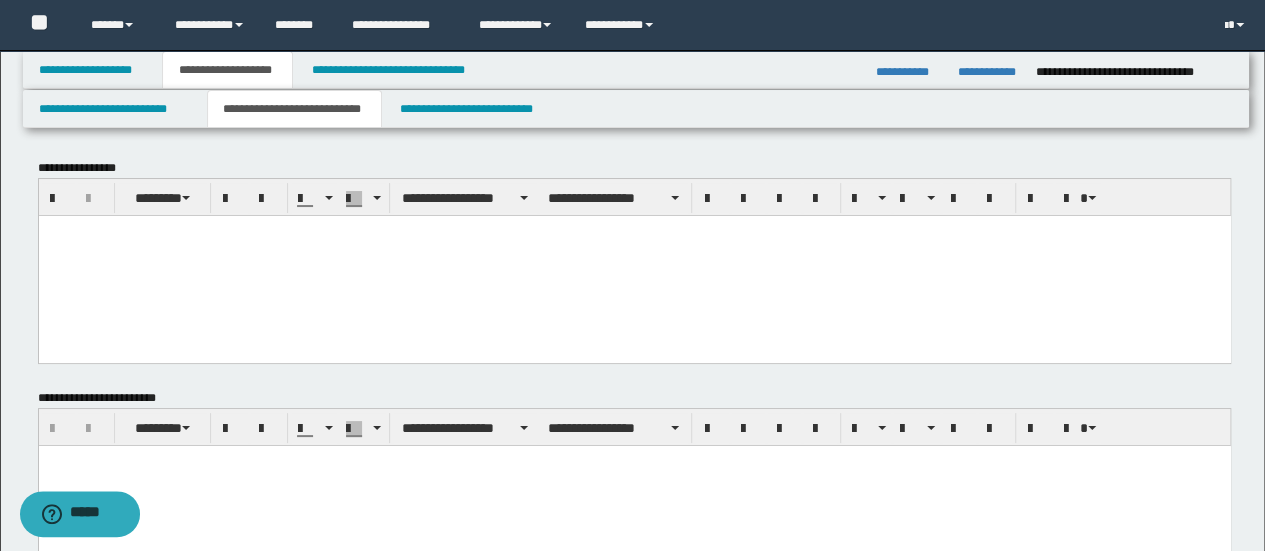 paste 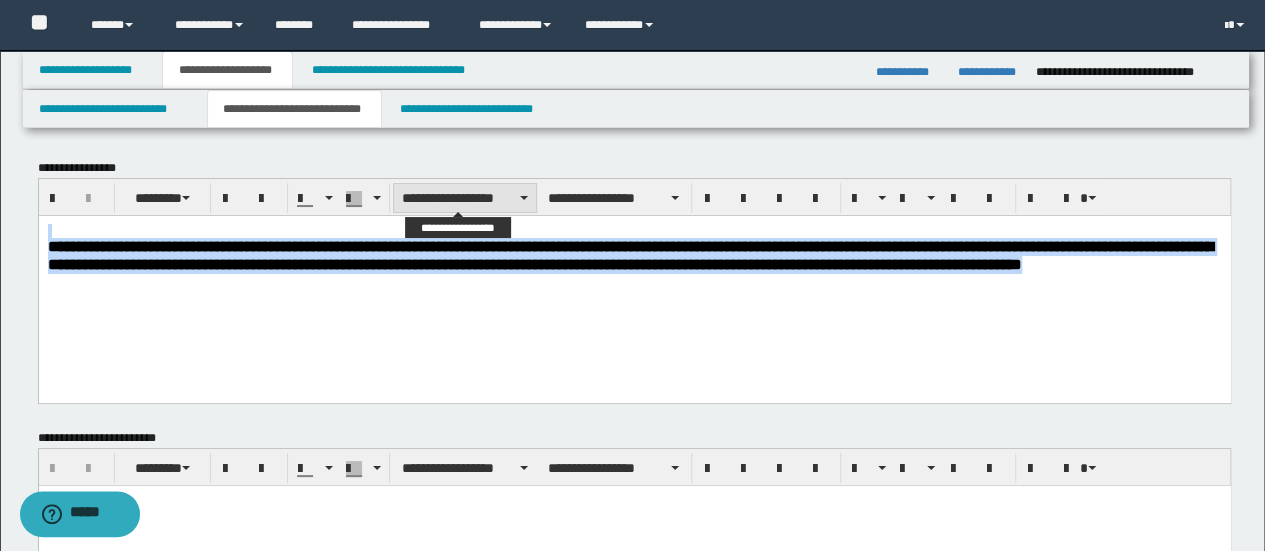 click on "**********" at bounding box center [465, 198] 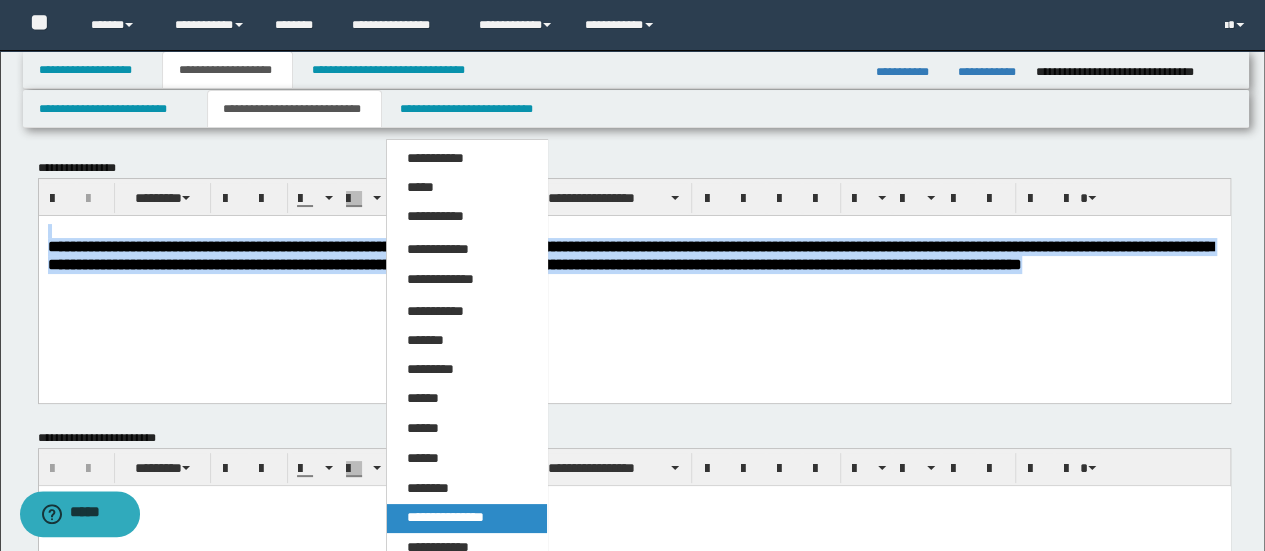 drag, startPoint x: 474, startPoint y: 515, endPoint x: 441, endPoint y: 17, distance: 499.09216 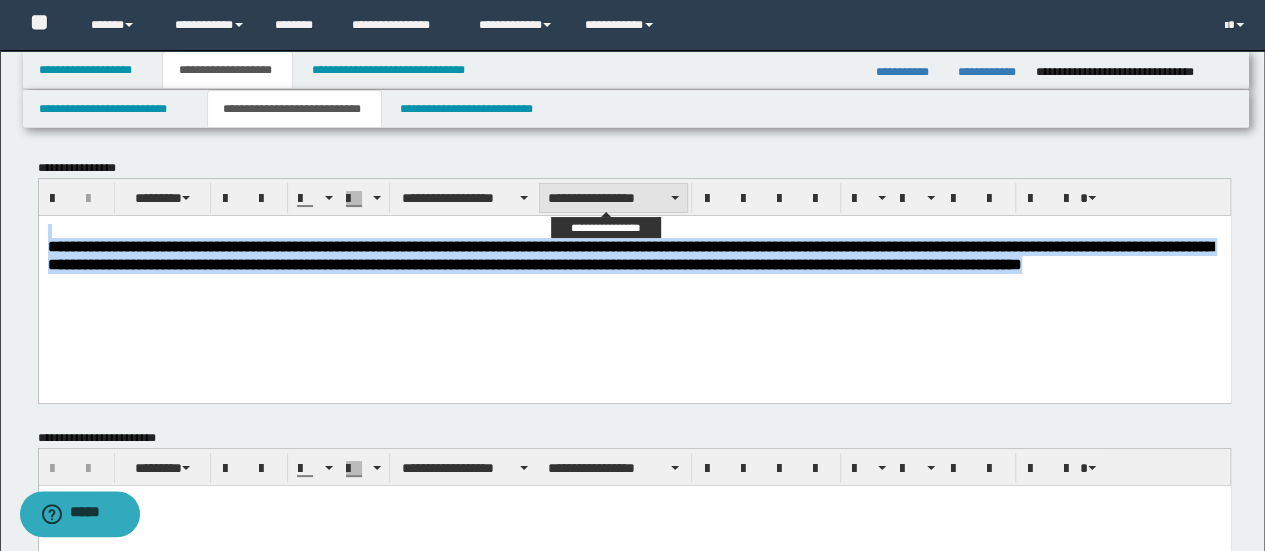 click on "**********" at bounding box center (613, 198) 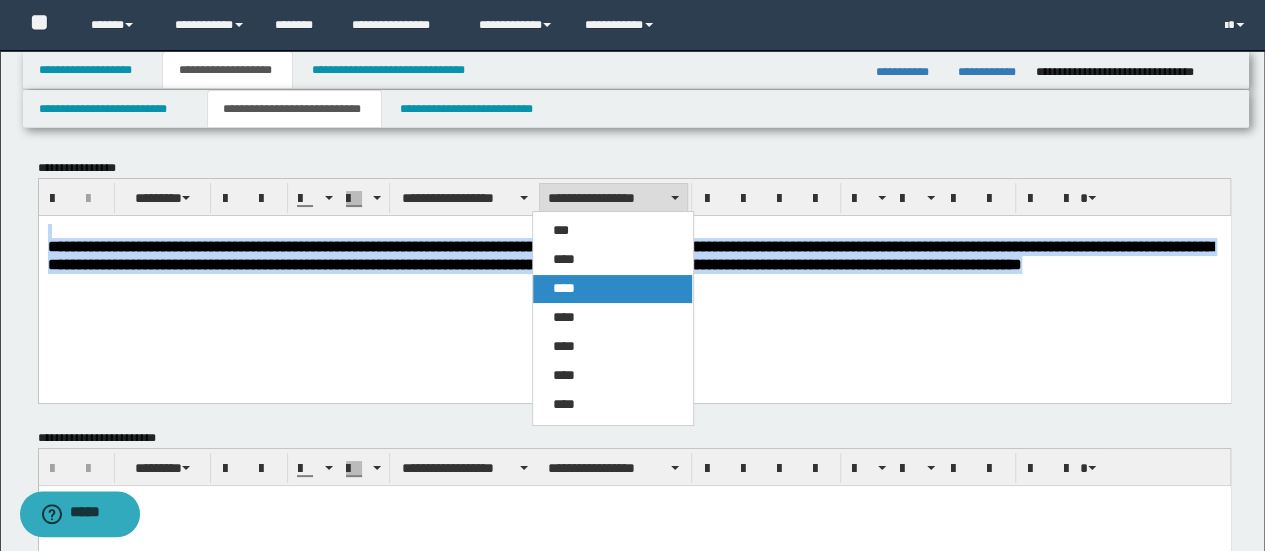 drag, startPoint x: 600, startPoint y: 279, endPoint x: 760, endPoint y: 10, distance: 312.9872 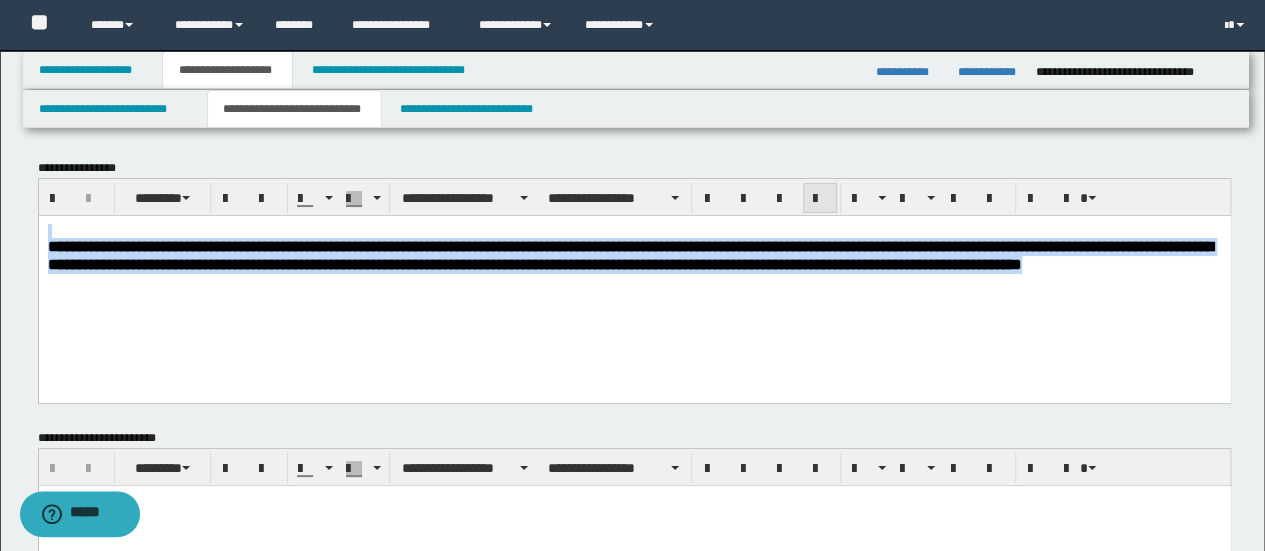 click at bounding box center (820, 198) 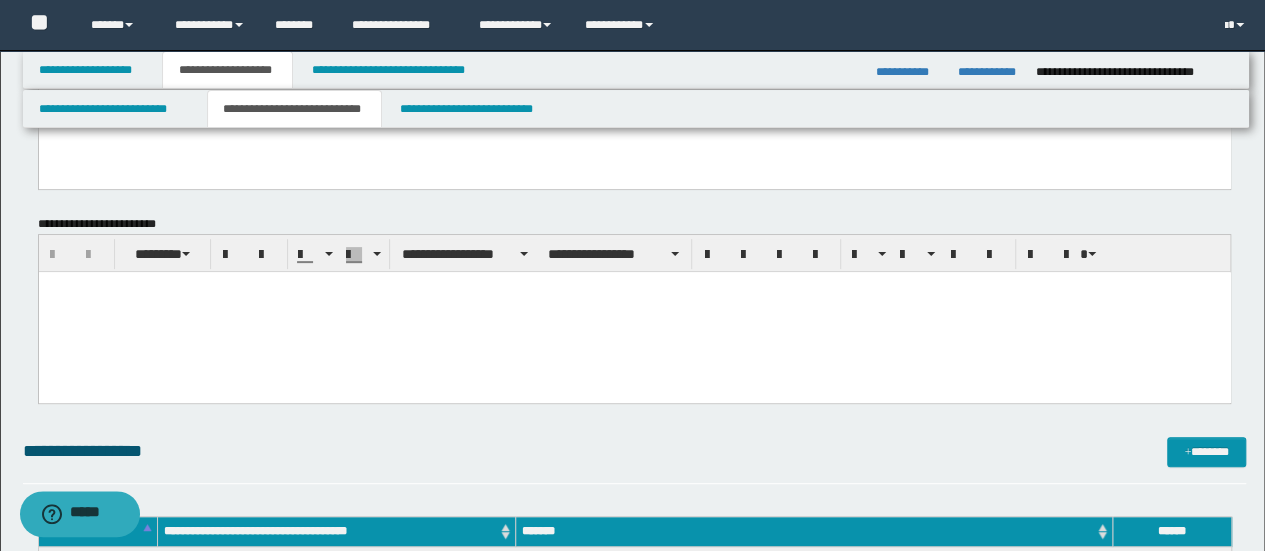scroll, scrollTop: 266, scrollLeft: 0, axis: vertical 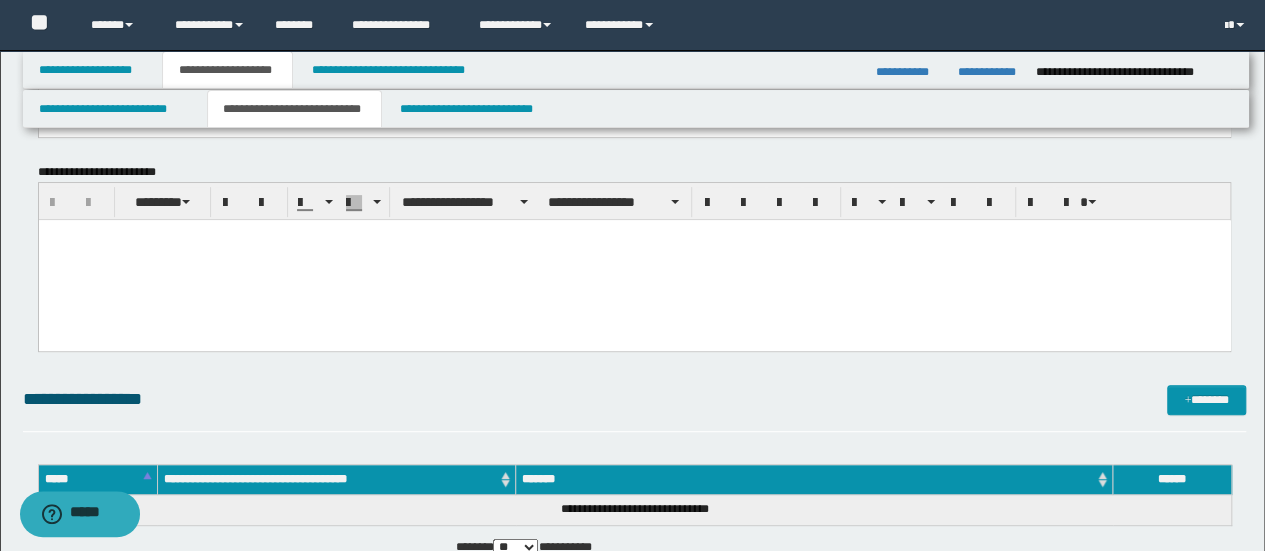click at bounding box center (634, 260) 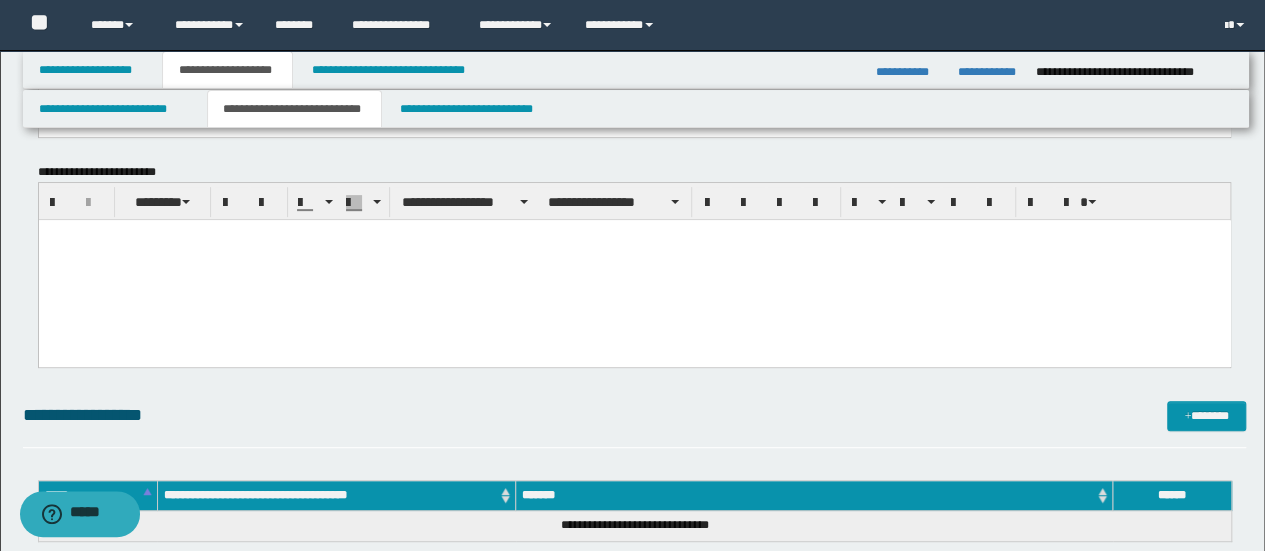 paste 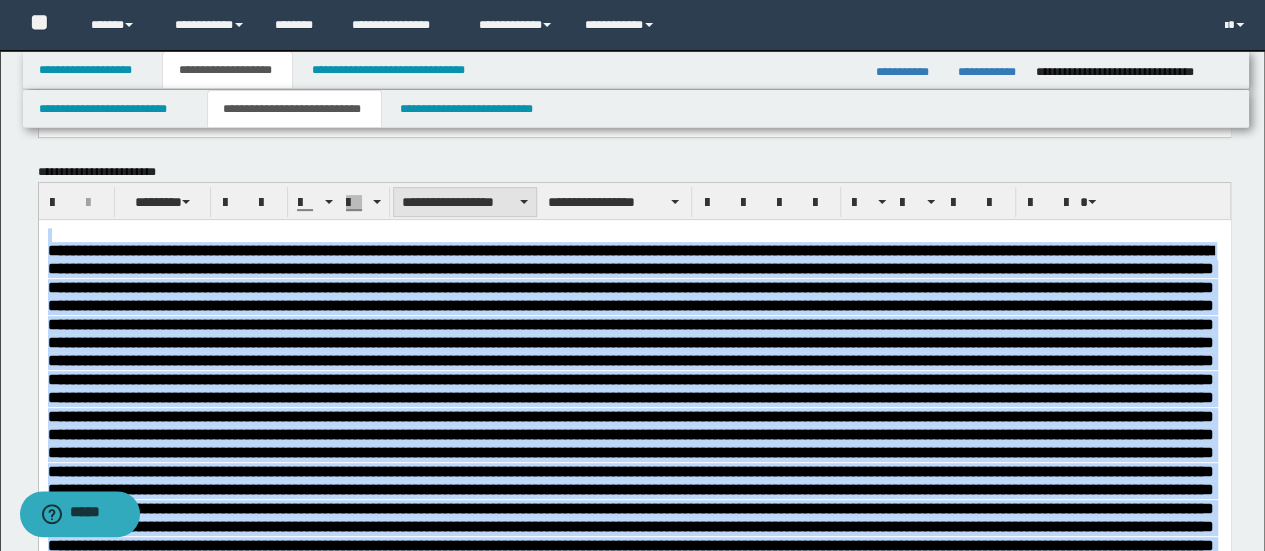 click on "**********" at bounding box center (465, 202) 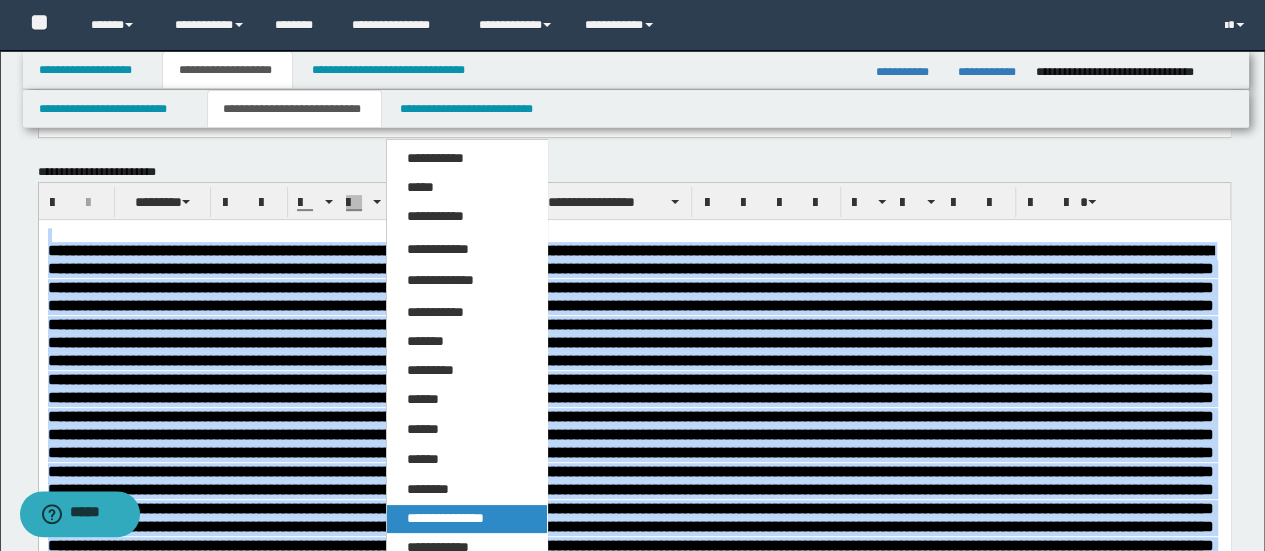 click on "**********" at bounding box center (445, 518) 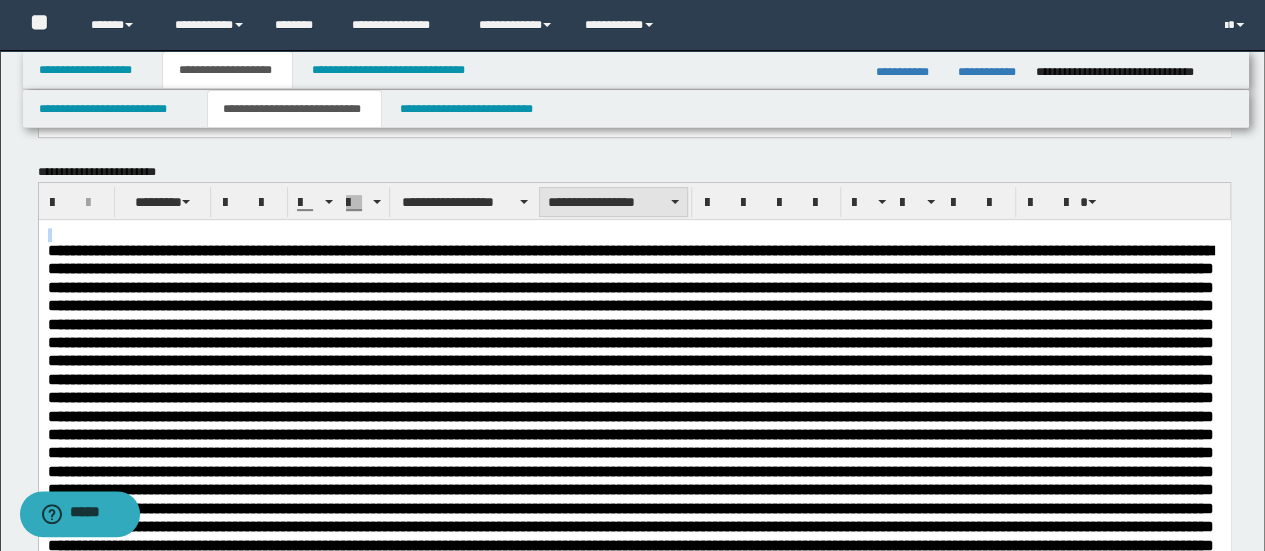 click on "**********" at bounding box center (613, 202) 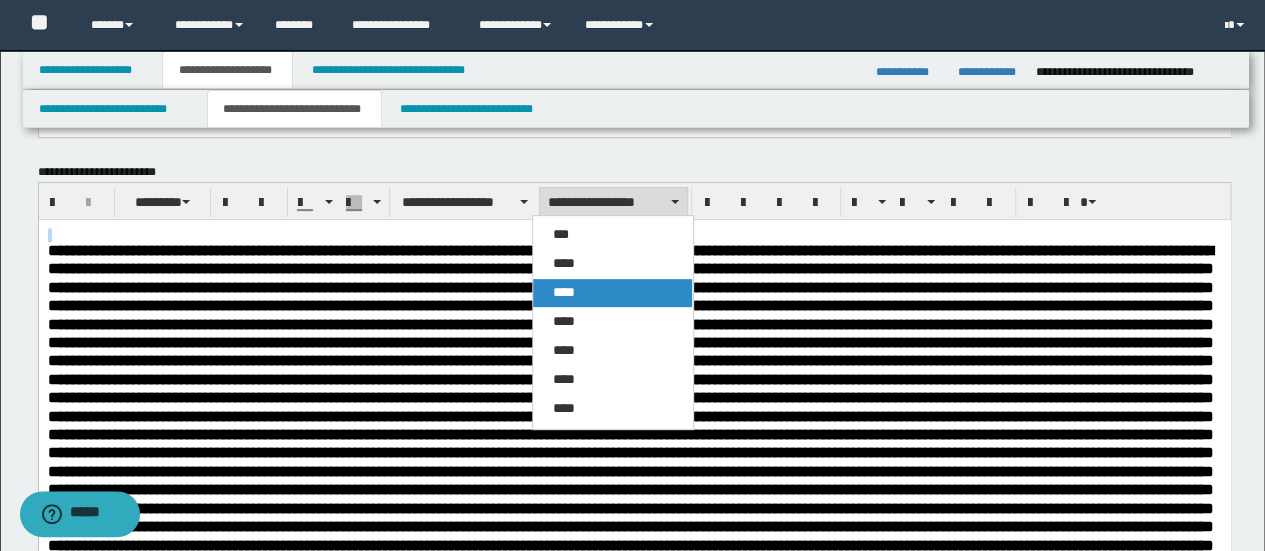 click on "****" at bounding box center [612, 293] 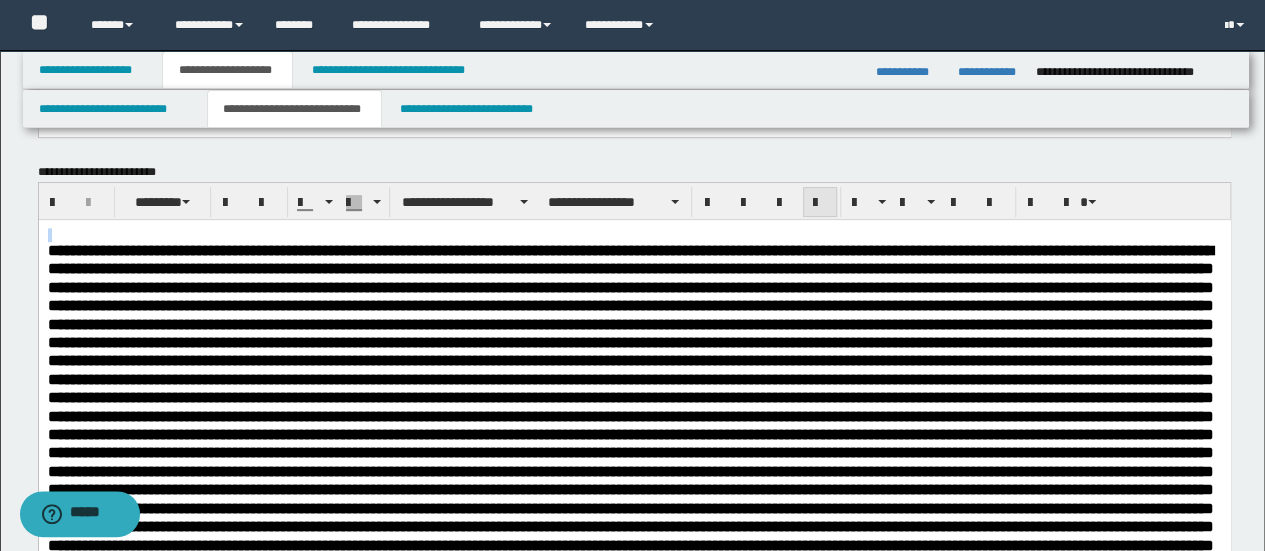 click at bounding box center (820, 202) 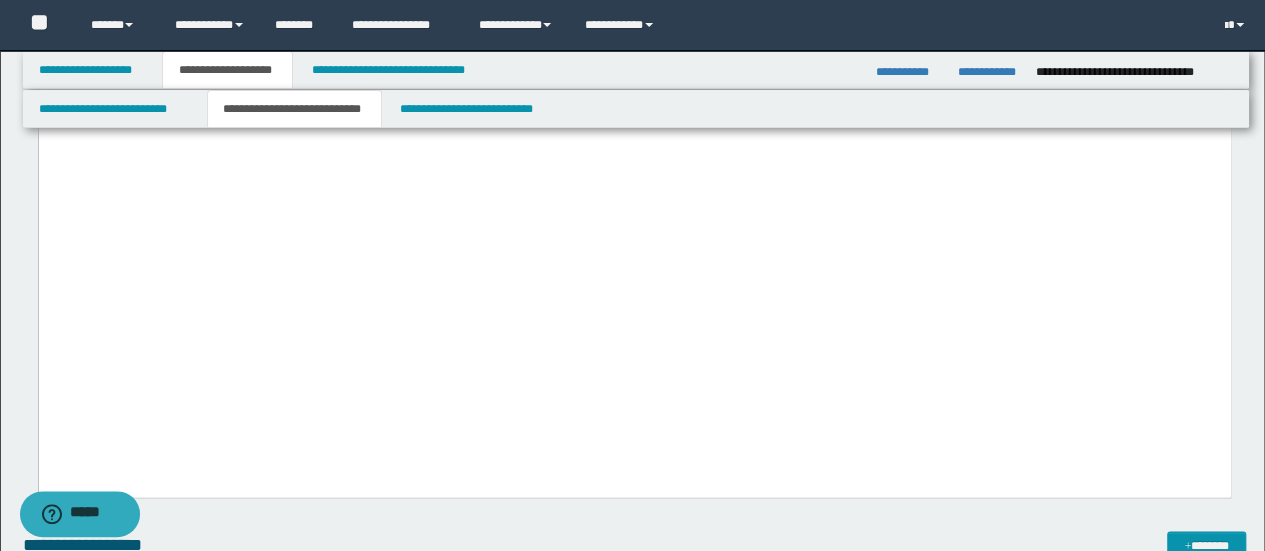 scroll, scrollTop: 1333, scrollLeft: 0, axis: vertical 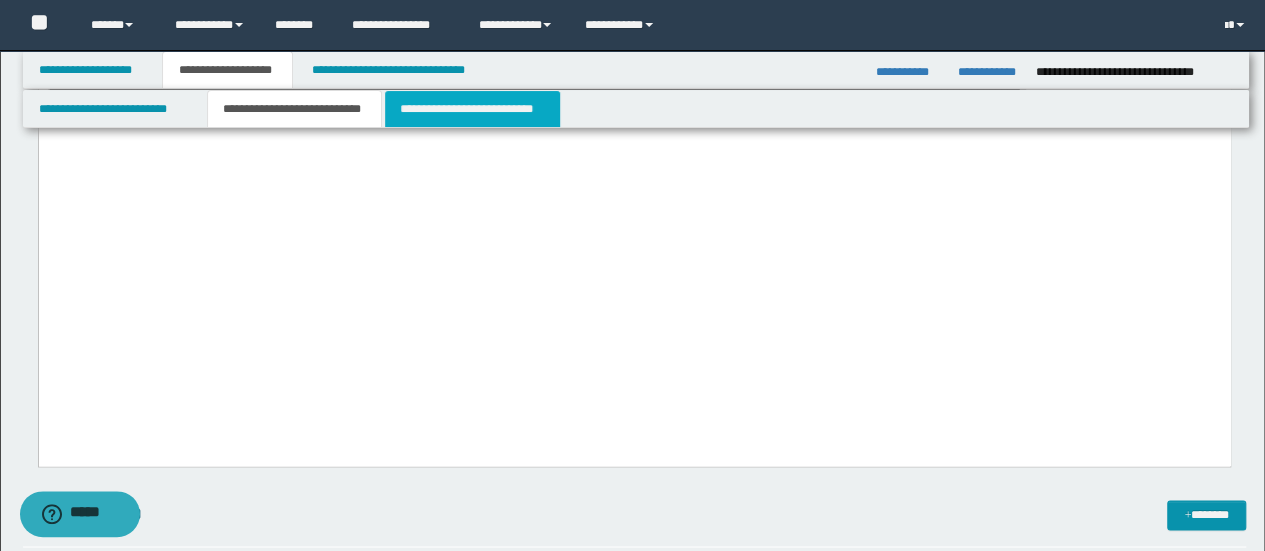 click on "**********" at bounding box center [472, 109] 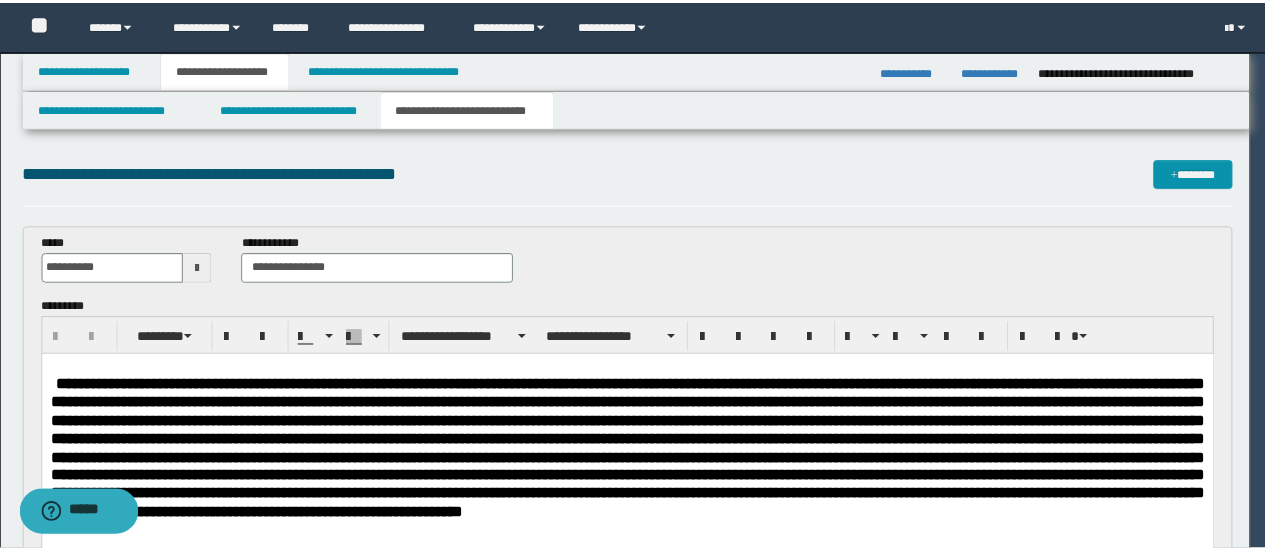 scroll, scrollTop: 0, scrollLeft: 0, axis: both 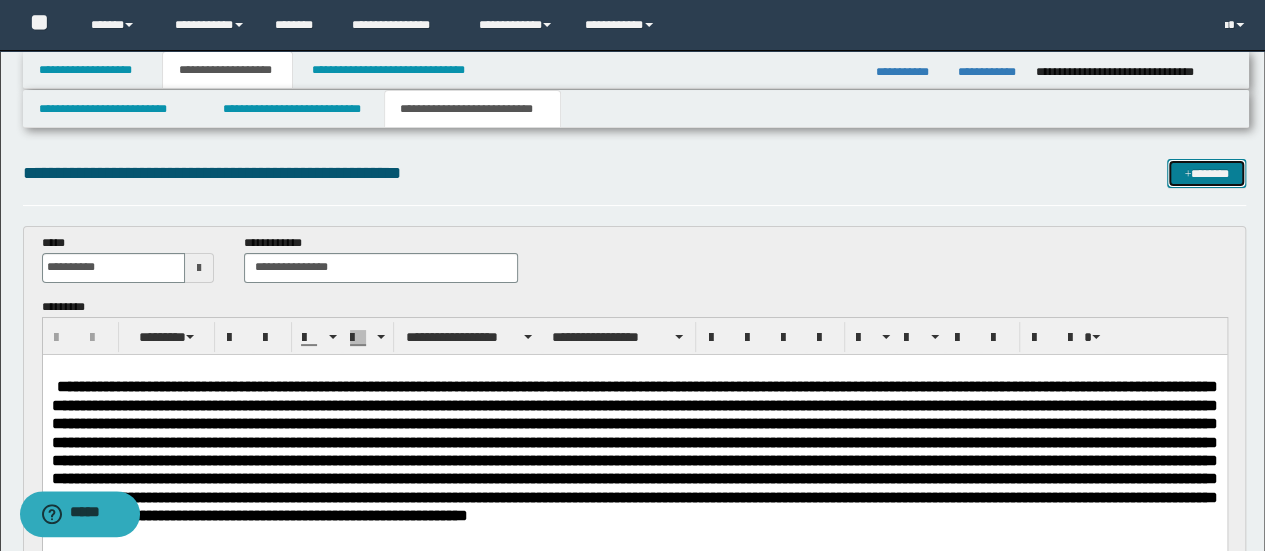 click on "*******" at bounding box center [1206, 173] 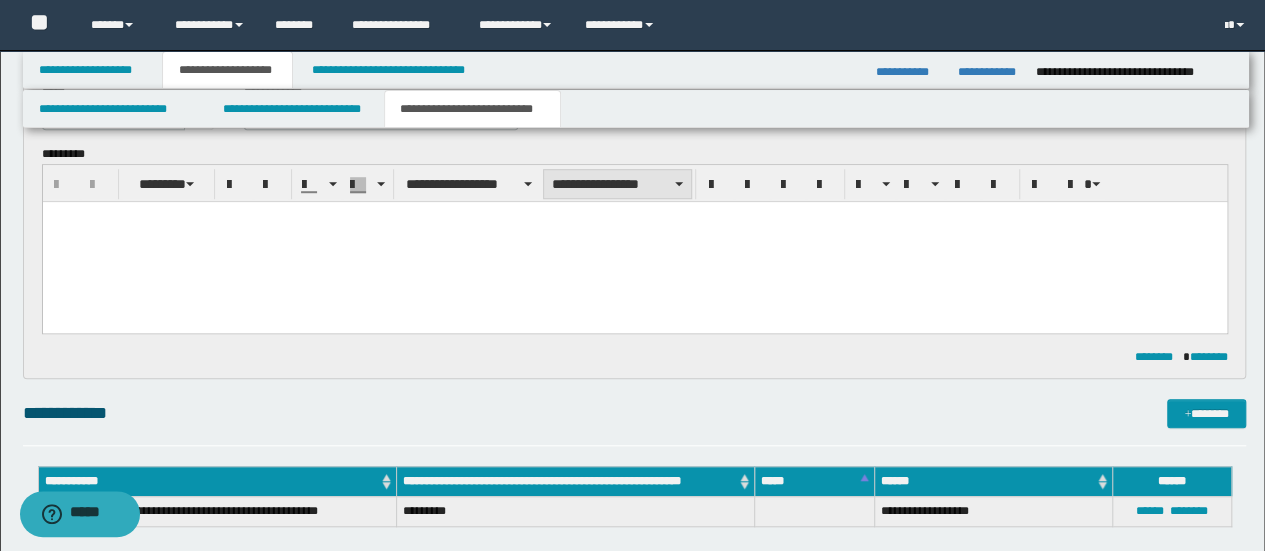 scroll, scrollTop: 0, scrollLeft: 0, axis: both 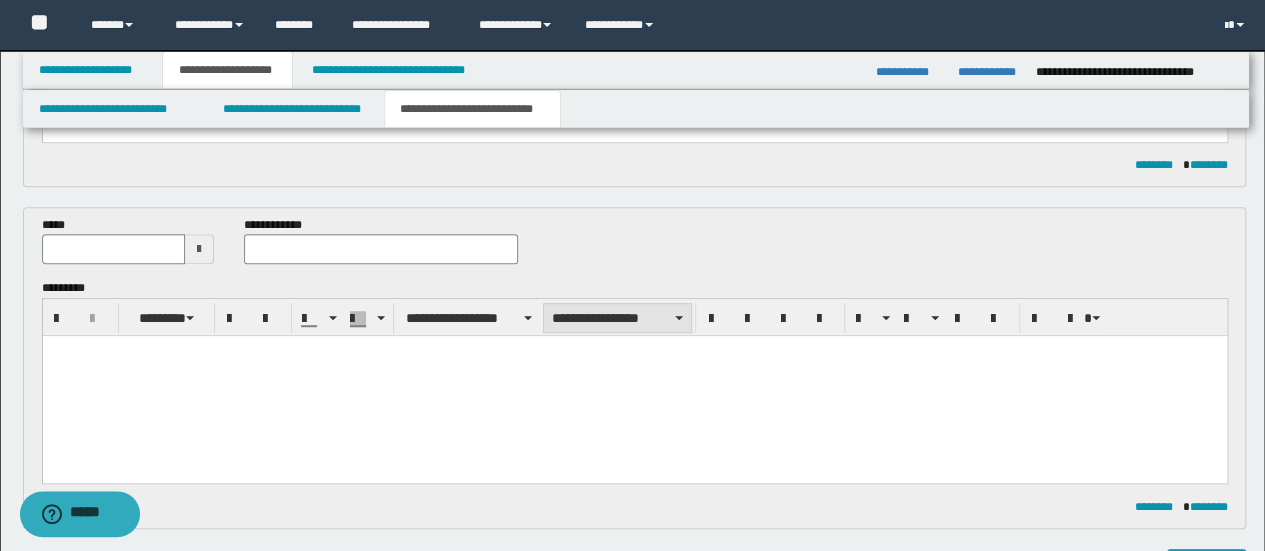 paste 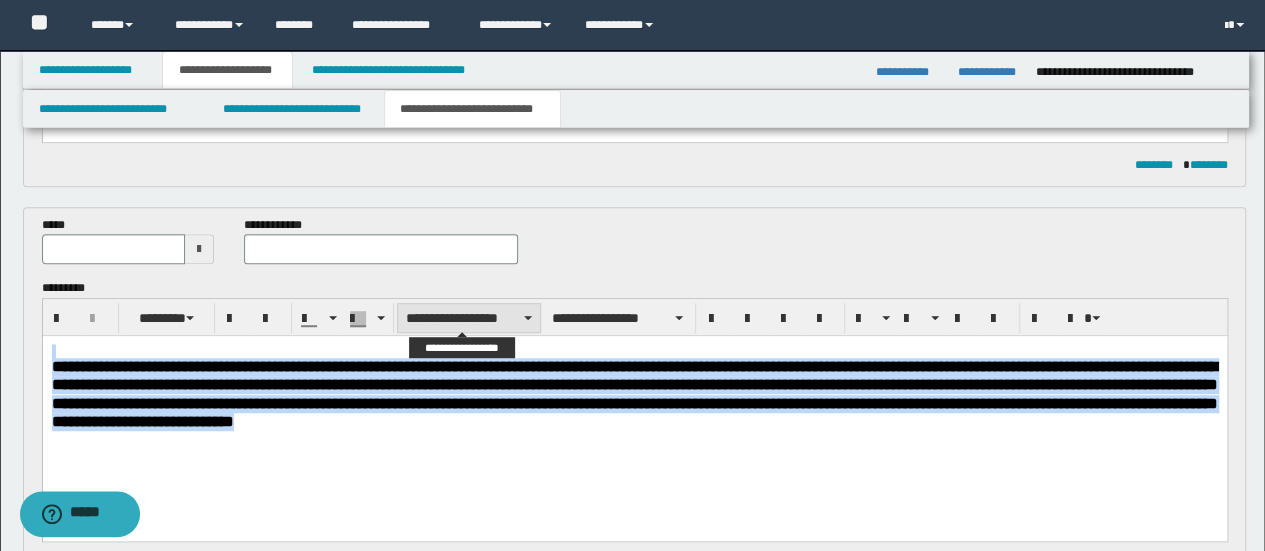 click on "**********" at bounding box center [469, 318] 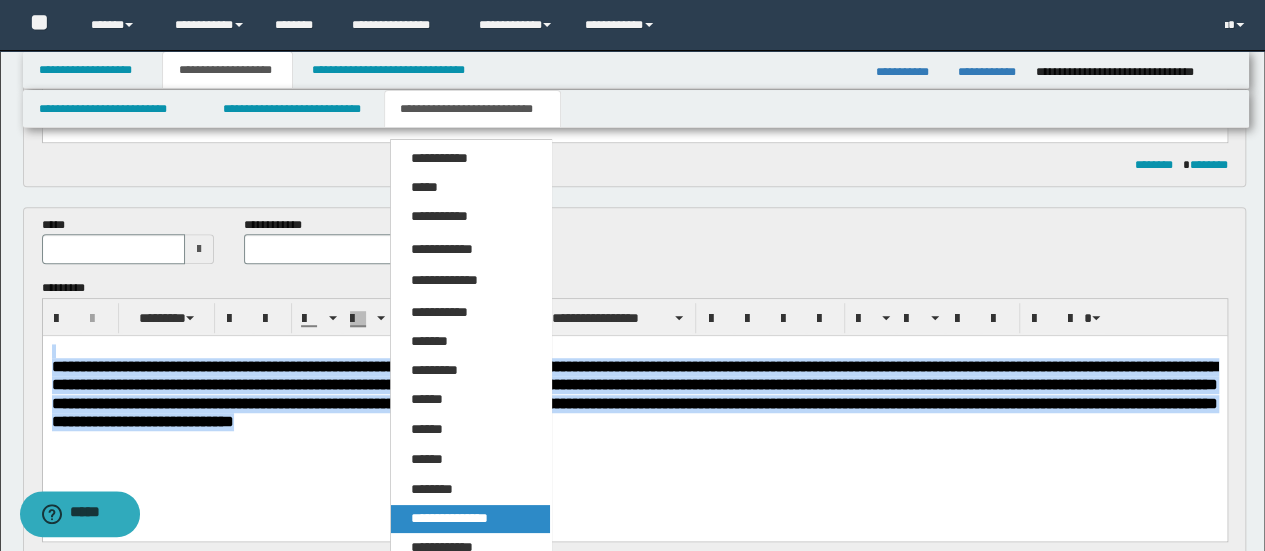 click on "**********" at bounding box center (449, 518) 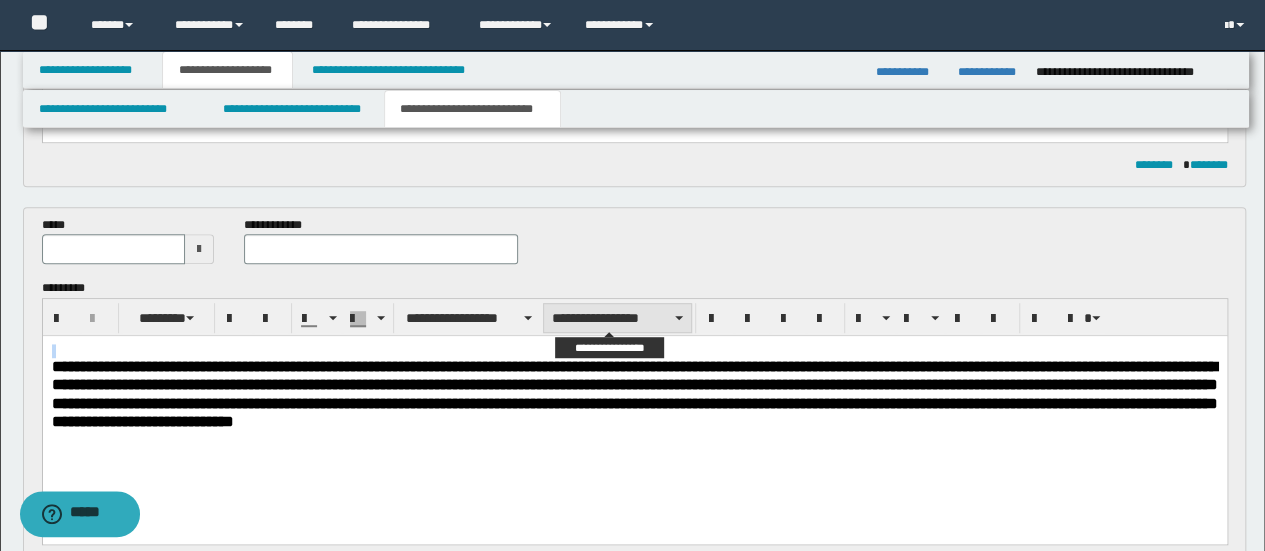 click on "**********" at bounding box center [617, 318] 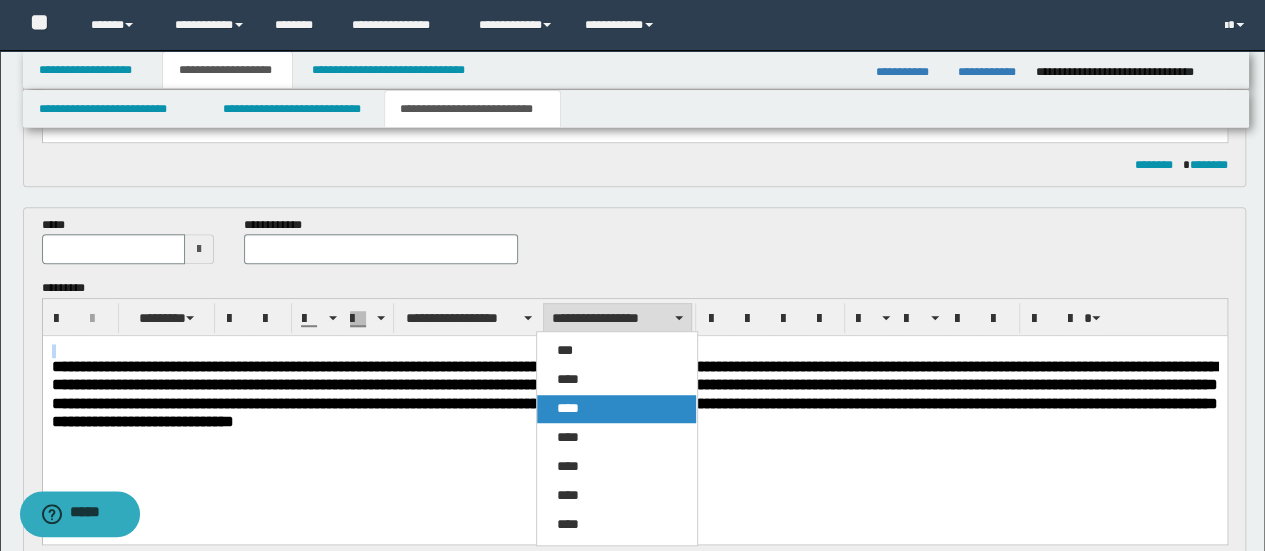drag, startPoint x: 597, startPoint y: 408, endPoint x: 684, endPoint y: 2, distance: 415.2168 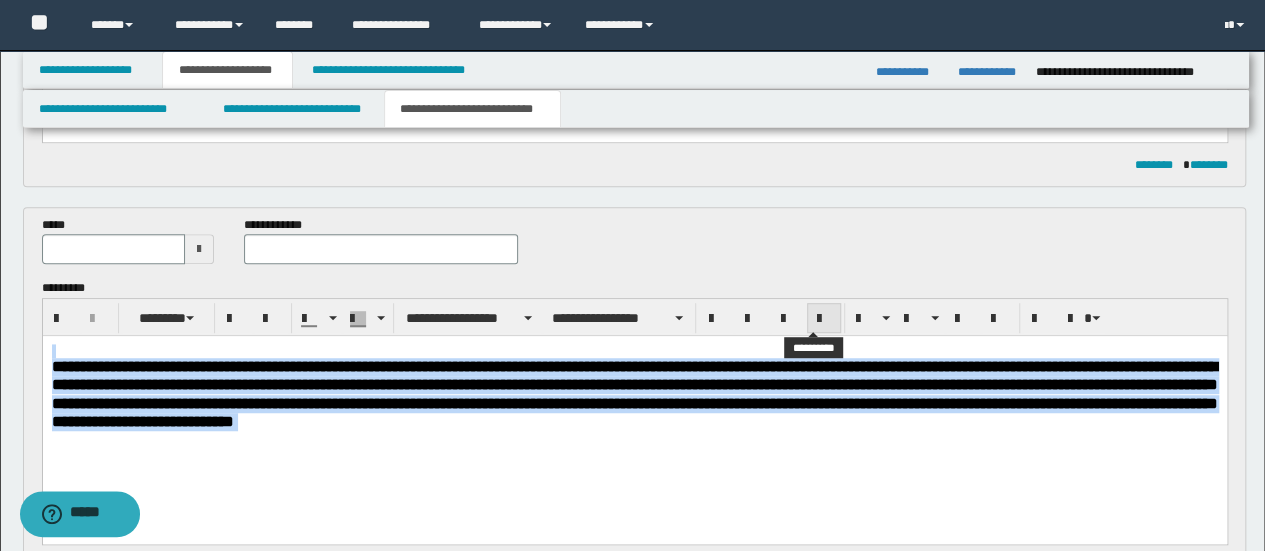 click at bounding box center [824, 318] 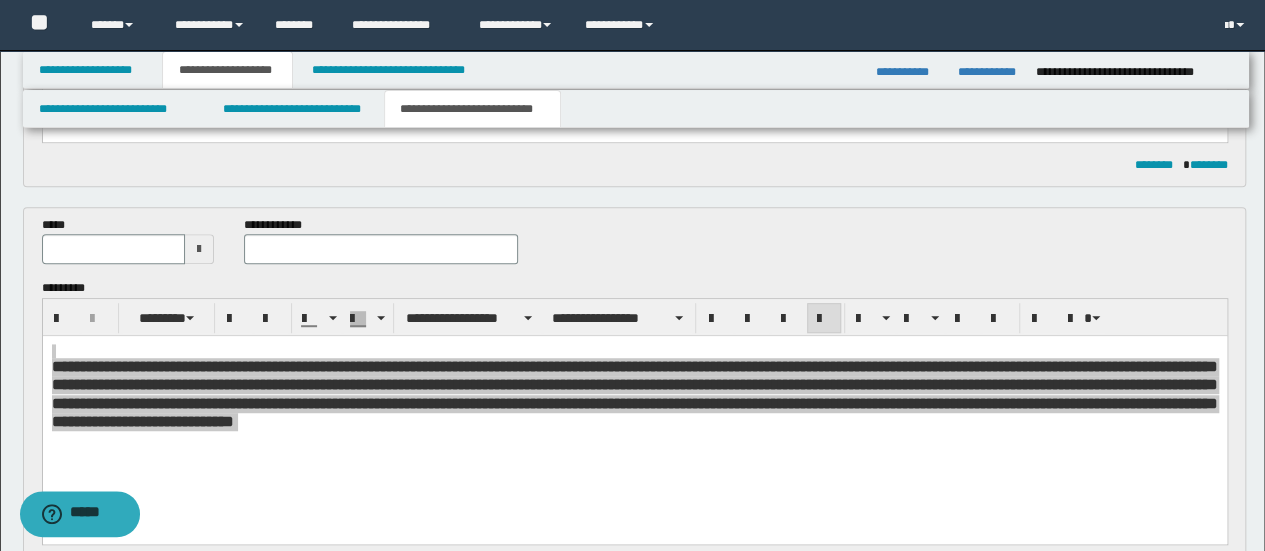 drag, startPoint x: 151, startPoint y: 258, endPoint x: 141, endPoint y: 255, distance: 10.440307 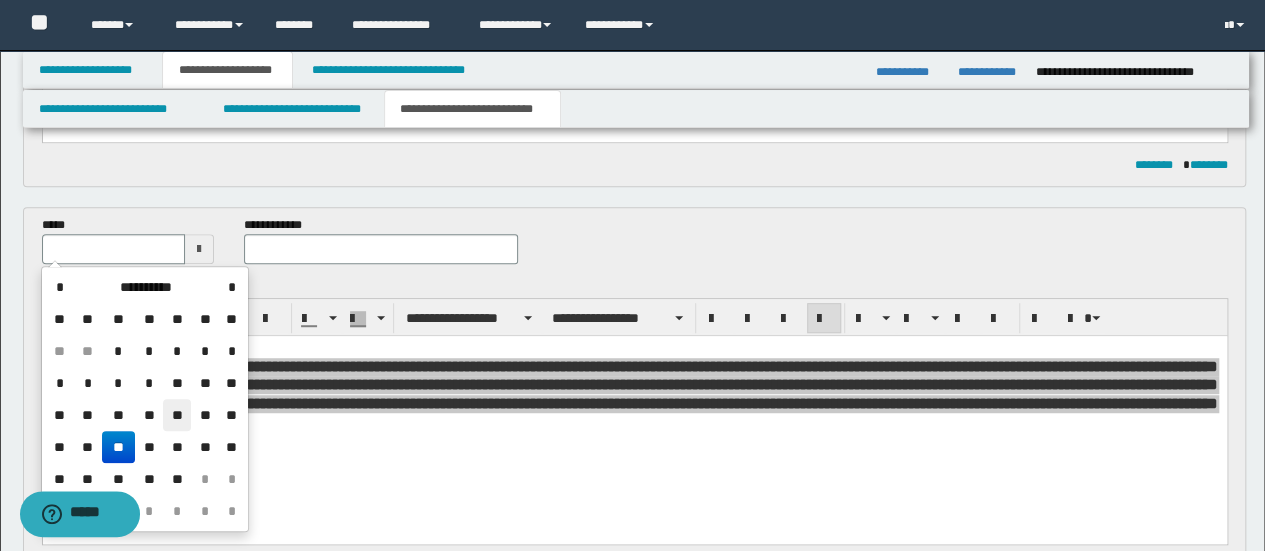 click on "**" at bounding box center [177, 415] 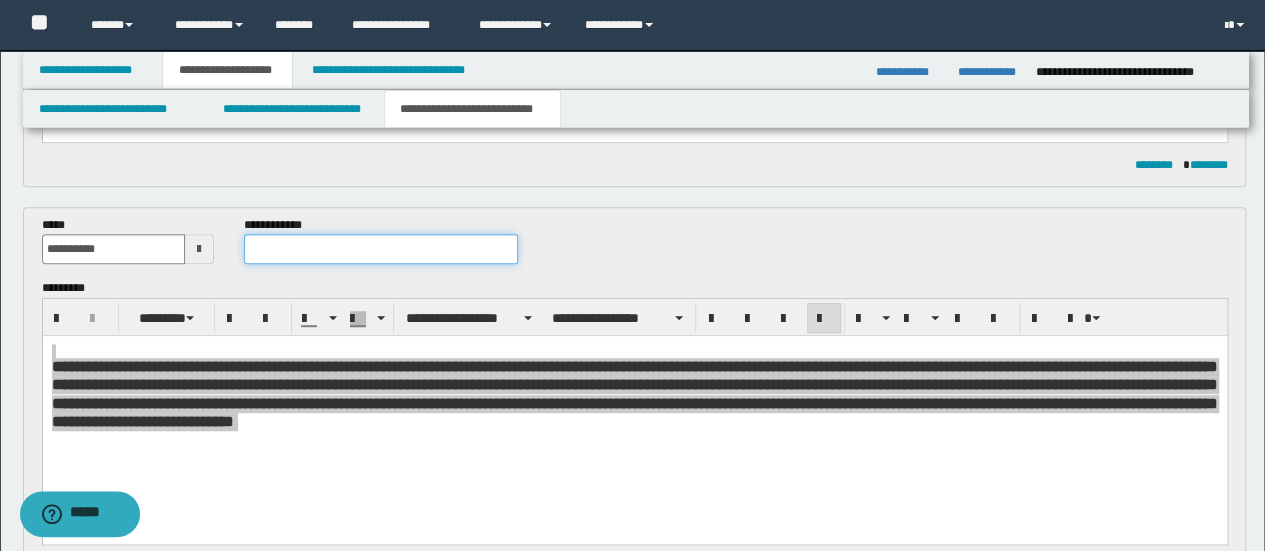 click at bounding box center [381, 249] 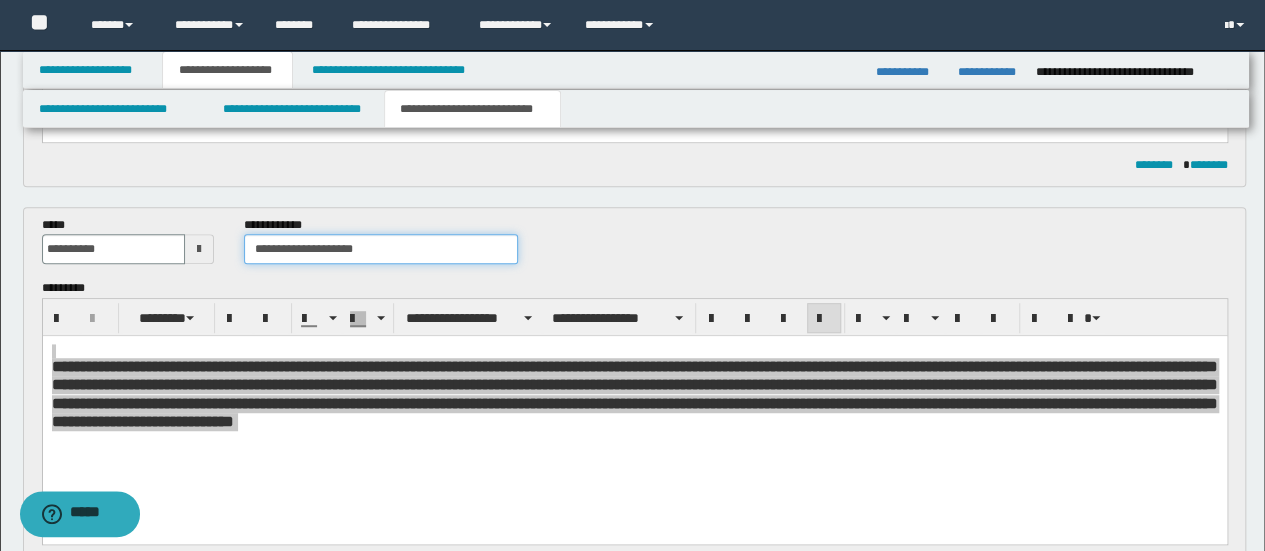 type on "**********" 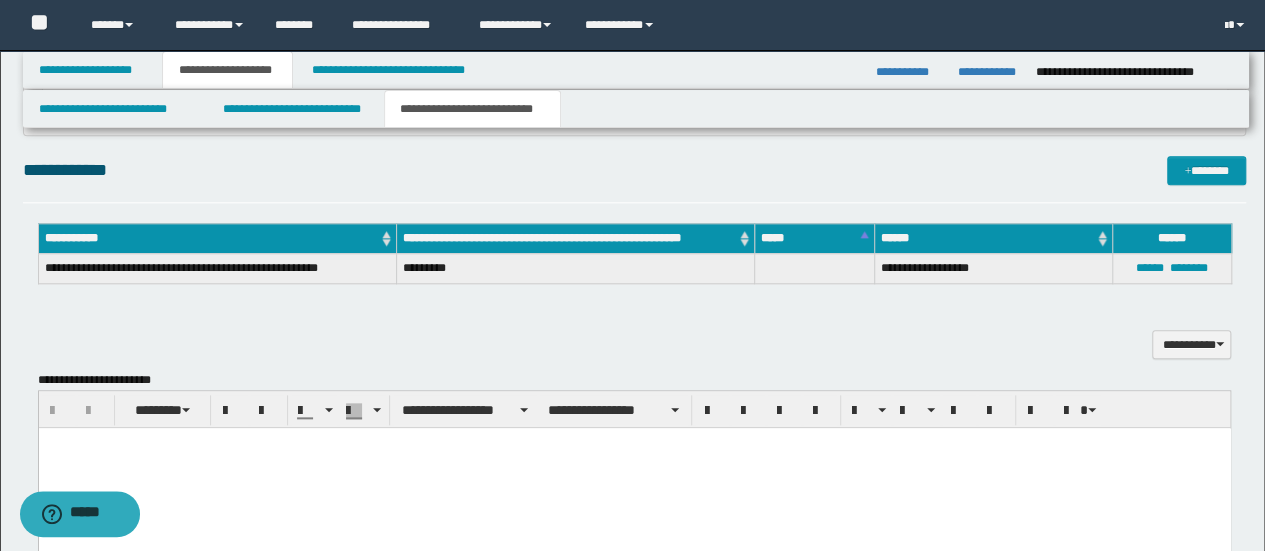 scroll, scrollTop: 1044, scrollLeft: 0, axis: vertical 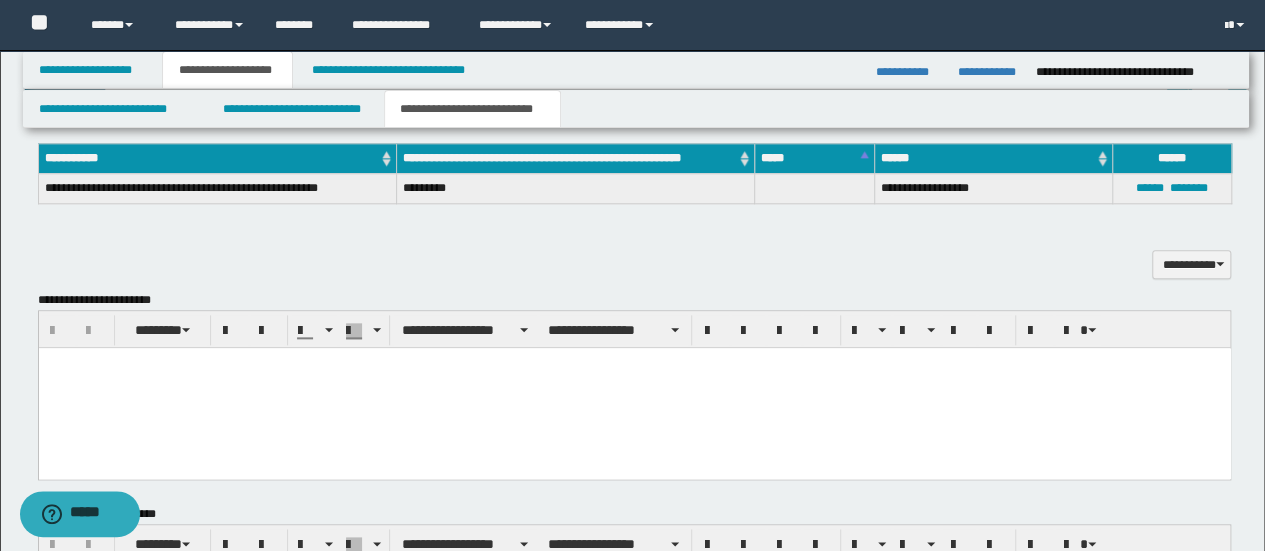 click at bounding box center (634, 387) 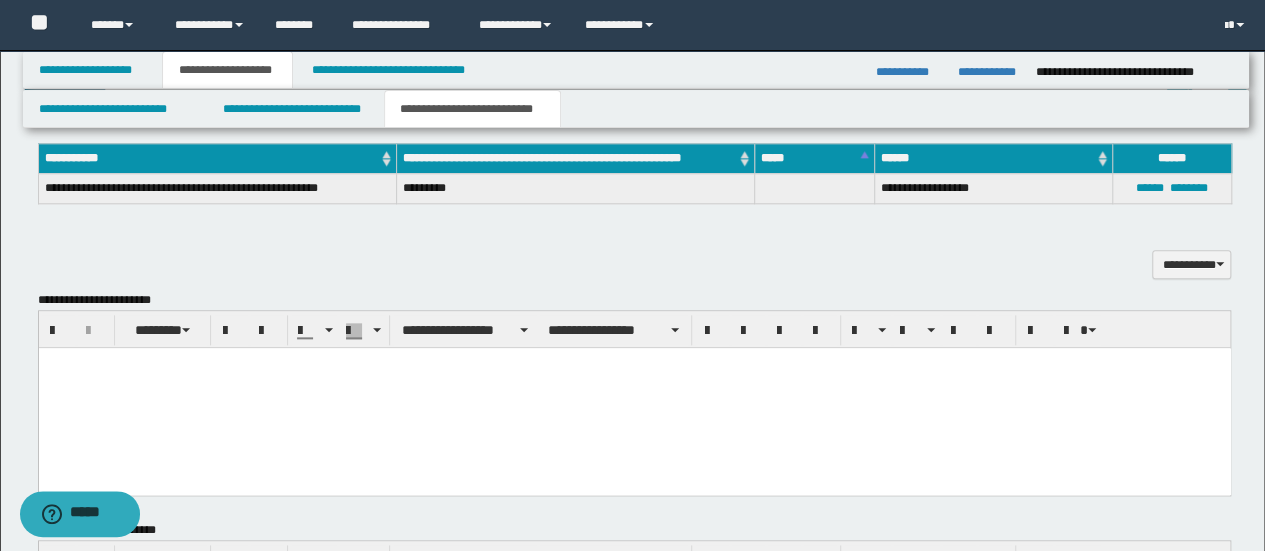 type 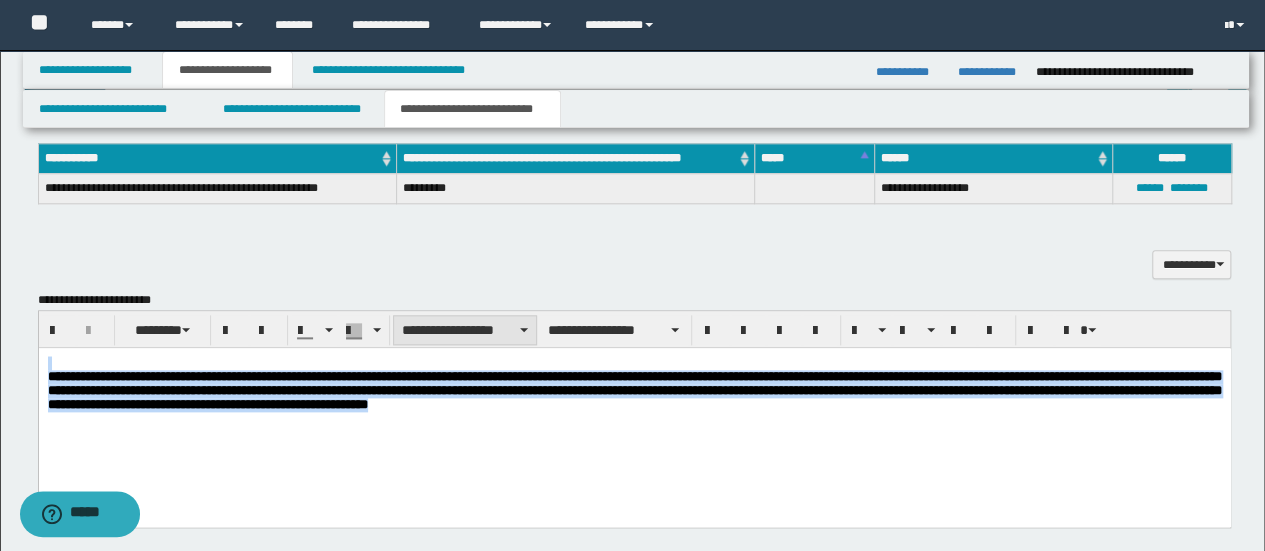 click on "**********" at bounding box center [465, 330] 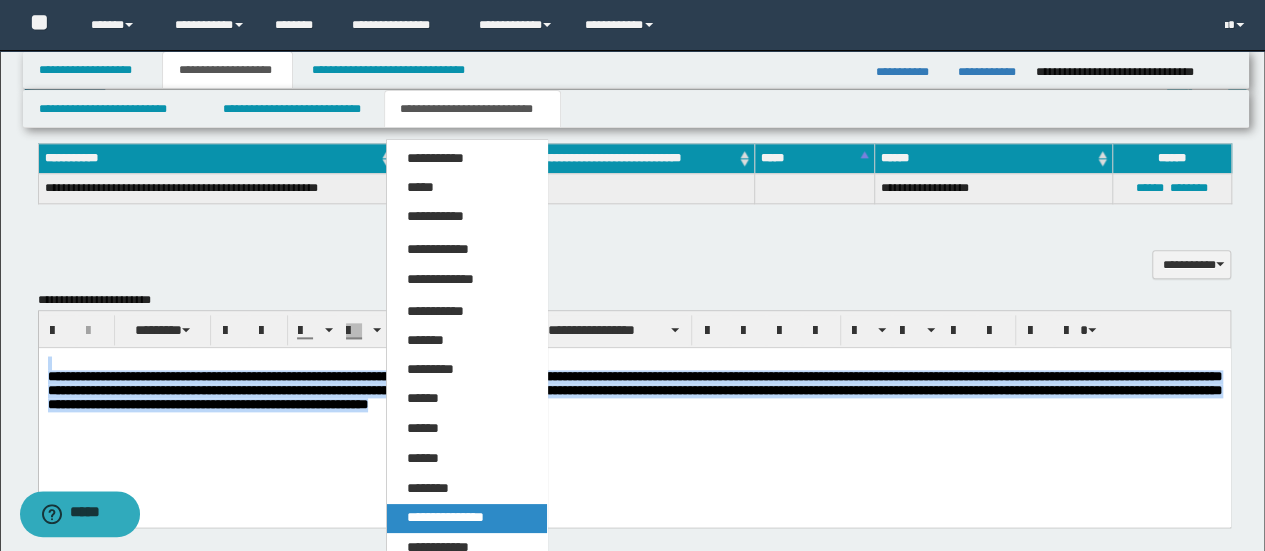 click on "**********" at bounding box center (466, 518) 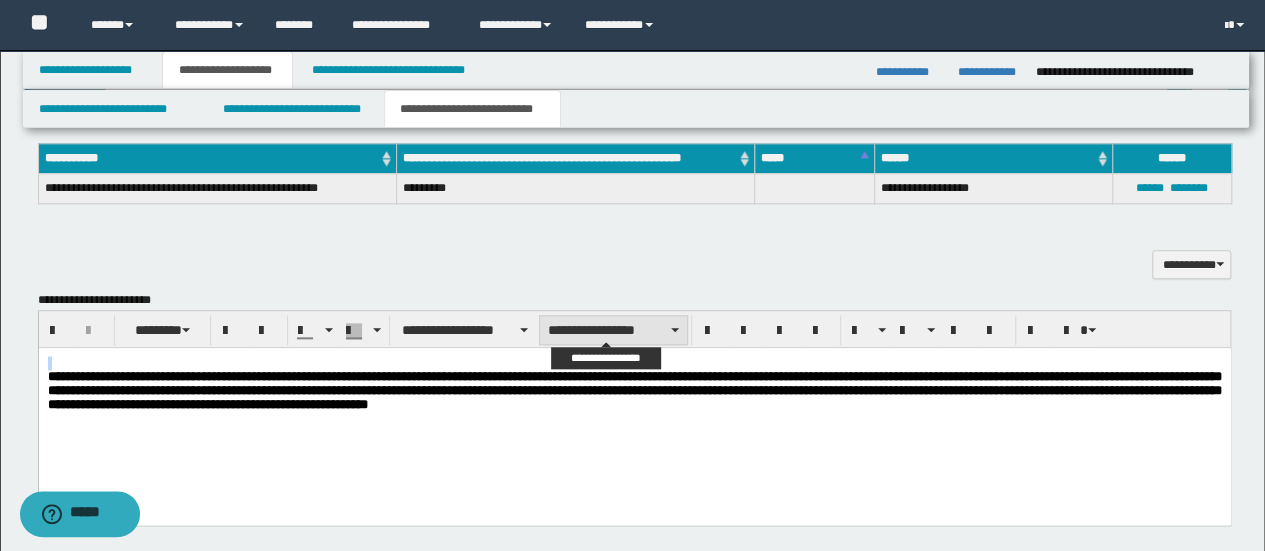 click on "**********" at bounding box center [613, 330] 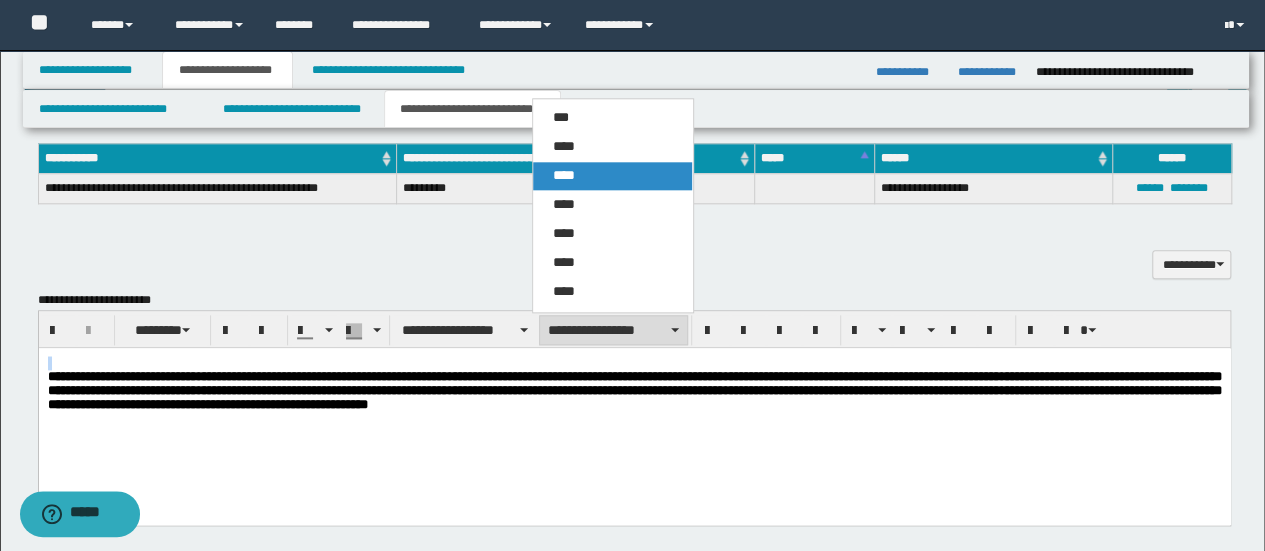click on "****" at bounding box center (612, 176) 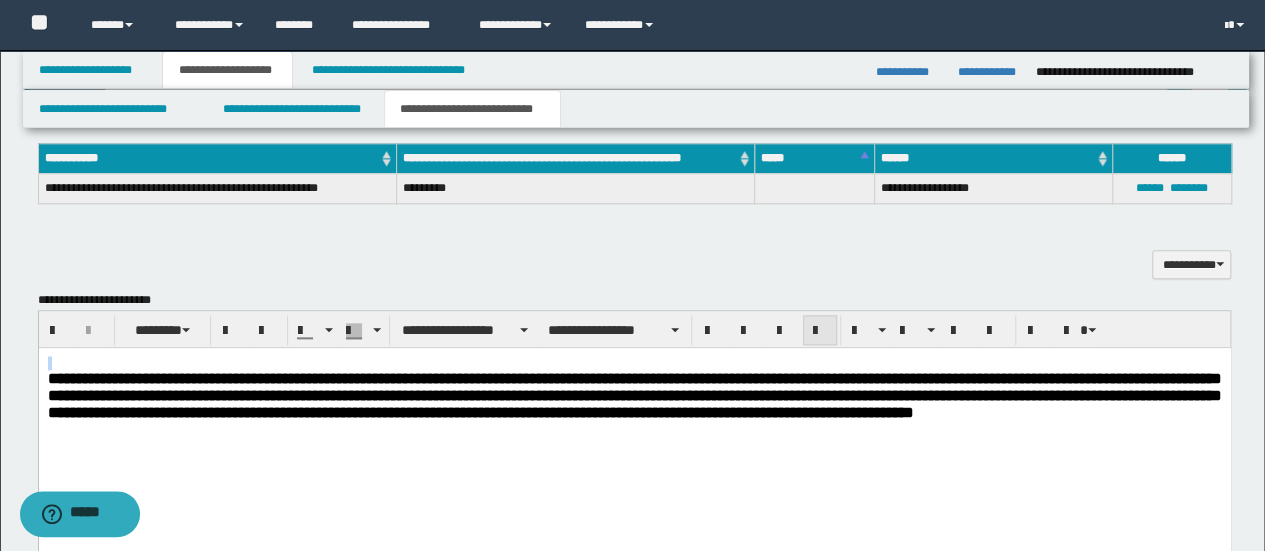 click at bounding box center (820, 330) 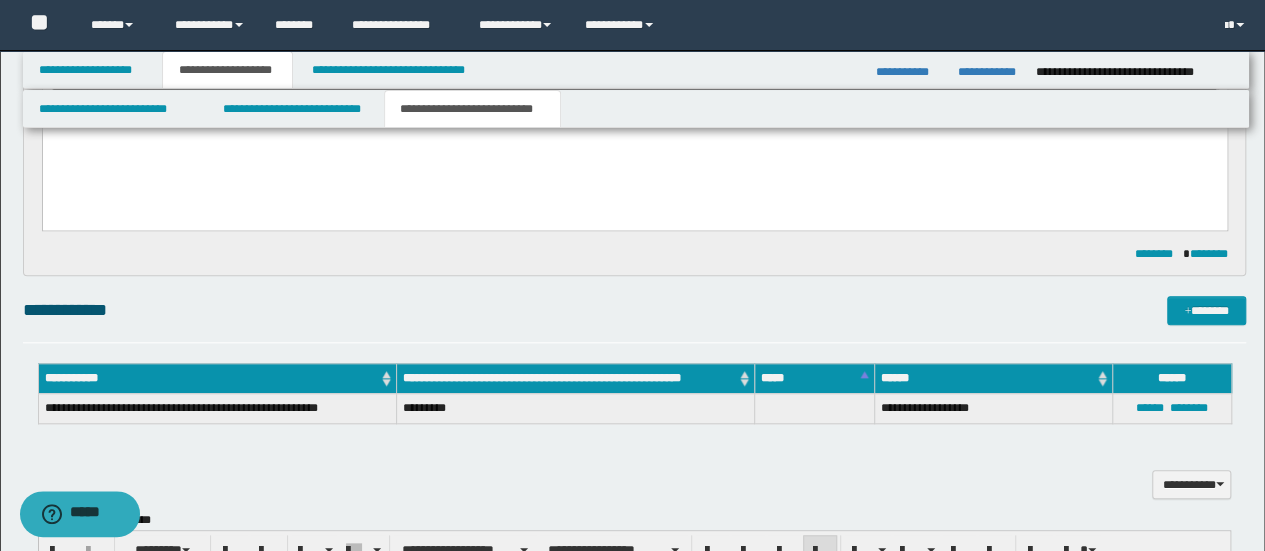 scroll, scrollTop: 777, scrollLeft: 0, axis: vertical 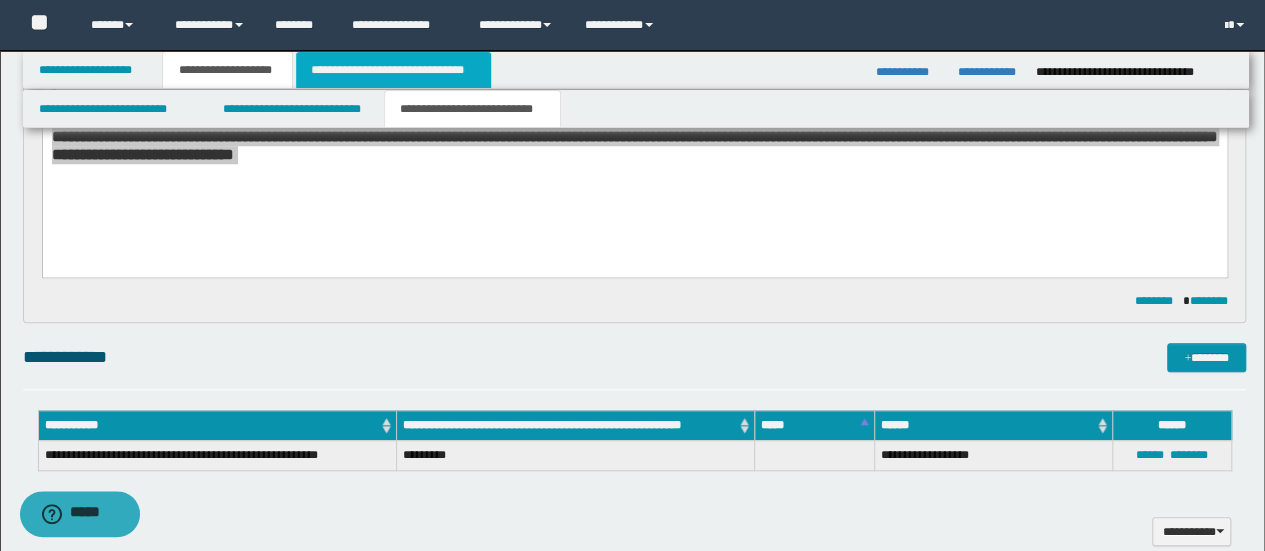 click on "**********" at bounding box center (393, 70) 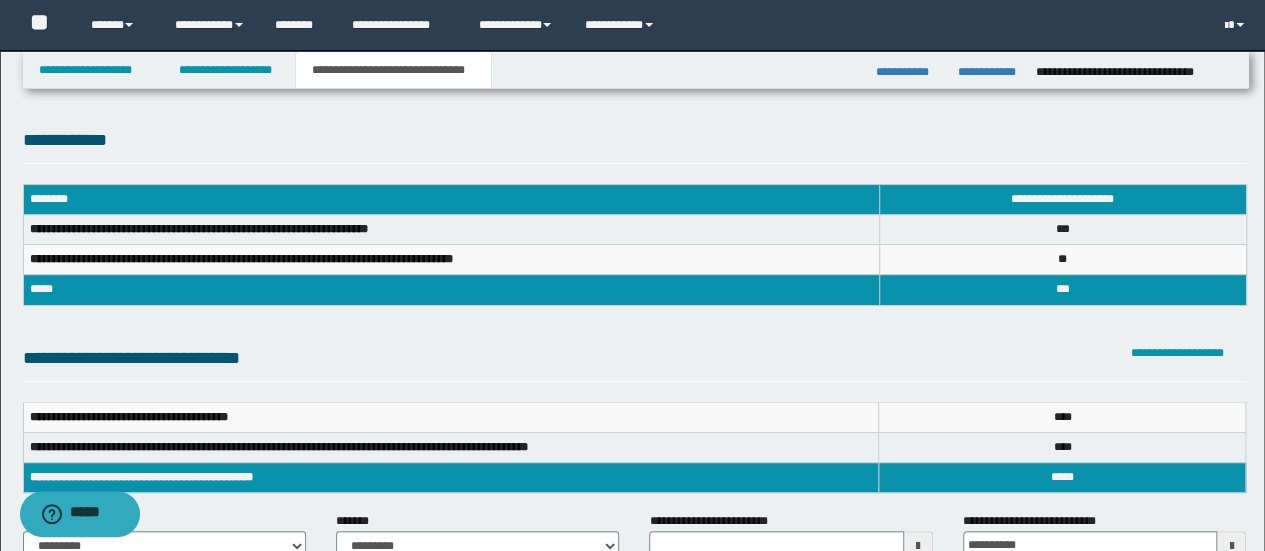 scroll, scrollTop: 266, scrollLeft: 0, axis: vertical 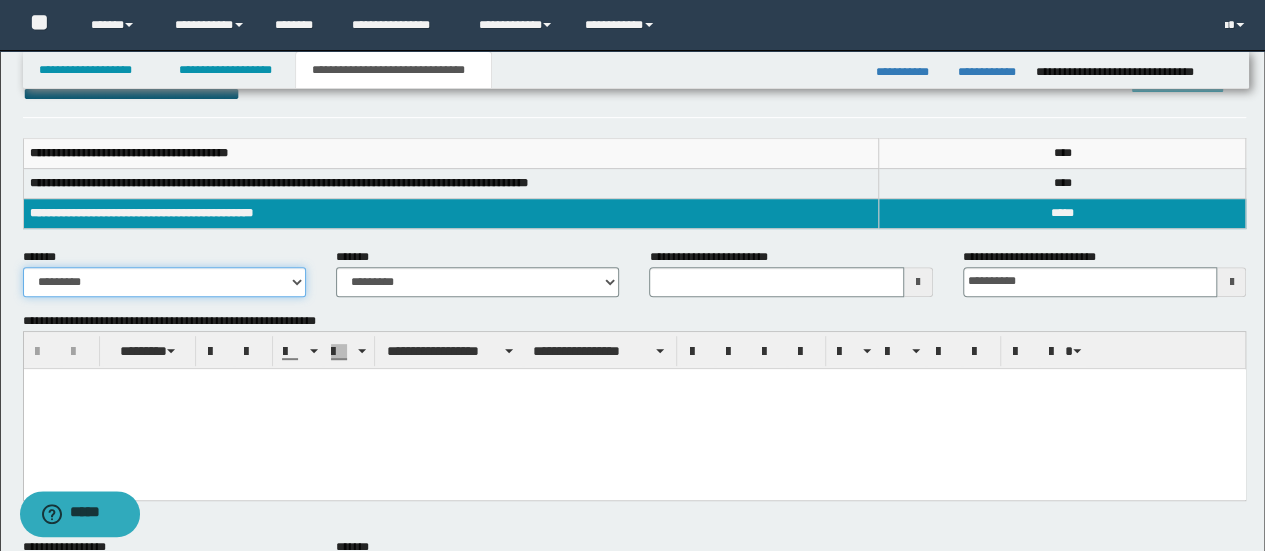 drag, startPoint x: 187, startPoint y: 279, endPoint x: 187, endPoint y: 291, distance: 12 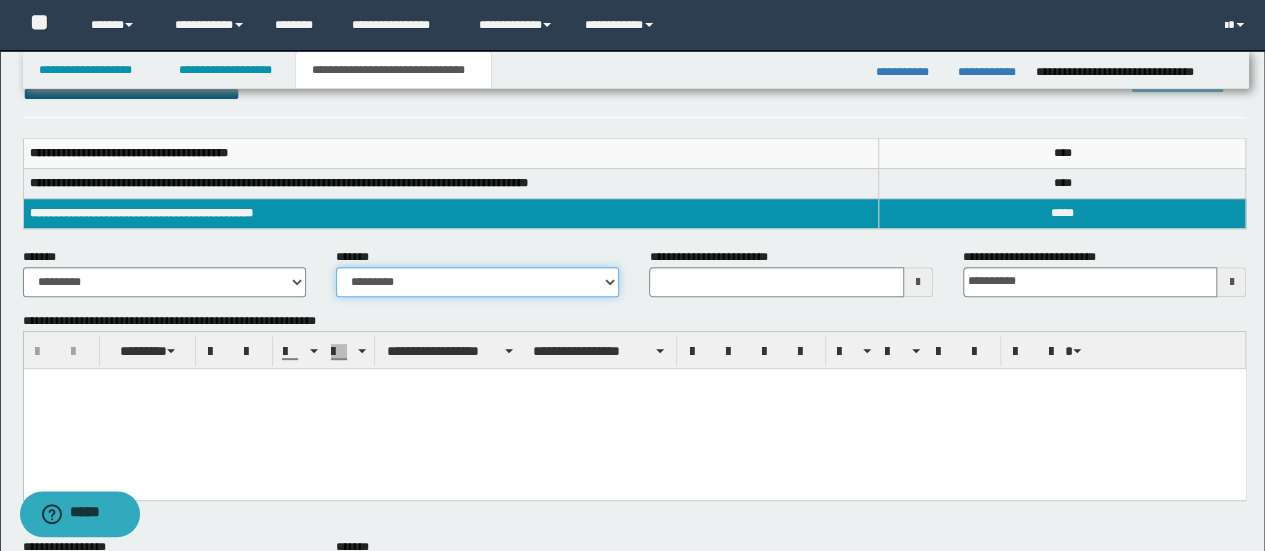 click on "**********" at bounding box center [477, 282] 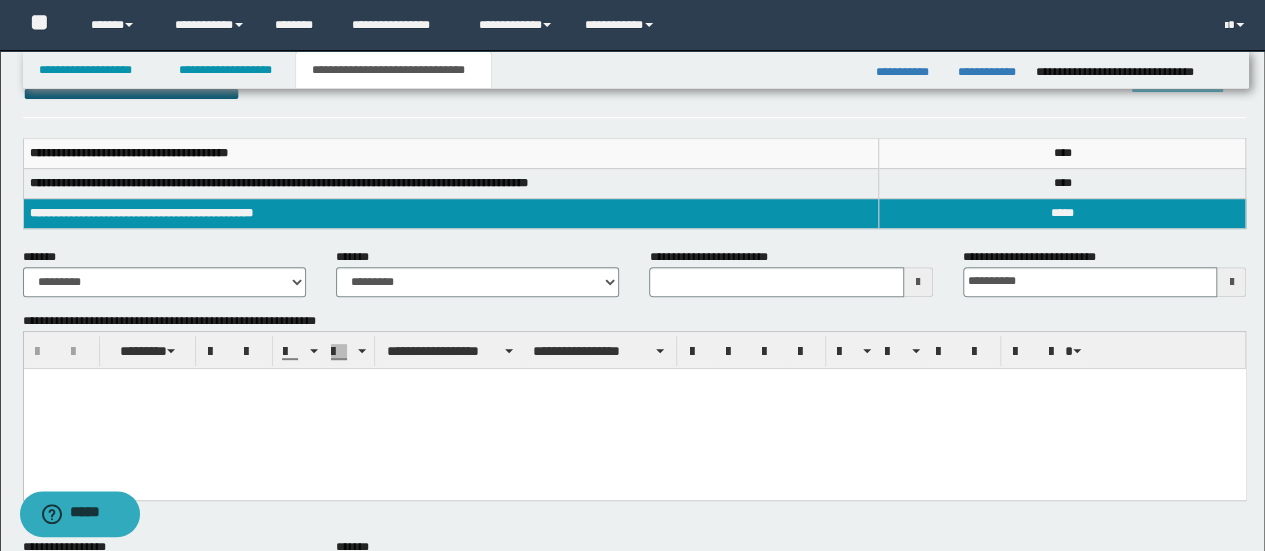 click at bounding box center [634, 383] 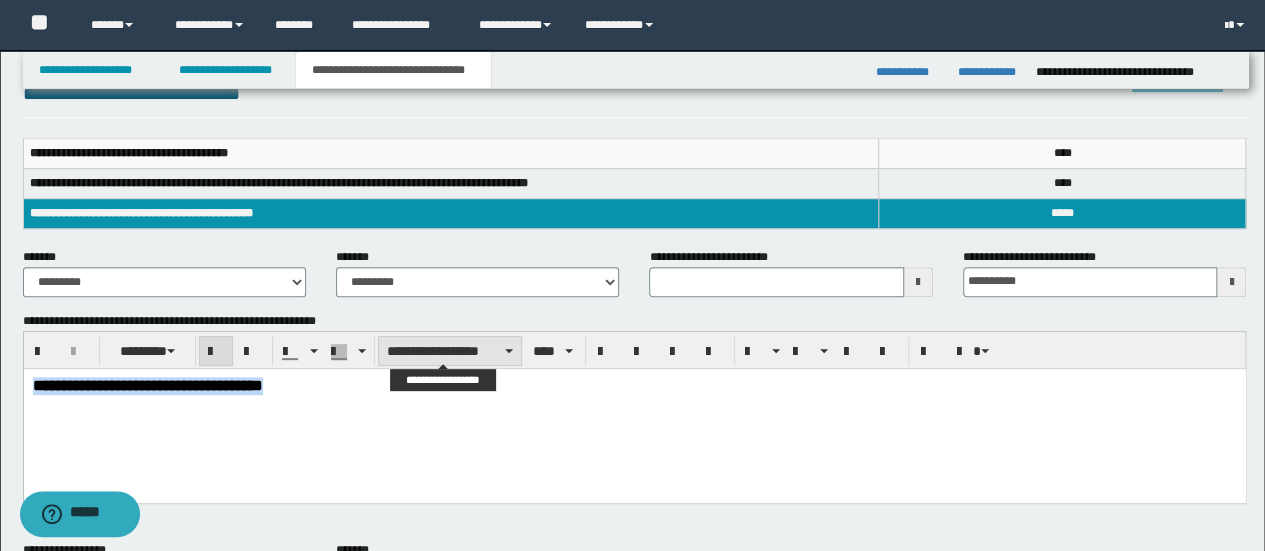 click on "**********" at bounding box center (450, 351) 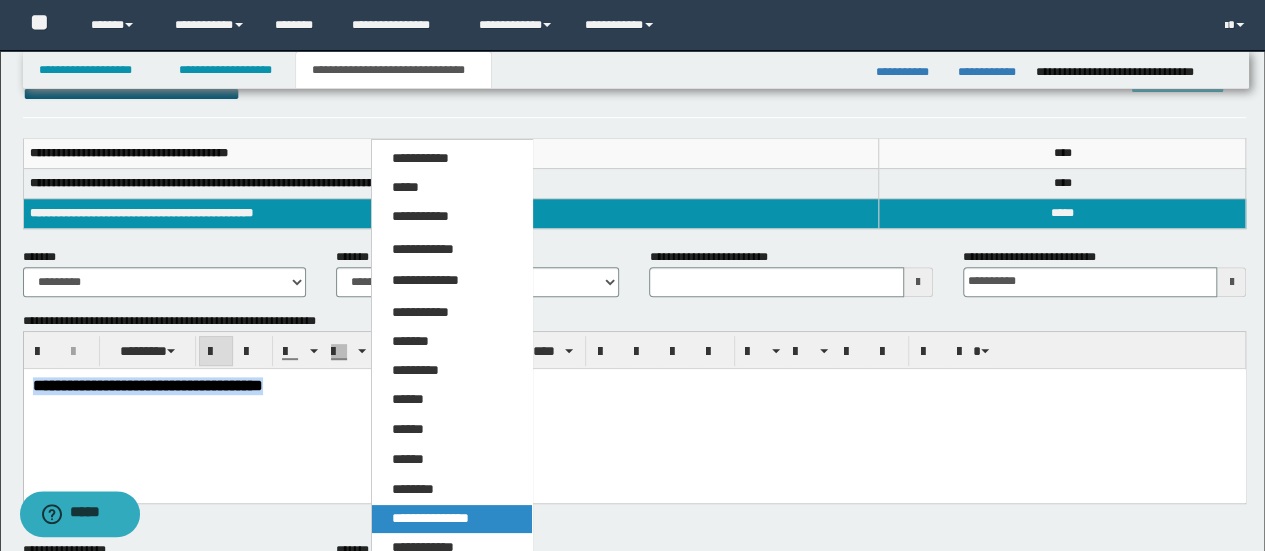 click on "**********" at bounding box center [430, 518] 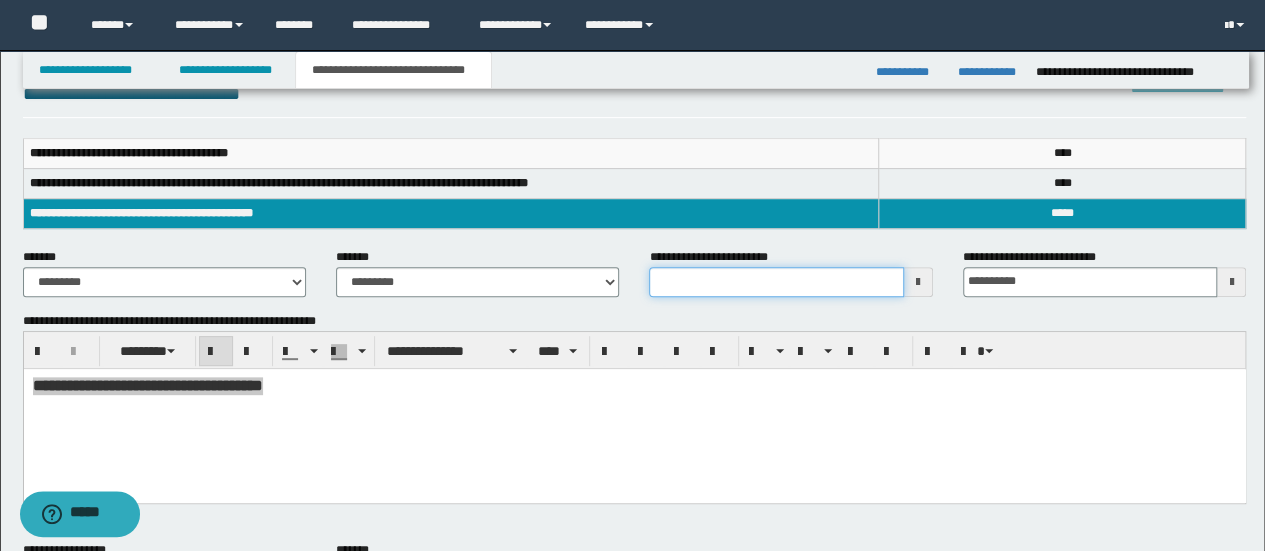 click on "**********" at bounding box center [776, 282] 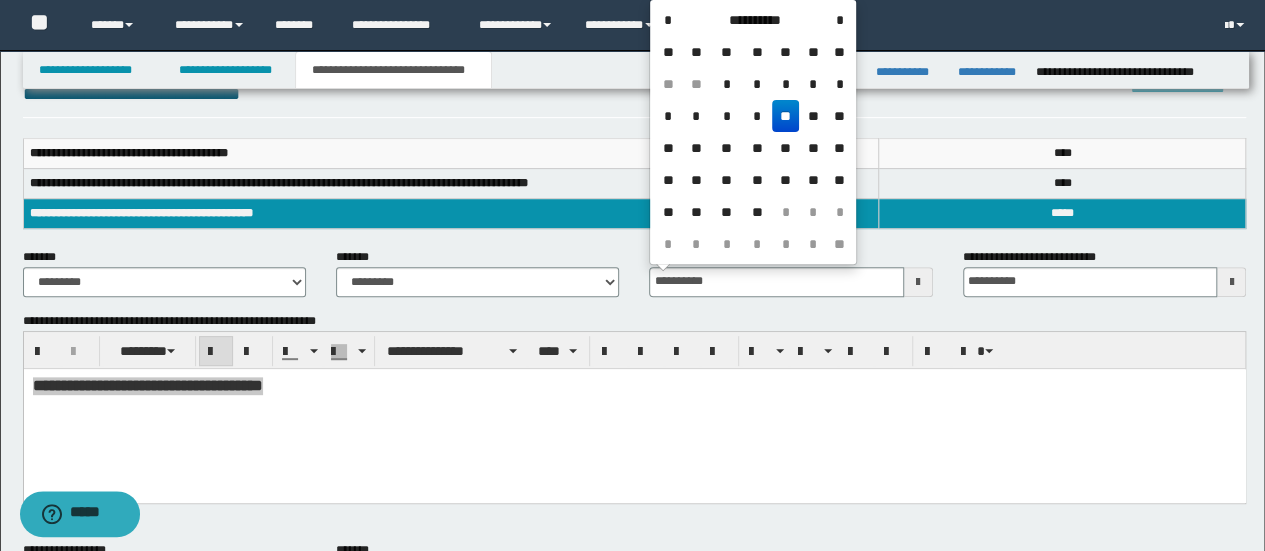 click on "**" at bounding box center [786, 116] 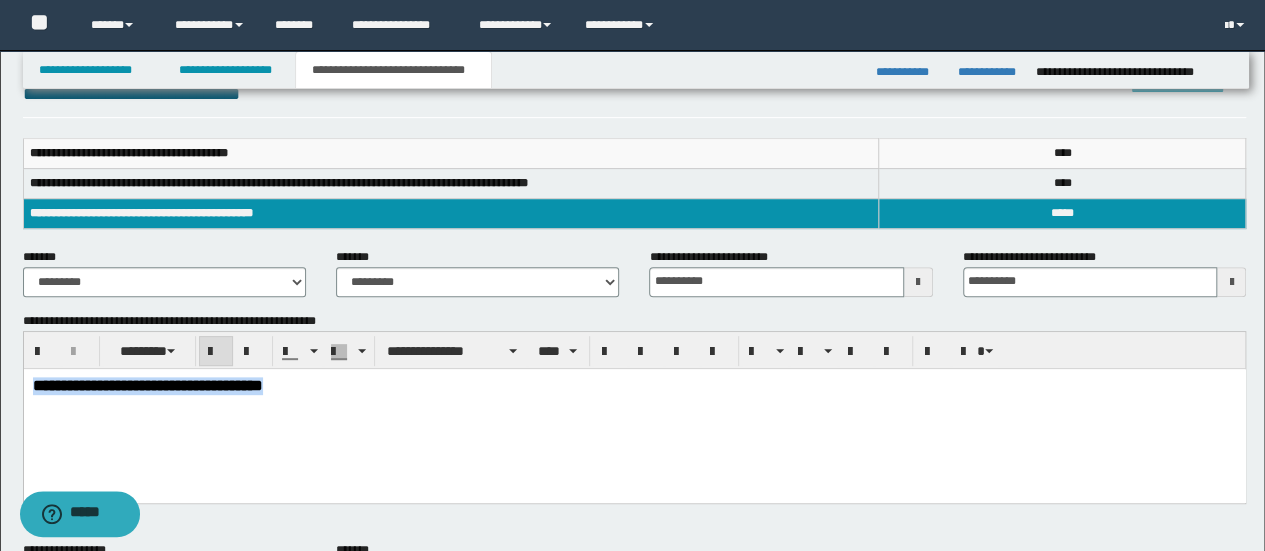 click on "**********" at bounding box center [634, 410] 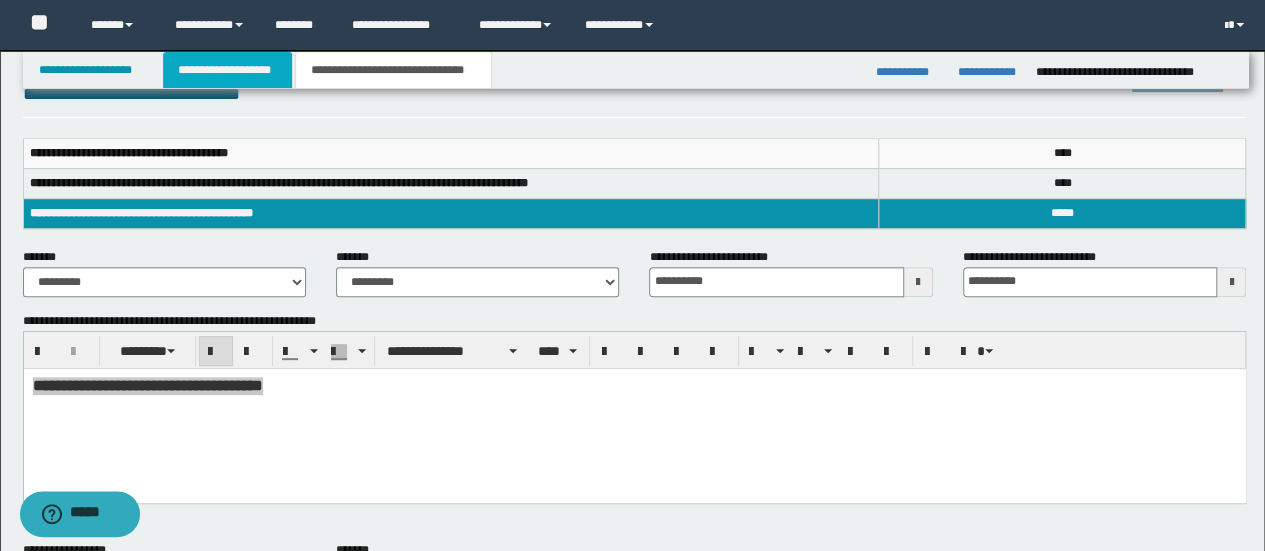 click on "**********" at bounding box center (227, 70) 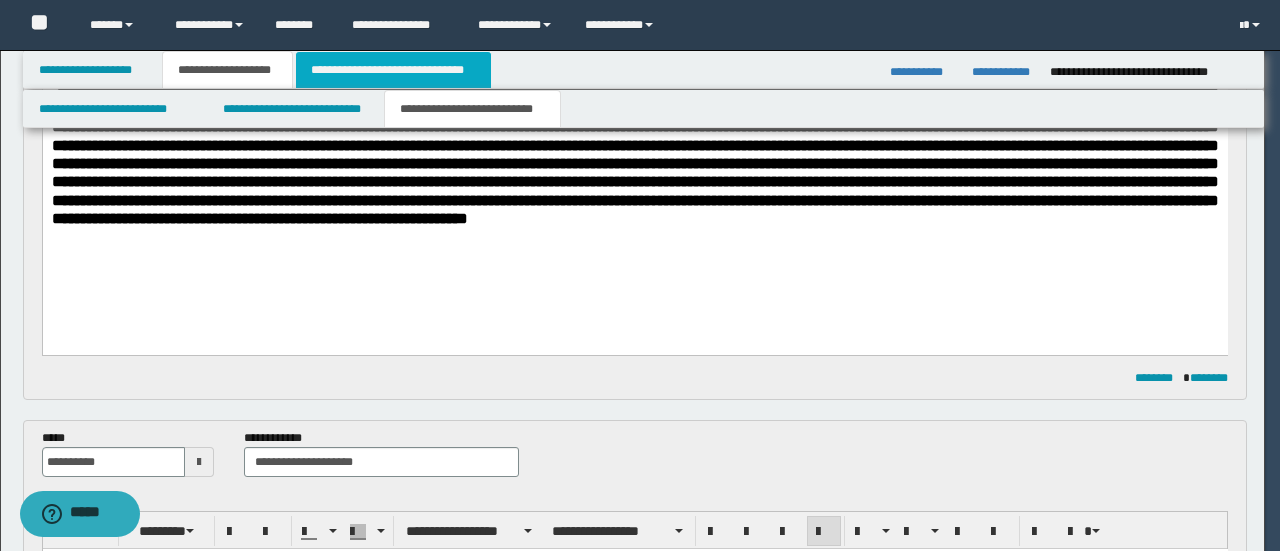 click on "**********" at bounding box center [393, 70] 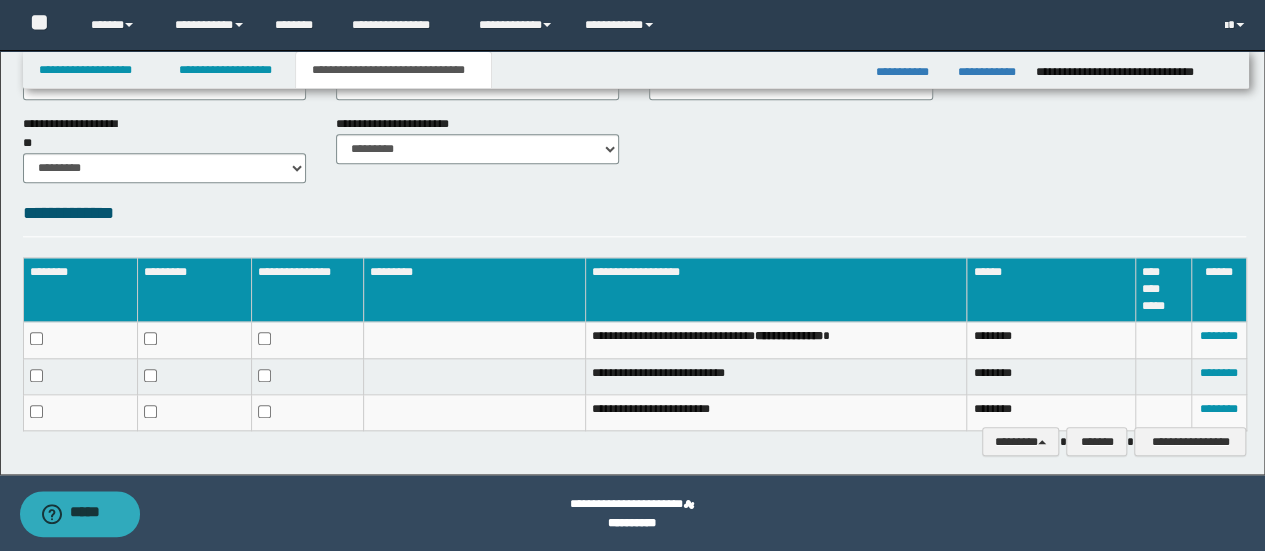 scroll, scrollTop: 887, scrollLeft: 0, axis: vertical 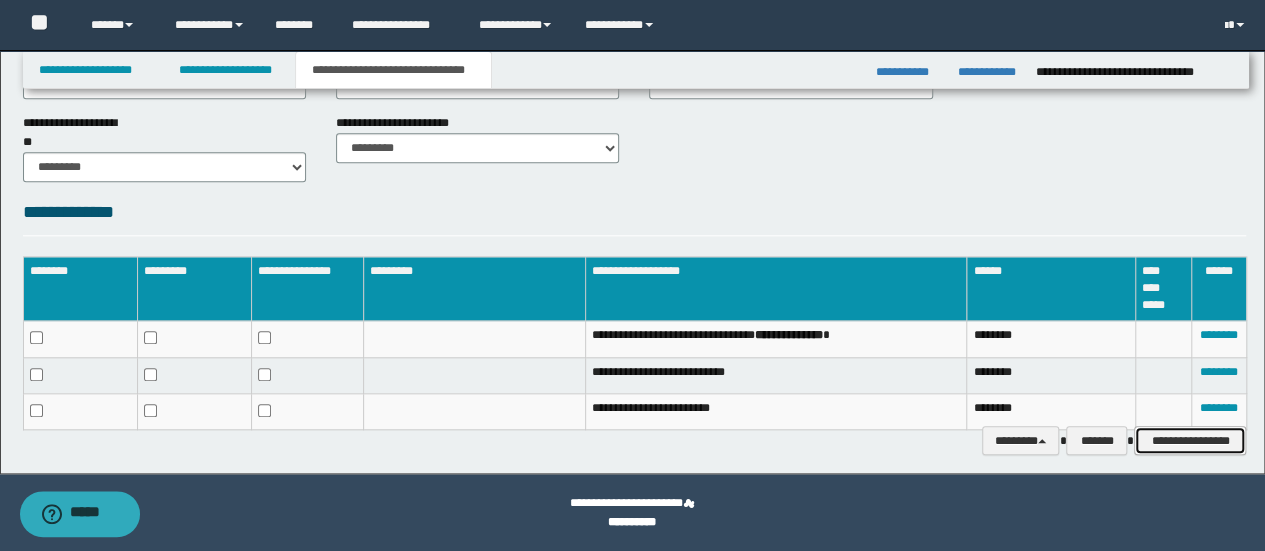 click on "**********" at bounding box center (1190, 440) 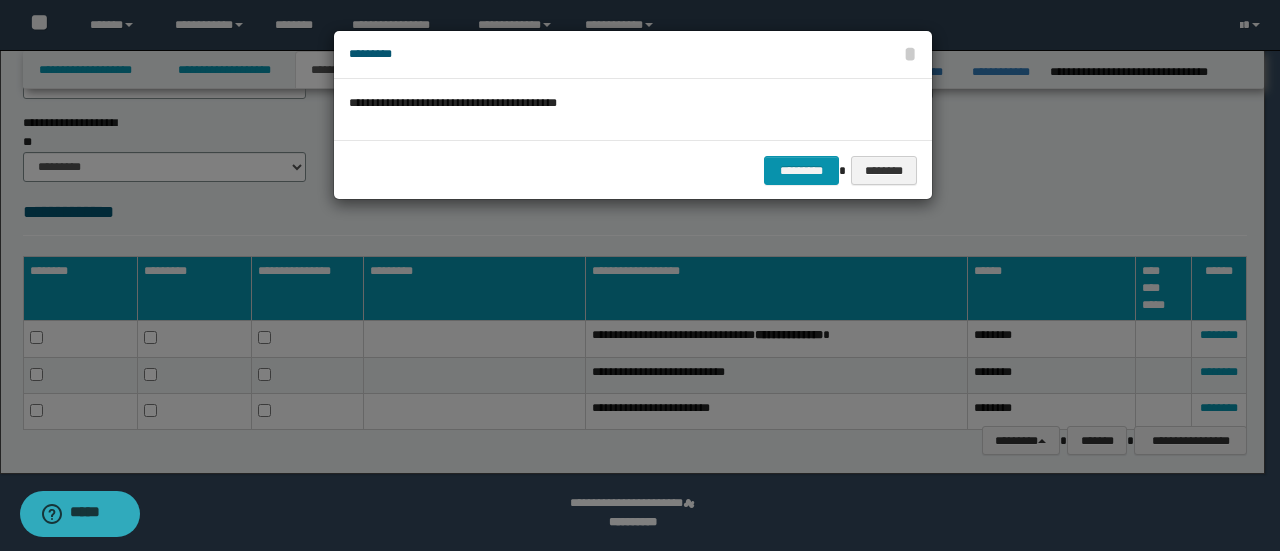 click on "*********
********" at bounding box center [633, 170] 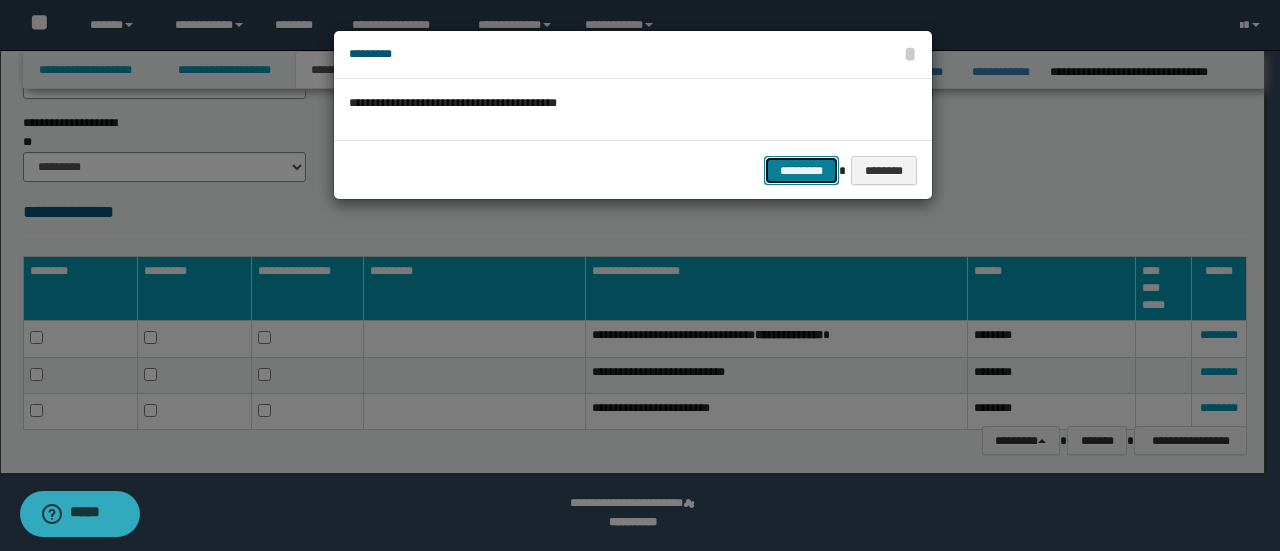 click on "*********" at bounding box center (801, 170) 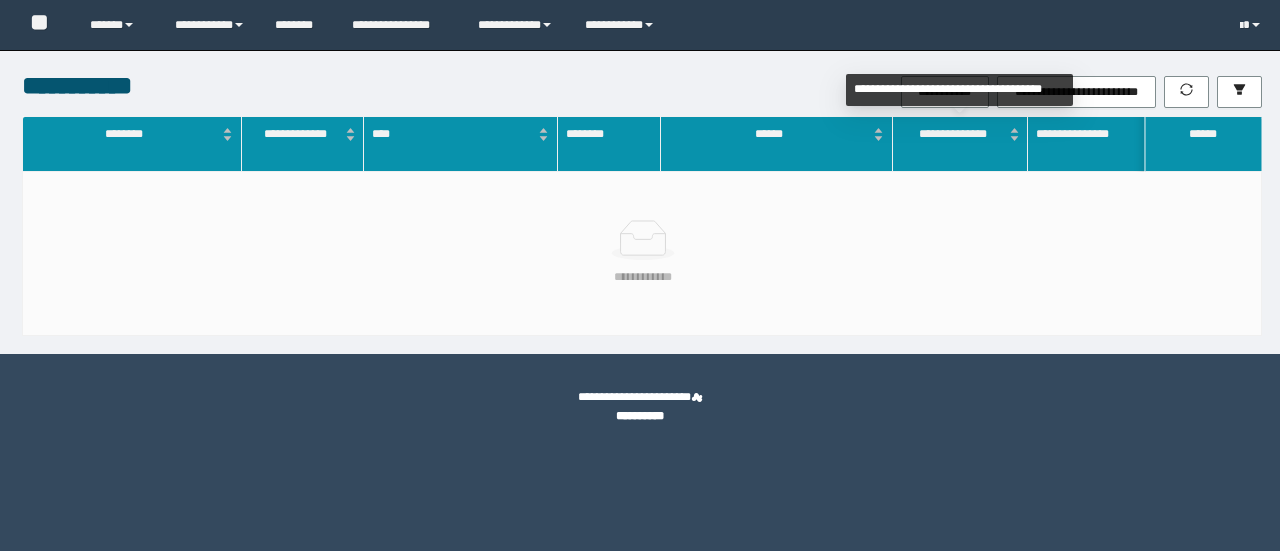 scroll, scrollTop: 0, scrollLeft: 0, axis: both 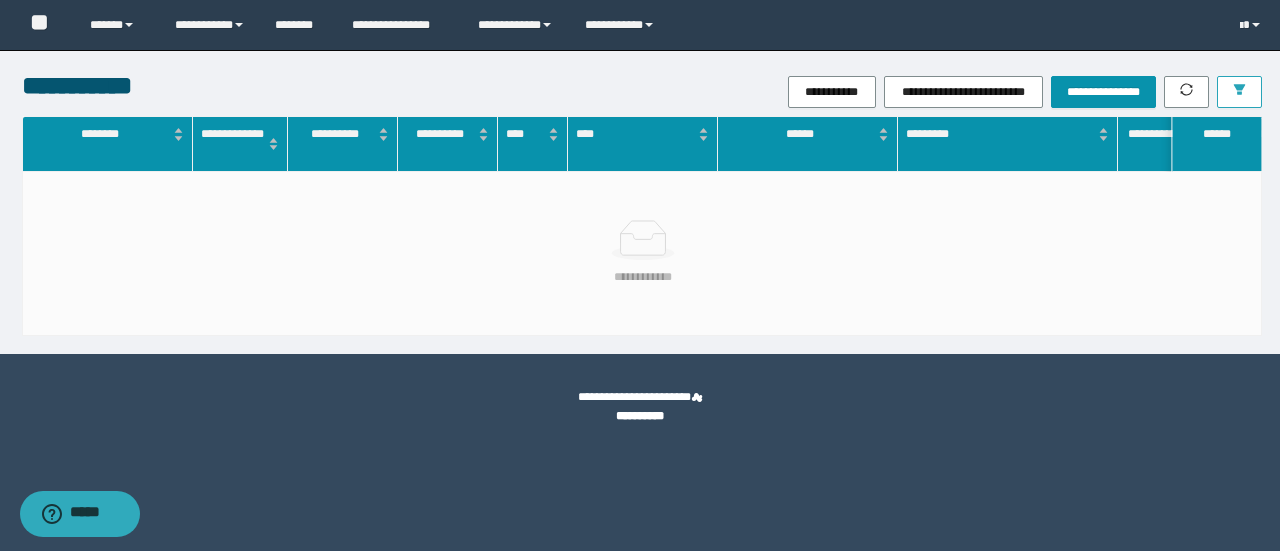 click at bounding box center (1239, 91) 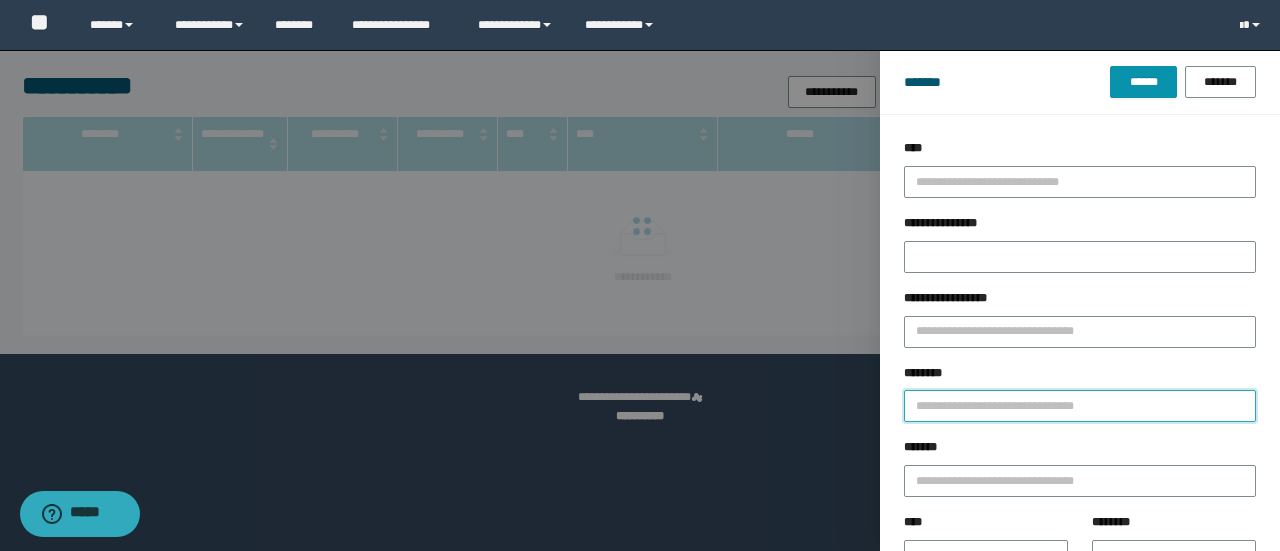 click on "********" at bounding box center (1080, 406) 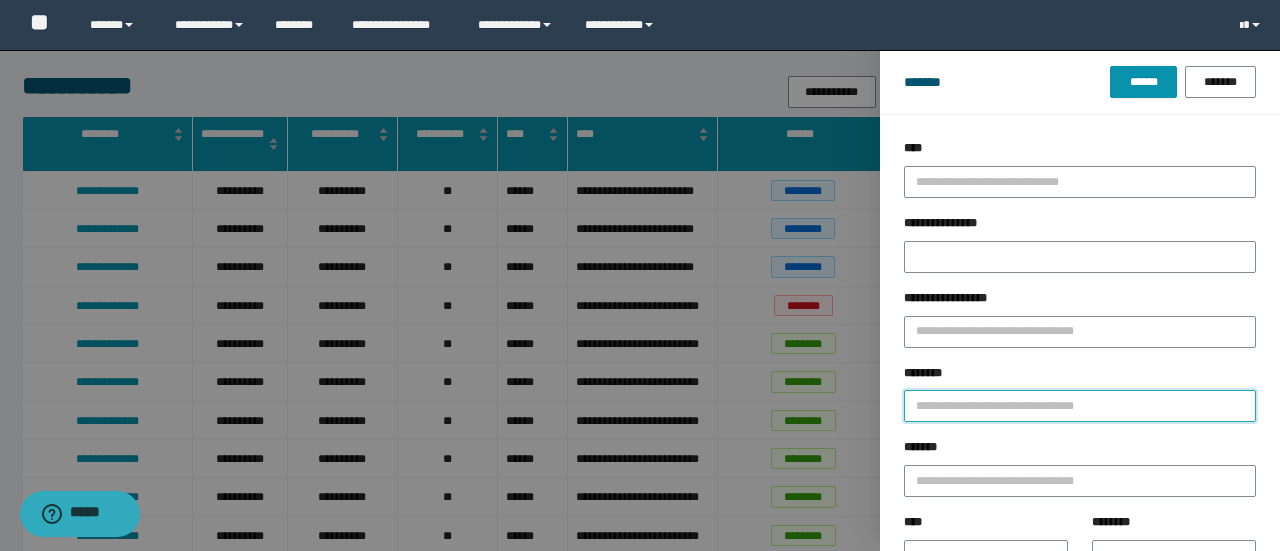 paste on "*******" 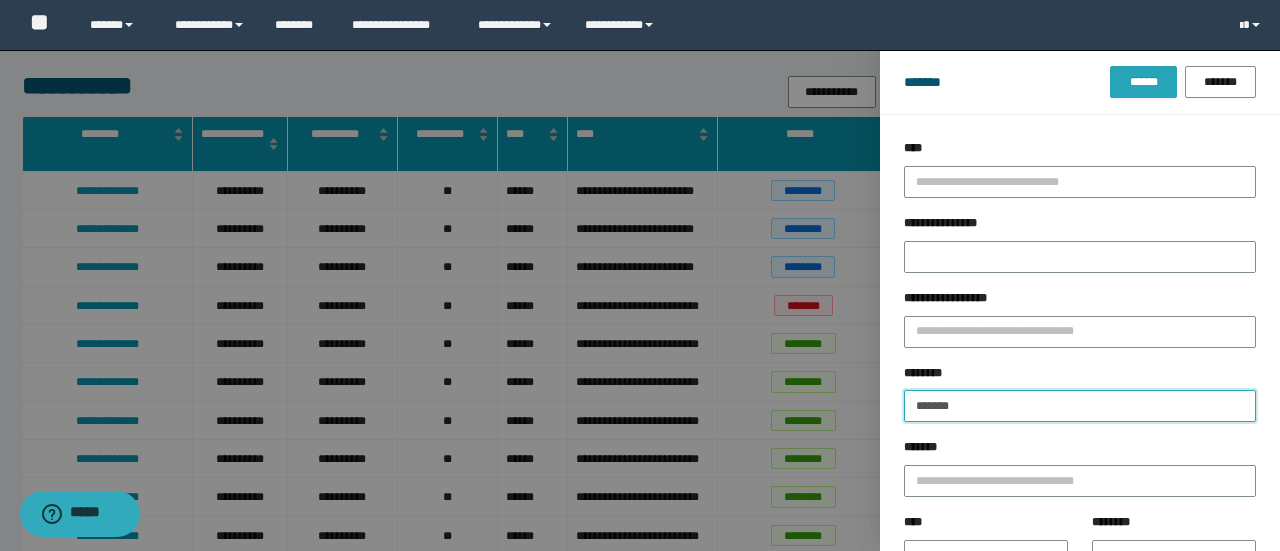 type on "*******" 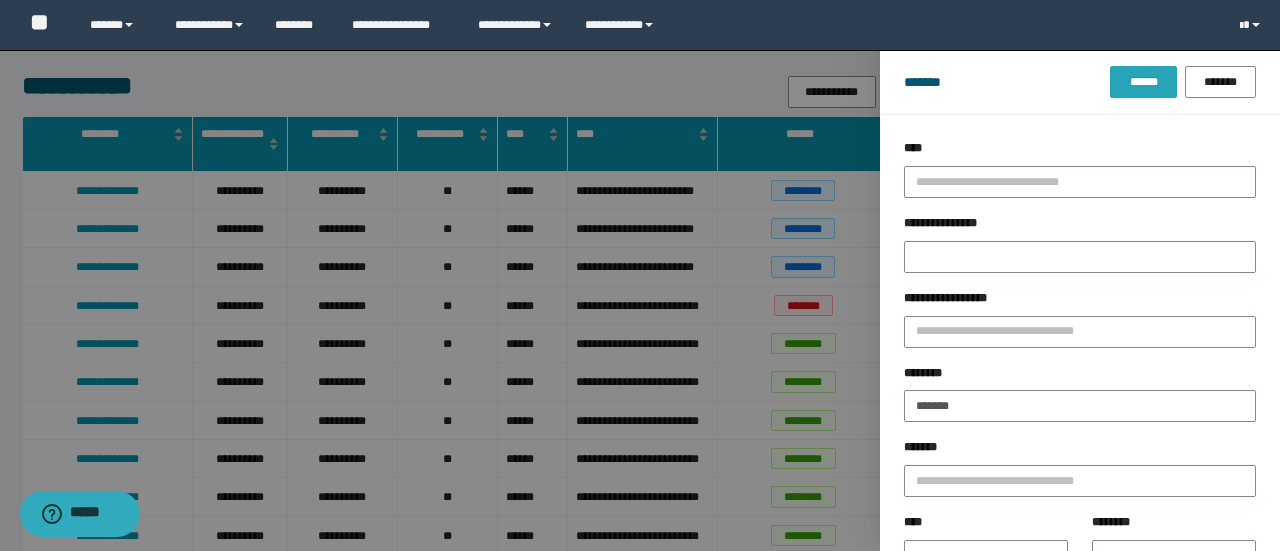 click on "******" at bounding box center [1143, 82] 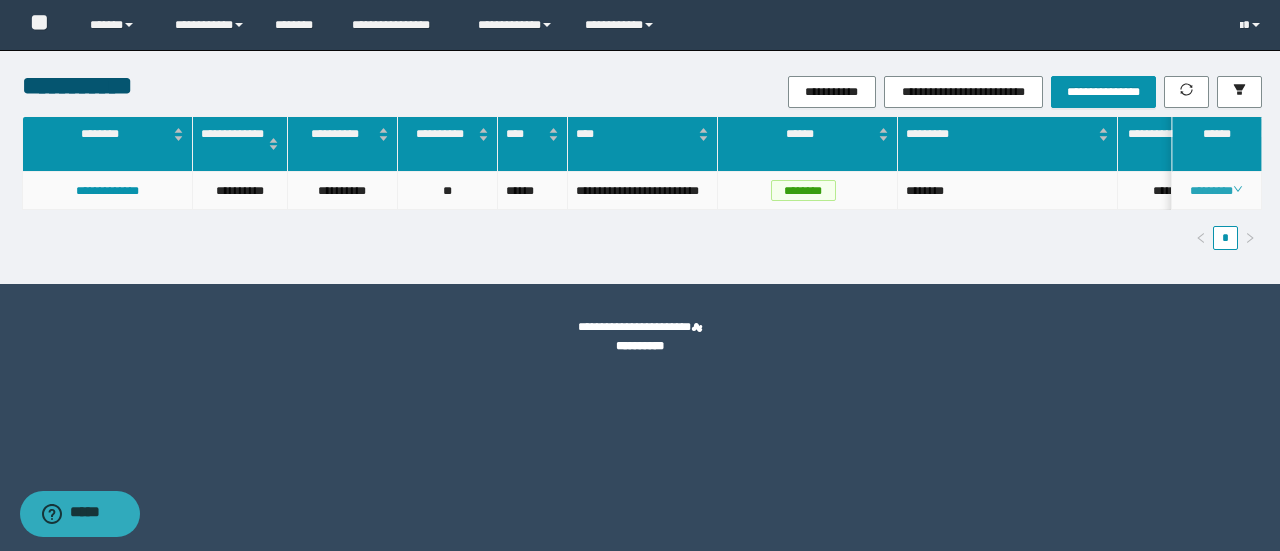 click on "********" at bounding box center (1216, 191) 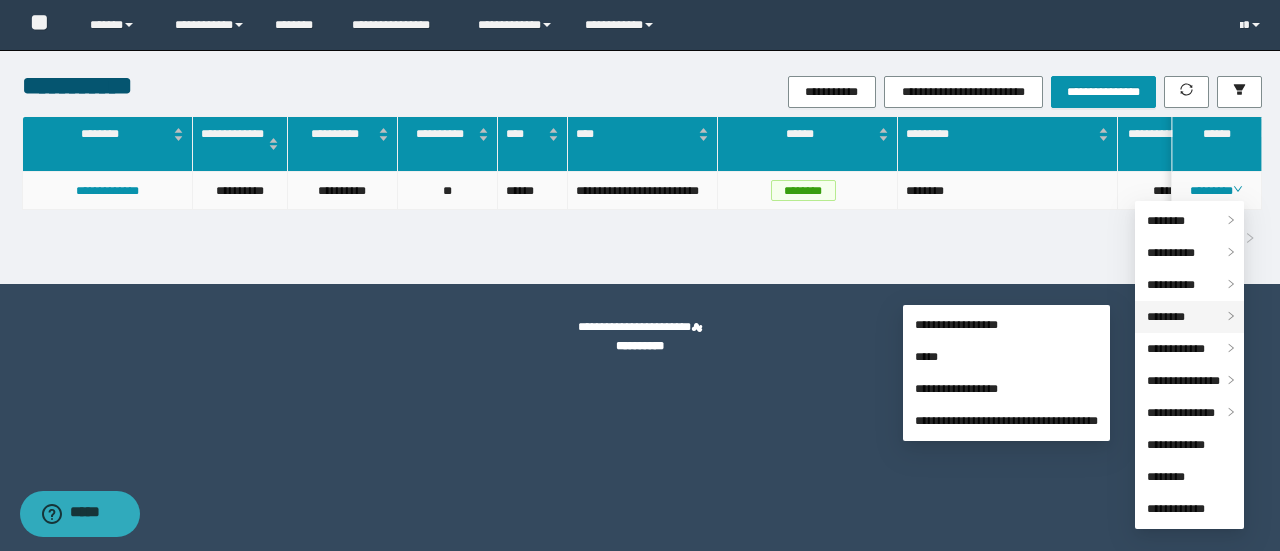 click on "********" at bounding box center [1166, 317] 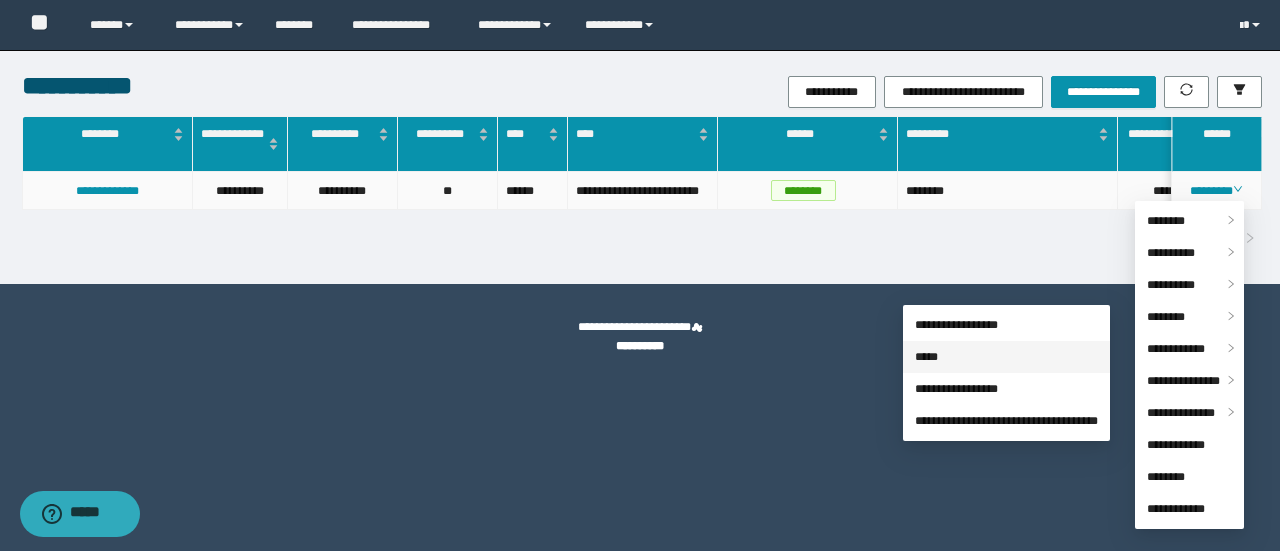 click on "*****" at bounding box center (926, 357) 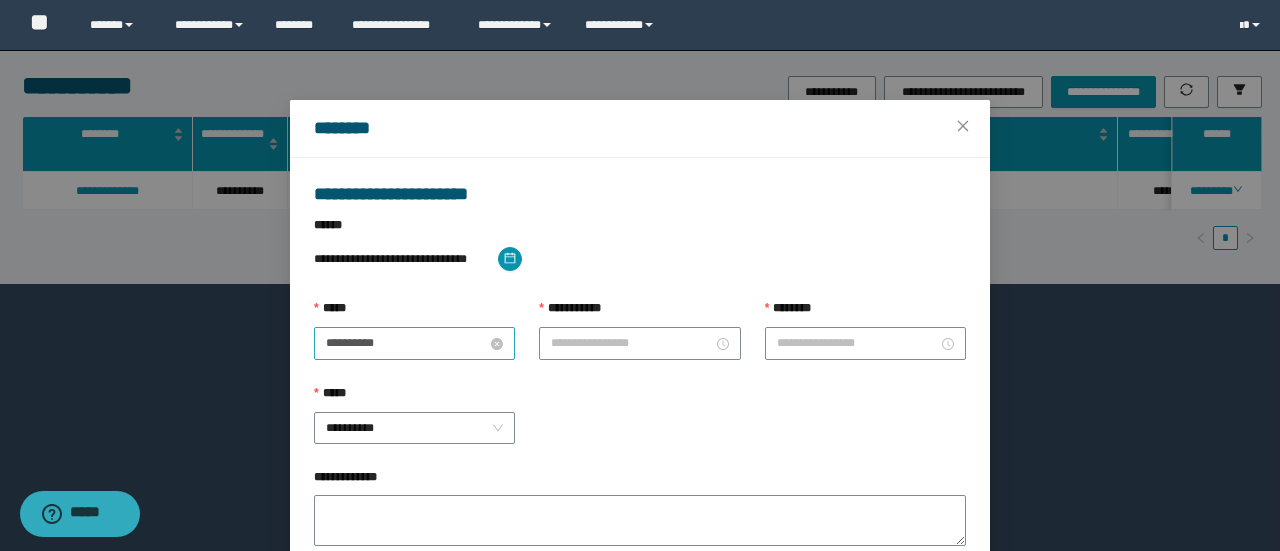 click on "**********" at bounding box center (406, 343) 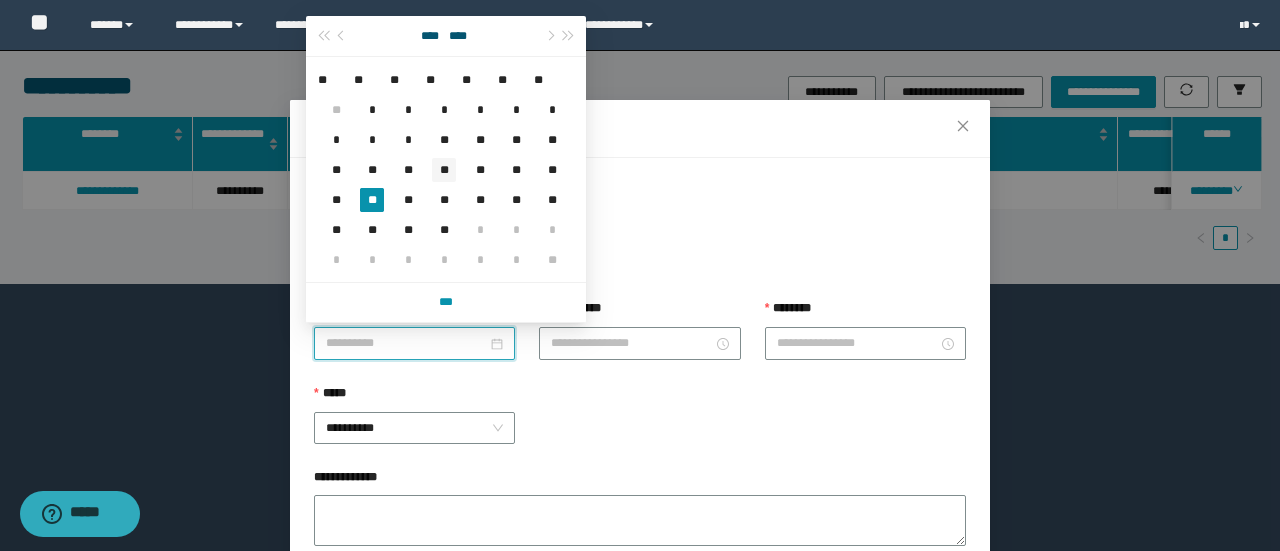 type on "**********" 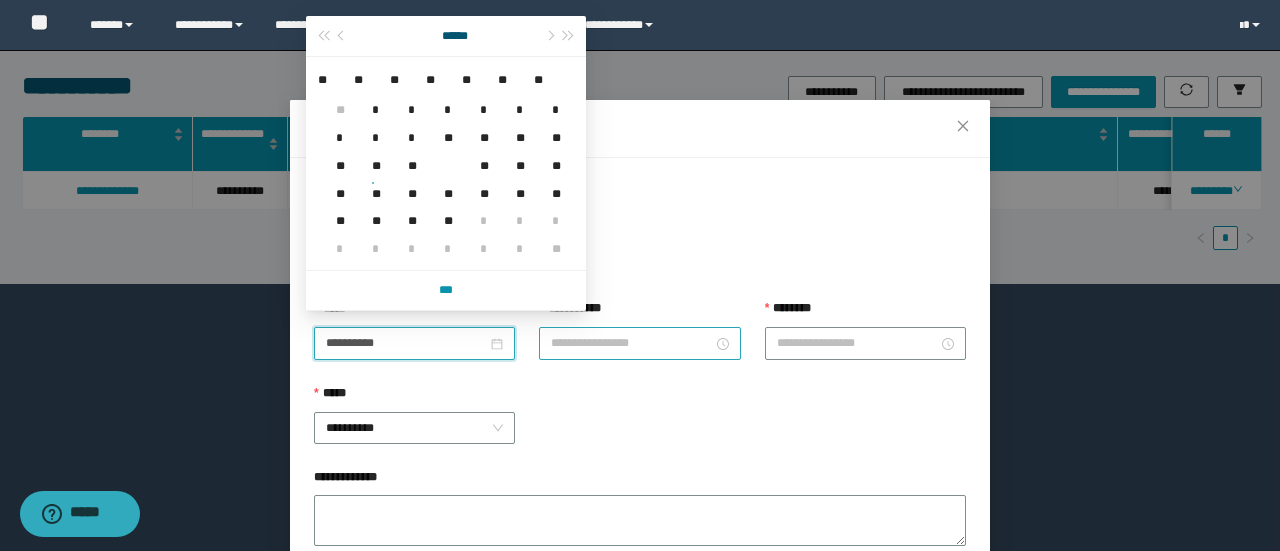 click on "**********" at bounding box center (631, 343) 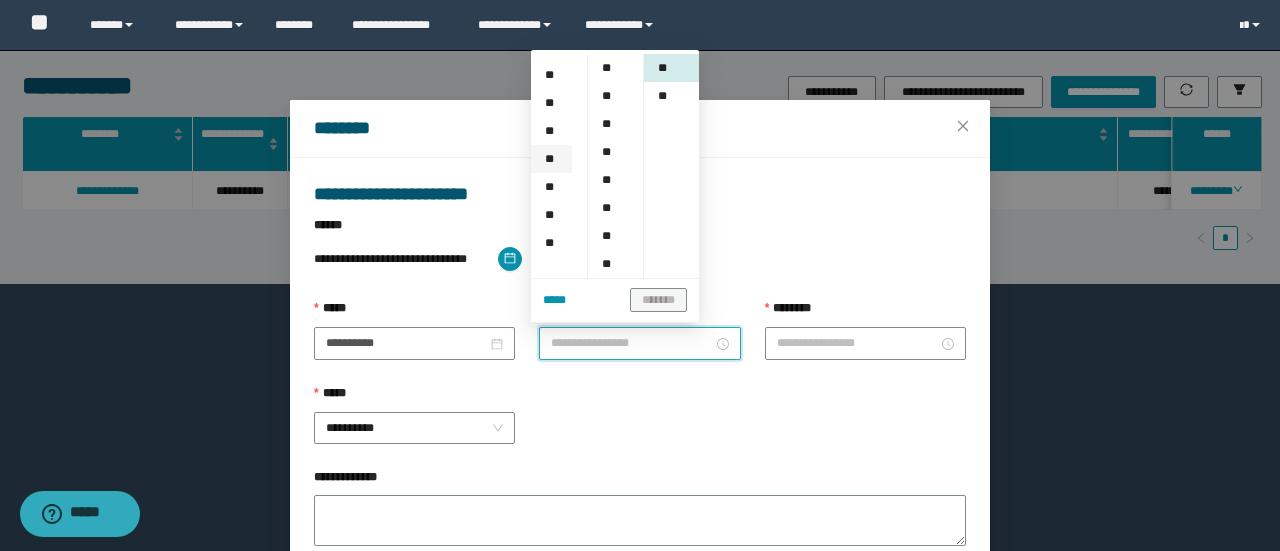click on "**" at bounding box center [551, 159] 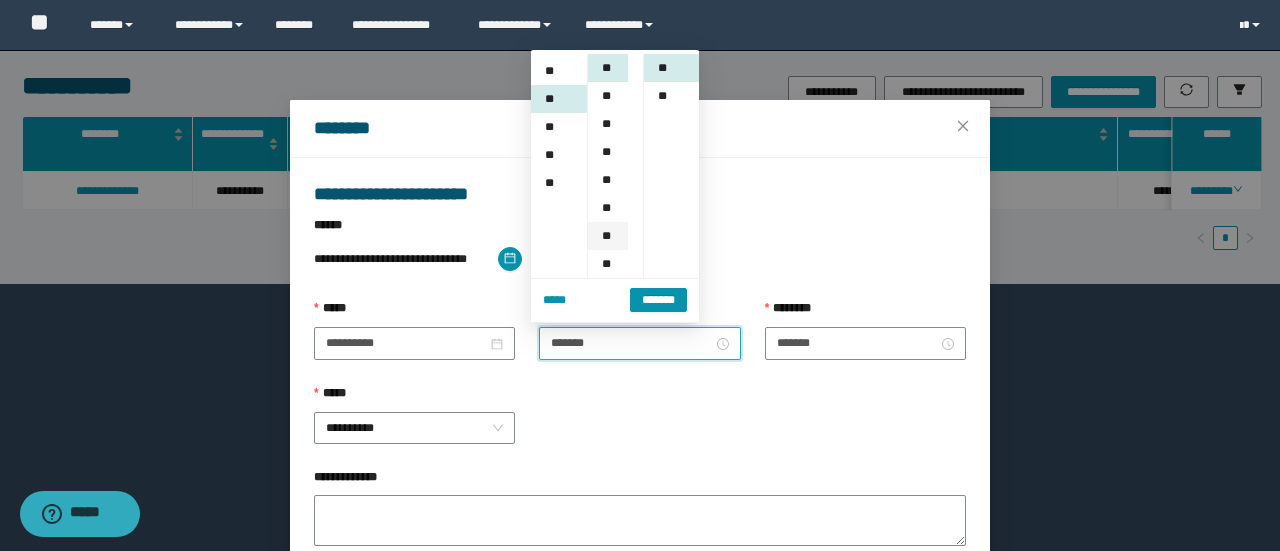 scroll, scrollTop: 224, scrollLeft: 0, axis: vertical 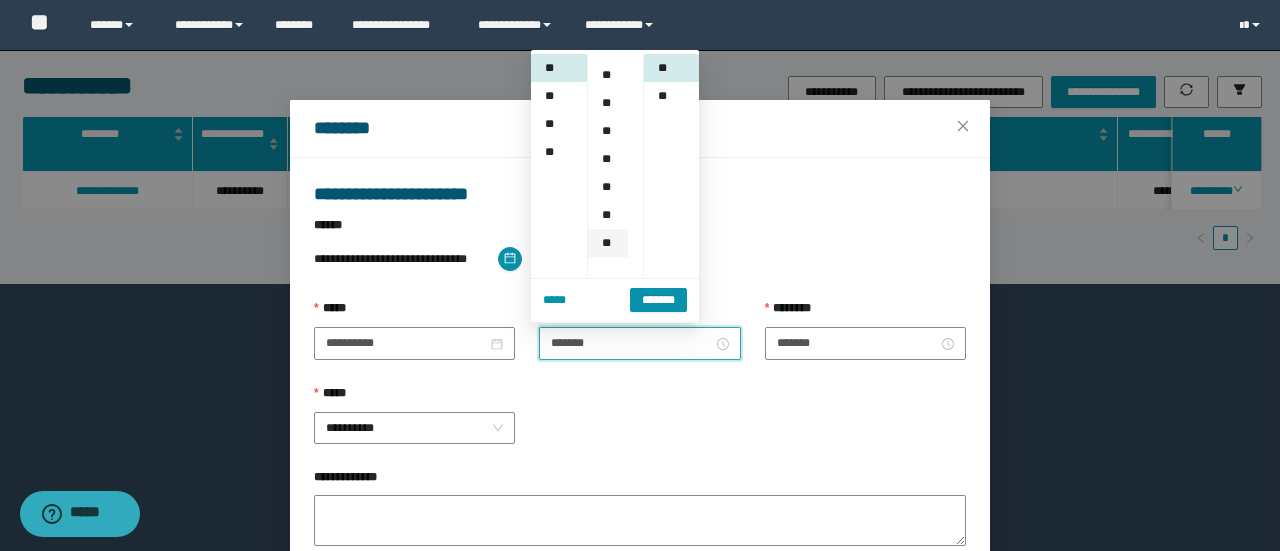 click on "**" at bounding box center (608, 243) 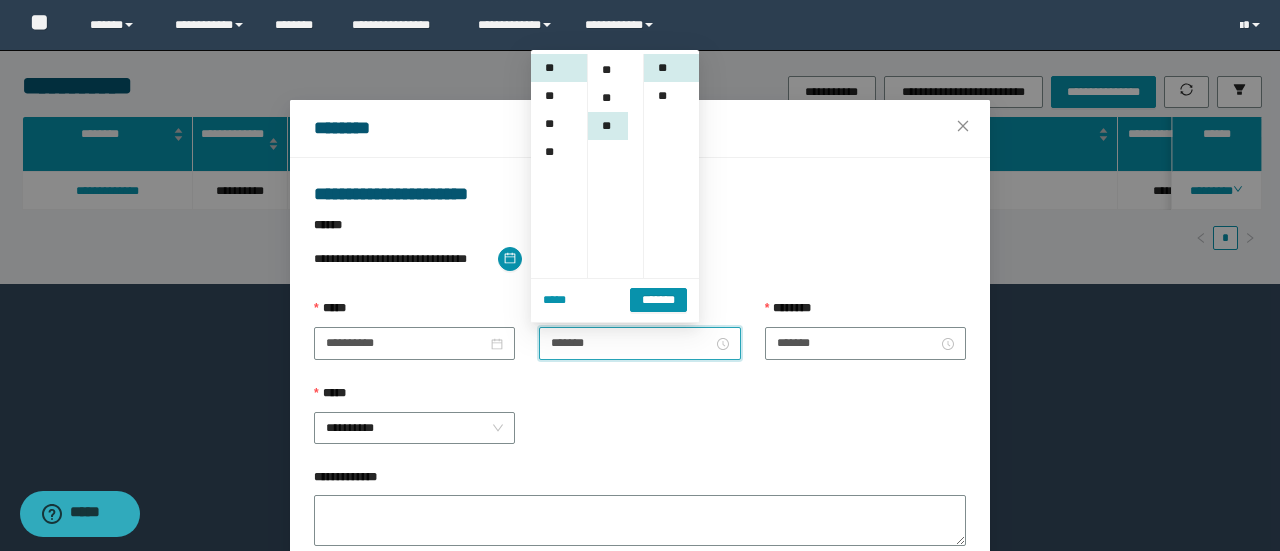 scroll, scrollTop: 308, scrollLeft: 0, axis: vertical 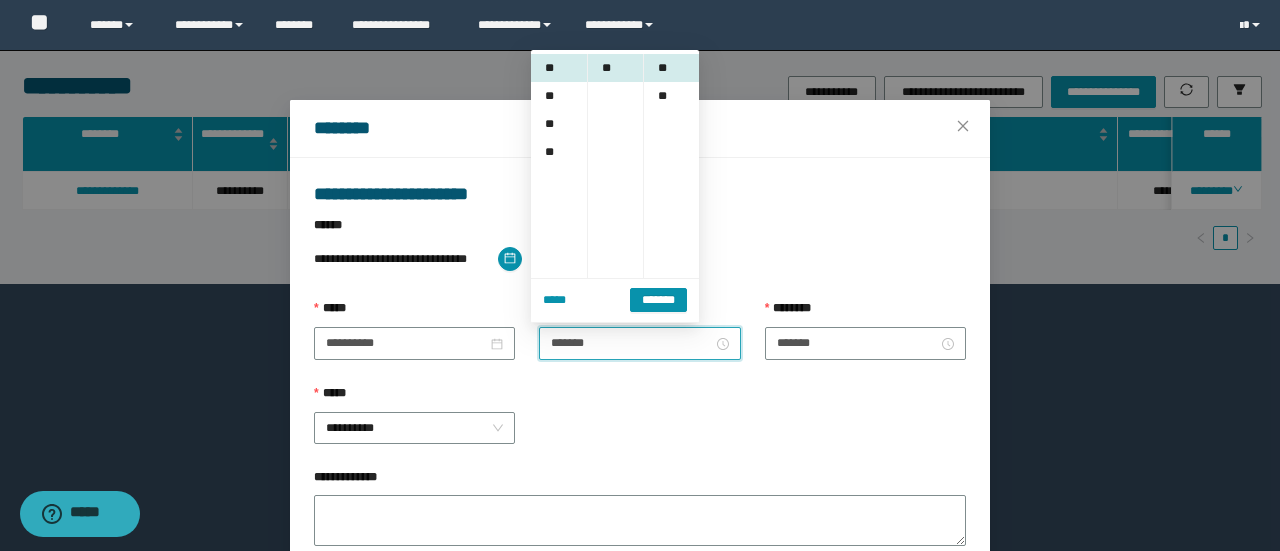 drag, startPoint x: 601, startPoint y: 415, endPoint x: 620, endPoint y: 413, distance: 19.104973 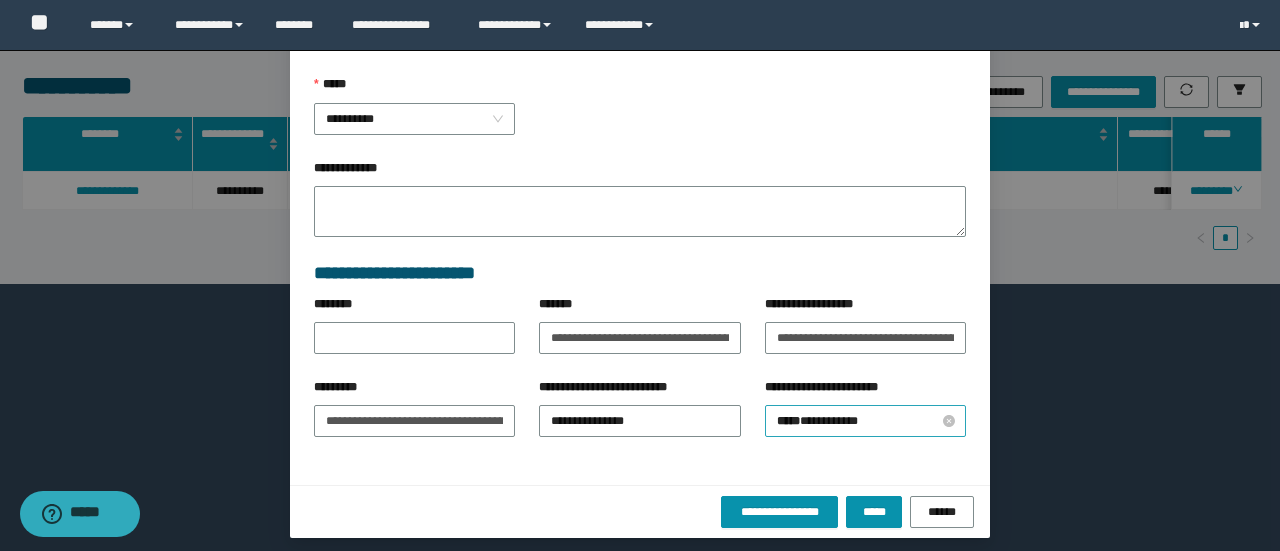 scroll, scrollTop: 316, scrollLeft: 0, axis: vertical 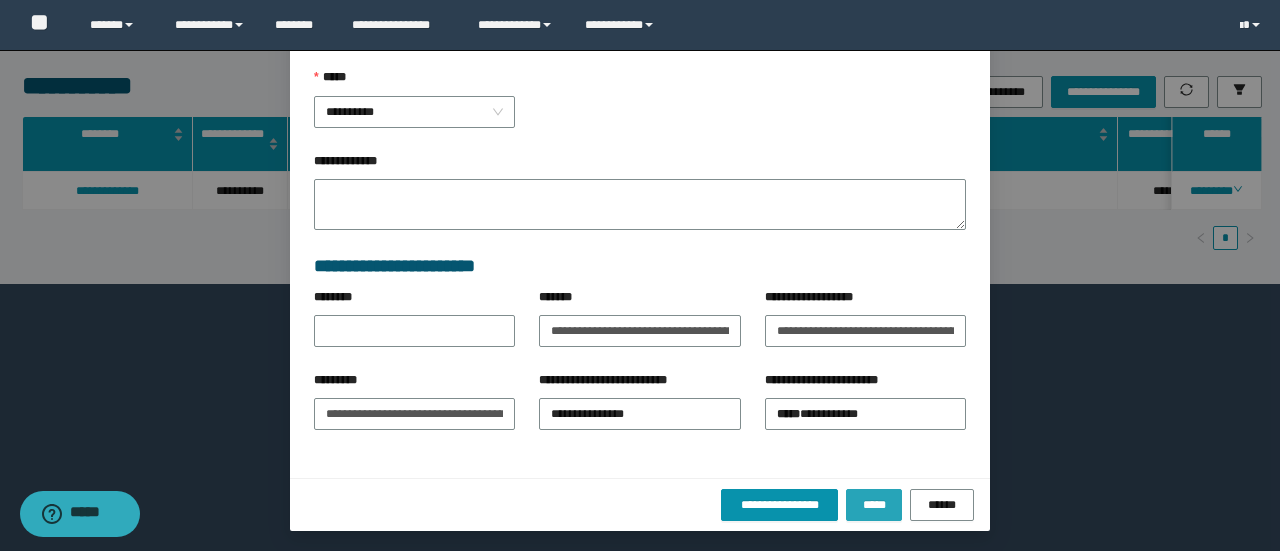click on "*****" at bounding box center [874, 505] 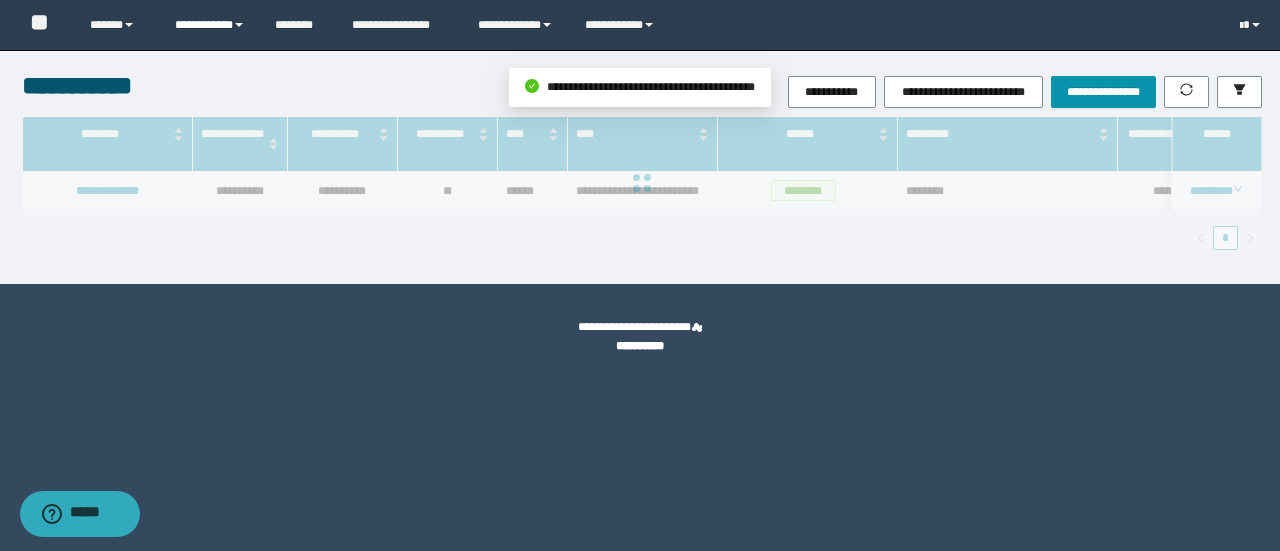 scroll, scrollTop: 216, scrollLeft: 0, axis: vertical 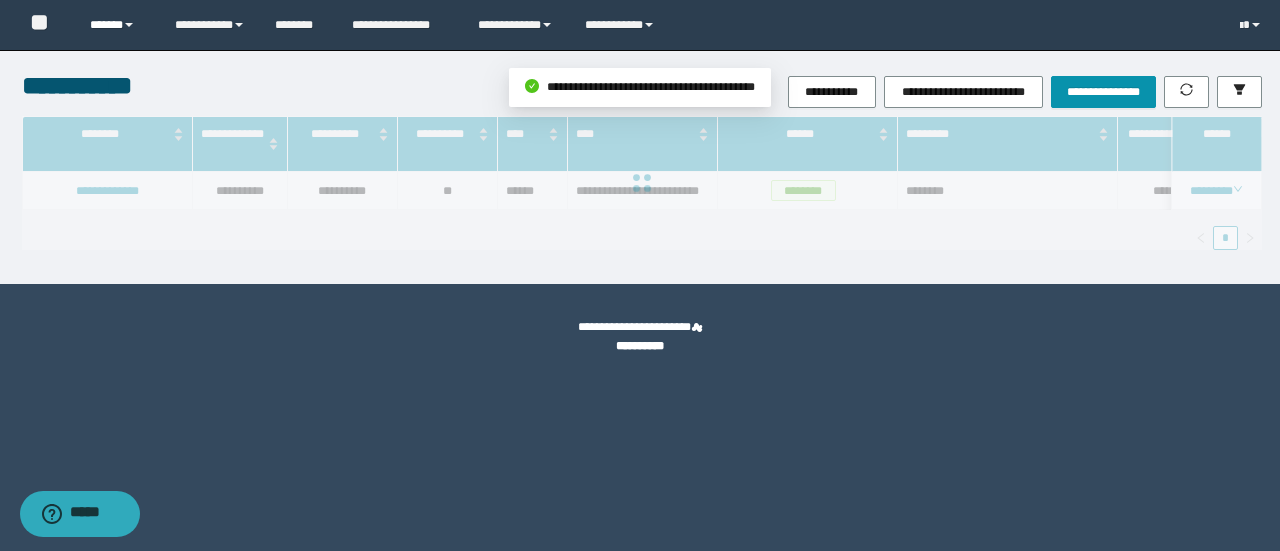 click on "******" at bounding box center [117, 25] 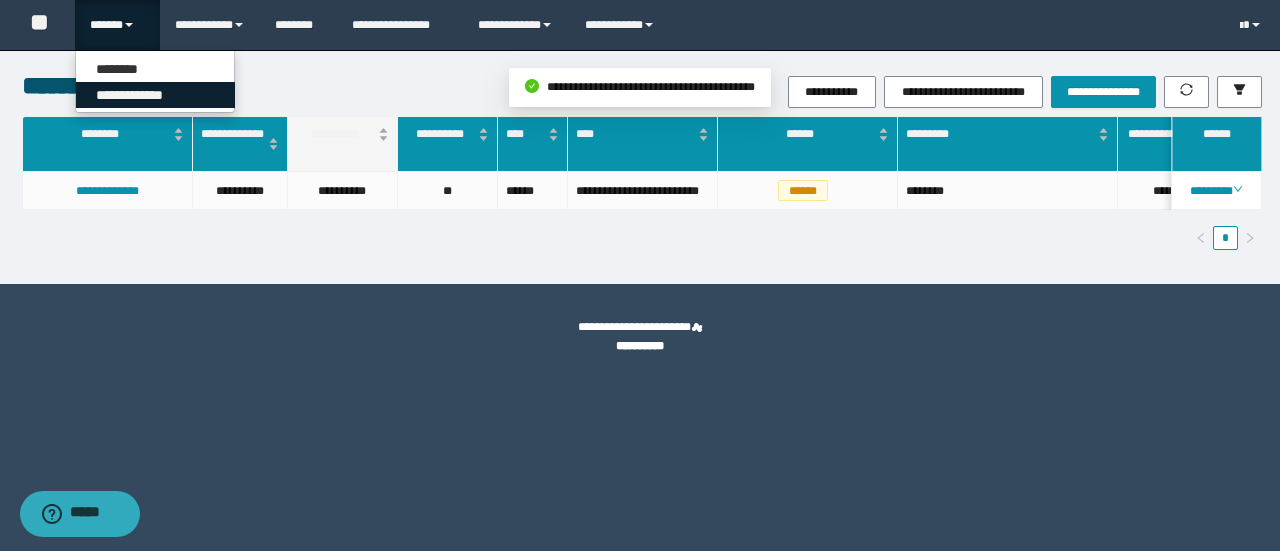 drag, startPoint x: 161, startPoint y: 97, endPoint x: 310, endPoint y: 131, distance: 152.82997 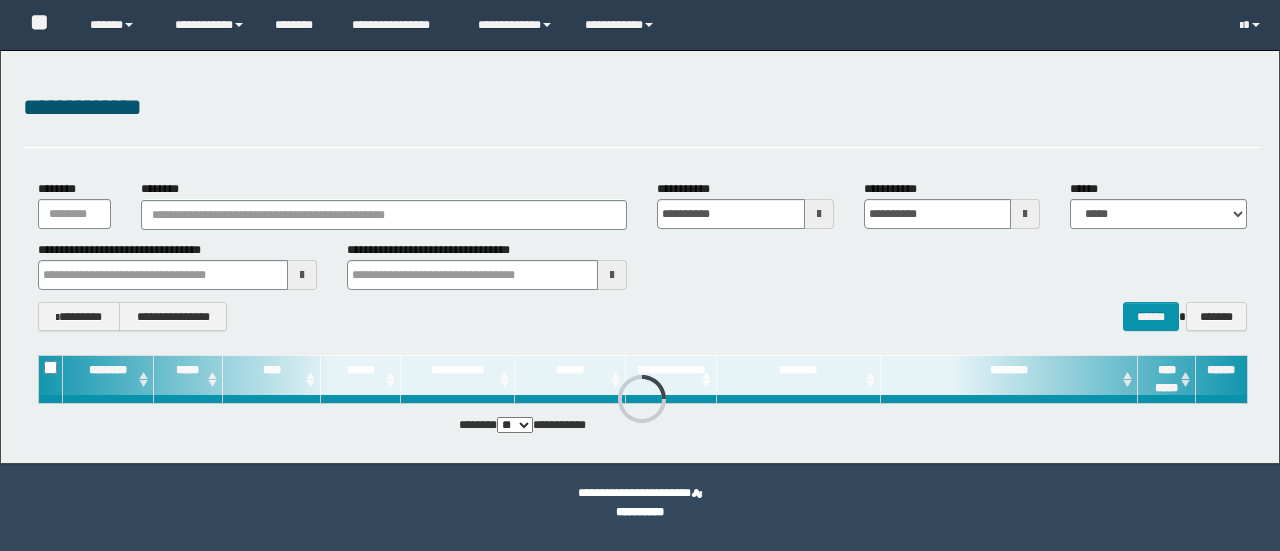 scroll, scrollTop: 0, scrollLeft: 0, axis: both 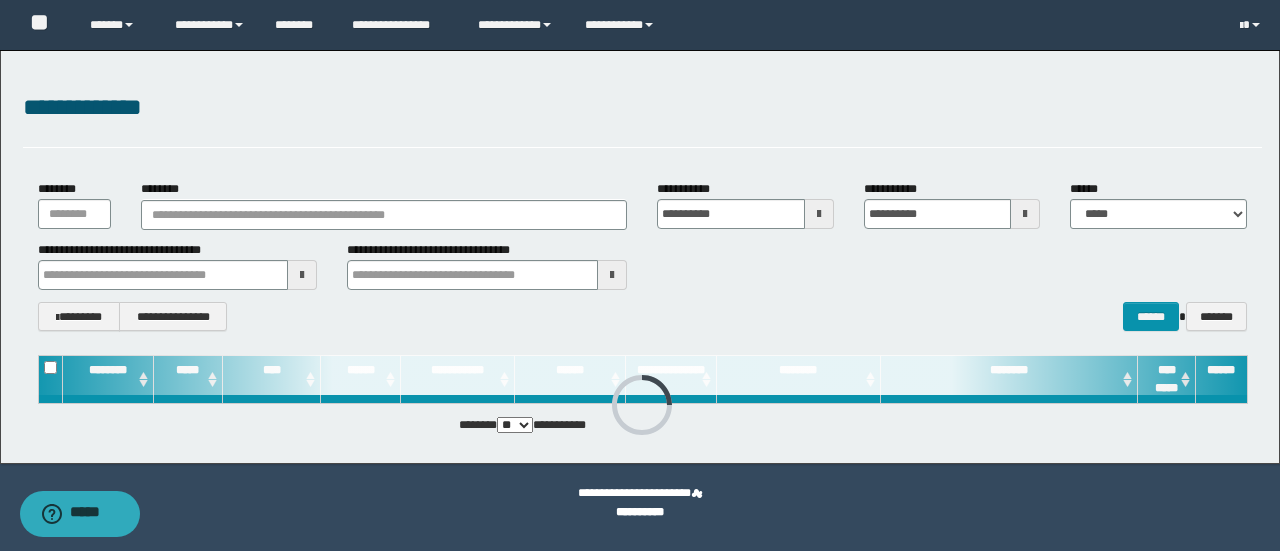 click on "**********" at bounding box center [642, 255] 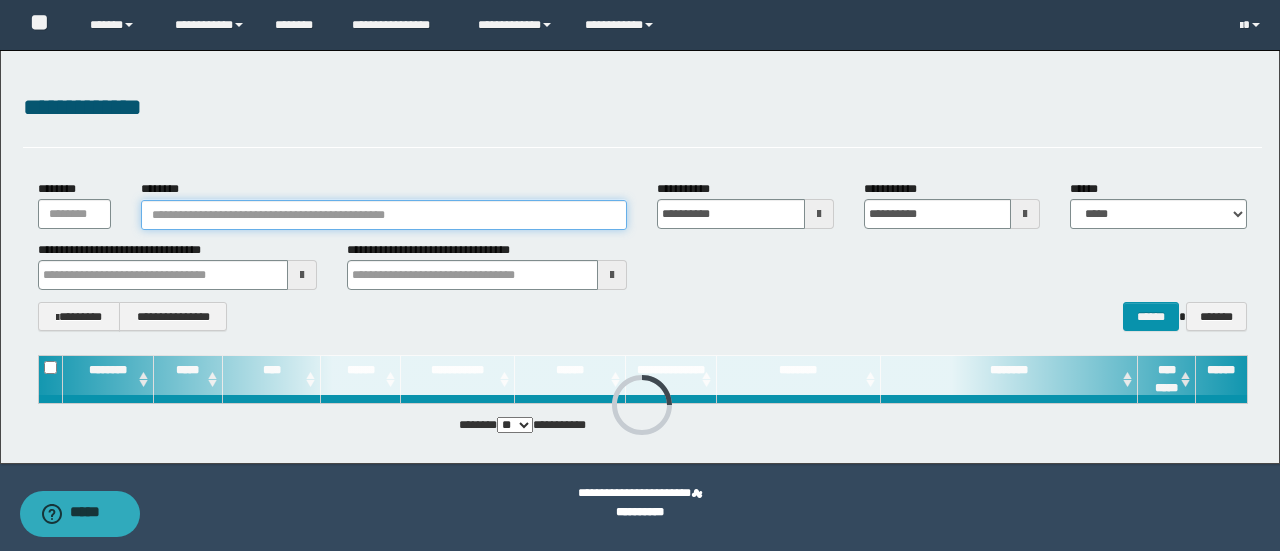 click on "********" at bounding box center (384, 215) 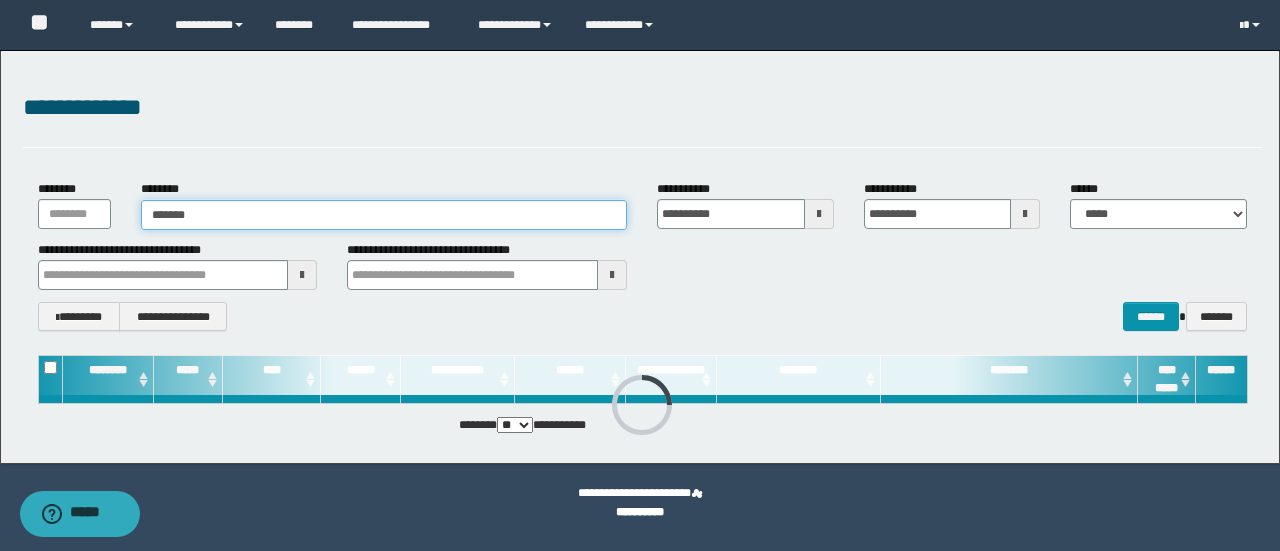 type on "*******" 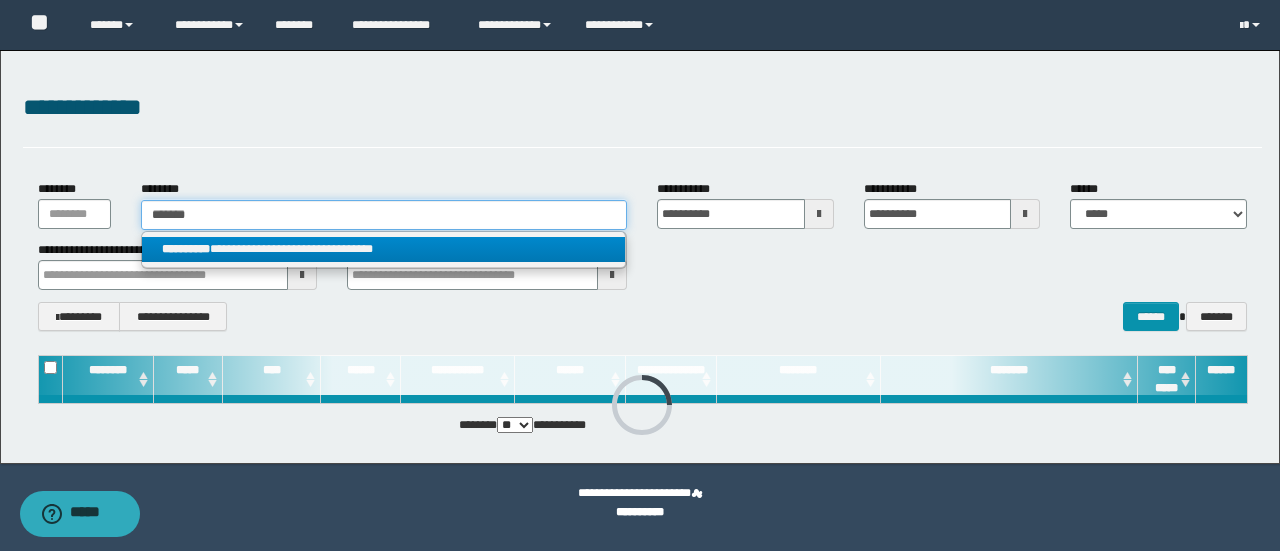 type on "*******" 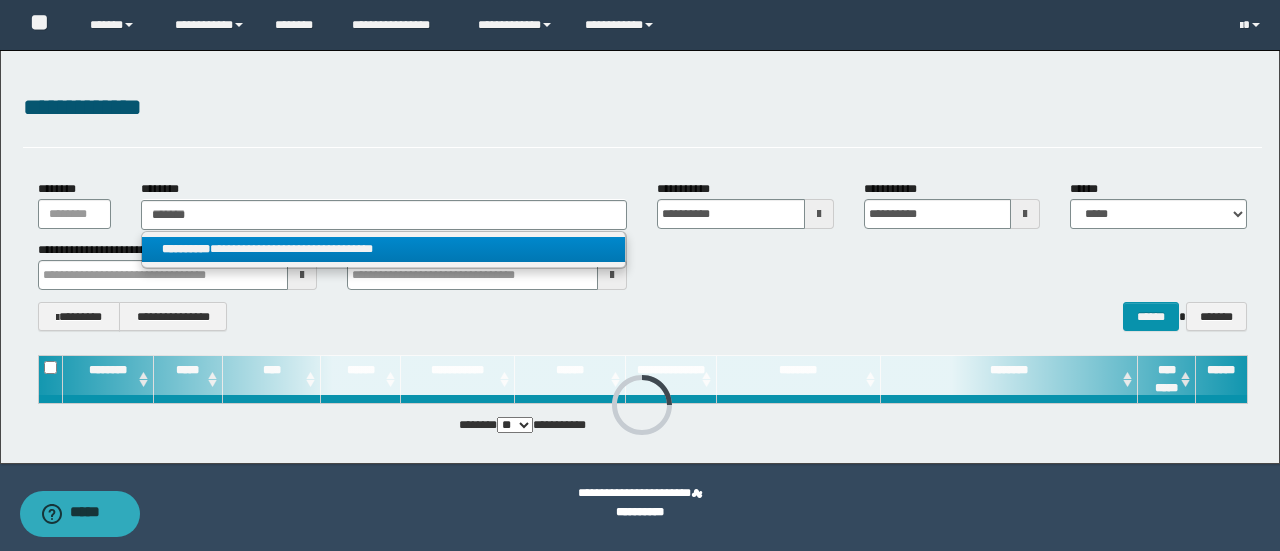 click on "**********" at bounding box center [384, 249] 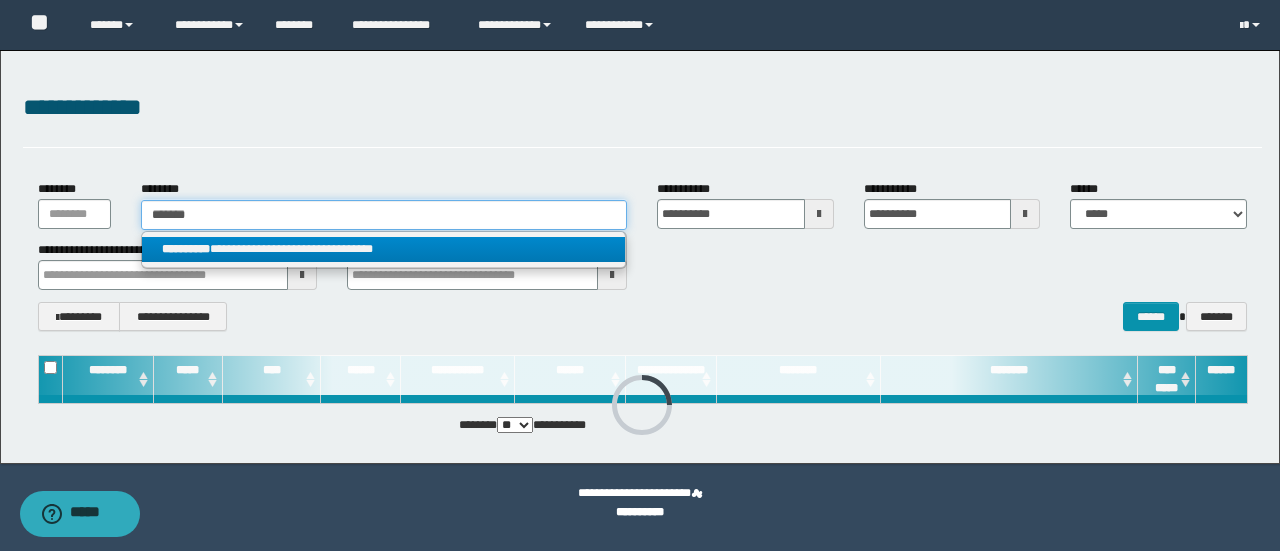 type 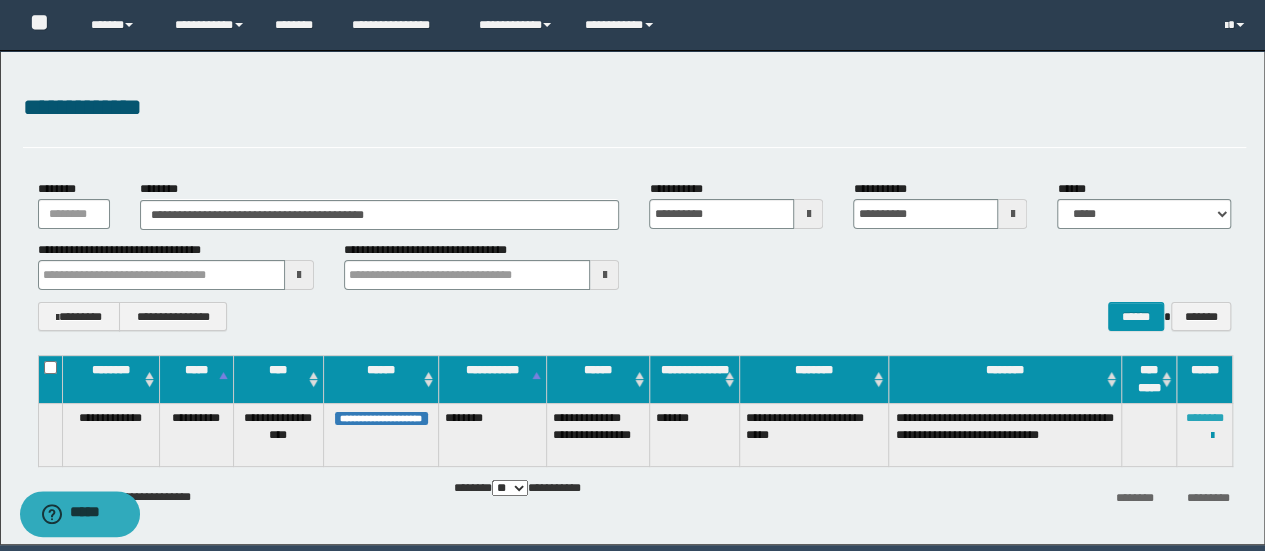 click on "**********" at bounding box center (1205, 434) 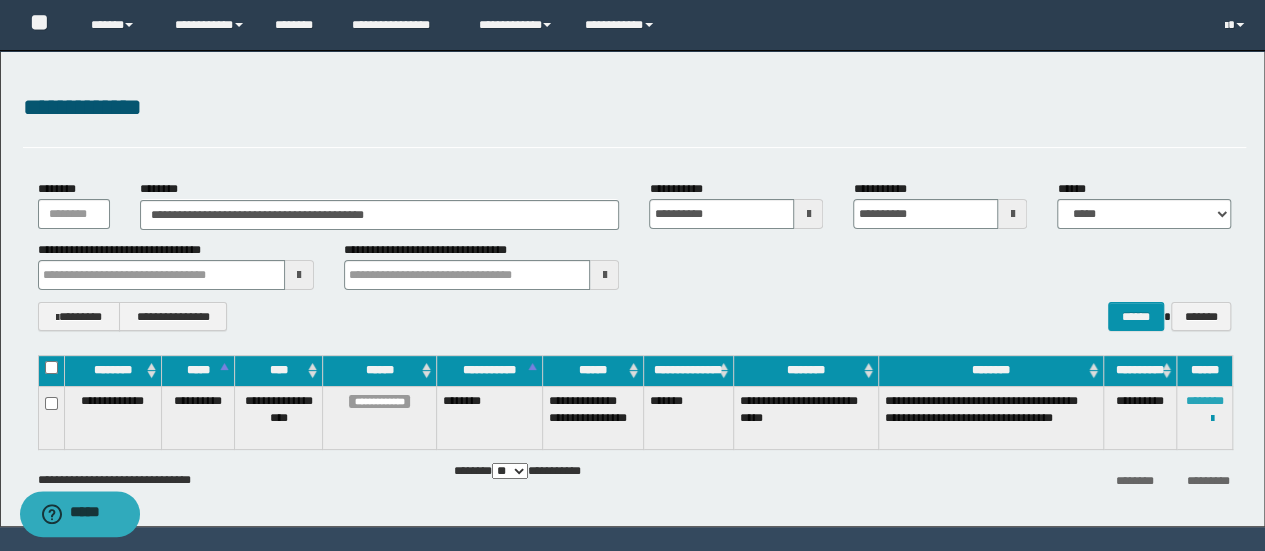 click on "********" at bounding box center [1205, 401] 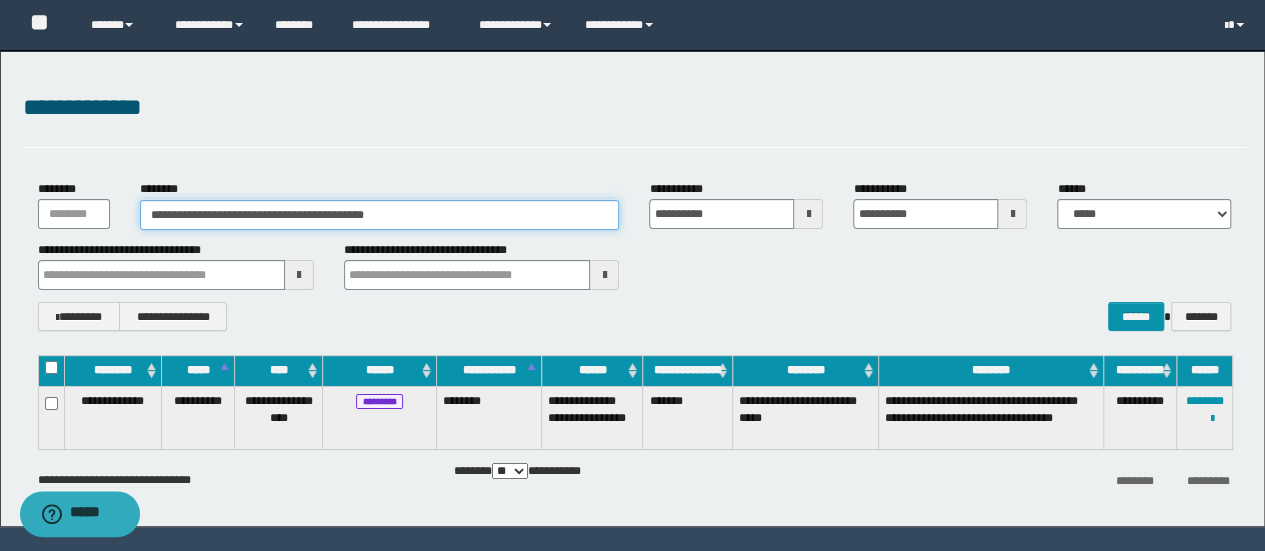 click on "**********" at bounding box center [380, 215] 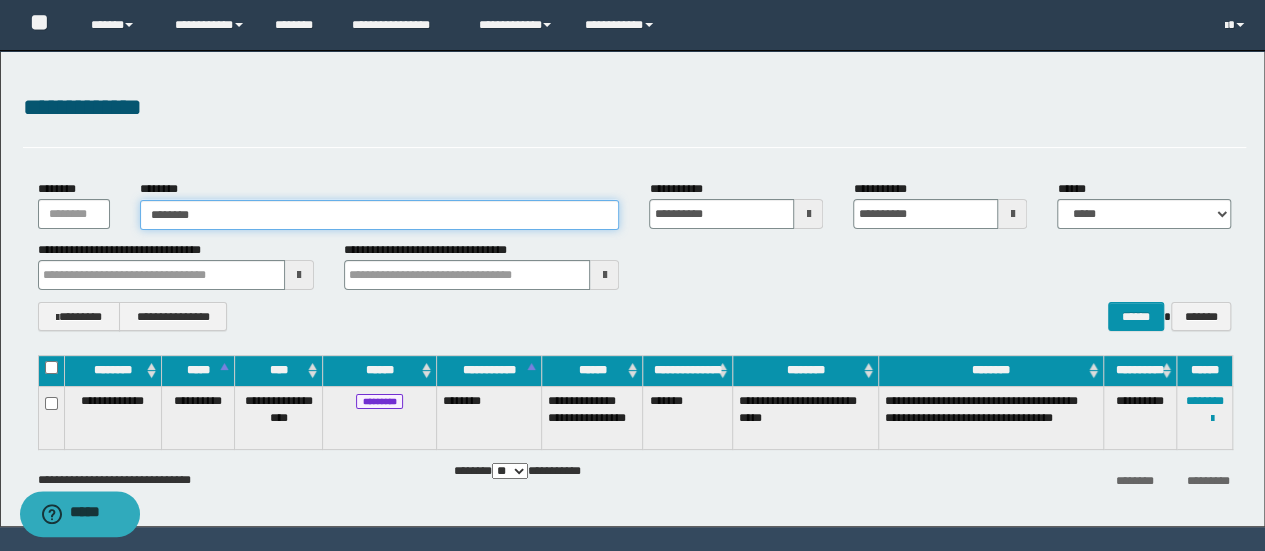 type on "********" 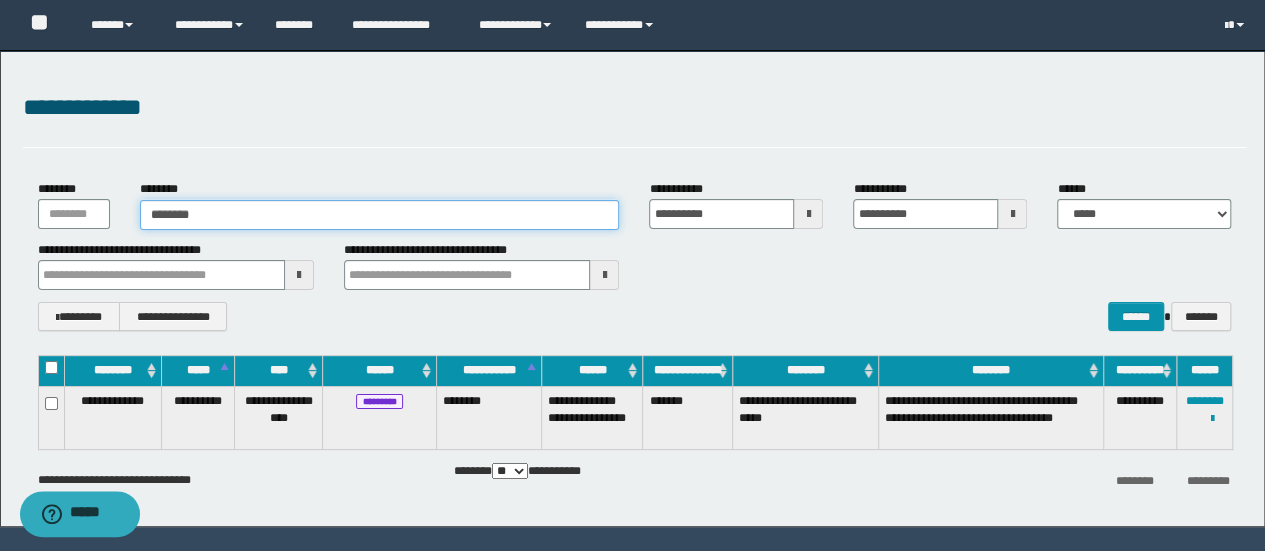 type on "********" 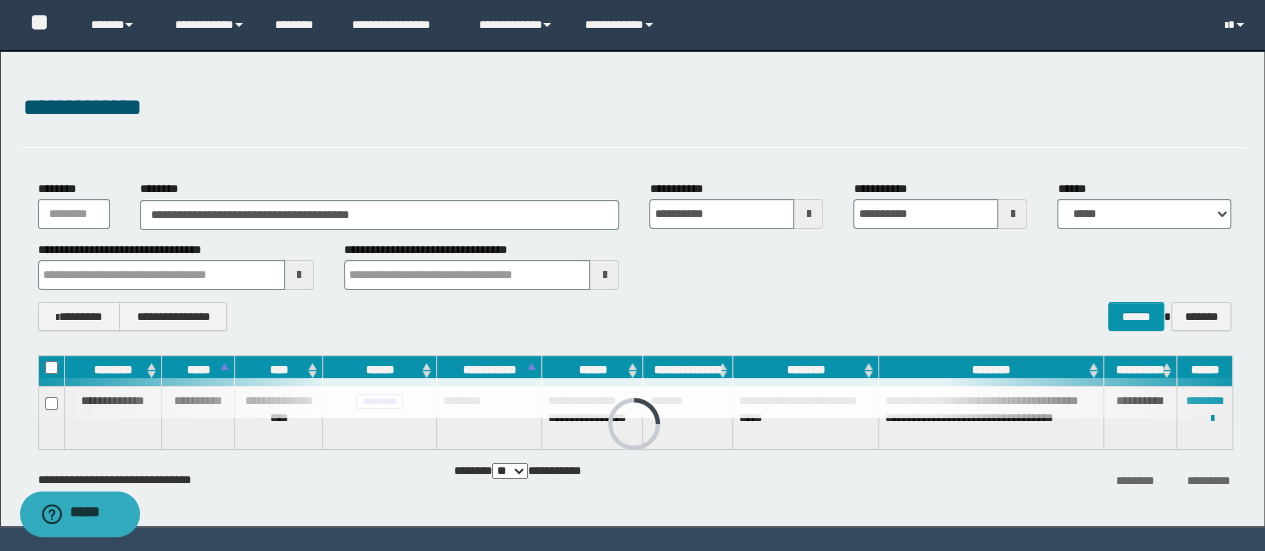 click on "**********" at bounding box center (635, 255) 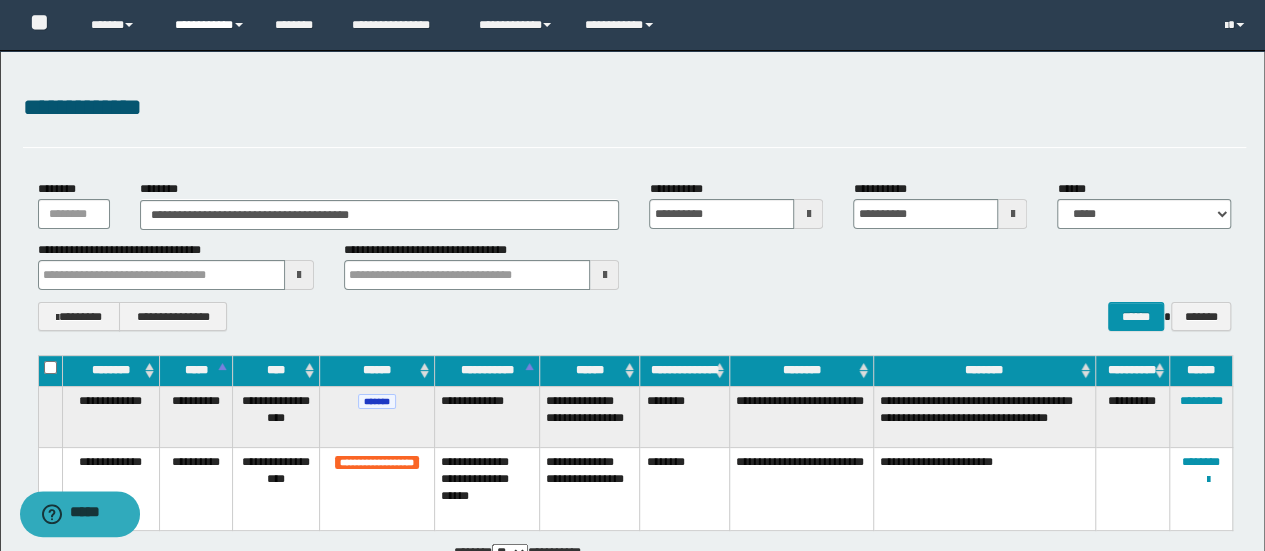 click on "**********" at bounding box center (210, 25) 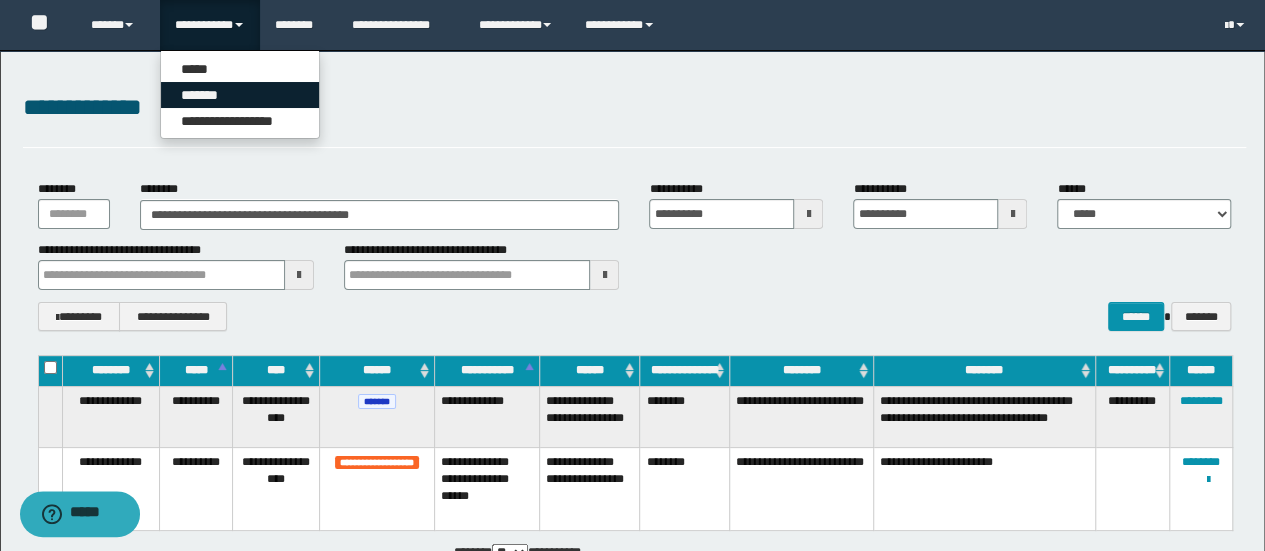 click on "*******" at bounding box center (240, 95) 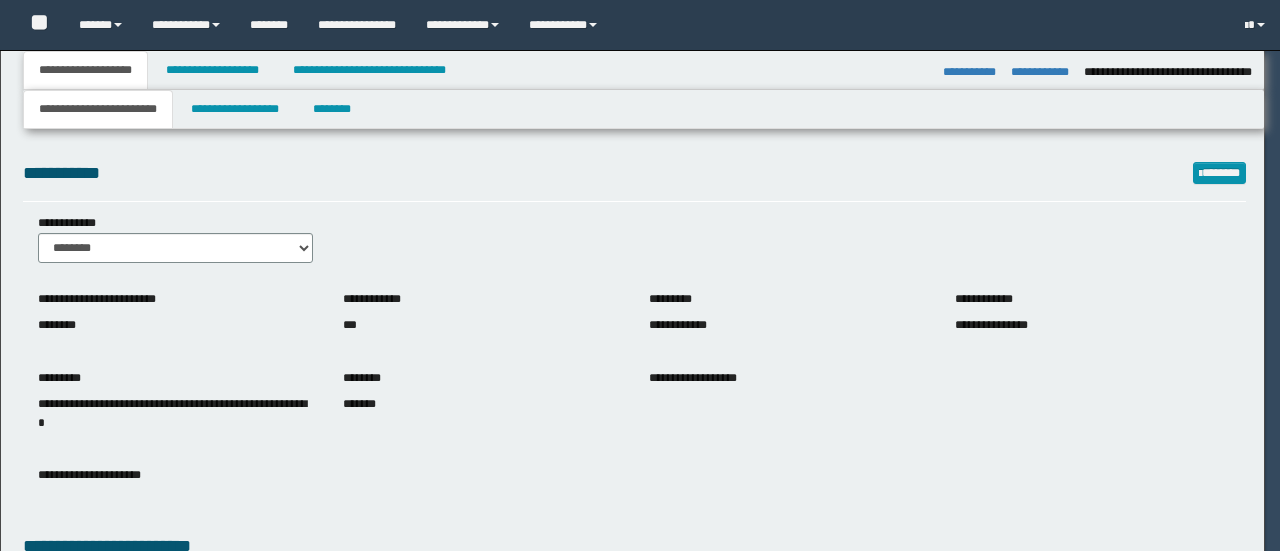 select on "*" 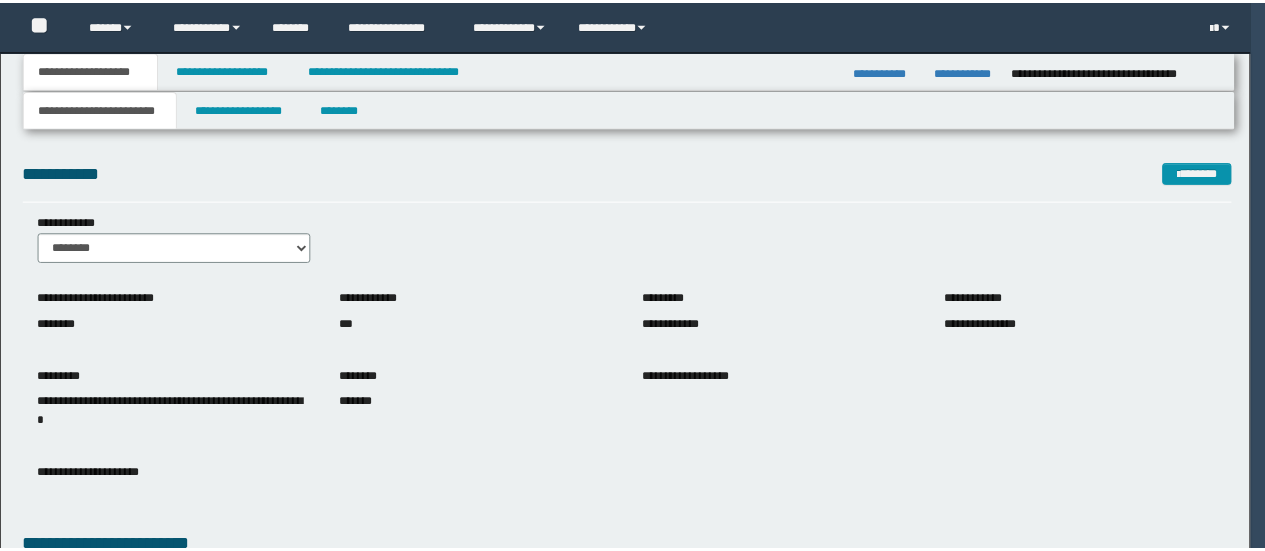 scroll, scrollTop: 0, scrollLeft: 0, axis: both 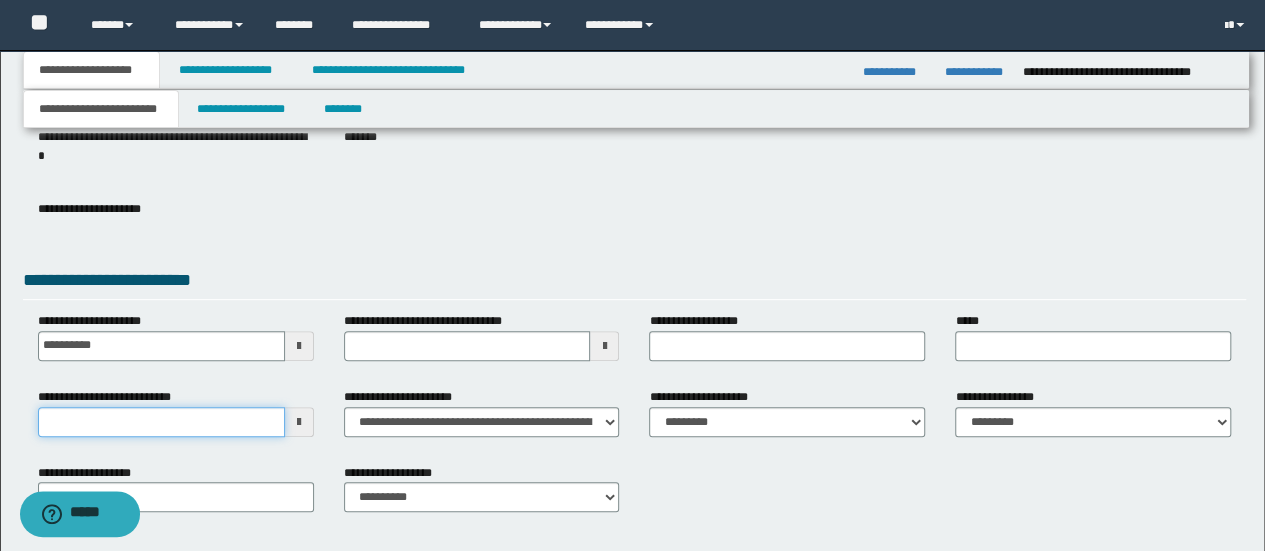 click on "**********" at bounding box center (161, 422) 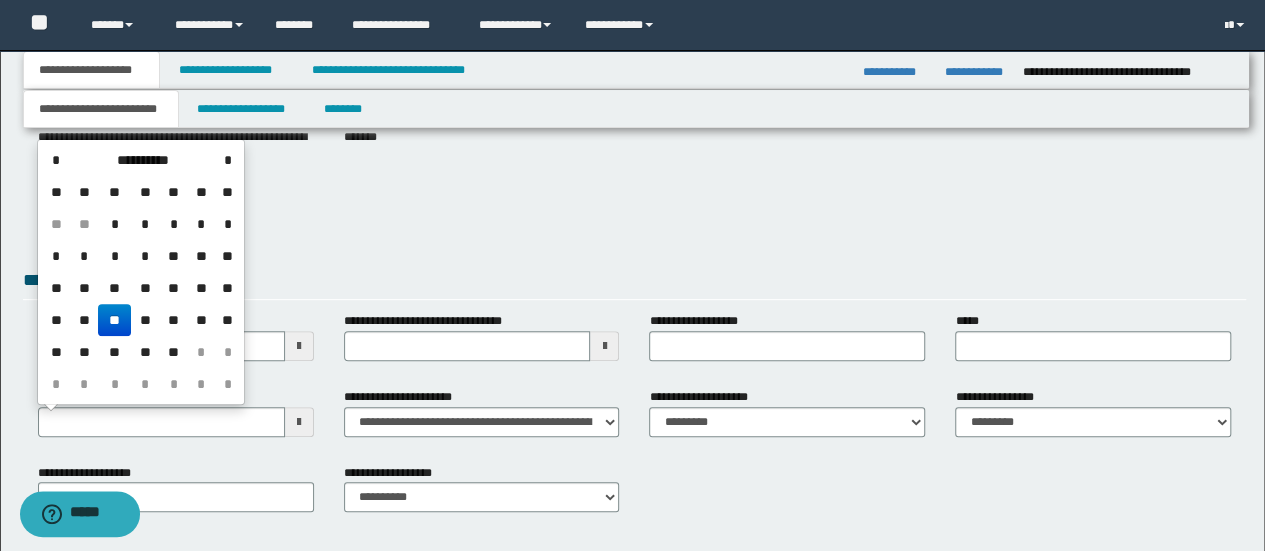 click on "**" at bounding box center (114, 320) 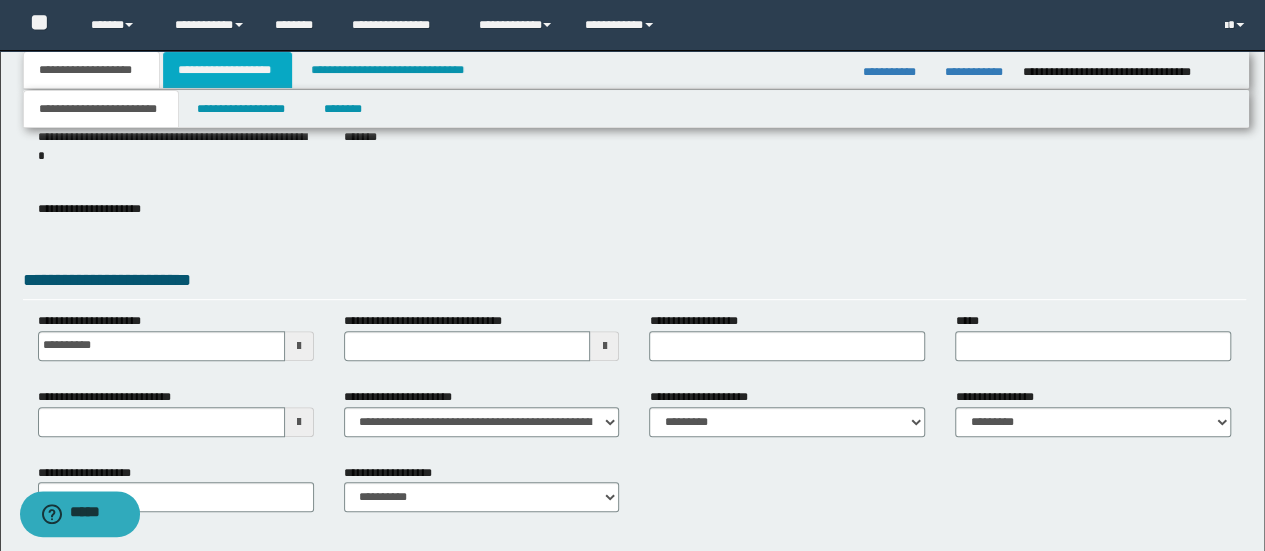 click on "**********" at bounding box center (227, 70) 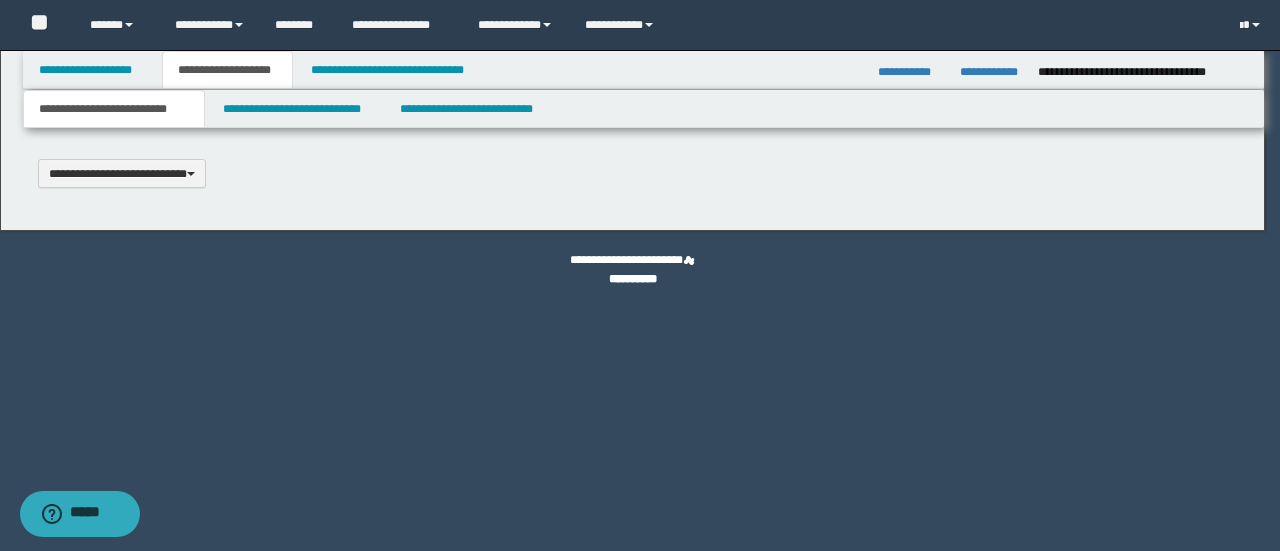 scroll, scrollTop: 0, scrollLeft: 0, axis: both 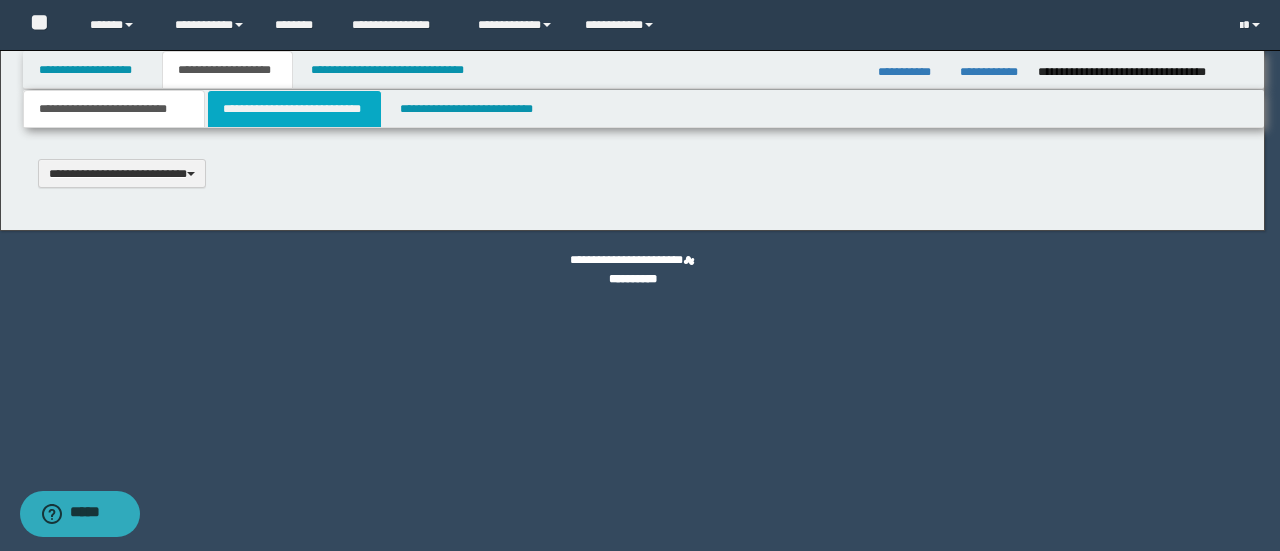 type 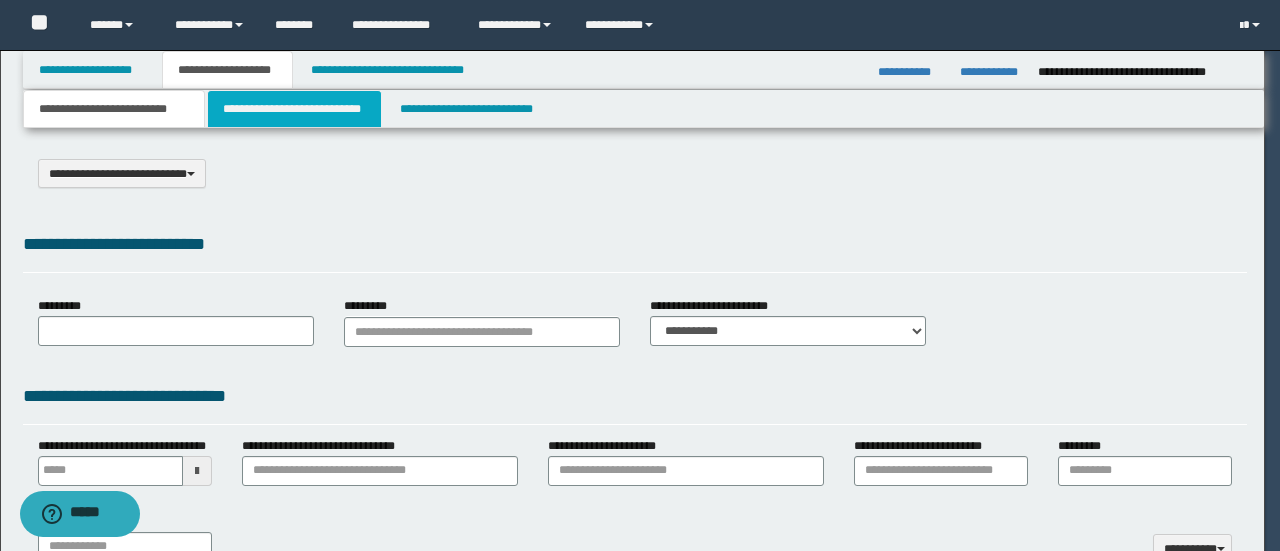 select on "*" 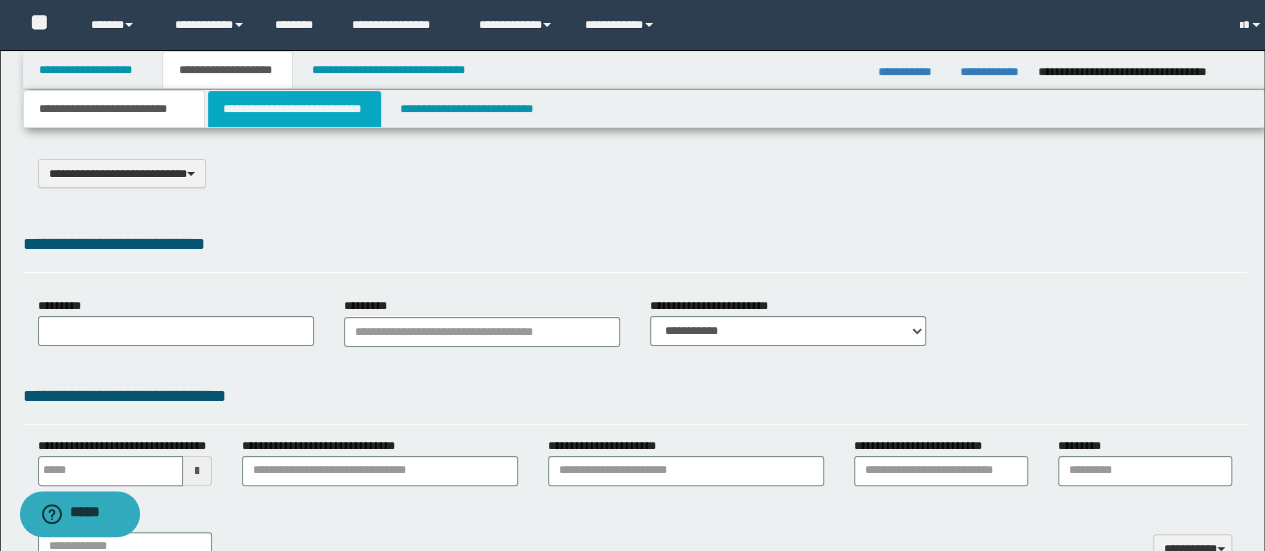 click on "**********" at bounding box center [294, 109] 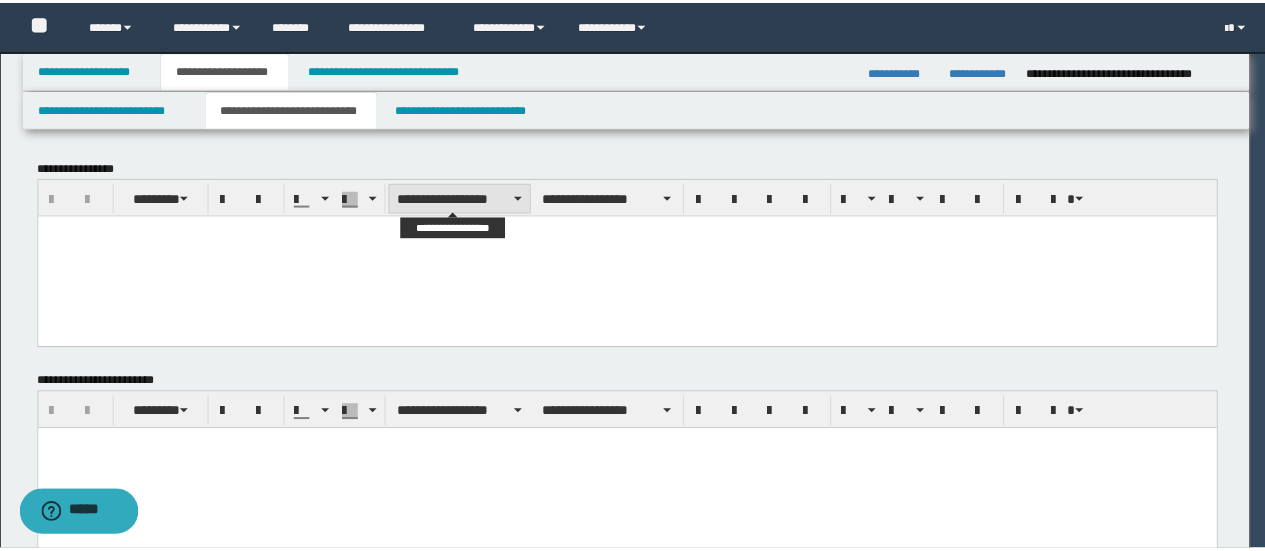 scroll, scrollTop: 0, scrollLeft: 0, axis: both 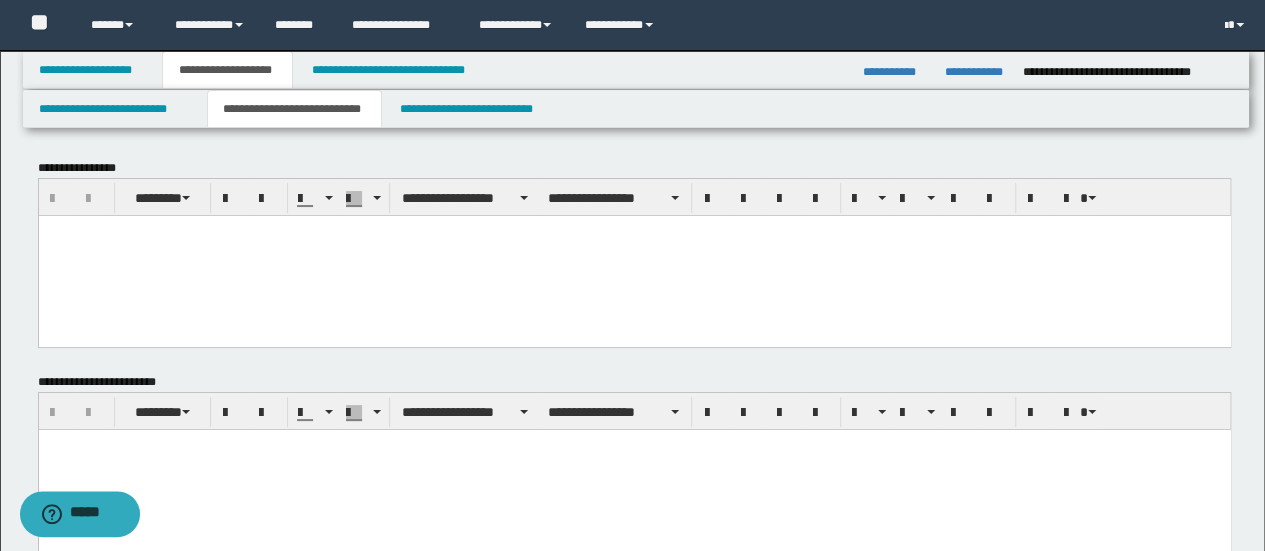 click at bounding box center [634, 255] 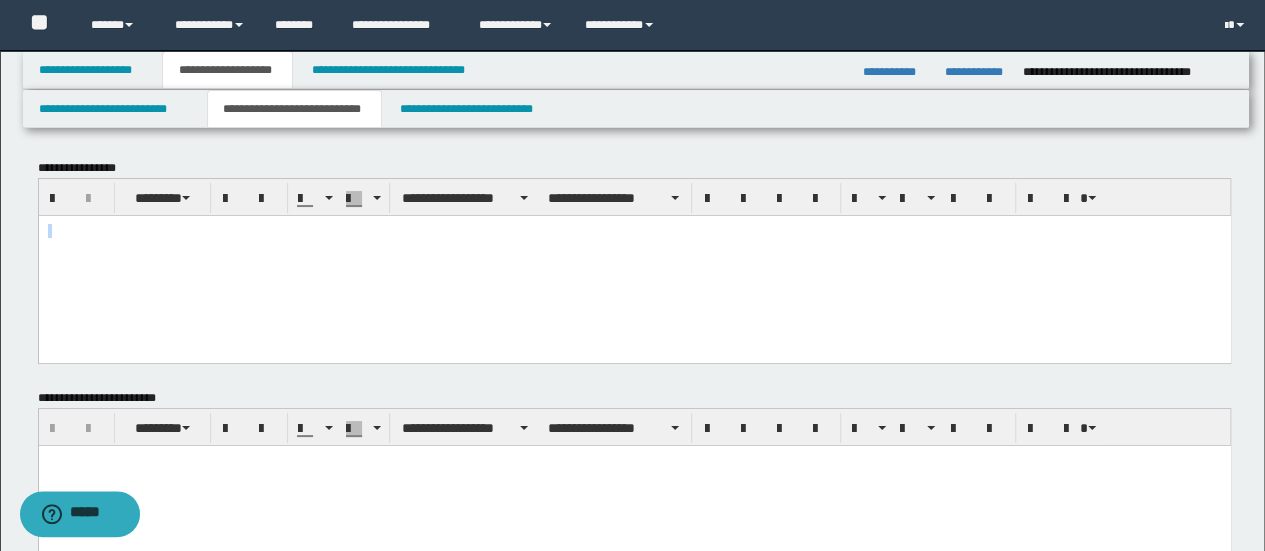 drag, startPoint x: 240, startPoint y: 287, endPoint x: 237, endPoint y: 303, distance: 16.27882 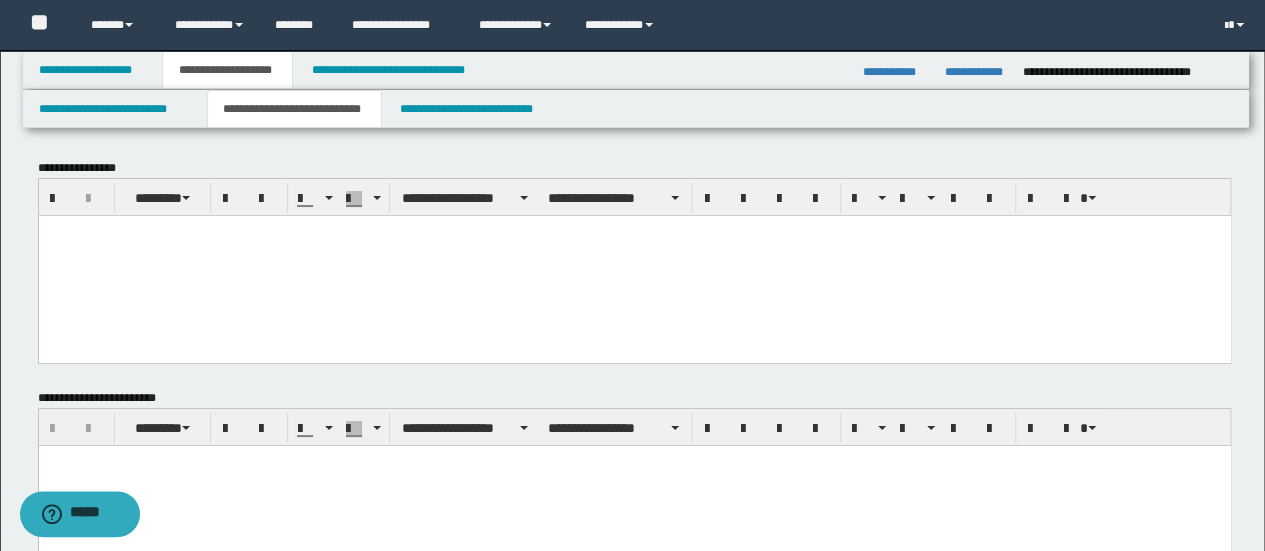 paste 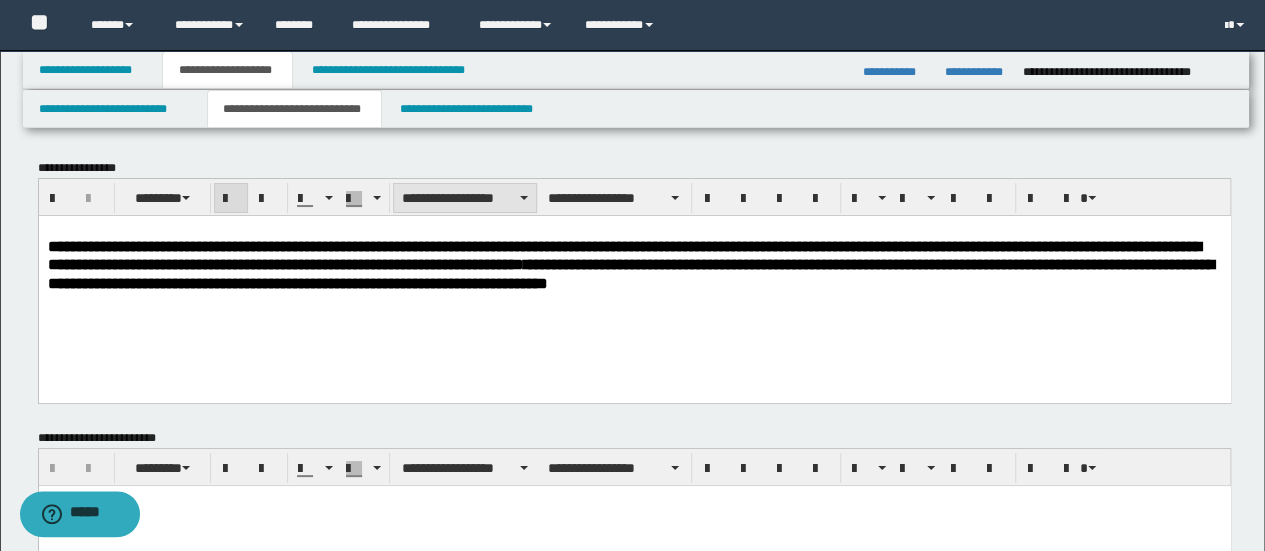 click on "**********" at bounding box center [465, 198] 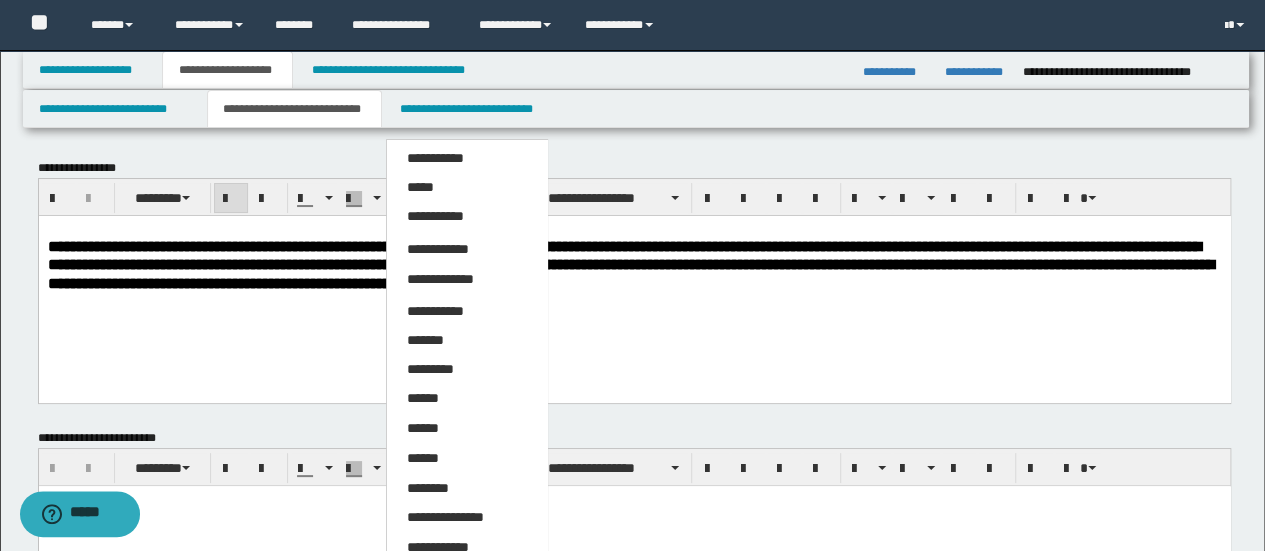 drag, startPoint x: 468, startPoint y: 507, endPoint x: 494, endPoint y: 427, distance: 84.118965 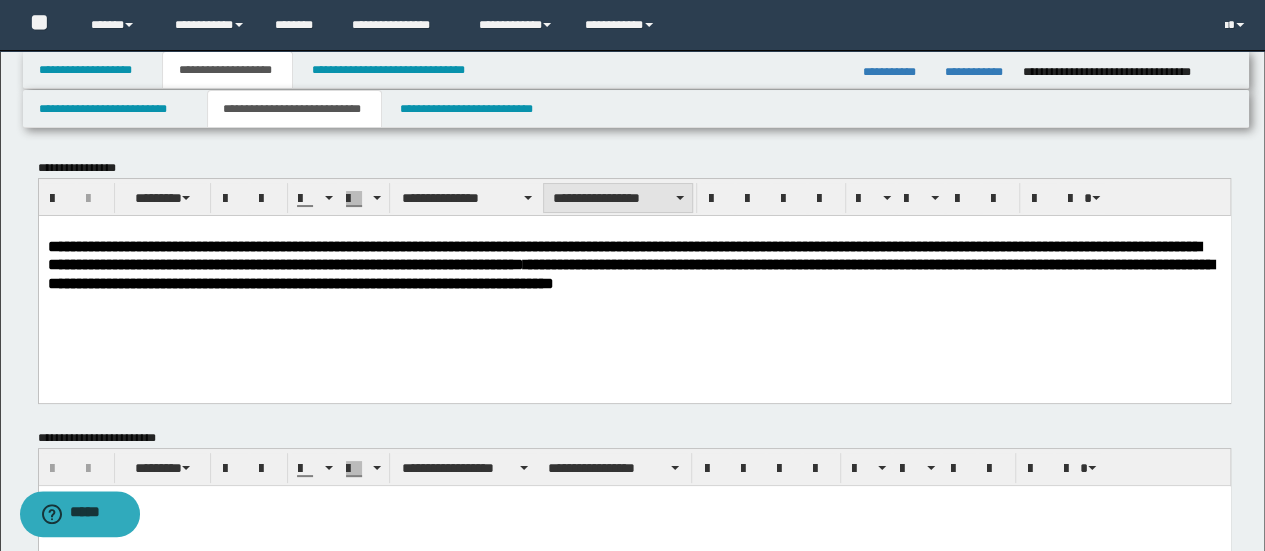 click on "**********" at bounding box center (617, 198) 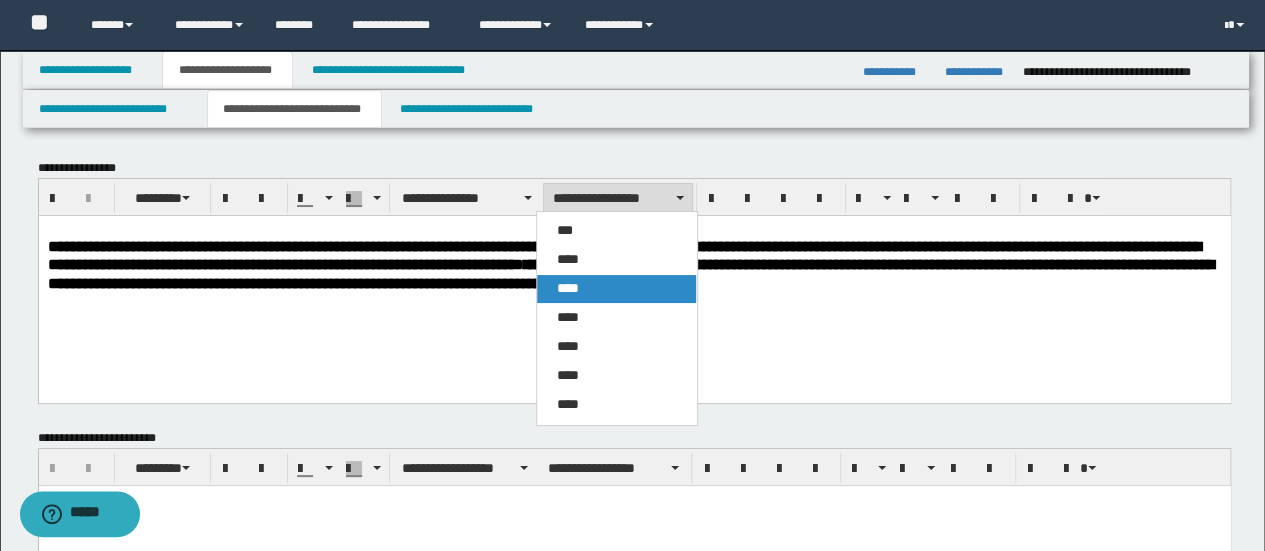 click on "****" at bounding box center (616, 289) 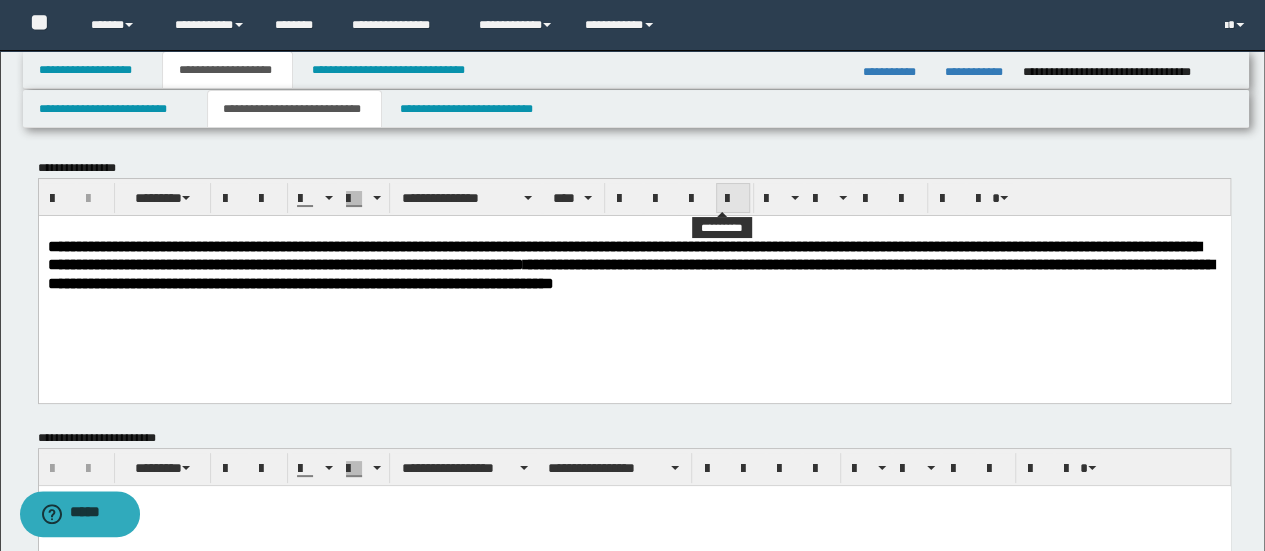 click at bounding box center (733, 199) 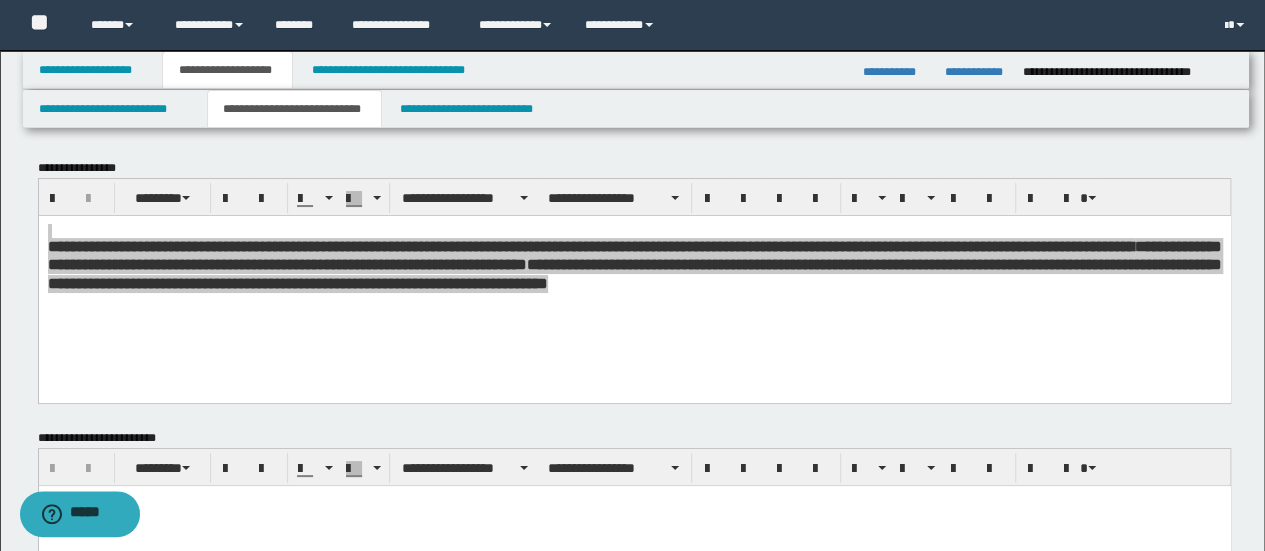click on "**********" at bounding box center [635, 197] 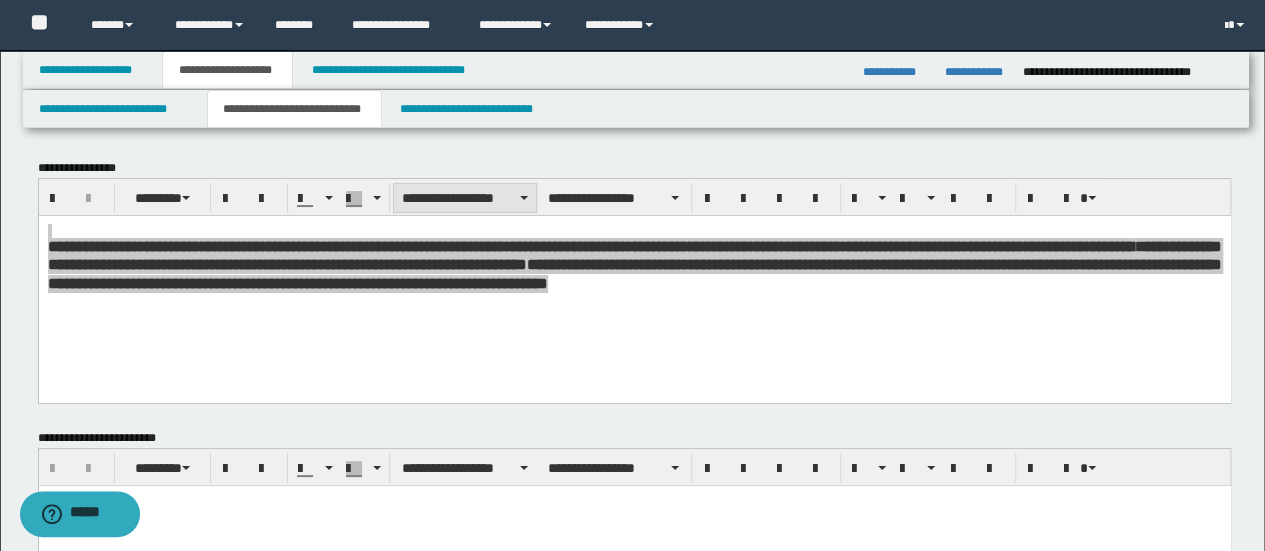 click on "**********" at bounding box center (465, 198) 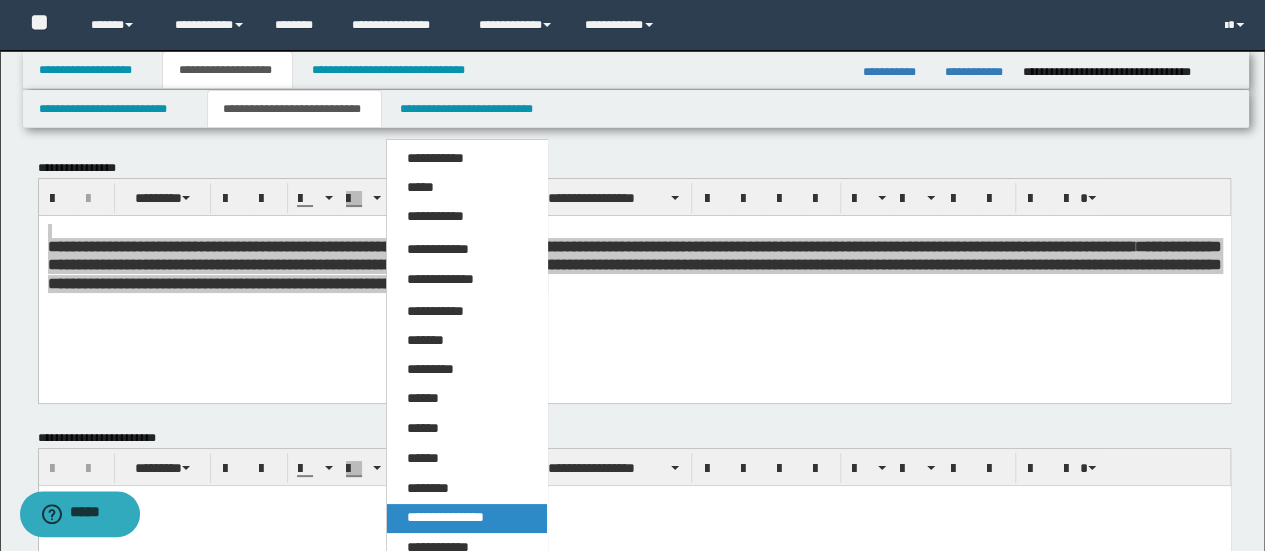 drag, startPoint x: 486, startPoint y: 515, endPoint x: 490, endPoint y: 461, distance: 54.147945 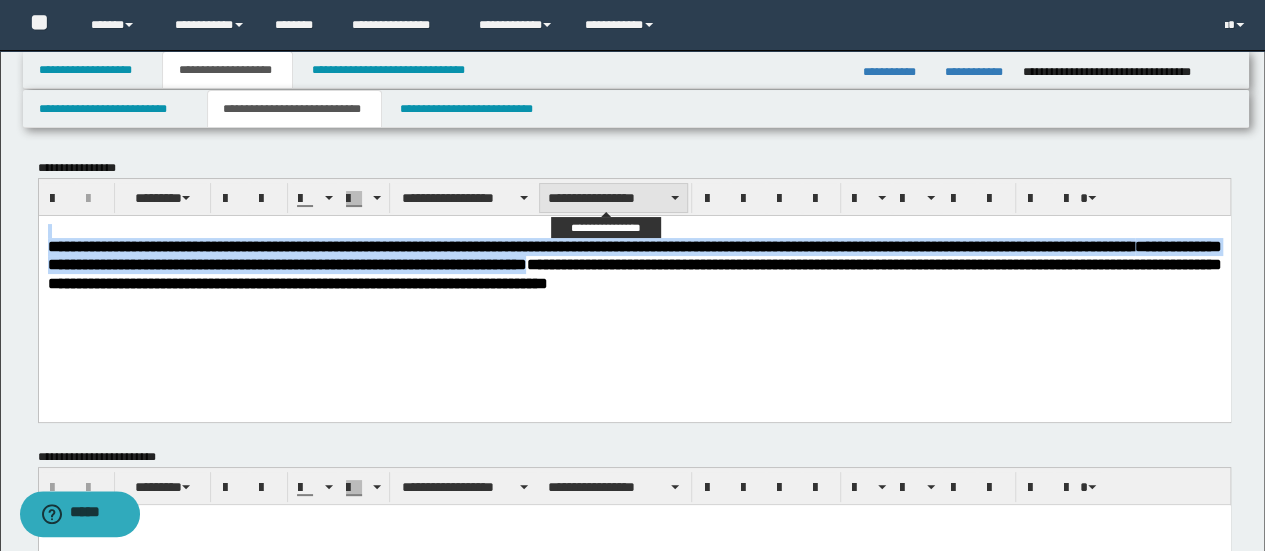 click on "**********" at bounding box center (613, 198) 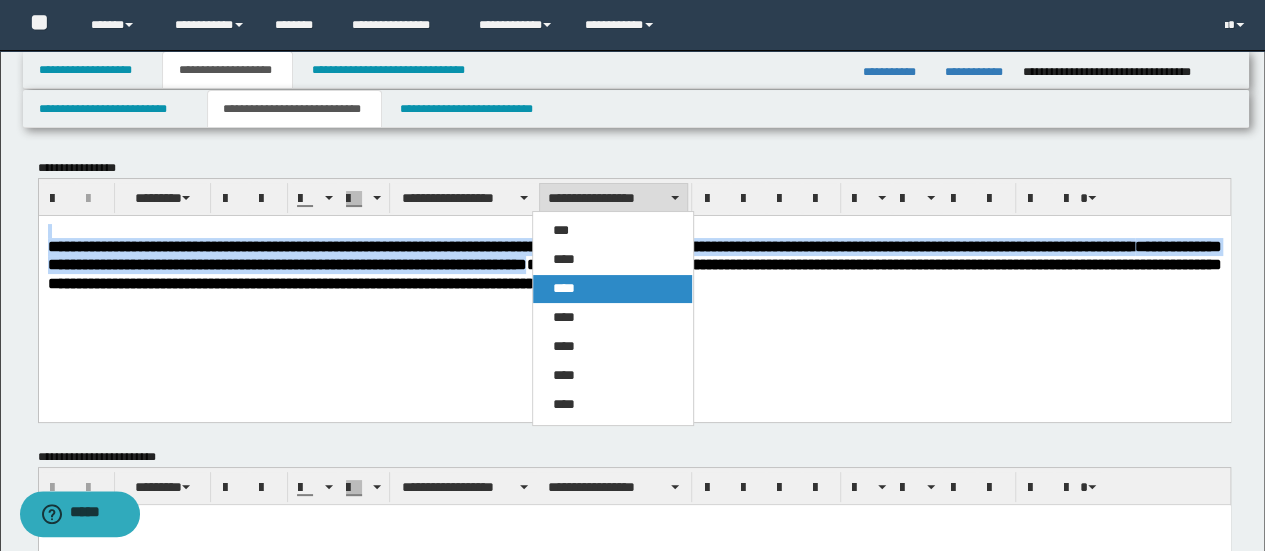 click on "****" at bounding box center [564, 288] 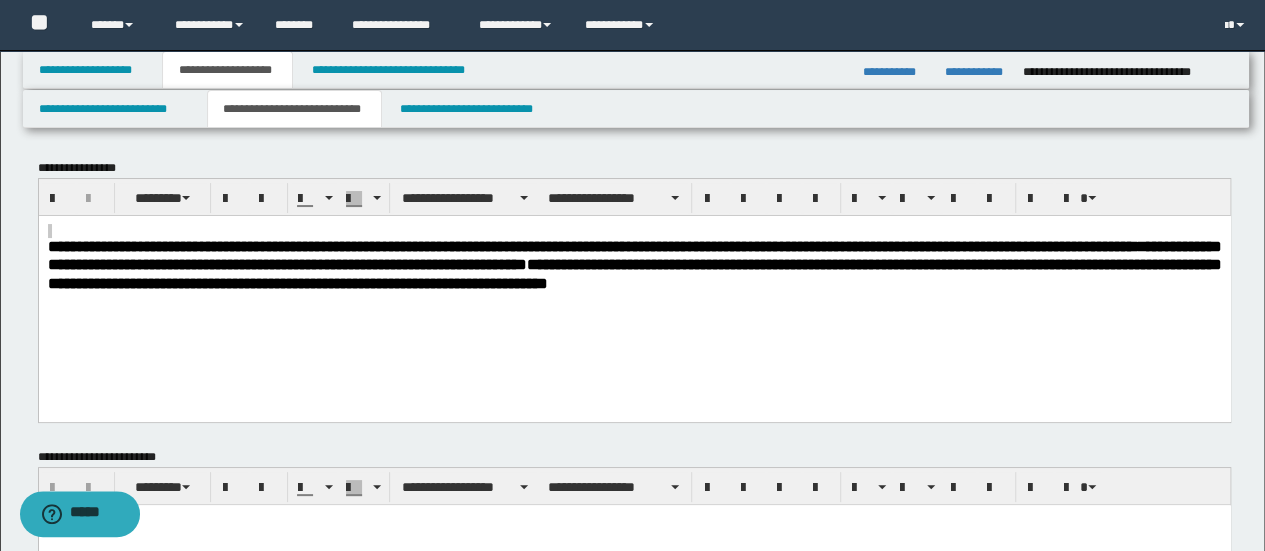 click at bounding box center (766, 198) 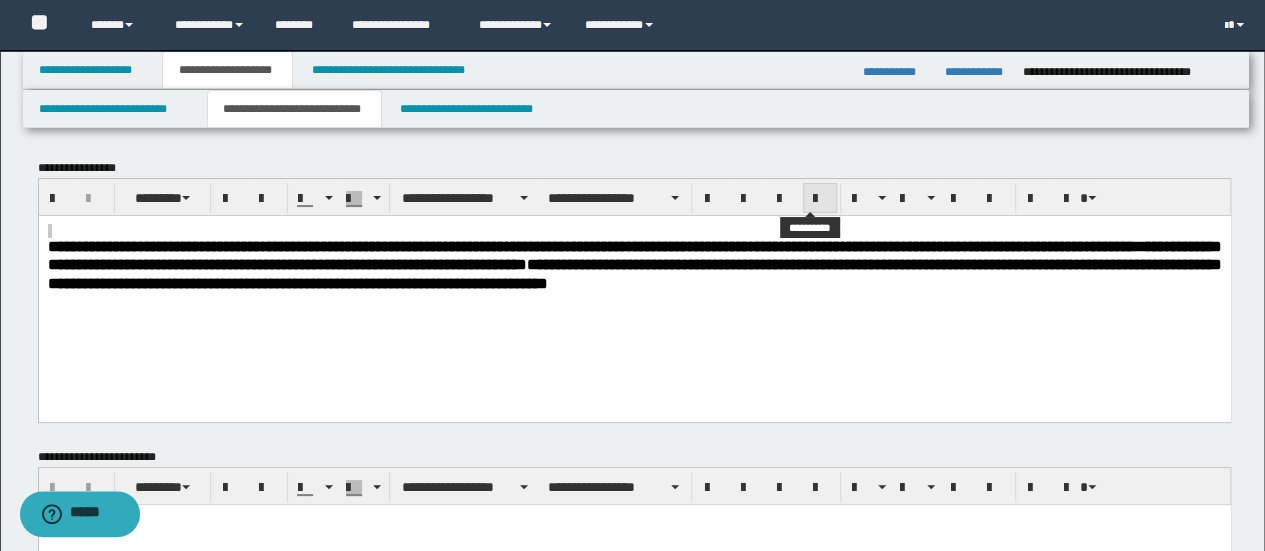 click at bounding box center (820, 198) 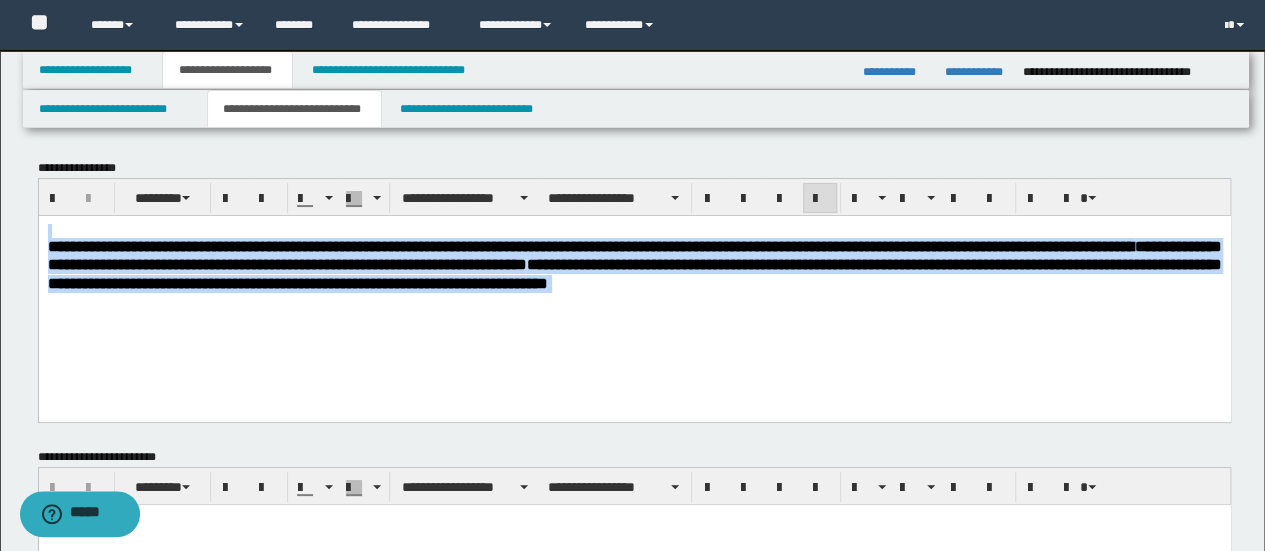 drag, startPoint x: 735, startPoint y: 293, endPoint x: 565, endPoint y: 303, distance: 170.29387 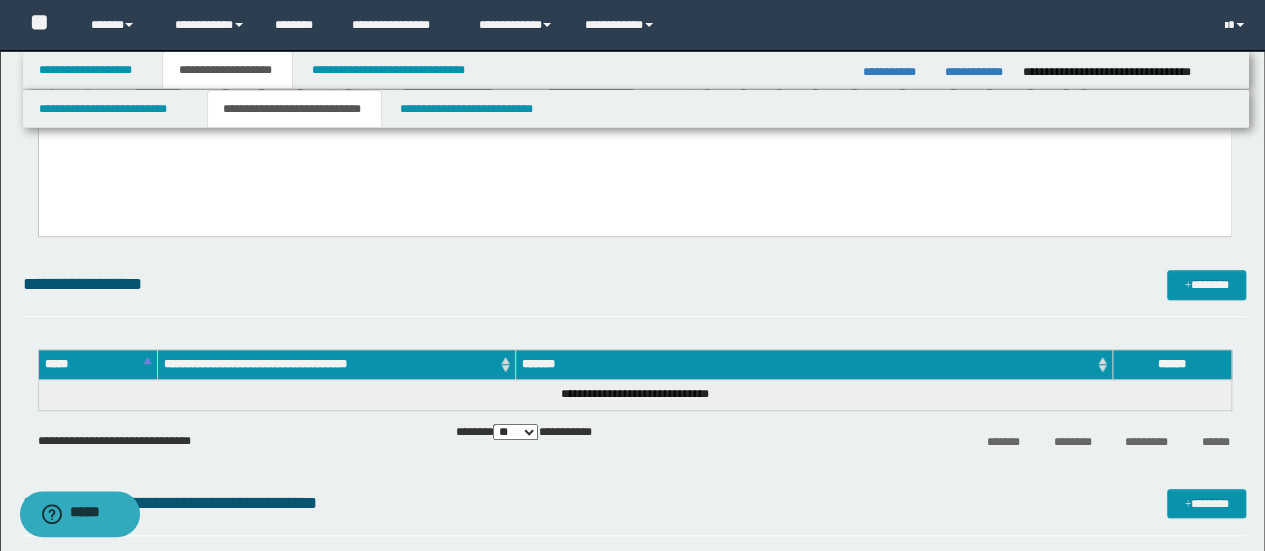 click at bounding box center (634, 145) 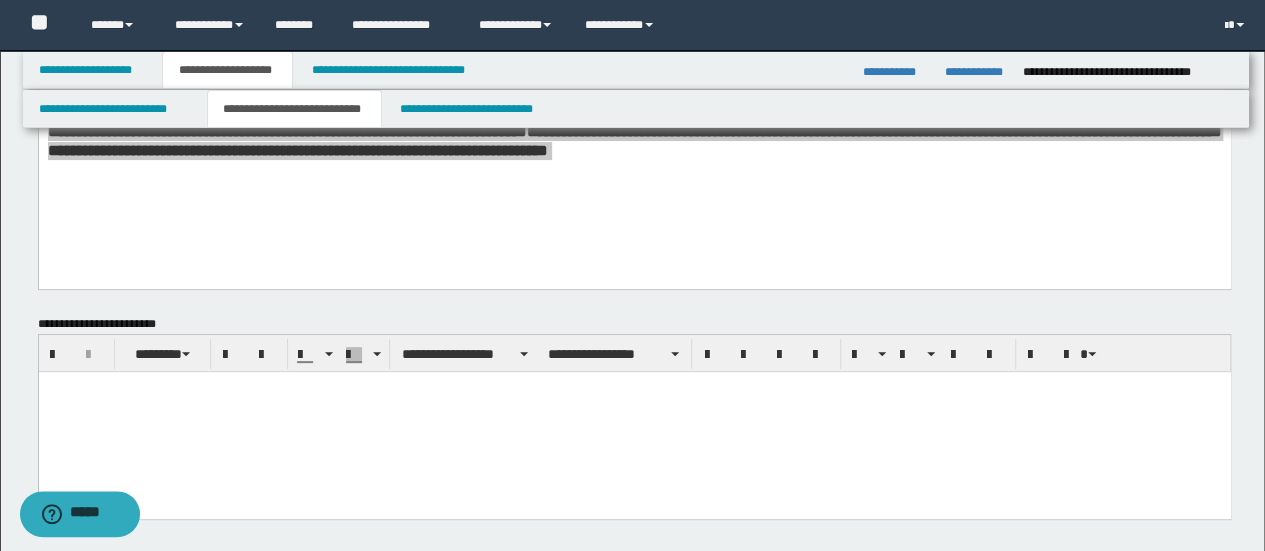 type 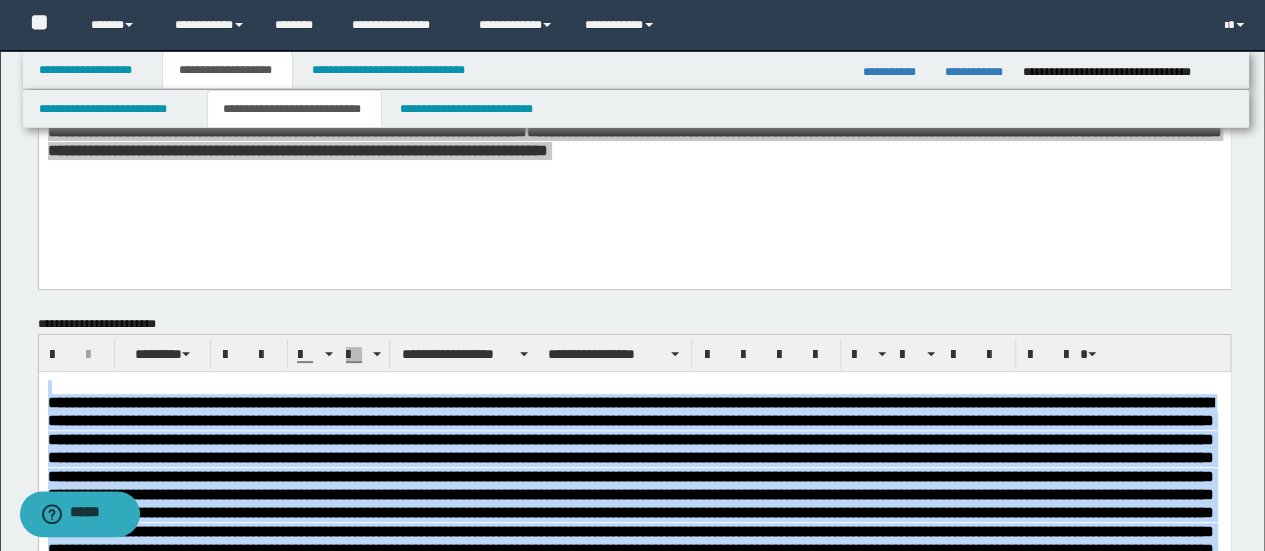 scroll, scrollTop: 266, scrollLeft: 0, axis: vertical 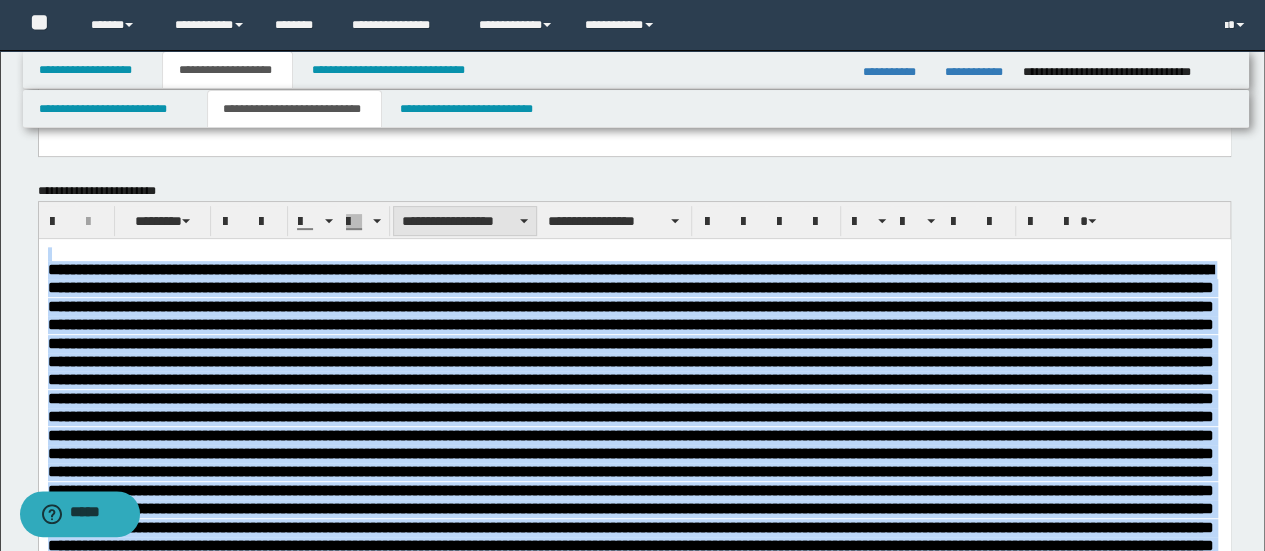 click on "**********" at bounding box center [465, 221] 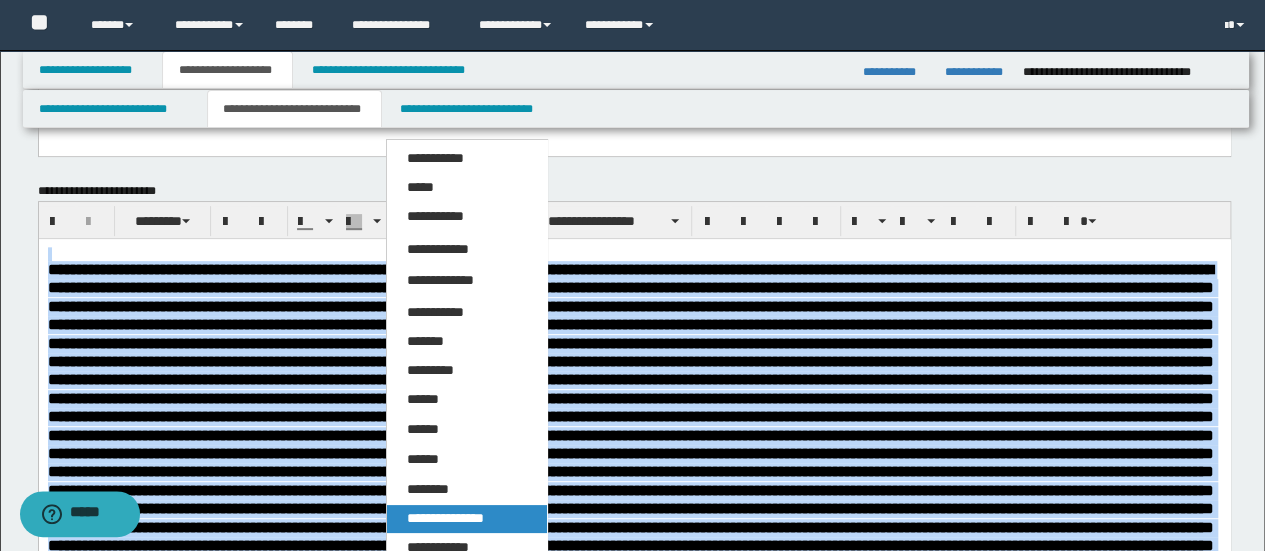 drag, startPoint x: 492, startPoint y: 509, endPoint x: 537, endPoint y: 0, distance: 510.98532 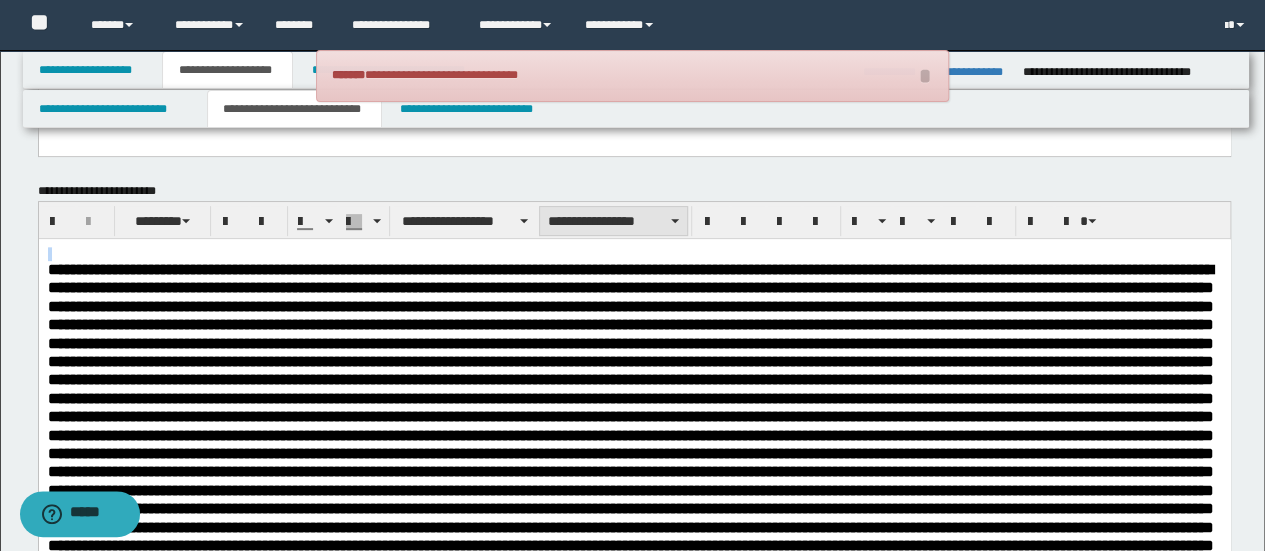 click on "**********" at bounding box center (613, 221) 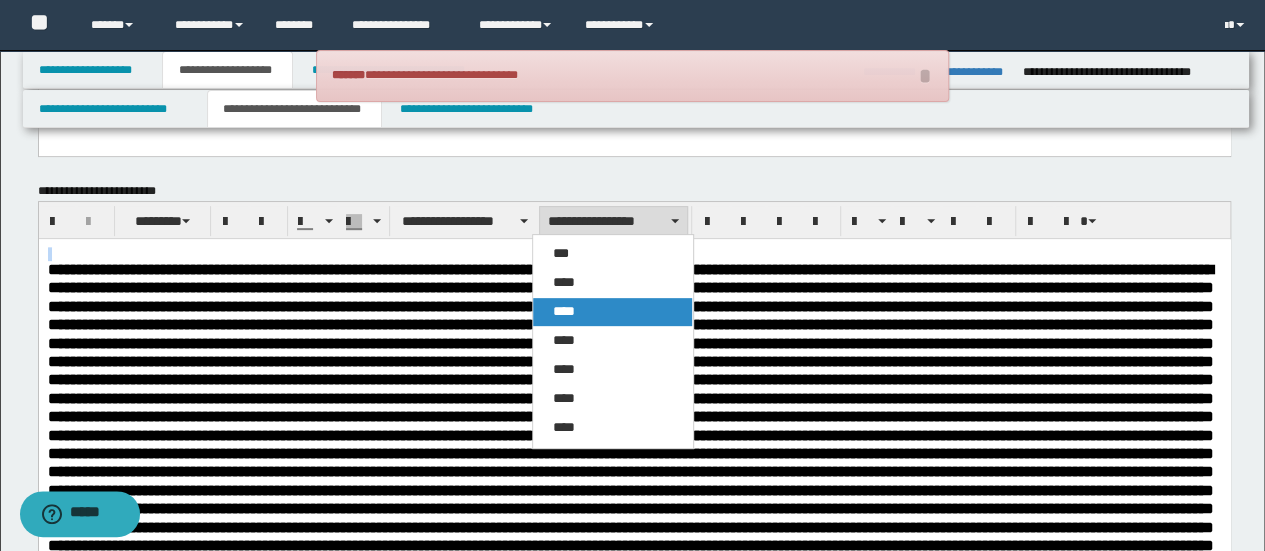 click on "****" at bounding box center (612, 312) 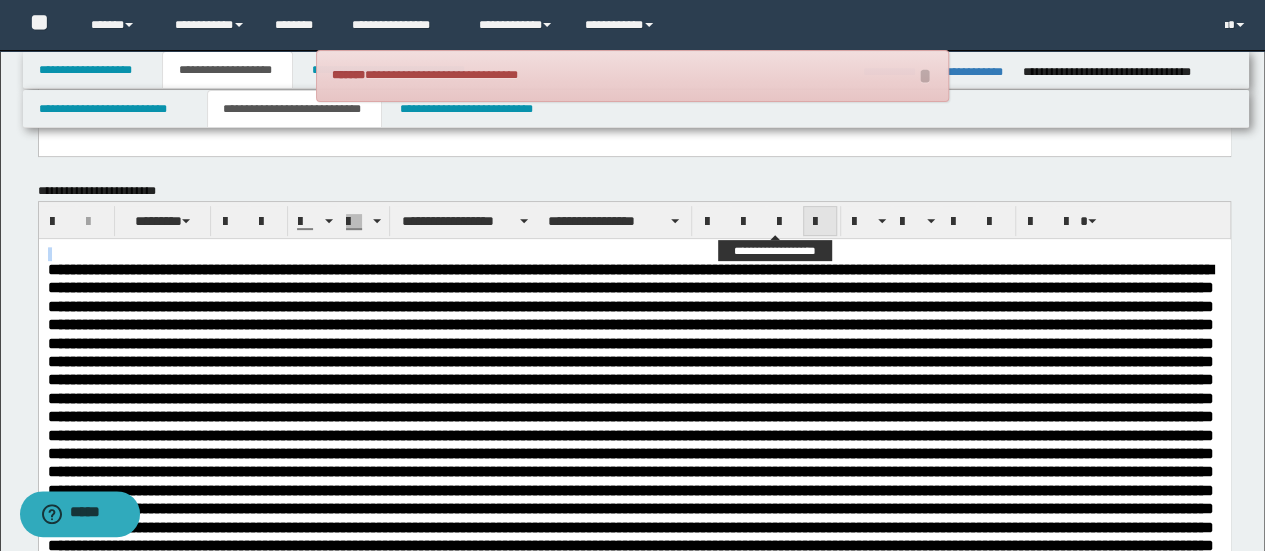 click at bounding box center (820, 221) 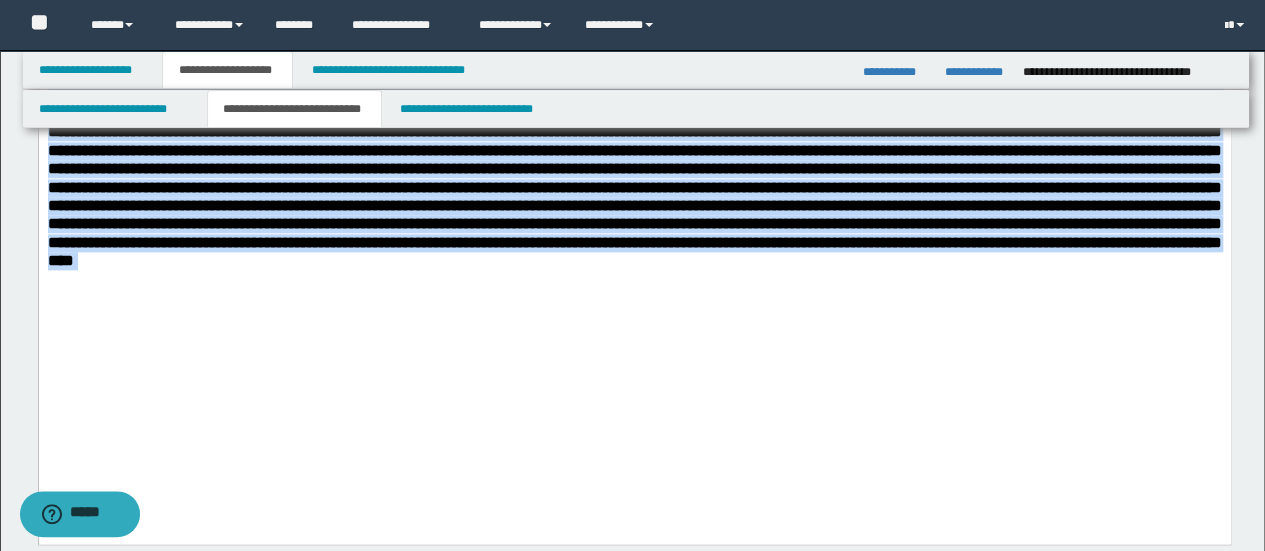 scroll, scrollTop: 1200, scrollLeft: 0, axis: vertical 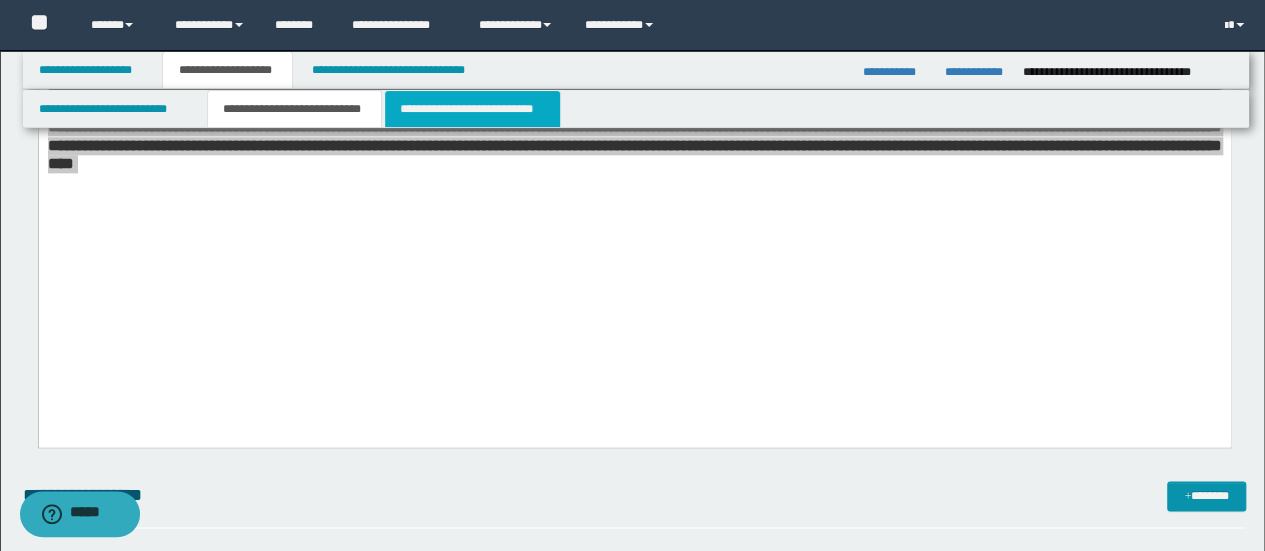 click on "**********" at bounding box center [472, 109] 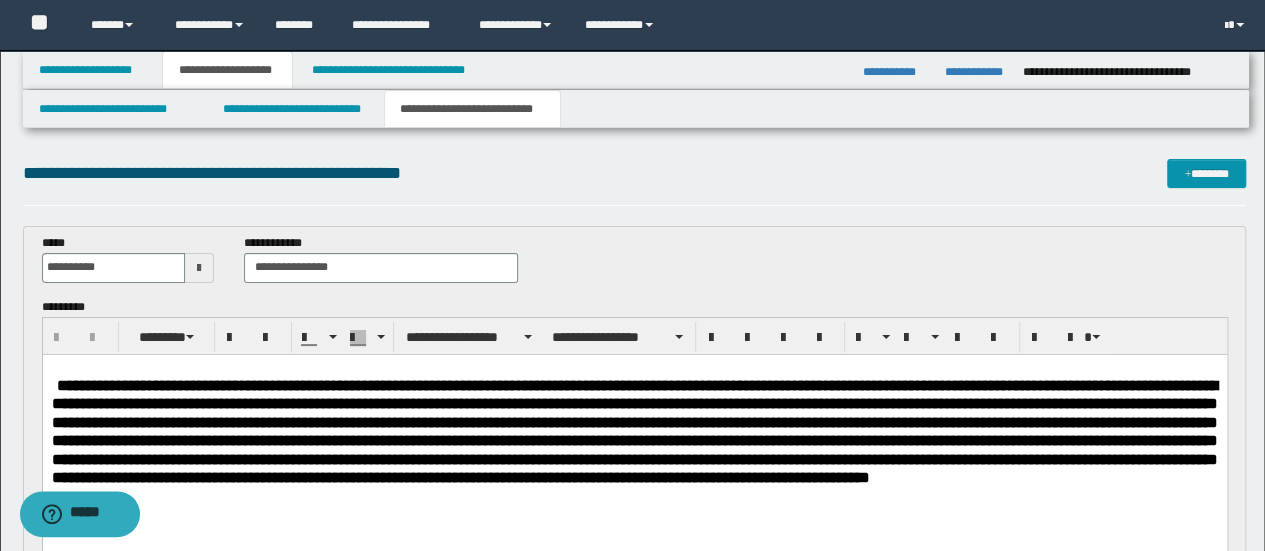 scroll, scrollTop: 0, scrollLeft: 0, axis: both 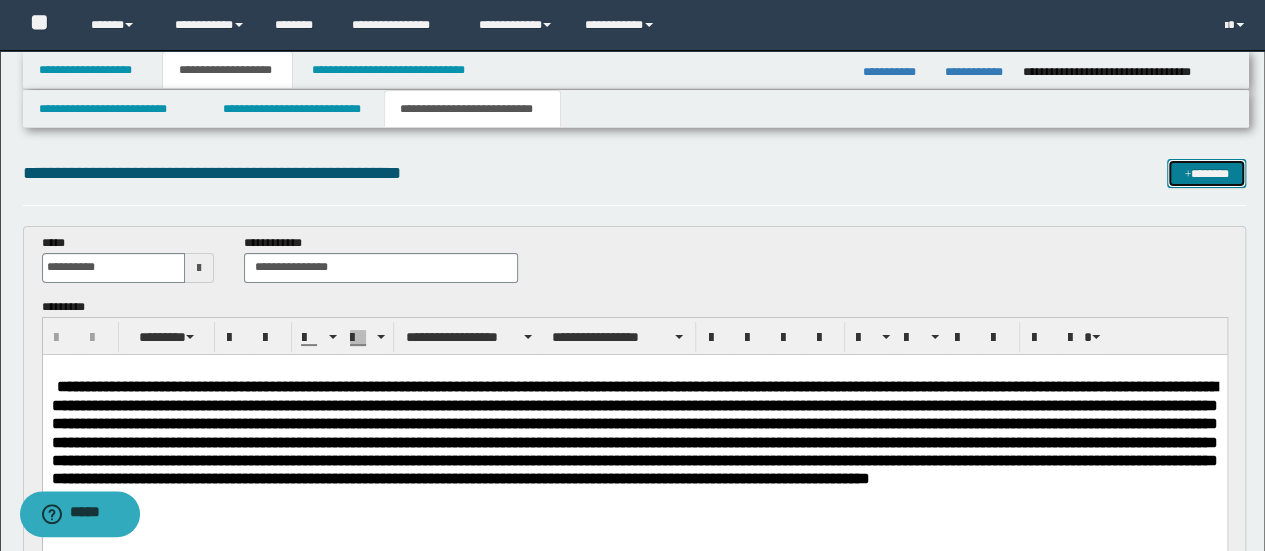 click on "*******" at bounding box center [1206, 173] 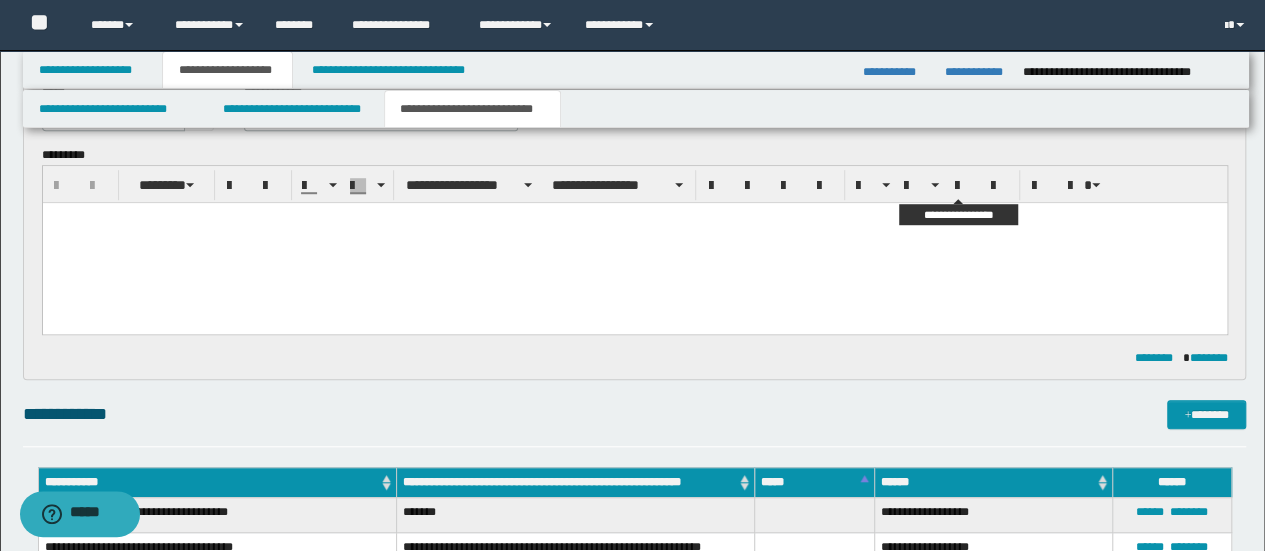 scroll, scrollTop: 0, scrollLeft: 0, axis: both 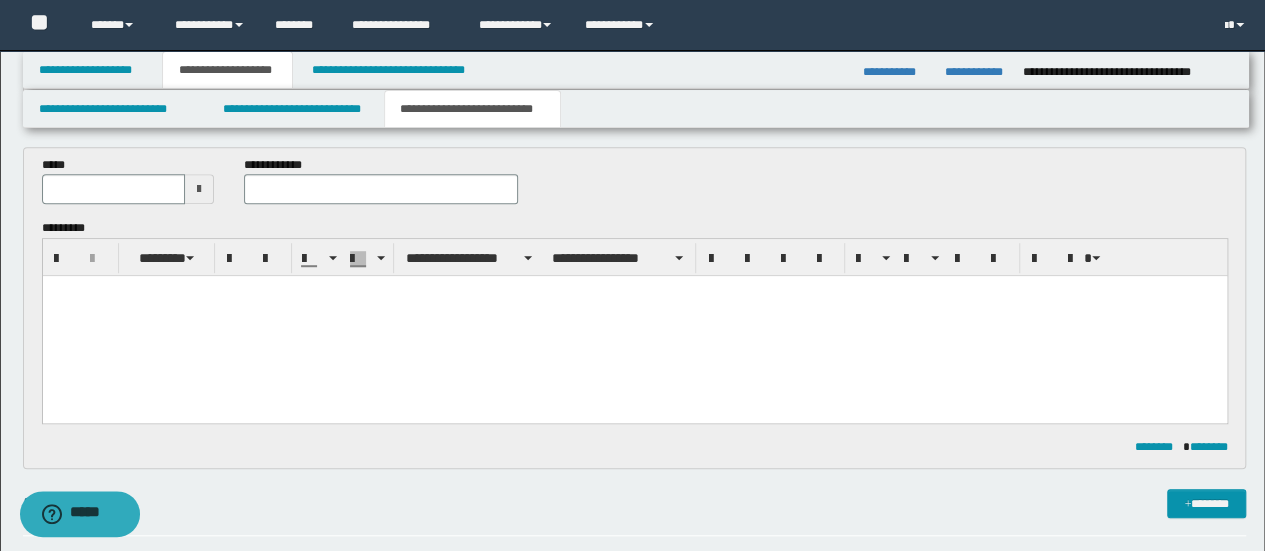 paste 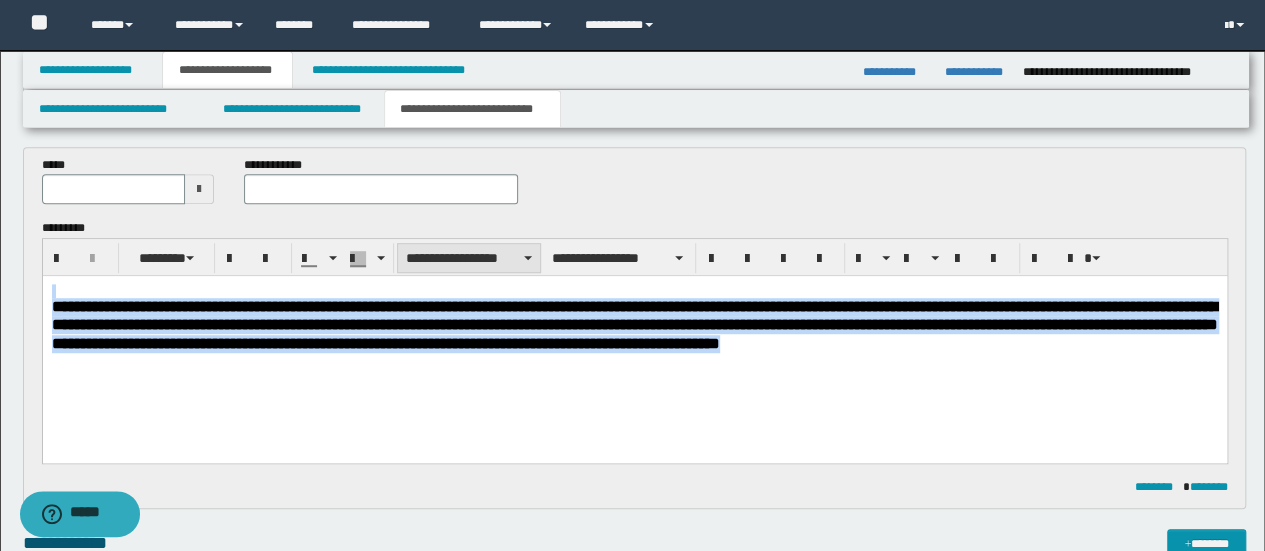 click on "**********" at bounding box center (469, 258) 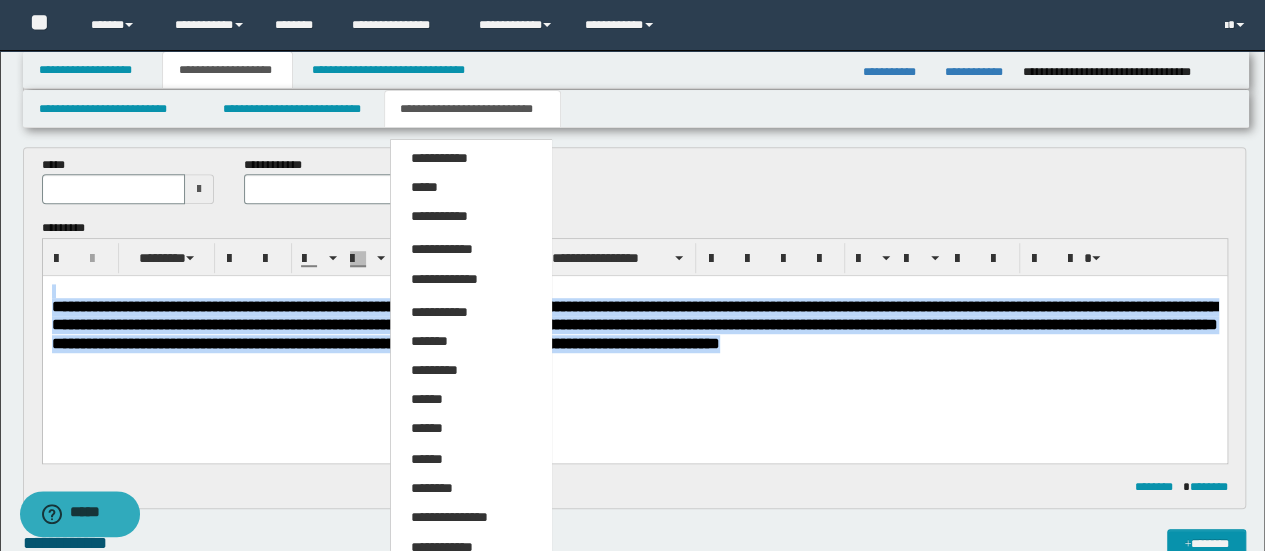 drag, startPoint x: 498, startPoint y: 520, endPoint x: 515, endPoint y: 495, distance: 30.232433 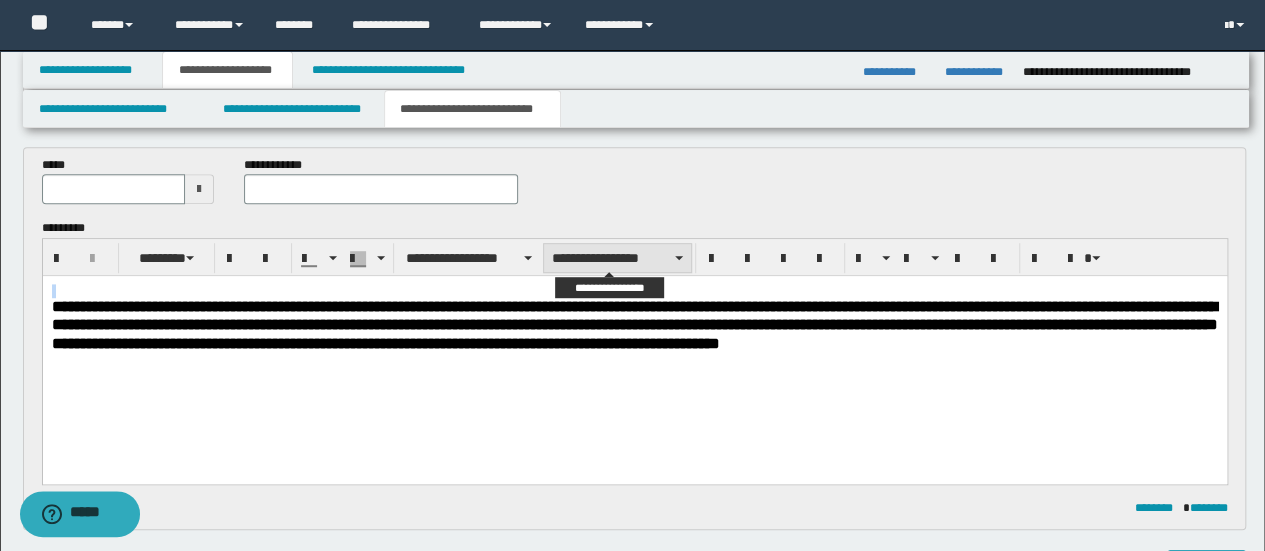 click on "**********" at bounding box center [617, 258] 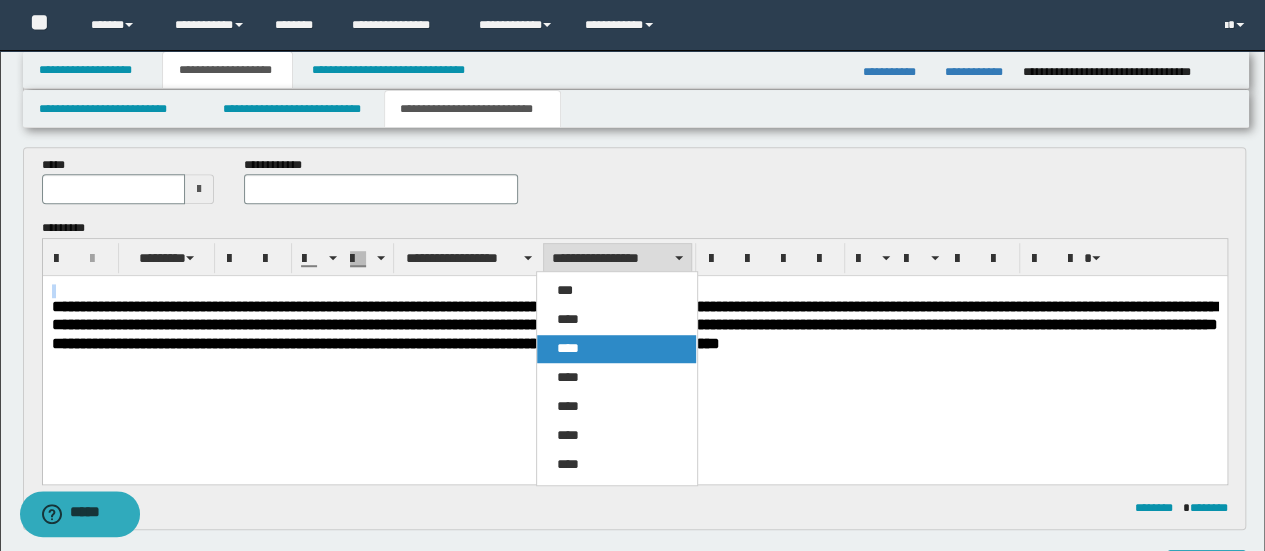 click on "****" at bounding box center (616, 349) 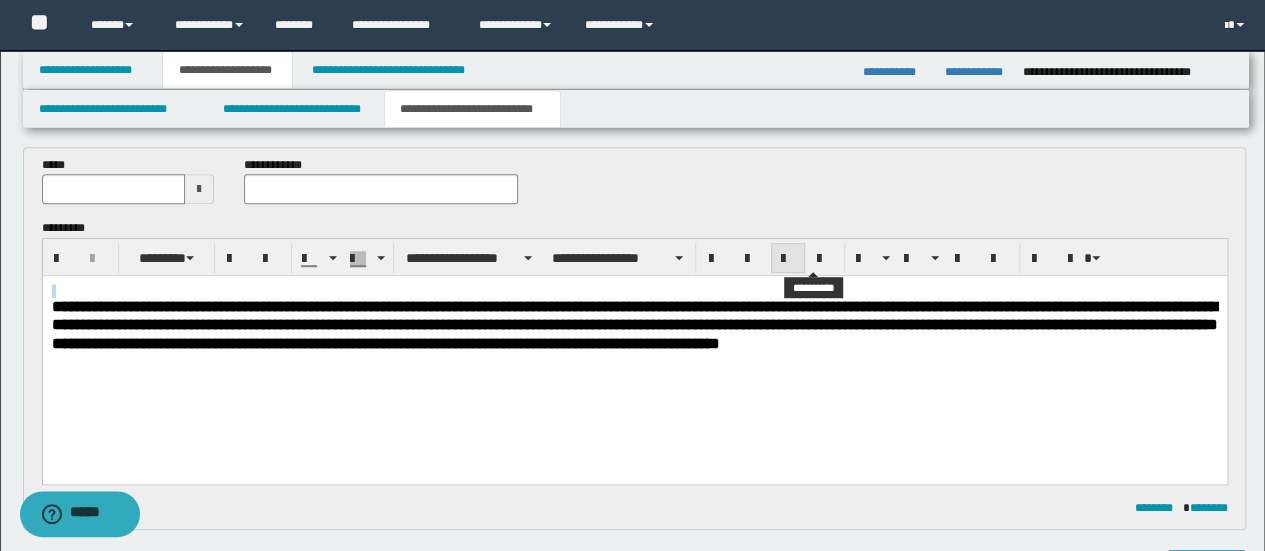 drag, startPoint x: 813, startPoint y: 250, endPoint x: 790, endPoint y: 247, distance: 23.194826 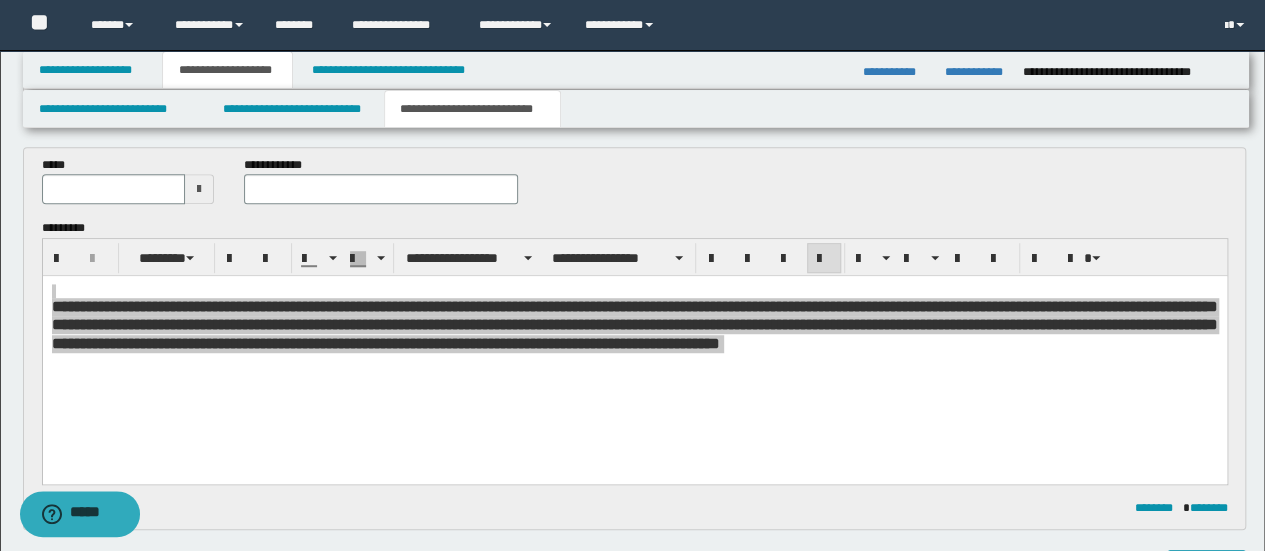 click on "*****" at bounding box center (128, 188) 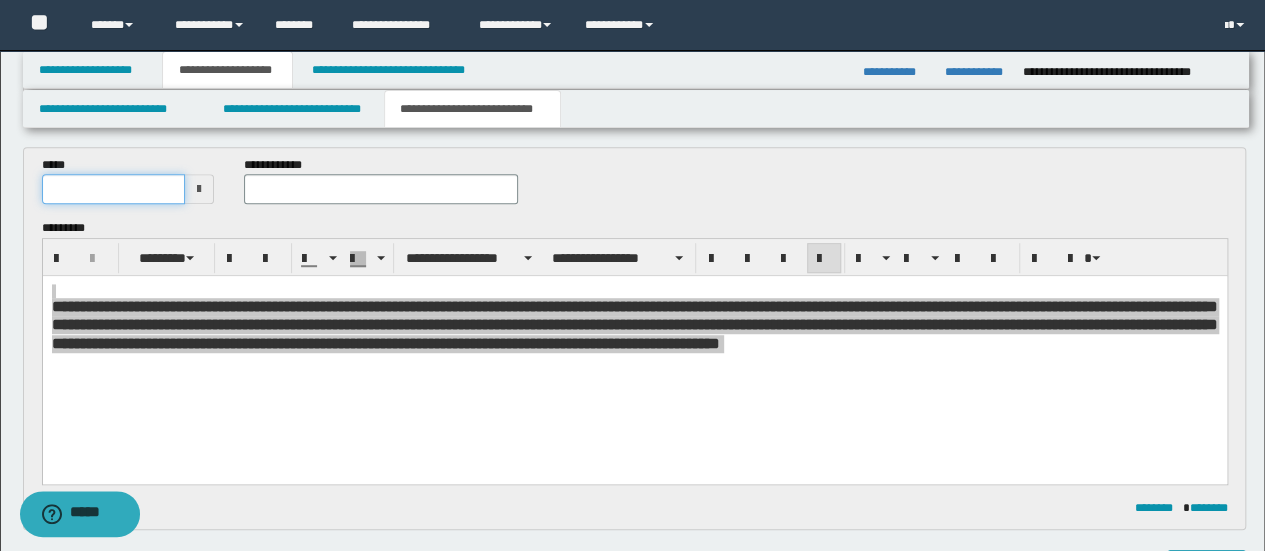click at bounding box center (114, 189) 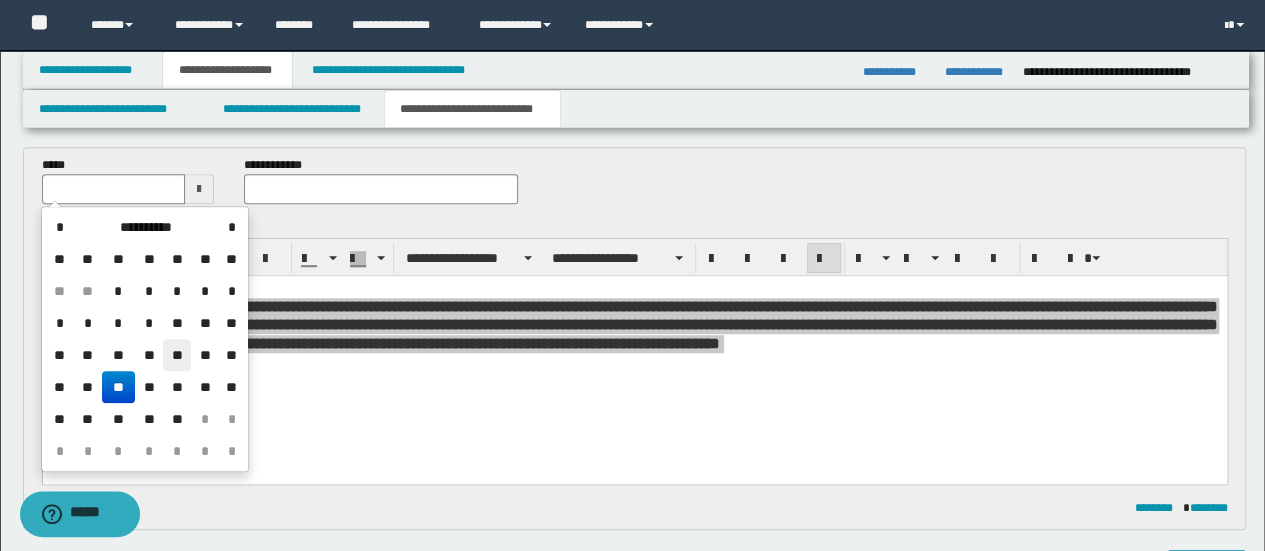 drag, startPoint x: 180, startPoint y: 355, endPoint x: 182, endPoint y: 7, distance: 348.00574 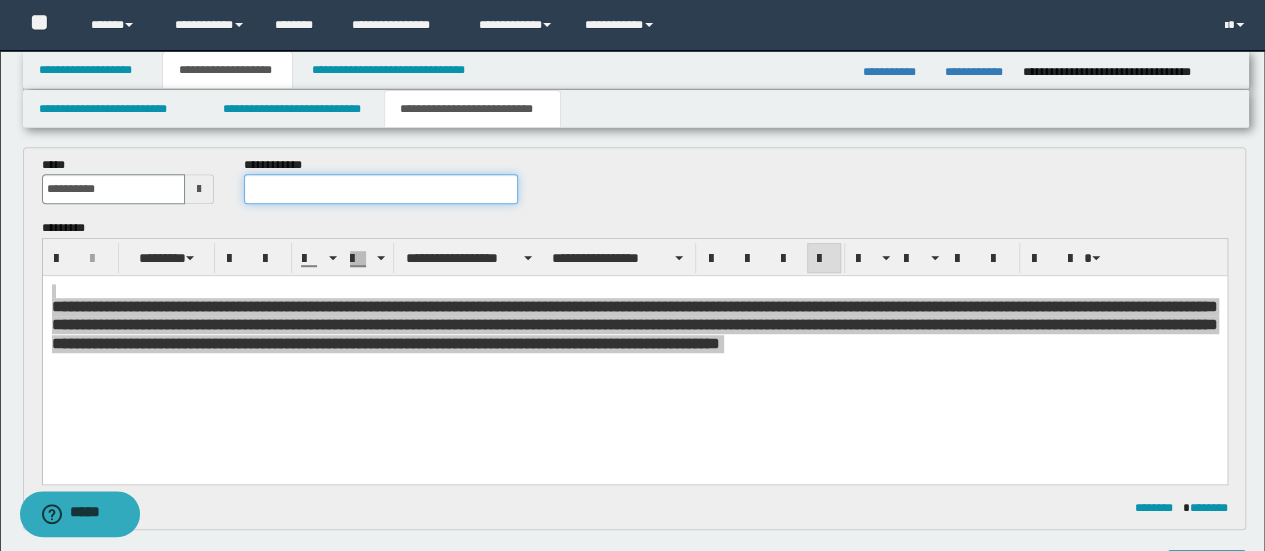 click at bounding box center (381, 189) 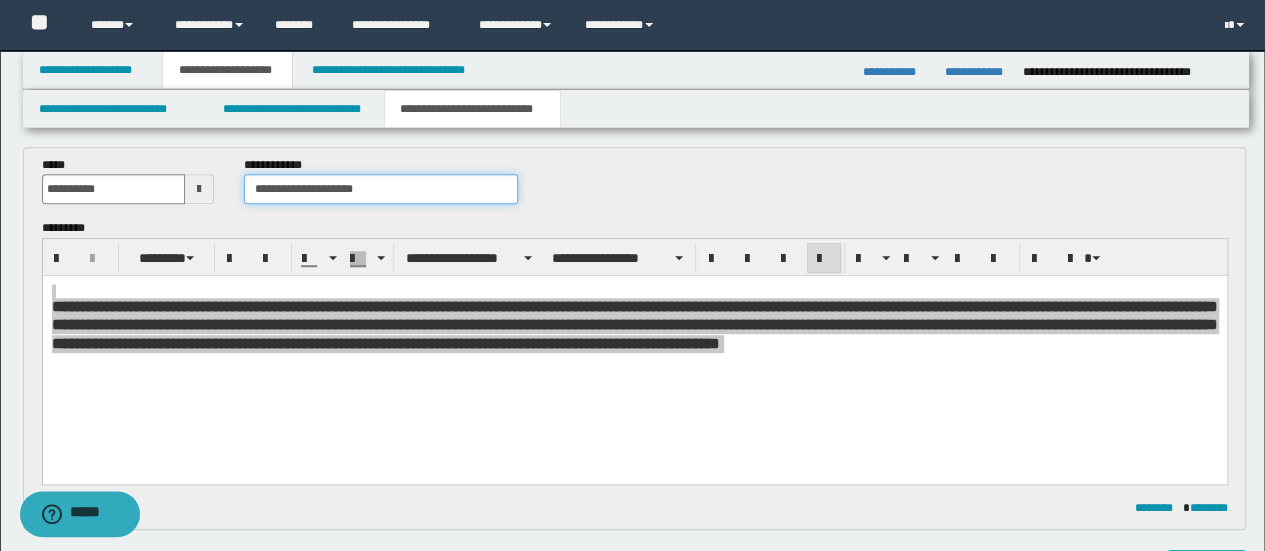 type on "**********" 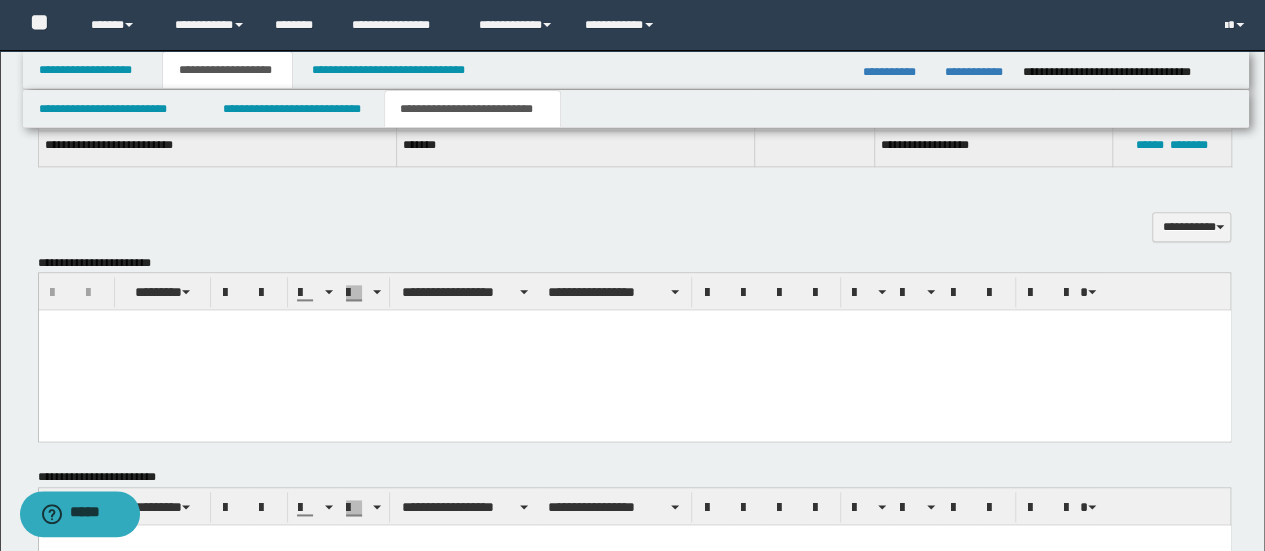 scroll, scrollTop: 1066, scrollLeft: 0, axis: vertical 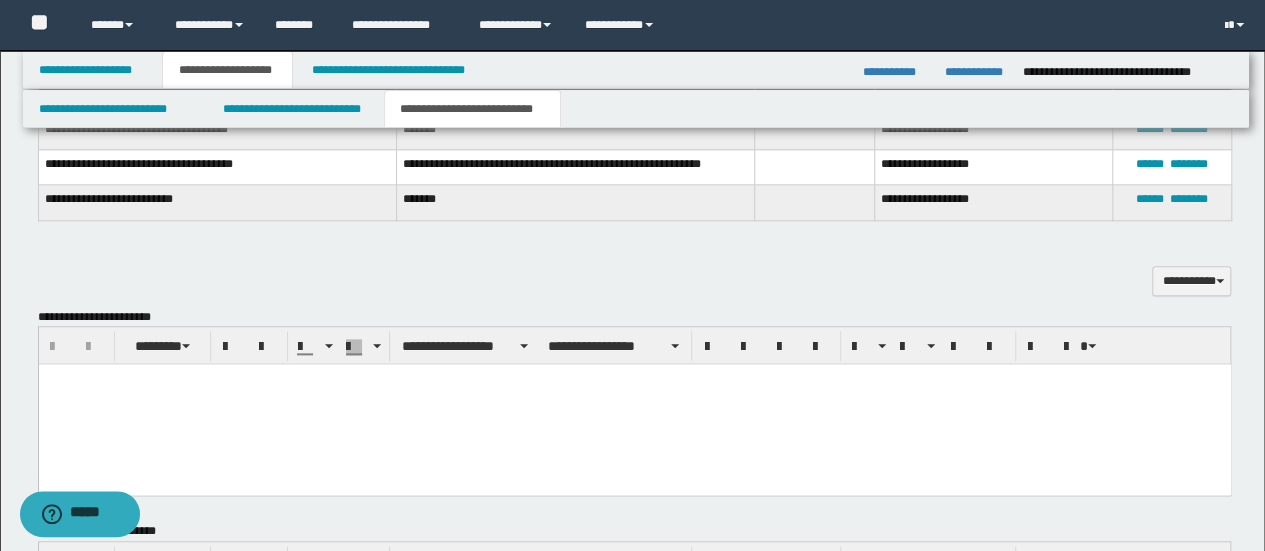 click at bounding box center [634, 404] 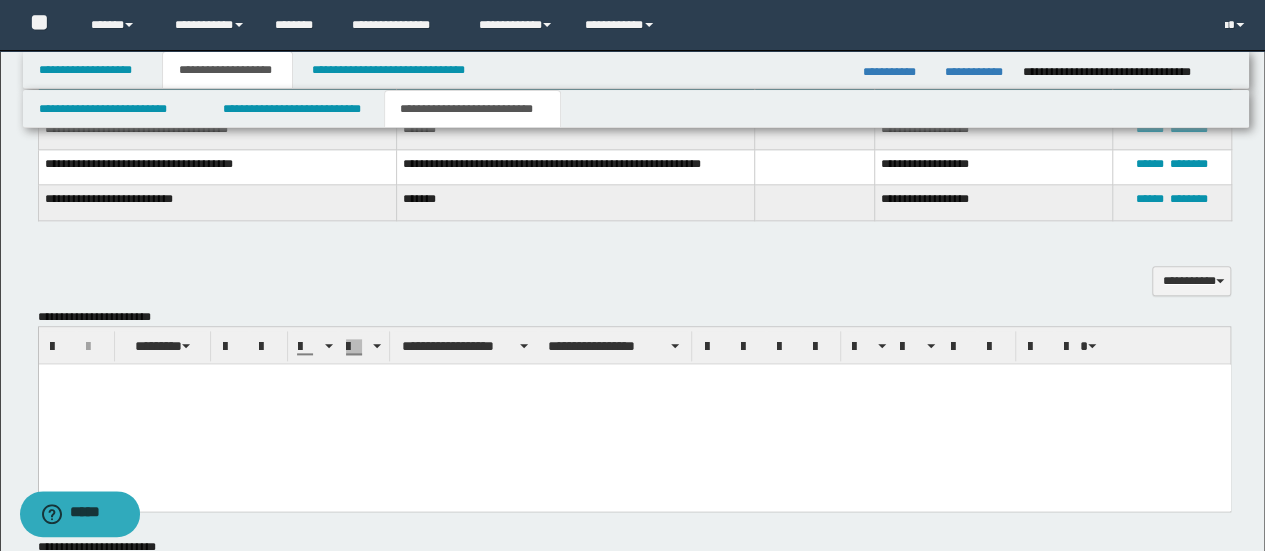 type 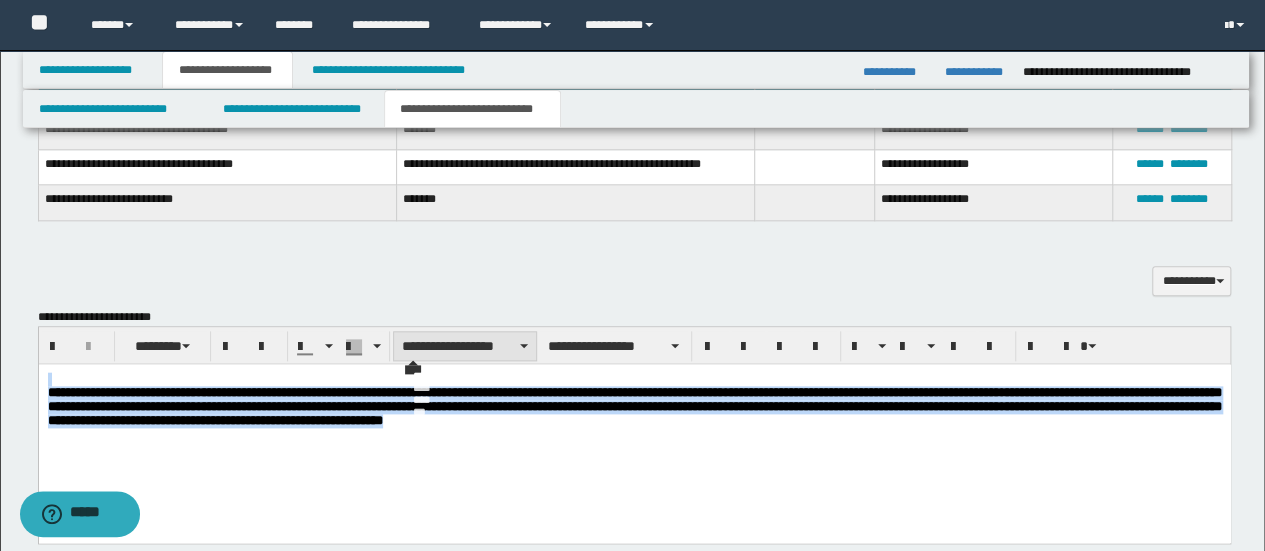 click on "**********" at bounding box center (465, 346) 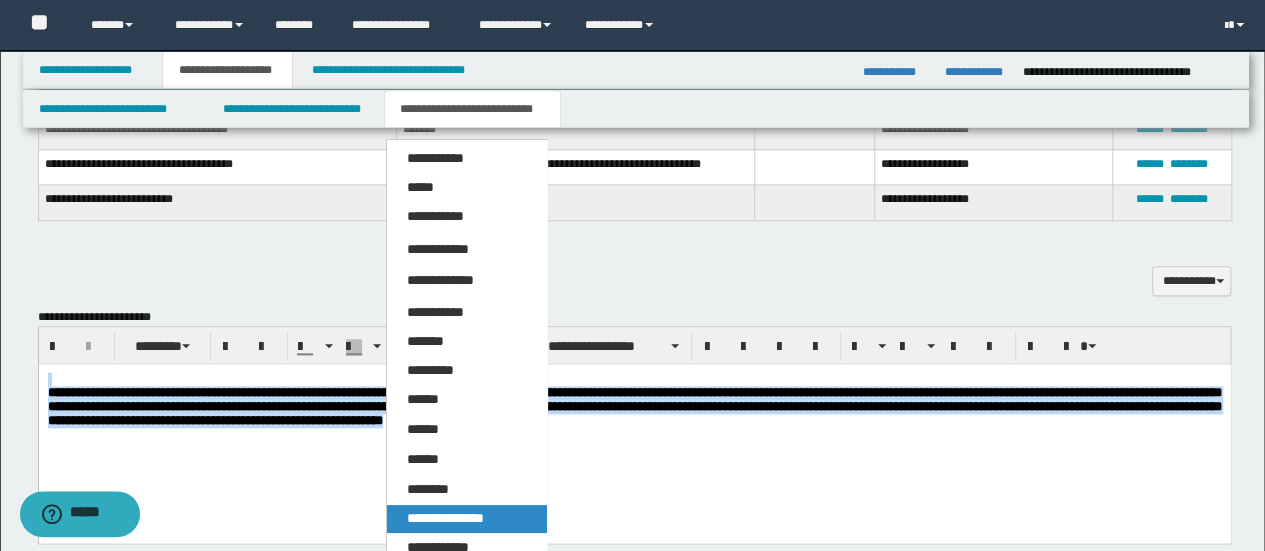 click on "**********" at bounding box center [445, 518] 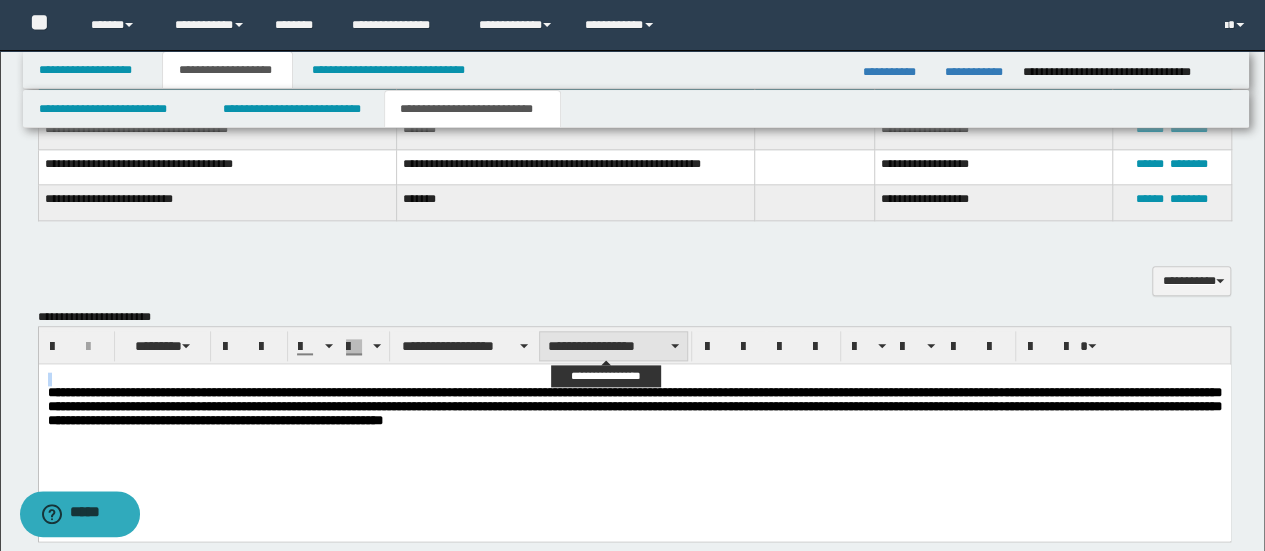 click on "**********" at bounding box center [613, 346] 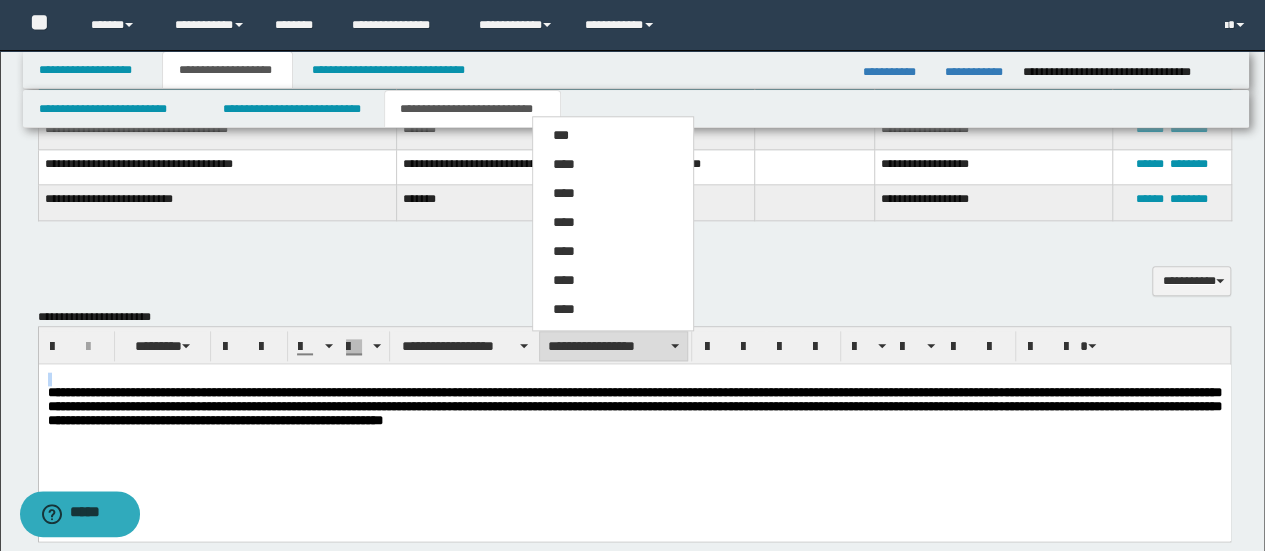 drag, startPoint x: 575, startPoint y: 203, endPoint x: 752, endPoint y: 297, distance: 200.41208 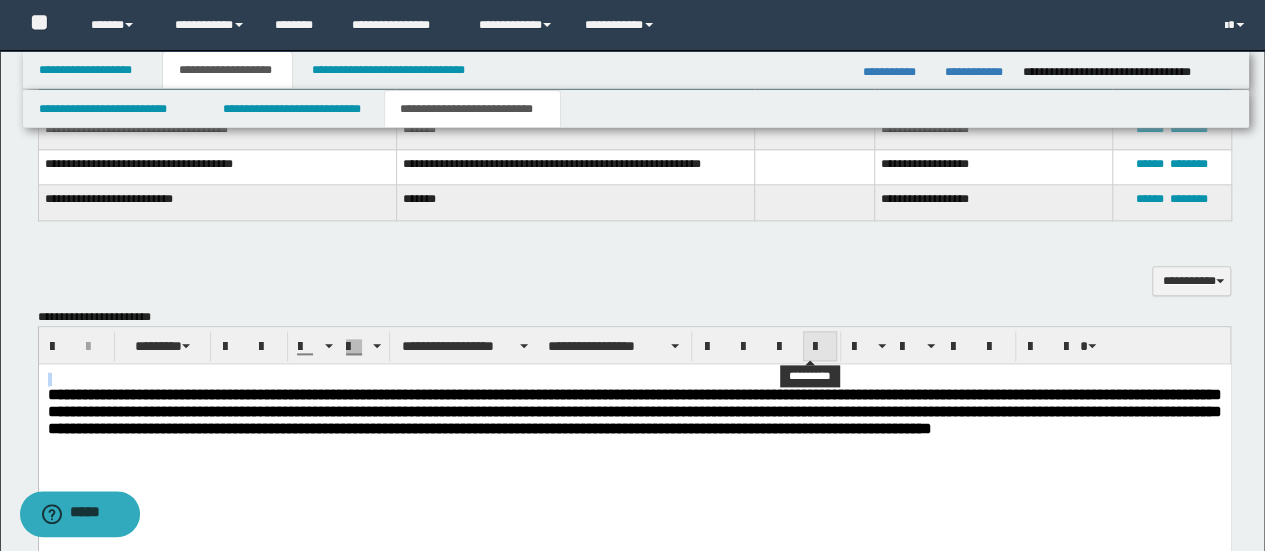 click at bounding box center [820, 347] 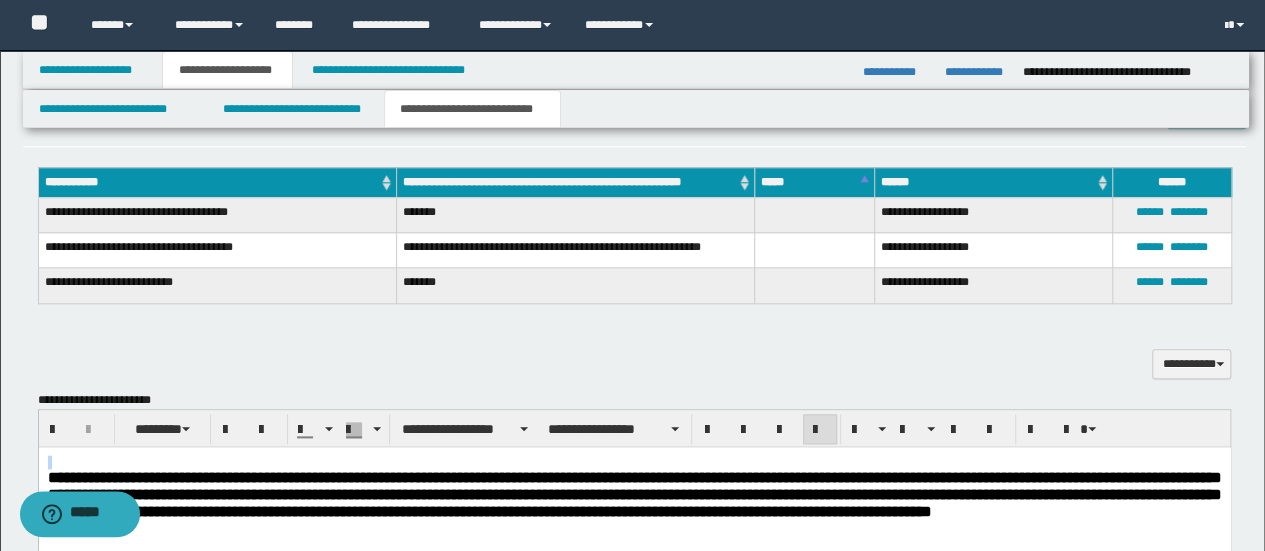 scroll, scrollTop: 933, scrollLeft: 0, axis: vertical 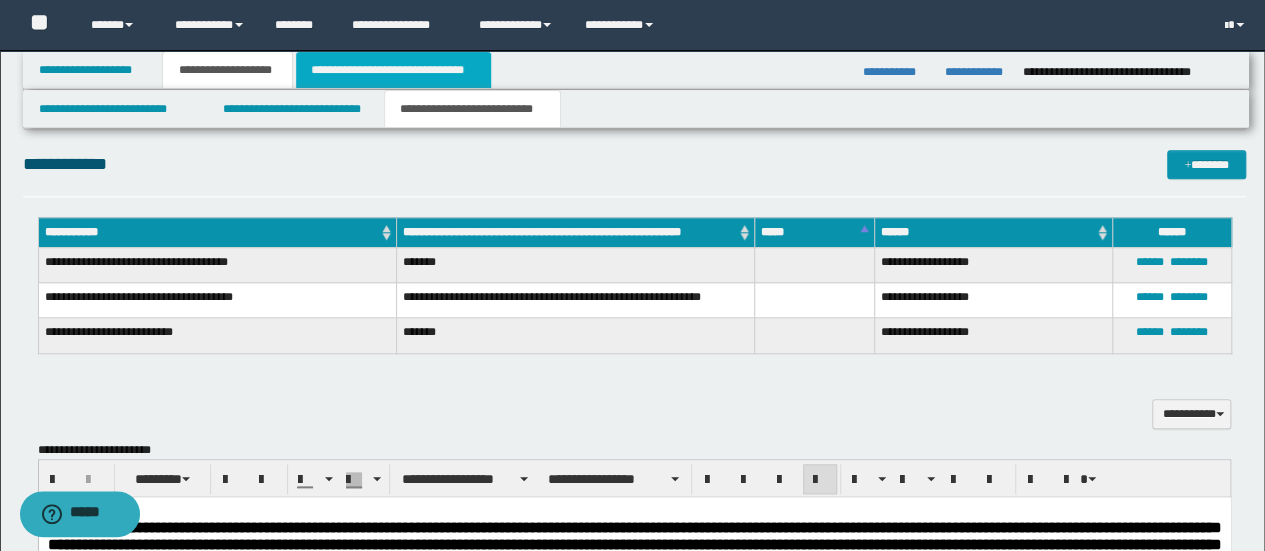 click on "**********" at bounding box center [393, 70] 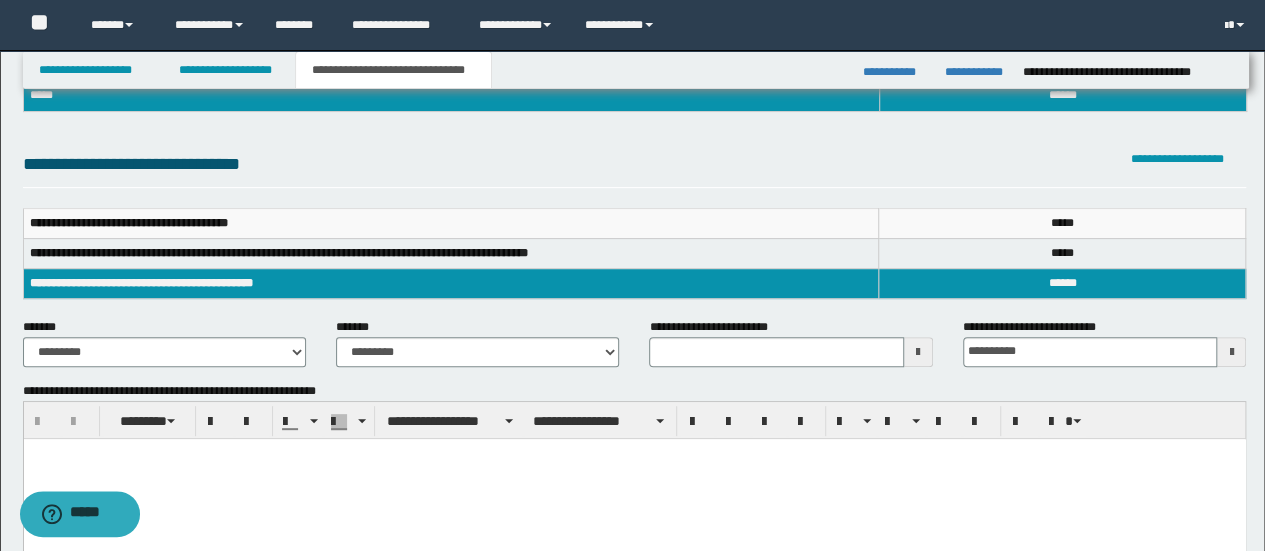 scroll, scrollTop: 266, scrollLeft: 0, axis: vertical 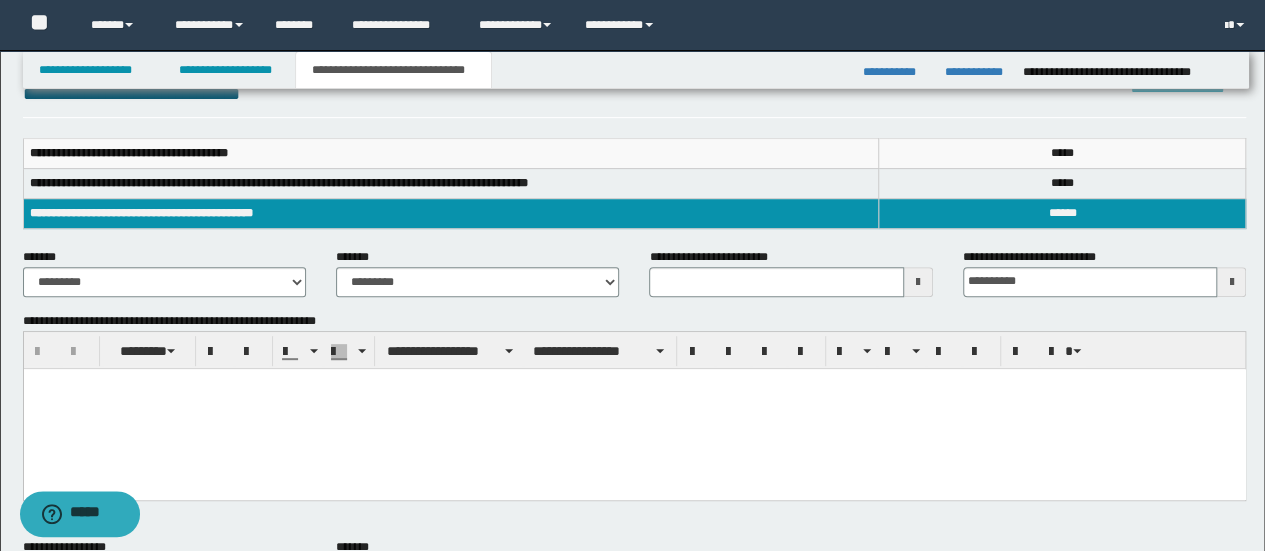 click at bounding box center [634, 408] 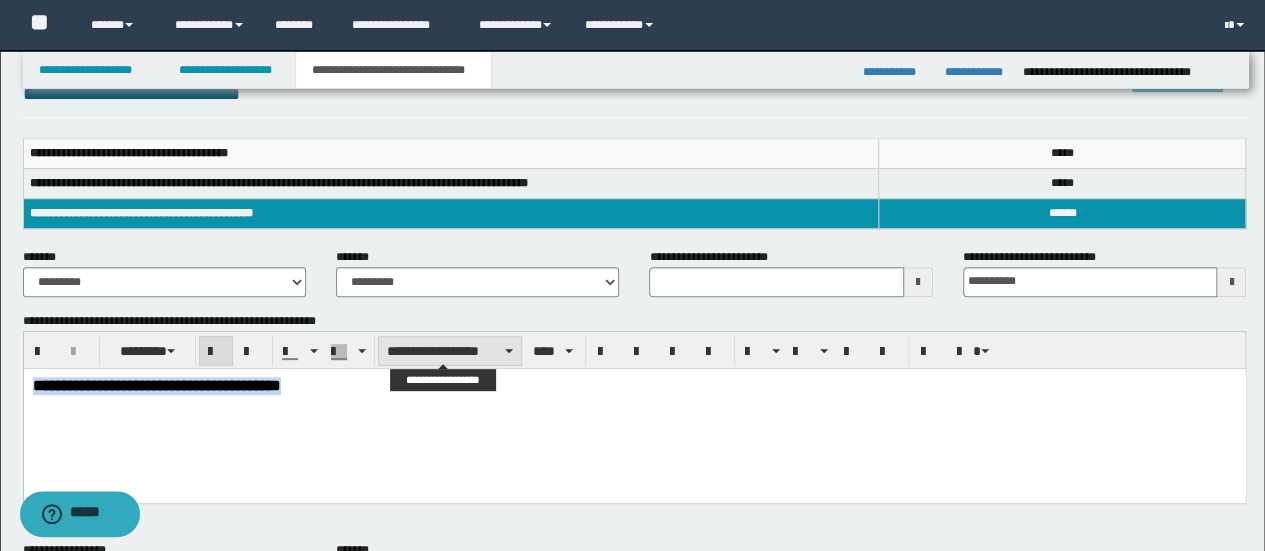 click on "**********" at bounding box center (450, 351) 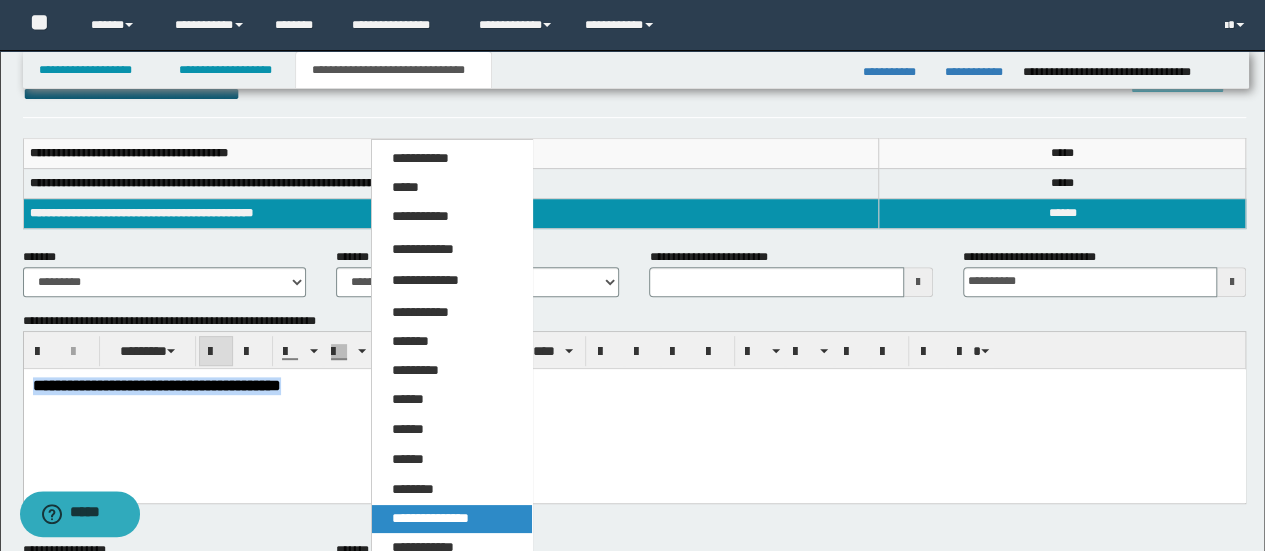 click on "**********" at bounding box center [451, 519] 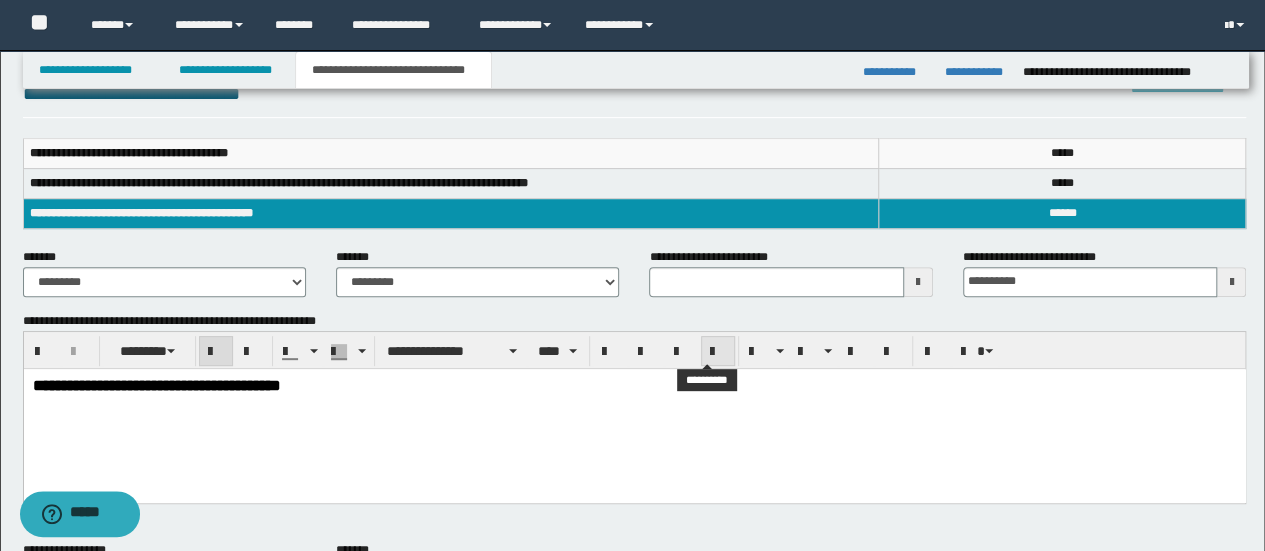 click at bounding box center (718, 352) 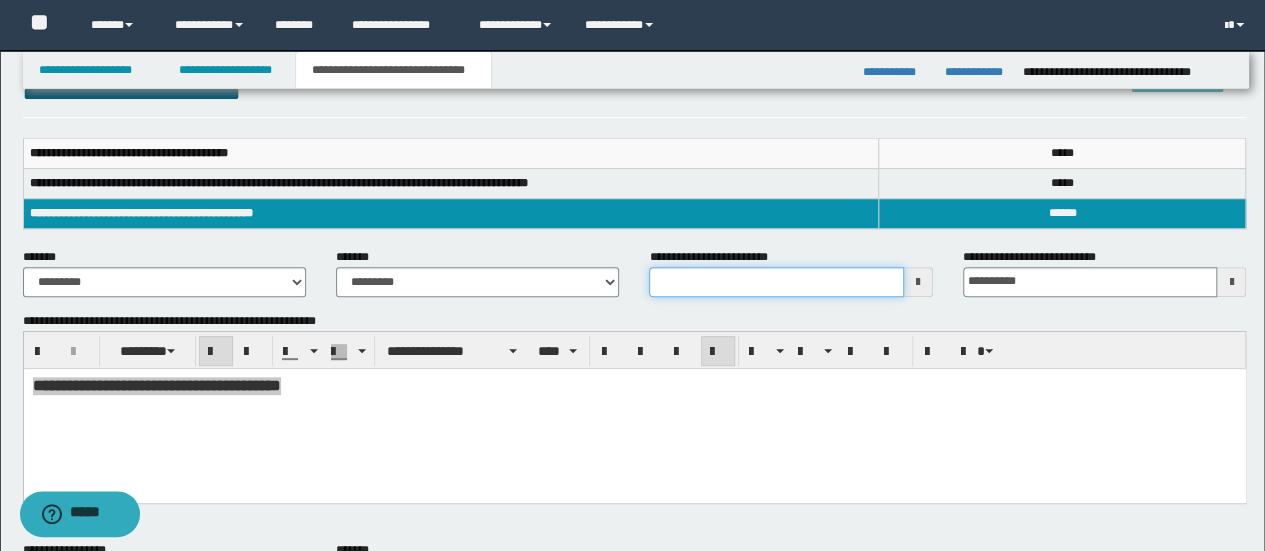 click on "**********" at bounding box center (776, 282) 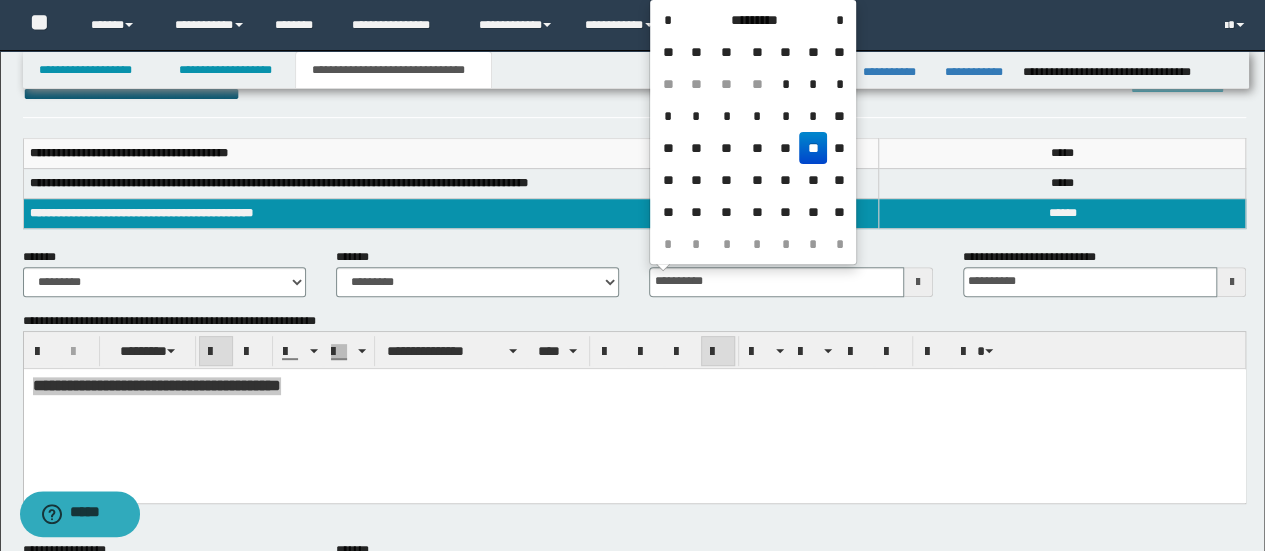 click on "**" at bounding box center (813, 148) 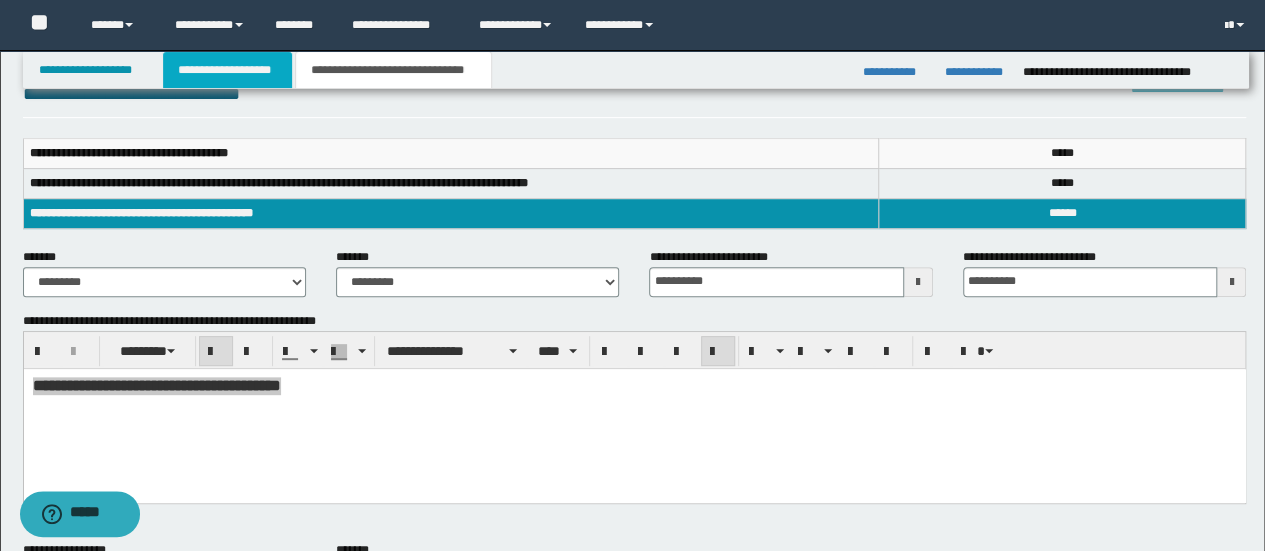 click on "**********" at bounding box center [227, 70] 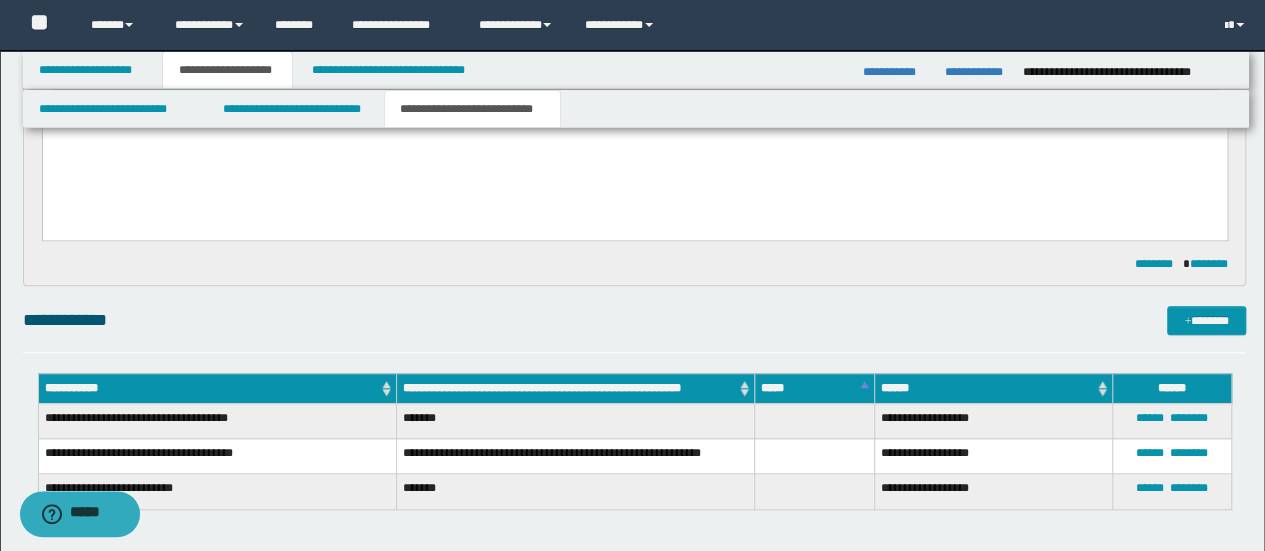 scroll, scrollTop: 830, scrollLeft: 0, axis: vertical 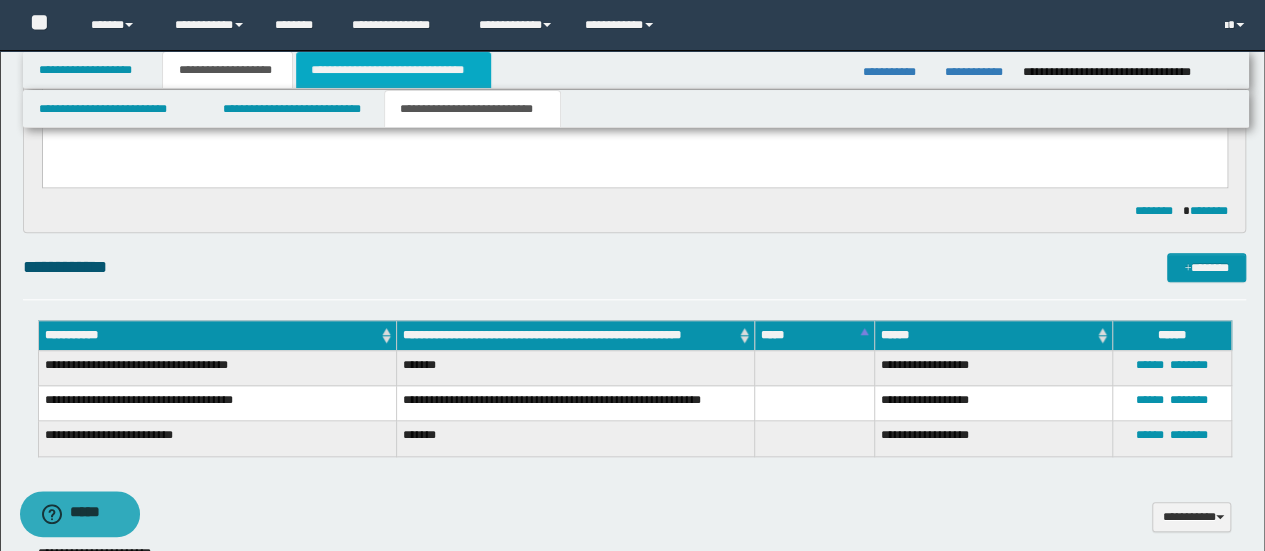 click on "**********" at bounding box center (393, 70) 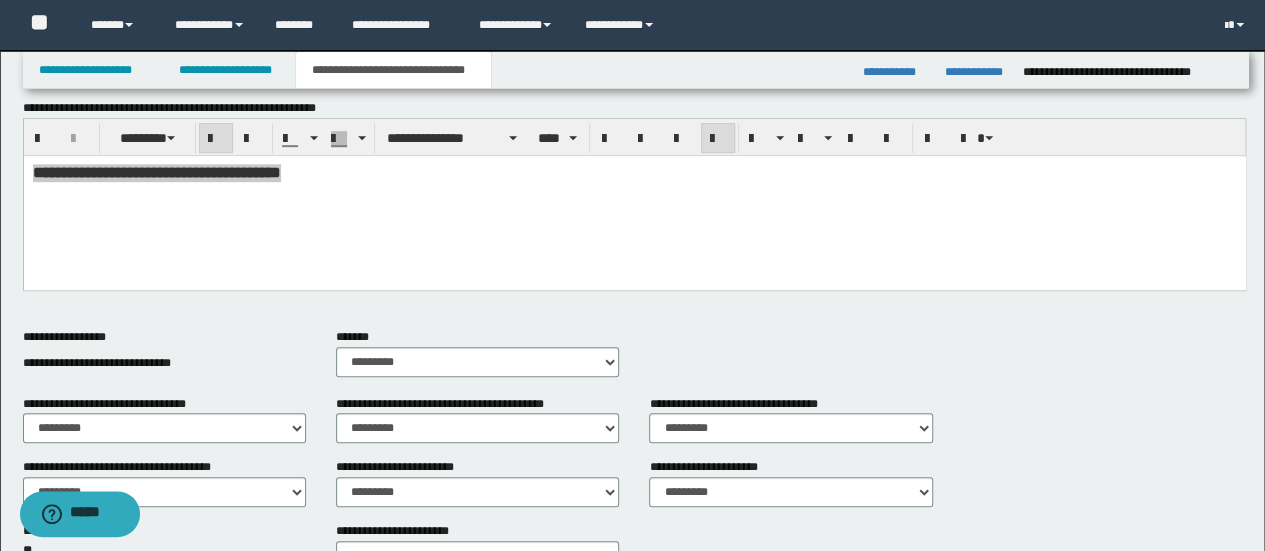scroll, scrollTop: 266, scrollLeft: 0, axis: vertical 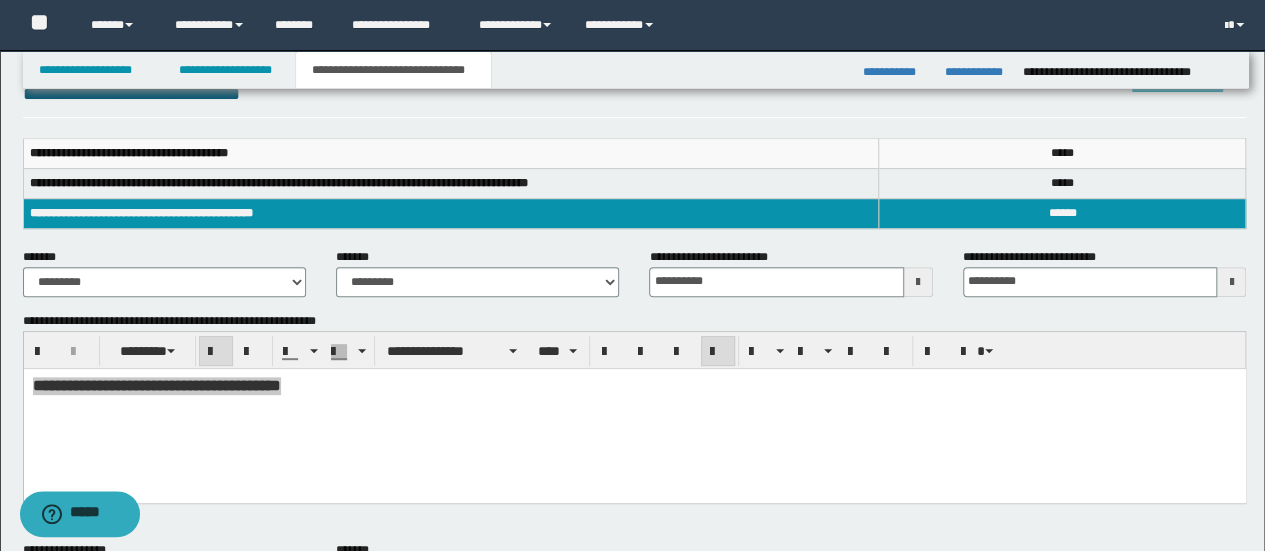 click on "**********" at bounding box center [164, 272] 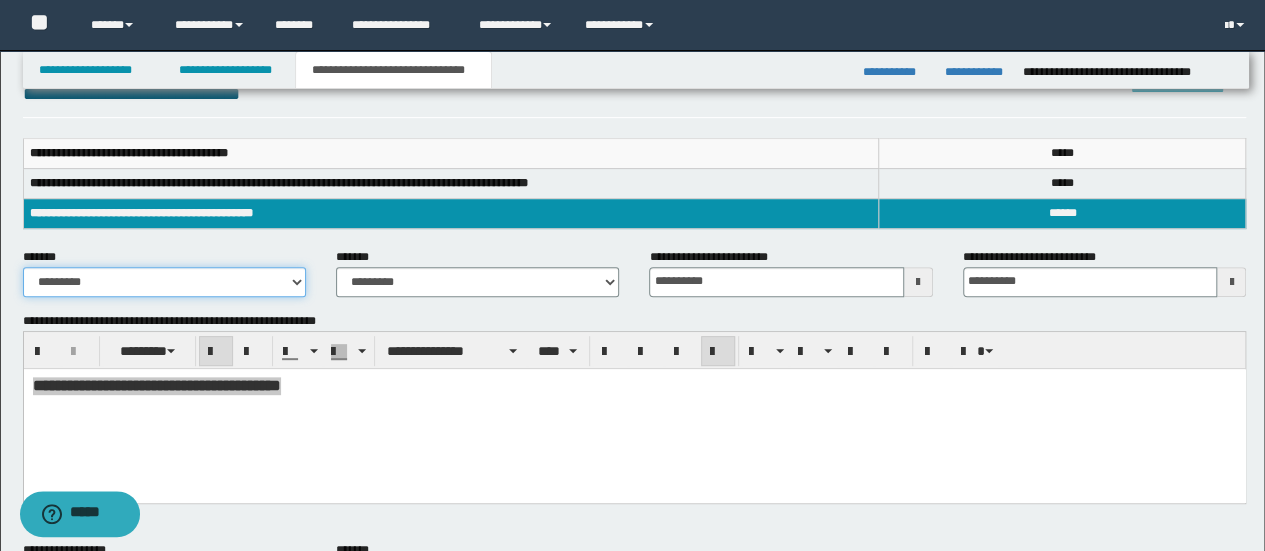click on "**********" at bounding box center (164, 282) 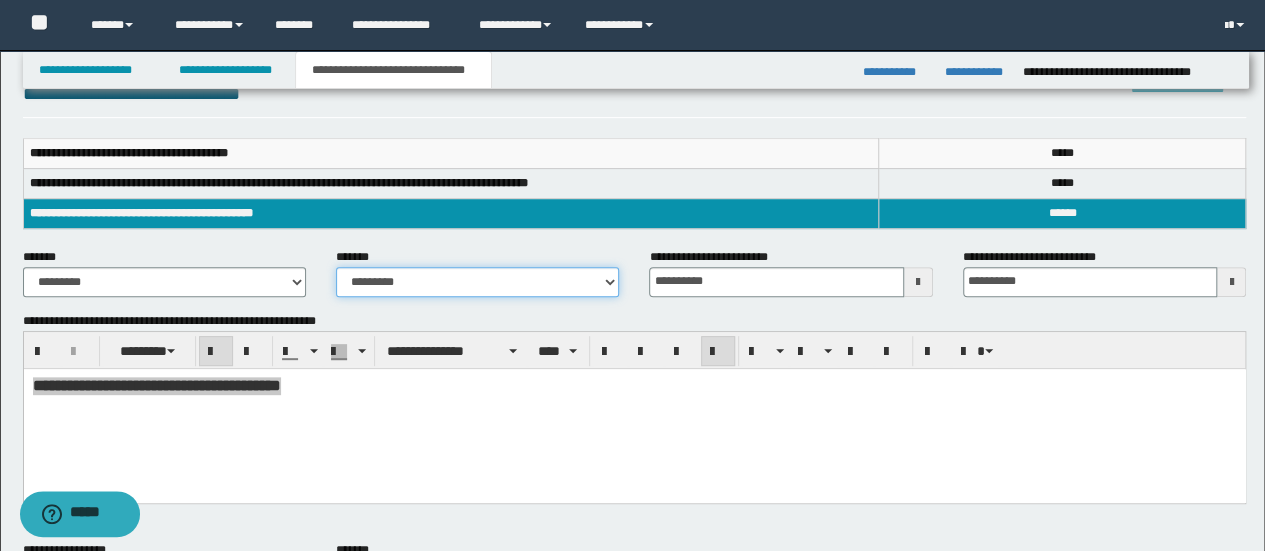 click on "**********" at bounding box center [477, 282] 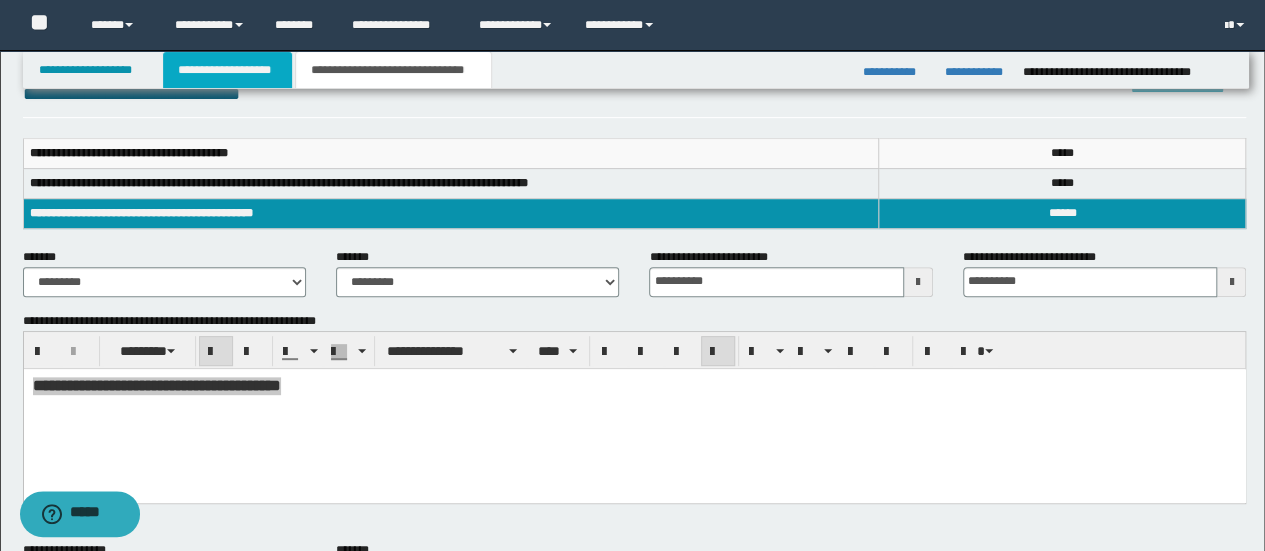 click on "**********" at bounding box center (227, 70) 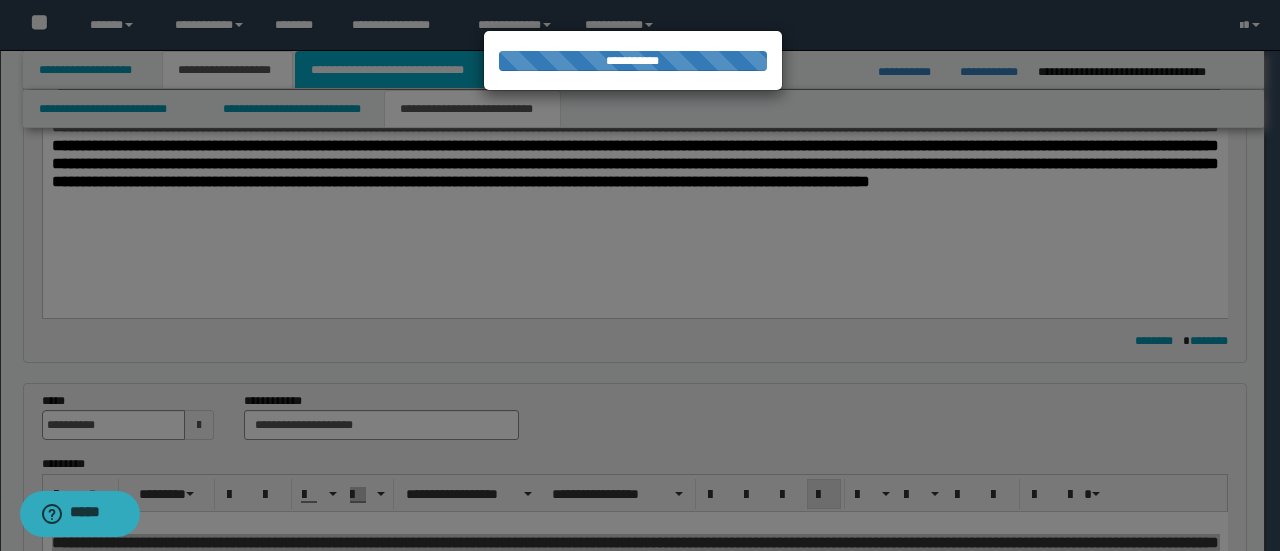 click on "**********" at bounding box center (393, 70) 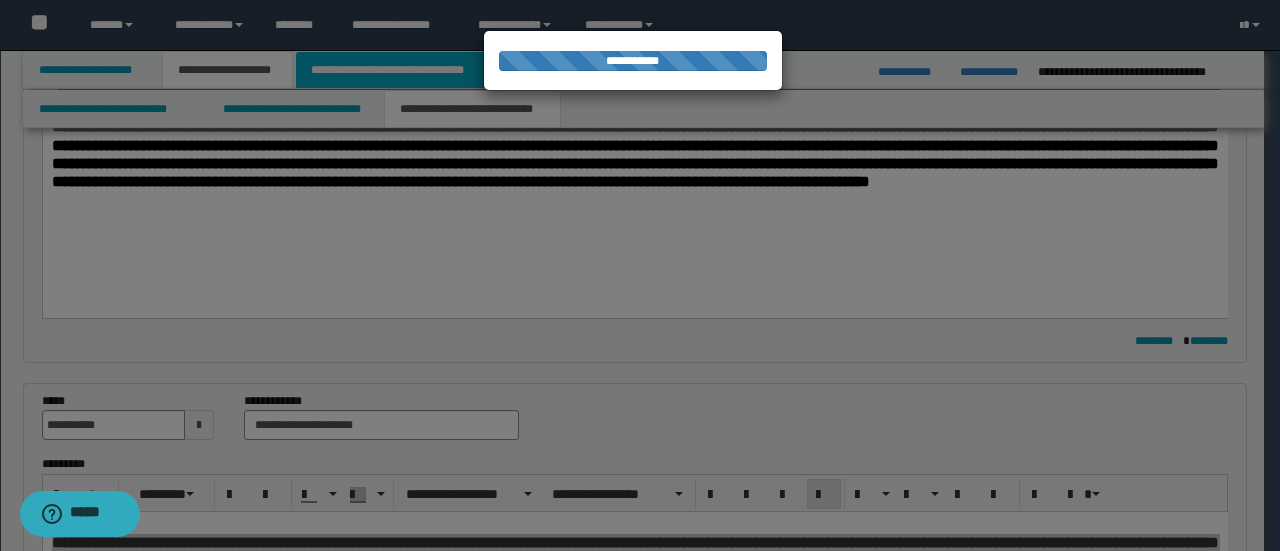 type on "**********" 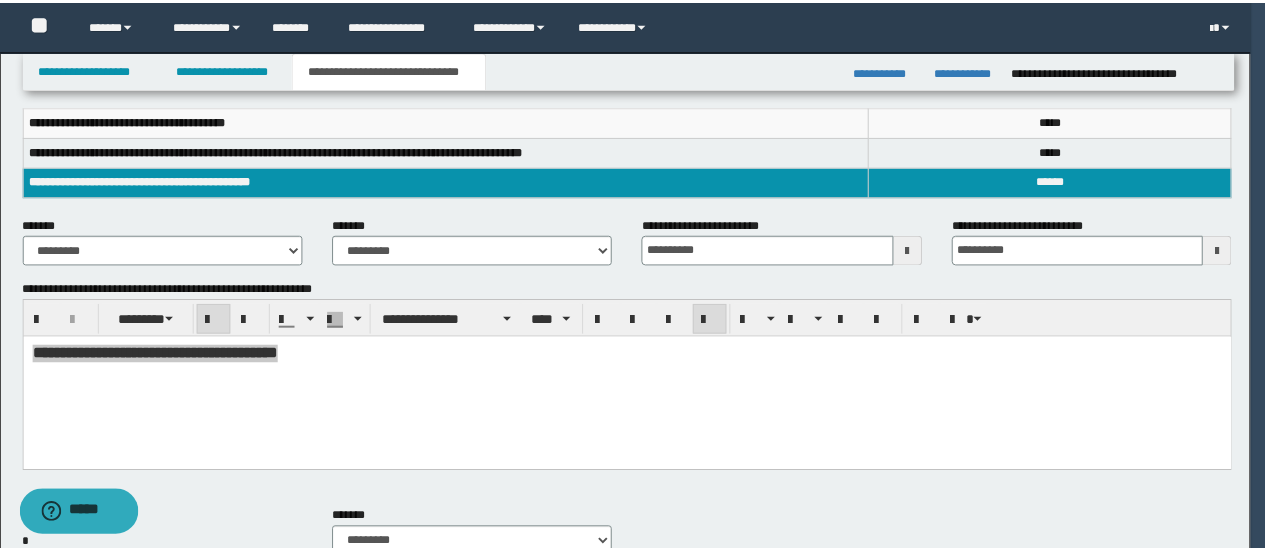 scroll, scrollTop: 266, scrollLeft: 0, axis: vertical 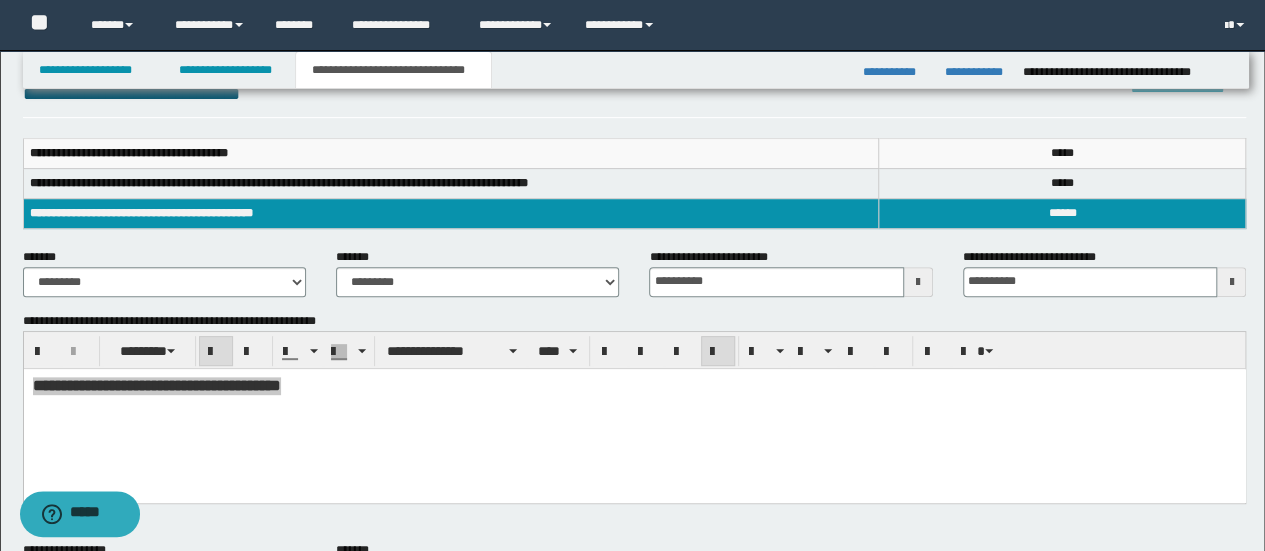 click on "**********" at bounding box center (393, 70) 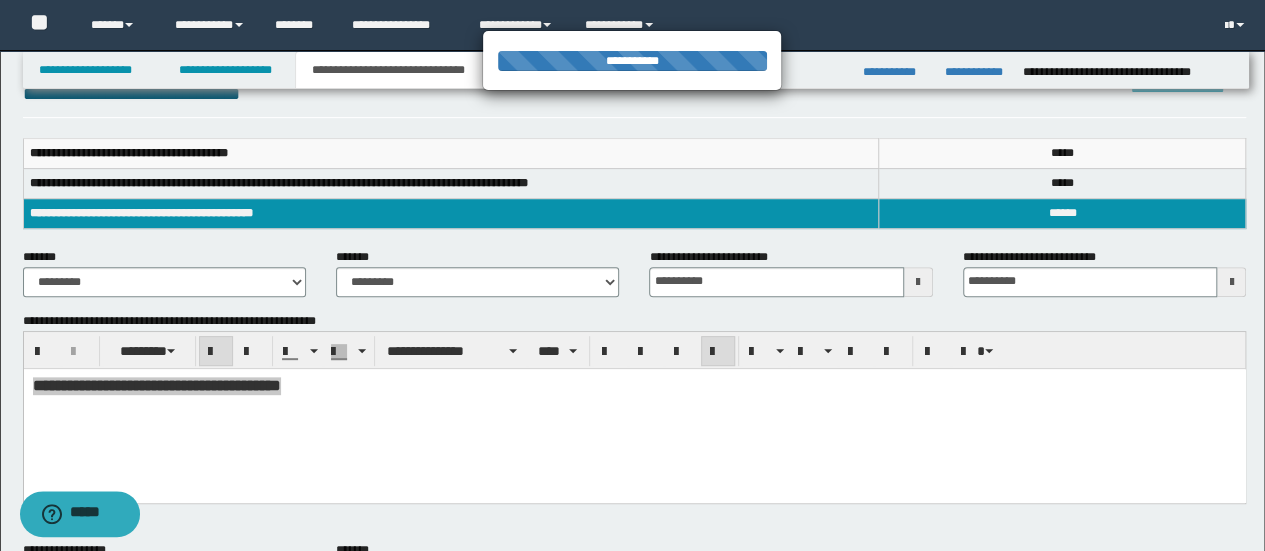 click at bounding box center (632, 275) 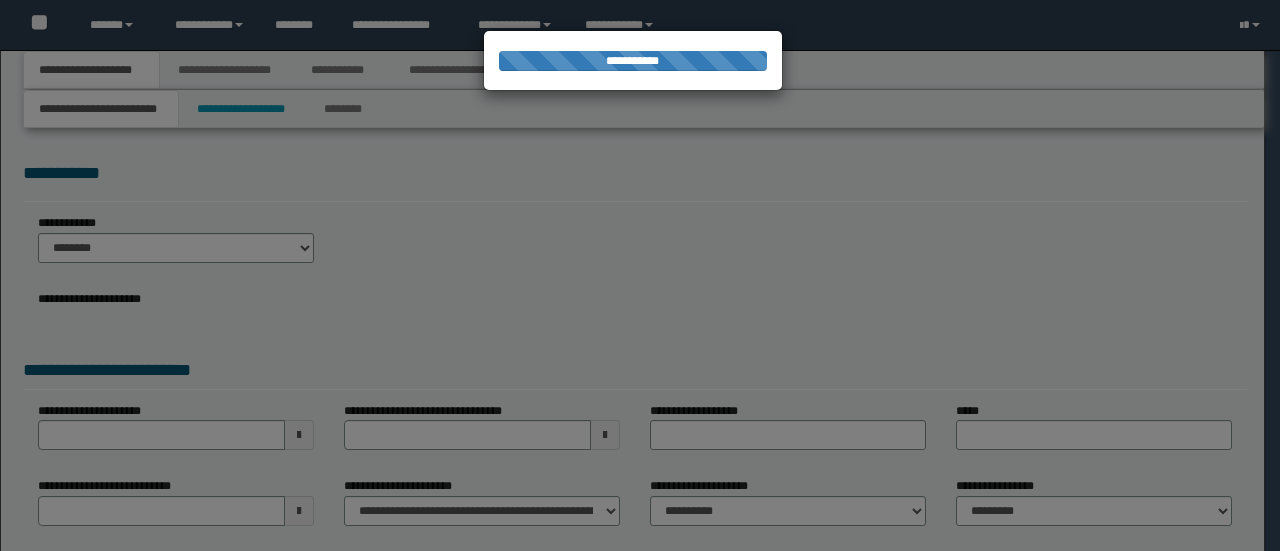 scroll, scrollTop: 0, scrollLeft: 0, axis: both 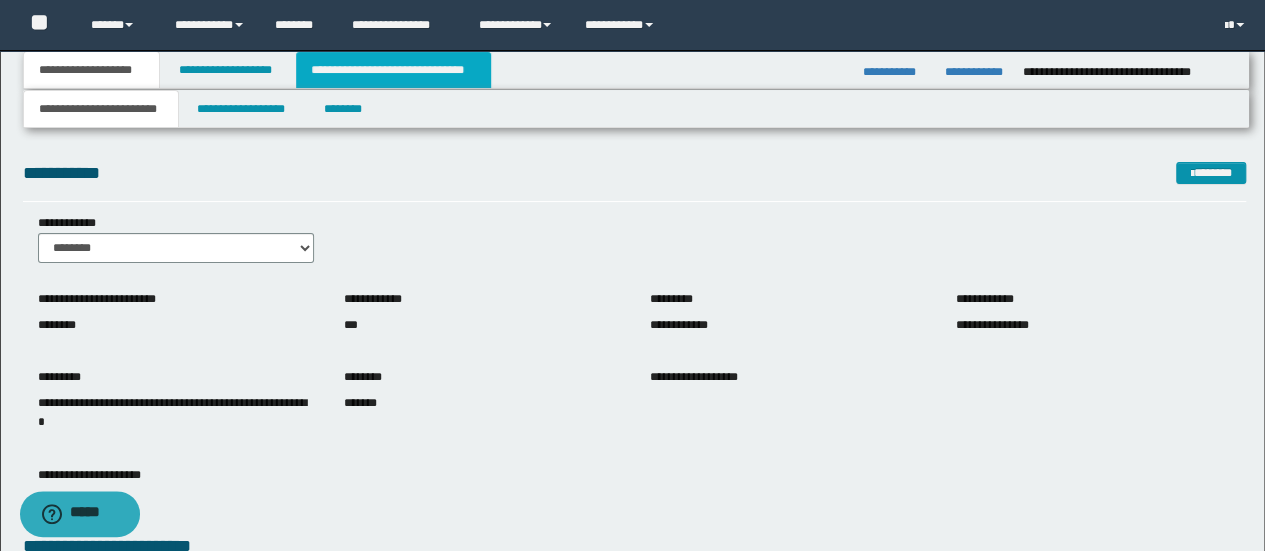 click on "**********" at bounding box center [393, 70] 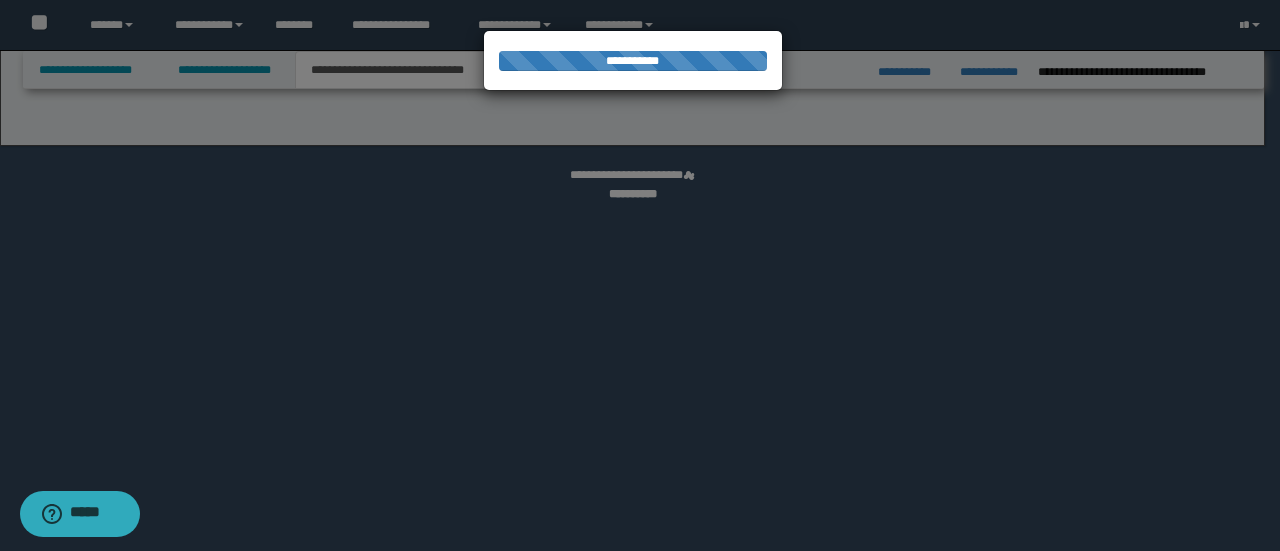 select on "*" 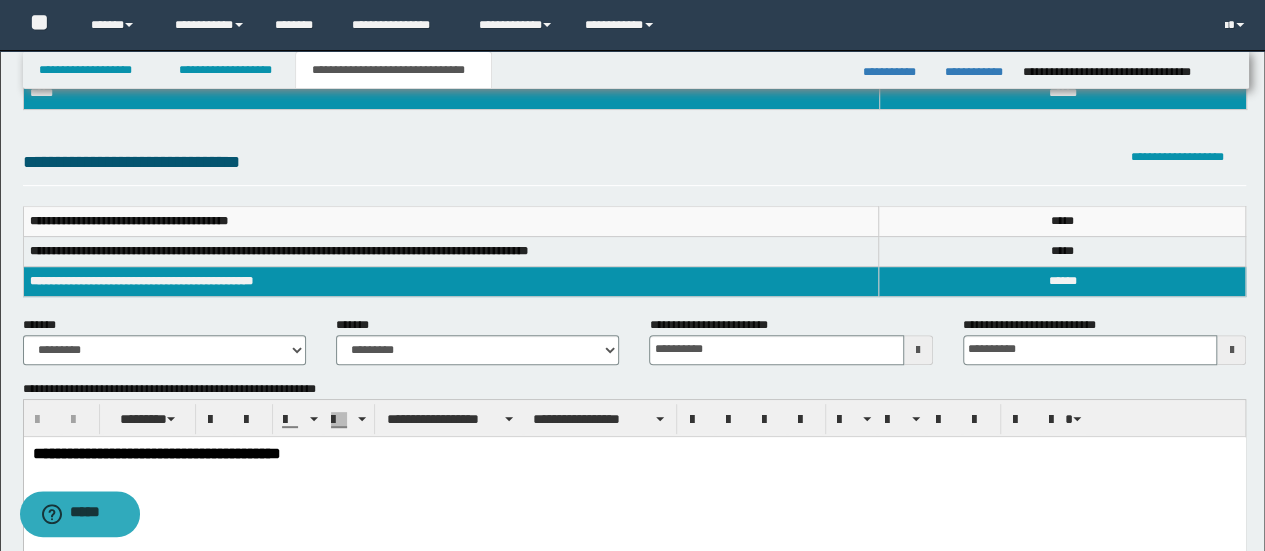 scroll, scrollTop: 266, scrollLeft: 0, axis: vertical 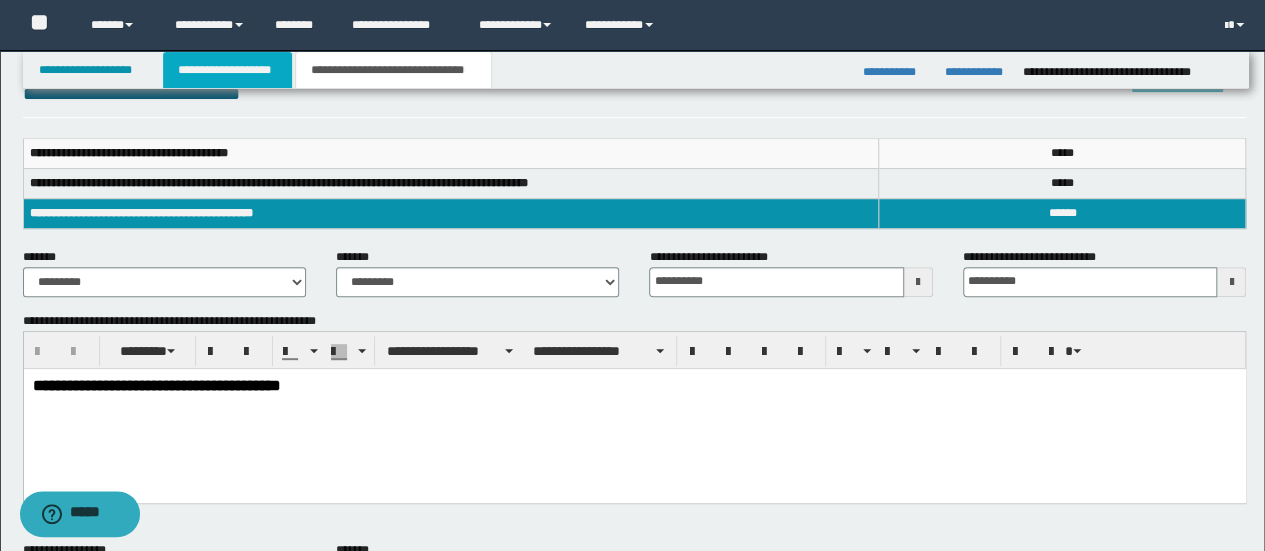 click on "**********" at bounding box center [227, 70] 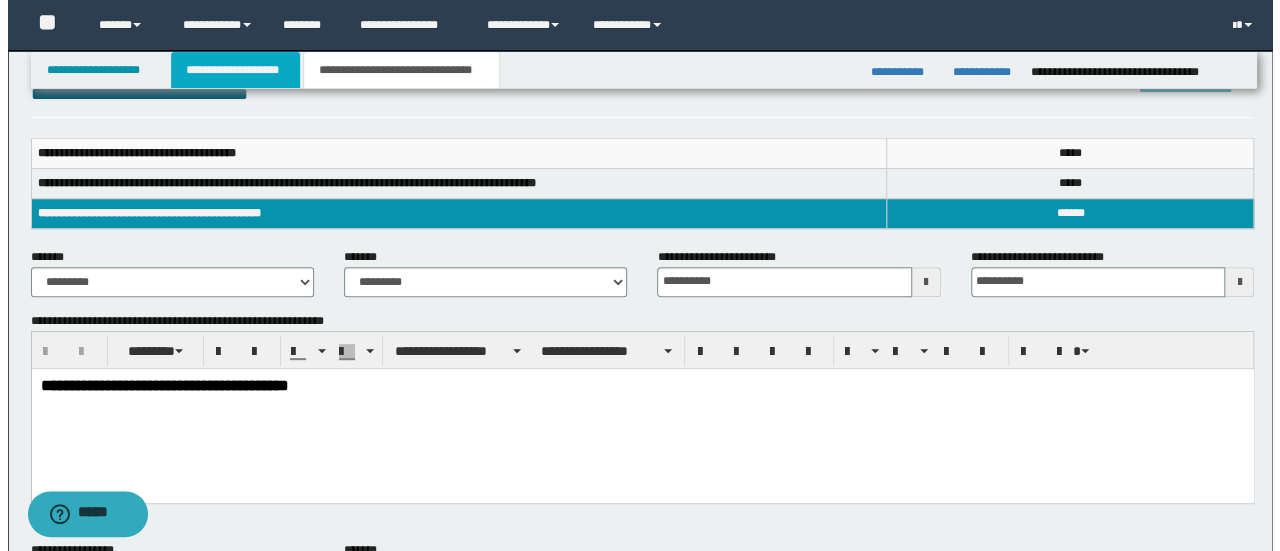 scroll, scrollTop: 0, scrollLeft: 0, axis: both 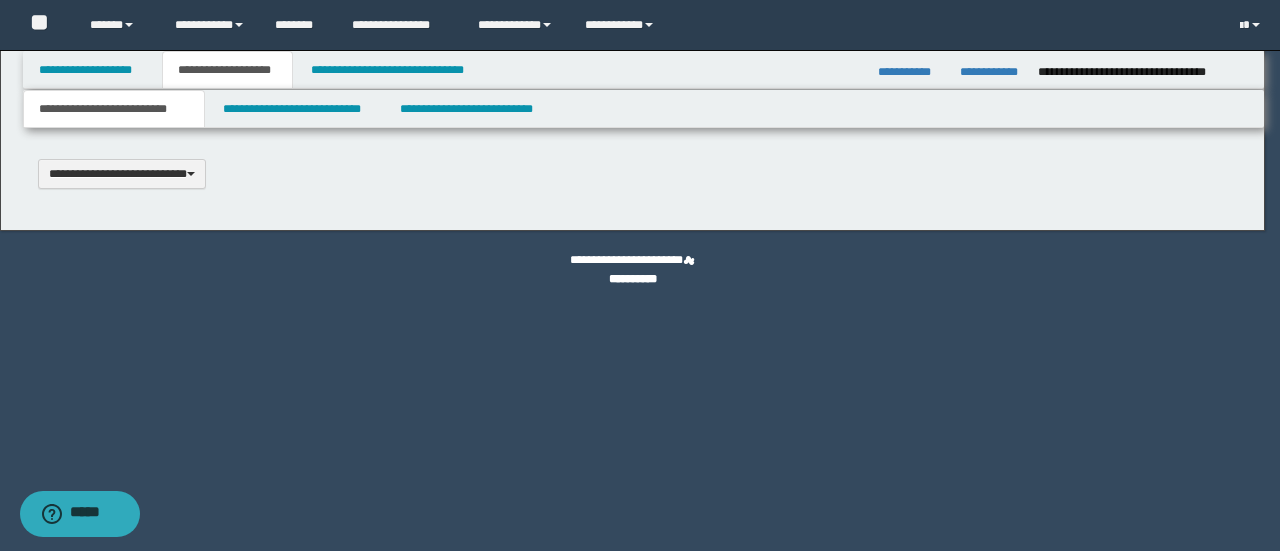 type 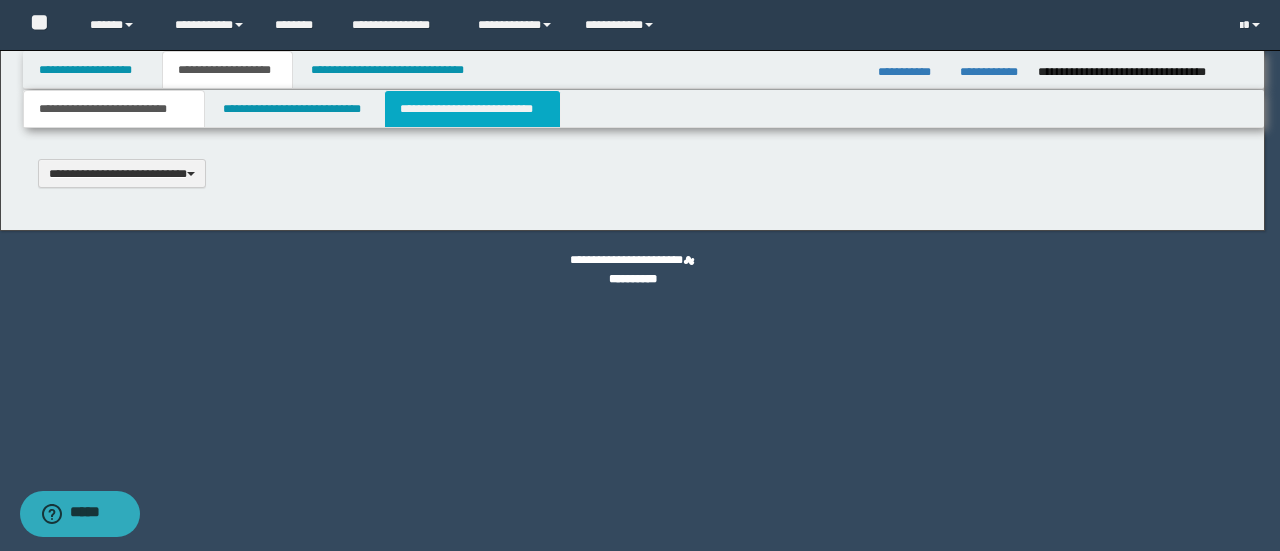 scroll, scrollTop: 0, scrollLeft: 0, axis: both 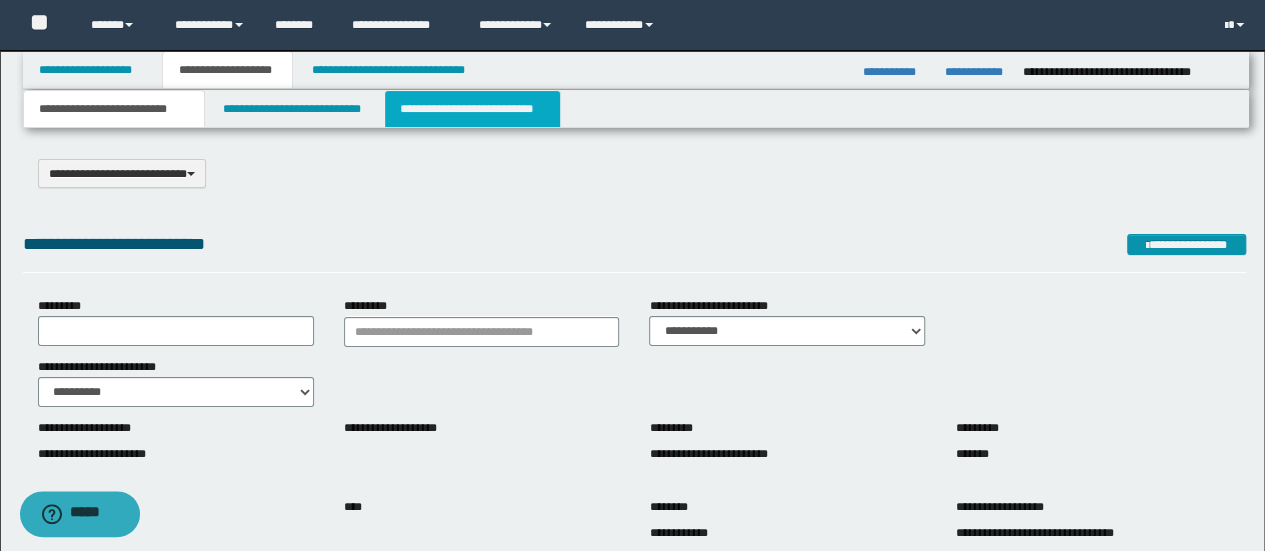 click on "**********" at bounding box center (472, 109) 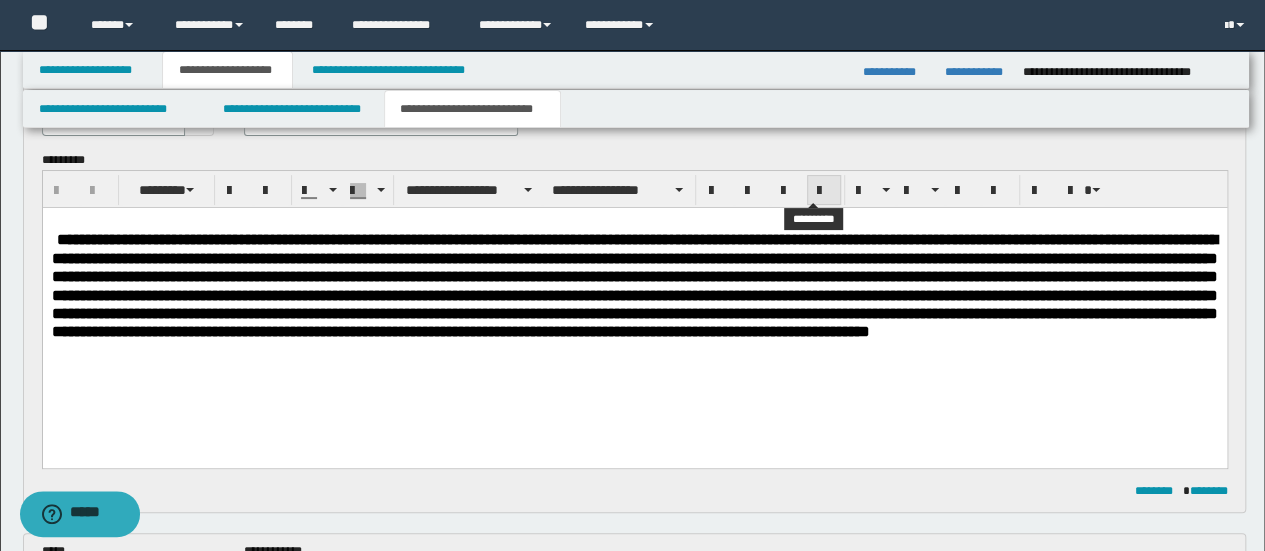 scroll, scrollTop: 0, scrollLeft: 0, axis: both 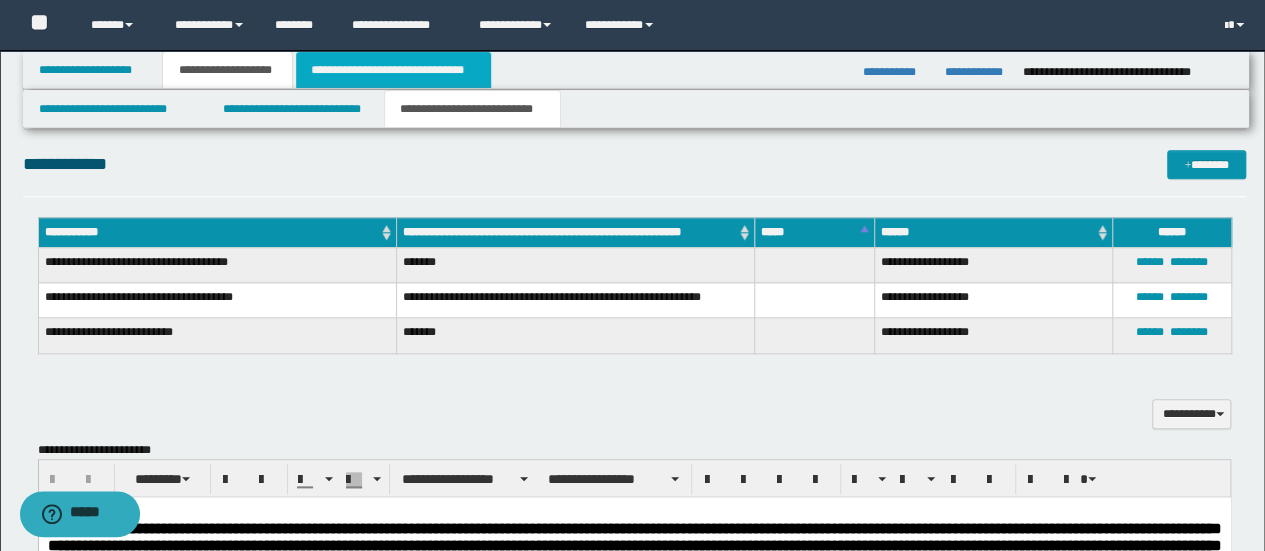 click on "**********" at bounding box center [393, 70] 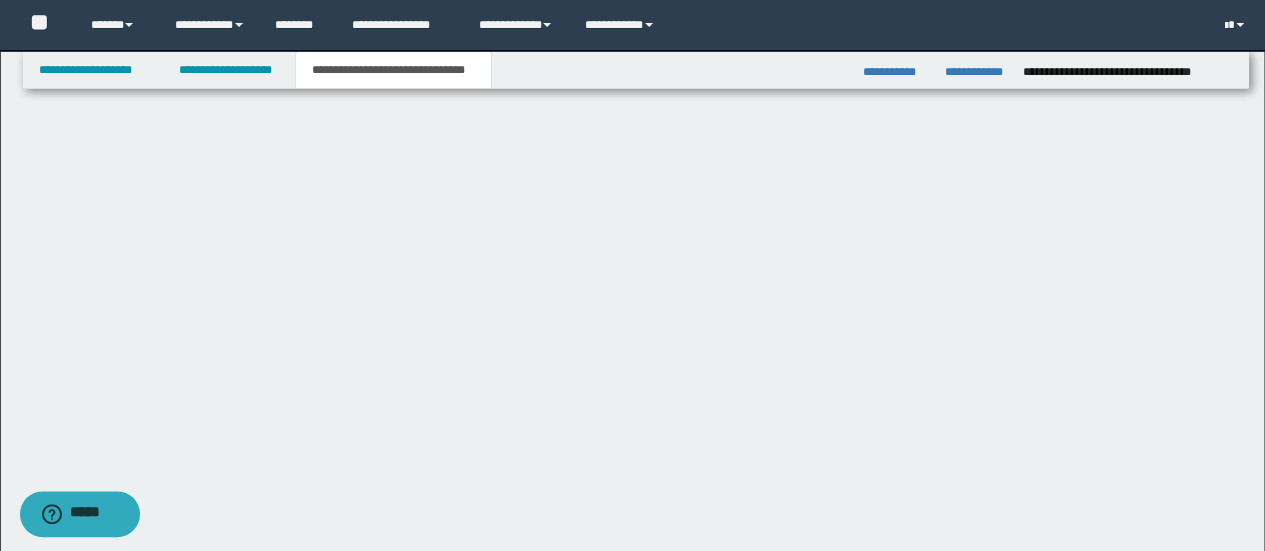 type on "**********" 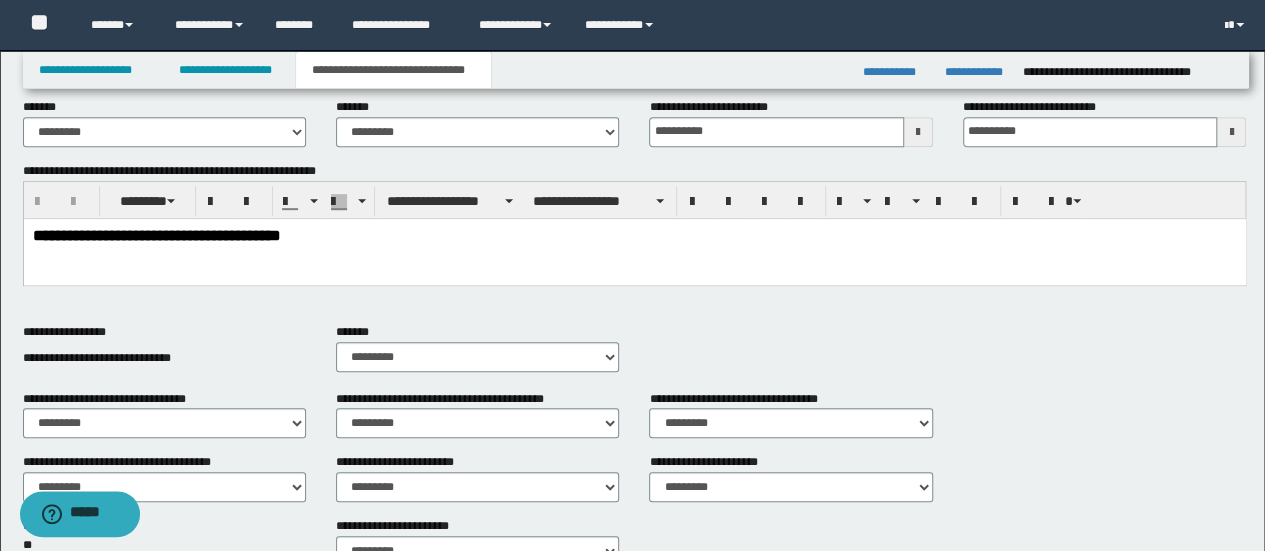 scroll, scrollTop: 819, scrollLeft: 0, axis: vertical 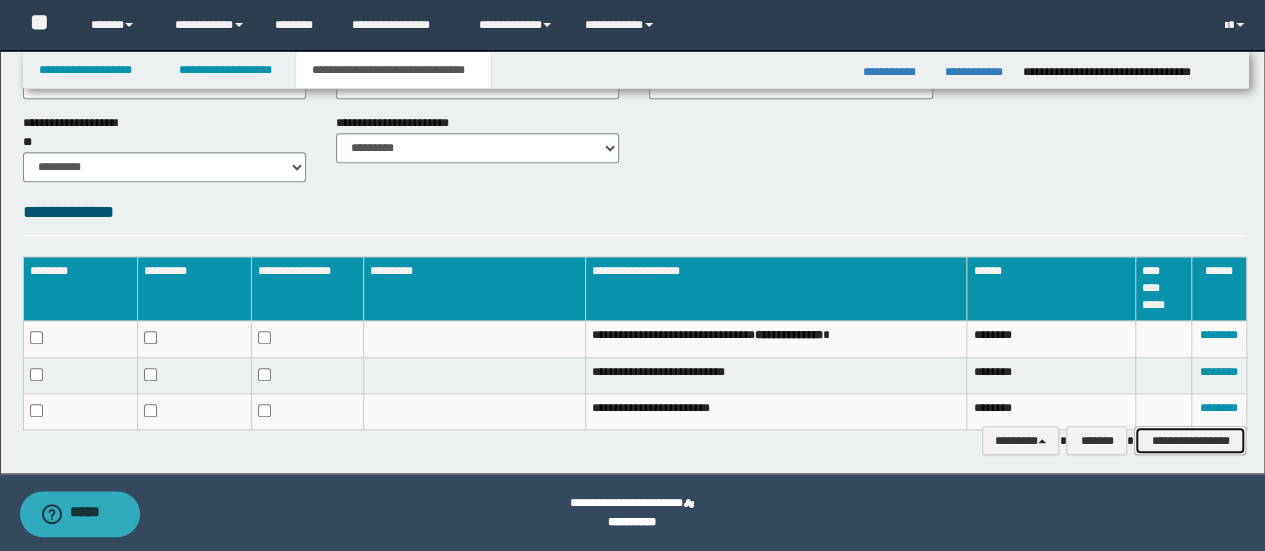 click on "**********" at bounding box center (1190, 440) 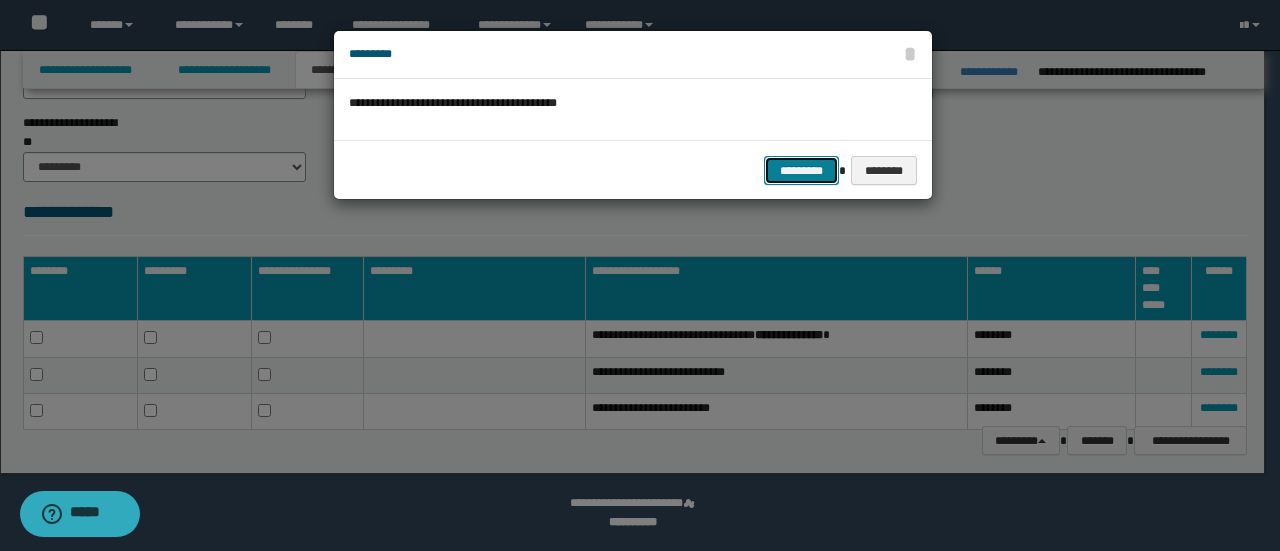 click on "*********" at bounding box center [801, 170] 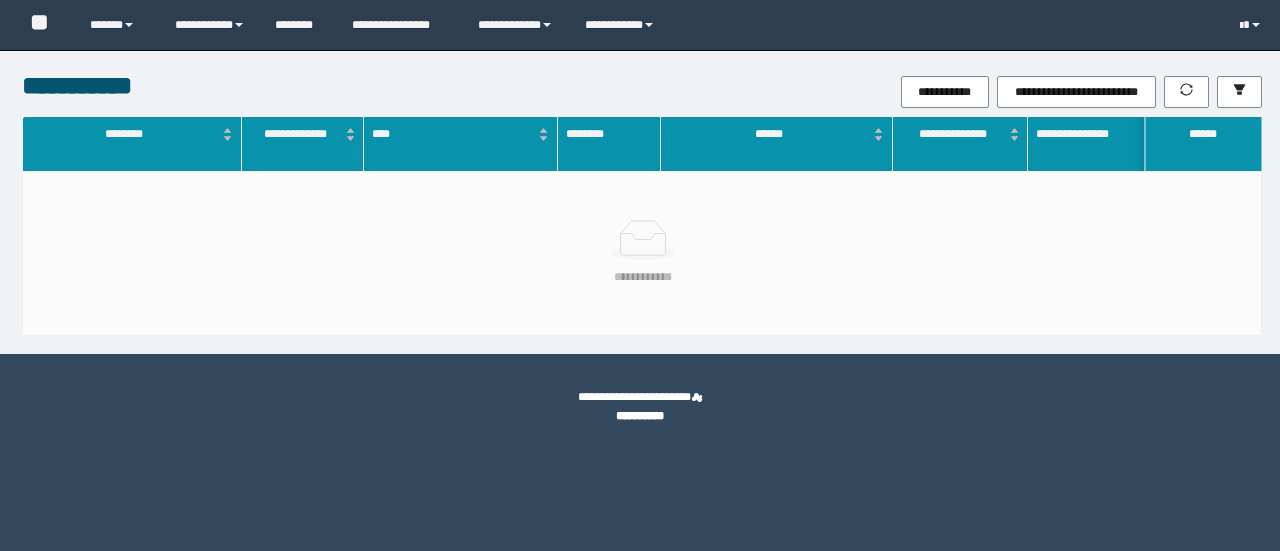 scroll, scrollTop: 0, scrollLeft: 0, axis: both 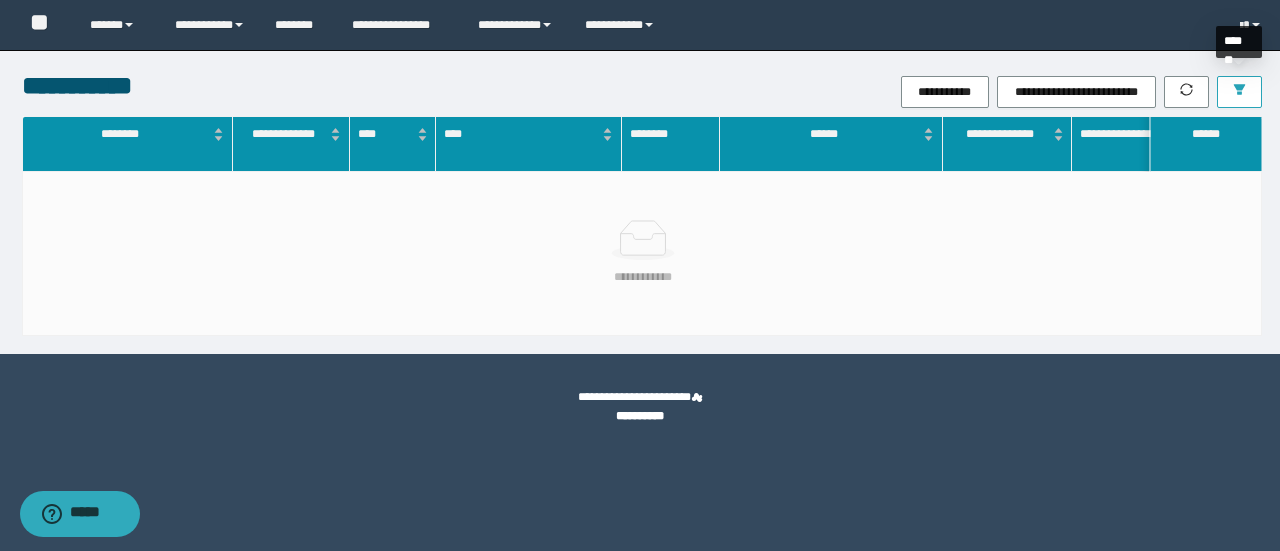 click 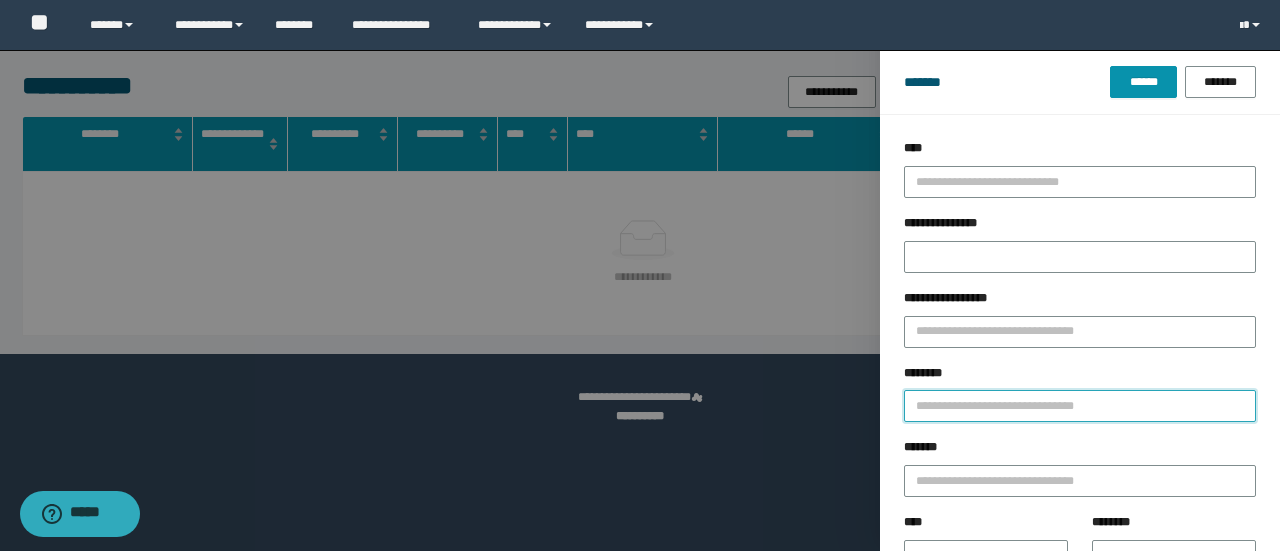 click on "********" at bounding box center (1080, 406) 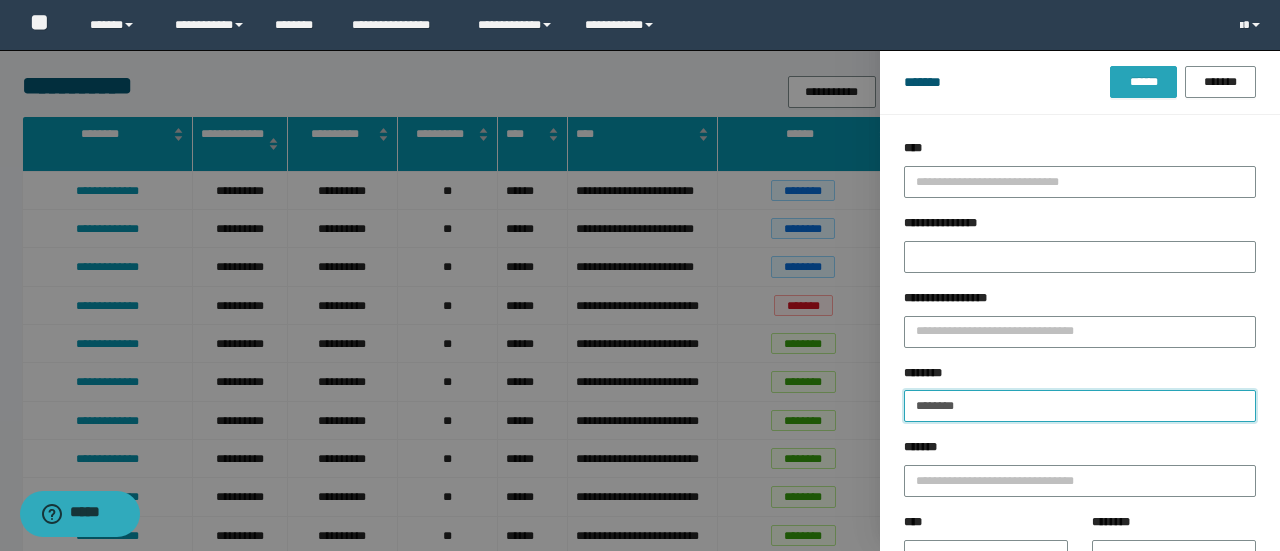 type on "********" 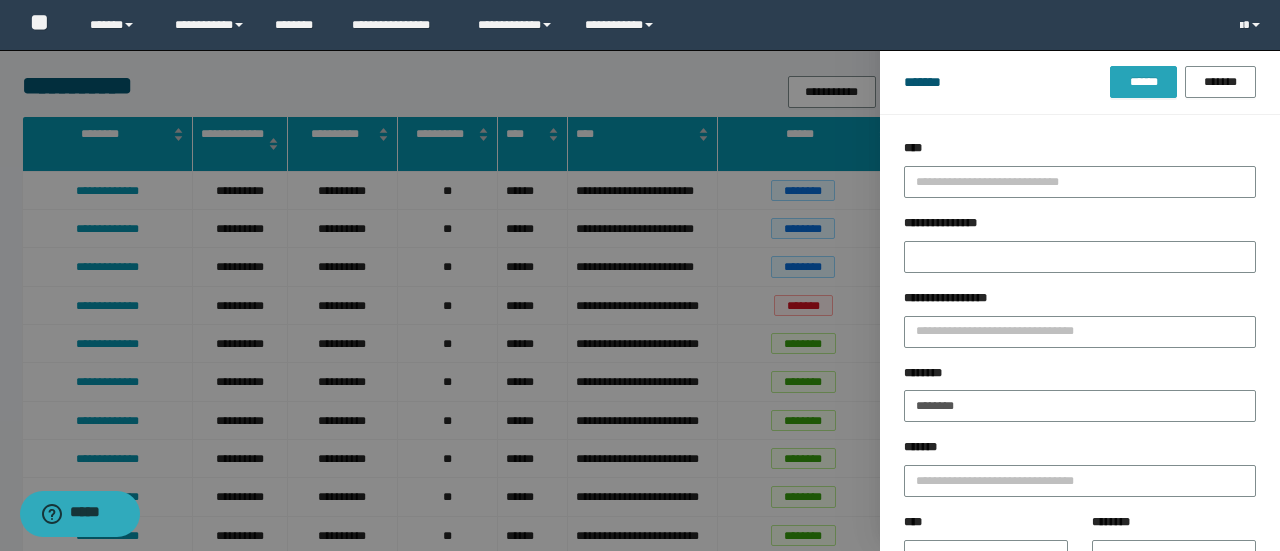 click on "******" at bounding box center (1143, 82) 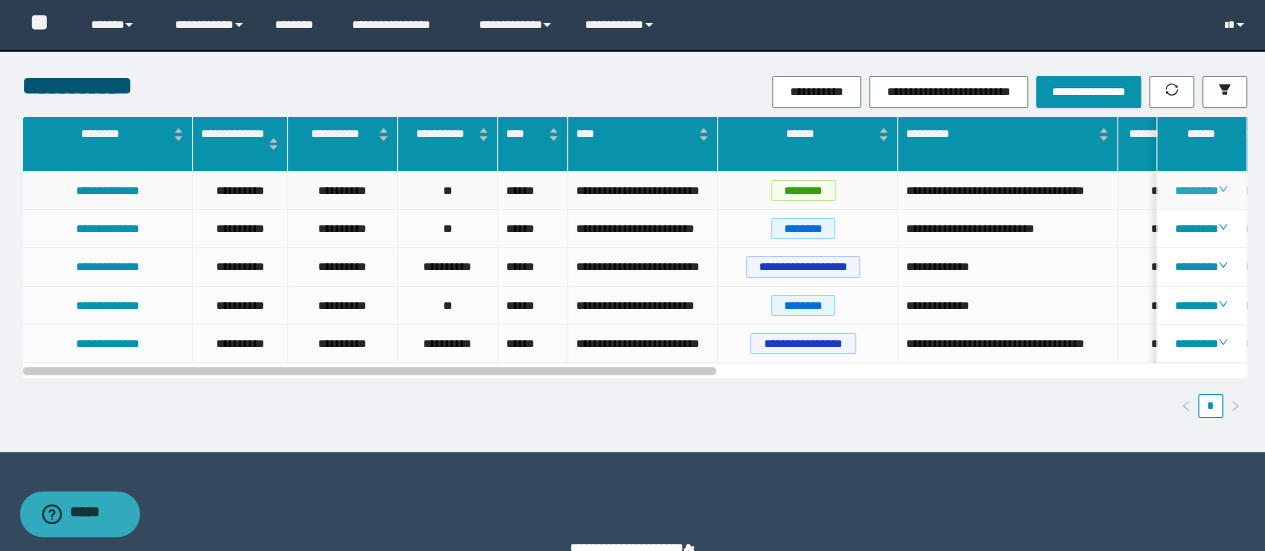 click on "********" at bounding box center [1201, 191] 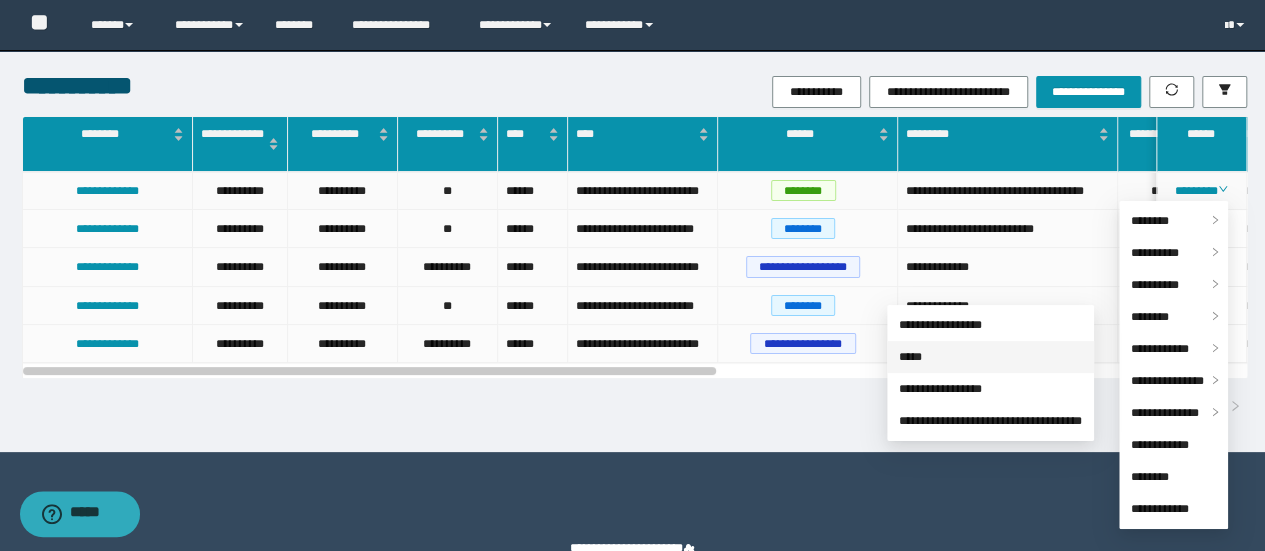 click on "*****" at bounding box center [910, 357] 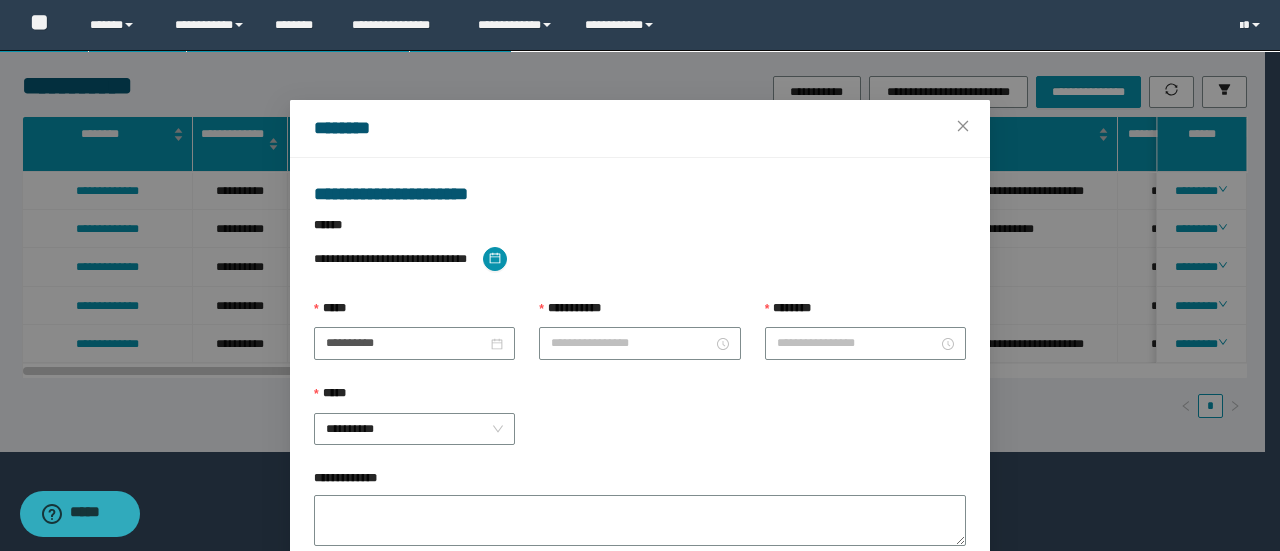 type on "**********" 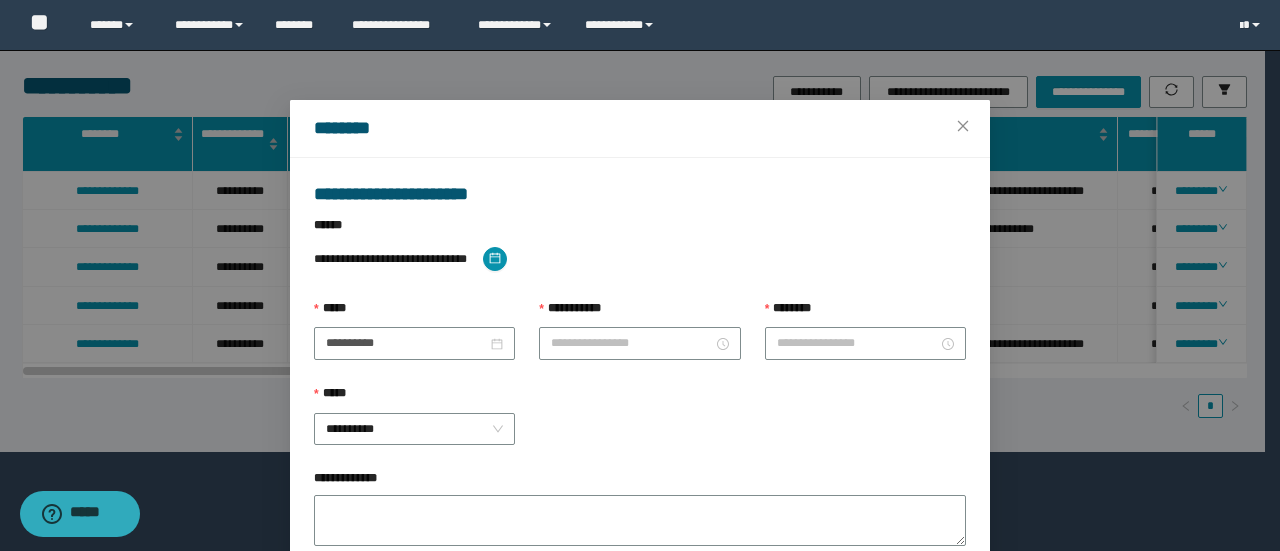 type on "**********" 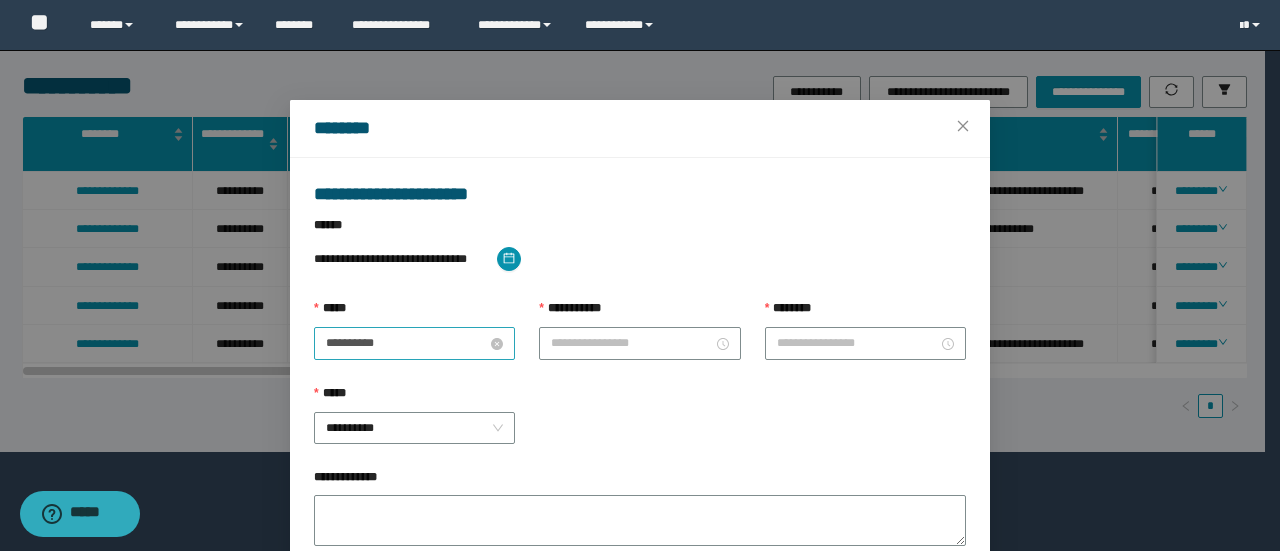 click on "**********" at bounding box center [406, 343] 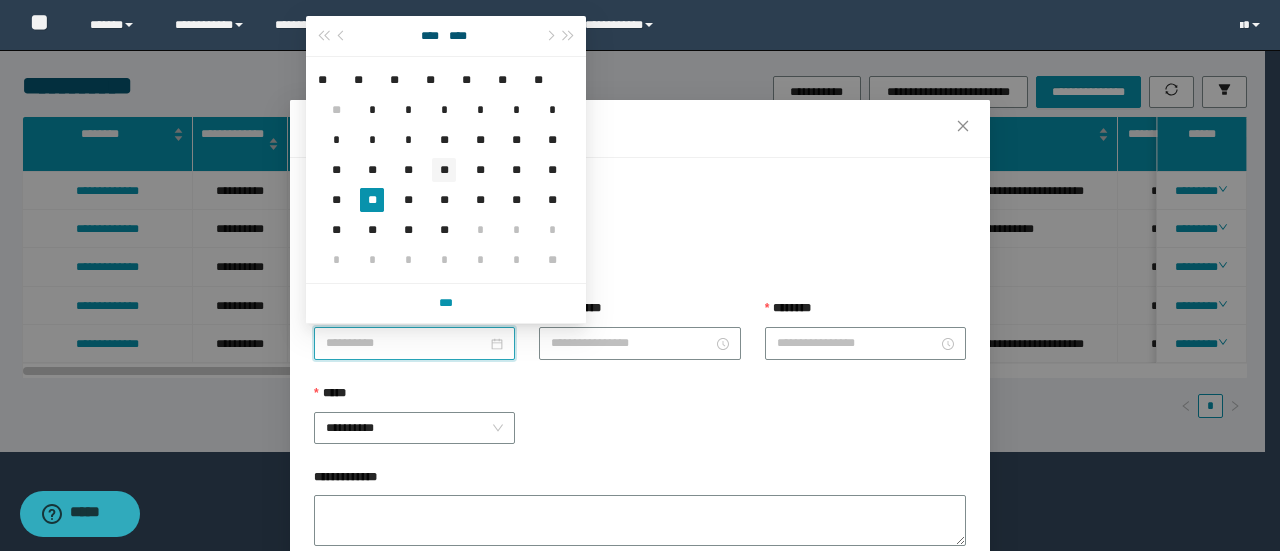 type on "**********" 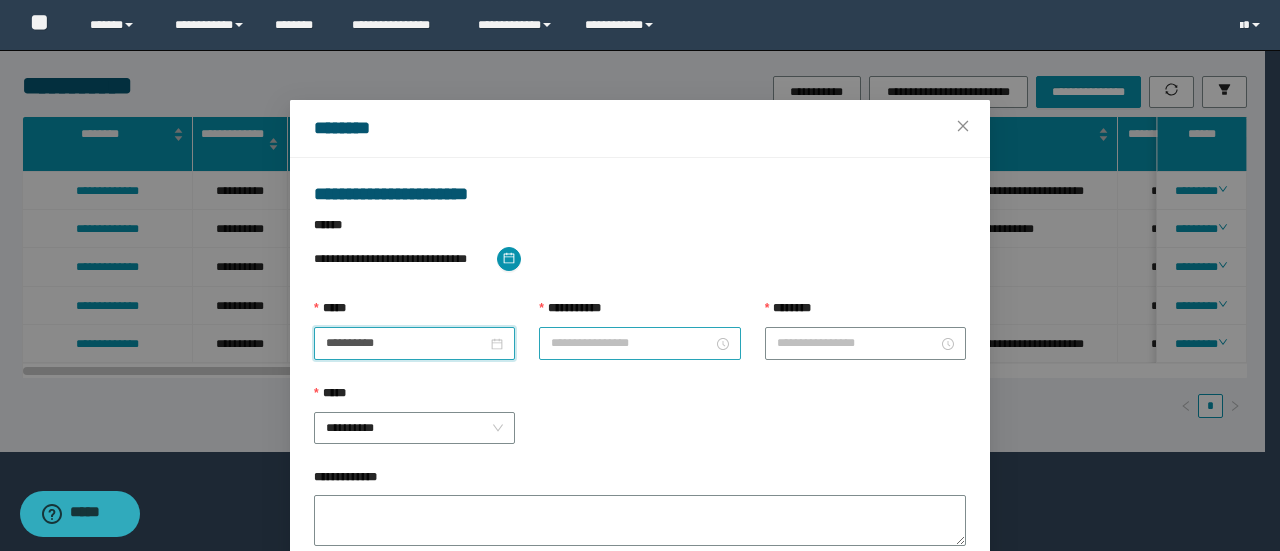 click on "**********" at bounding box center [631, 343] 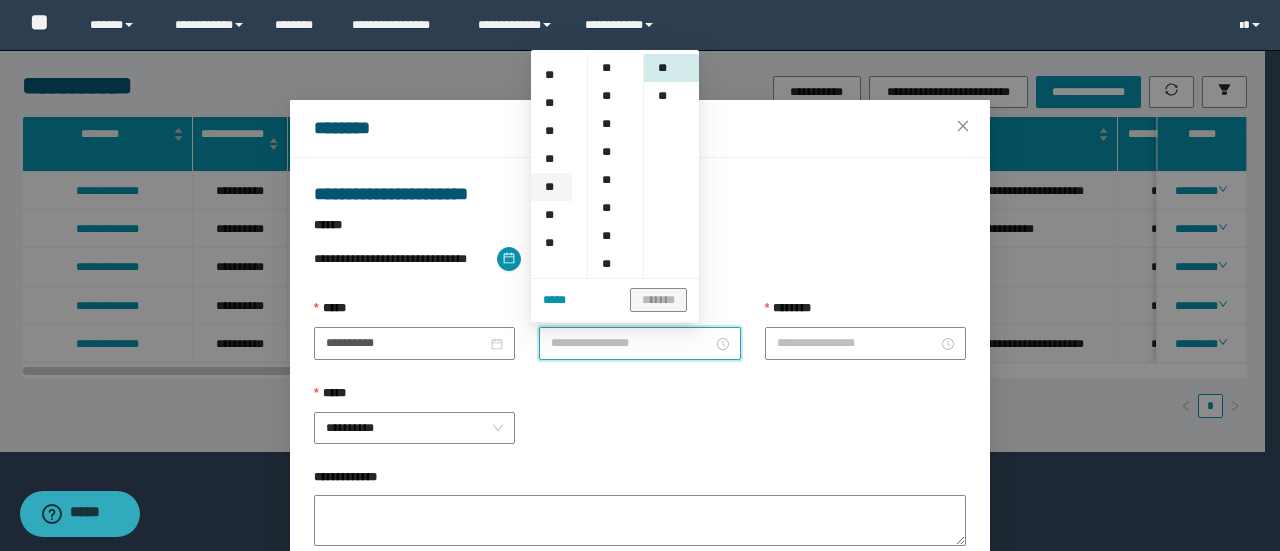 click on "**" at bounding box center [551, 187] 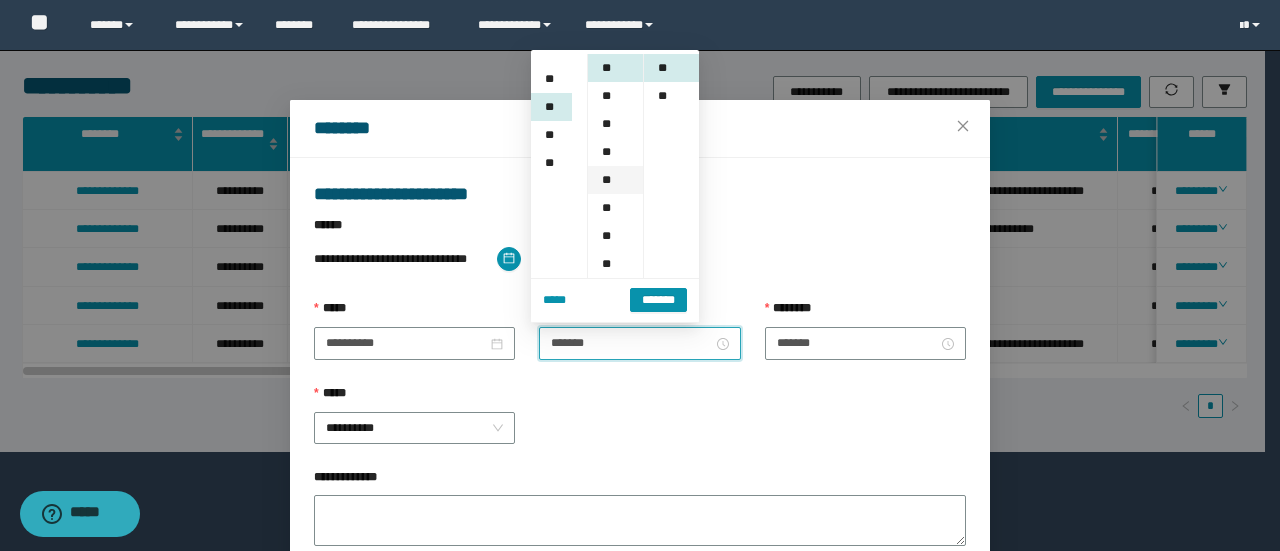 scroll, scrollTop: 252, scrollLeft: 0, axis: vertical 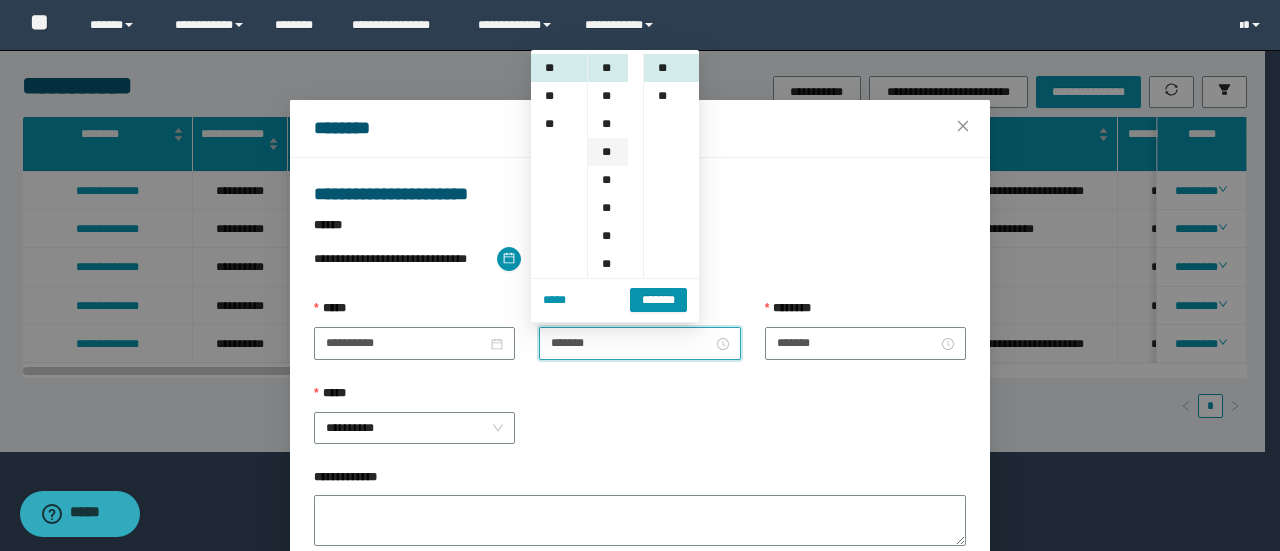 click on "**" at bounding box center [608, 152] 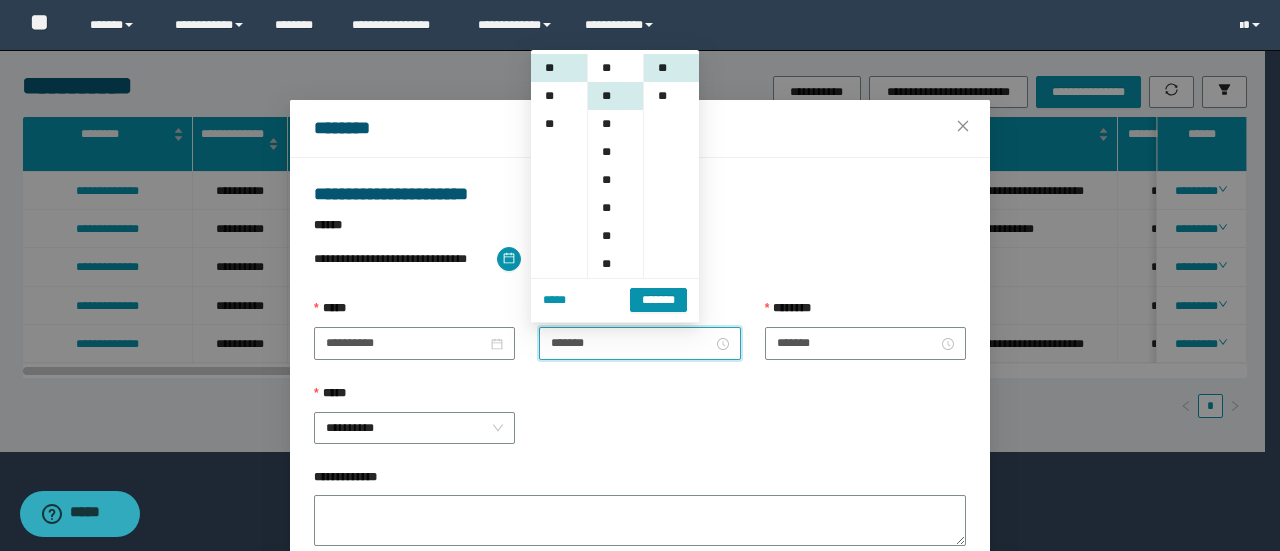 scroll, scrollTop: 84, scrollLeft: 0, axis: vertical 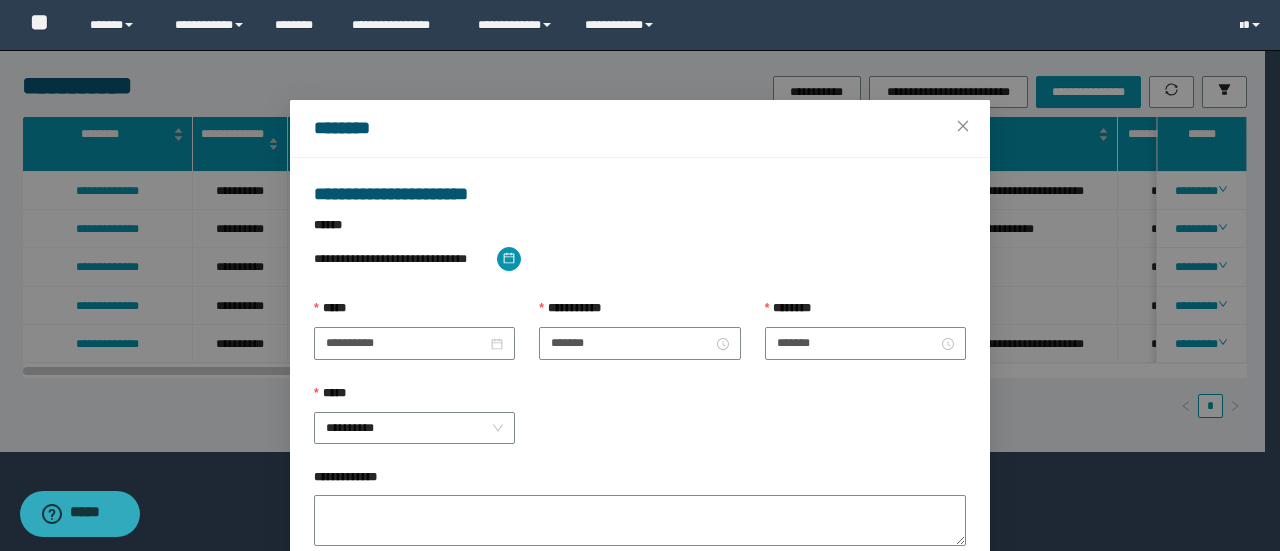 drag, startPoint x: 725, startPoint y: 455, endPoint x: 728, endPoint y: 443, distance: 12.369317 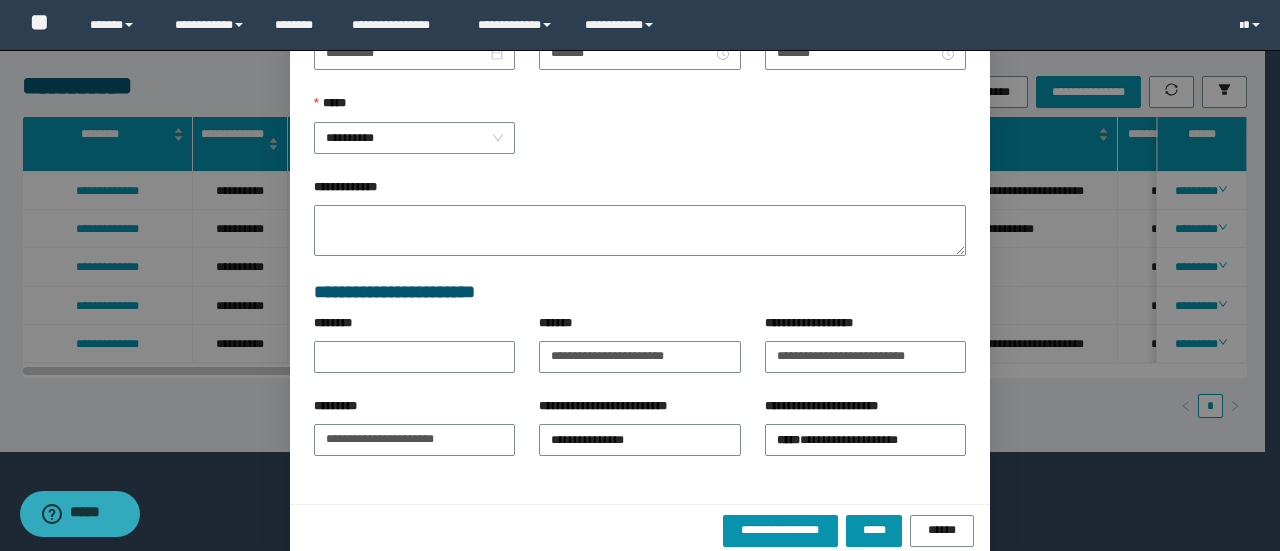 scroll, scrollTop: 316, scrollLeft: 0, axis: vertical 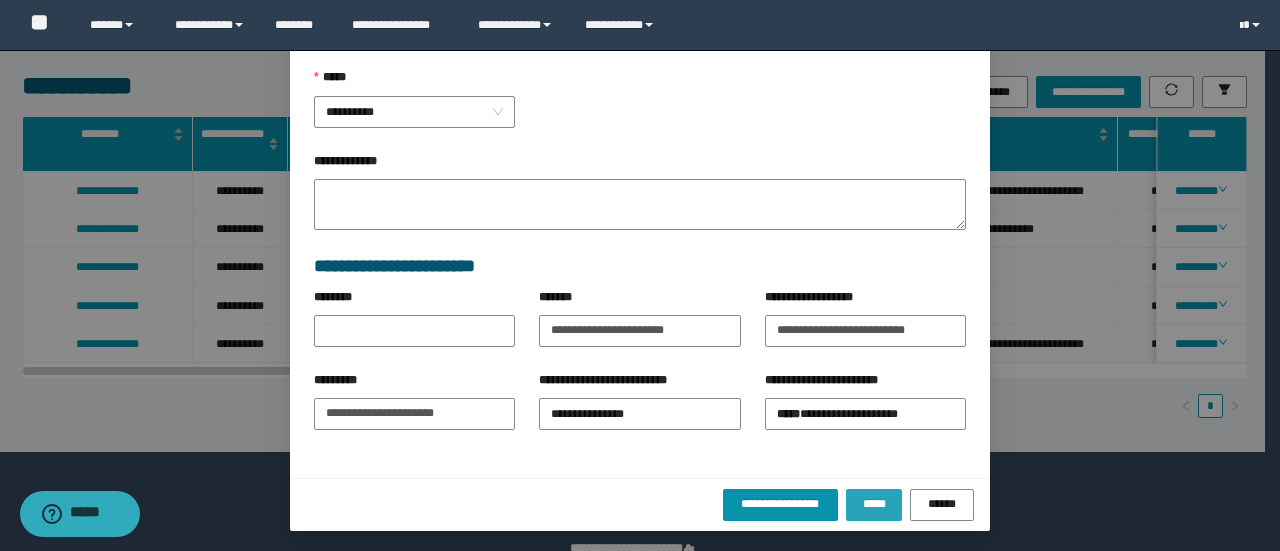 click on "*****" at bounding box center (874, 504) 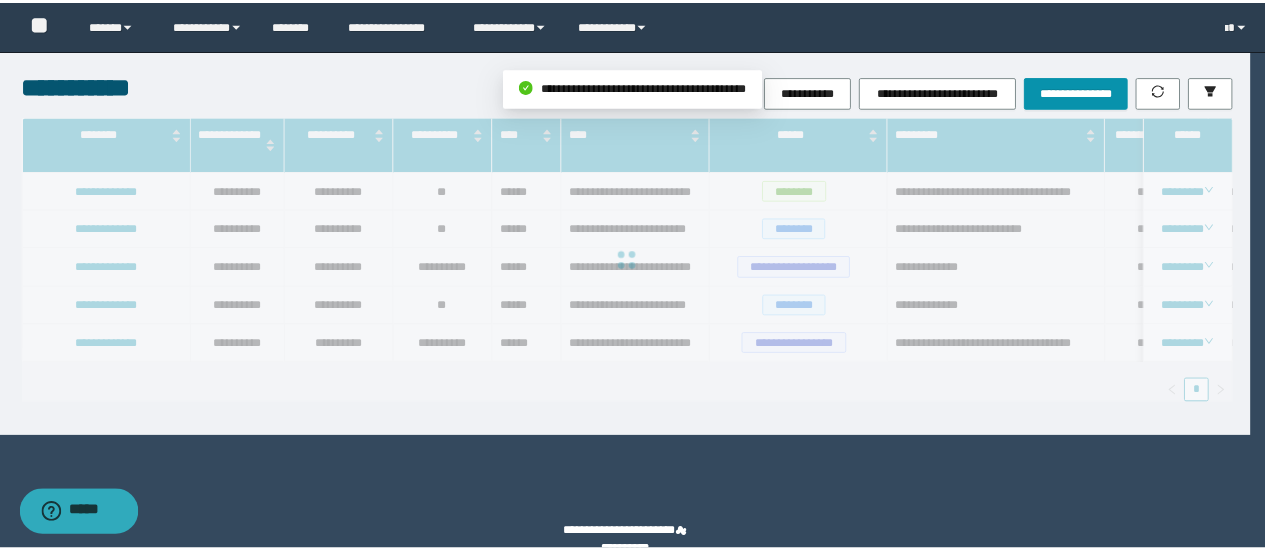 scroll, scrollTop: 216, scrollLeft: 0, axis: vertical 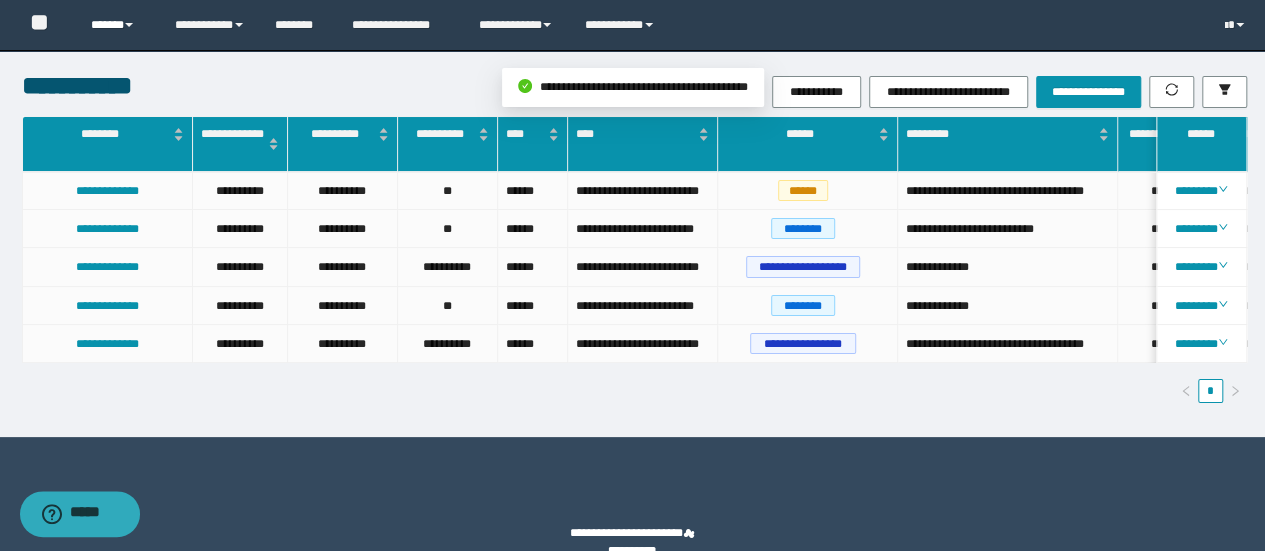 click on "******" at bounding box center (117, 25) 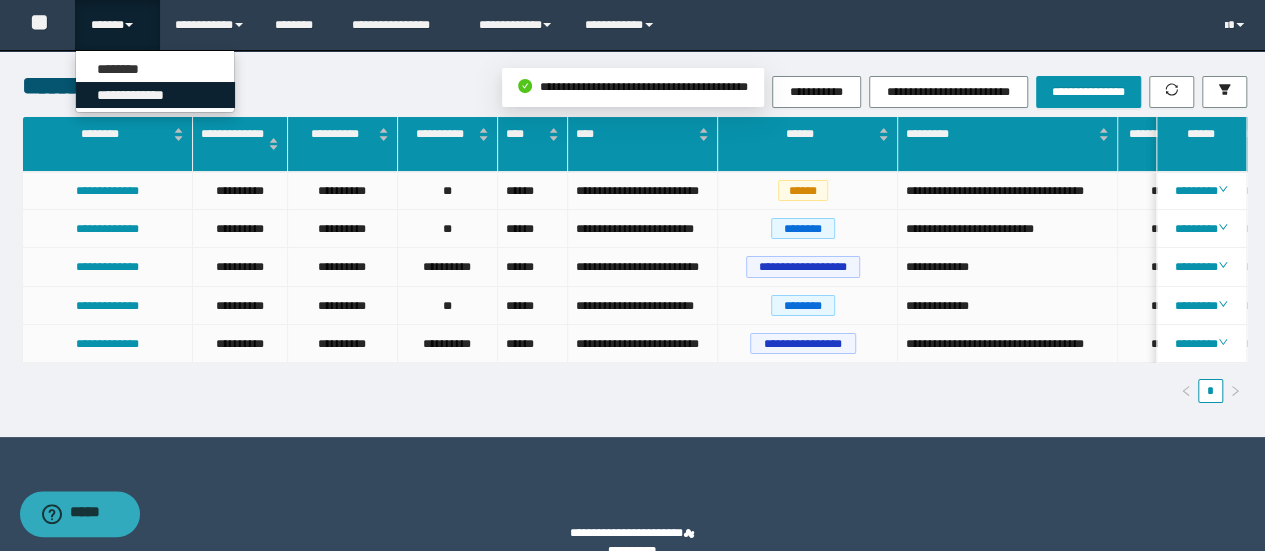 click on "**********" at bounding box center [155, 95] 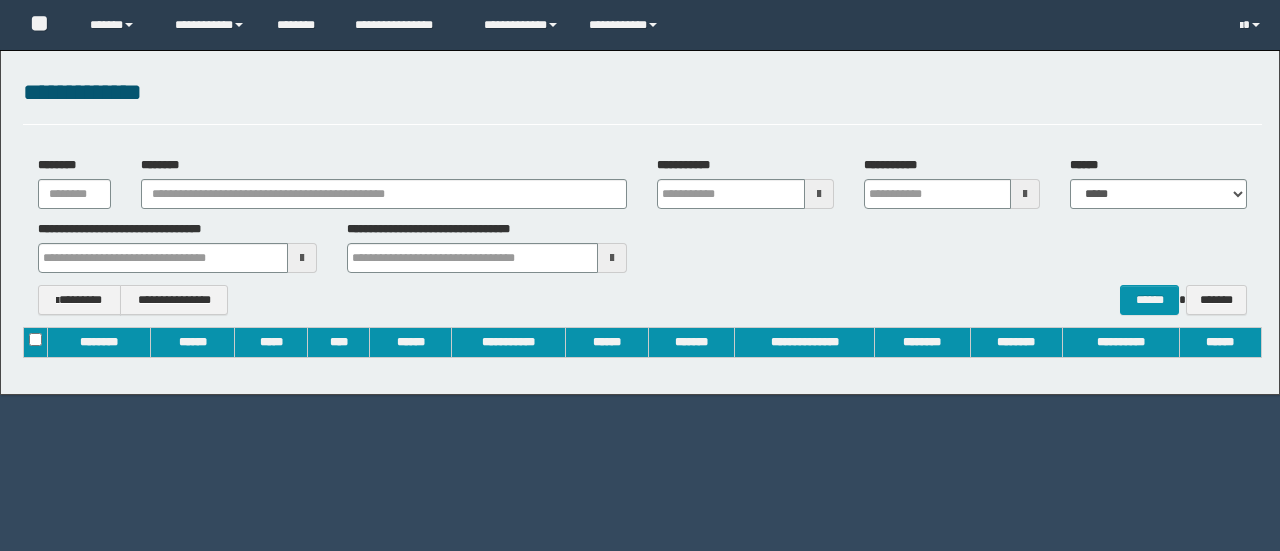 scroll, scrollTop: 0, scrollLeft: 0, axis: both 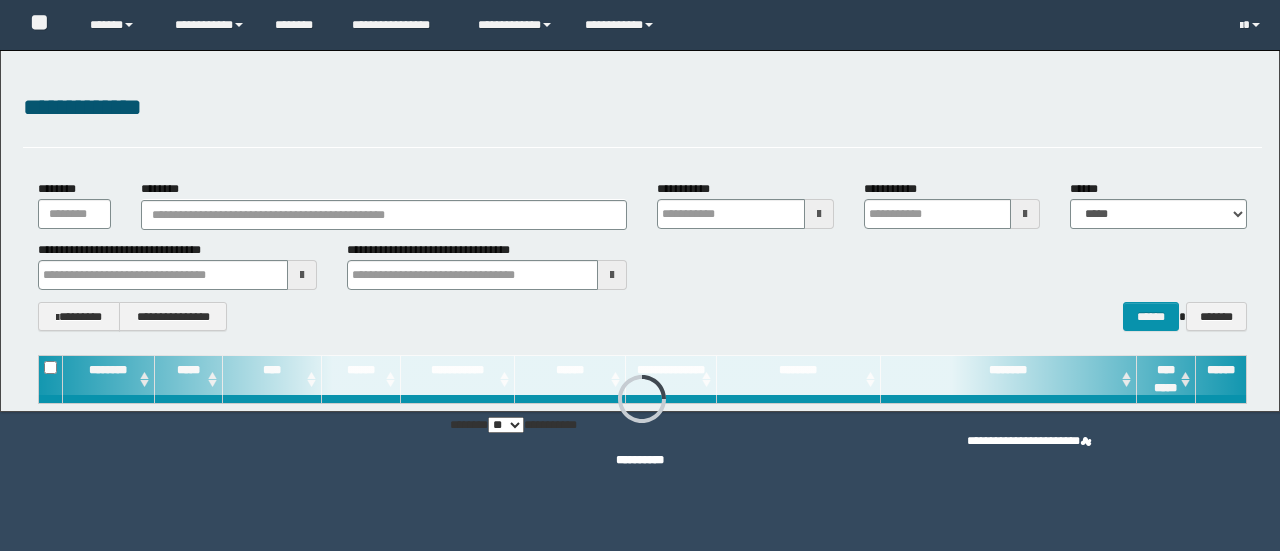 type on "**********" 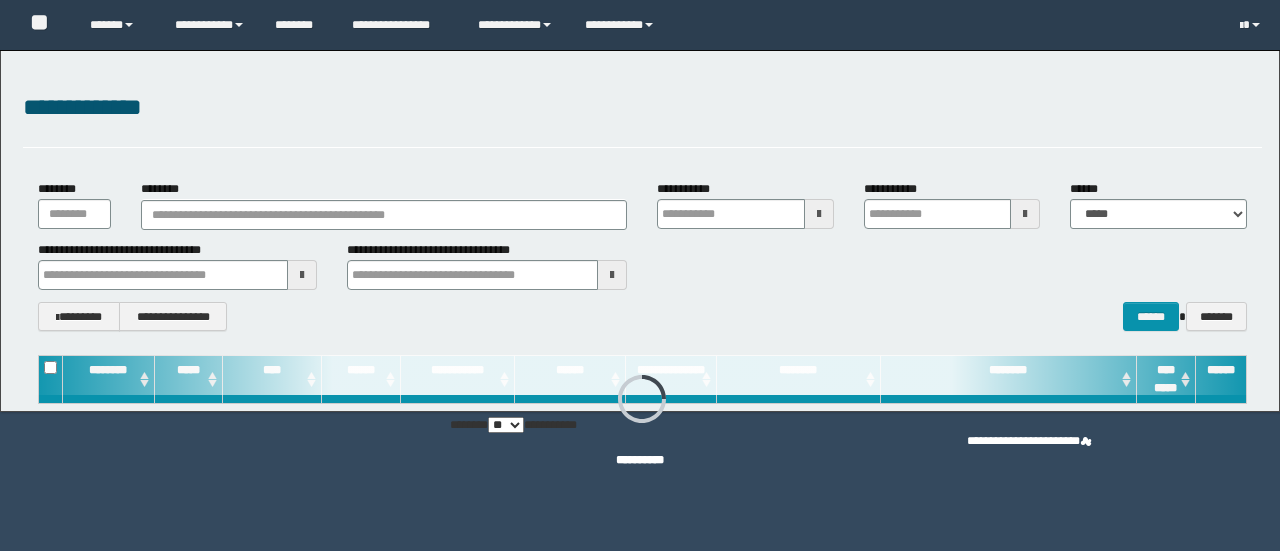 type on "**********" 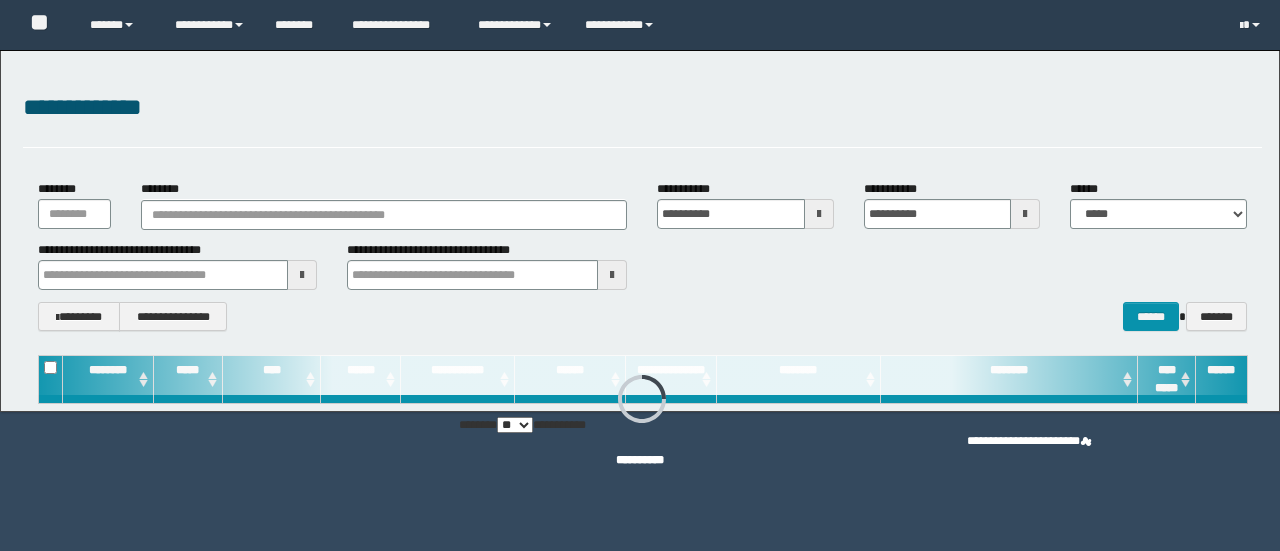 drag, startPoint x: 409, startPoint y: 180, endPoint x: 409, endPoint y: 195, distance: 15 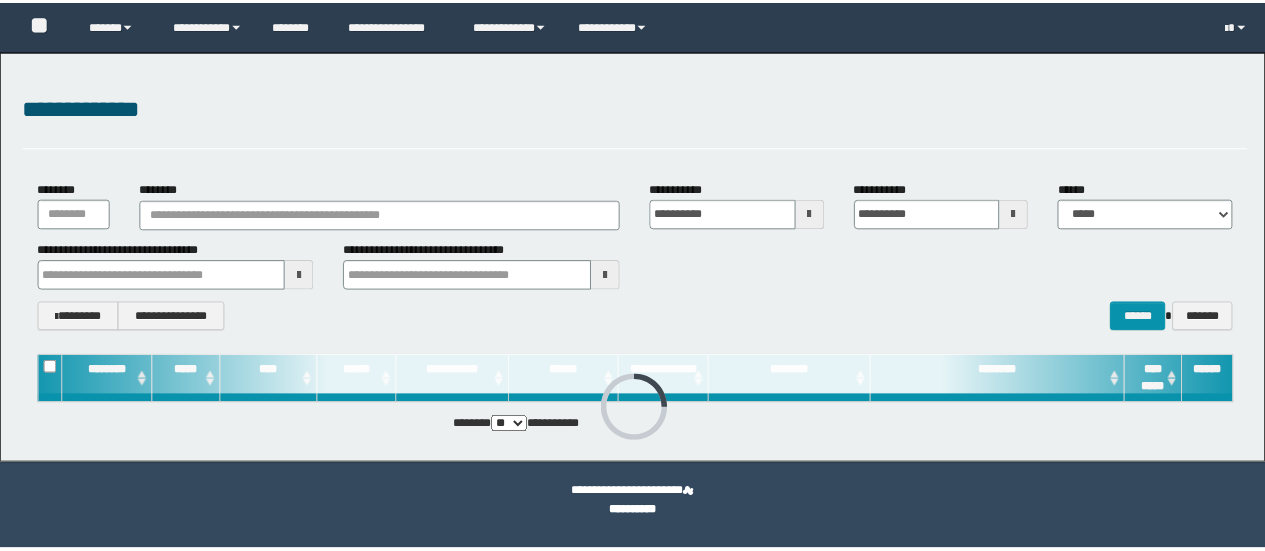 scroll, scrollTop: 0, scrollLeft: 0, axis: both 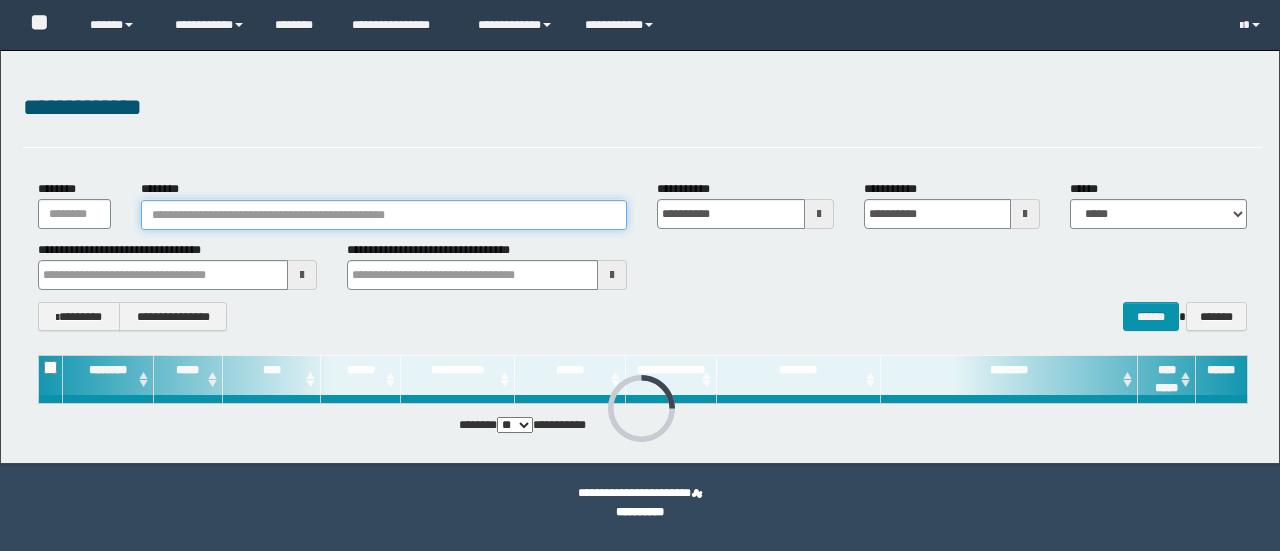 click on "********" at bounding box center [384, 215] 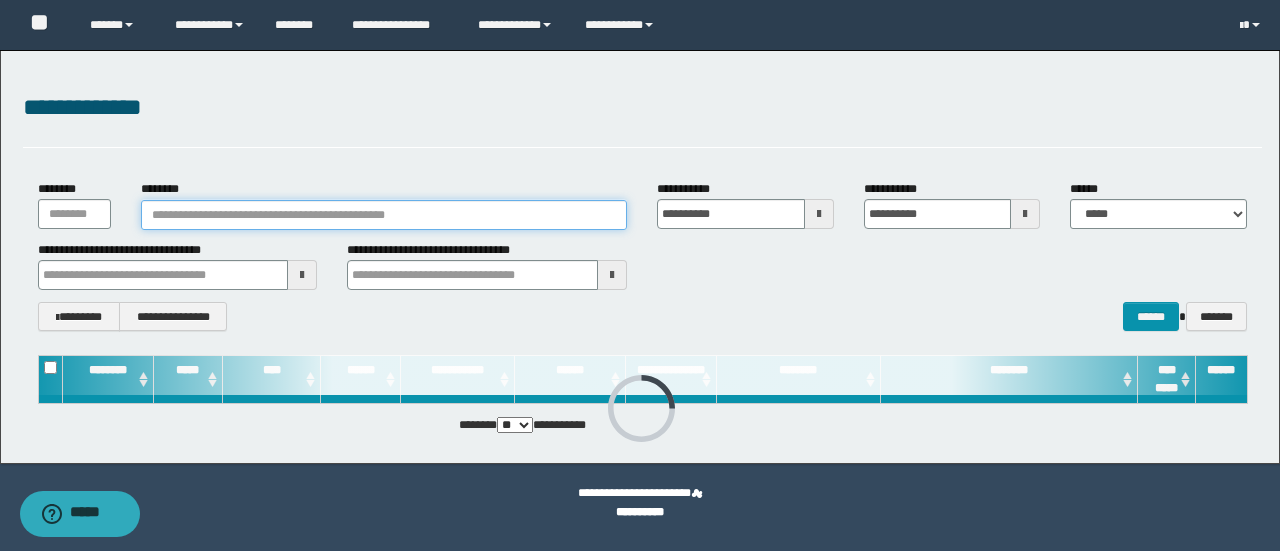 paste on "********" 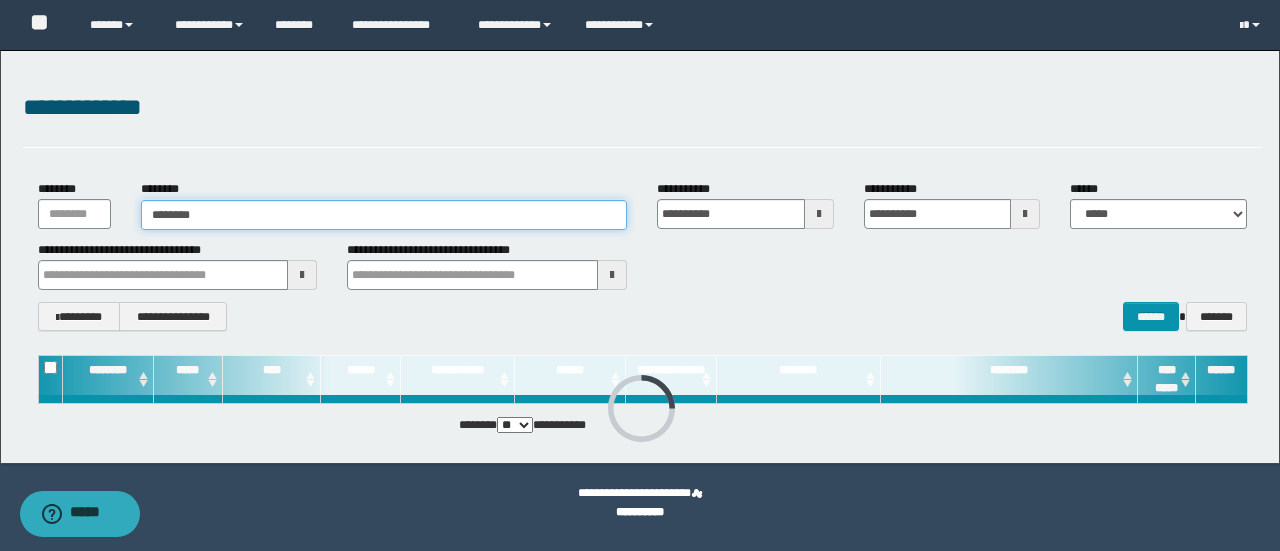 type 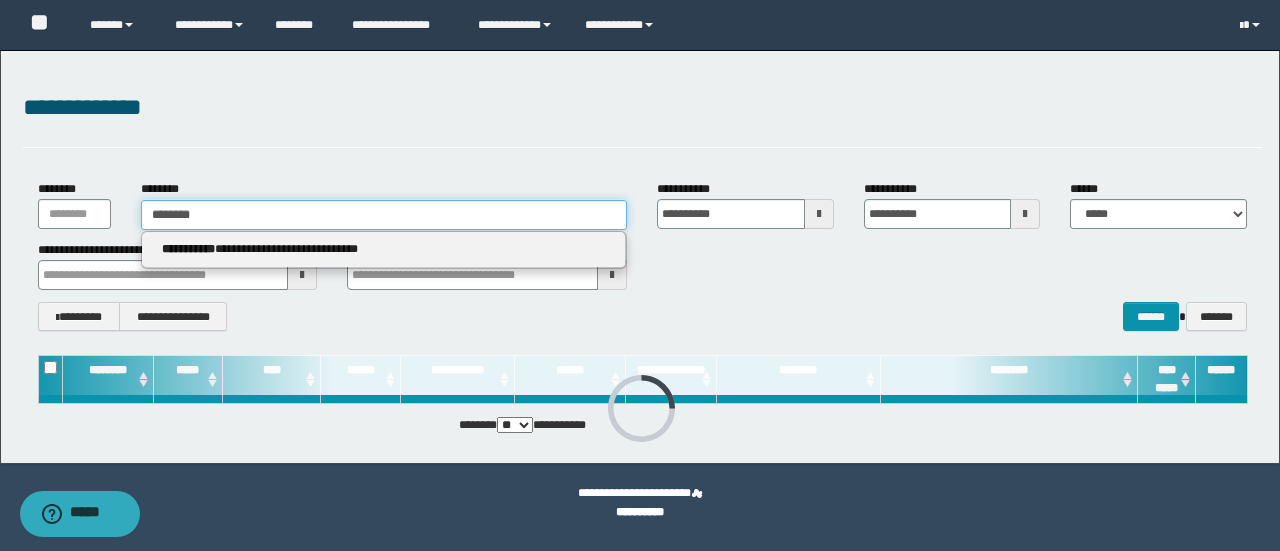 type on "********" 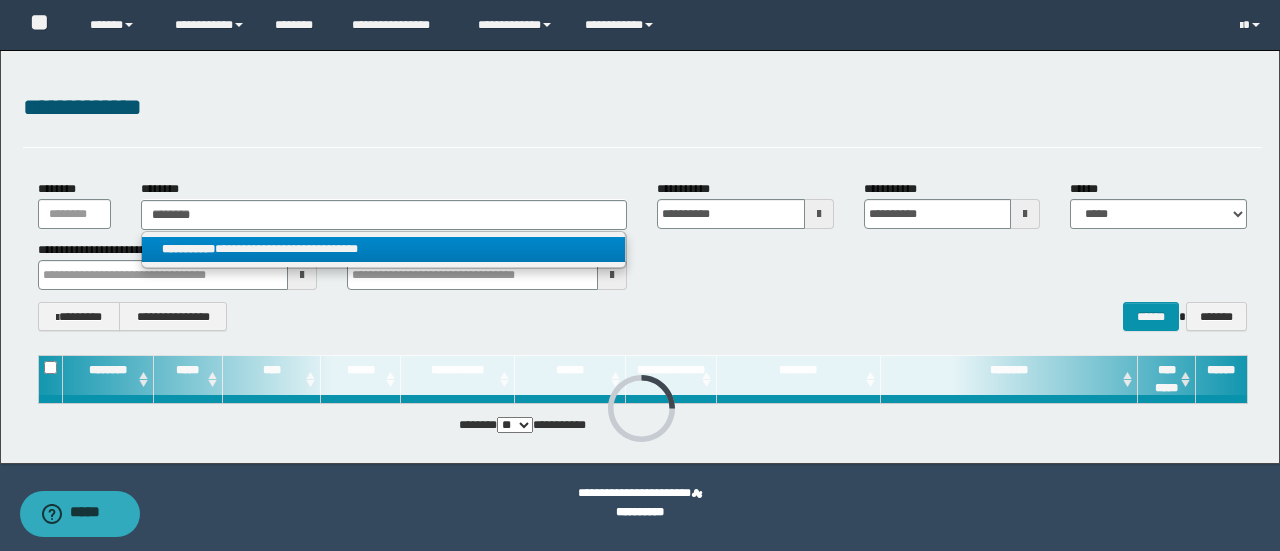 click on "**********" at bounding box center (384, 249) 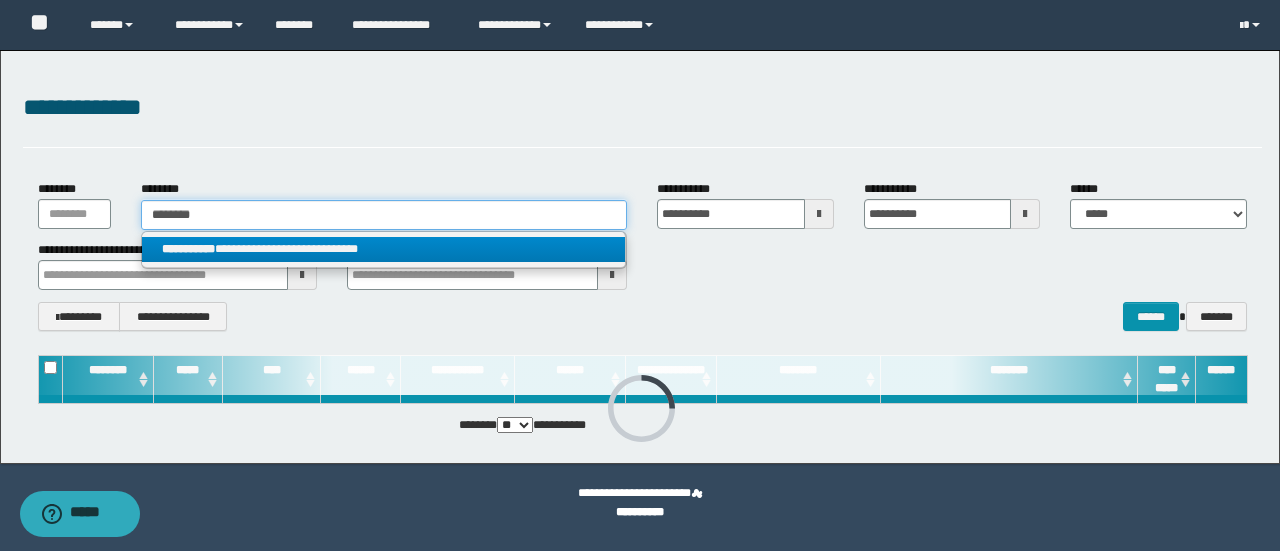 type 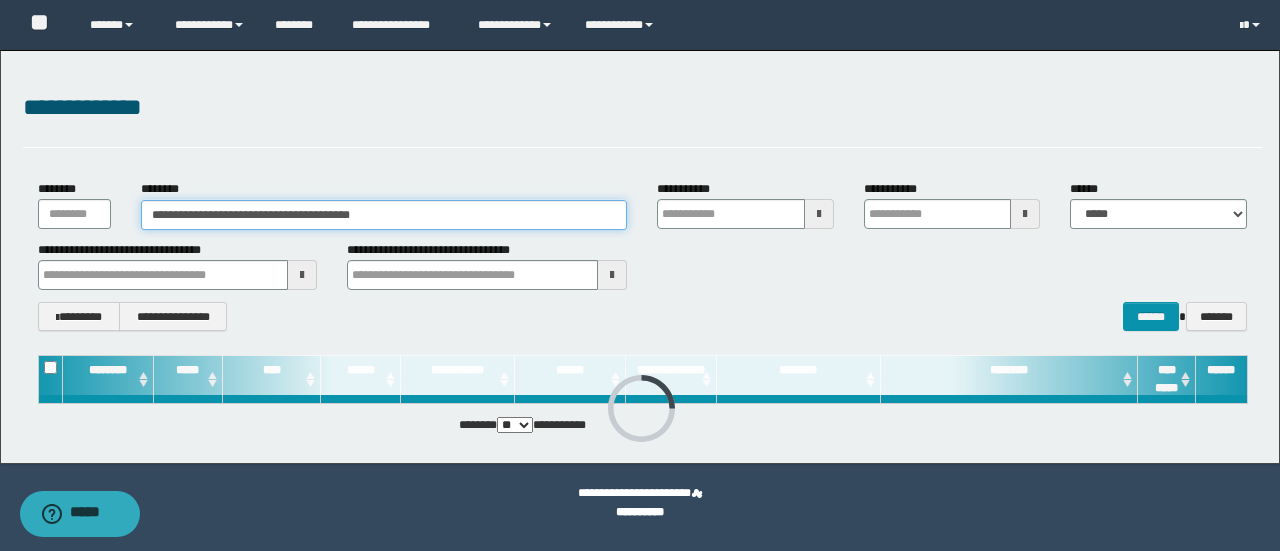 type 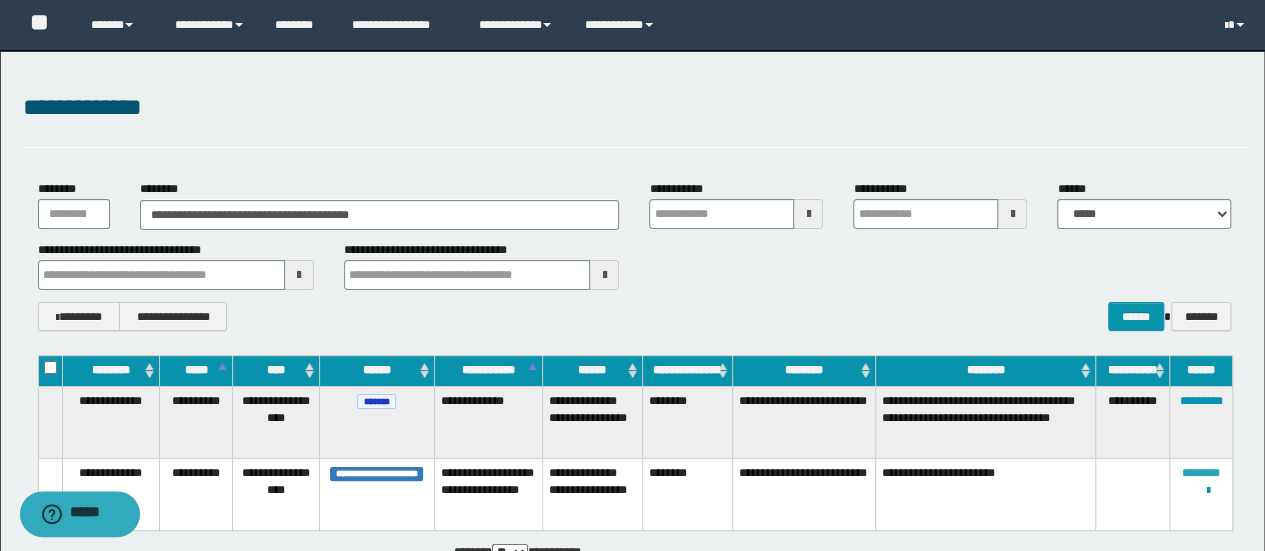 click on "********" at bounding box center (1201, 473) 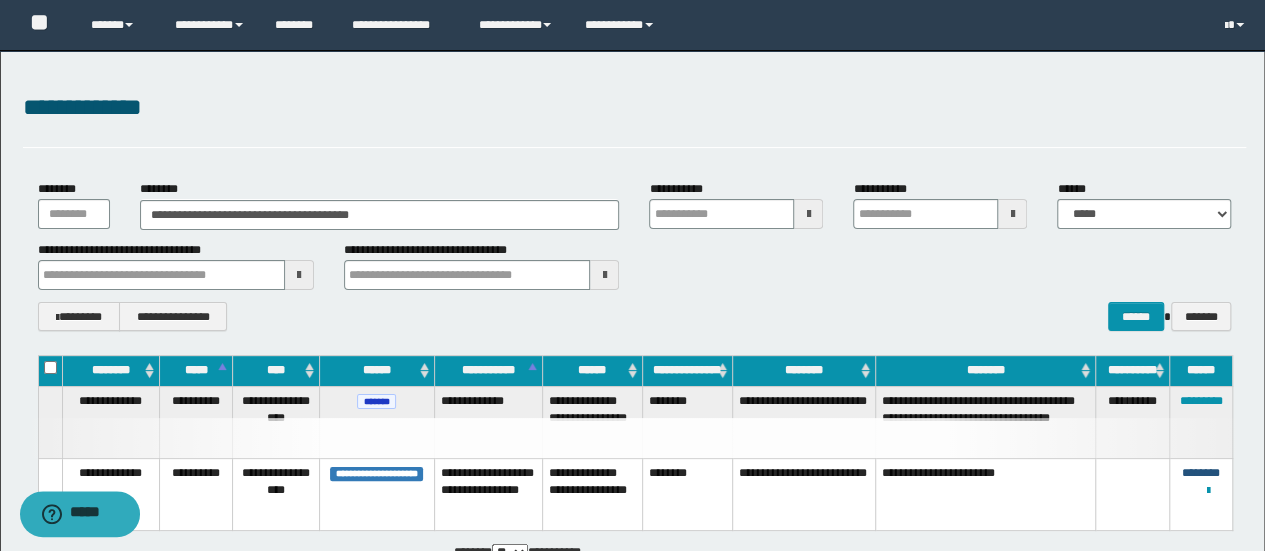 type 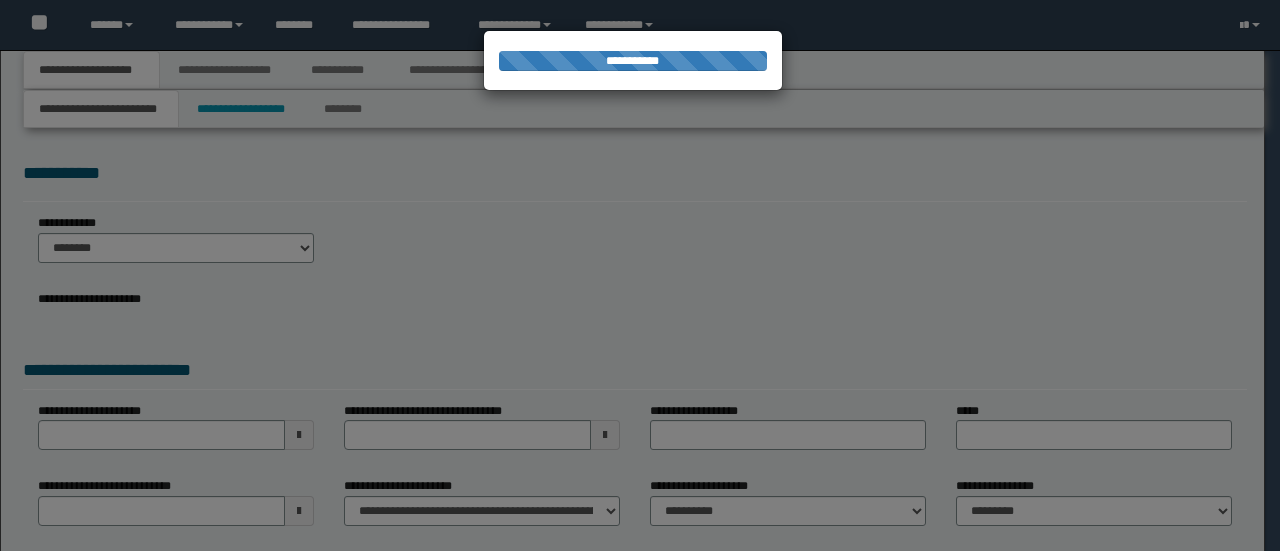 scroll, scrollTop: 0, scrollLeft: 0, axis: both 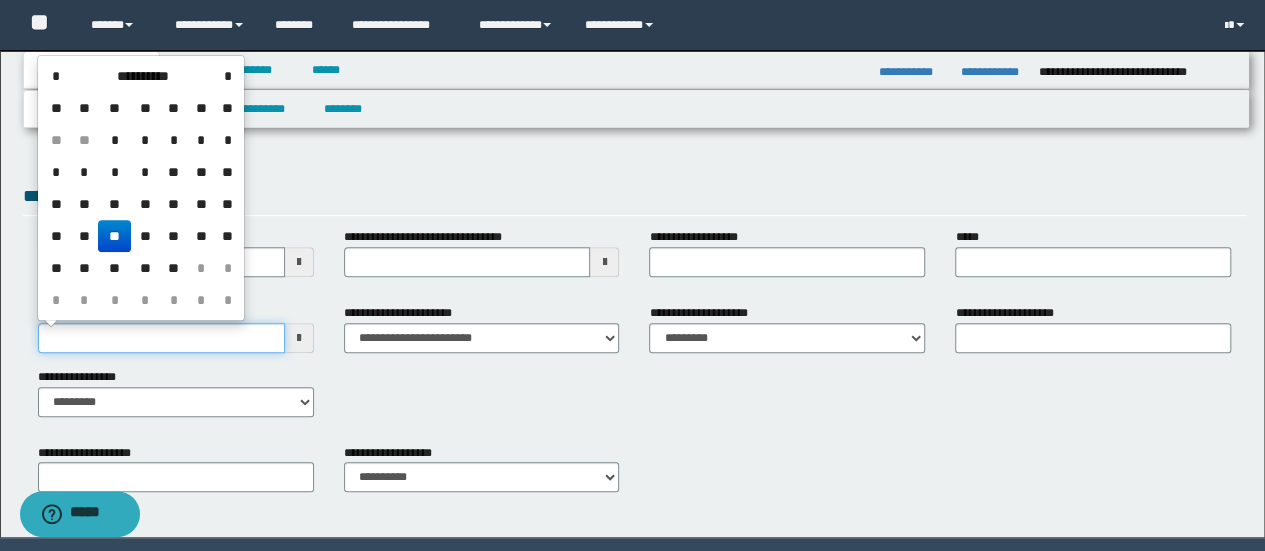 click on "**********" at bounding box center (161, 338) 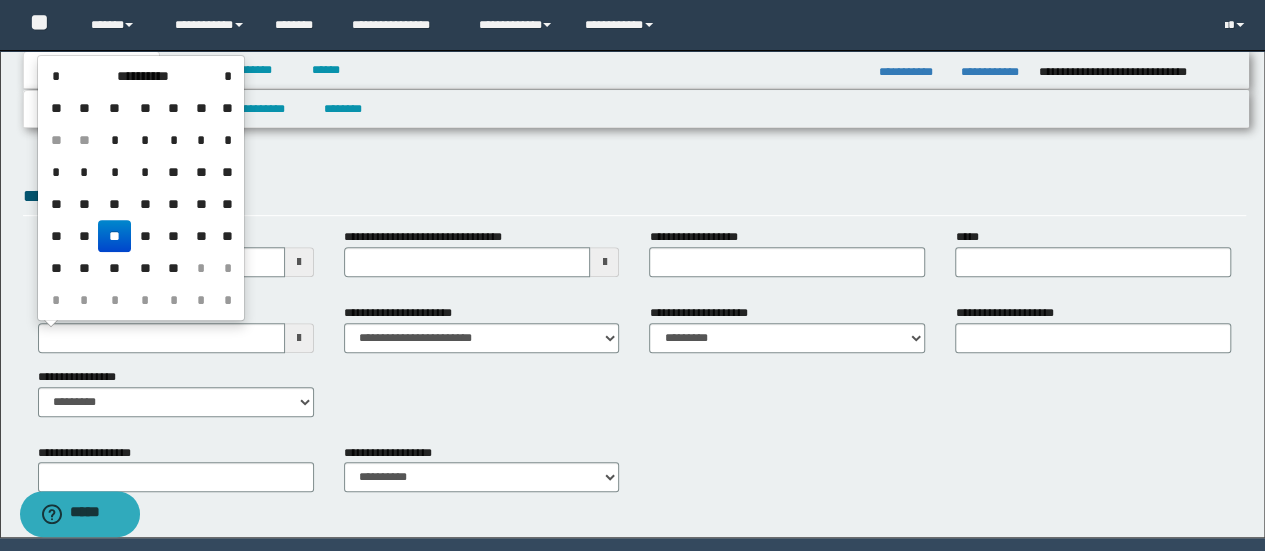click on "**" at bounding box center (114, 236) 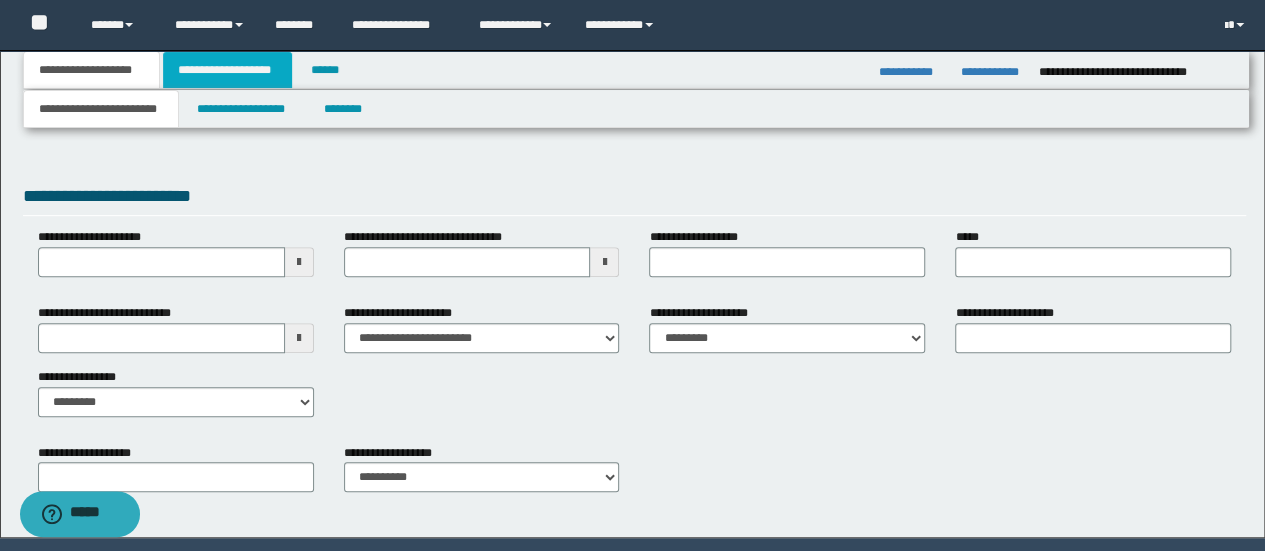 click on "**********" at bounding box center (227, 70) 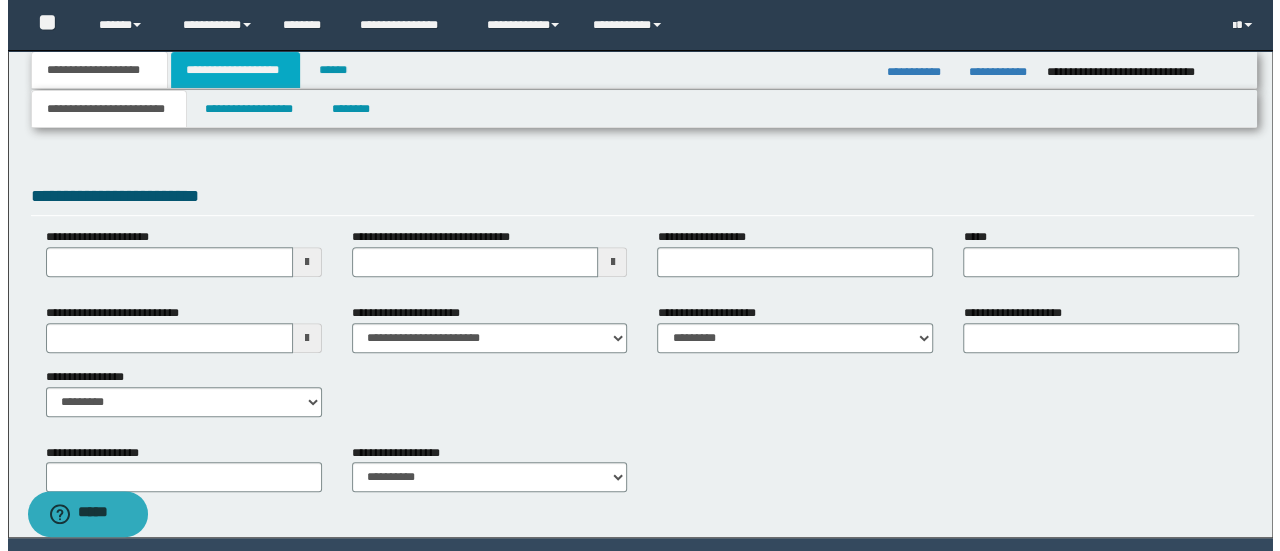 scroll, scrollTop: 0, scrollLeft: 0, axis: both 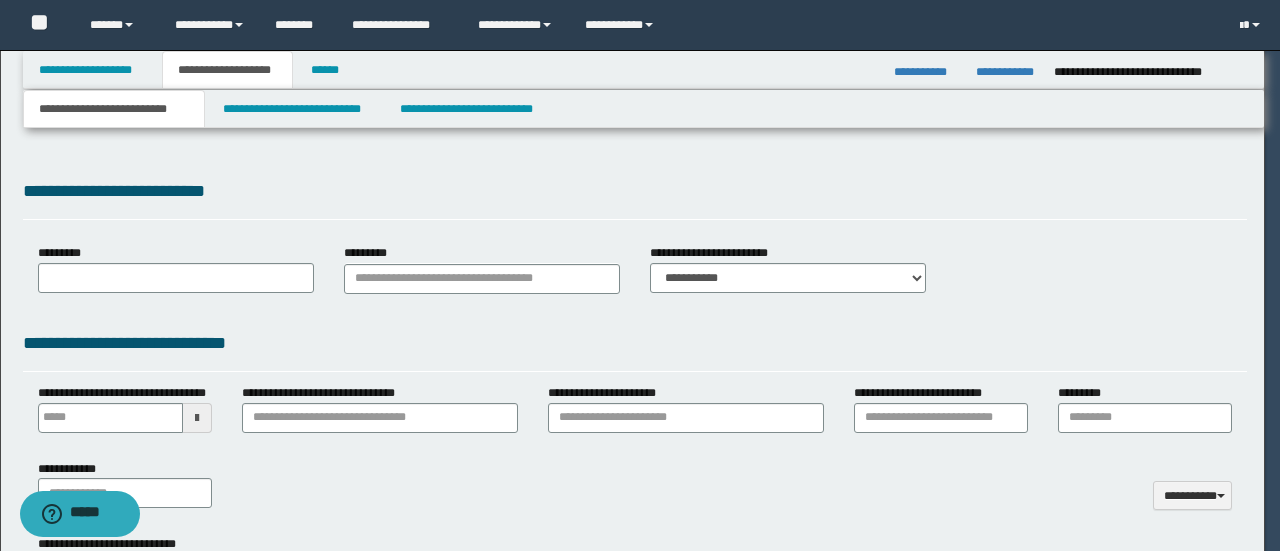 type 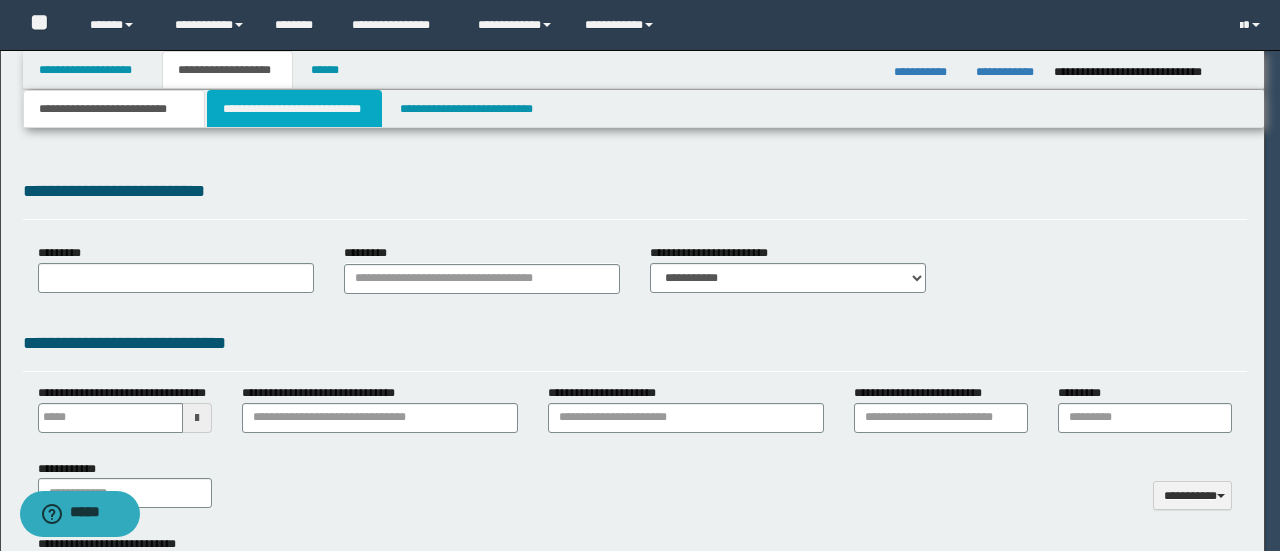 select on "*" 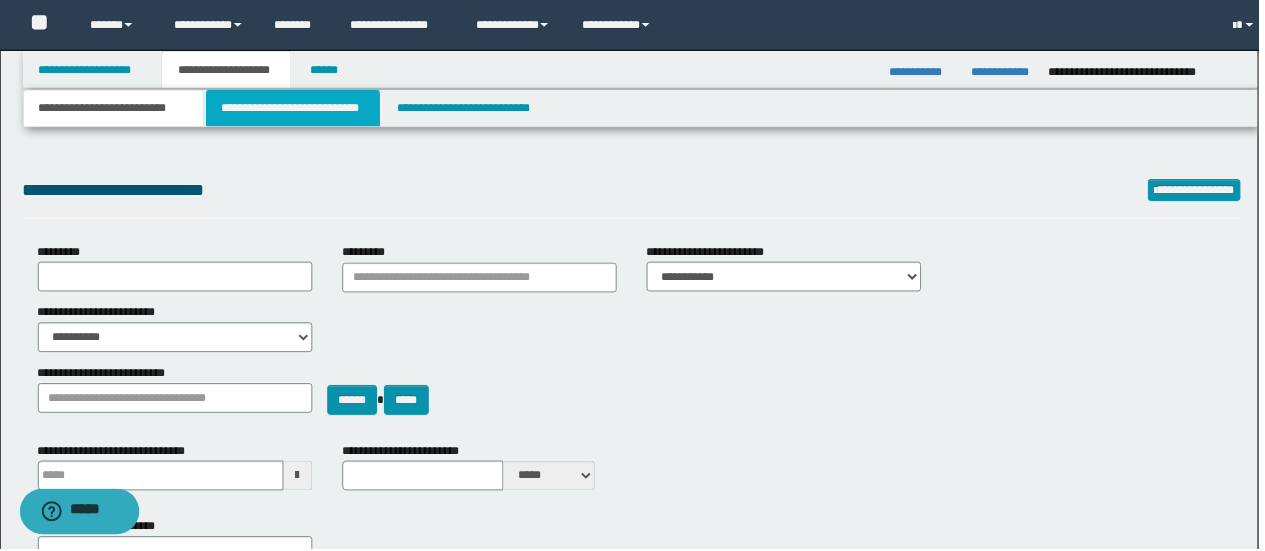 click on "**********" at bounding box center [294, 109] 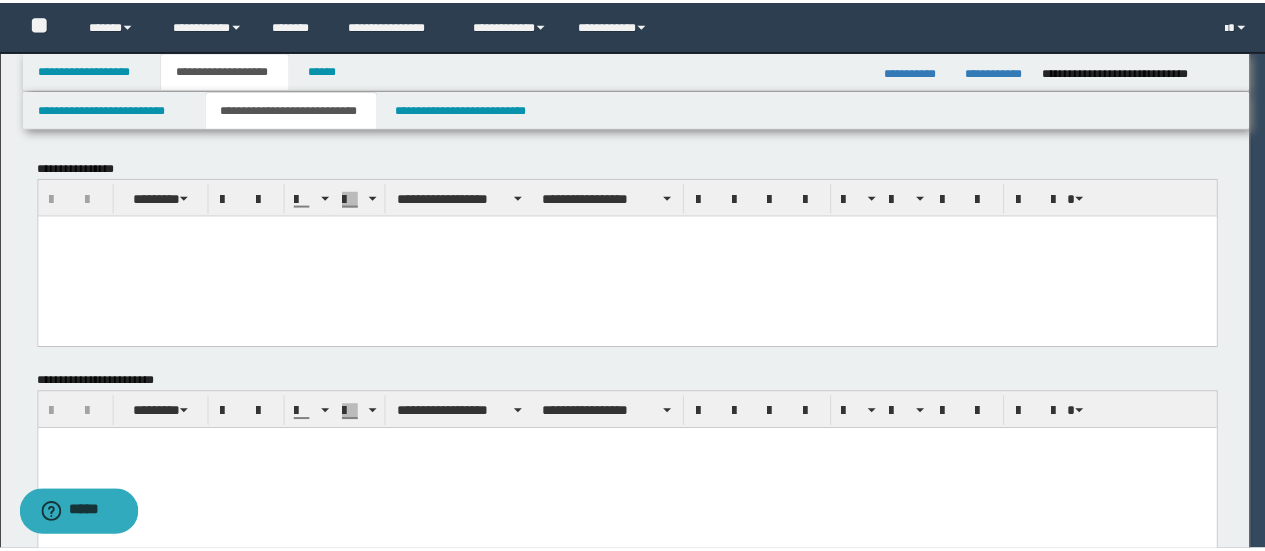 scroll, scrollTop: 0, scrollLeft: 0, axis: both 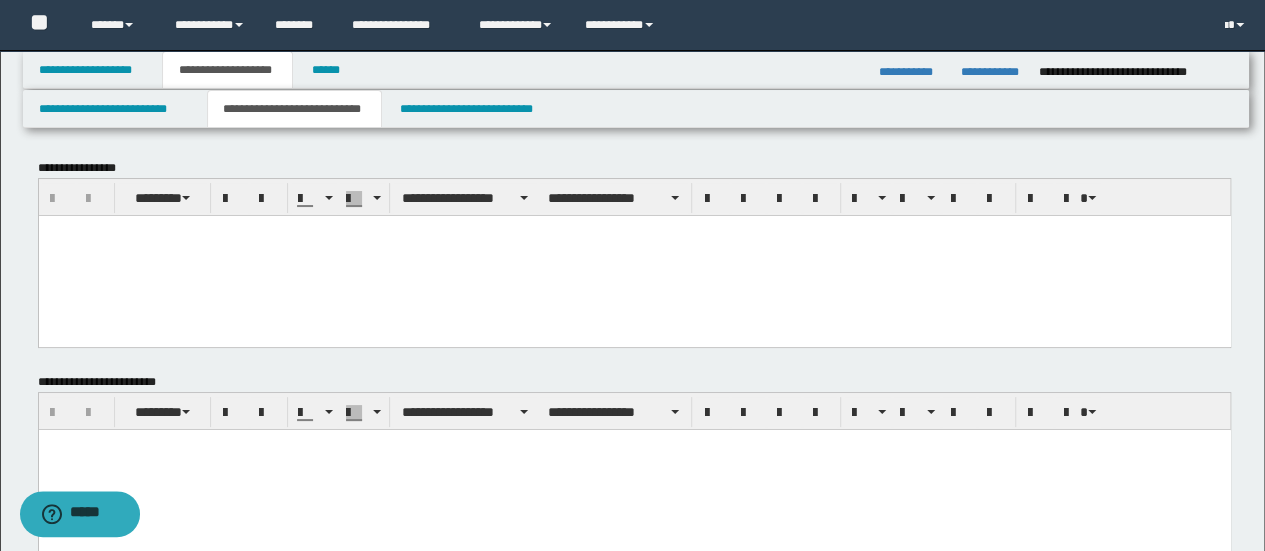 click at bounding box center [634, 255] 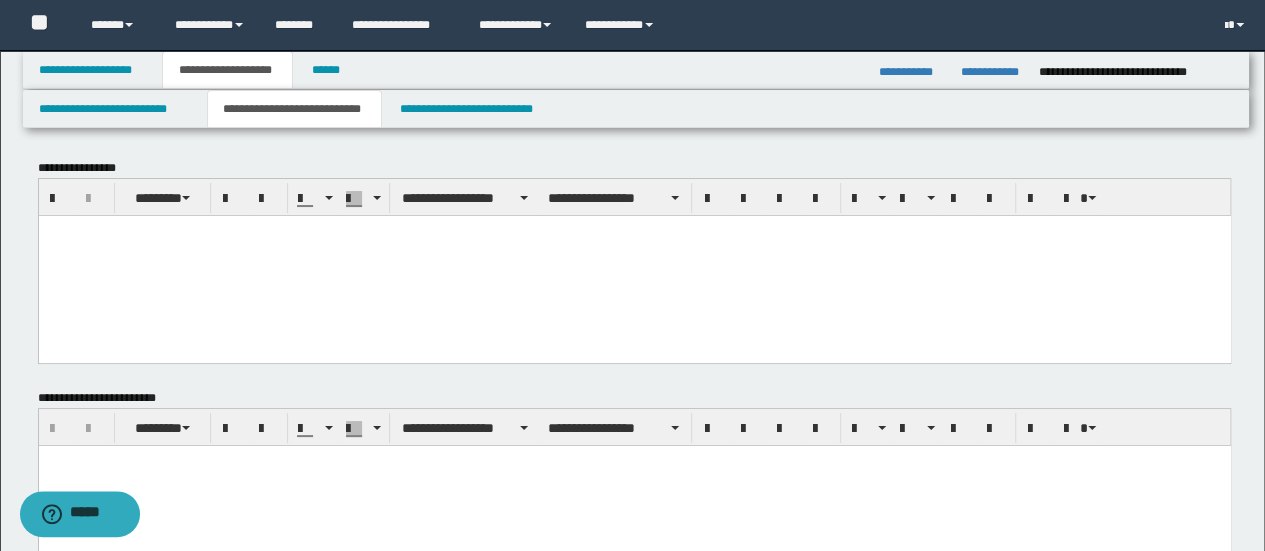 type 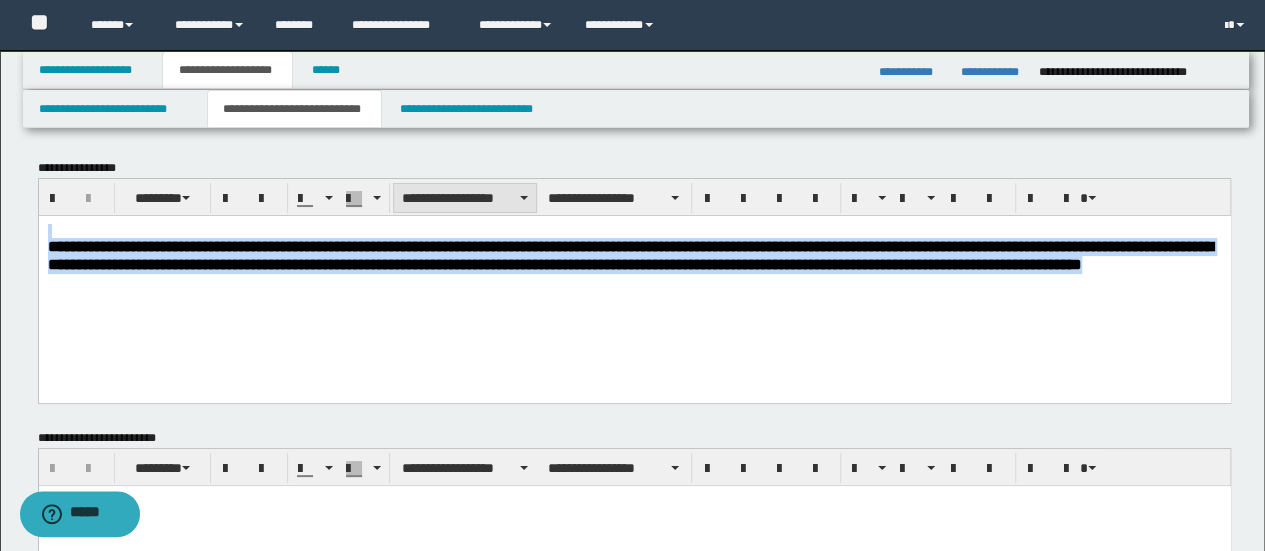 click on "**********" at bounding box center (465, 198) 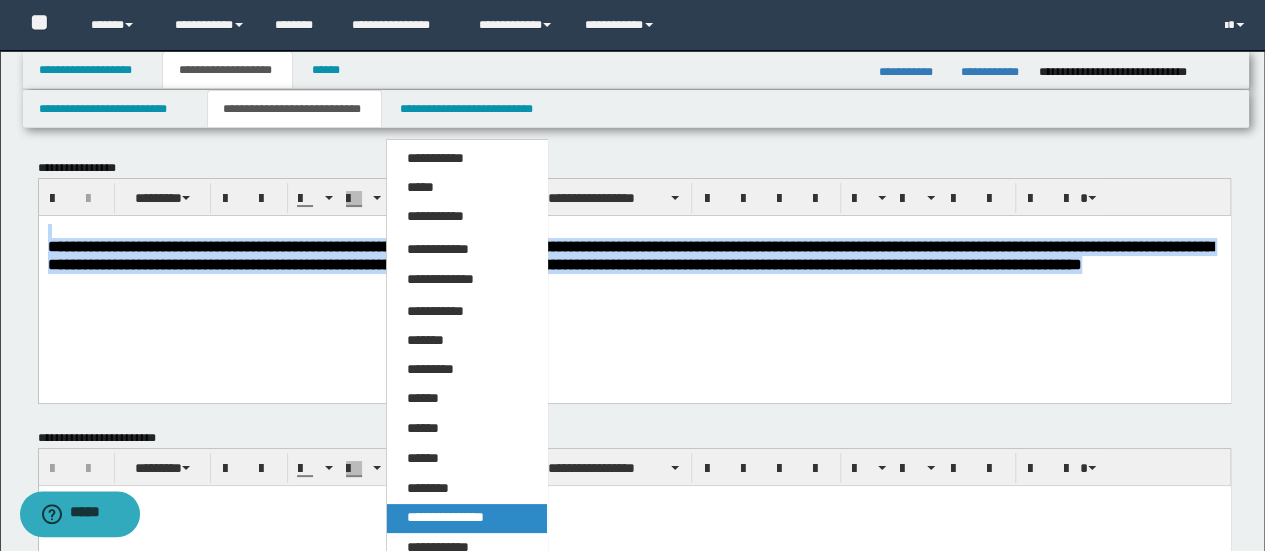 click on "**********" at bounding box center [445, 517] 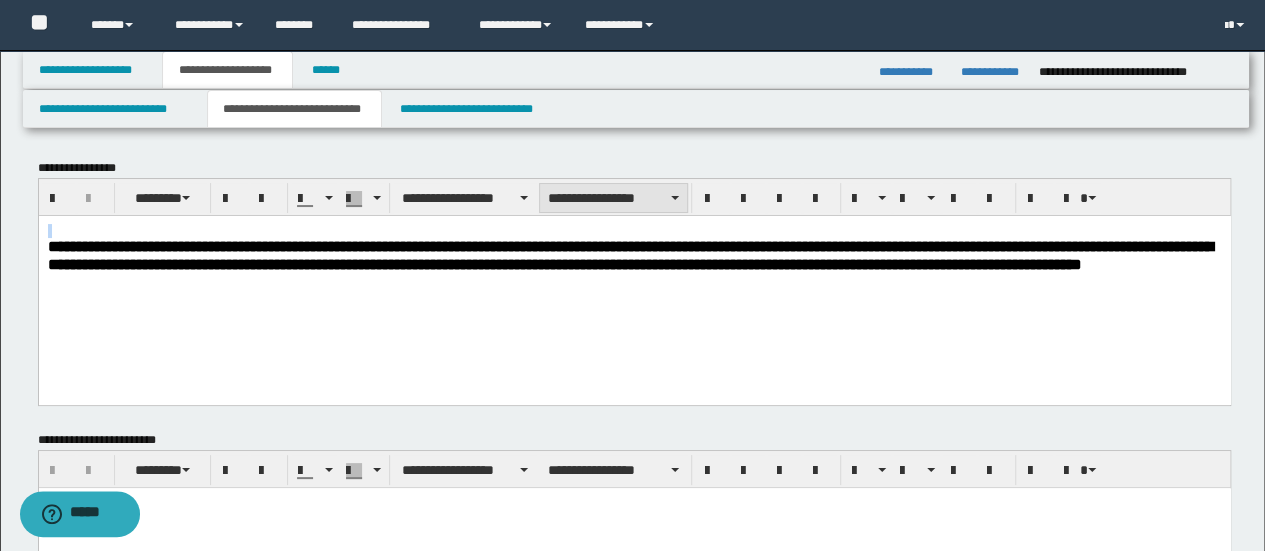 click on "**********" at bounding box center (613, 198) 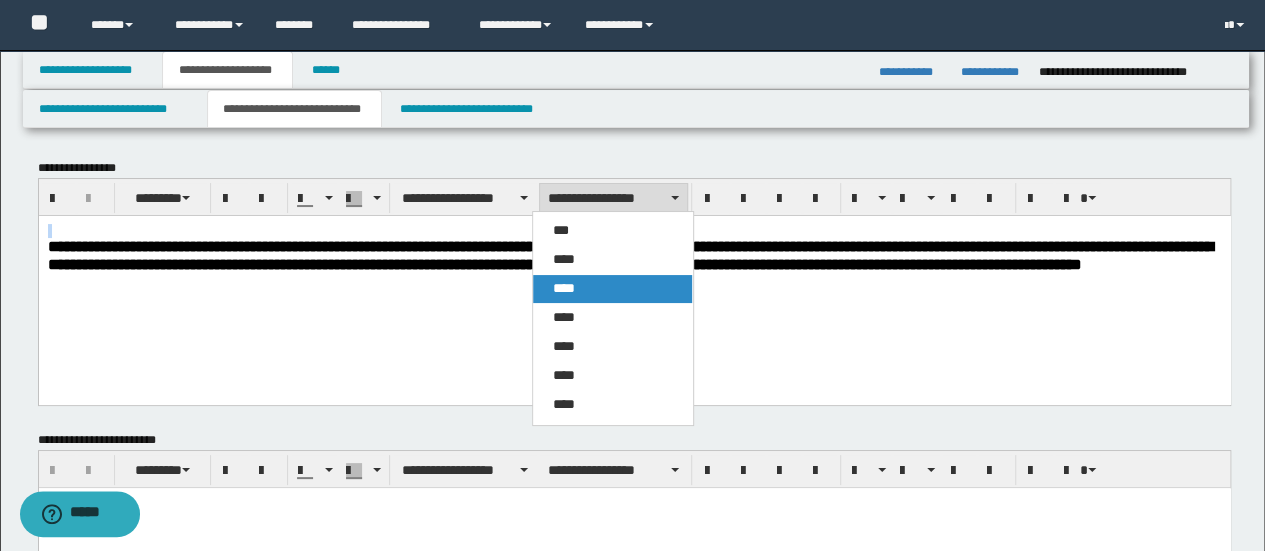 click on "****" at bounding box center [612, 289] 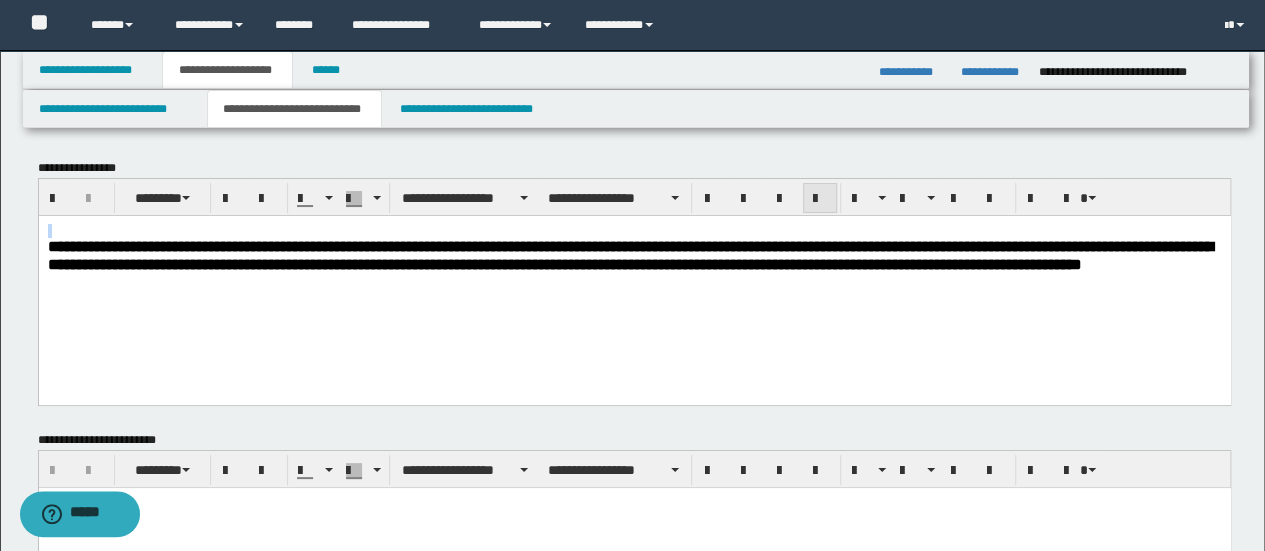 click at bounding box center [820, 199] 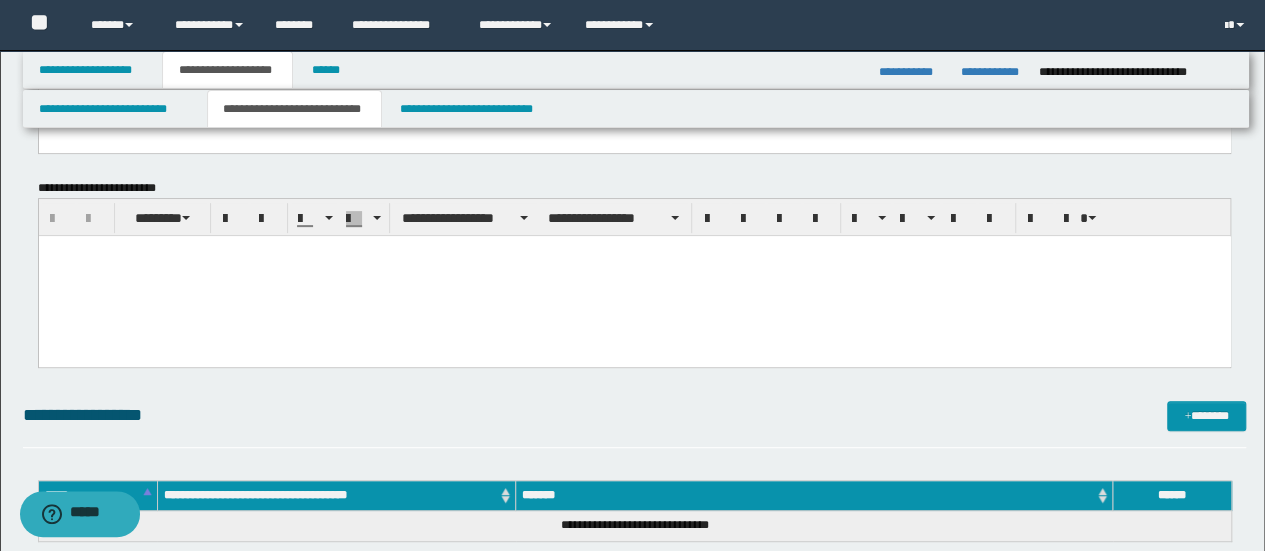 scroll, scrollTop: 266, scrollLeft: 0, axis: vertical 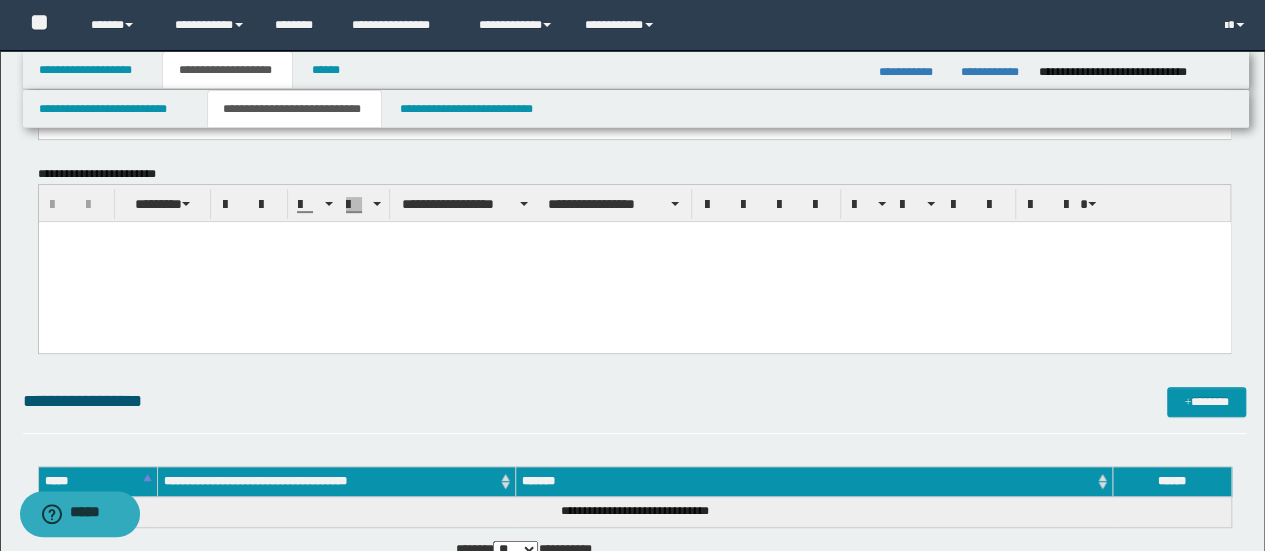click at bounding box center [634, 262] 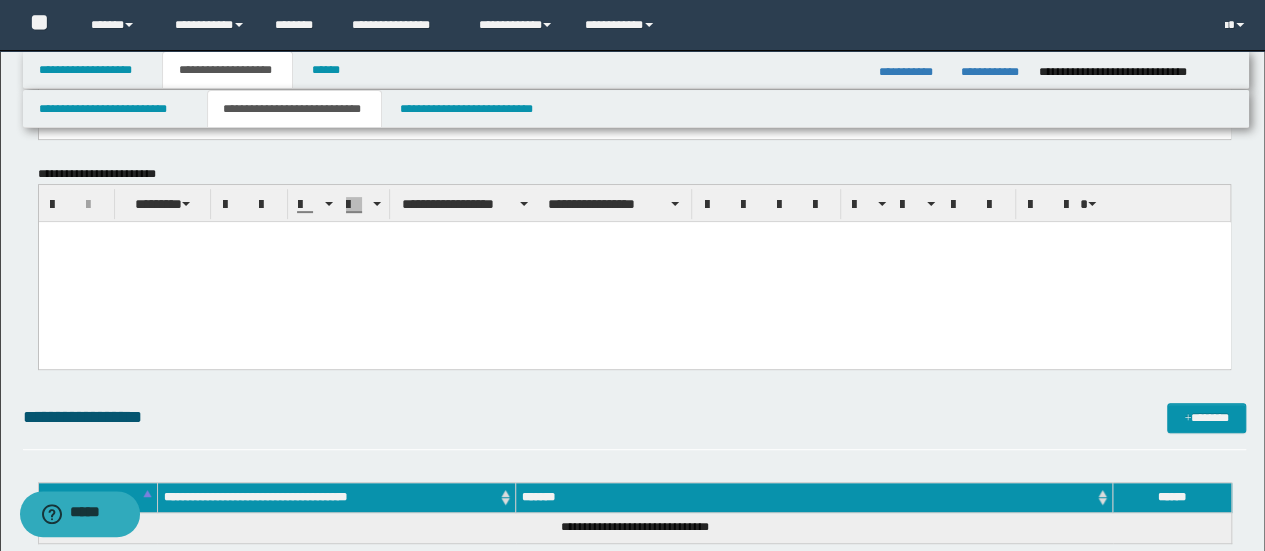 type 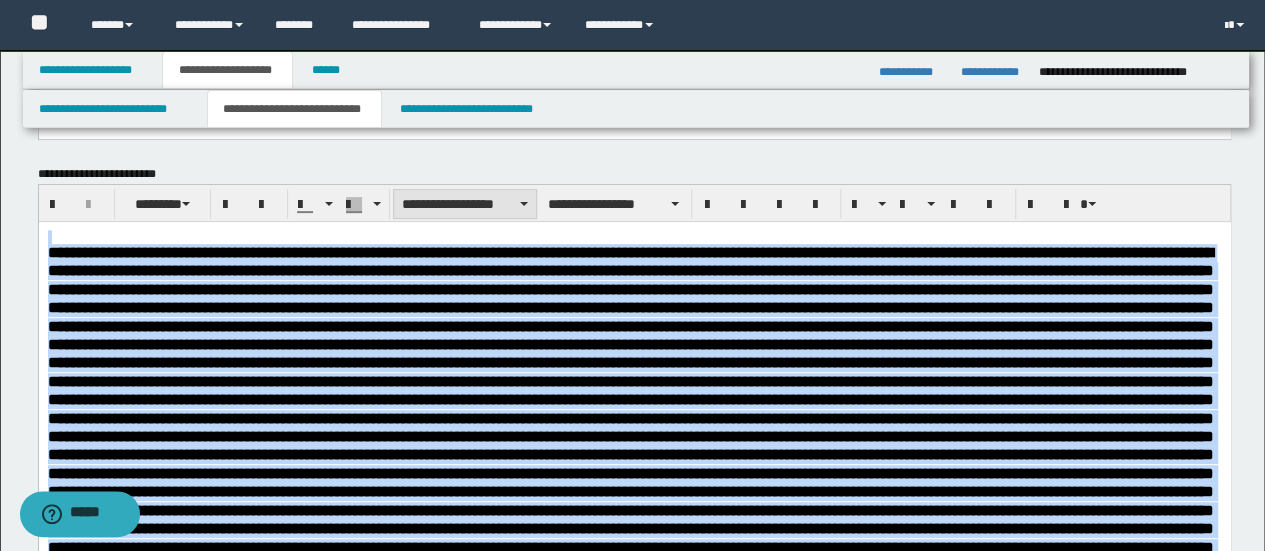 click on "**********" at bounding box center [465, 204] 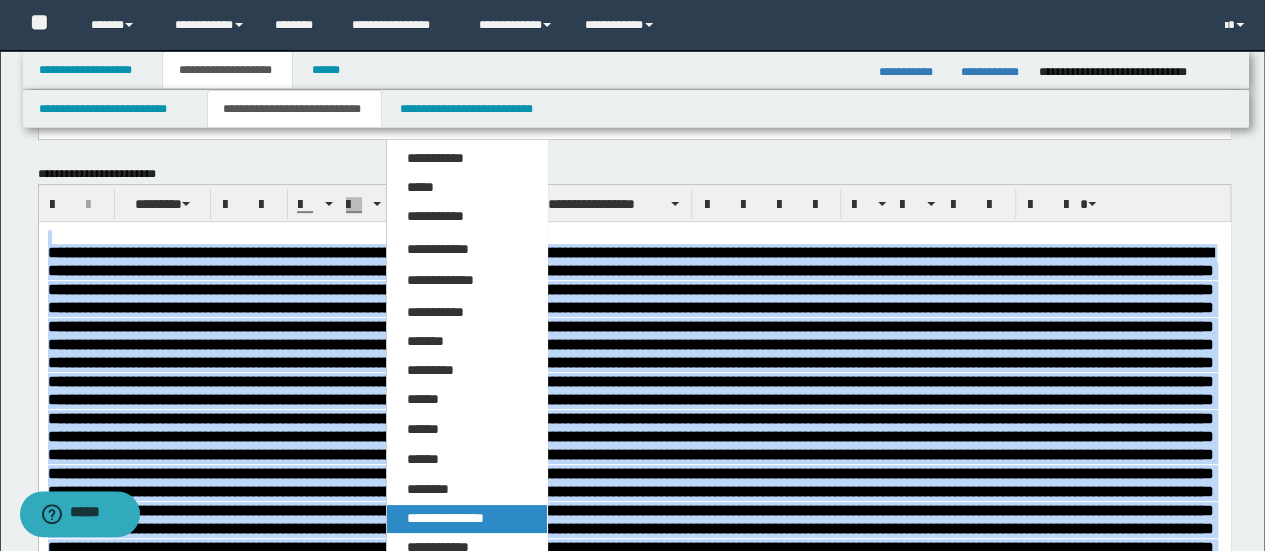 click on "**********" at bounding box center [466, 519] 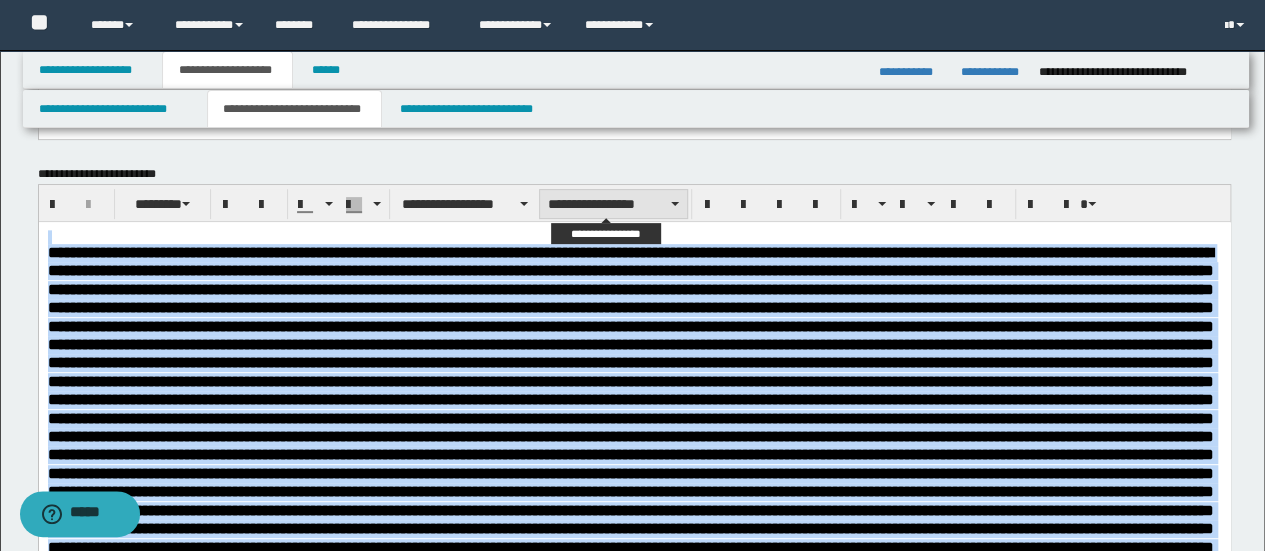 click on "**********" at bounding box center [613, 204] 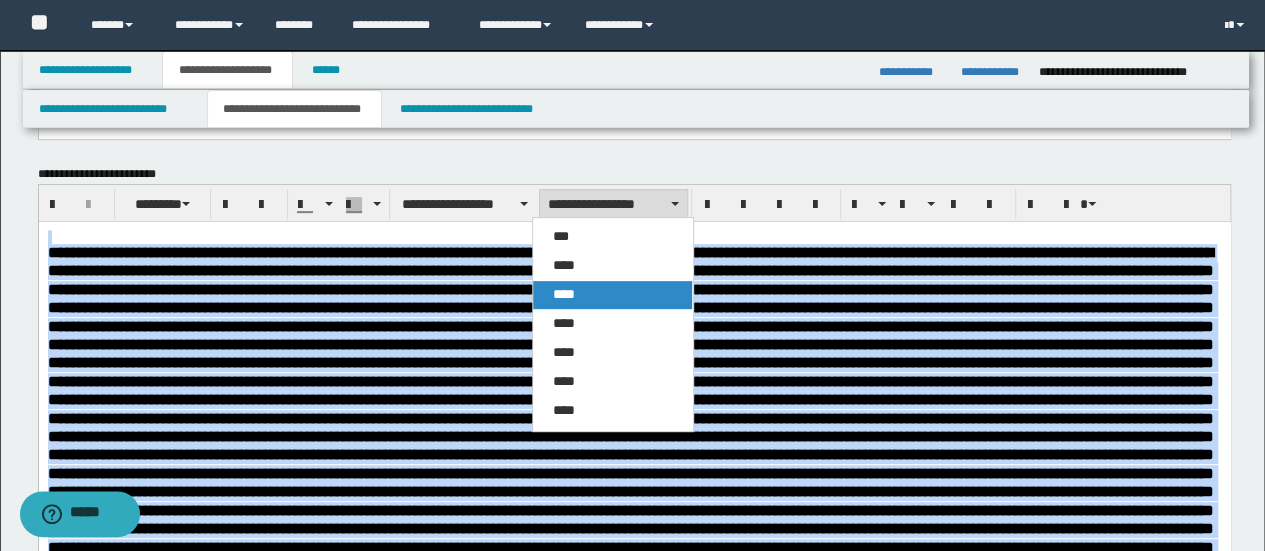 click on "****" at bounding box center (612, 295) 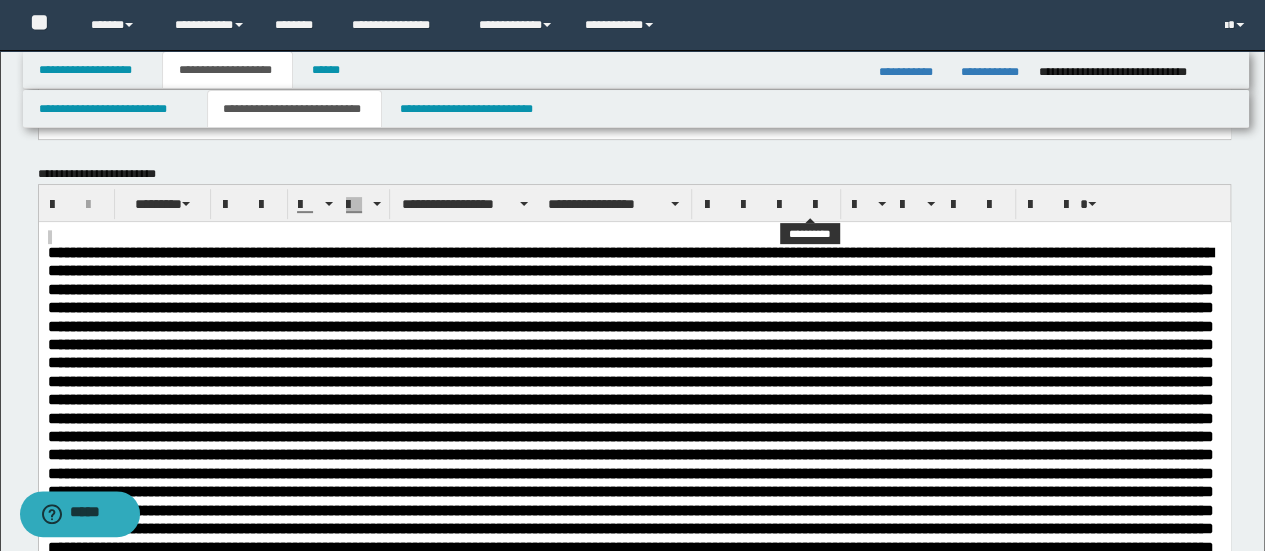 click at bounding box center [925, 204] 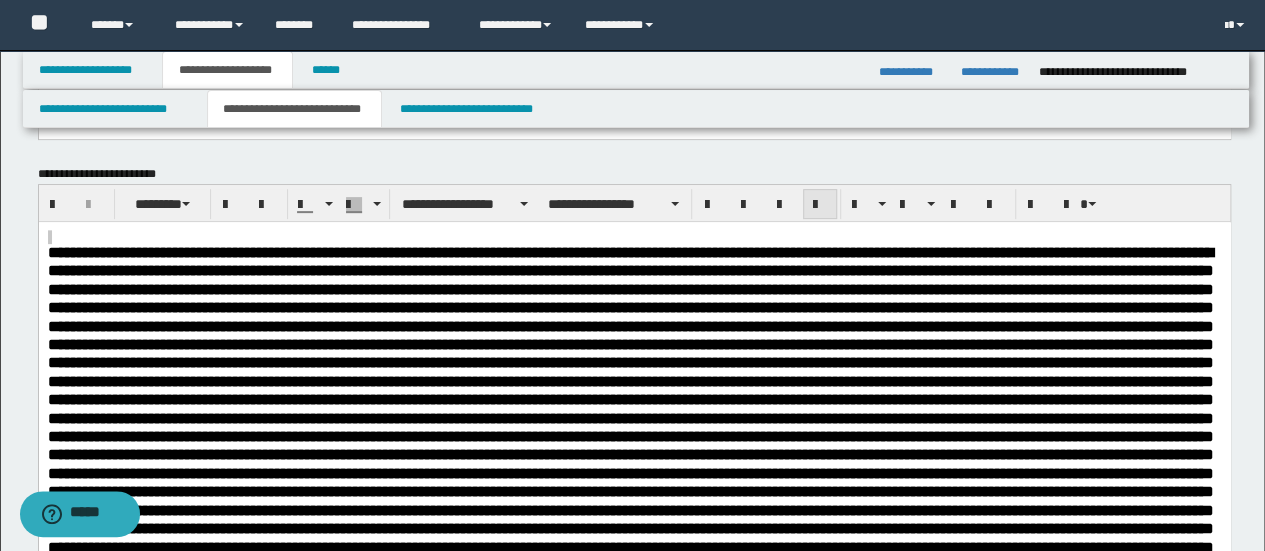 click at bounding box center (820, 205) 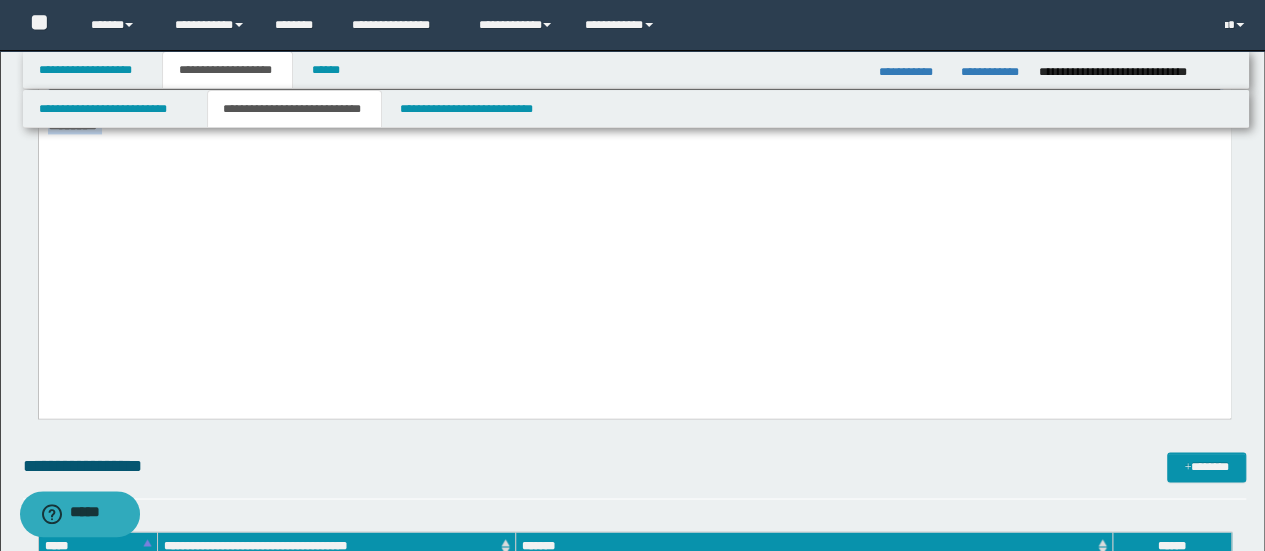 scroll, scrollTop: 1066, scrollLeft: 0, axis: vertical 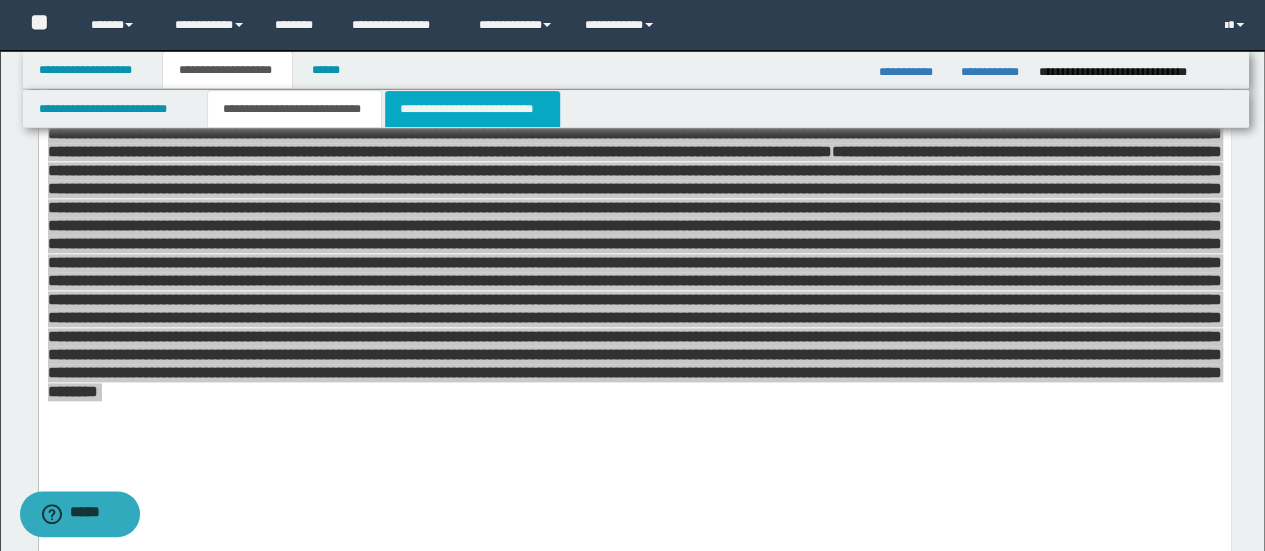 click on "**********" at bounding box center [472, 109] 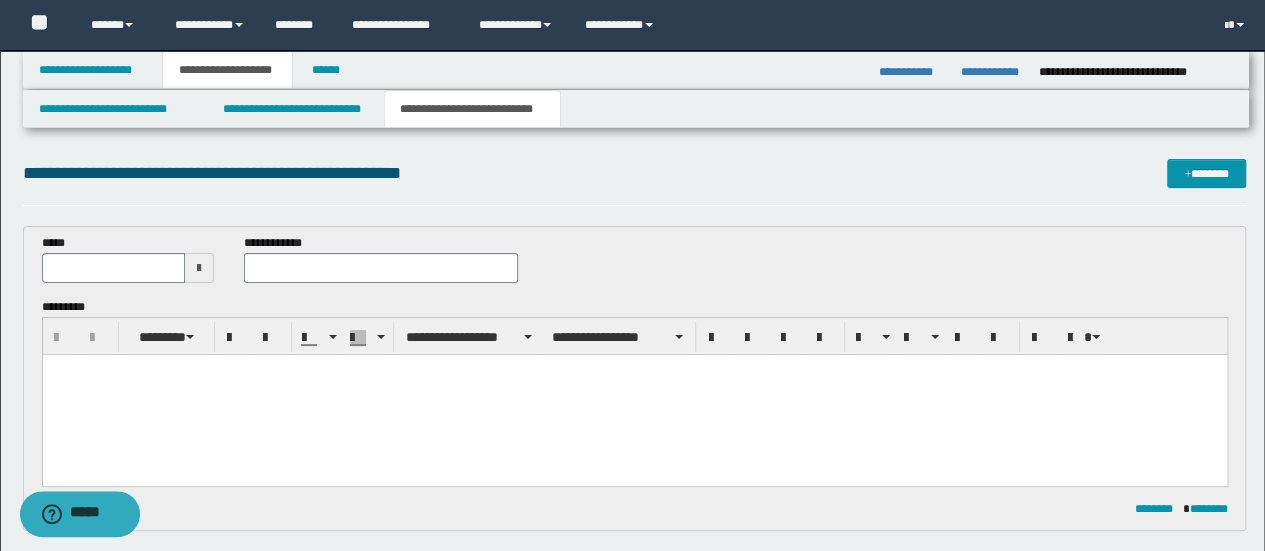 scroll, scrollTop: 0, scrollLeft: 0, axis: both 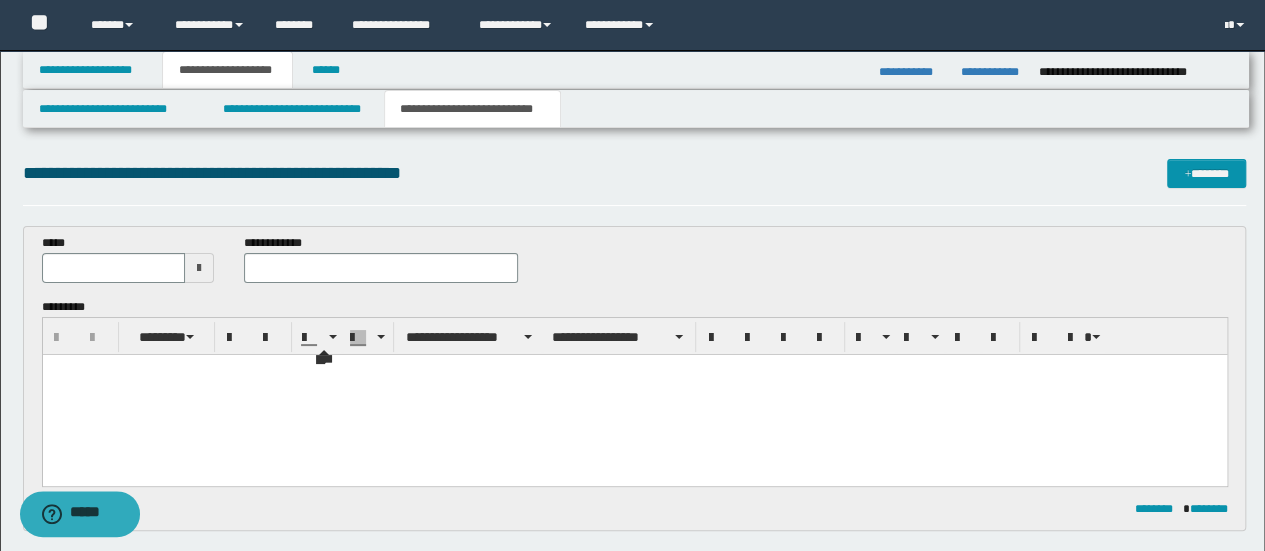 click at bounding box center (634, 369) 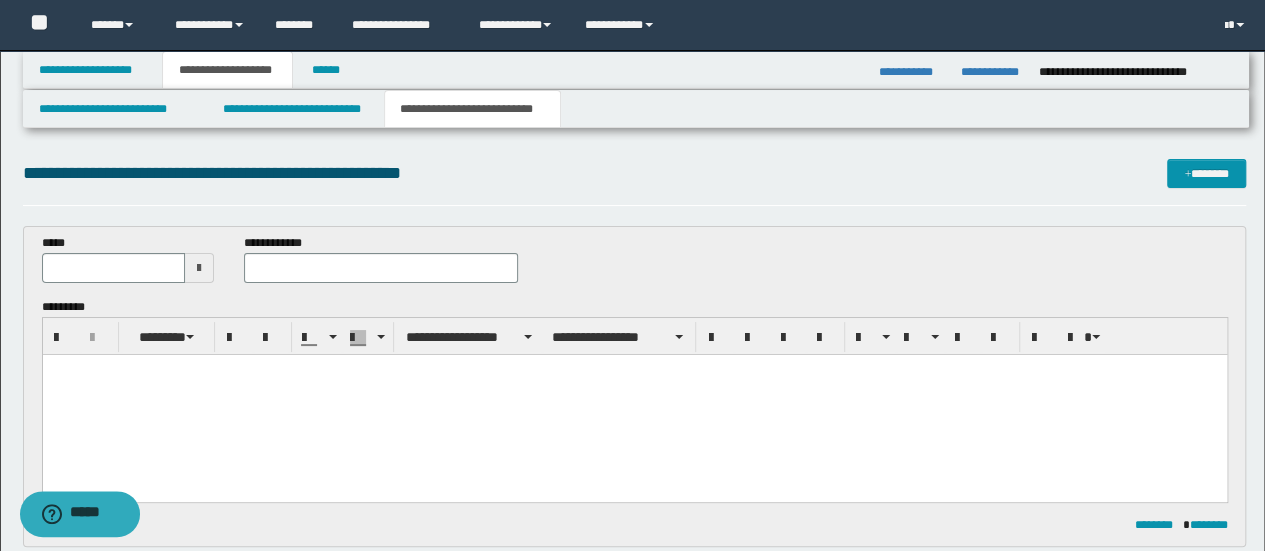 type 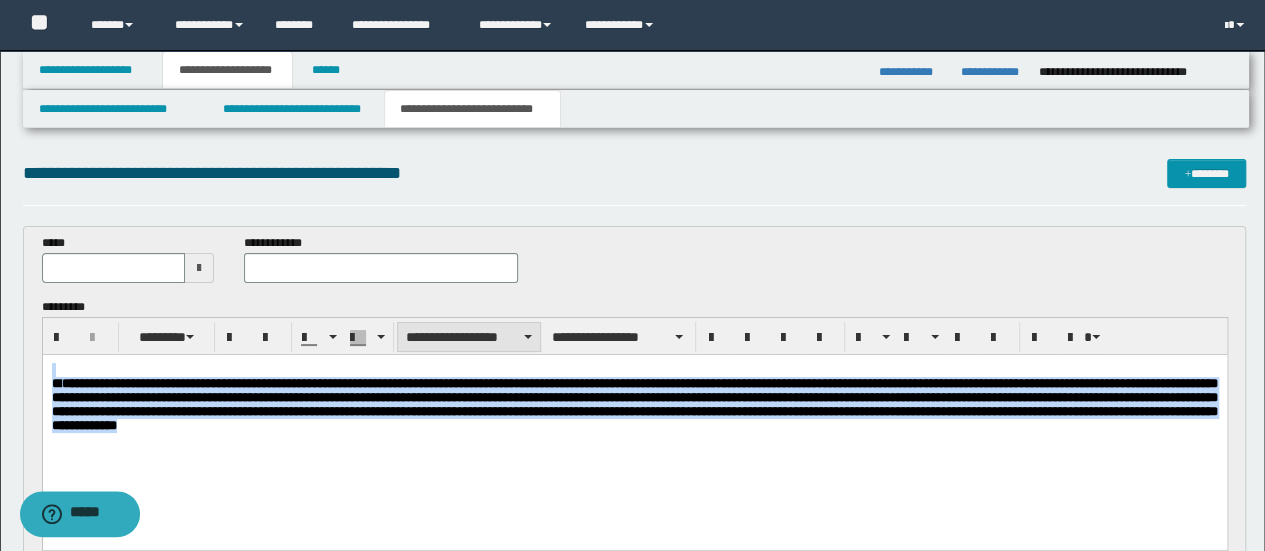 click on "**********" at bounding box center (469, 337) 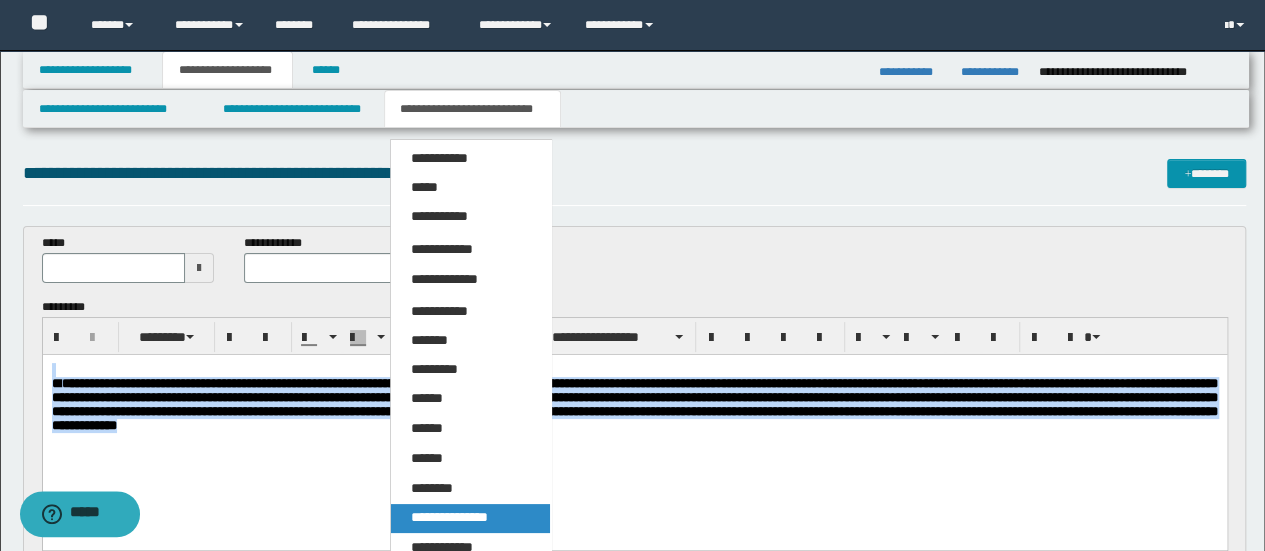 click on "**********" at bounding box center [470, 518] 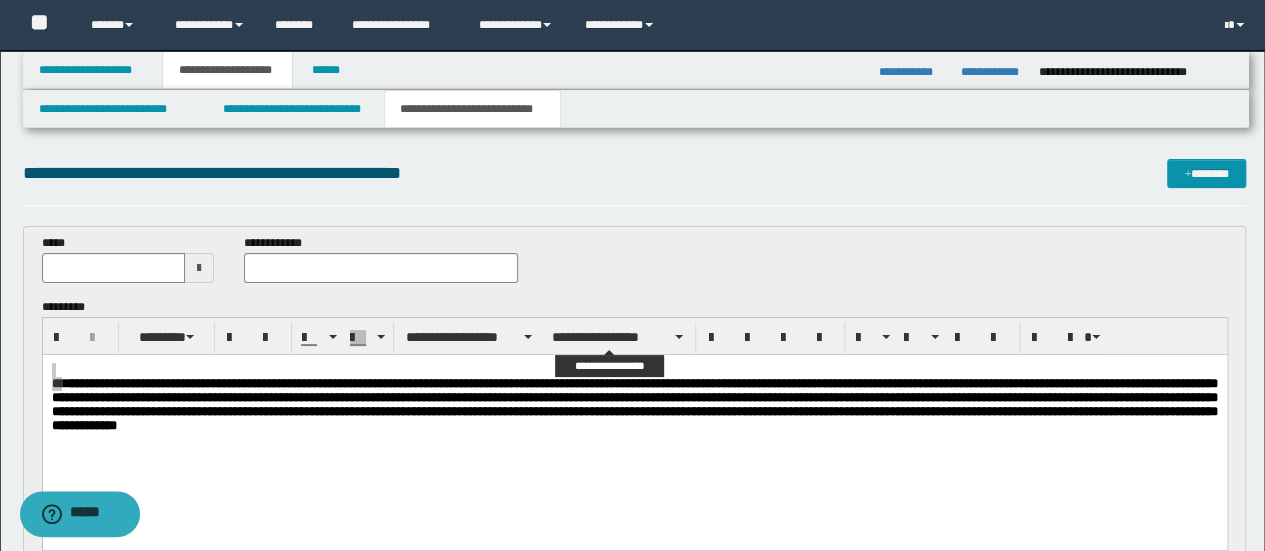 click on "**********" at bounding box center (635, 336) 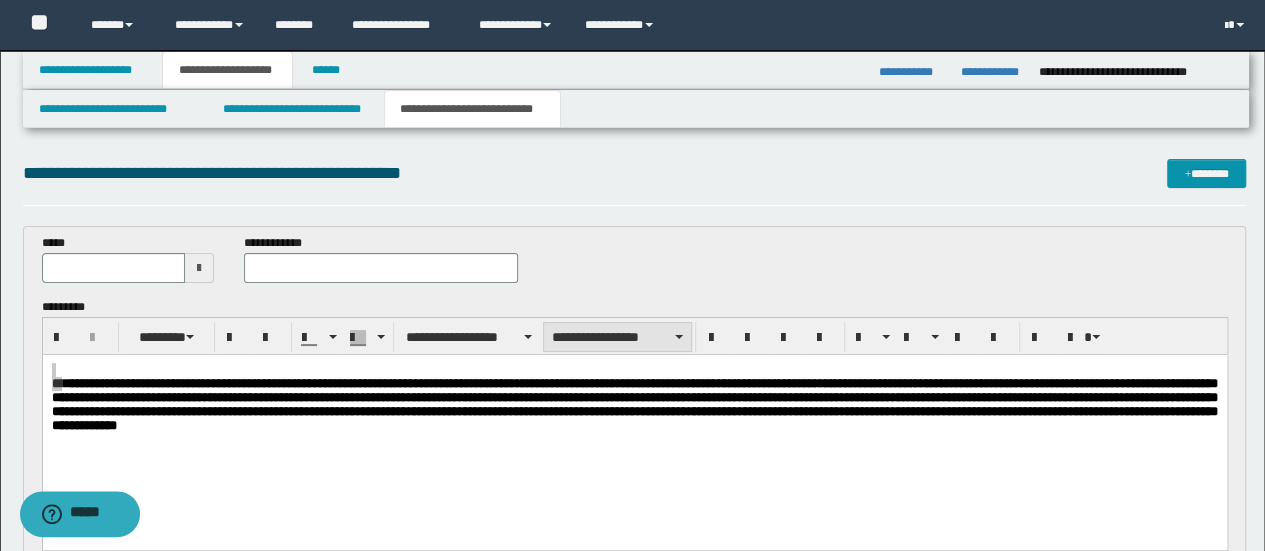 click on "**********" at bounding box center [617, 337] 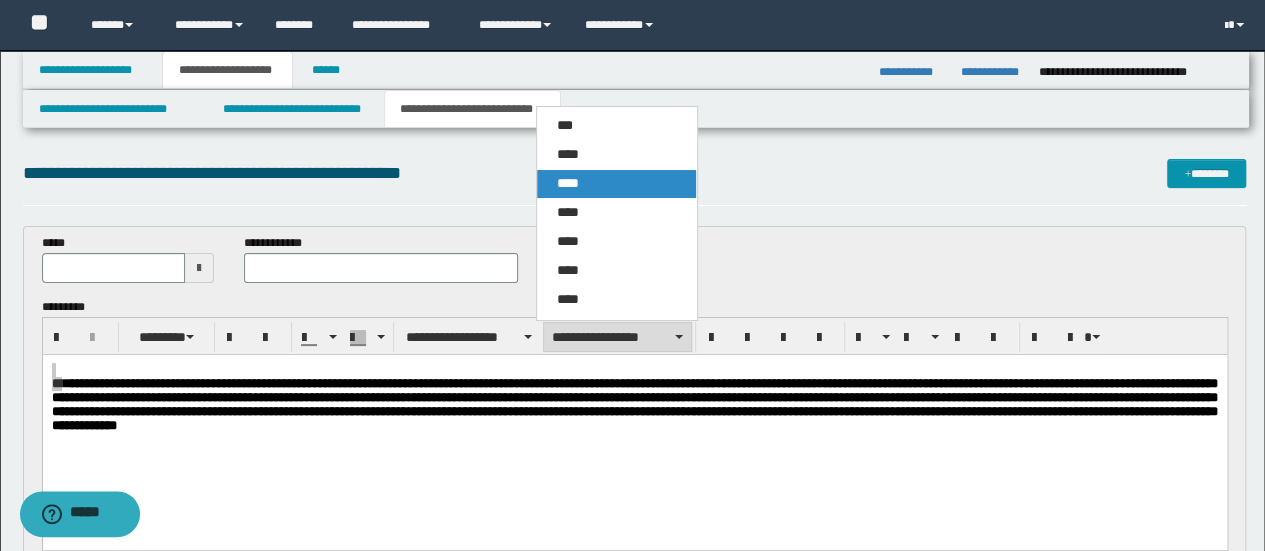 click on "****" at bounding box center [616, 184] 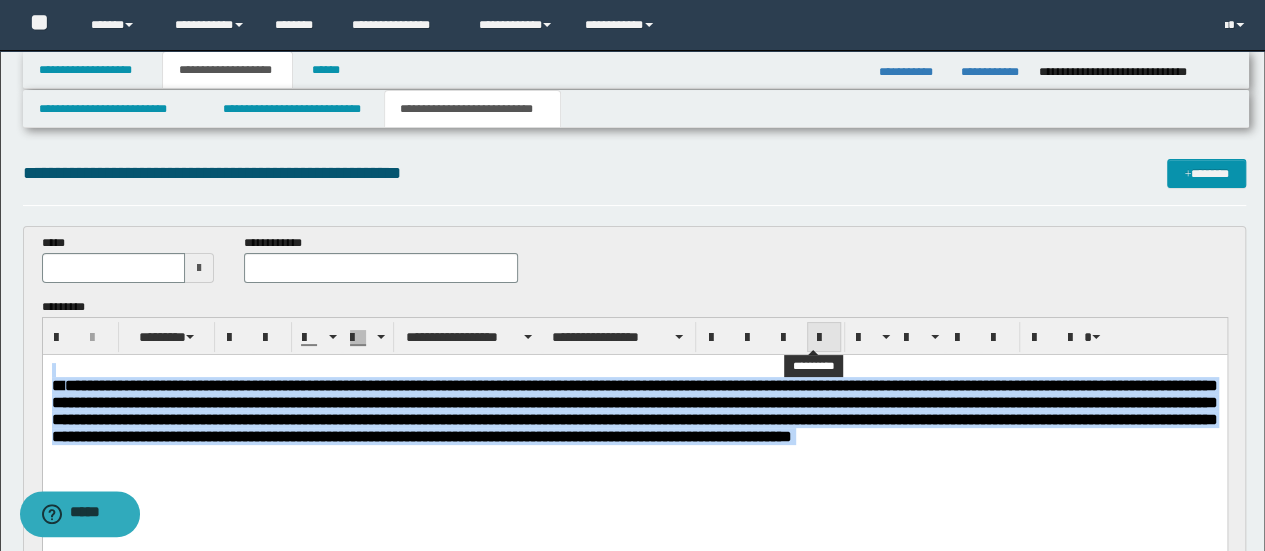 click at bounding box center [824, 337] 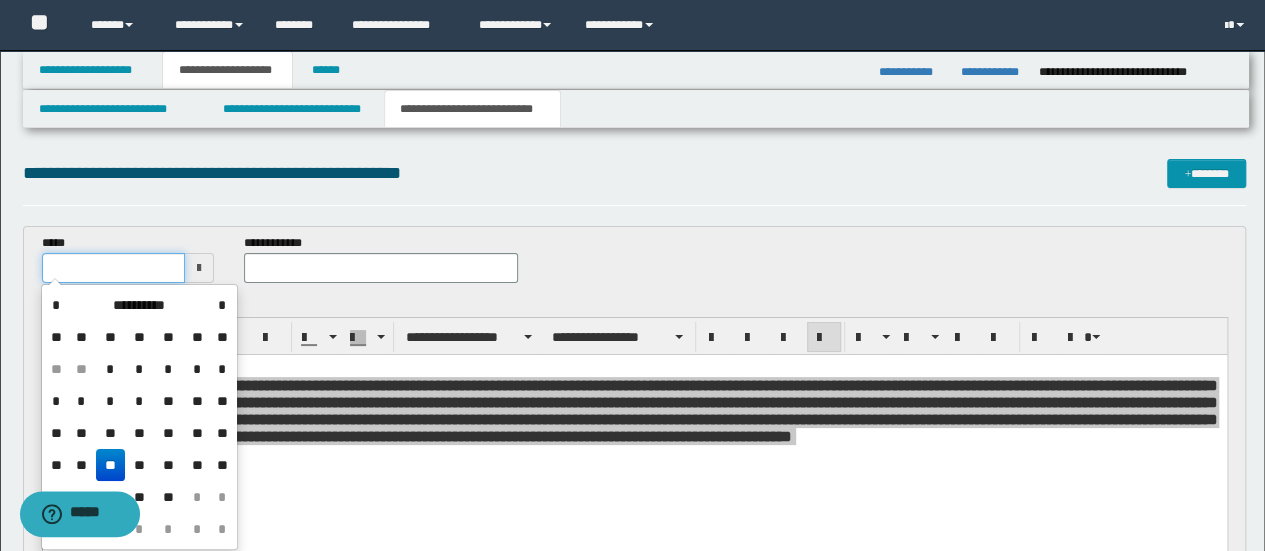 click at bounding box center (114, 268) 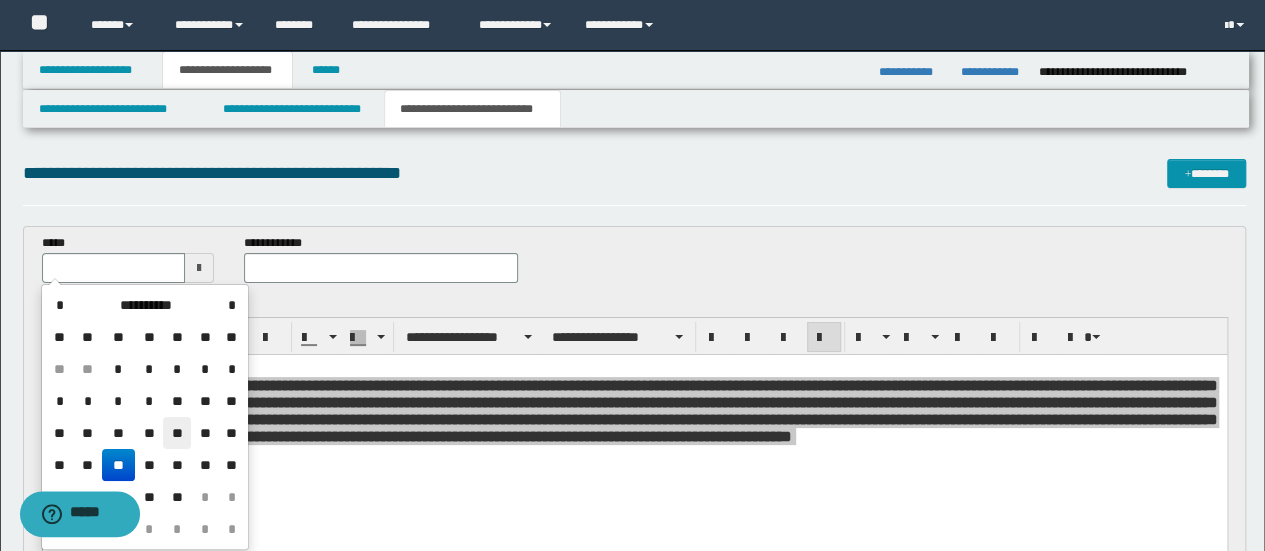 drag, startPoint x: 172, startPoint y: 439, endPoint x: 185, endPoint y: 18, distance: 421.20065 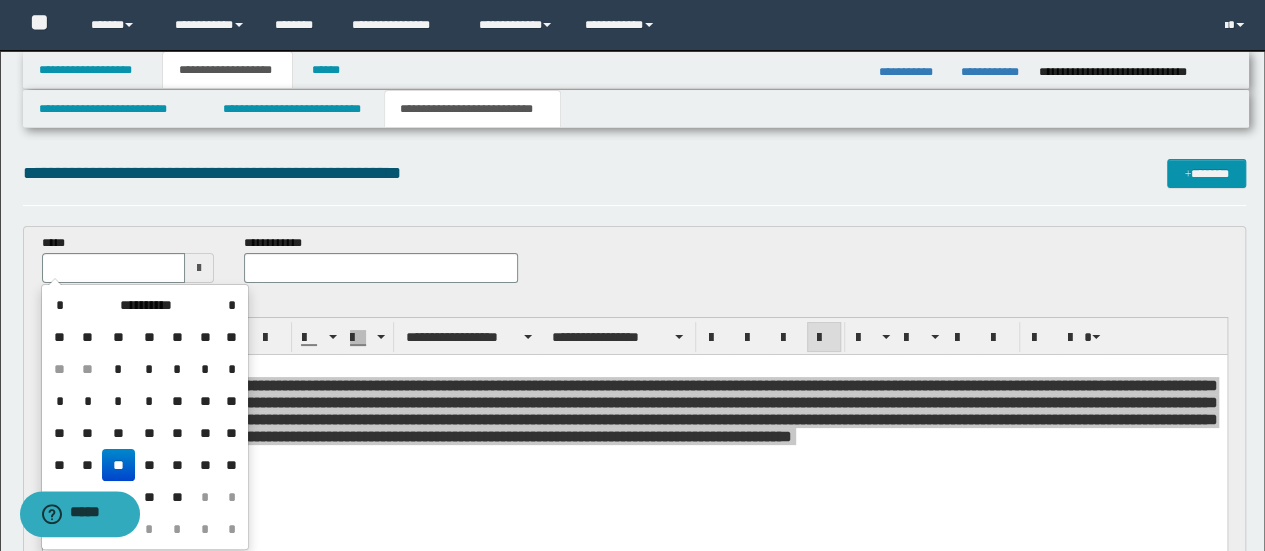 type on "**********" 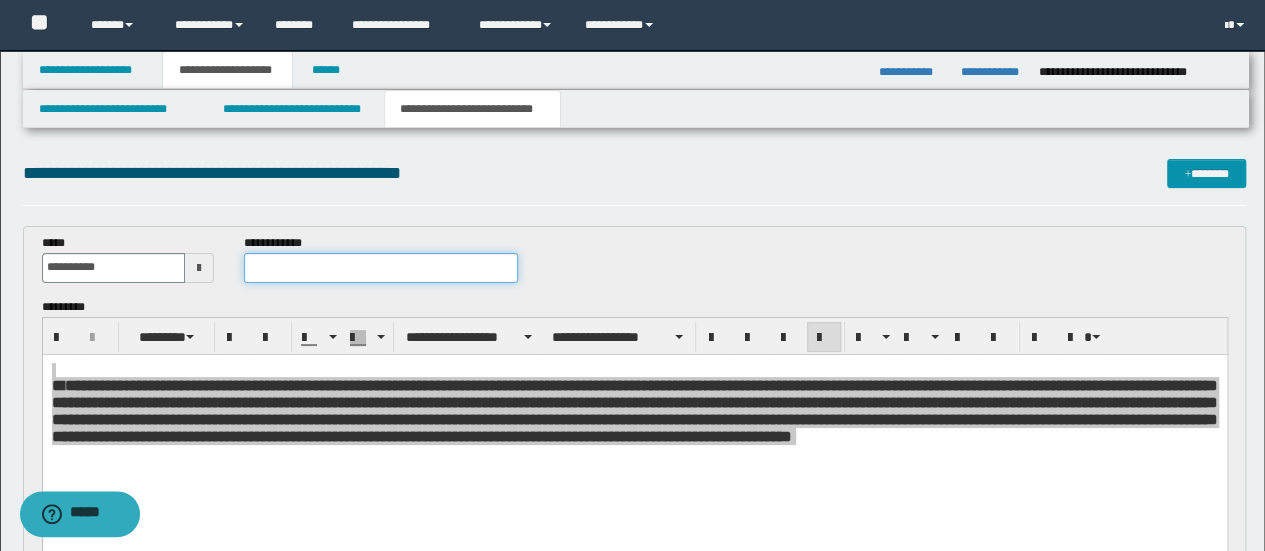 click at bounding box center (381, 268) 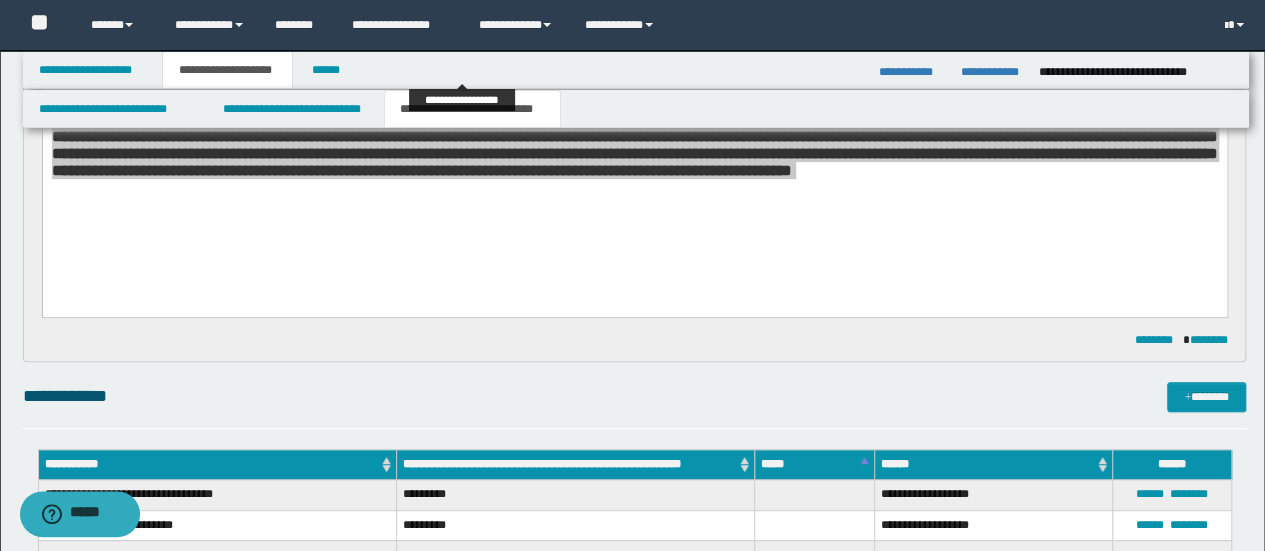 scroll, scrollTop: 533, scrollLeft: 0, axis: vertical 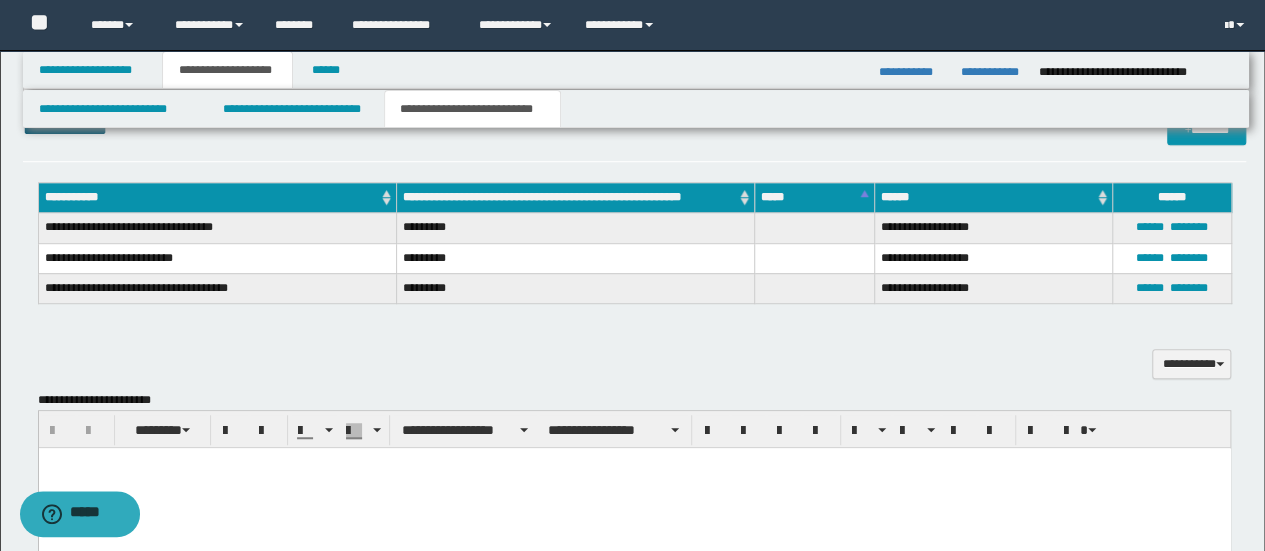 type on "**********" 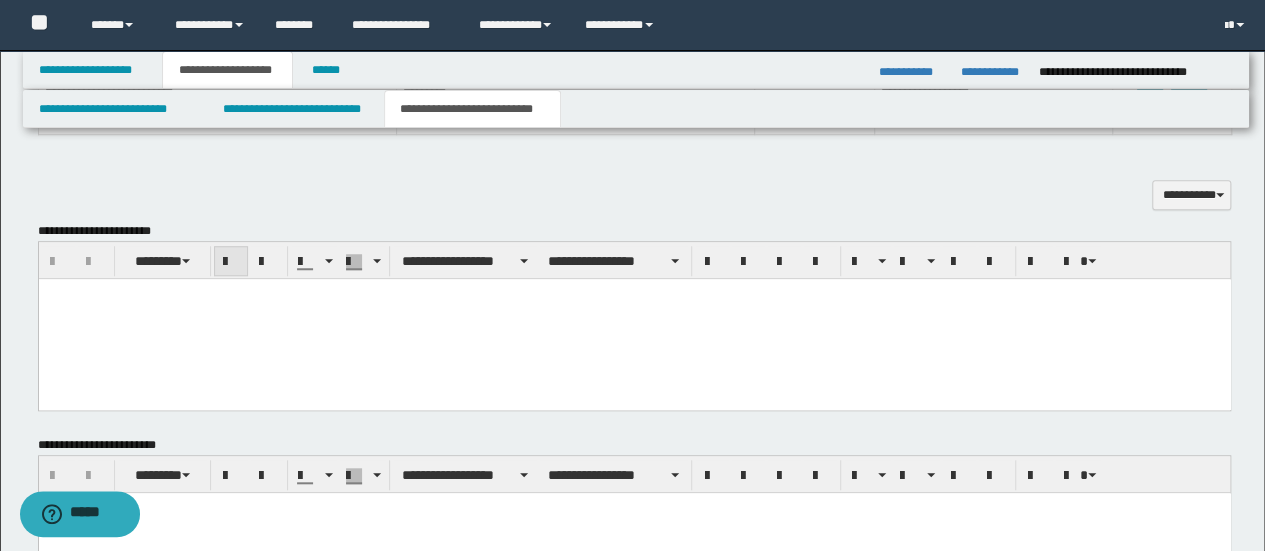 scroll, scrollTop: 666, scrollLeft: 0, axis: vertical 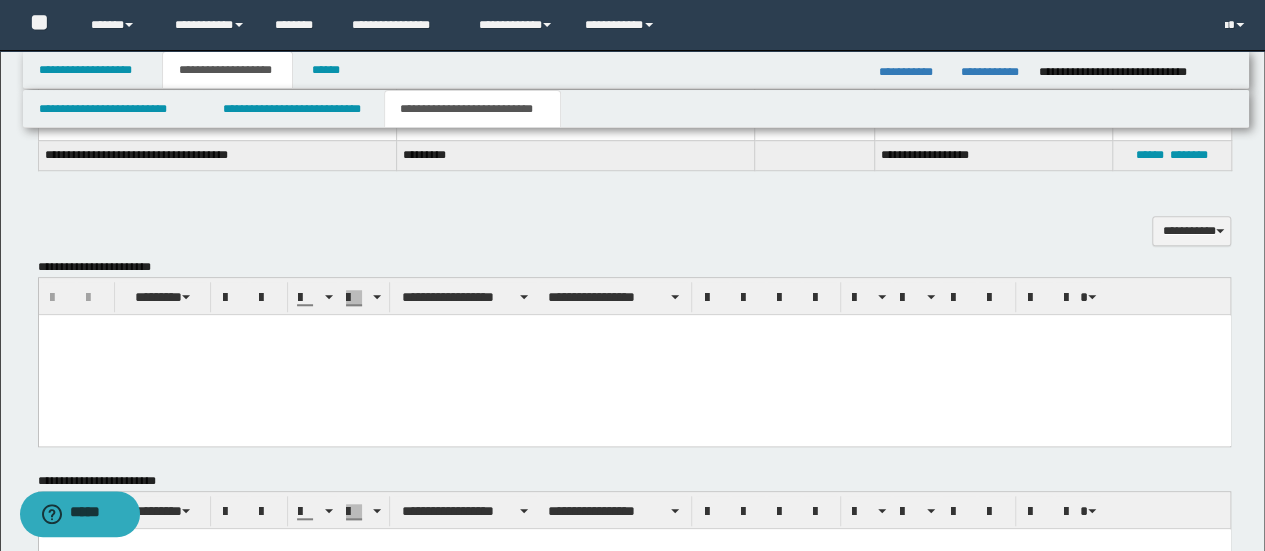 click at bounding box center (634, 354) 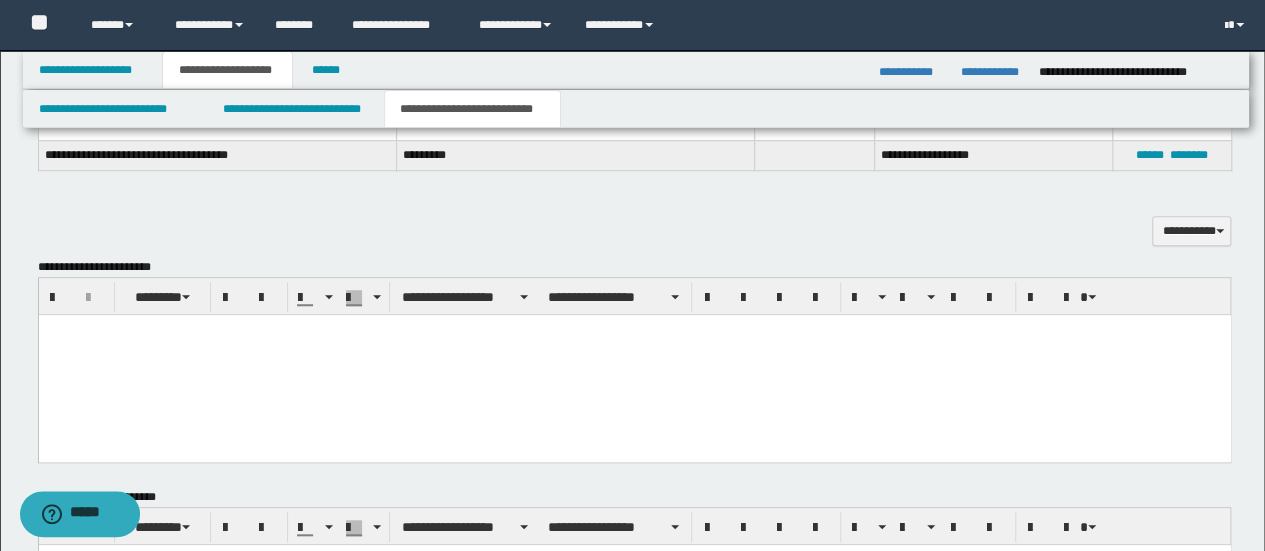 paste 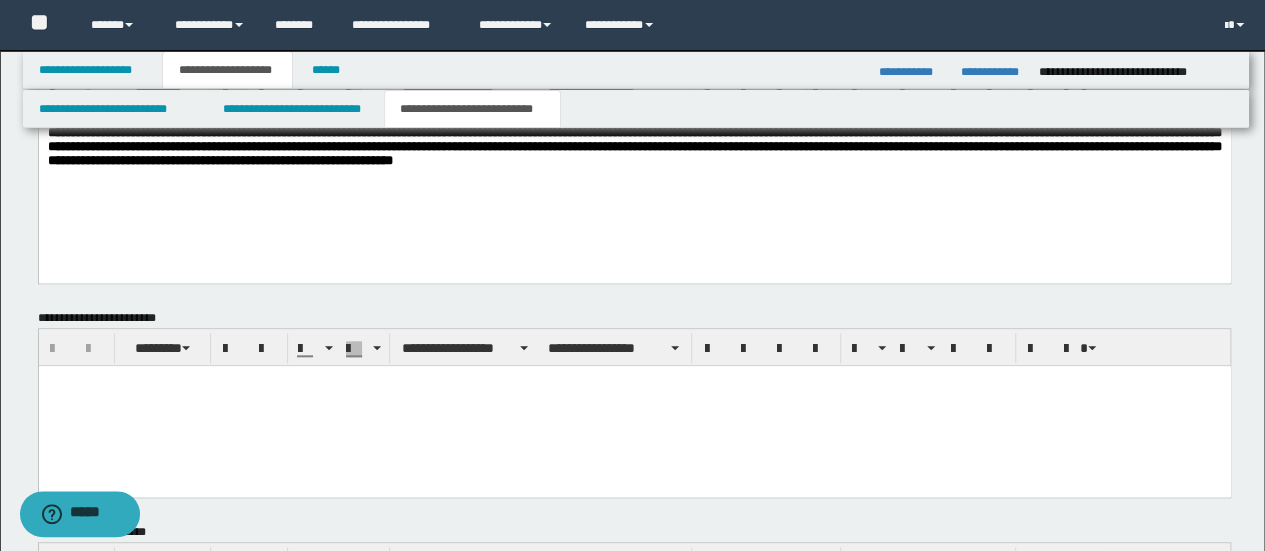 scroll, scrollTop: 933, scrollLeft: 0, axis: vertical 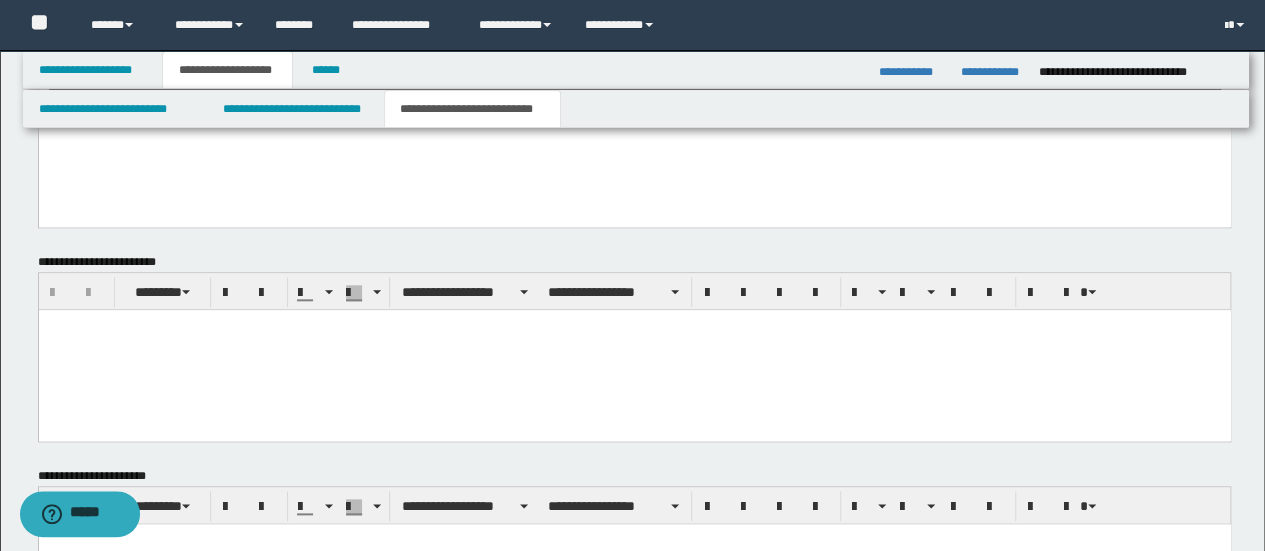 click at bounding box center (634, 349) 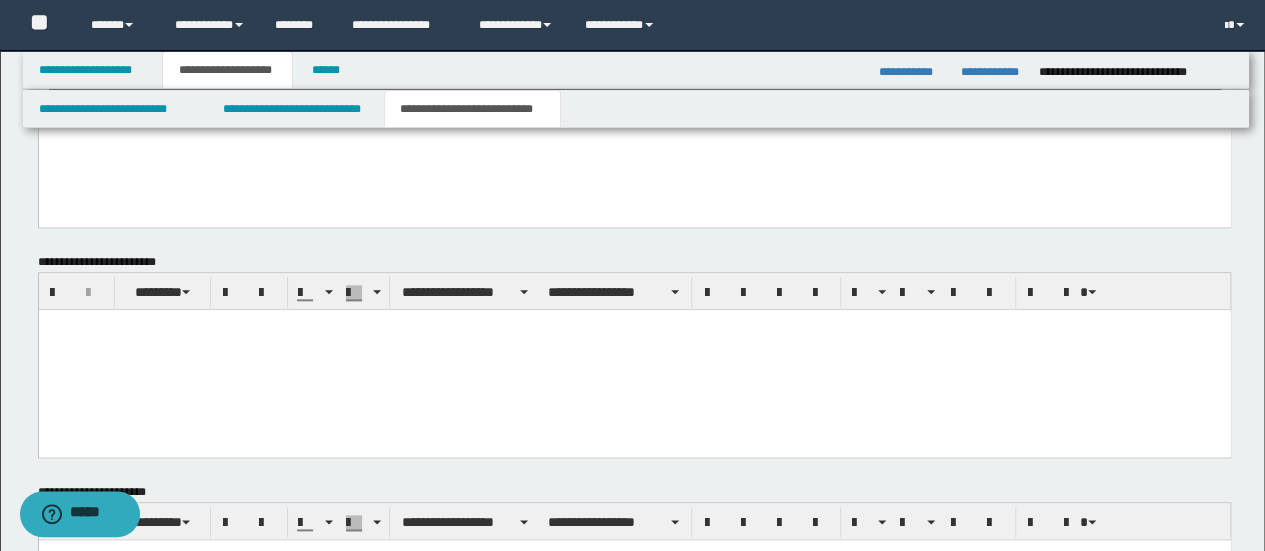 paste 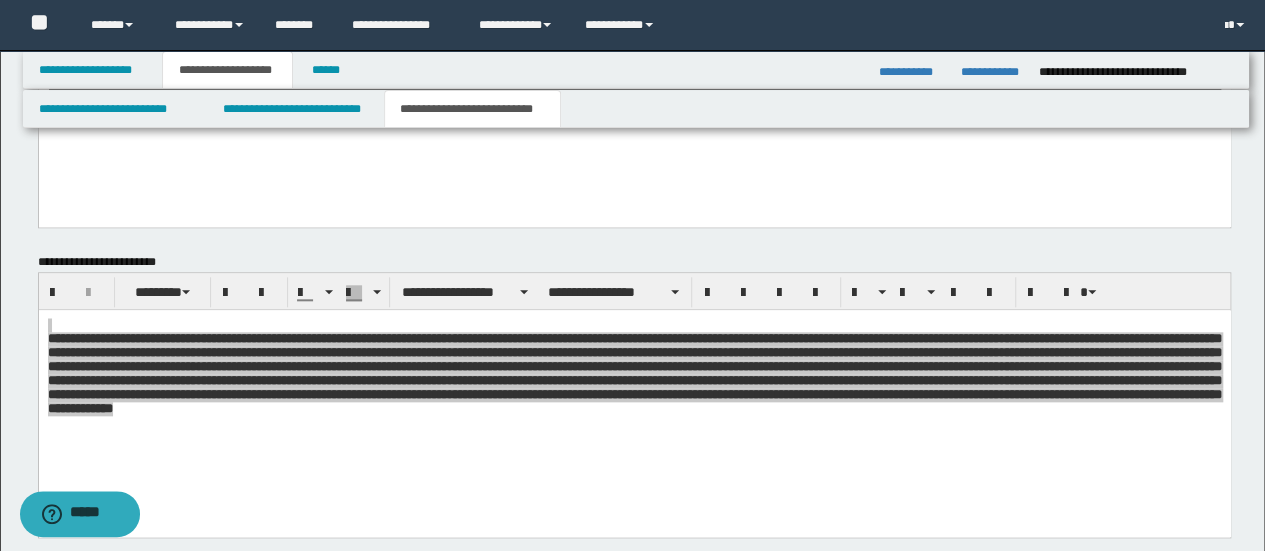 click on "**********" at bounding box center (635, 291) 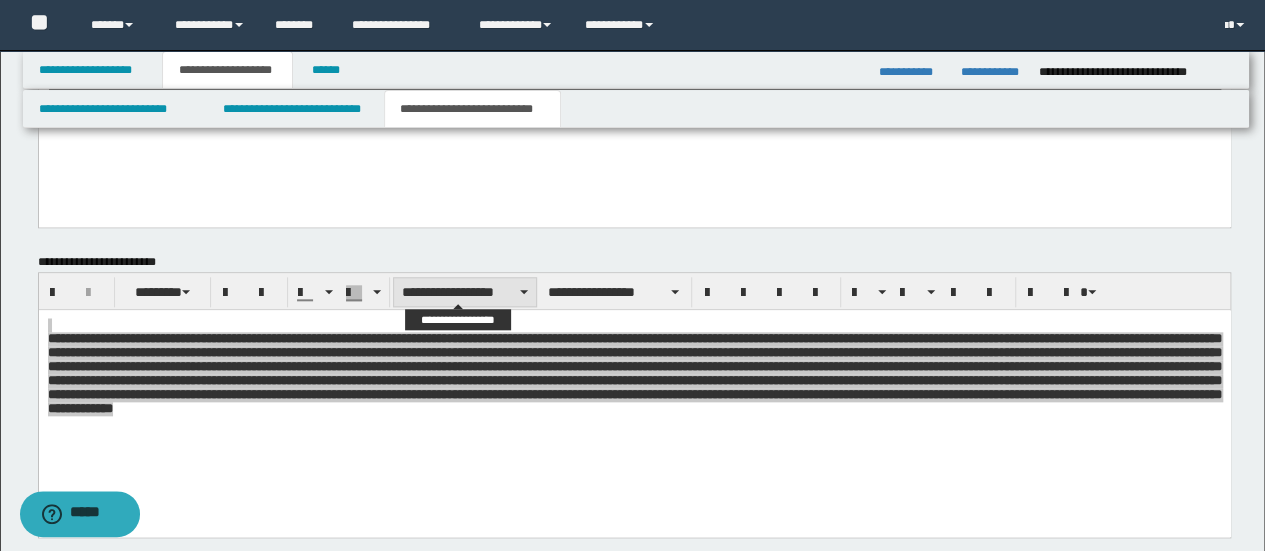 click on "**********" at bounding box center (465, 292) 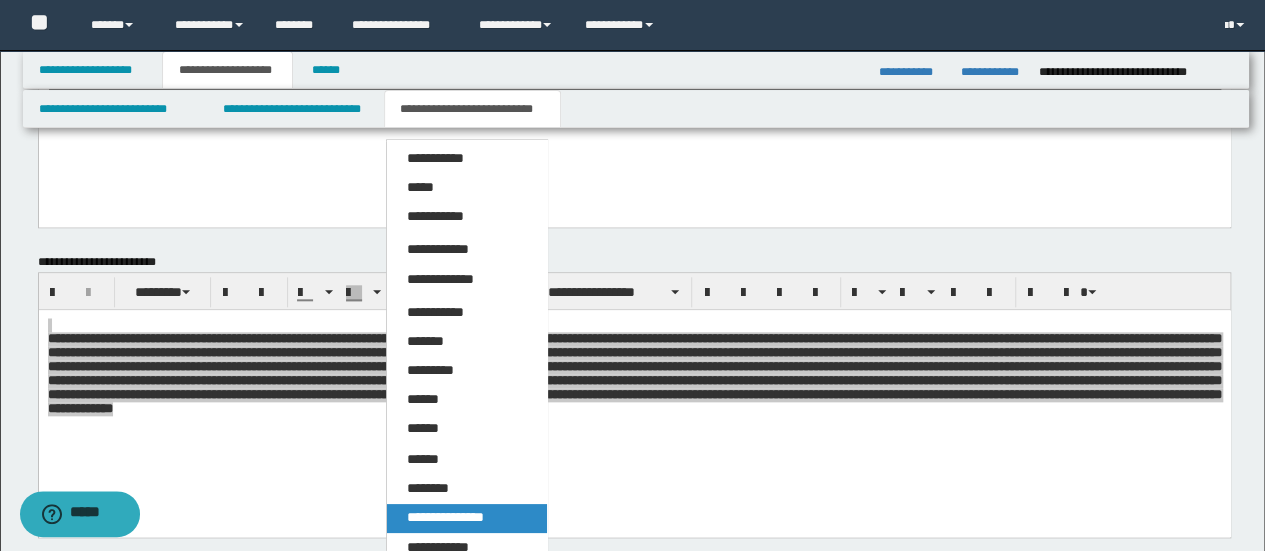 click on "**********" at bounding box center [466, 518] 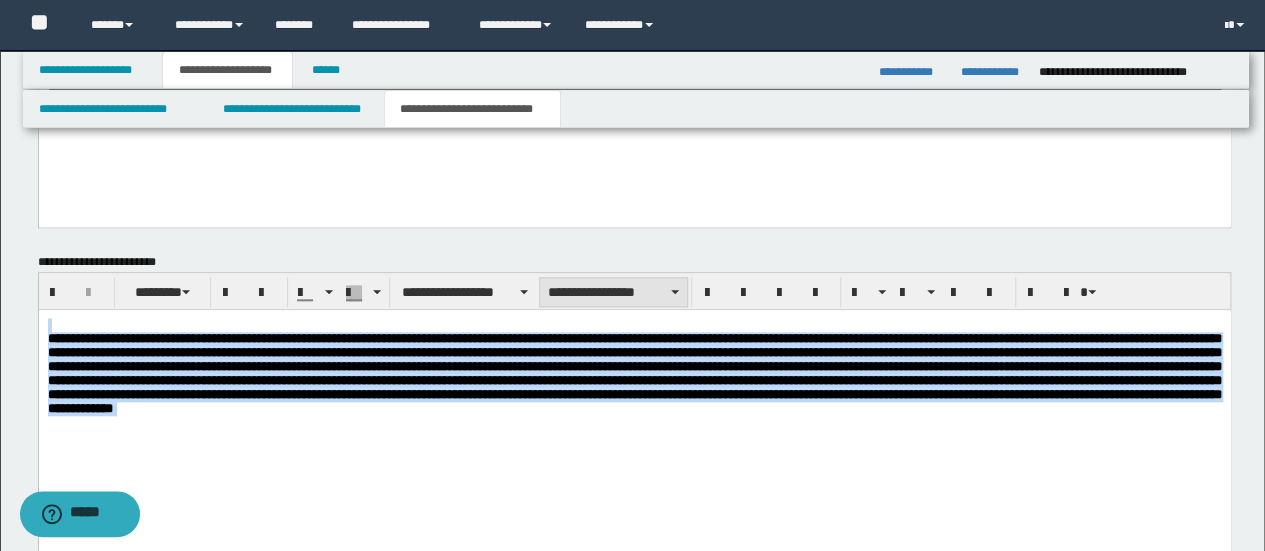 click on "**********" at bounding box center (613, 292) 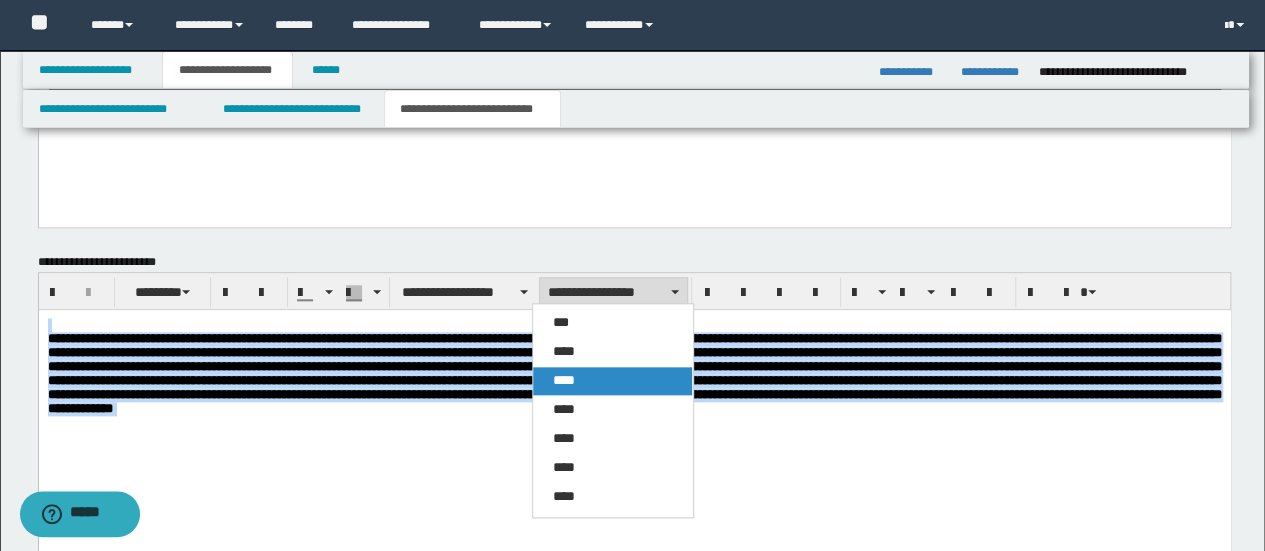 click on "****" at bounding box center (612, 381) 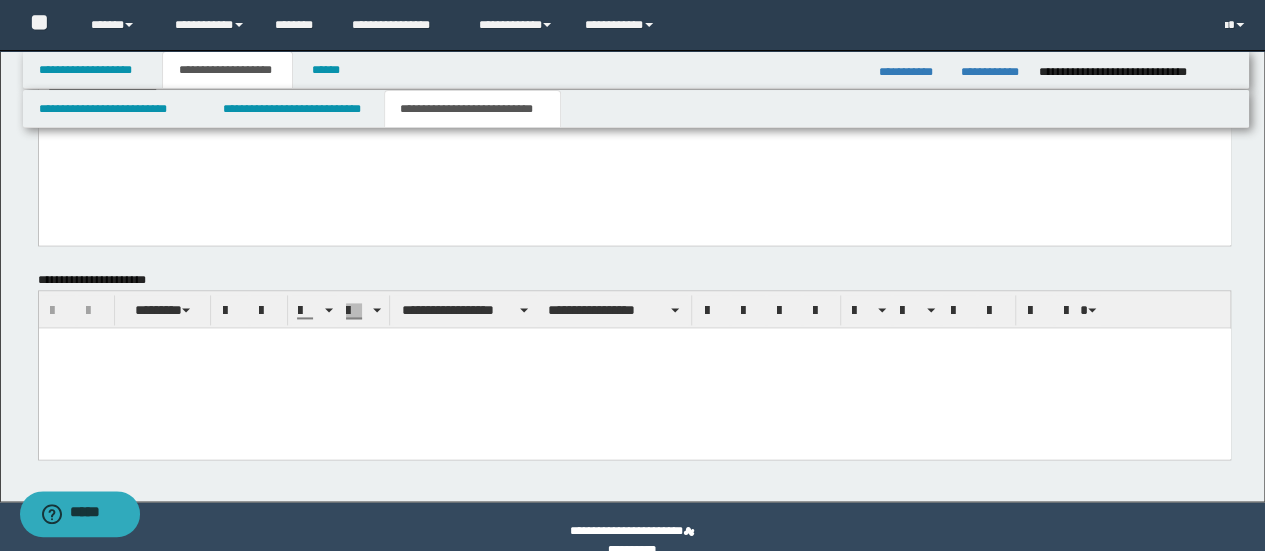 scroll, scrollTop: 1312, scrollLeft: 0, axis: vertical 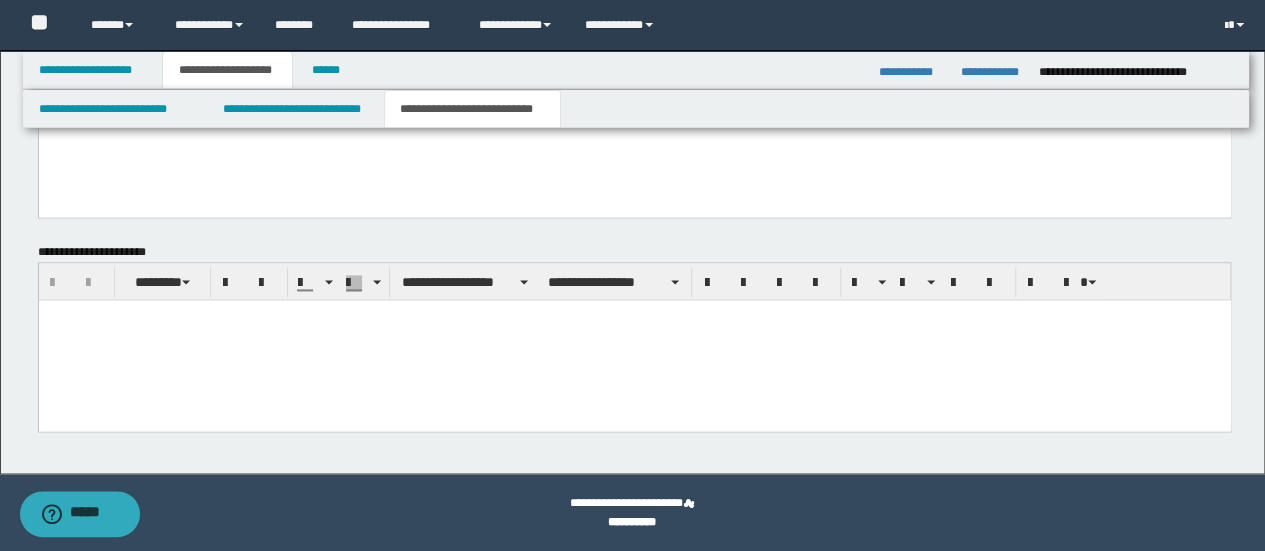 click at bounding box center [634, 340] 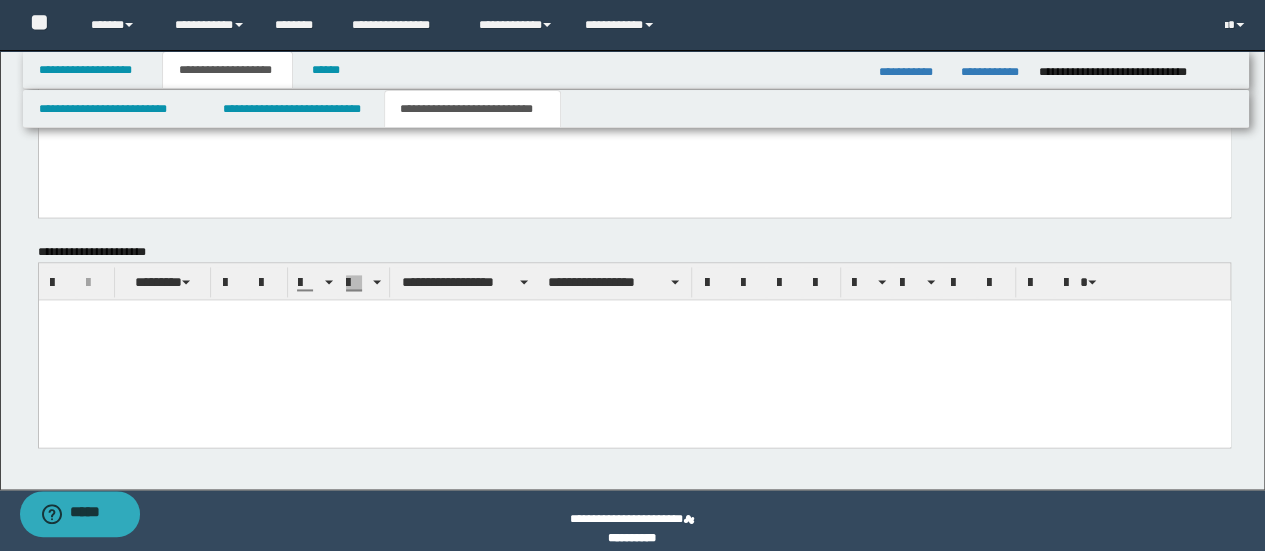 paste 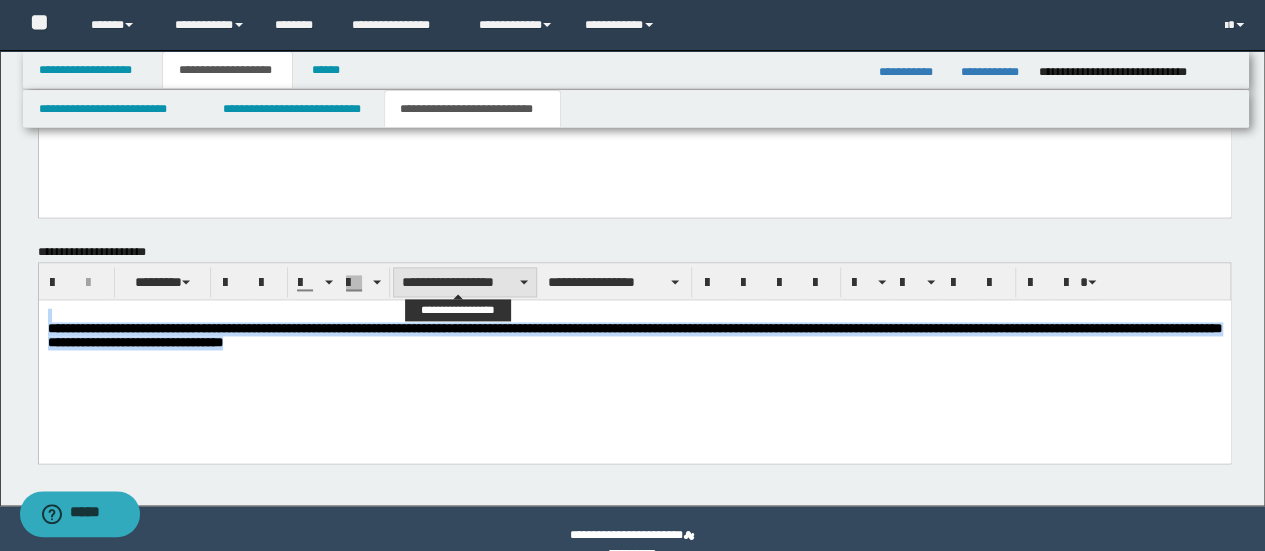 click on "**********" at bounding box center (465, 282) 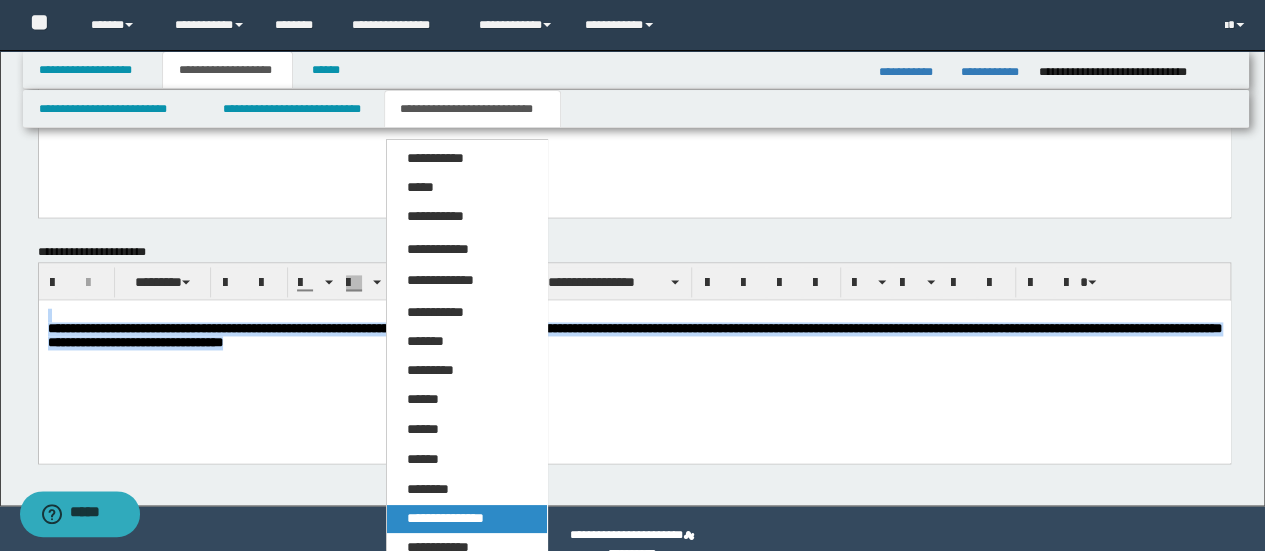 click on "**********" at bounding box center (466, 519) 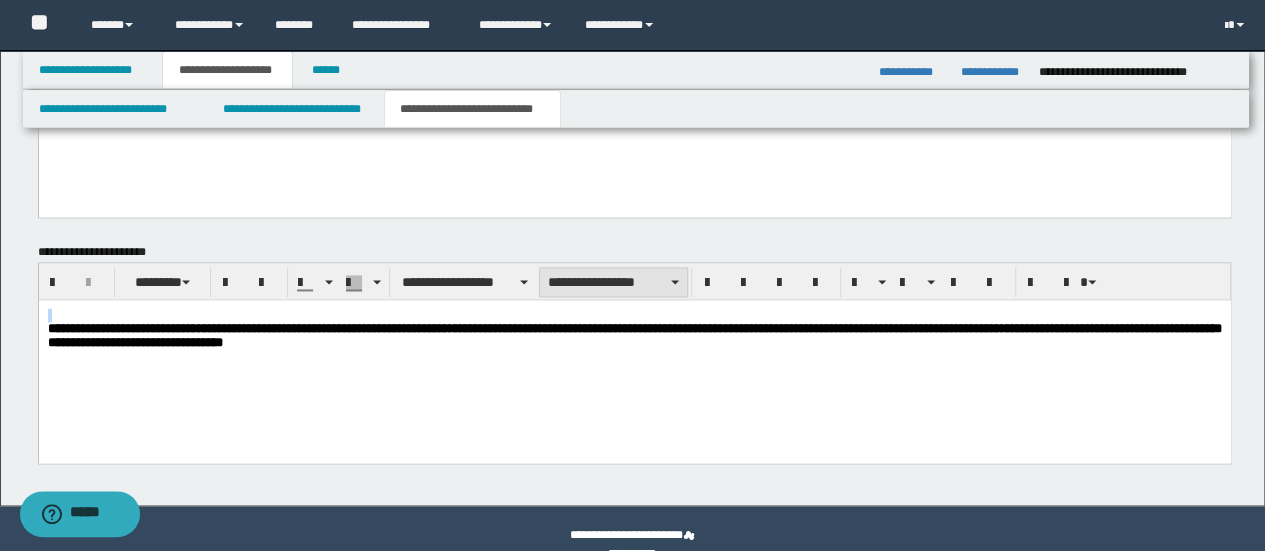 click on "**********" at bounding box center (613, 282) 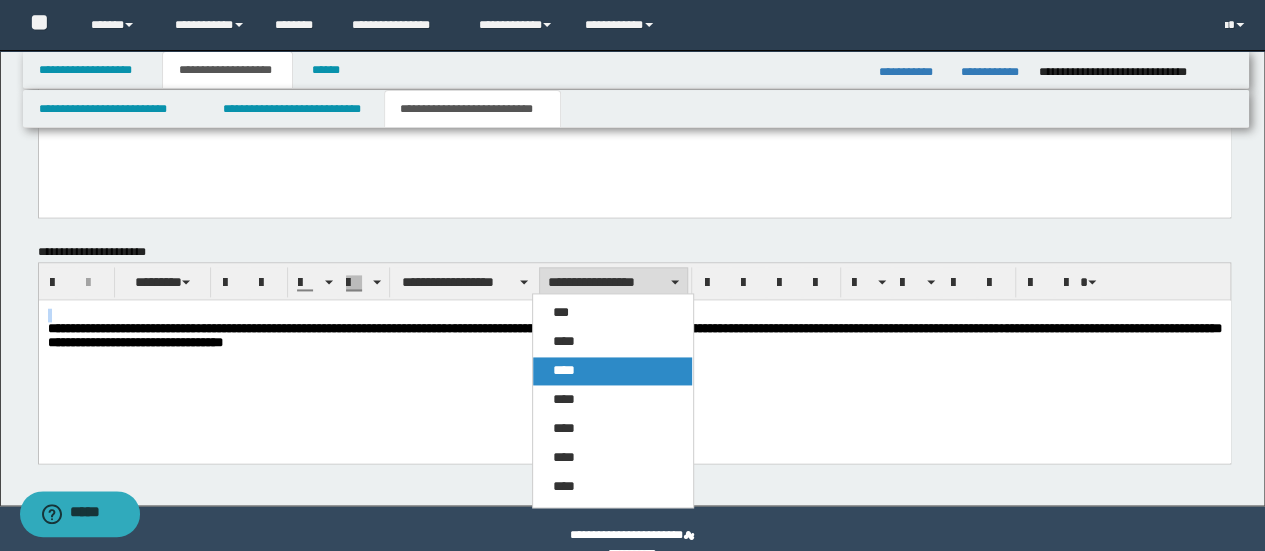 drag, startPoint x: 584, startPoint y: 369, endPoint x: 628, endPoint y: 40, distance: 331.9292 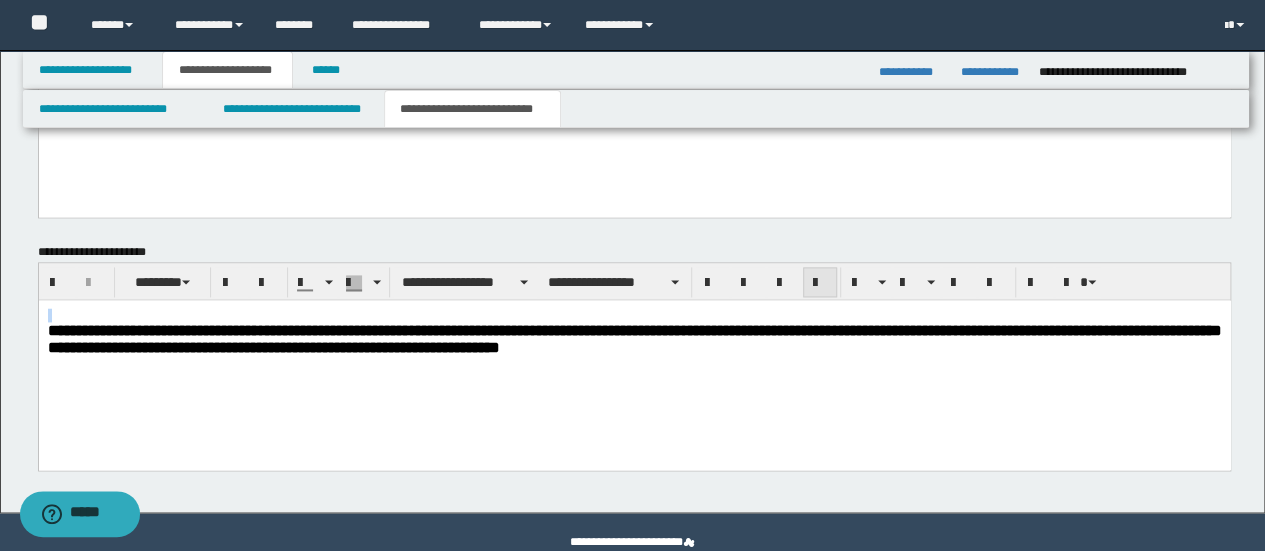 click at bounding box center [820, 283] 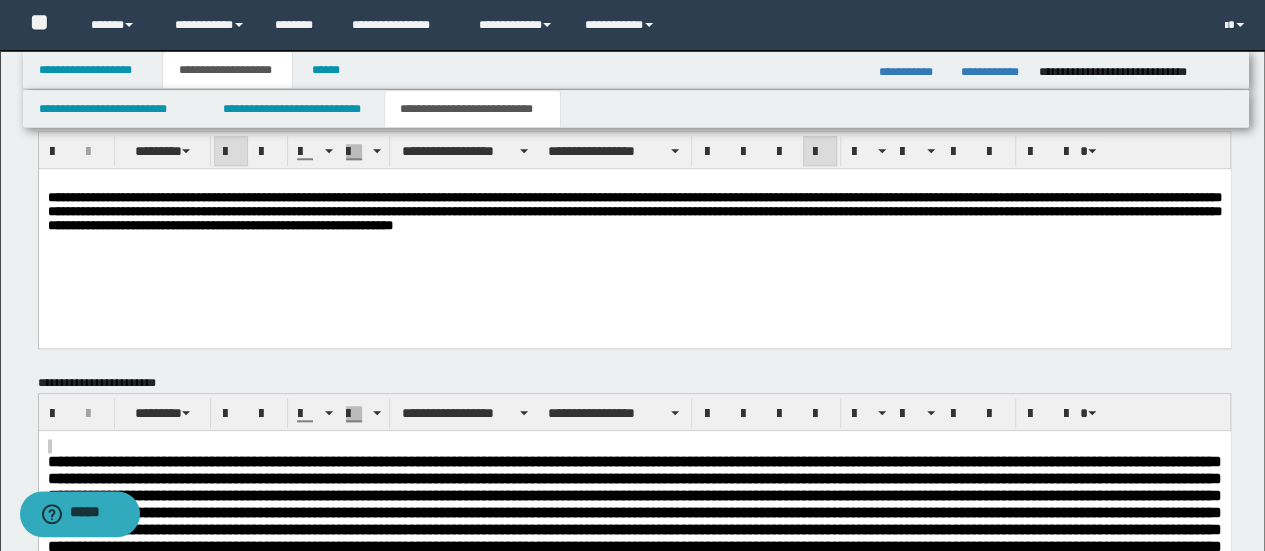 scroll, scrollTop: 779, scrollLeft: 0, axis: vertical 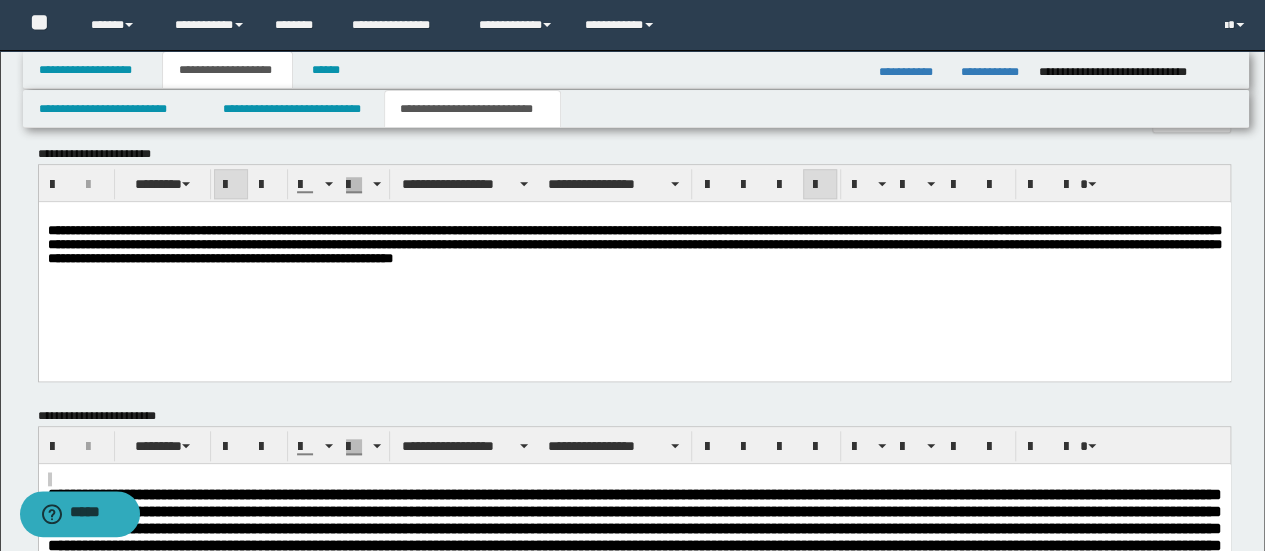 click on "**********" at bounding box center (634, 262) 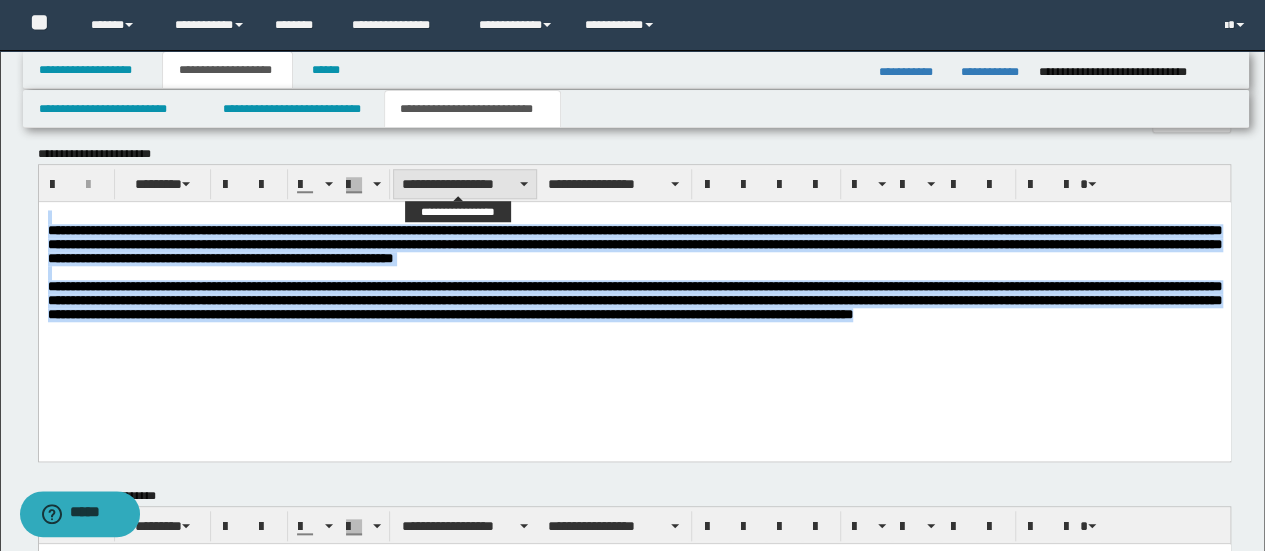 click on "**********" at bounding box center [465, 184] 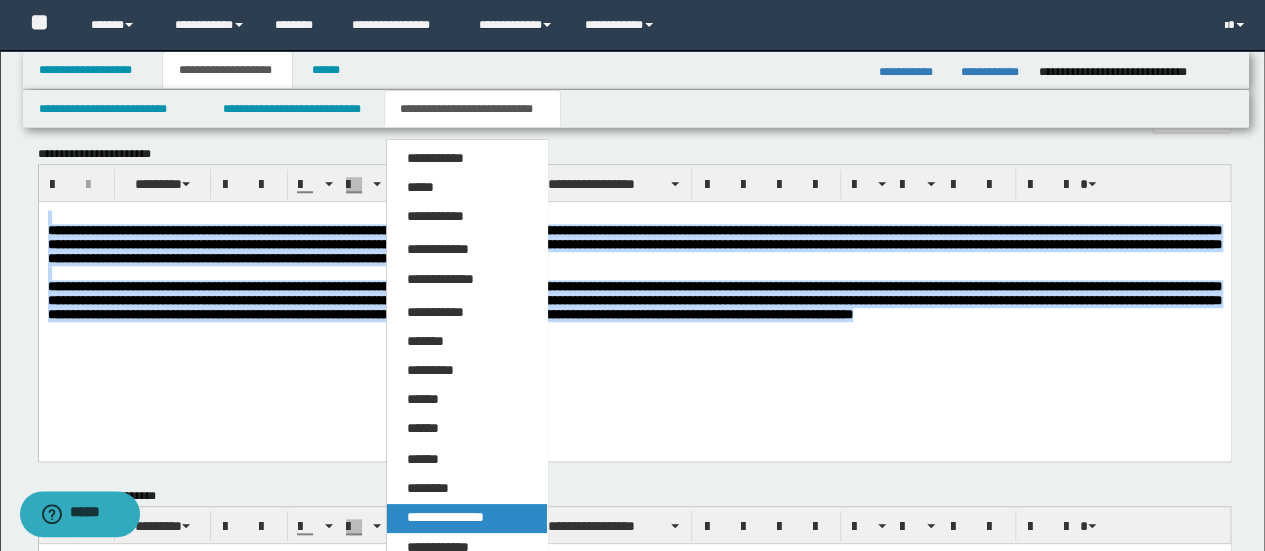 click on "**********" at bounding box center [445, 517] 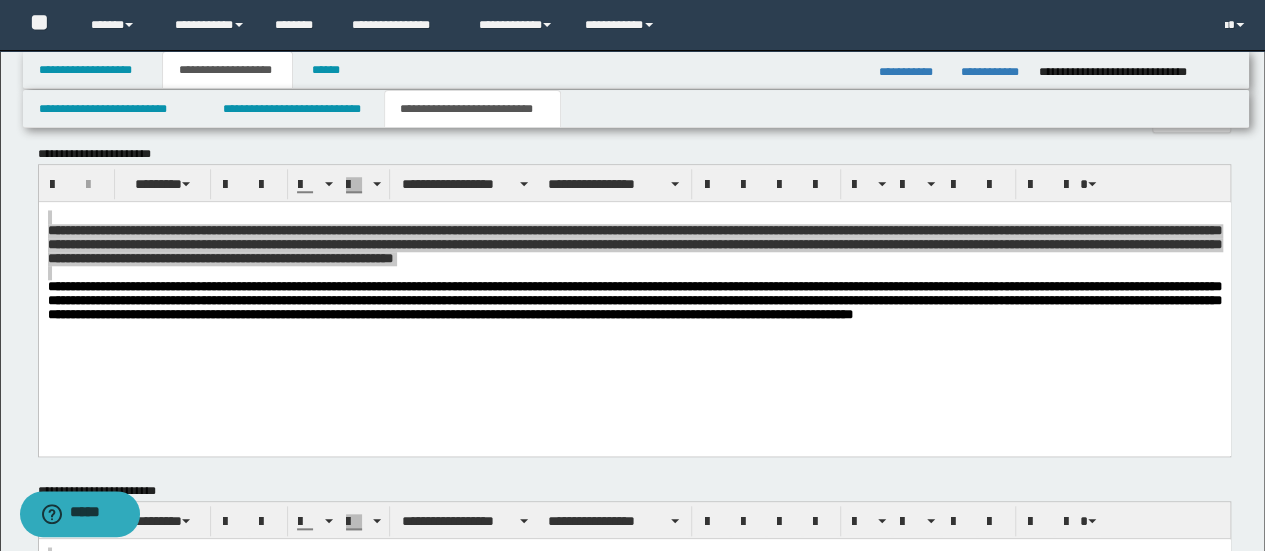 click on "**********" at bounding box center (635, 310) 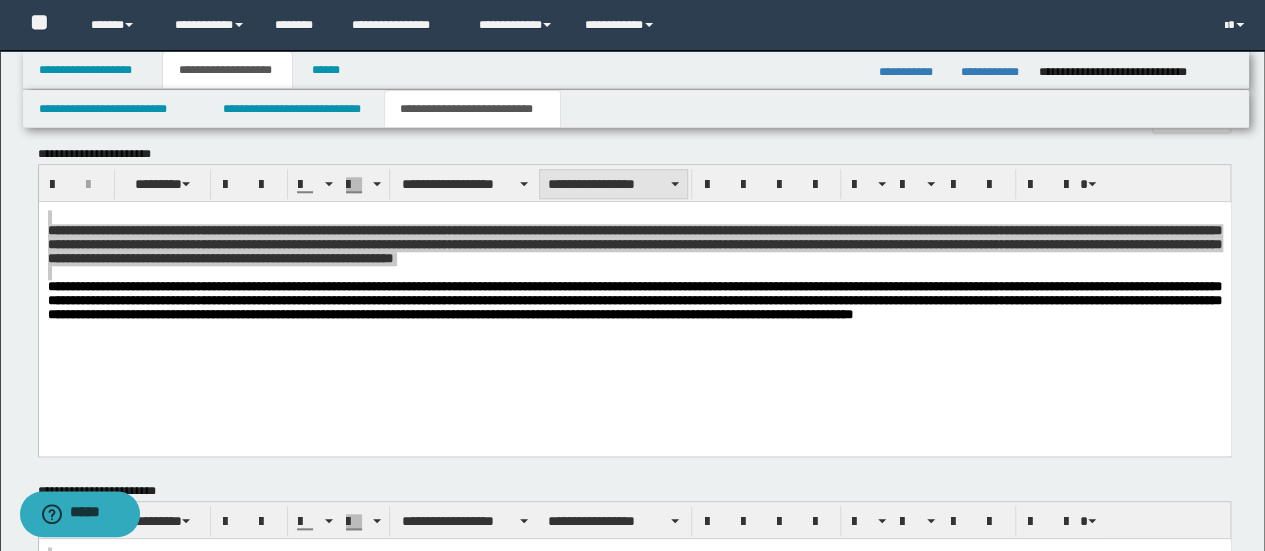 click on "**********" at bounding box center (613, 184) 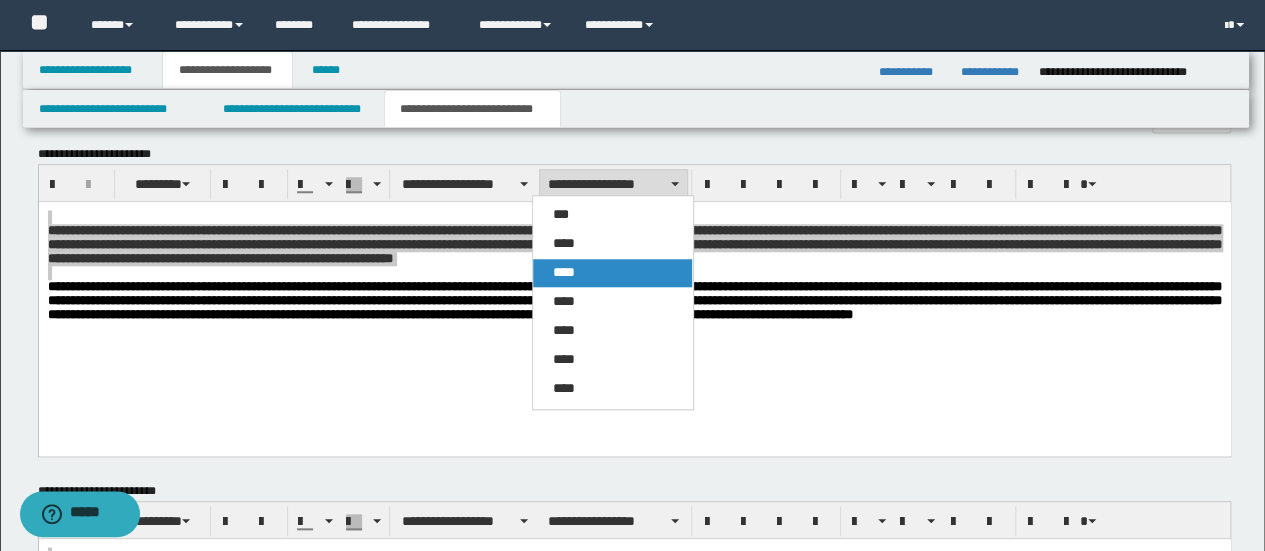 click on "****" at bounding box center (612, 273) 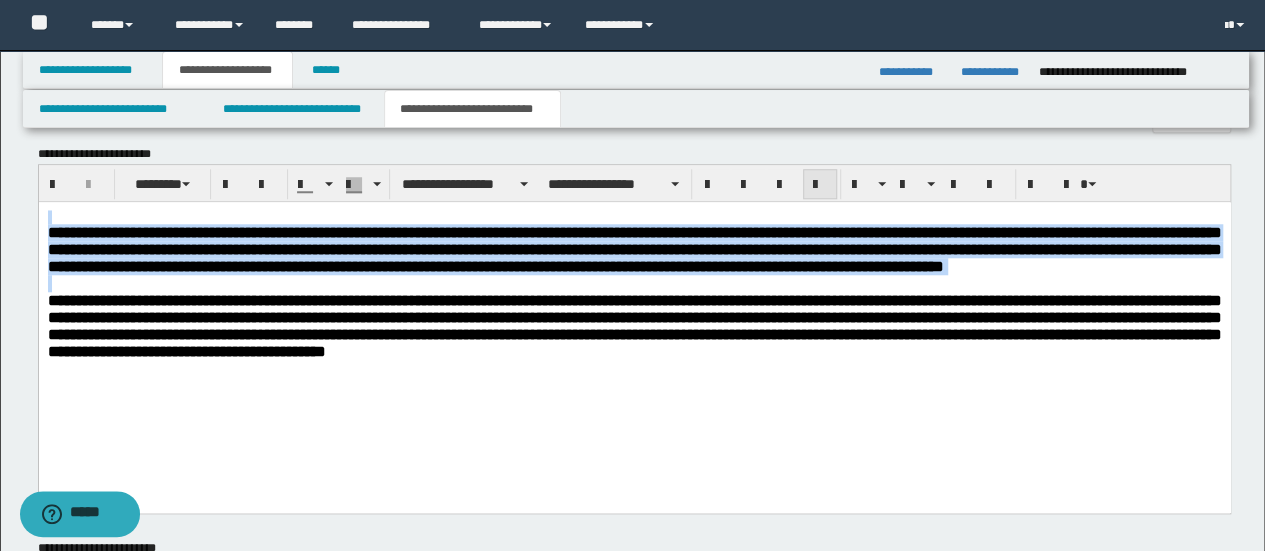 click at bounding box center (820, 185) 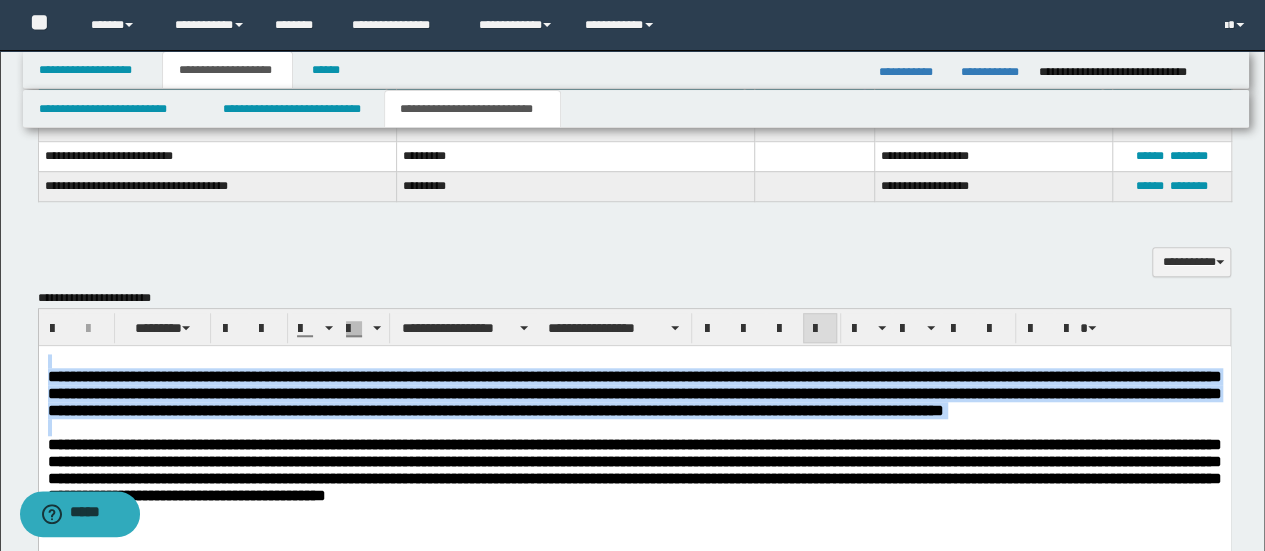 scroll, scrollTop: 512, scrollLeft: 0, axis: vertical 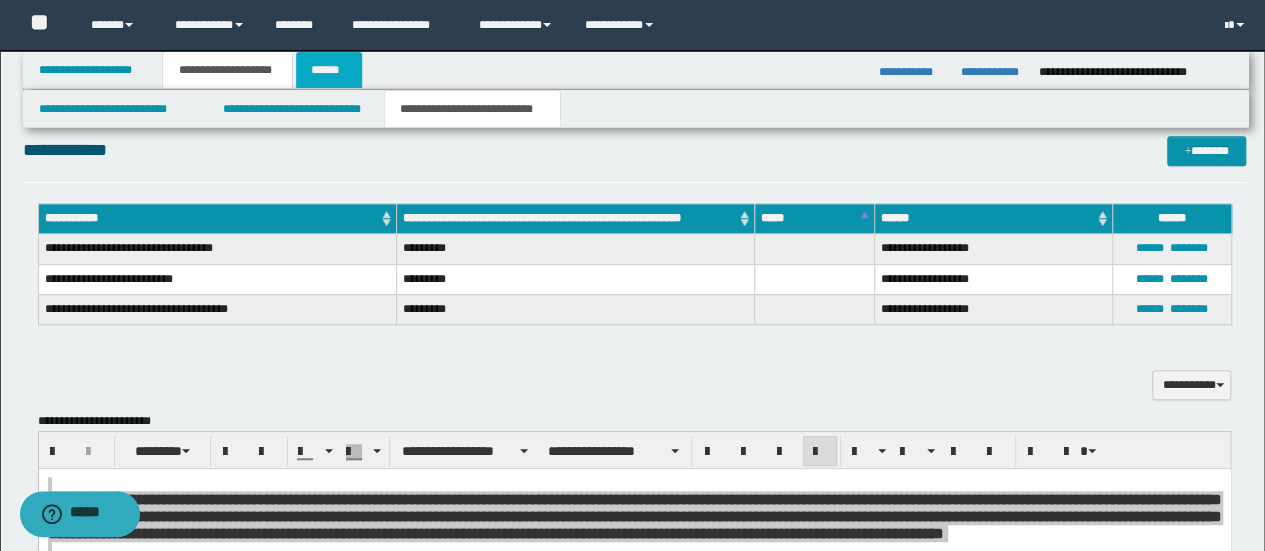 click on "******" at bounding box center [329, 70] 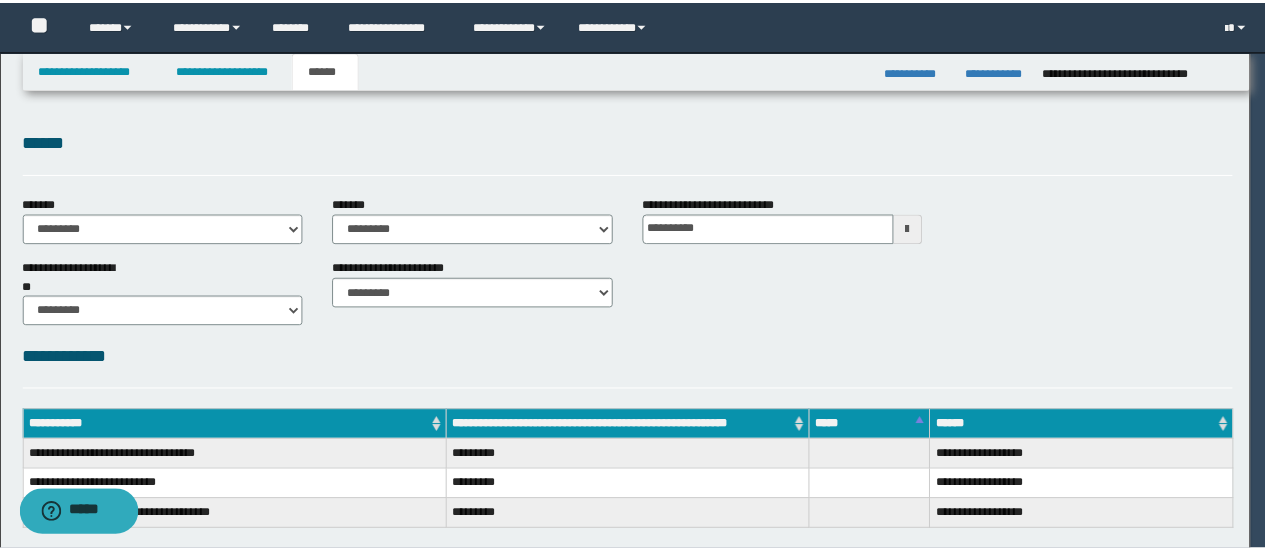 scroll, scrollTop: 0, scrollLeft: 0, axis: both 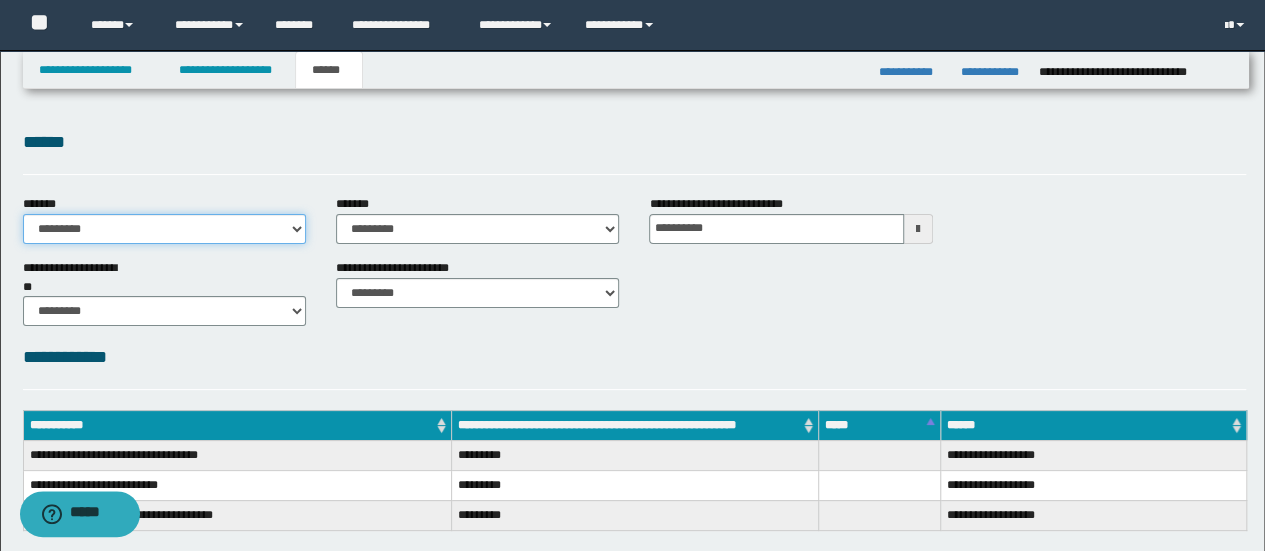click on "**********" at bounding box center [164, 229] 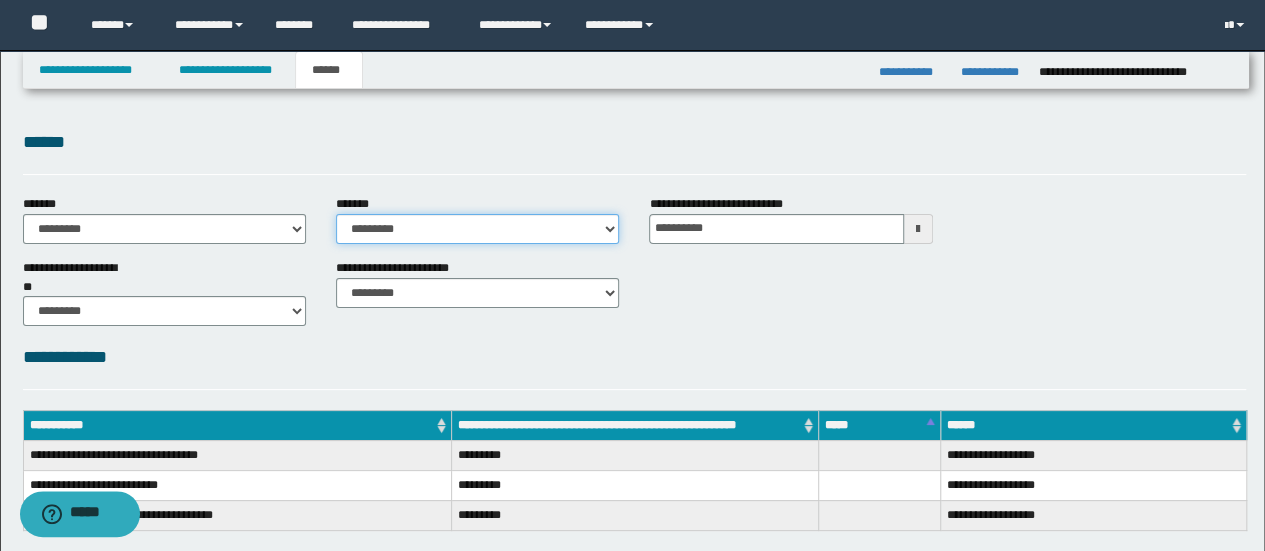 click on "**********" at bounding box center (477, 229) 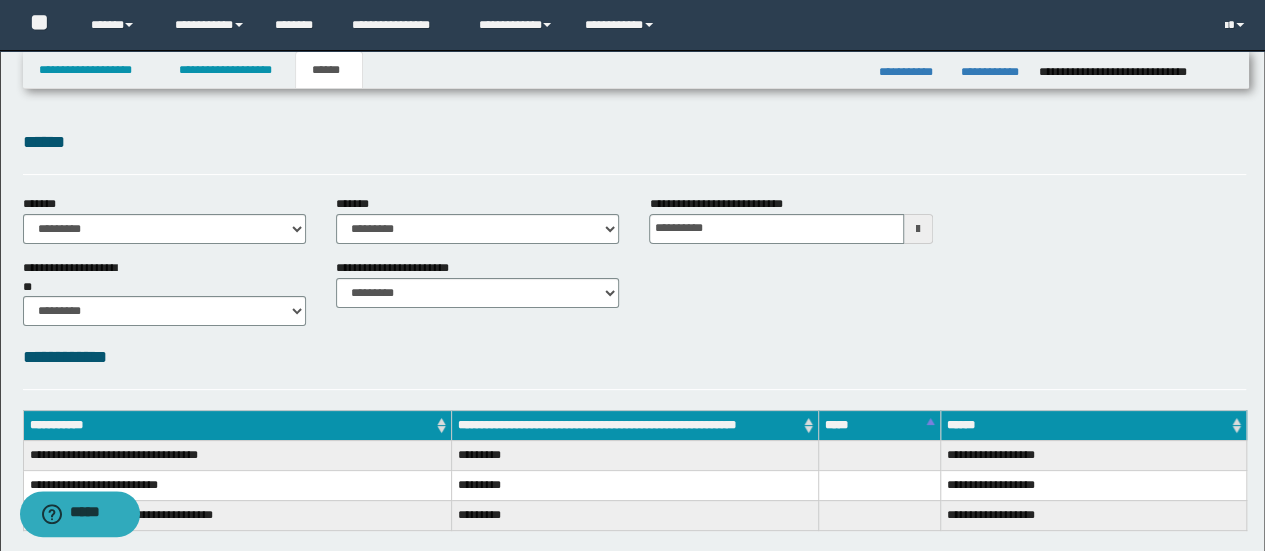 click on "**********" at bounding box center (635, 291) 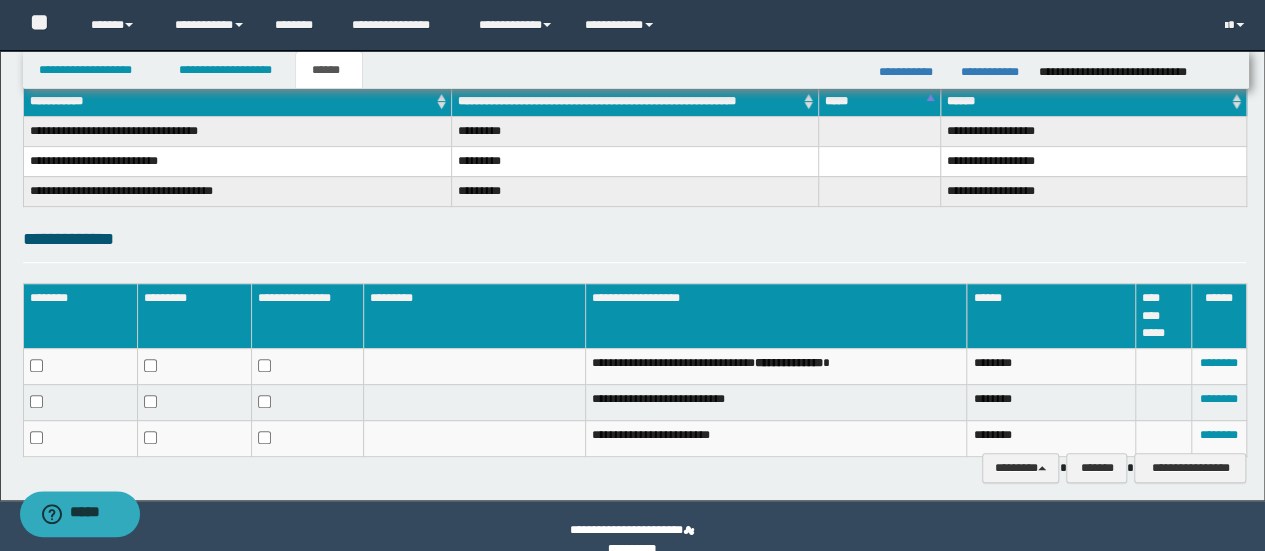 scroll, scrollTop: 351, scrollLeft: 0, axis: vertical 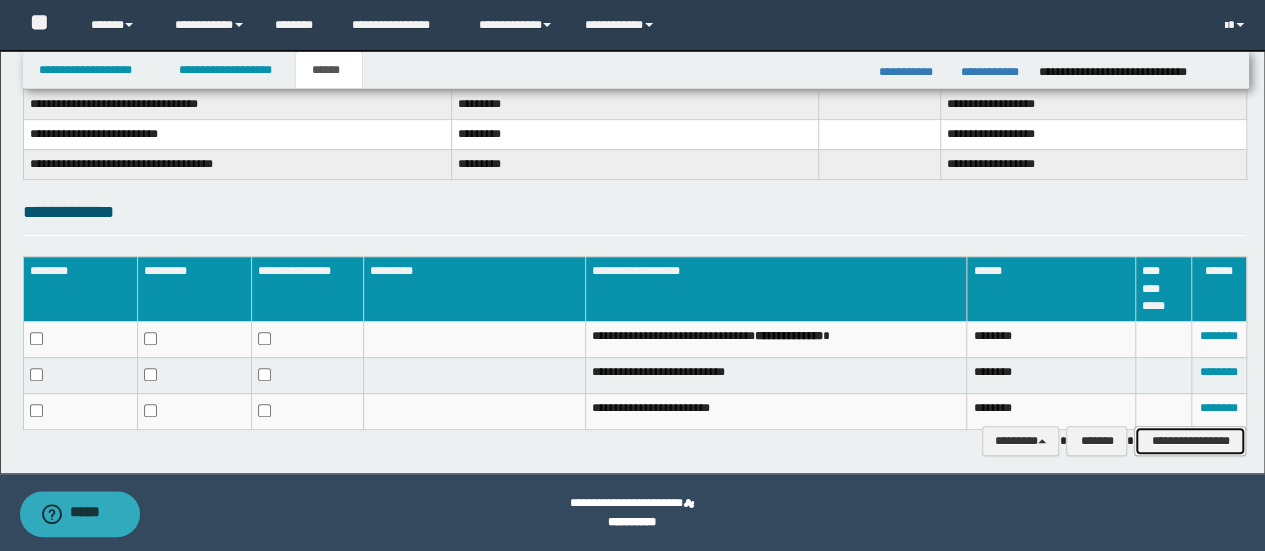 click on "**********" at bounding box center [1190, 440] 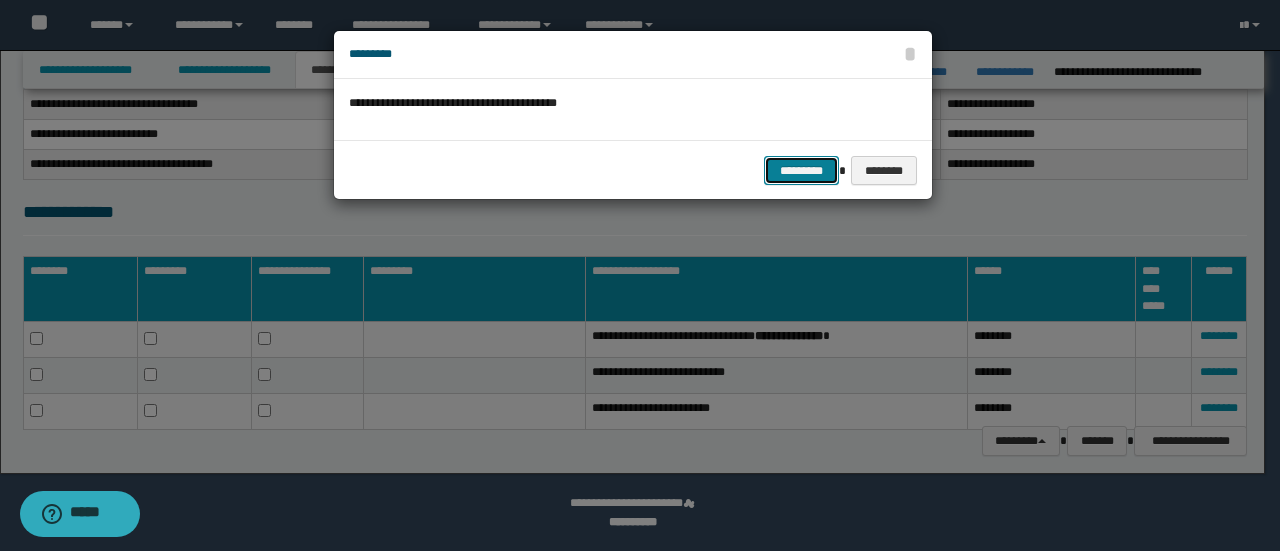 click on "*********" at bounding box center (801, 170) 